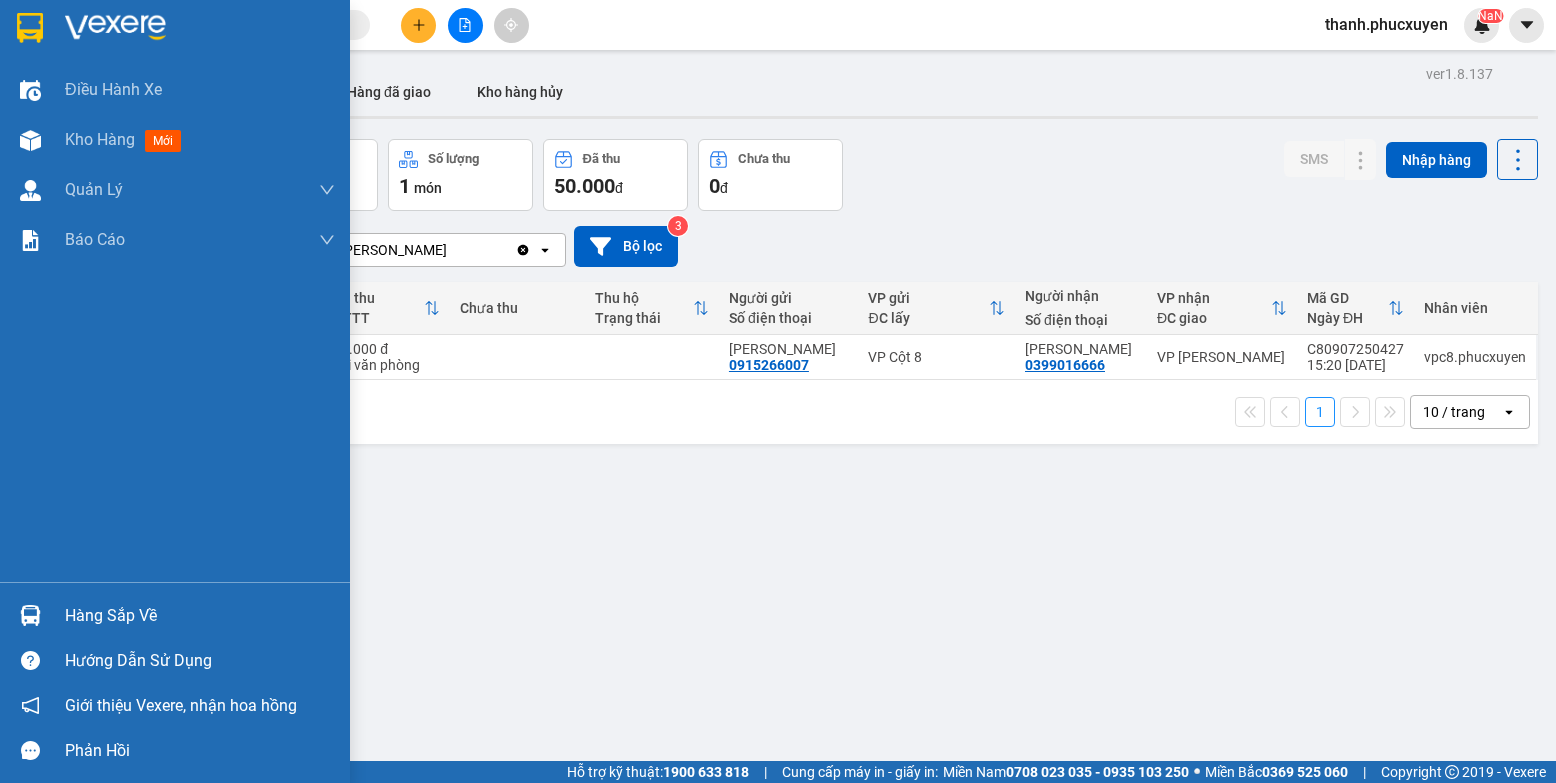 scroll, scrollTop: 0, scrollLeft: 0, axis: both 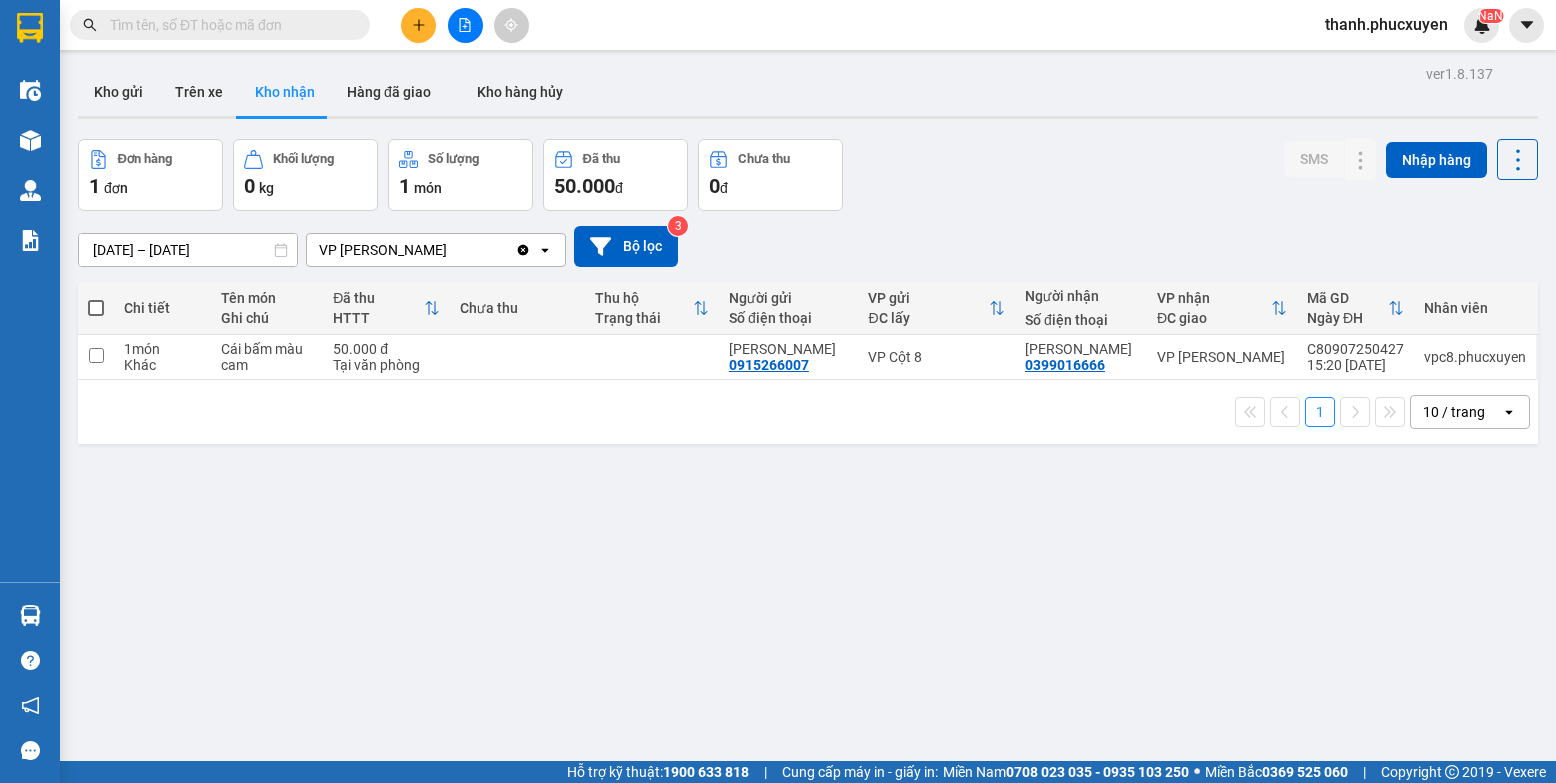 click on "Kết quả tìm kiếm ( 0 )  Bộ lọc  Thuộc VP này No Data thanh.phucxuyen NaN     Điều hành xe     Kho hàng mới     Quản Lý Quản lý thu hộ Quản lý chuyến Quản lý khách hàng Quản lý khách hàng mới Quản lý giao nhận mới Quản lý kiểm kho     Báo cáo  11. Báo cáo đơn giao nhận nội bộ 1. Chi tiết đơn hàng văn phòng 12. Thống kê đơn đối tác 2. Tổng doanh thu theo từng văn phòng 3. Thống kê đơn hàng toàn nhà xe  4. Báo cáo dòng tiền theo nhân viên 5. Doanh thu thực tế chi tiết theo phòng hàng  8. Thống kê nhận và gửi hàng theo văn phòng 9. Thống kê chi tiết đơn hàng theo văn phòng gửi Báo cáo Dòng tiền Thực thu của Nhân viên (Tách cước) Hàng sắp về Hướng dẫn sử dụng Giới thiệu Vexere, nhận hoa hồng Phản hồi Phần mềm hỗ trợ bạn tốt chứ? ver  1.8.137 Kho gửi Trên xe Kho nhận Hàng đã giao Kho hàng hủy Đơn hàng 1 đơn 0" at bounding box center (778, 391) 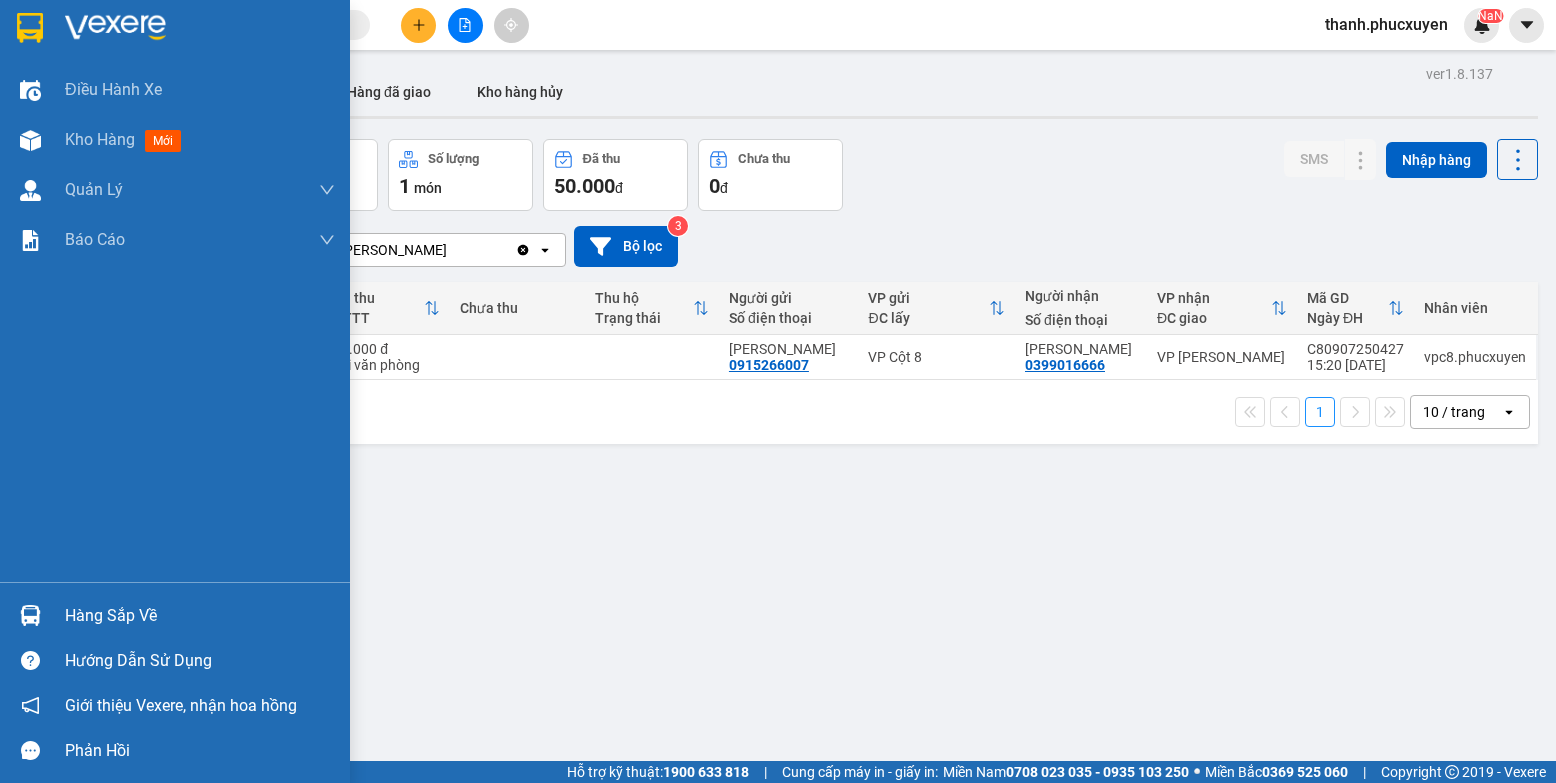 click at bounding box center (30, 615) 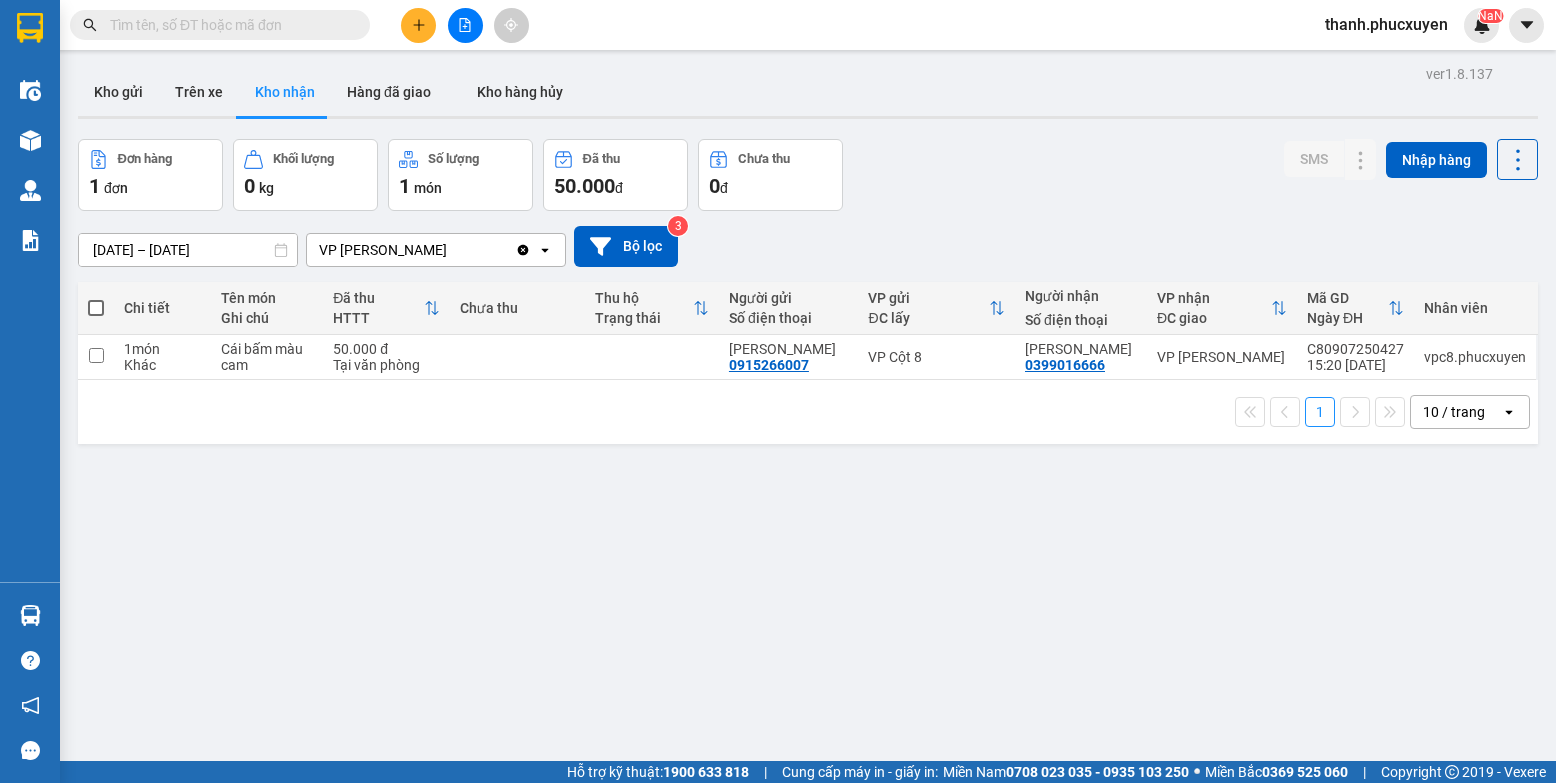 drag, startPoint x: 1132, startPoint y: 623, endPoint x: 265, endPoint y: 735, distance: 874.2042 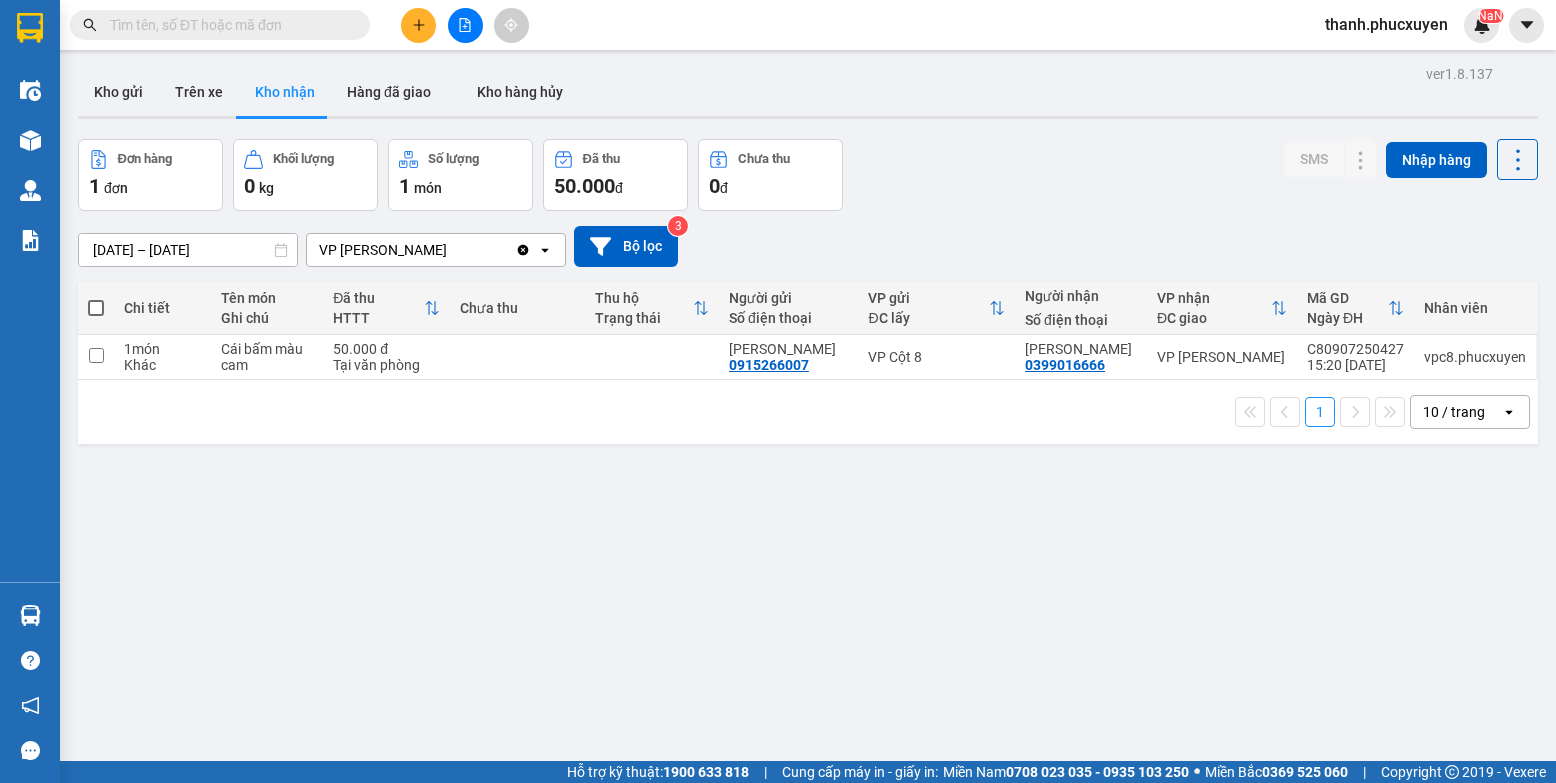 click on "Kết quả tìm kiếm ( 0 )  Bộ lọc  Thuộc VP này No Data thanh.phucxuyen NaN     Điều hành xe     Kho hàng mới     Quản Lý Quản lý thu hộ Quản lý chuyến Quản lý khách hàng Quản lý khách hàng mới Quản lý giao nhận mới Quản lý kiểm kho     Báo cáo  11. Báo cáo đơn giao nhận nội bộ 1. Chi tiết đơn hàng văn phòng 12. Thống kê đơn đối tác 2. Tổng doanh thu theo từng văn phòng 3. Thống kê đơn hàng toàn nhà xe  4. Báo cáo dòng tiền theo nhân viên 5. Doanh thu thực tế chi tiết theo phòng hàng  8. Thống kê nhận và gửi hàng theo văn phòng 9. Thống kê chi tiết đơn hàng theo văn phòng gửi Báo cáo Dòng tiền Thực thu của Nhân viên (Tách cước) Hàng sắp về Hướng dẫn sử dụng Giới thiệu Vexere, nhận hoa hồng Phản hồi Phần mềm hỗ trợ bạn tốt chứ? ver  1.8.137 Kho gửi Trên xe Kho nhận Hàng đã giao Kho hàng hủy Đơn hàng 1 đơn 0" at bounding box center (778, 391) 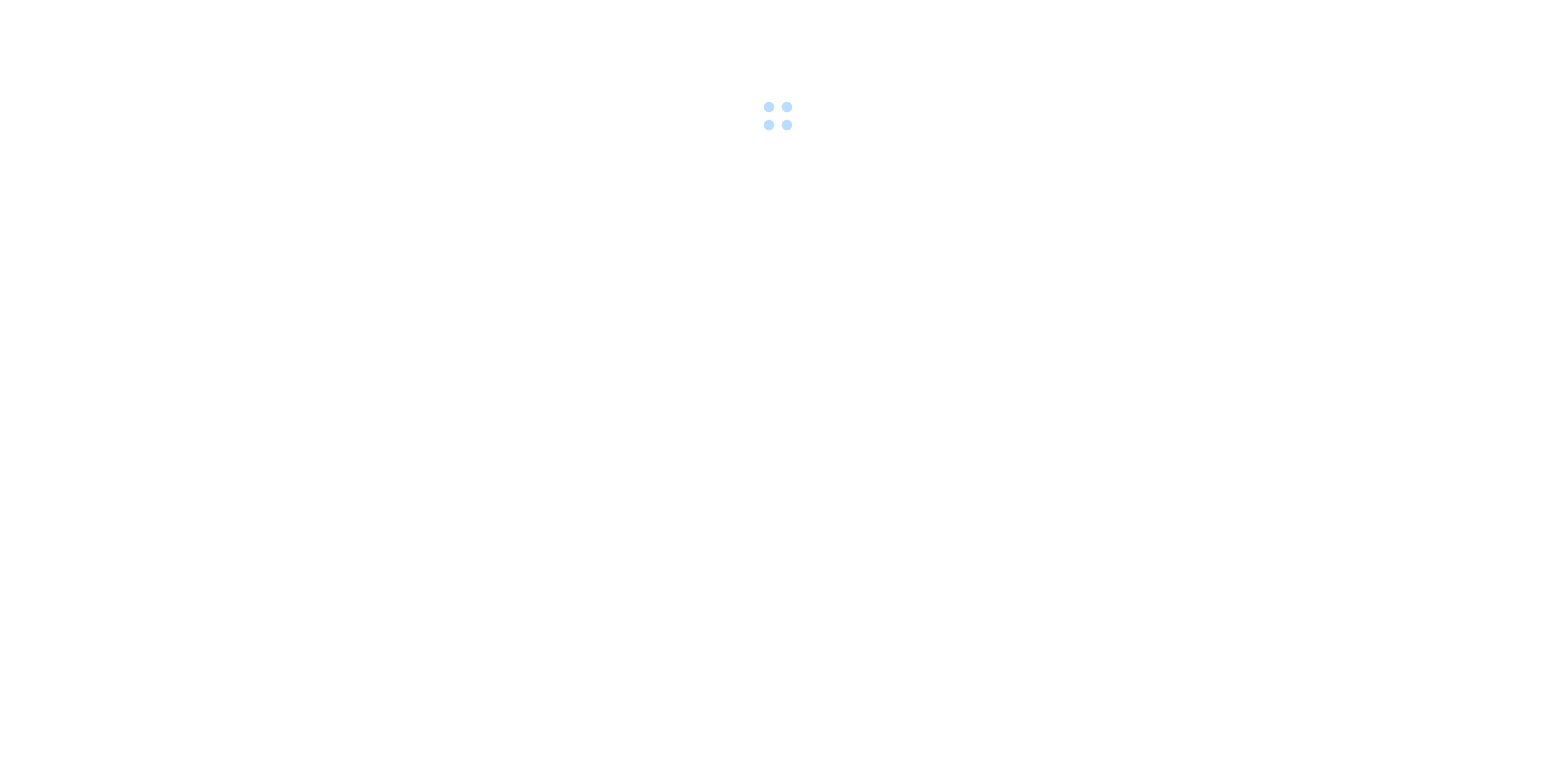 scroll, scrollTop: 0, scrollLeft: 0, axis: both 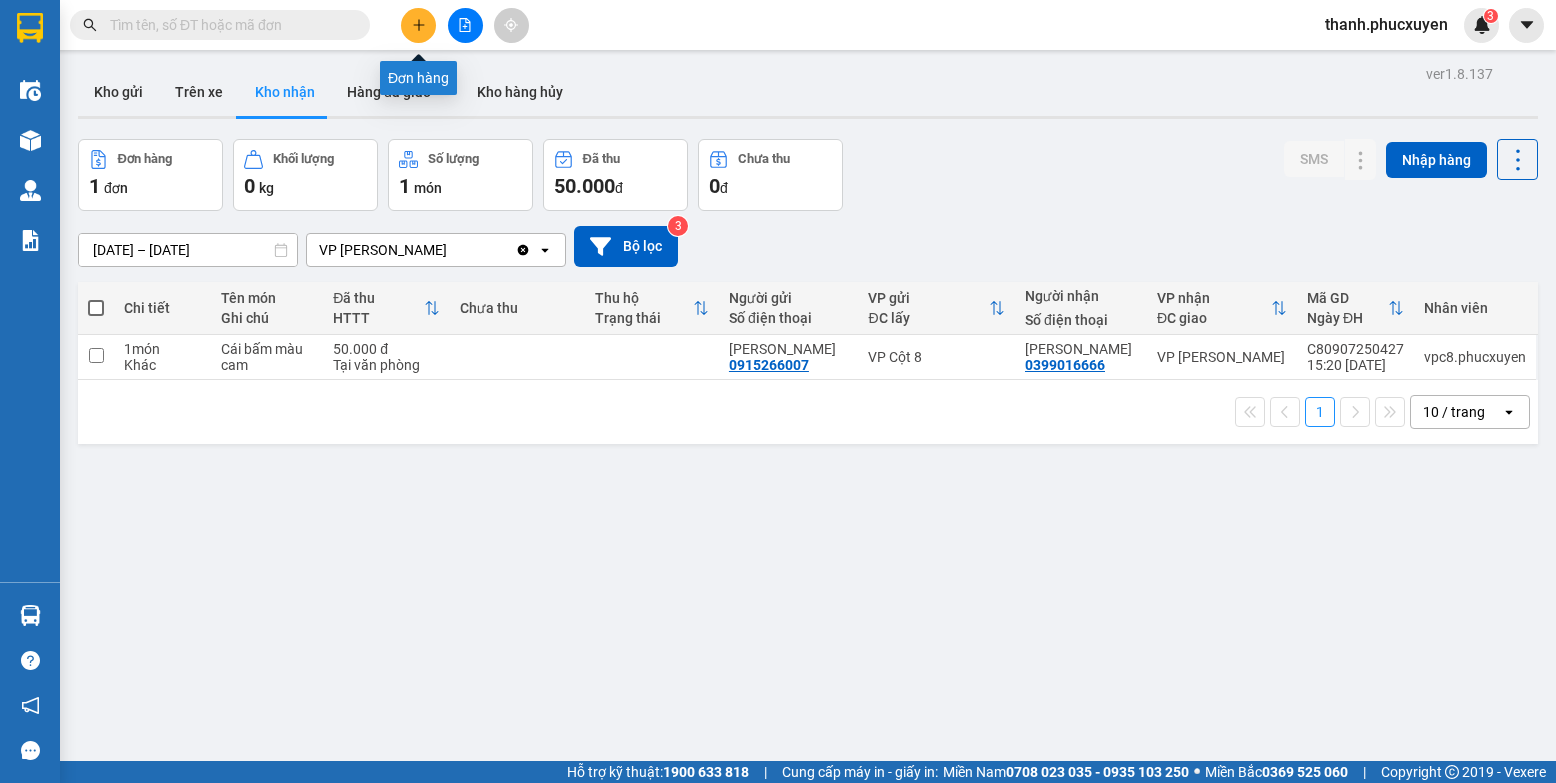 click 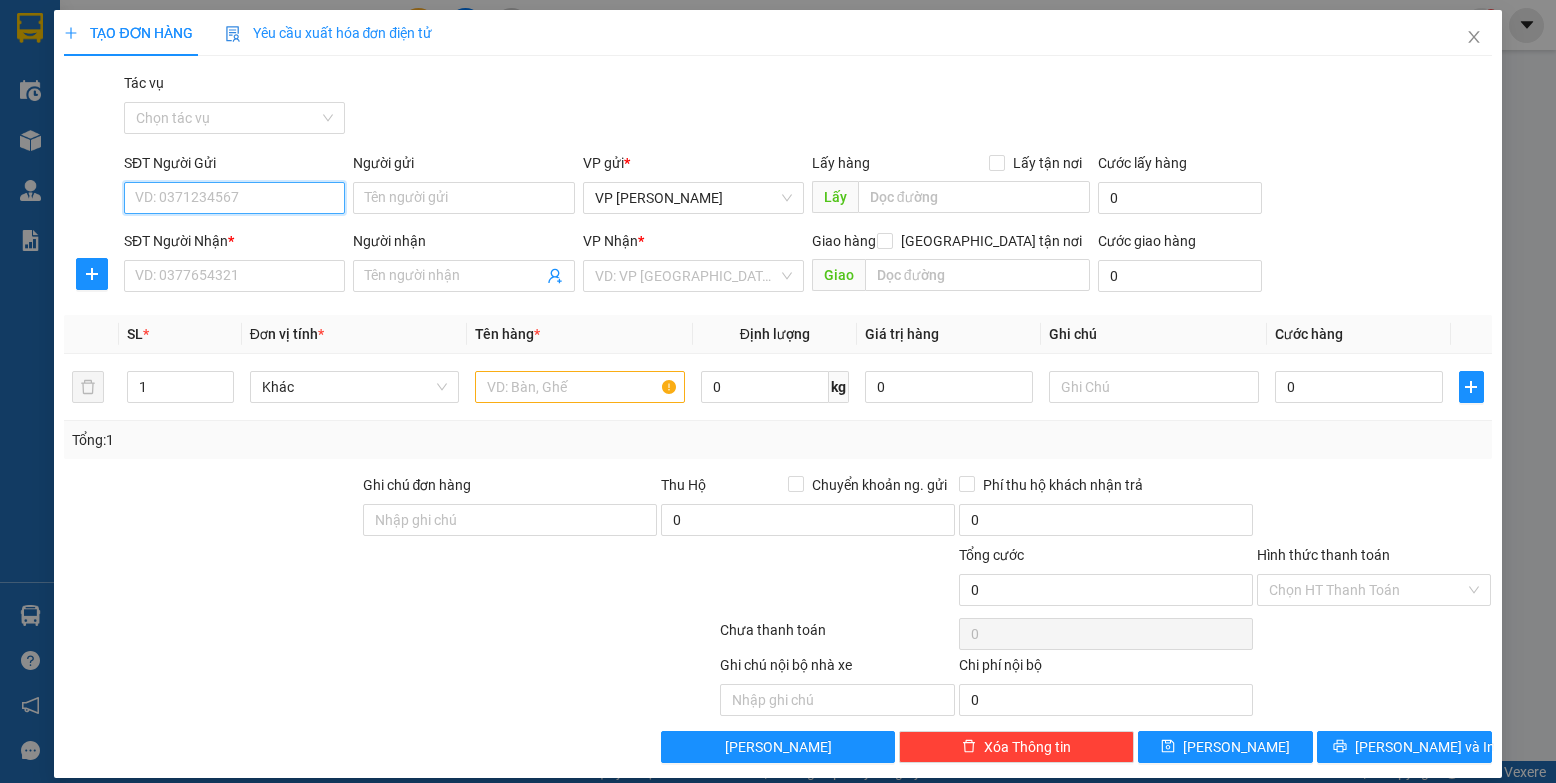 click on "SĐT Người Gửi" at bounding box center [234, 198] 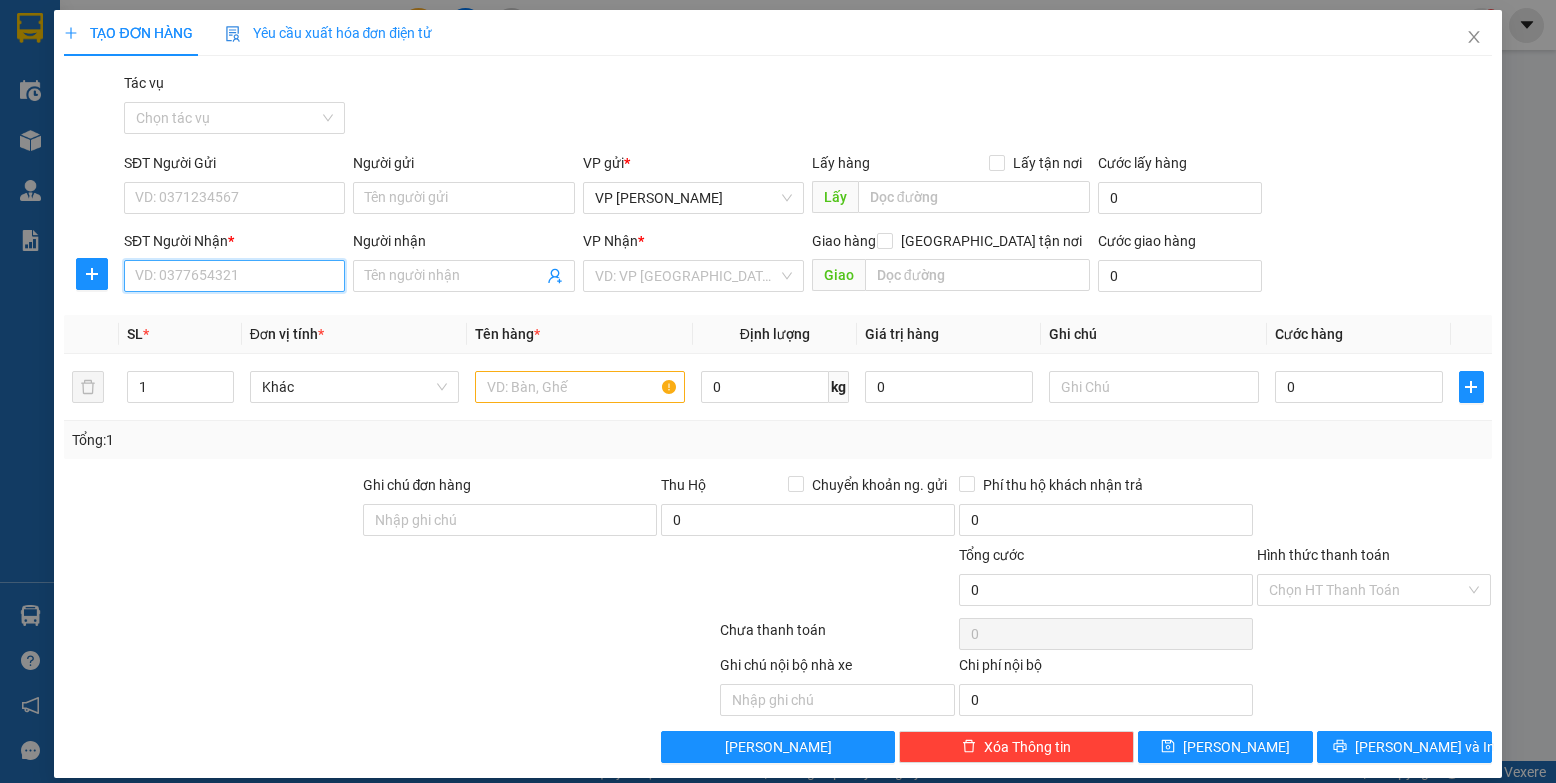 click on "SĐT Người Nhận  *" at bounding box center [234, 276] 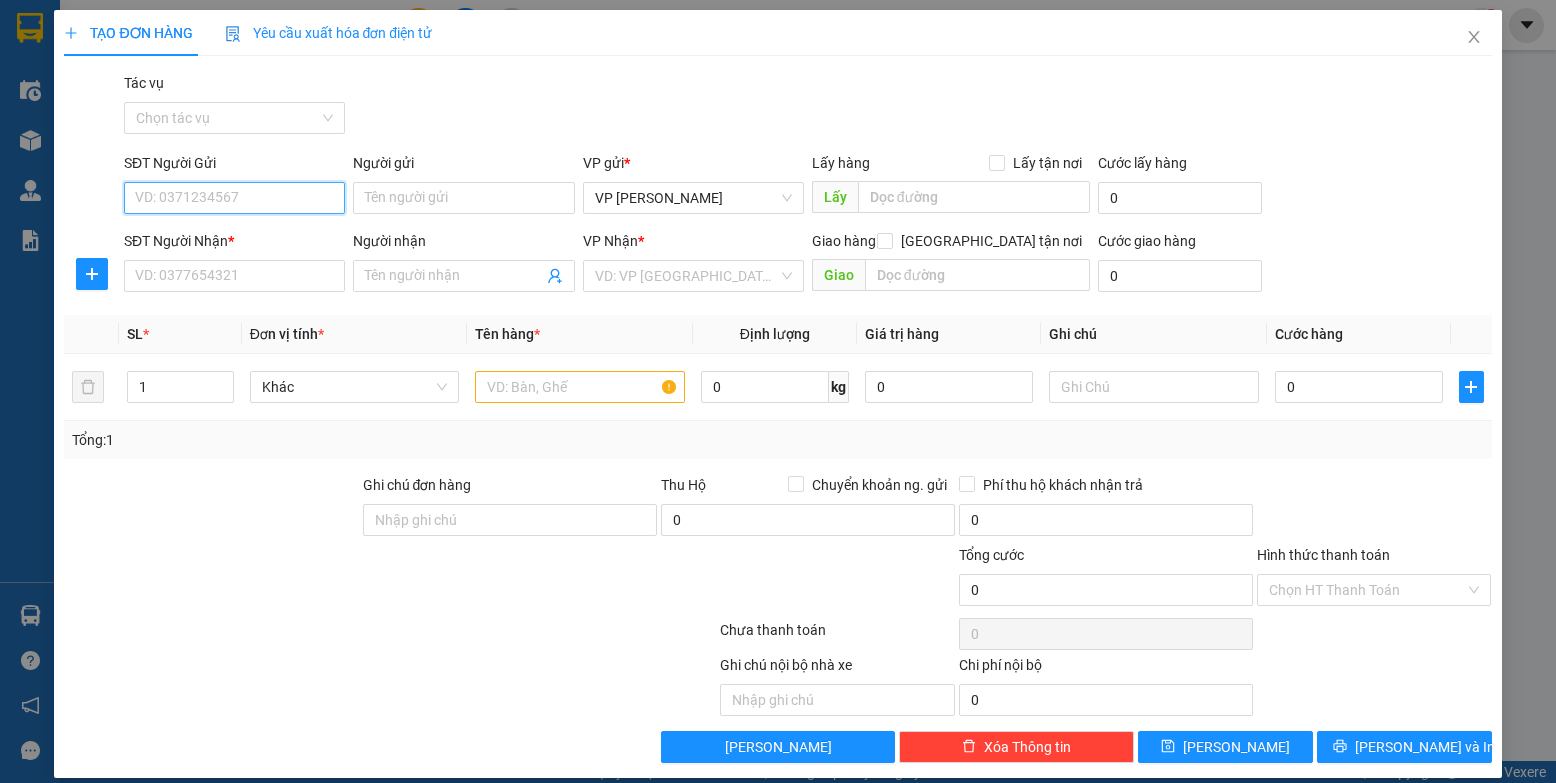 click on "SĐT Người Gửi" at bounding box center (234, 198) 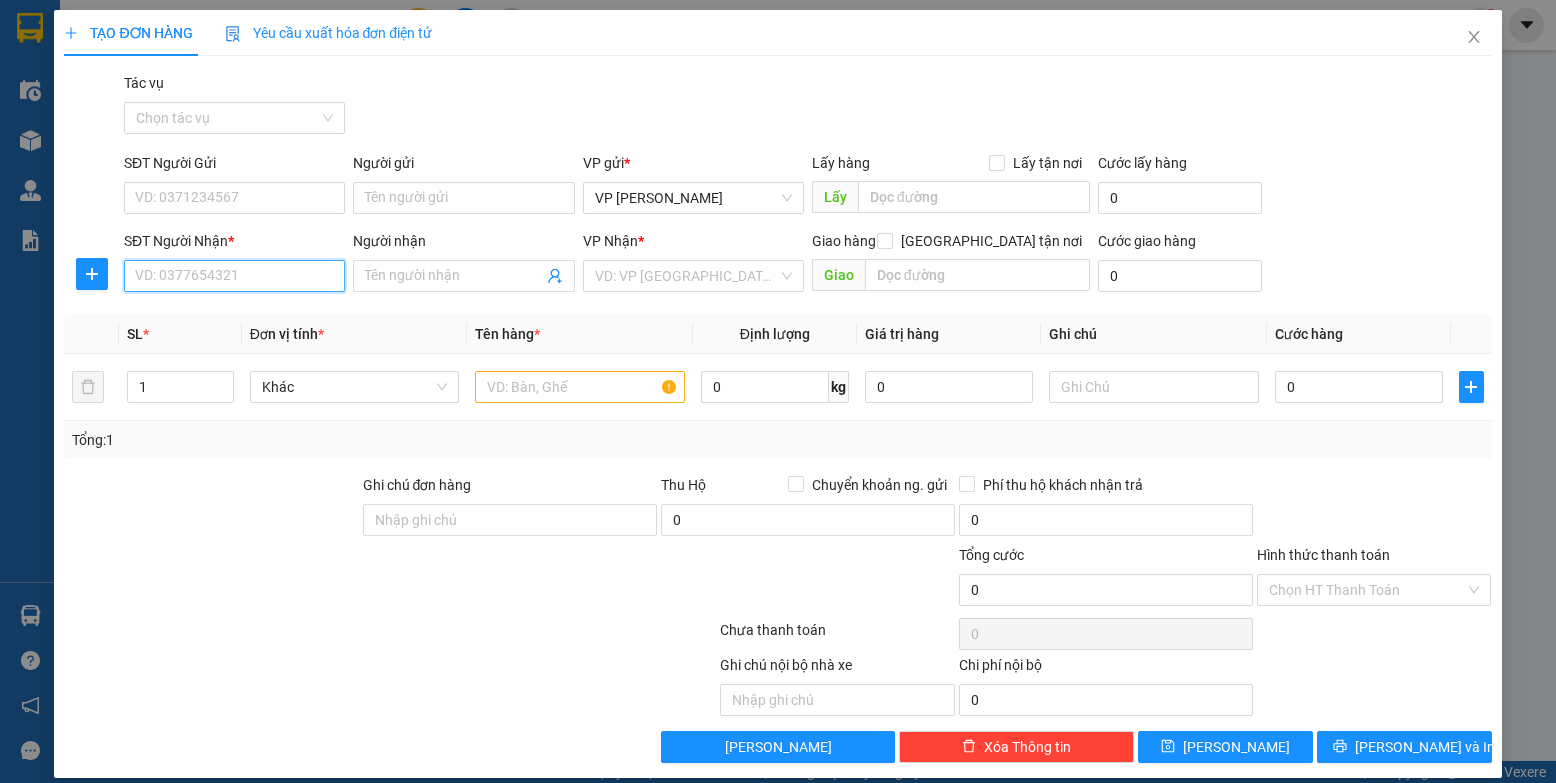 click on "SĐT Người Nhận  *" at bounding box center [234, 276] 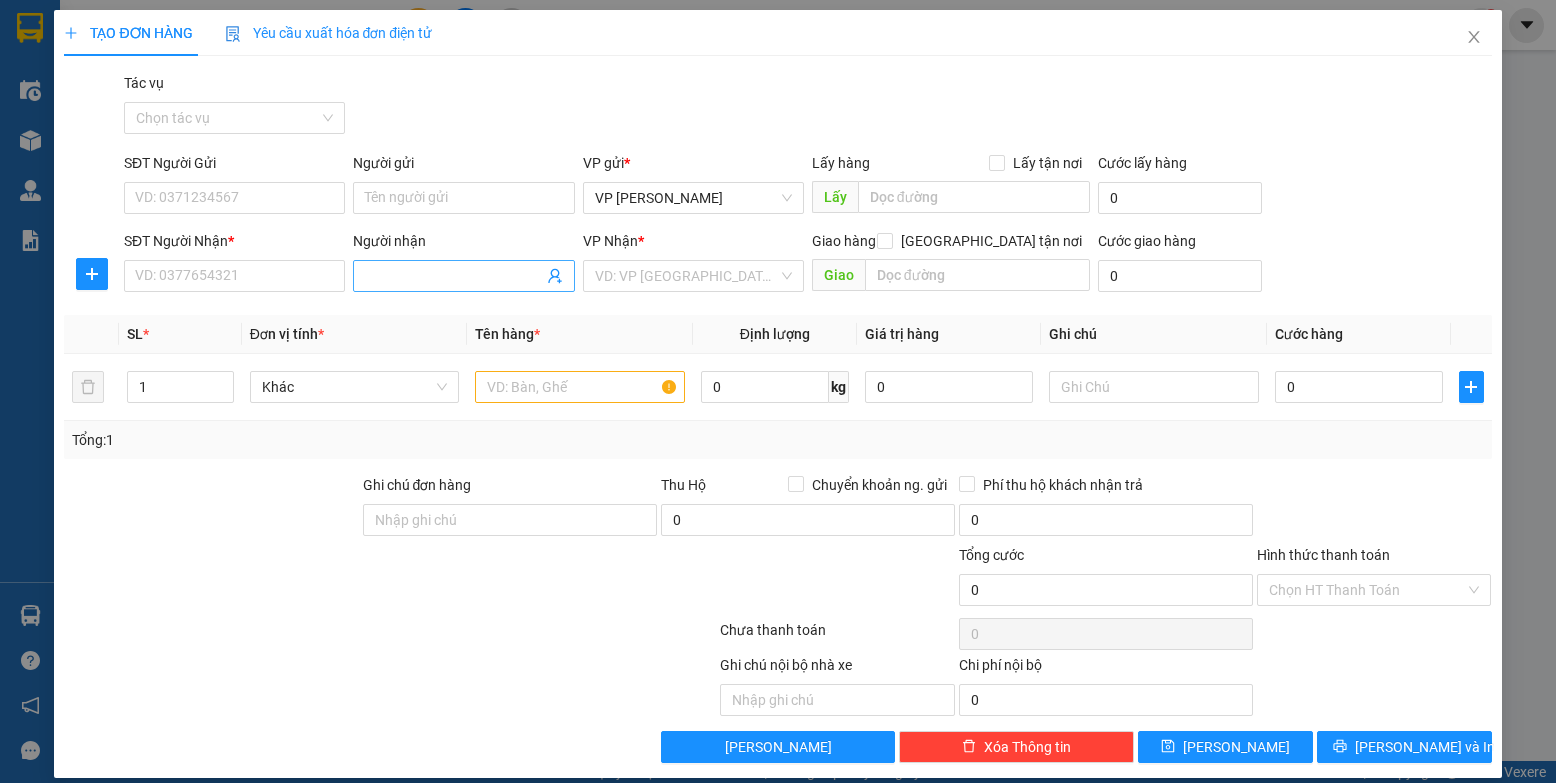 click on "Người nhận" at bounding box center (453, 276) 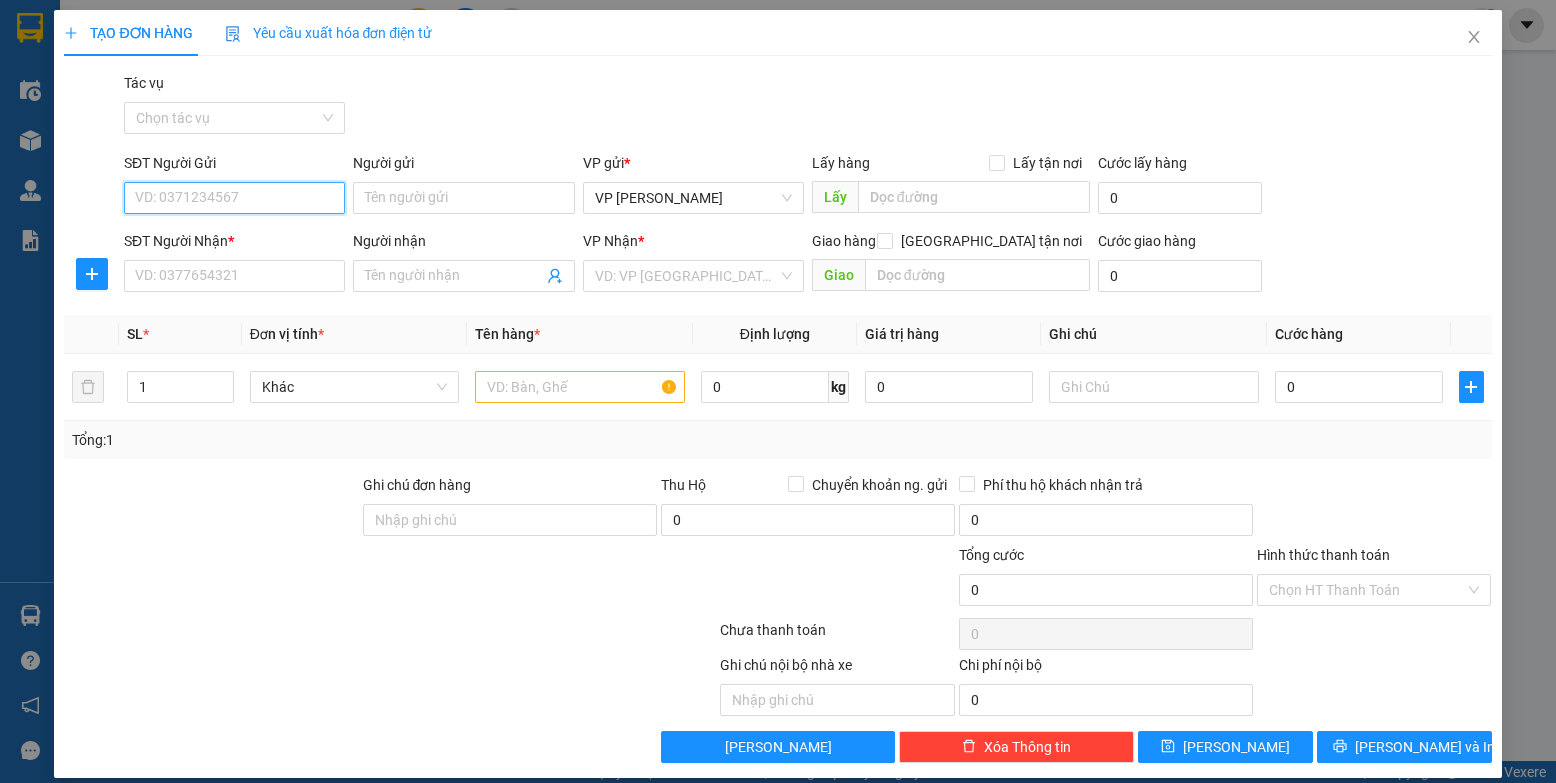 click on "SĐT Người Gửi" at bounding box center [234, 198] 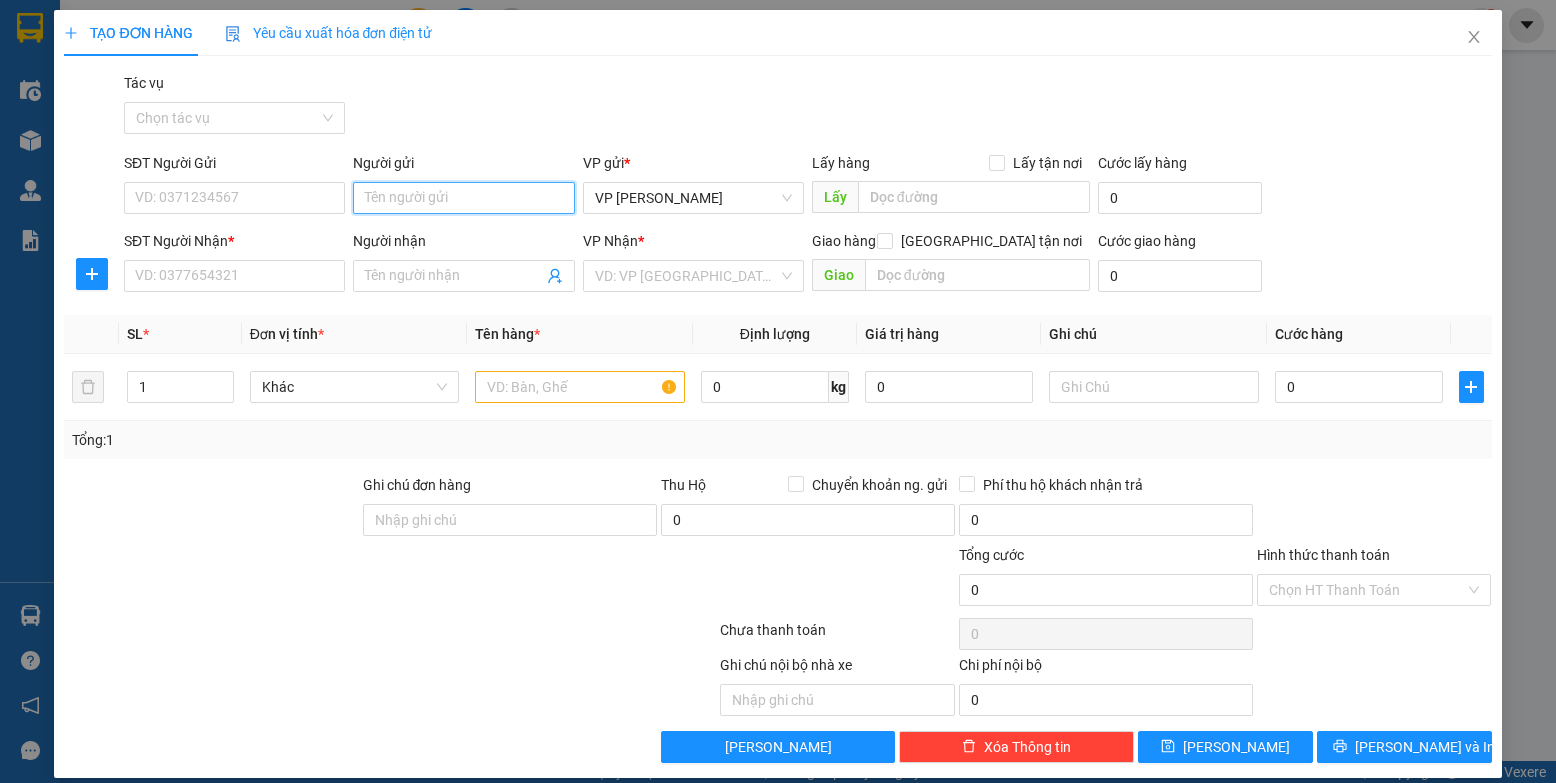 click on "Người gửi" at bounding box center (463, 198) 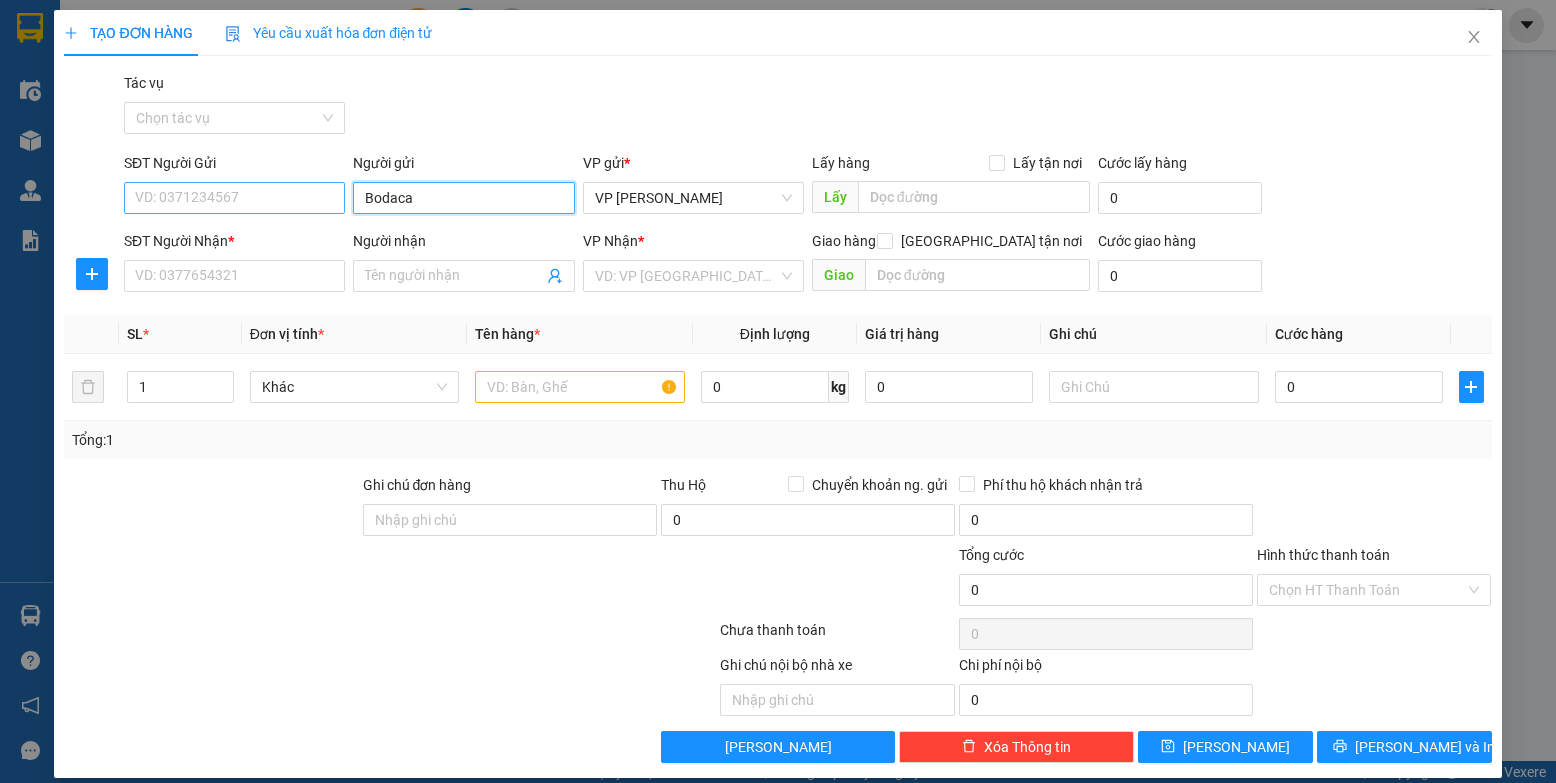 drag, startPoint x: 438, startPoint y: 187, endPoint x: 313, endPoint y: 198, distance: 125.48307 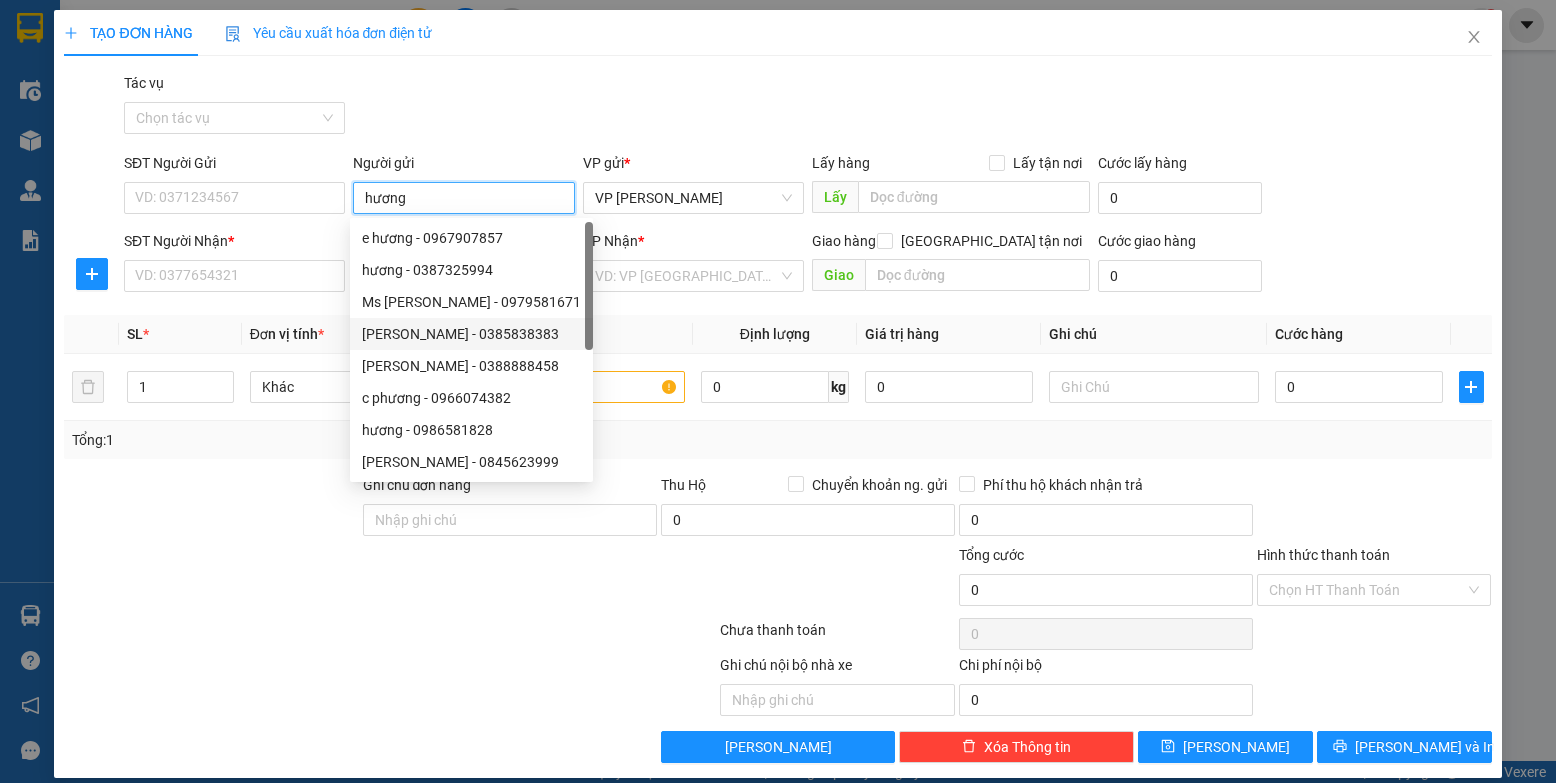 scroll, scrollTop: 0, scrollLeft: 0, axis: both 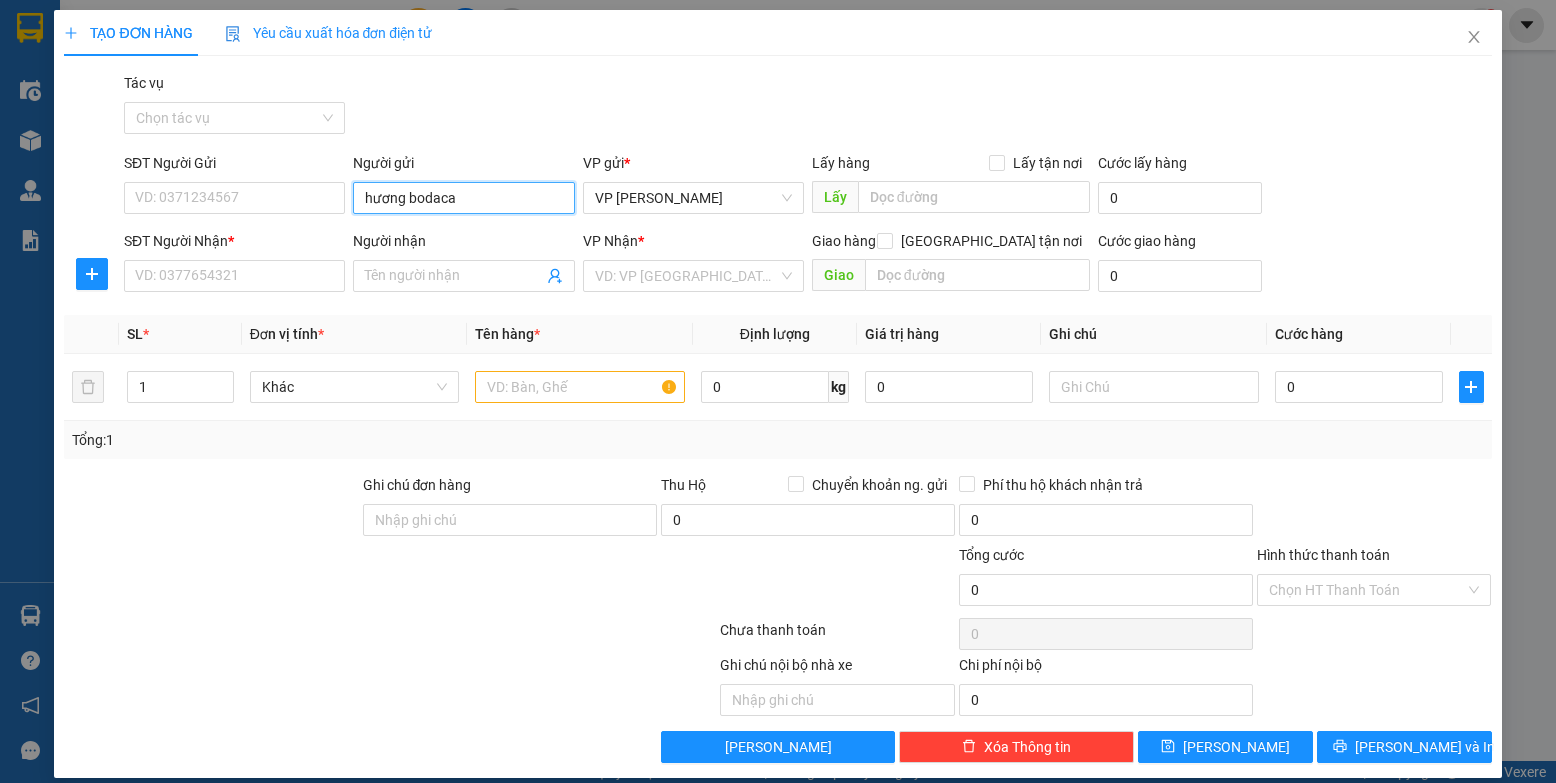 drag, startPoint x: 475, startPoint y: 201, endPoint x: 349, endPoint y: 198, distance: 126.035706 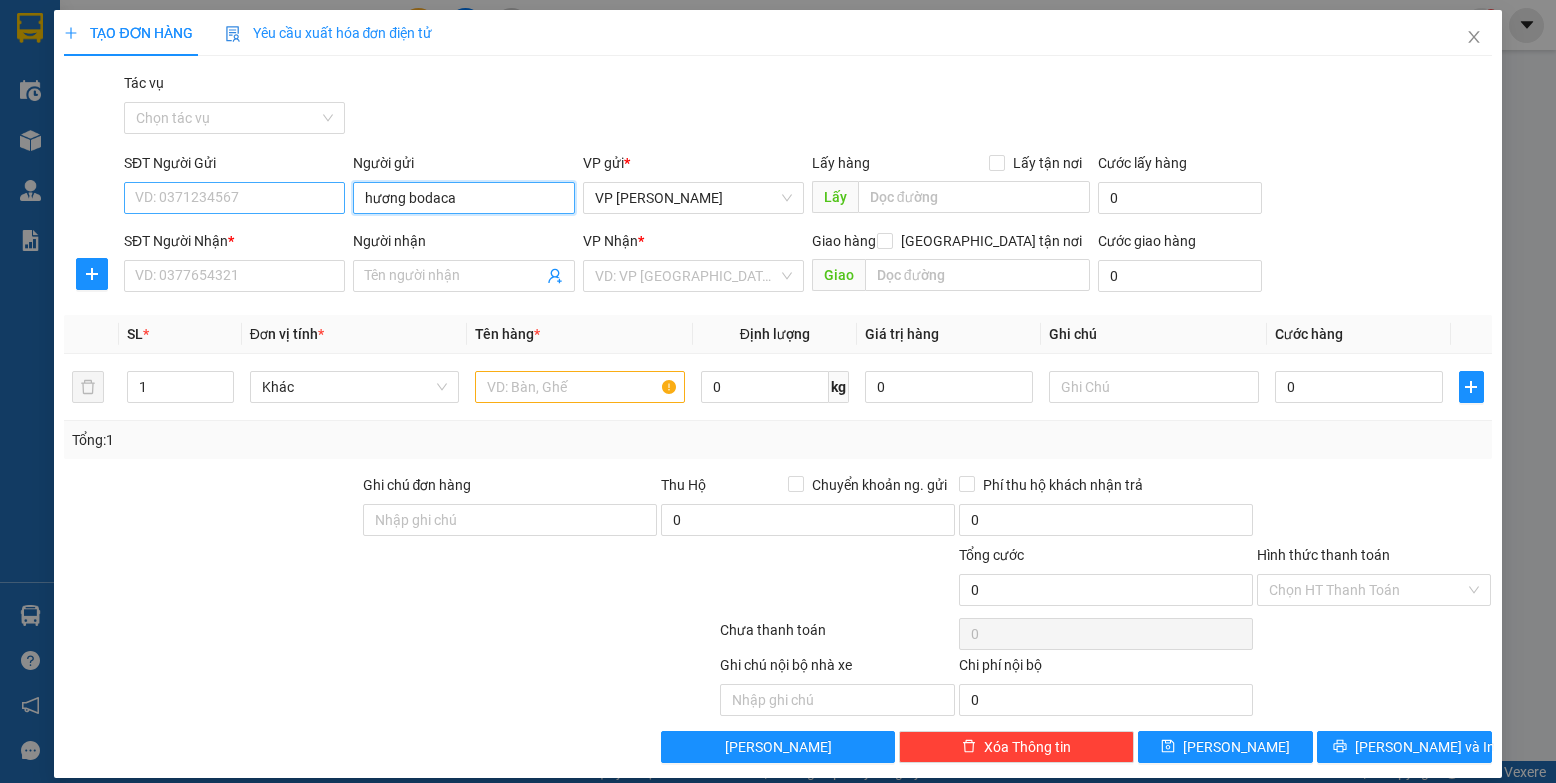 type on "hương bodaca" 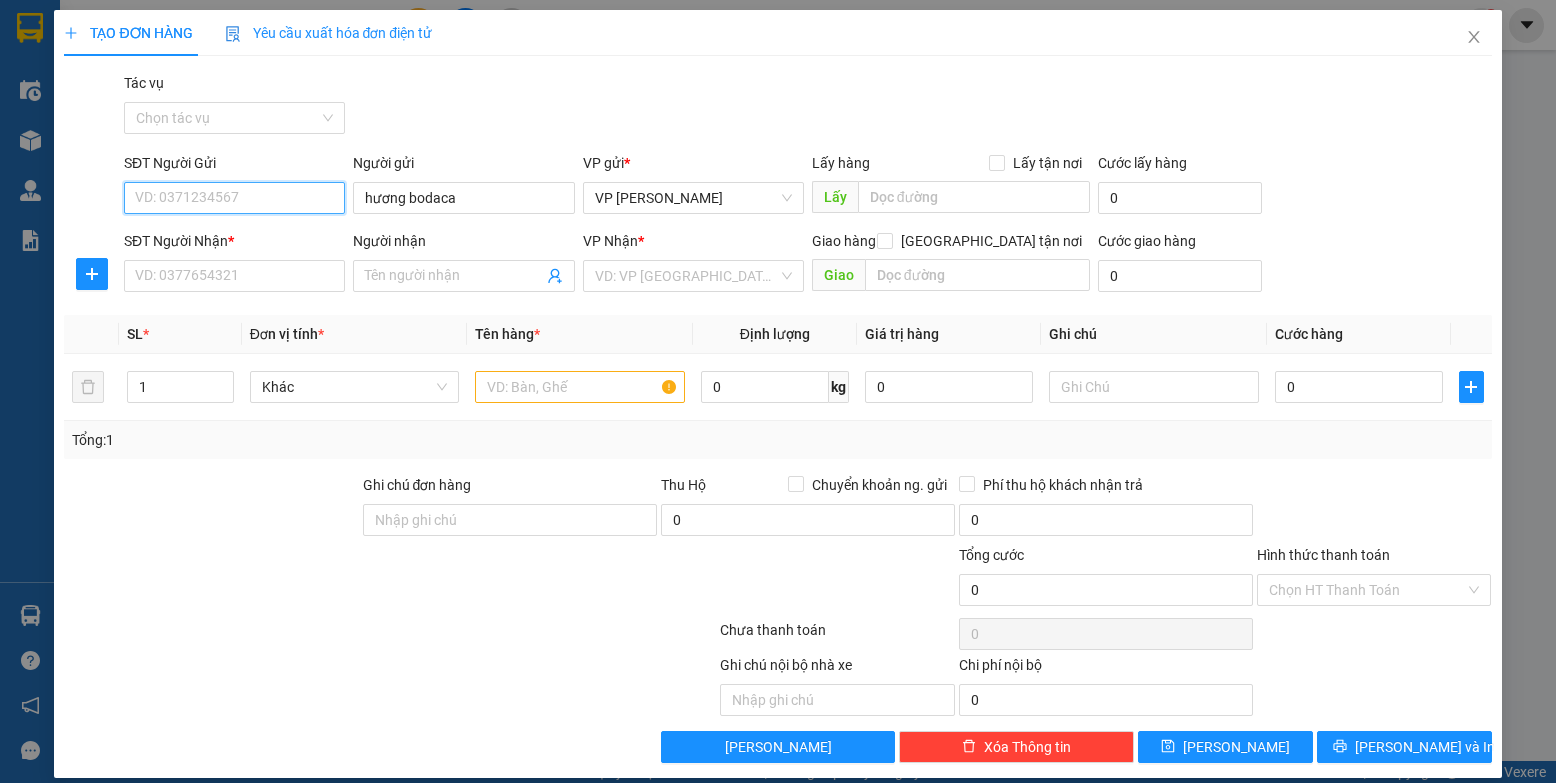 click on "SĐT Người Gửi" at bounding box center (234, 198) 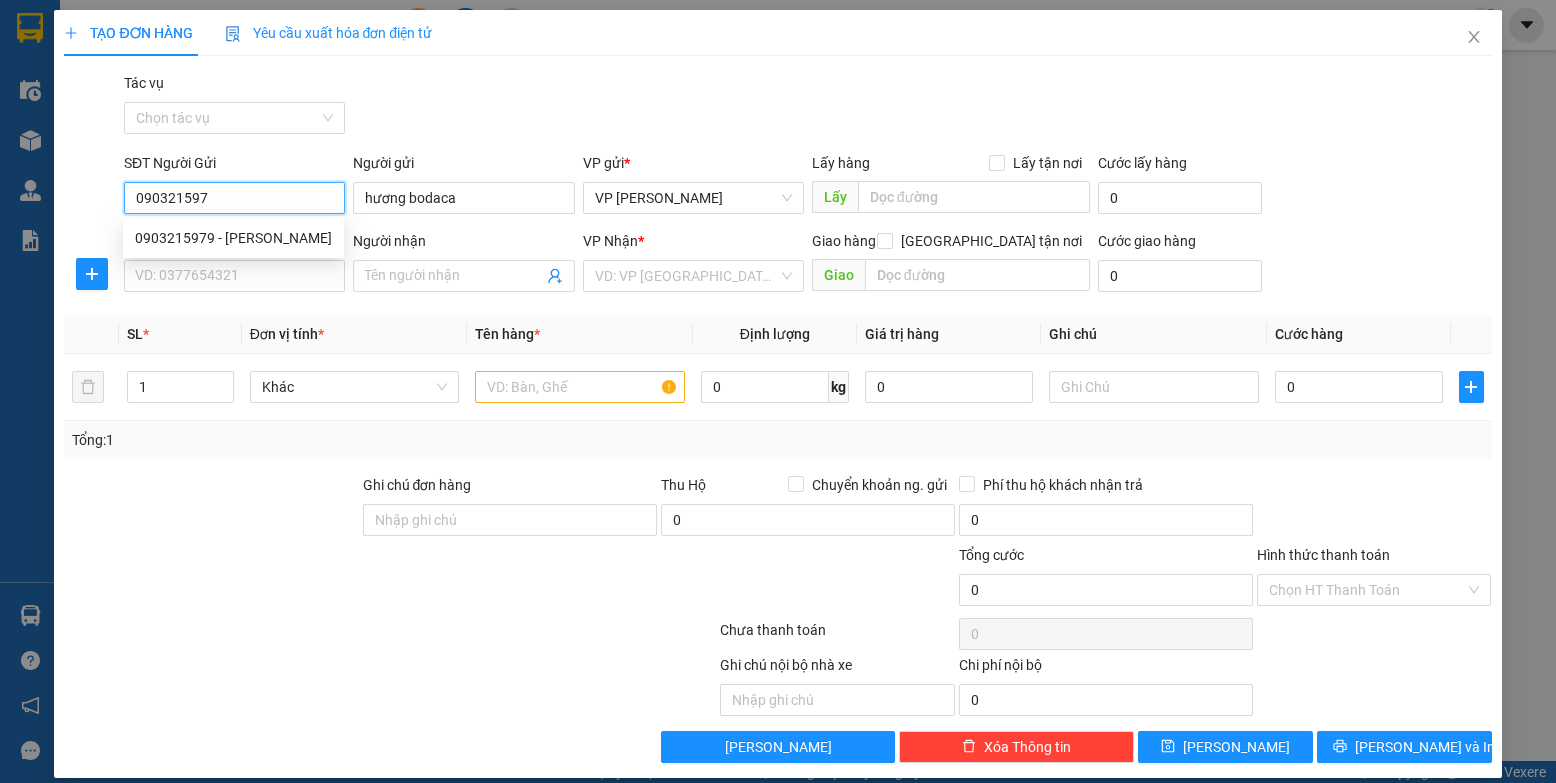 type on "0903215979" 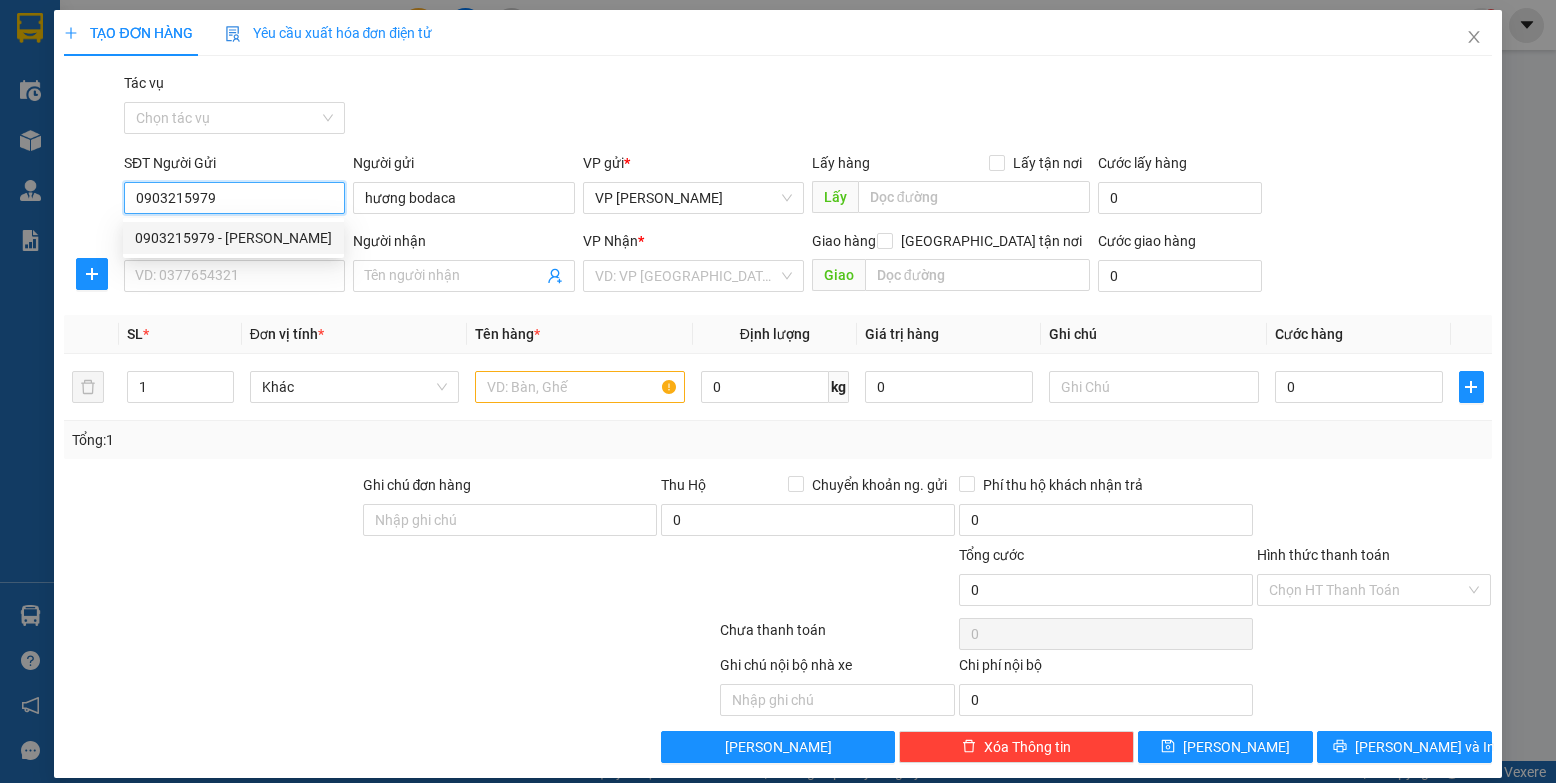 click on "0903215979 - Chị Hương" at bounding box center (233, 238) 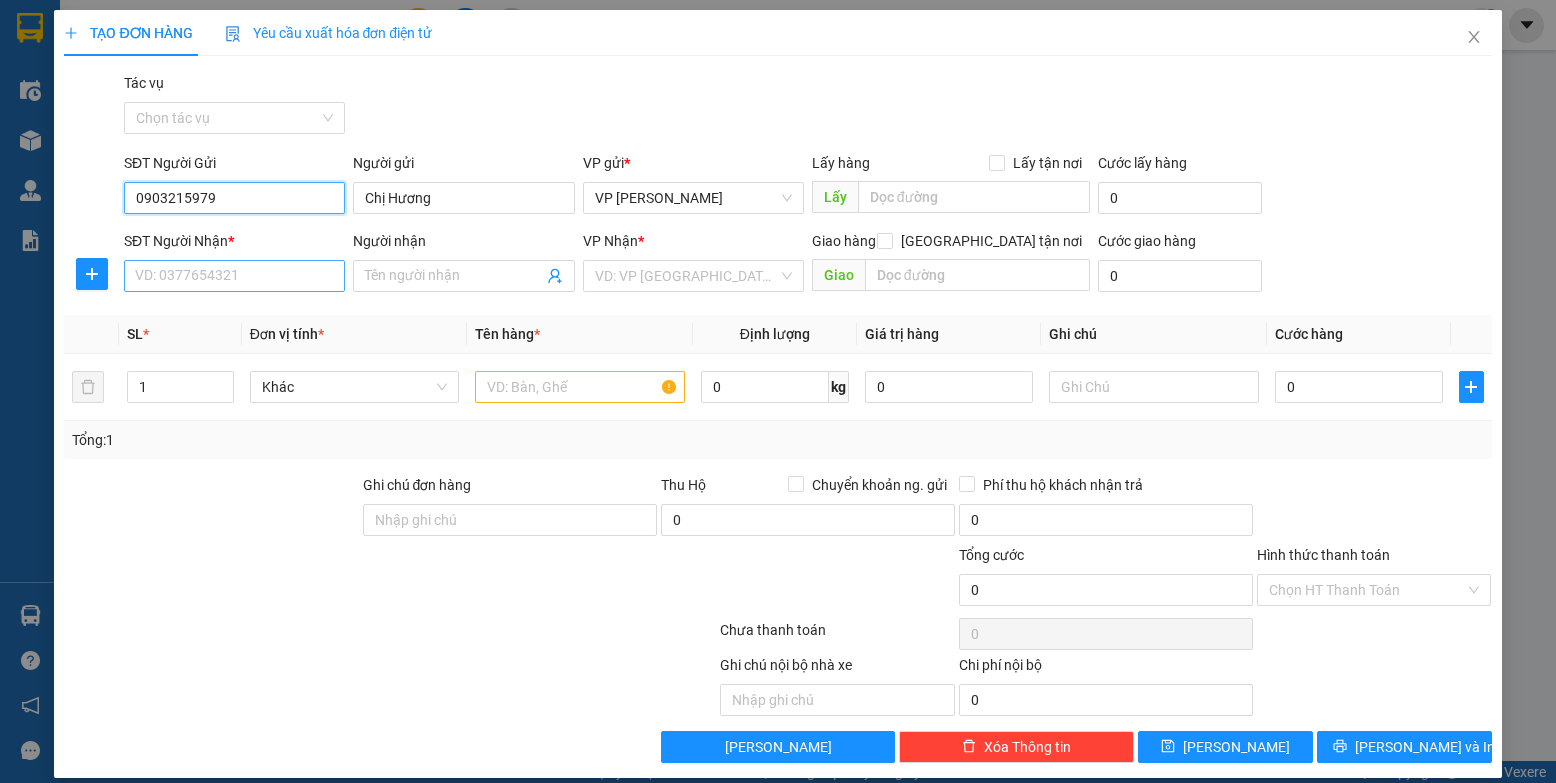 type on "0903215979" 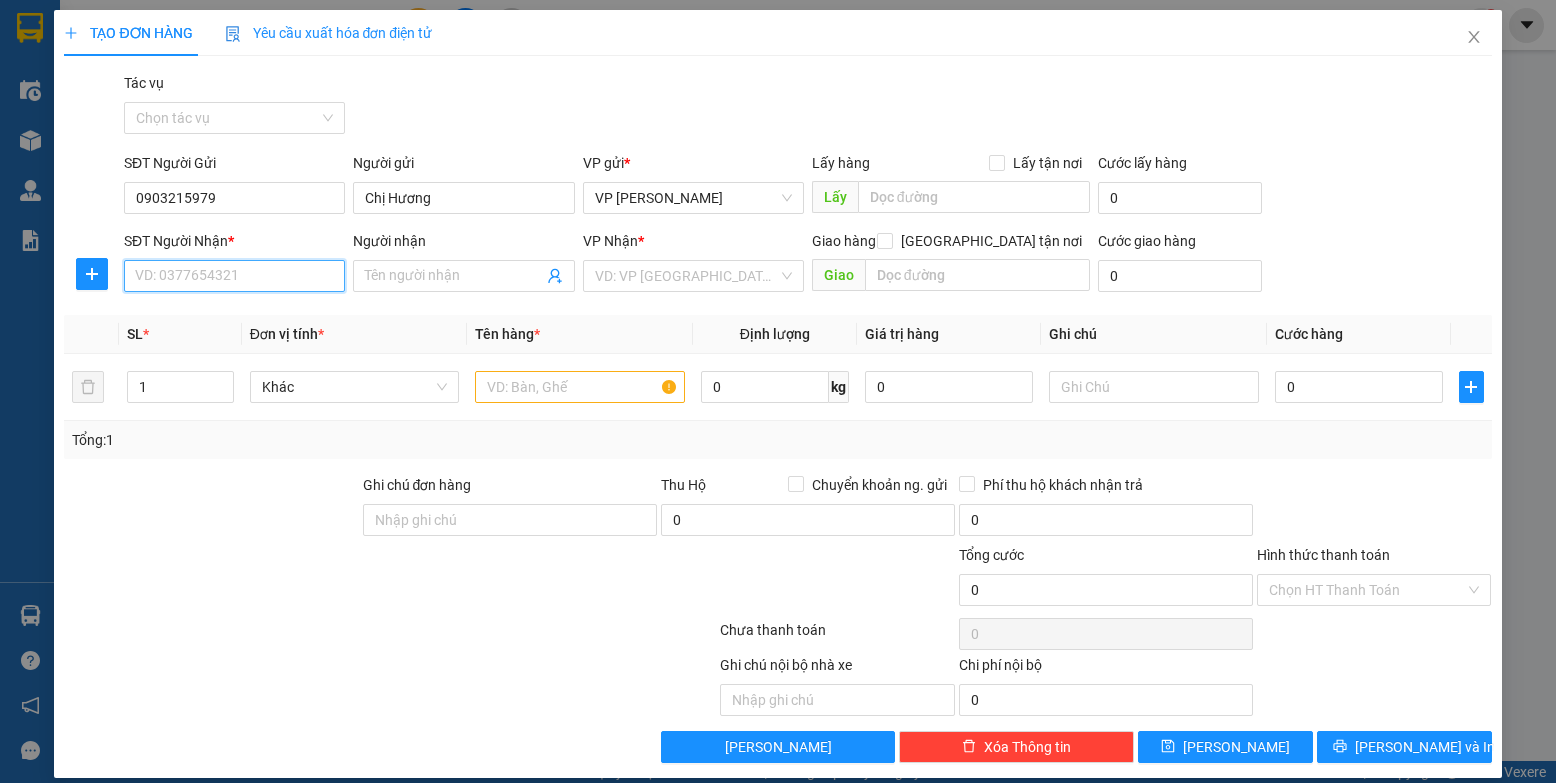 click on "SĐT Người Nhận  *" at bounding box center [234, 276] 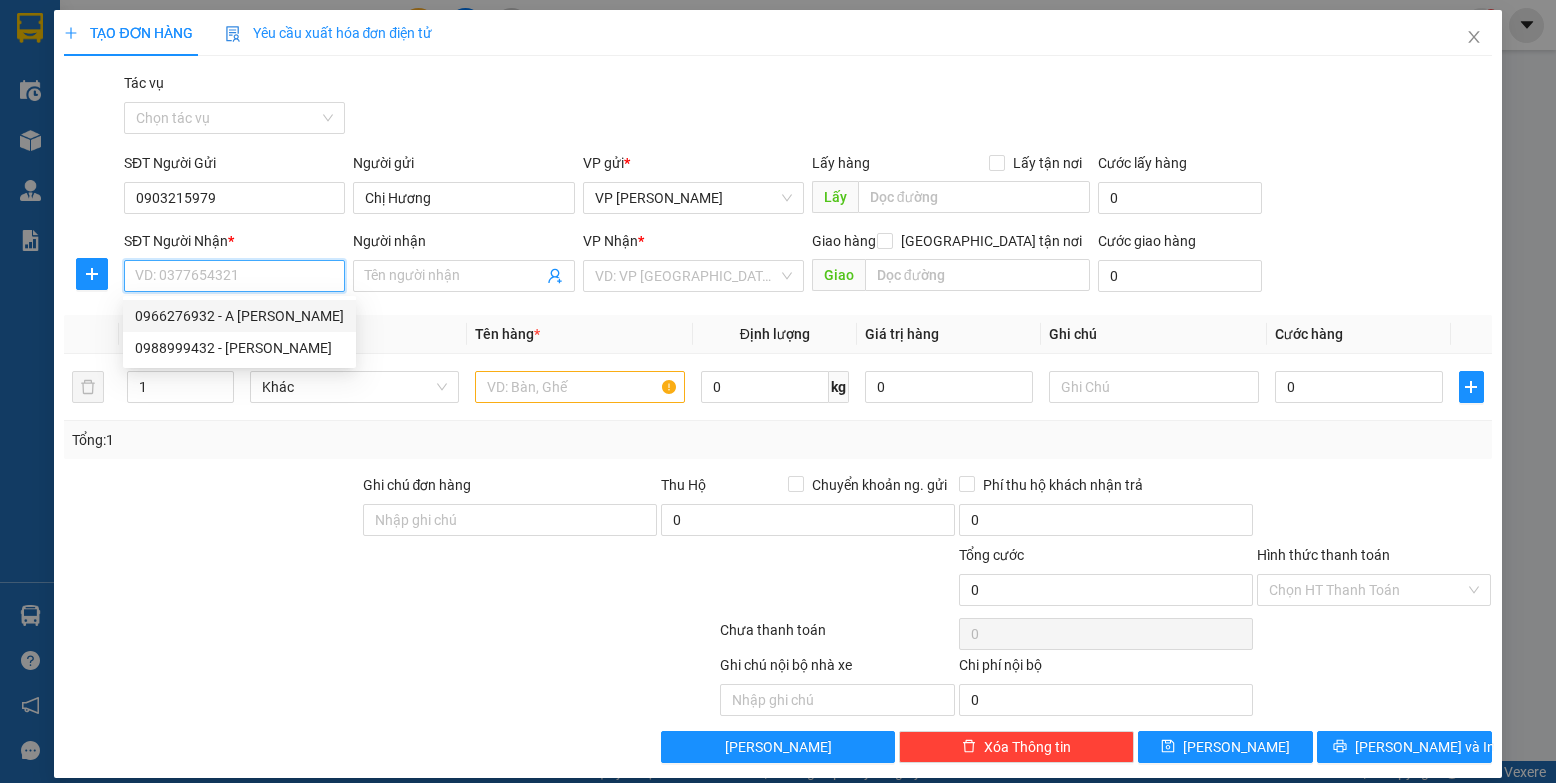 click on "0966276932 - A Toàn Ngọc Hà" at bounding box center [239, 316] 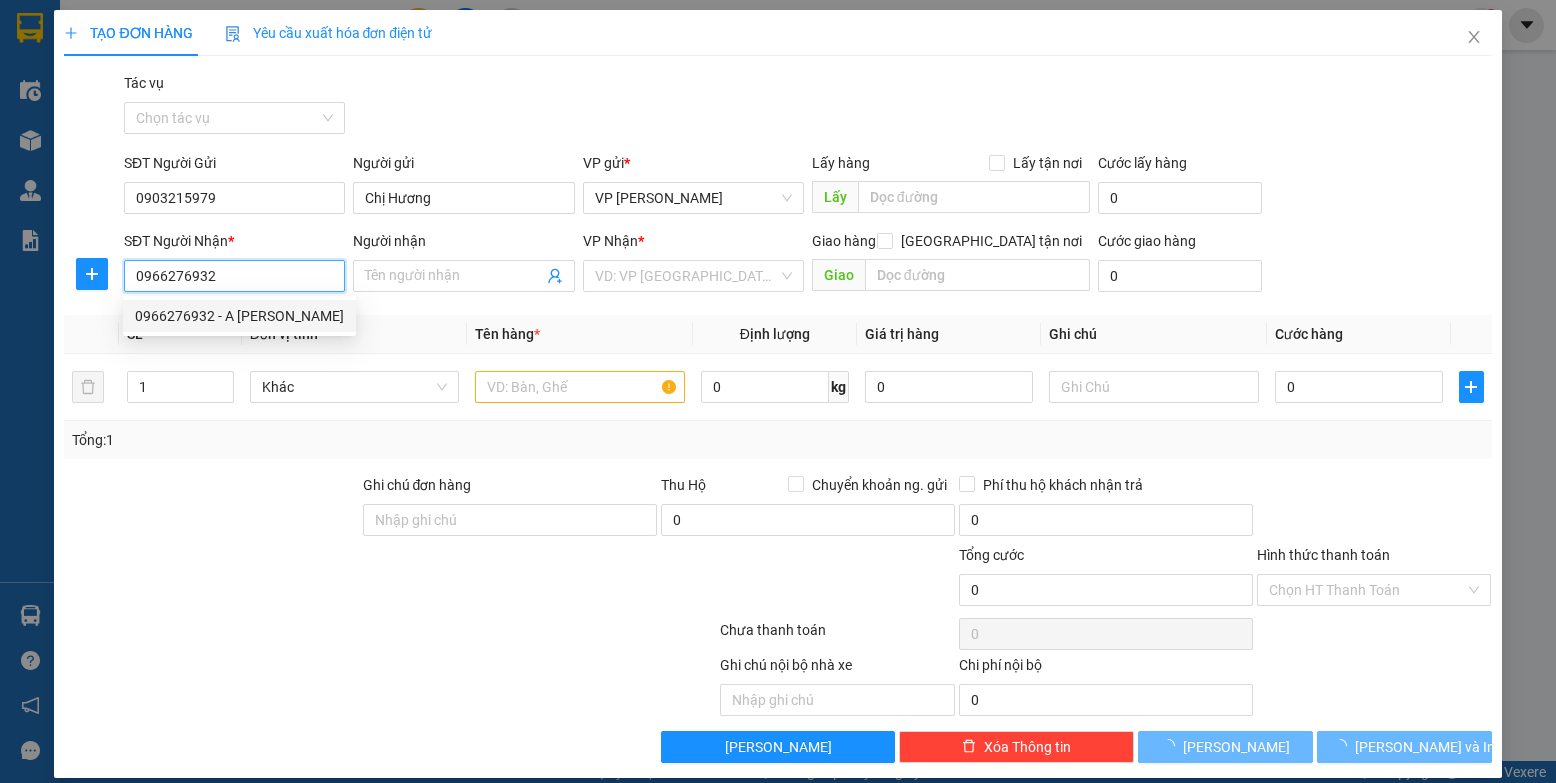 type on "A Toàn Ngọc Hà" 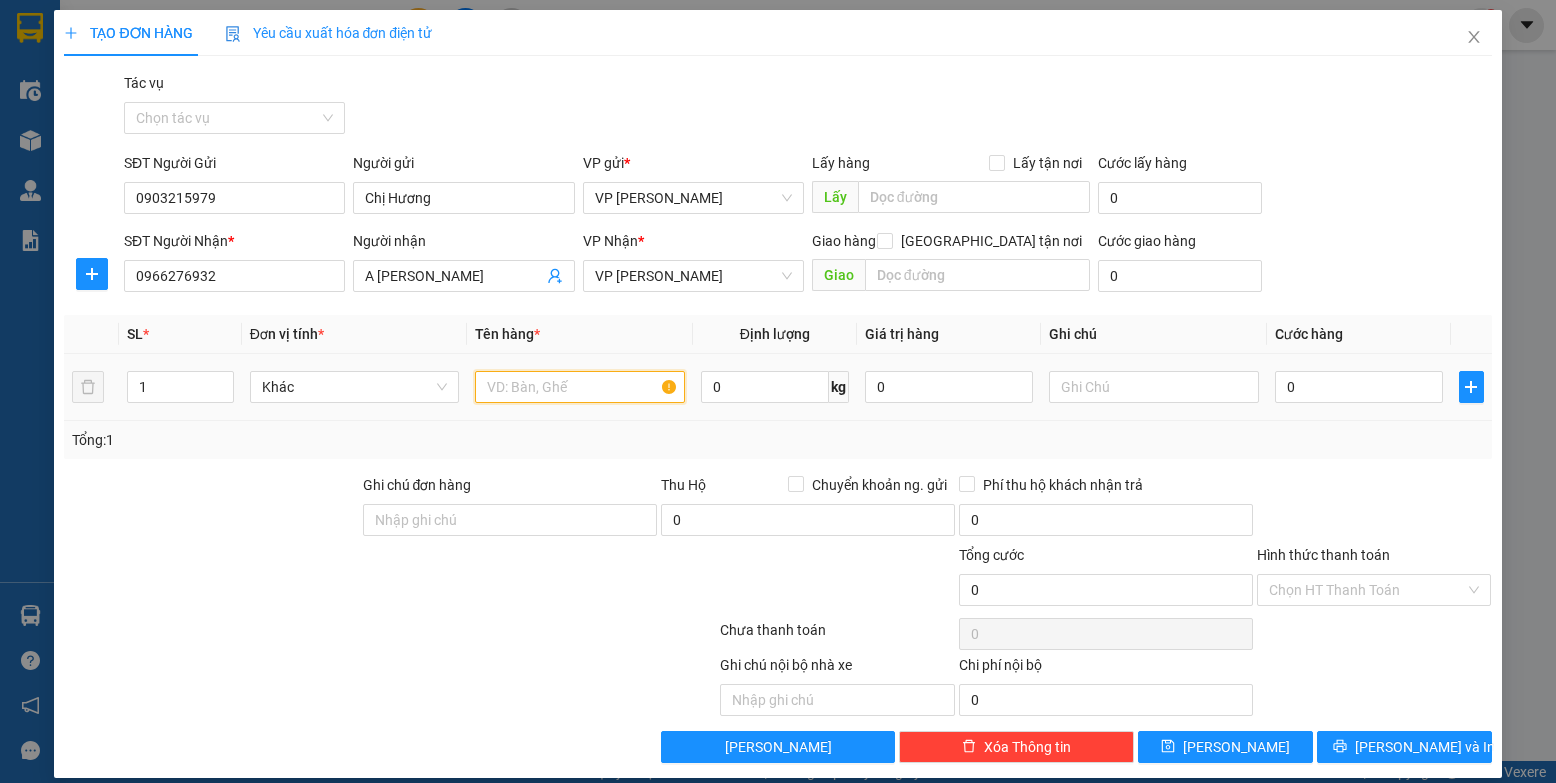 click at bounding box center [580, 387] 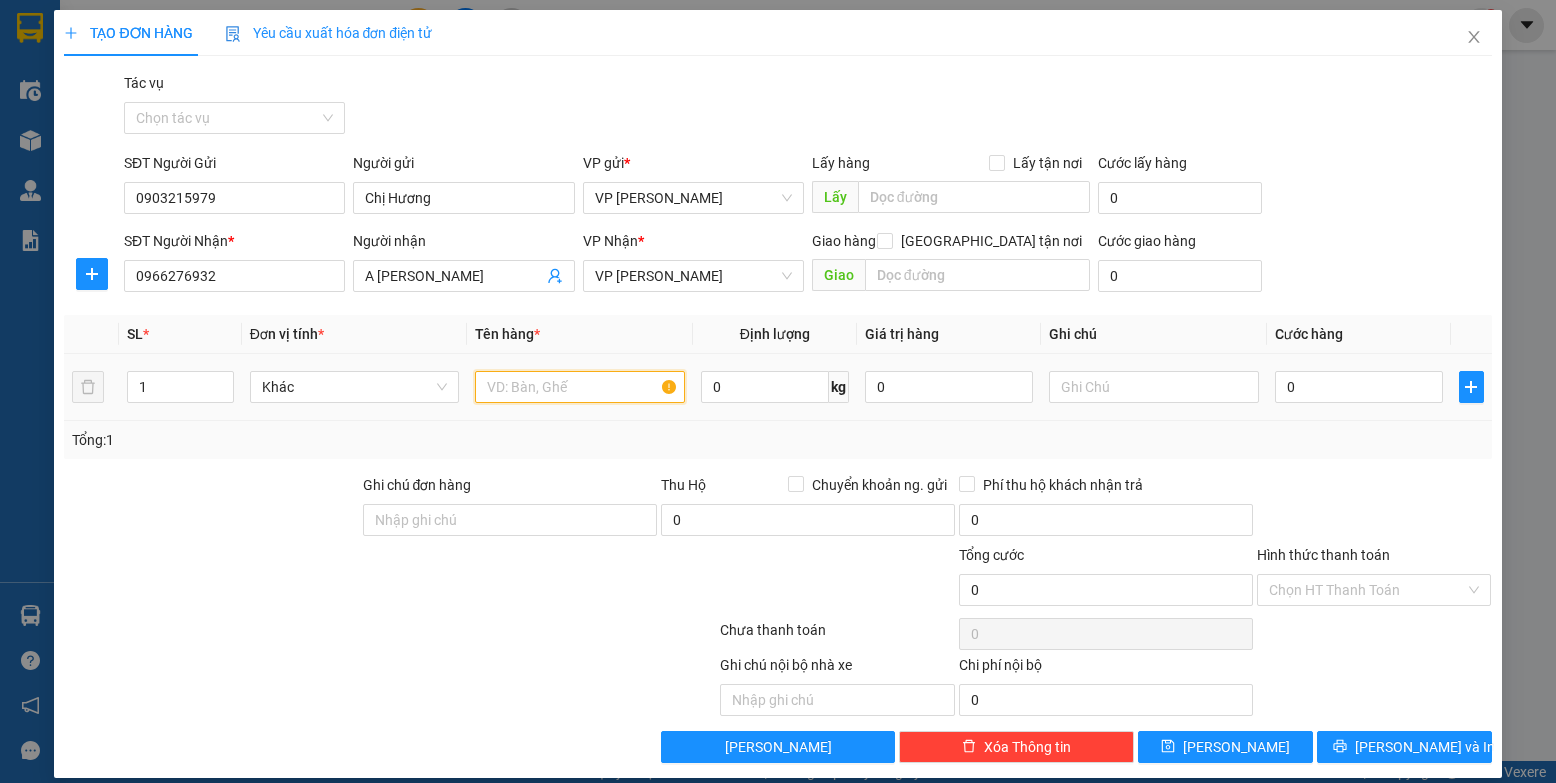 click at bounding box center [580, 387] 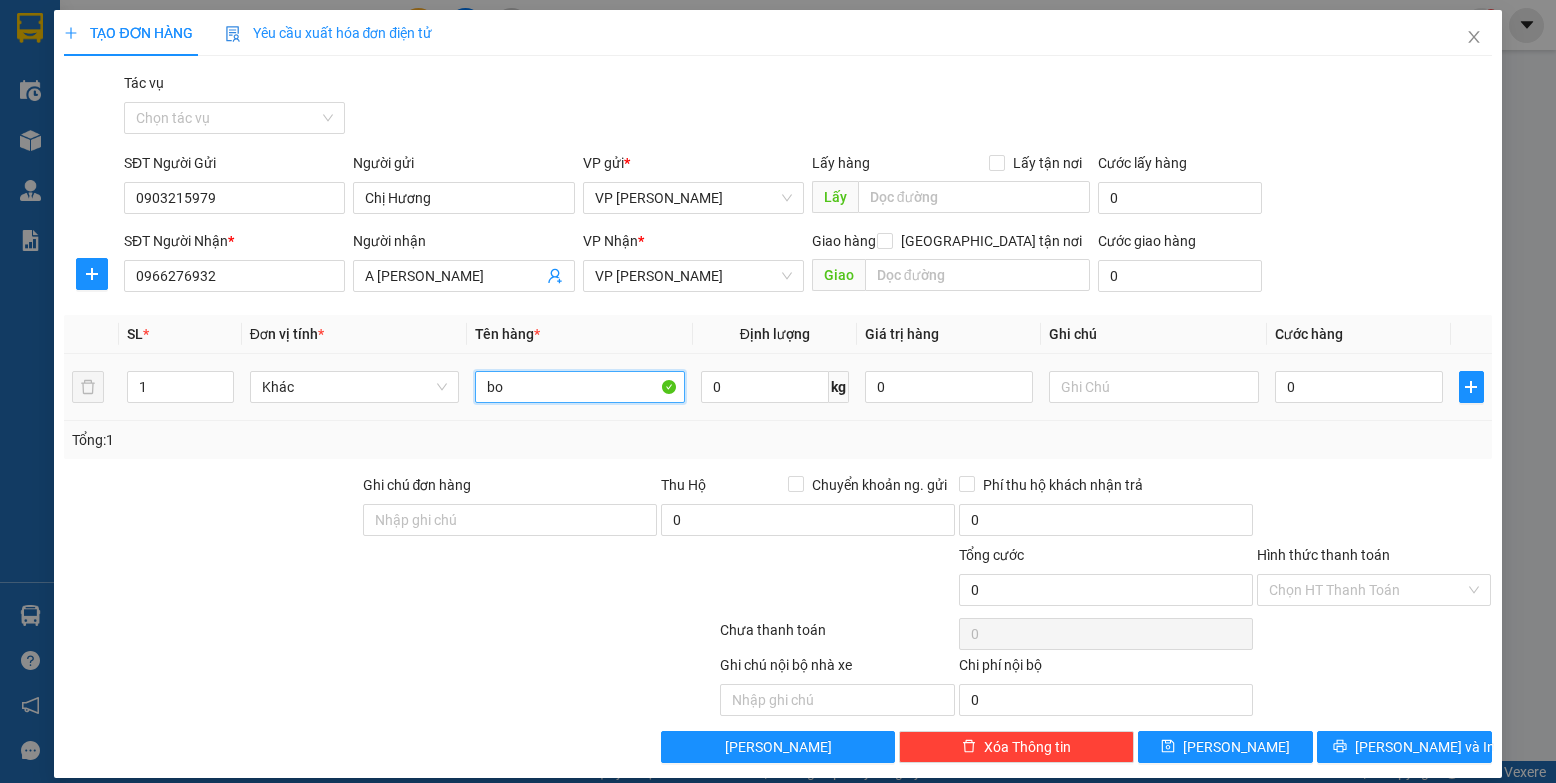 type on "b" 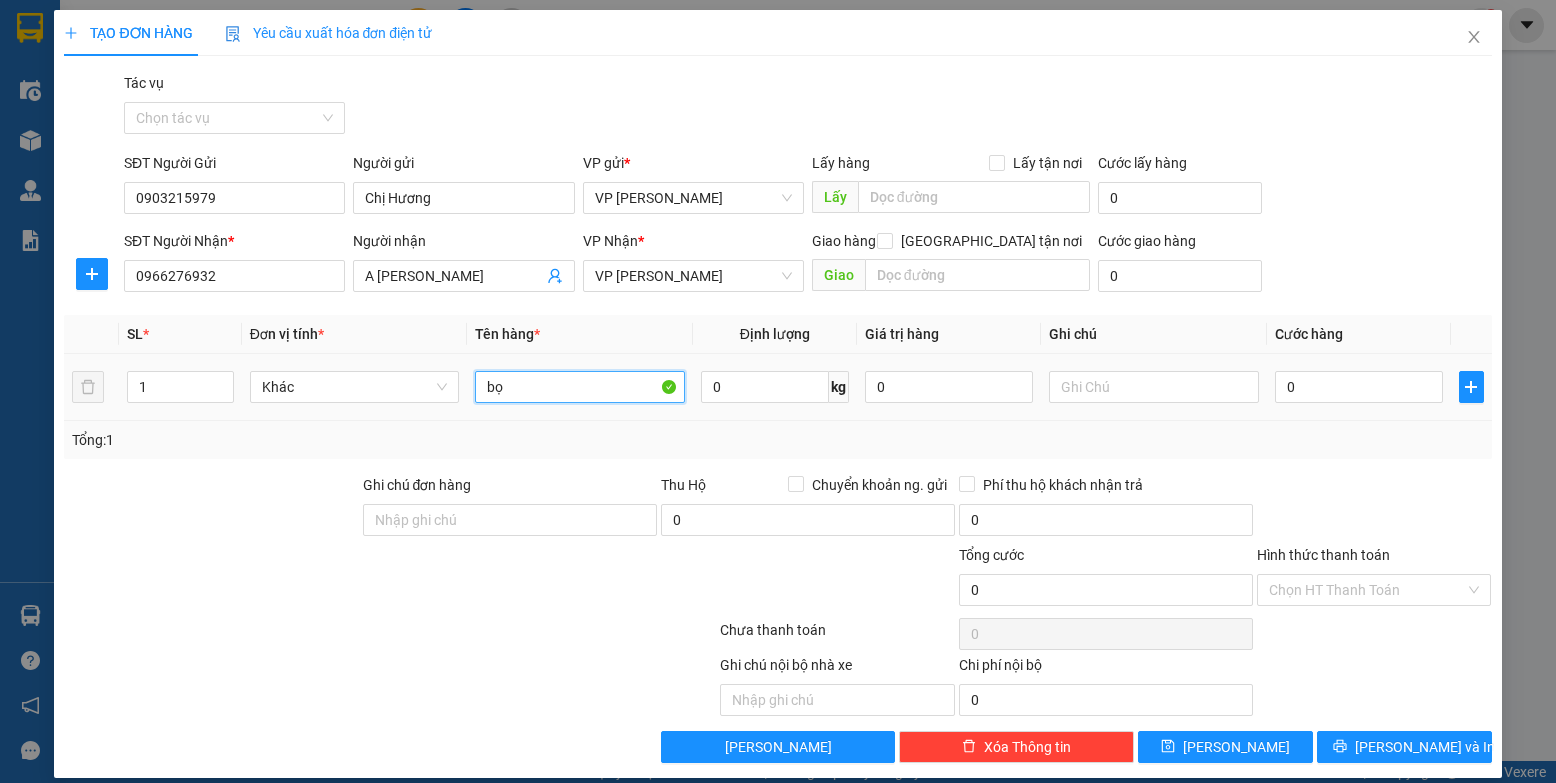 type on "b" 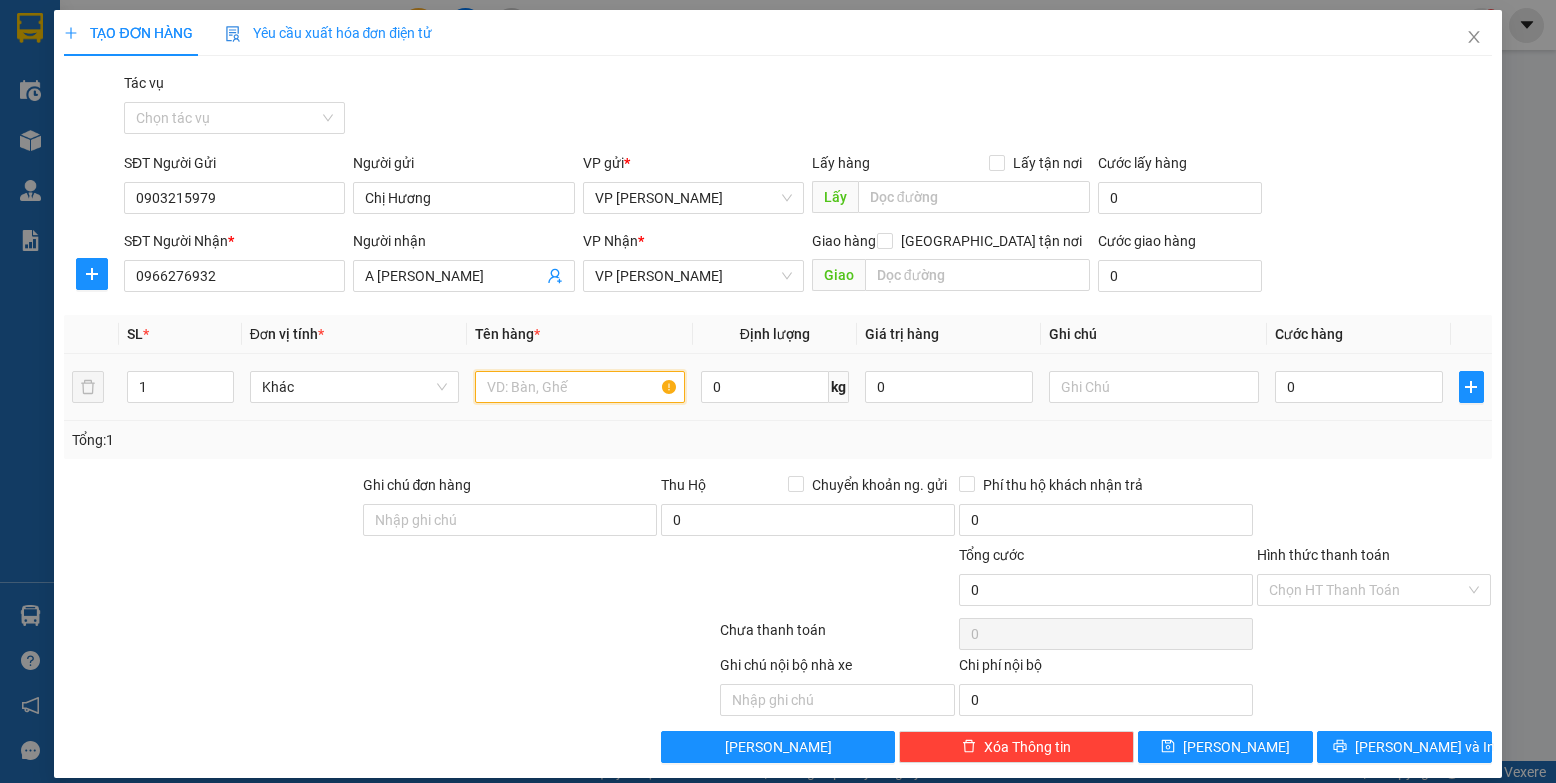 type on "c" 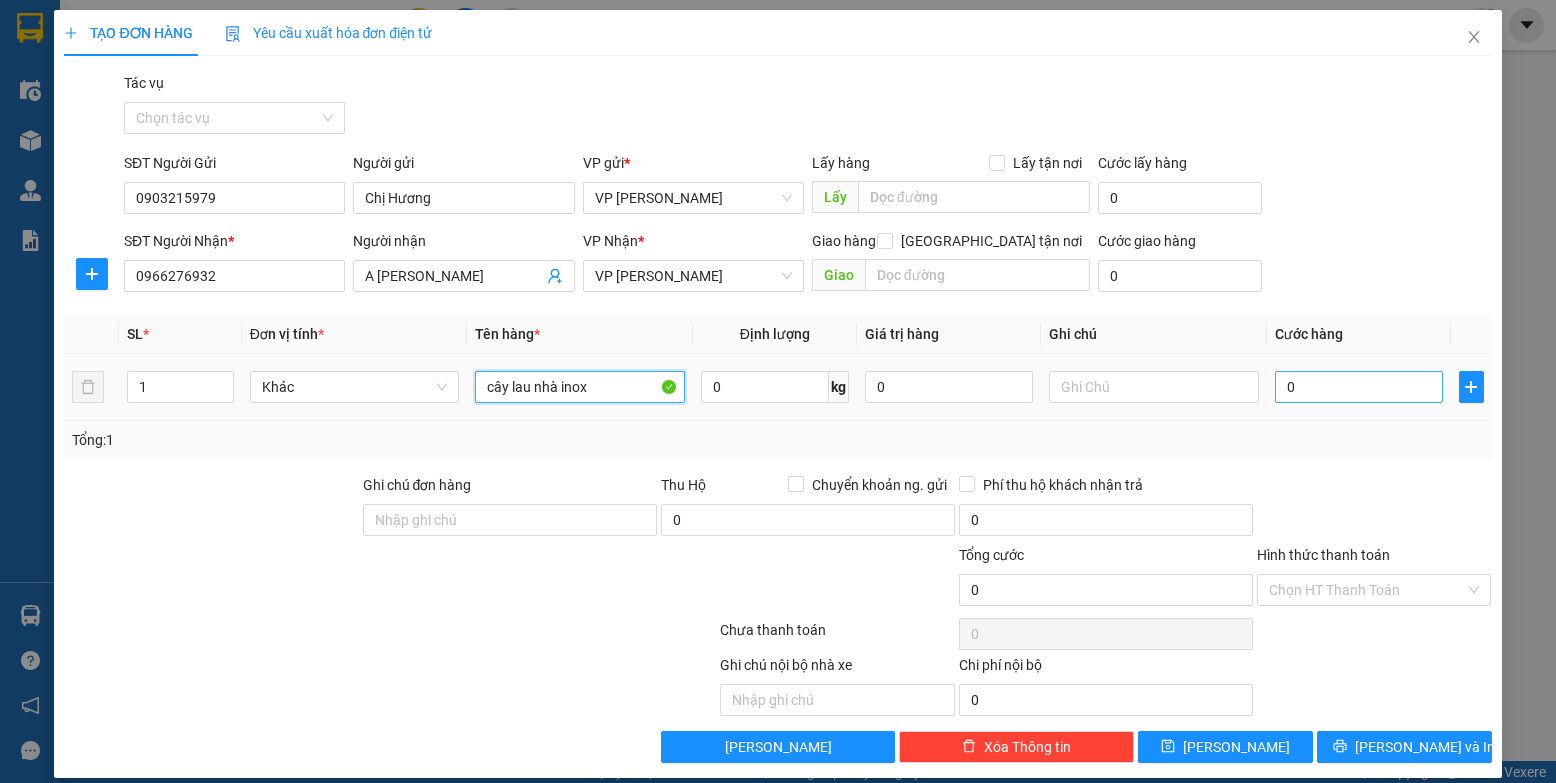 type on "cây lau nhà inox" 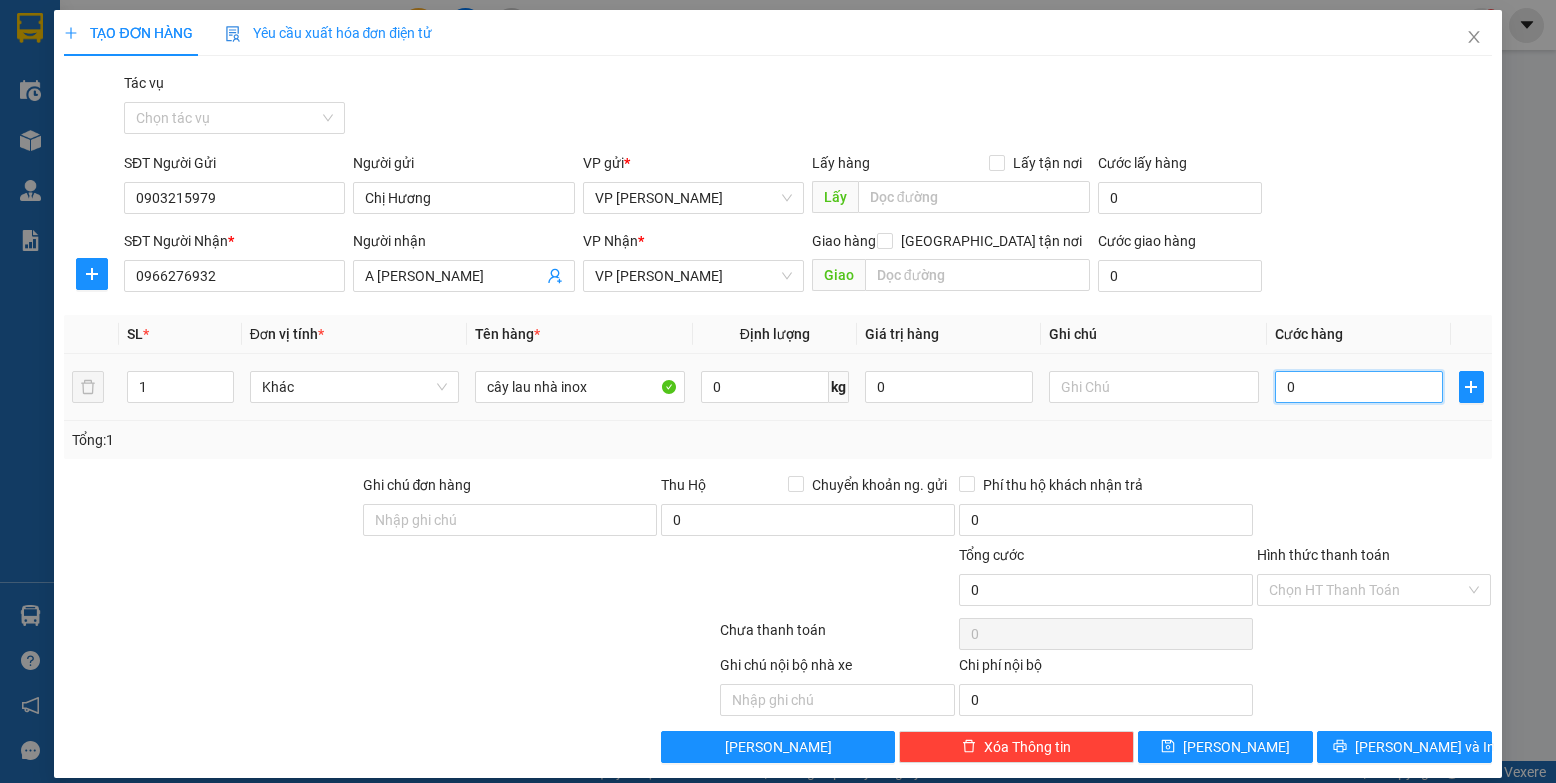 click on "0" at bounding box center [1359, 387] 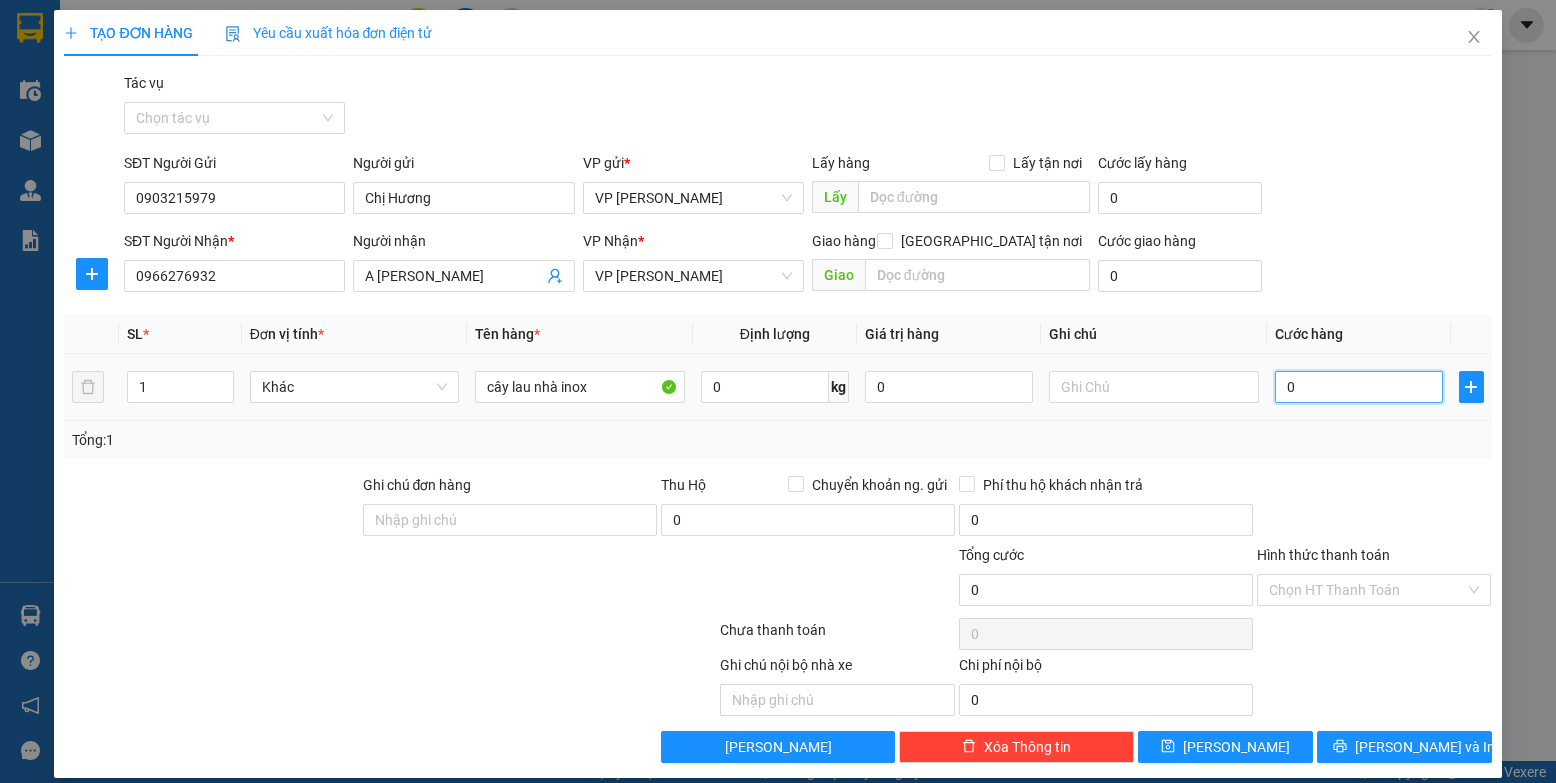 type on "8" 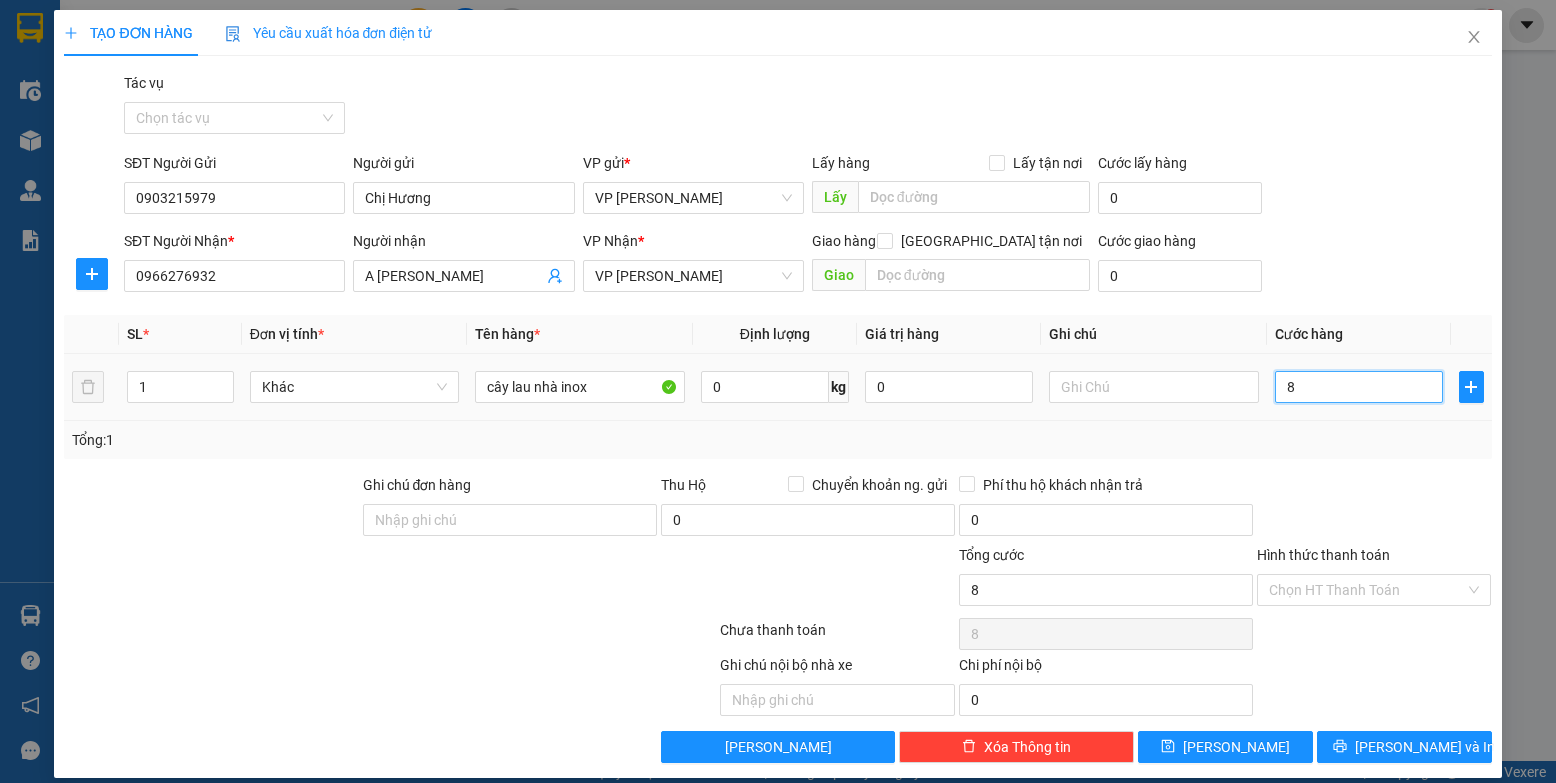 type on "80" 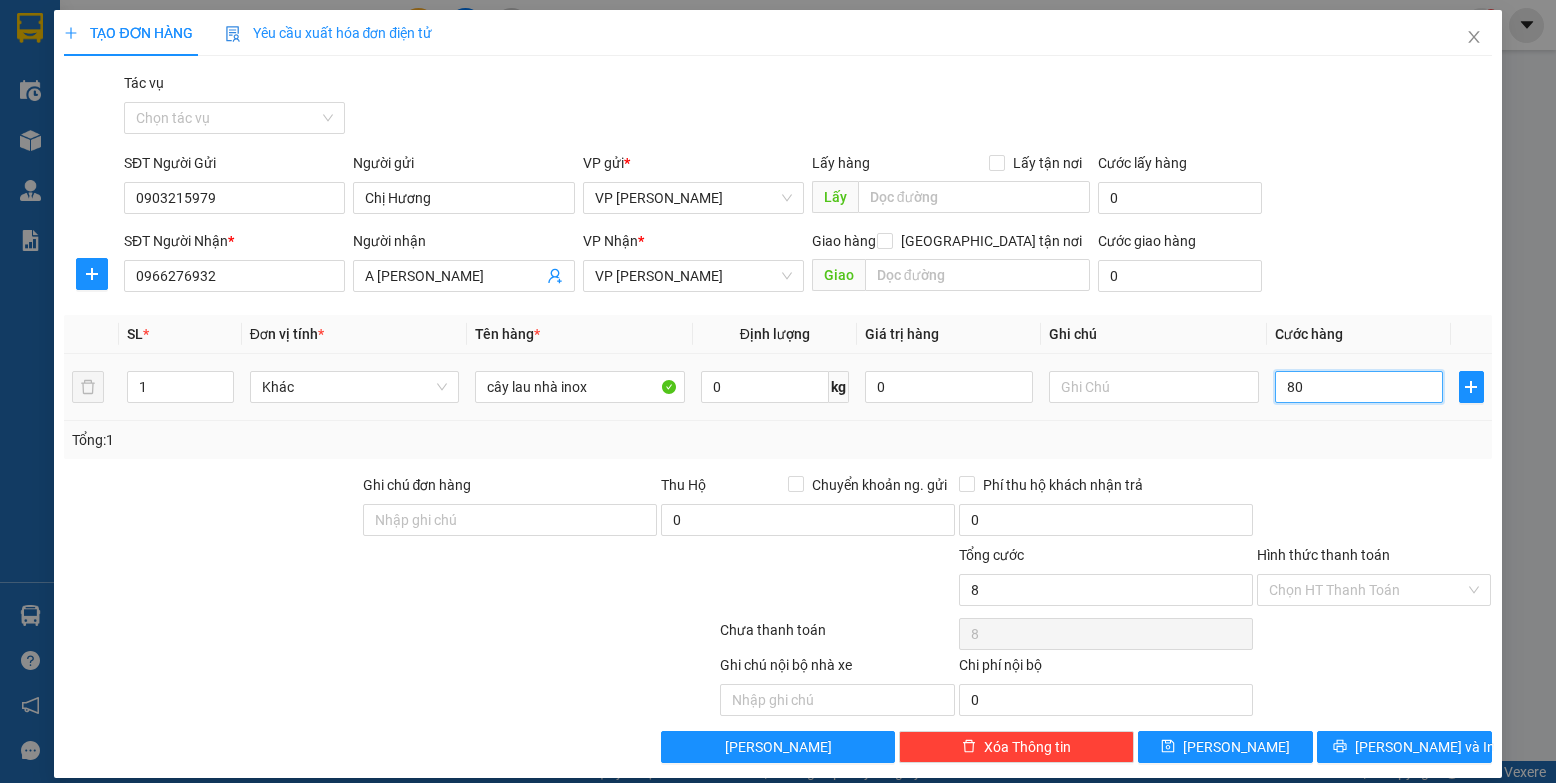 type on "80" 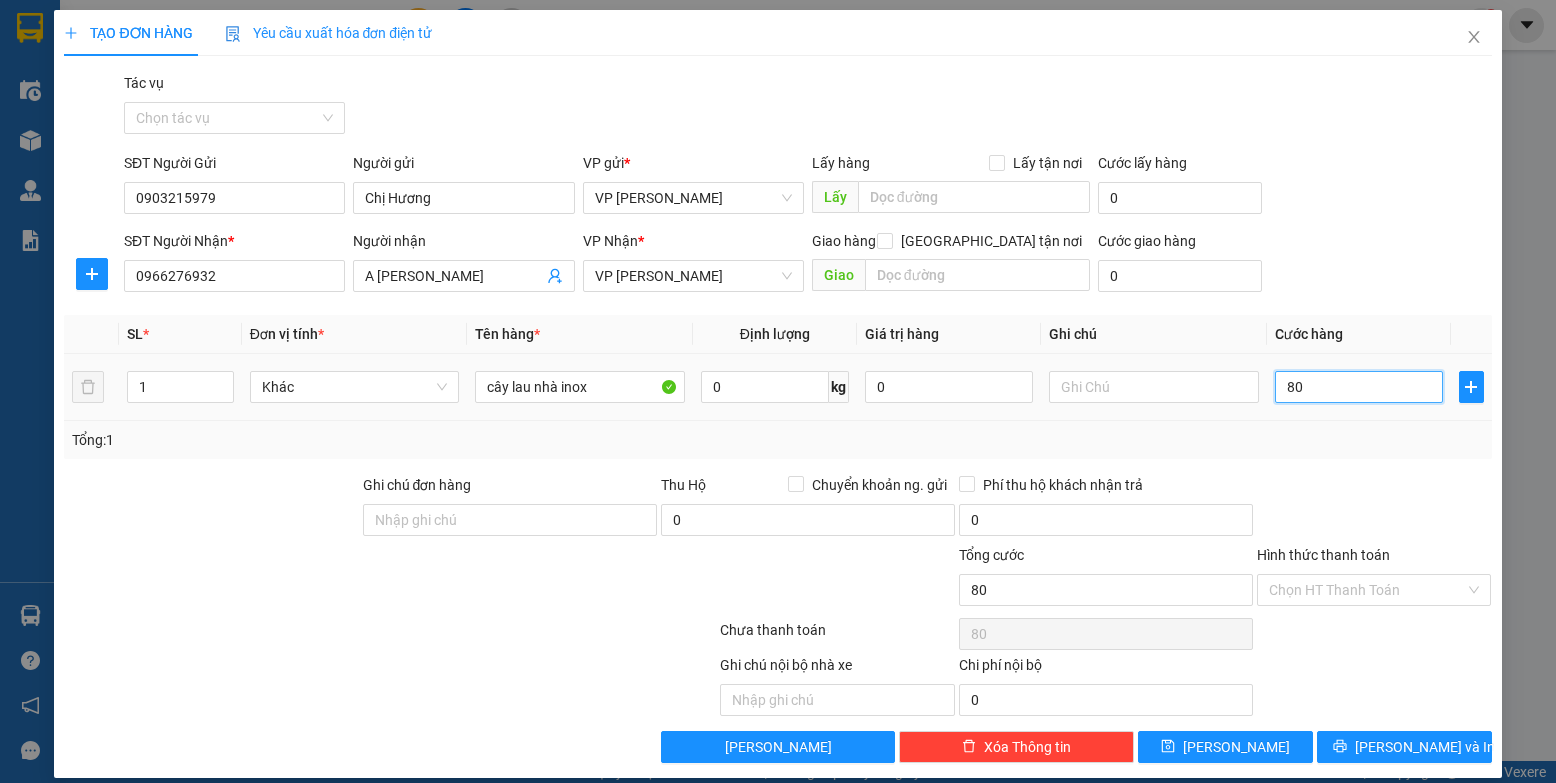 type on "800" 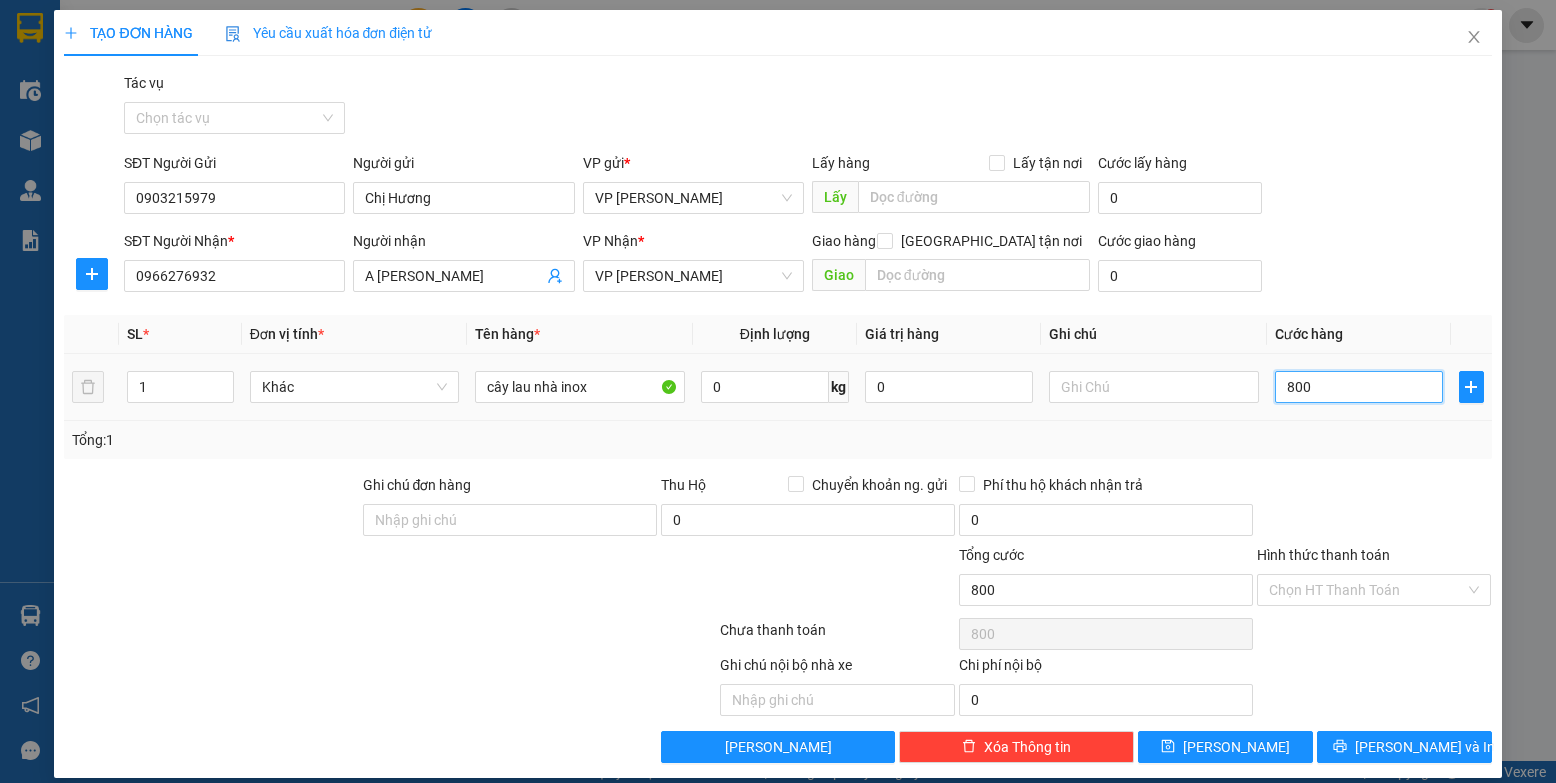 type on "8.000" 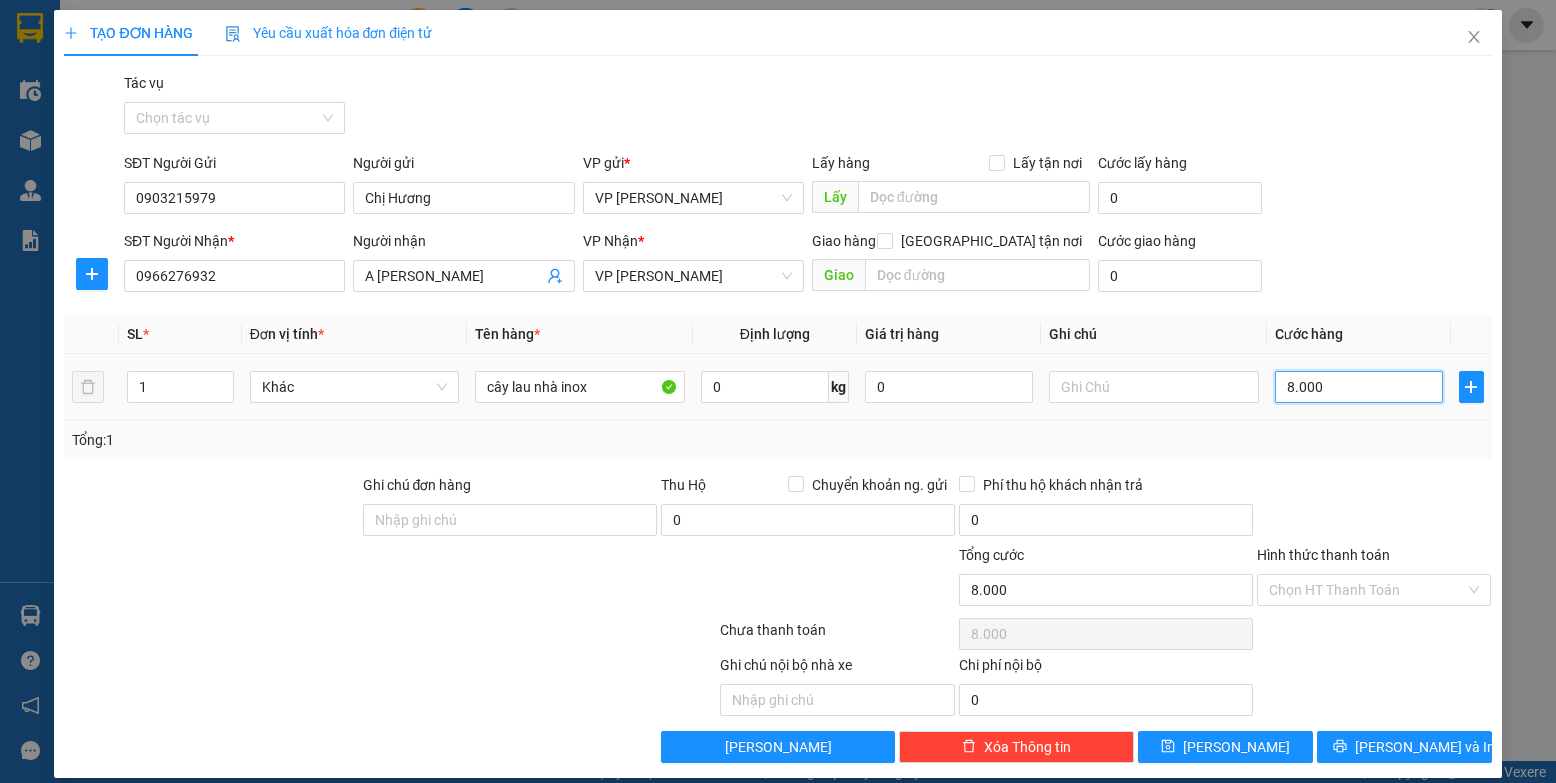 type on "80.000" 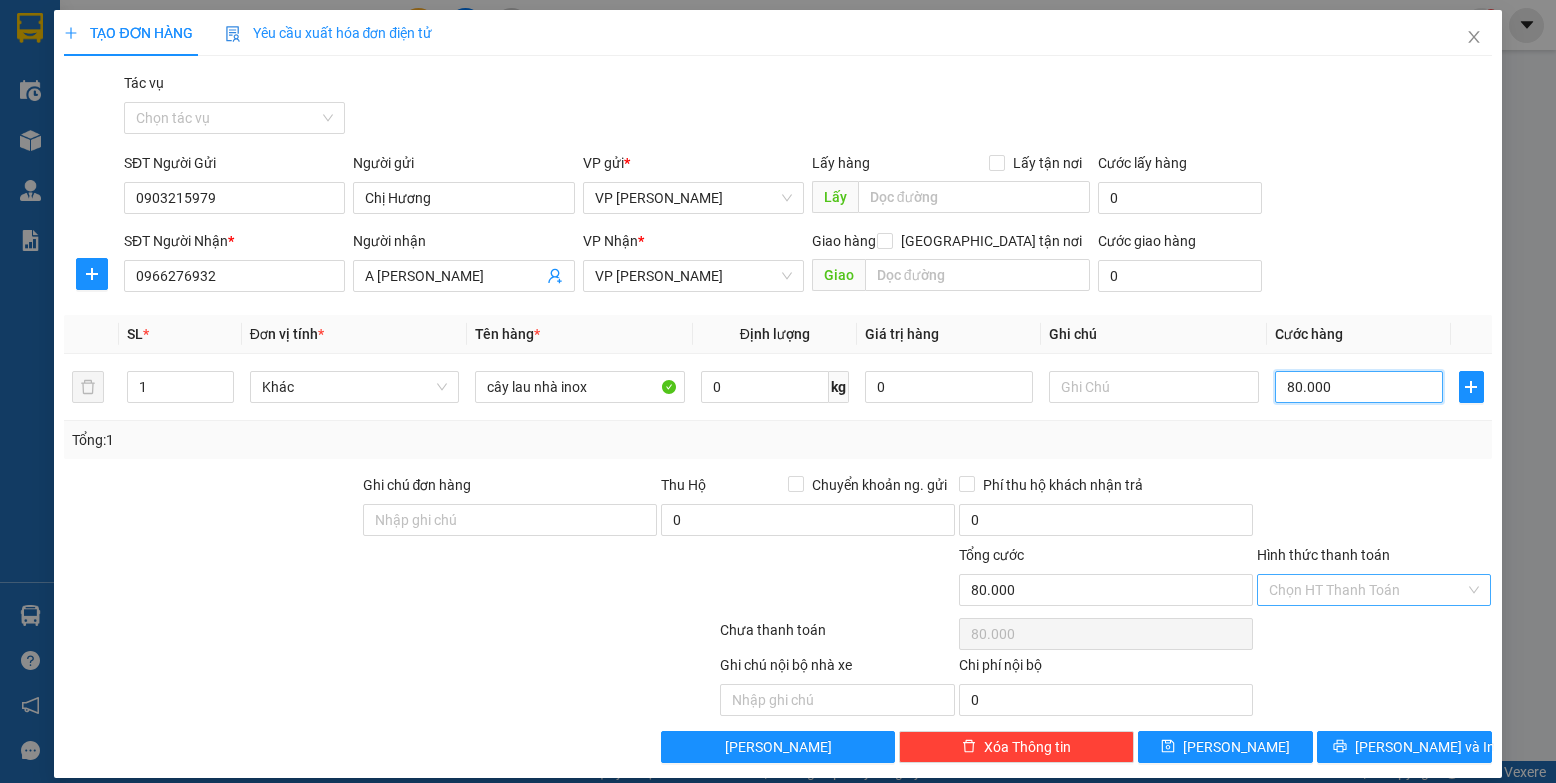 type on "80.000" 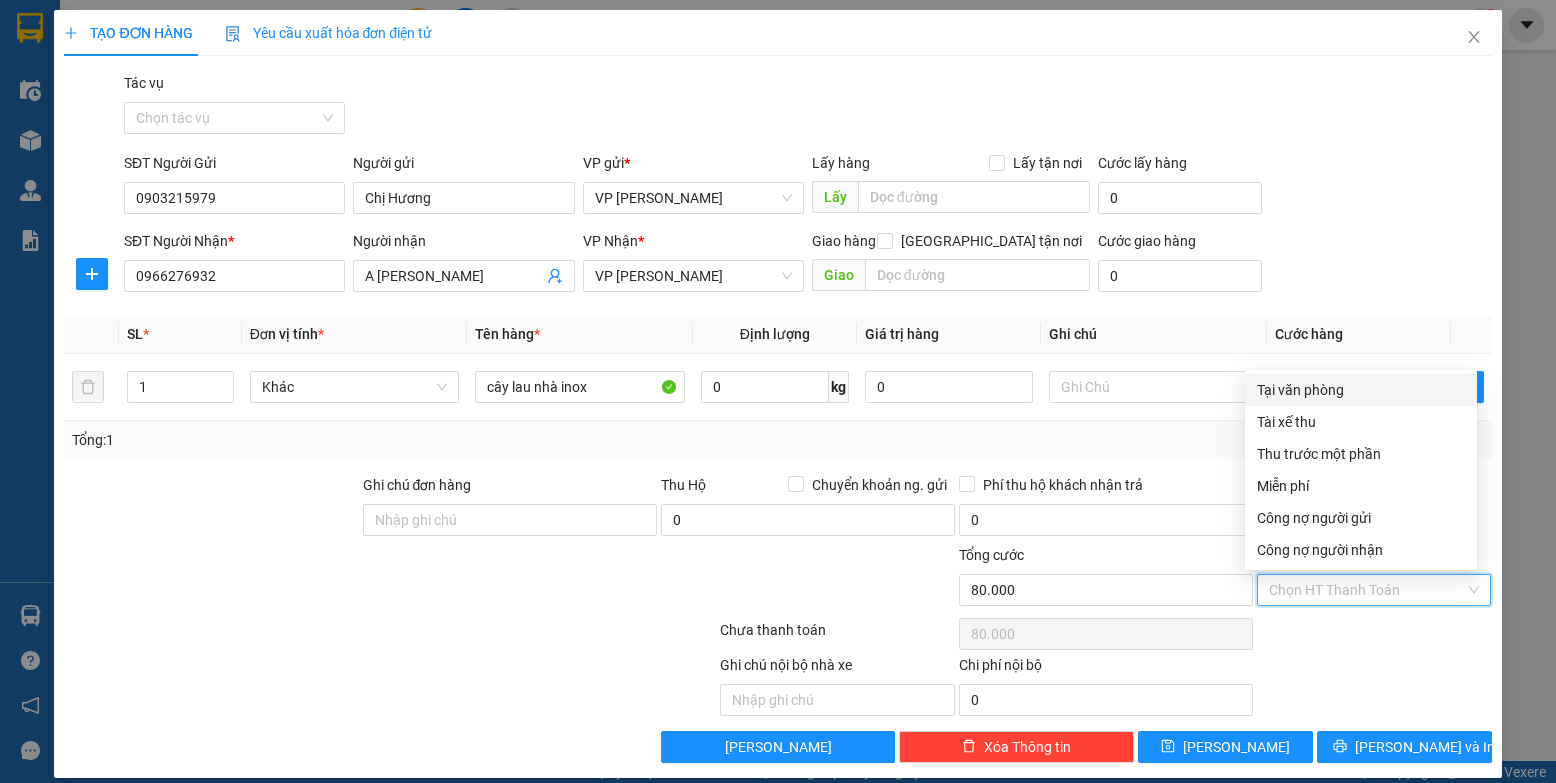 click on "Hình thức thanh toán" at bounding box center [1367, 590] 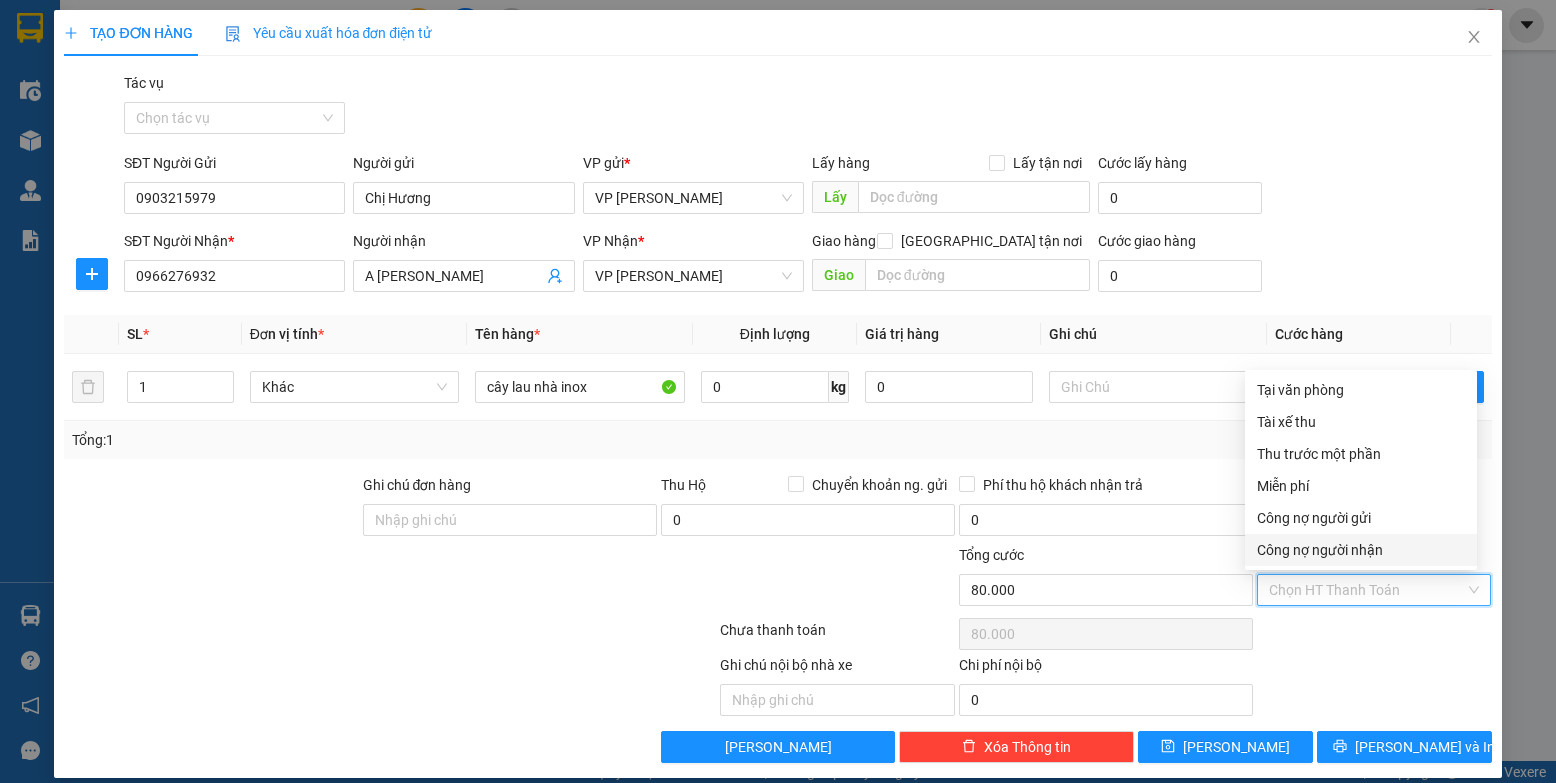 click on "Công nợ người nhận" at bounding box center (1361, 550) 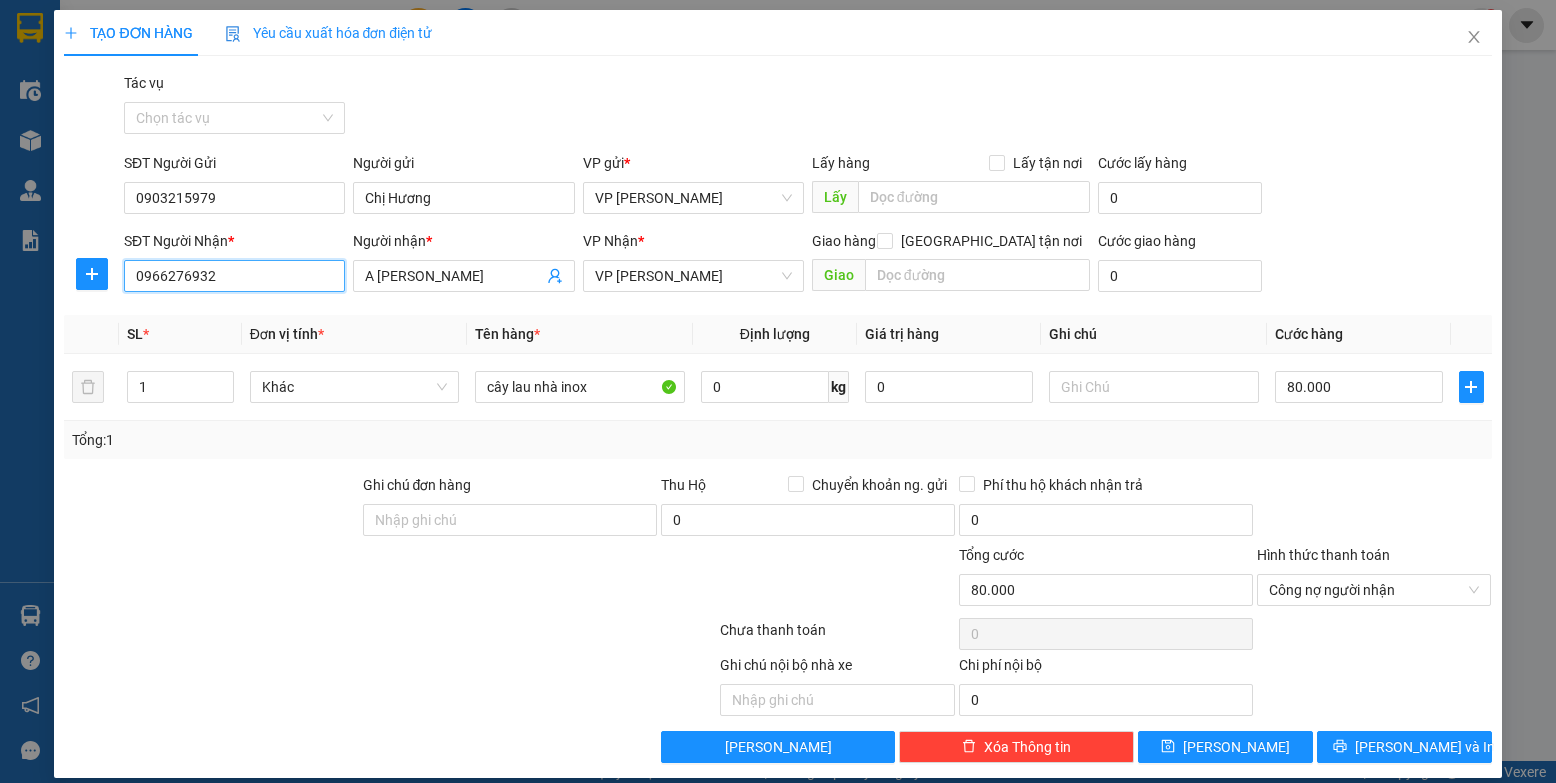 drag, startPoint x: 241, startPoint y: 279, endPoint x: 52, endPoint y: 273, distance: 189.09521 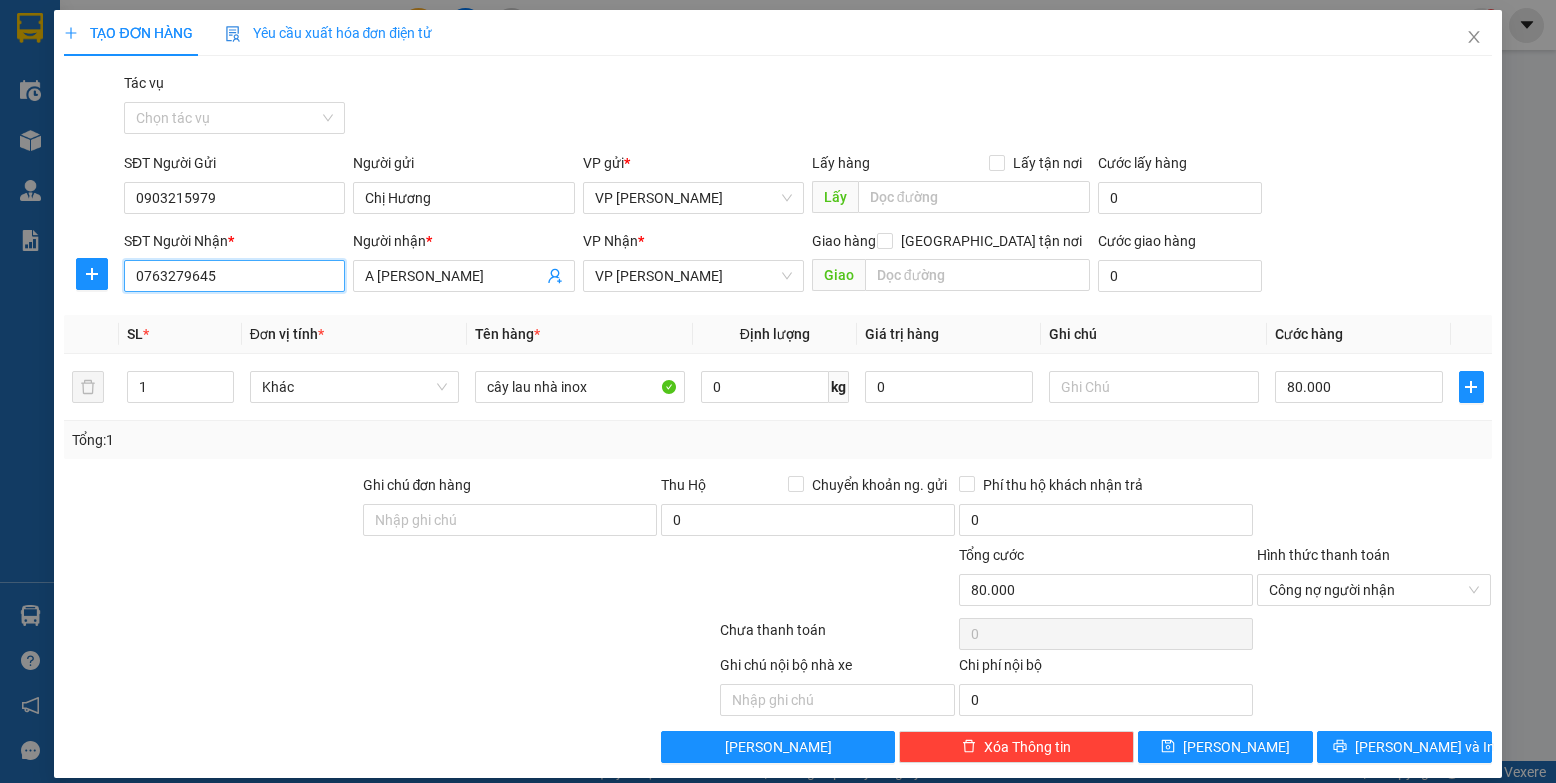 click on "0763279645" at bounding box center [234, 276] 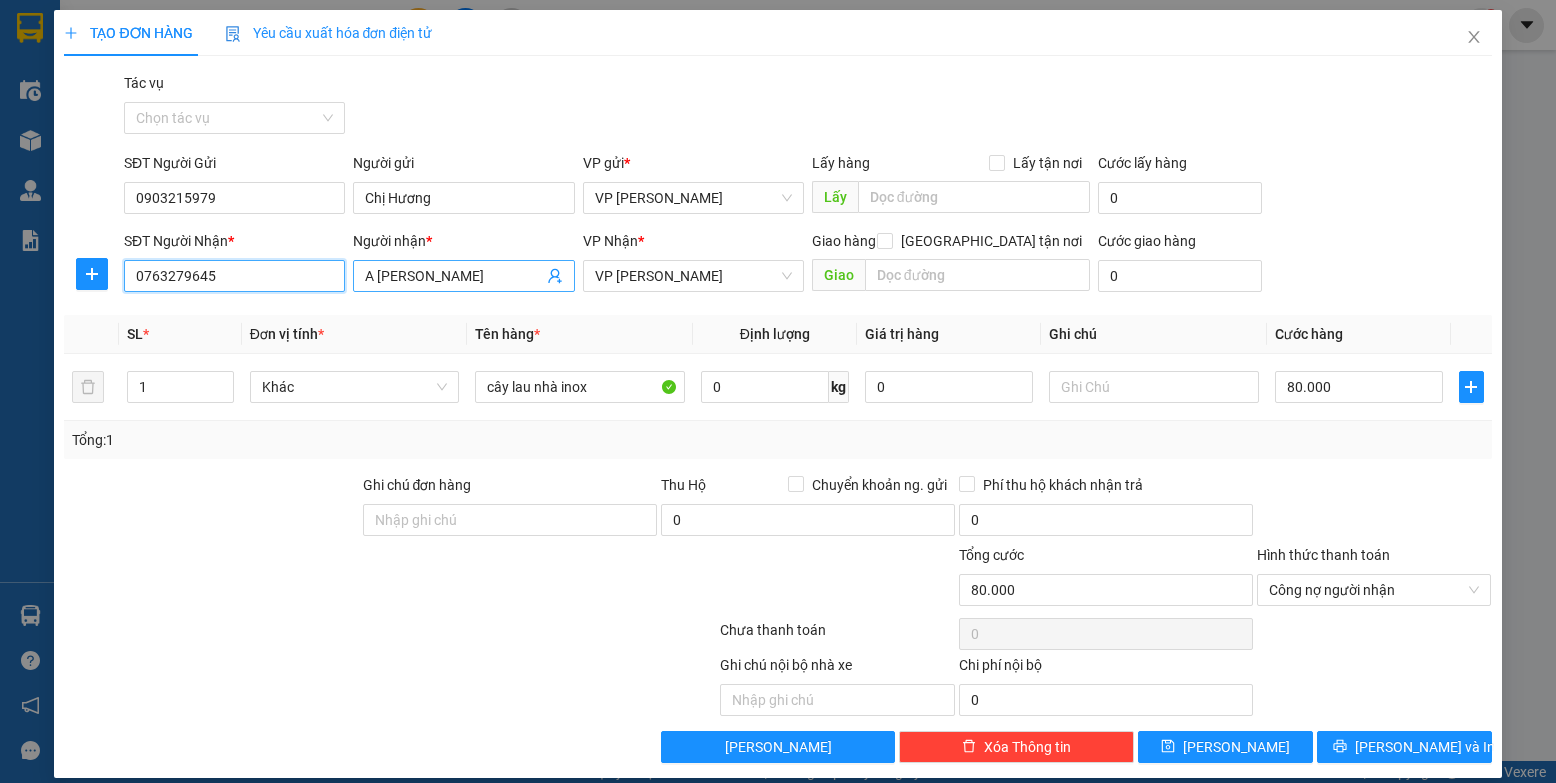 type on "0763279645" 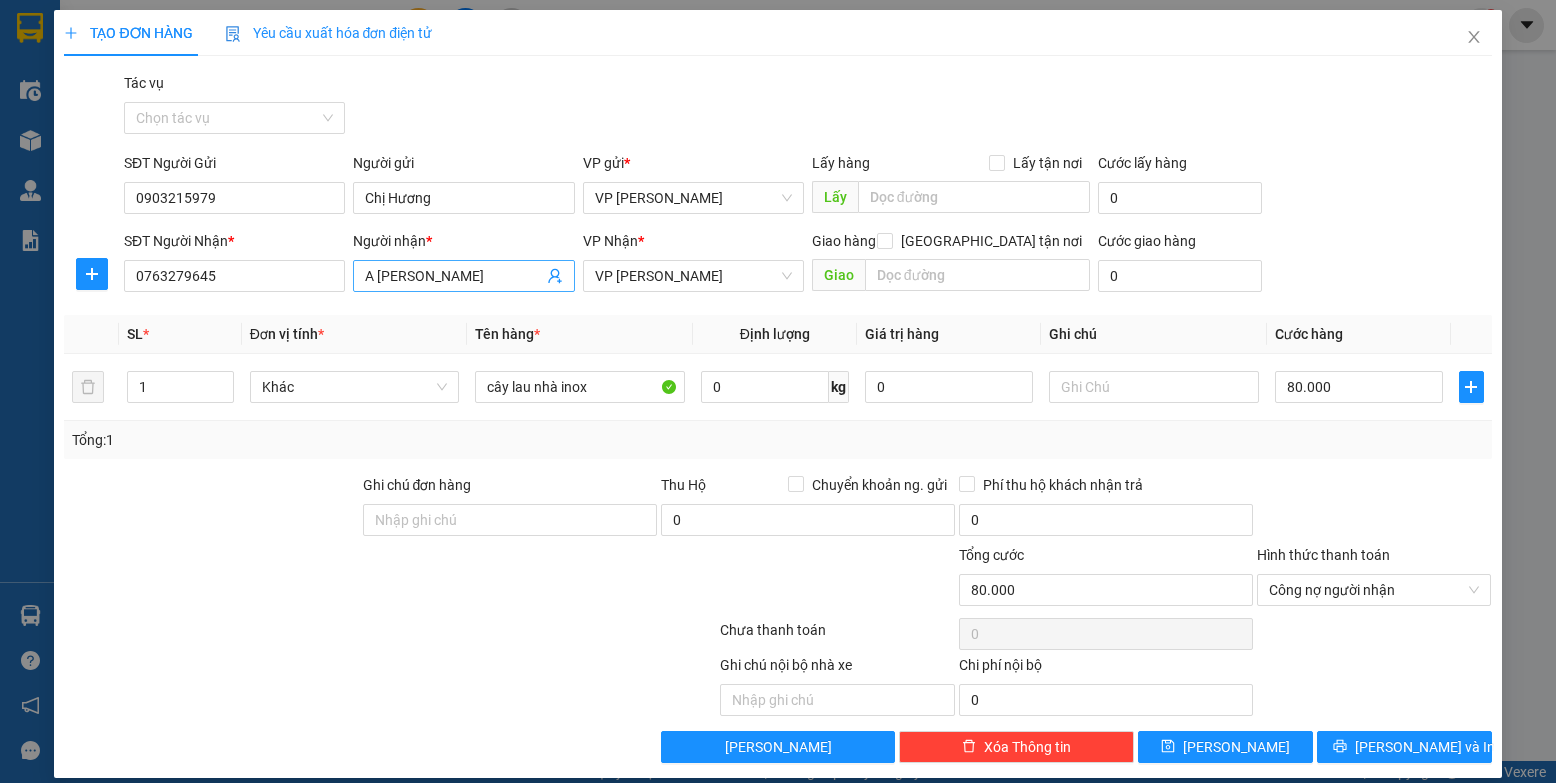 click on "A Toàn Ngọc Hà" at bounding box center (453, 276) 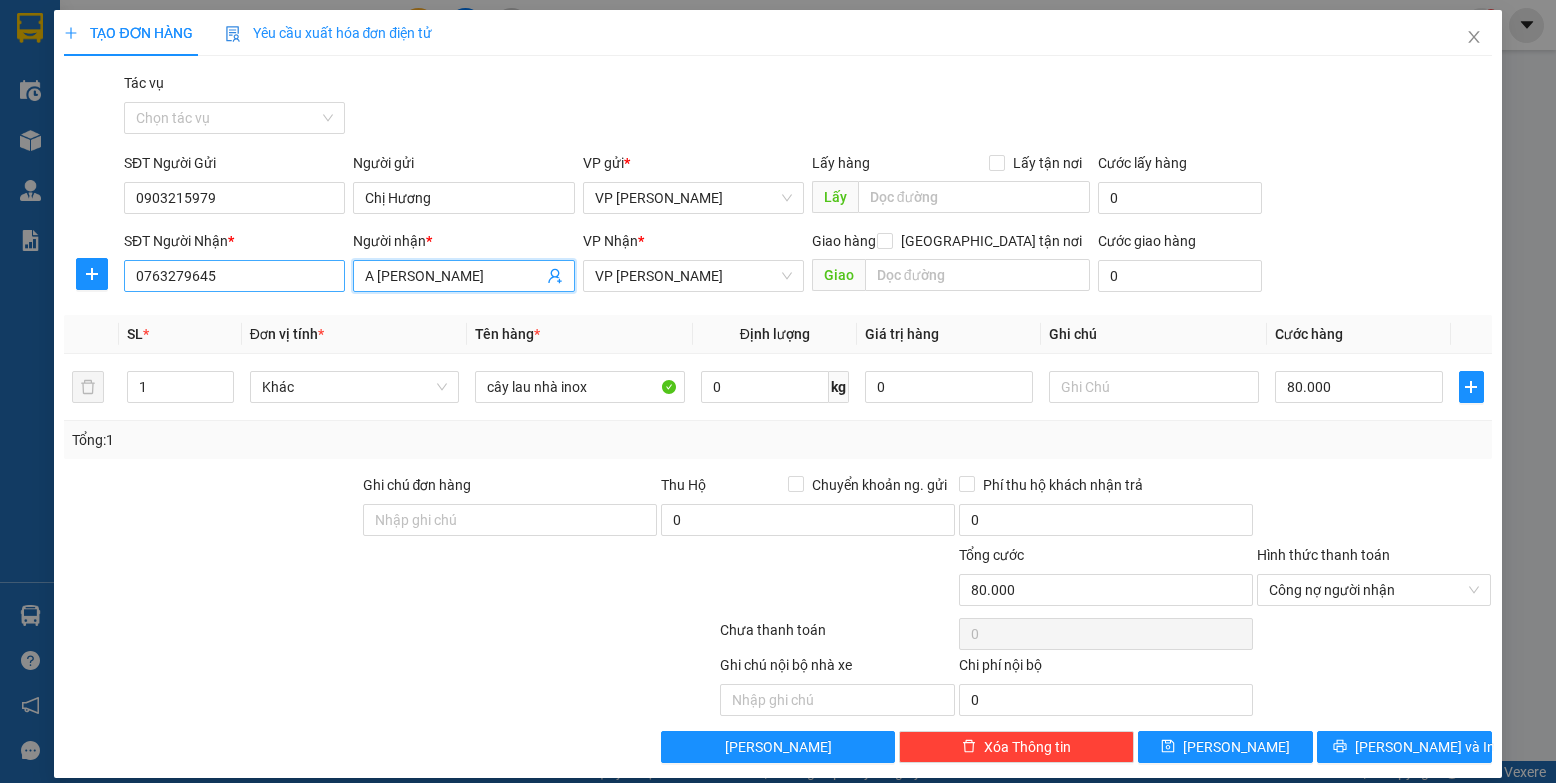 drag, startPoint x: 478, startPoint y: 273, endPoint x: 267, endPoint y: 275, distance: 211.00948 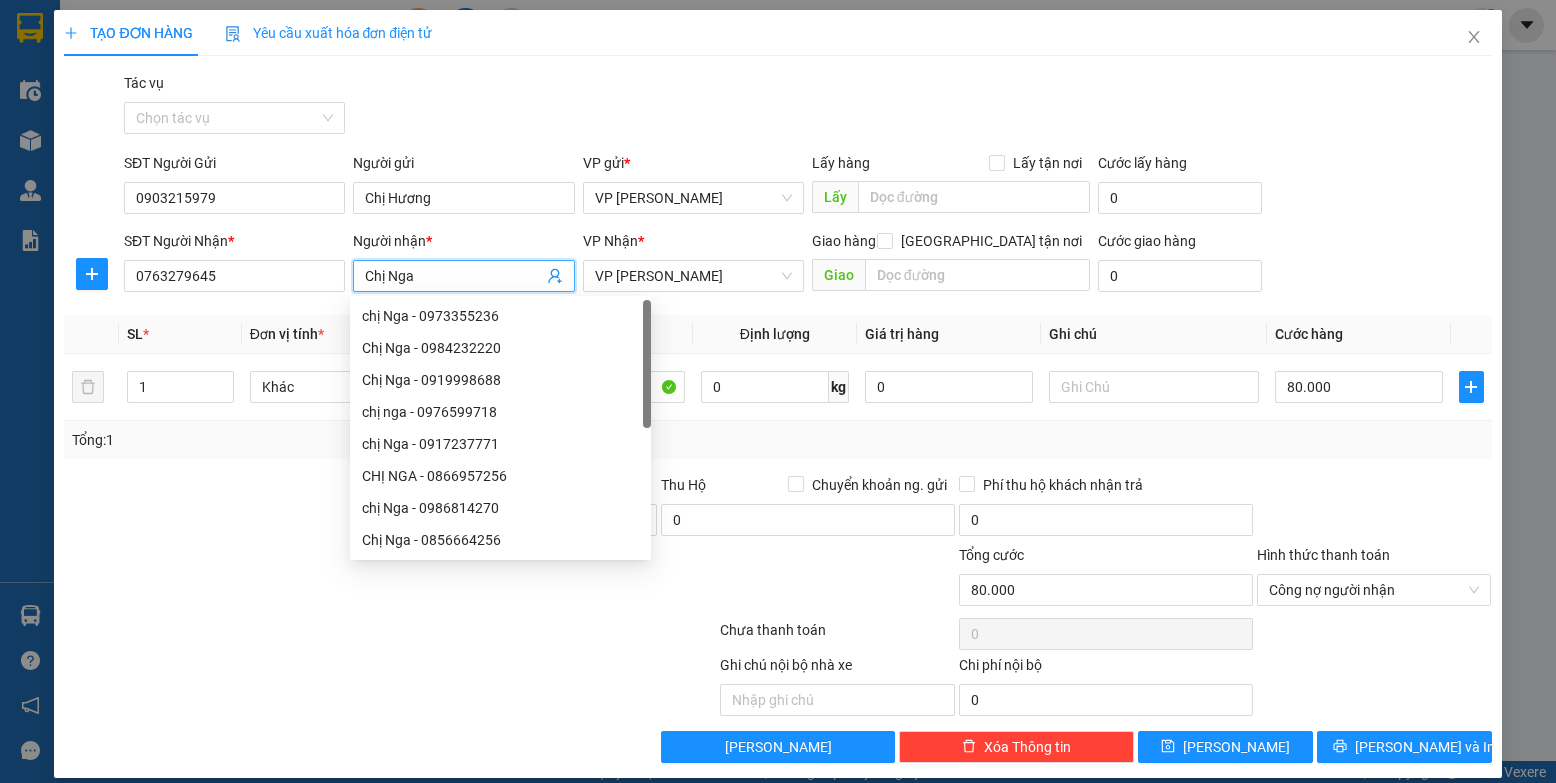 type on "Chị Nga" 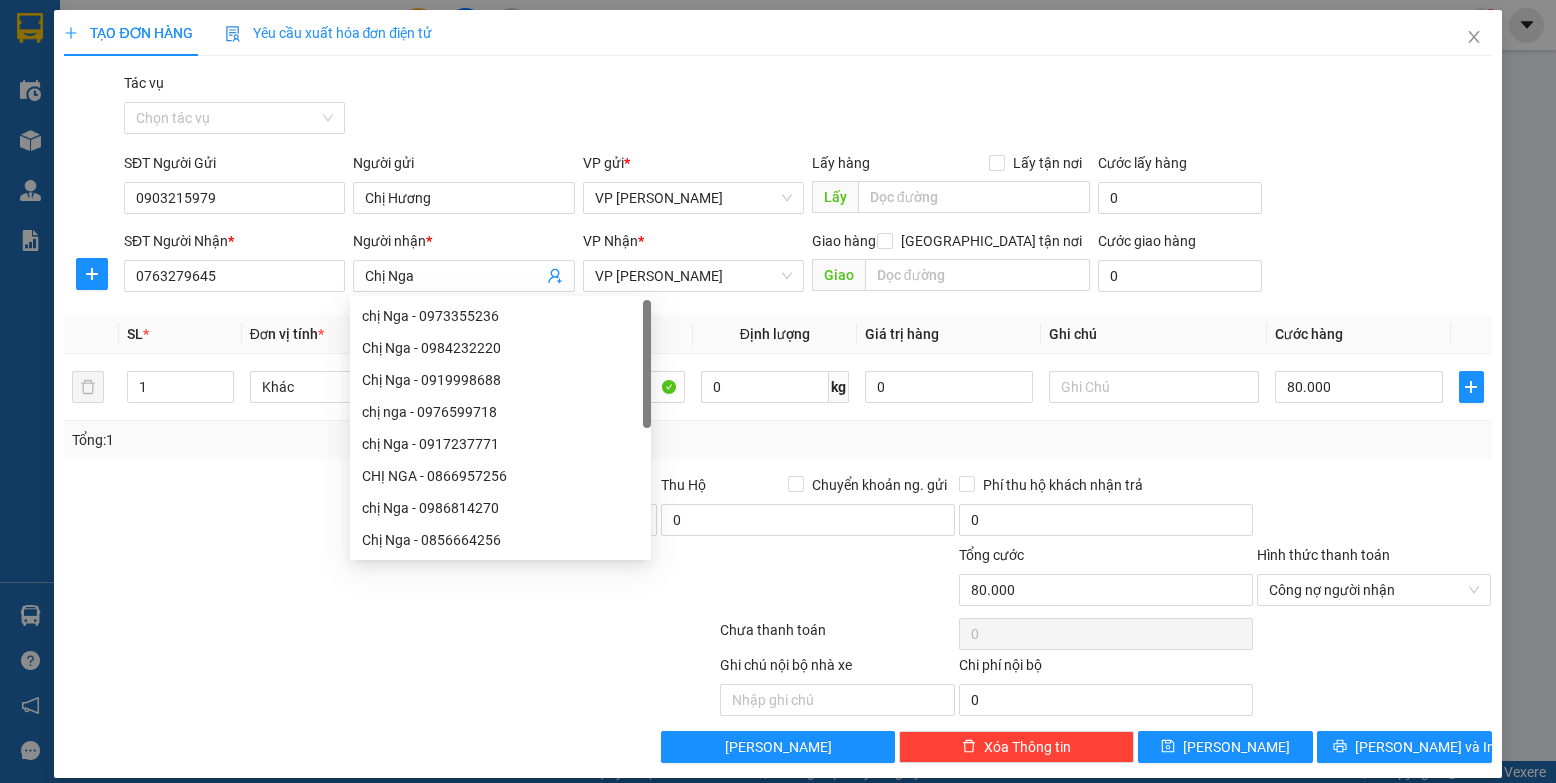 click on "Ghi chú nội bộ nhà xe Chi phí nội bộ 0" at bounding box center (777, 685) 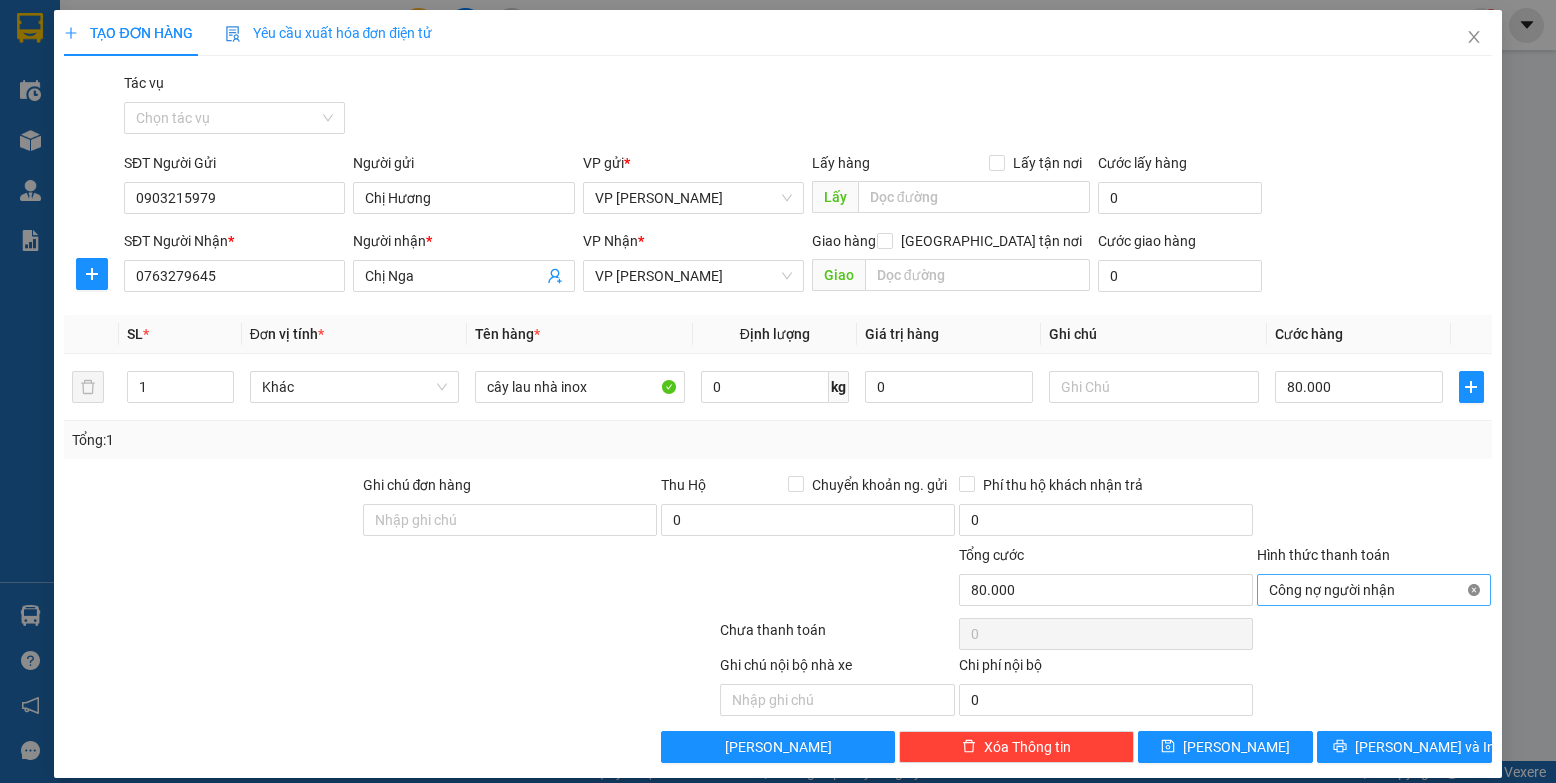 type on "80.000" 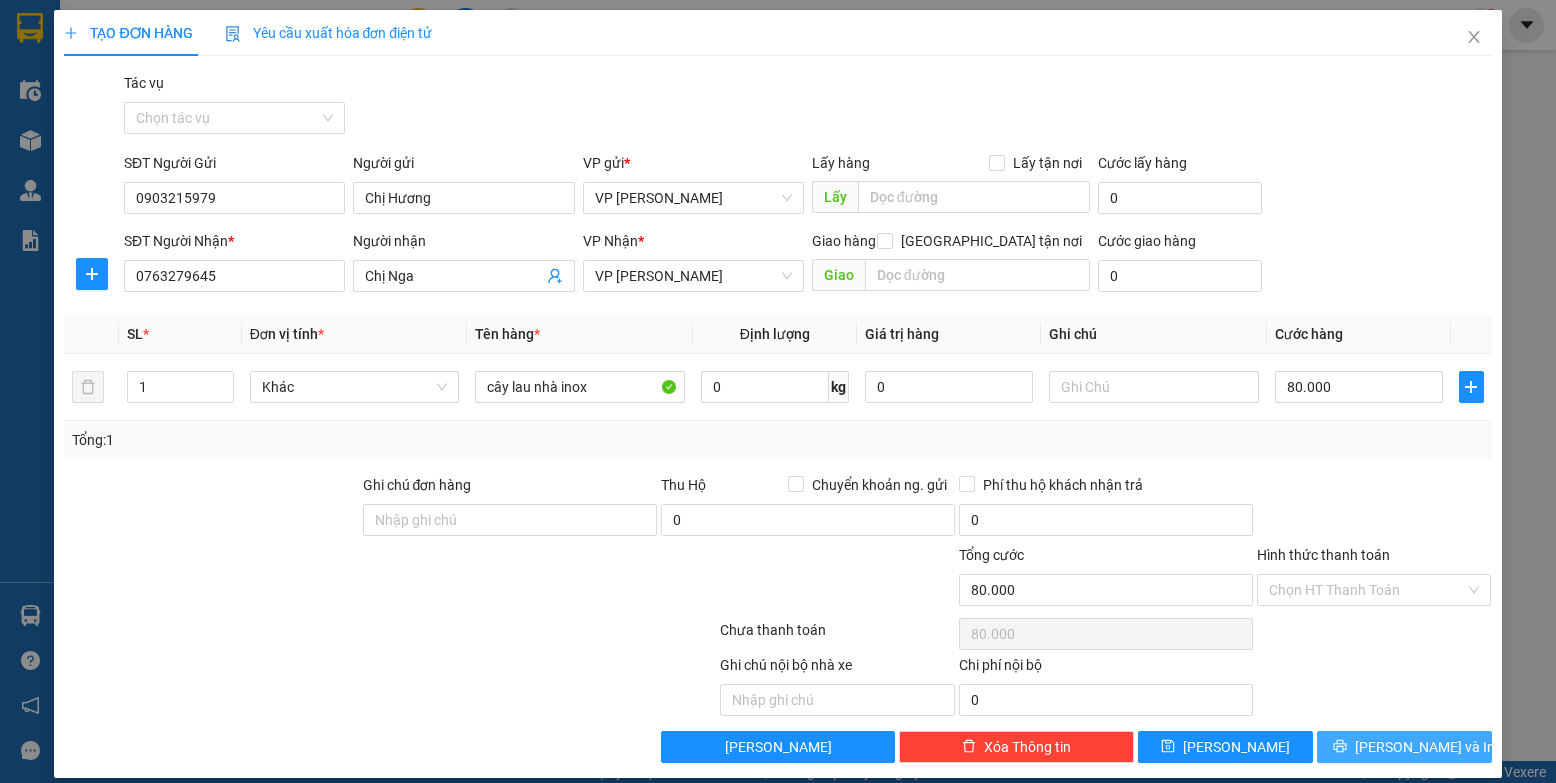 click on "Lưu và In" at bounding box center (1425, 747) 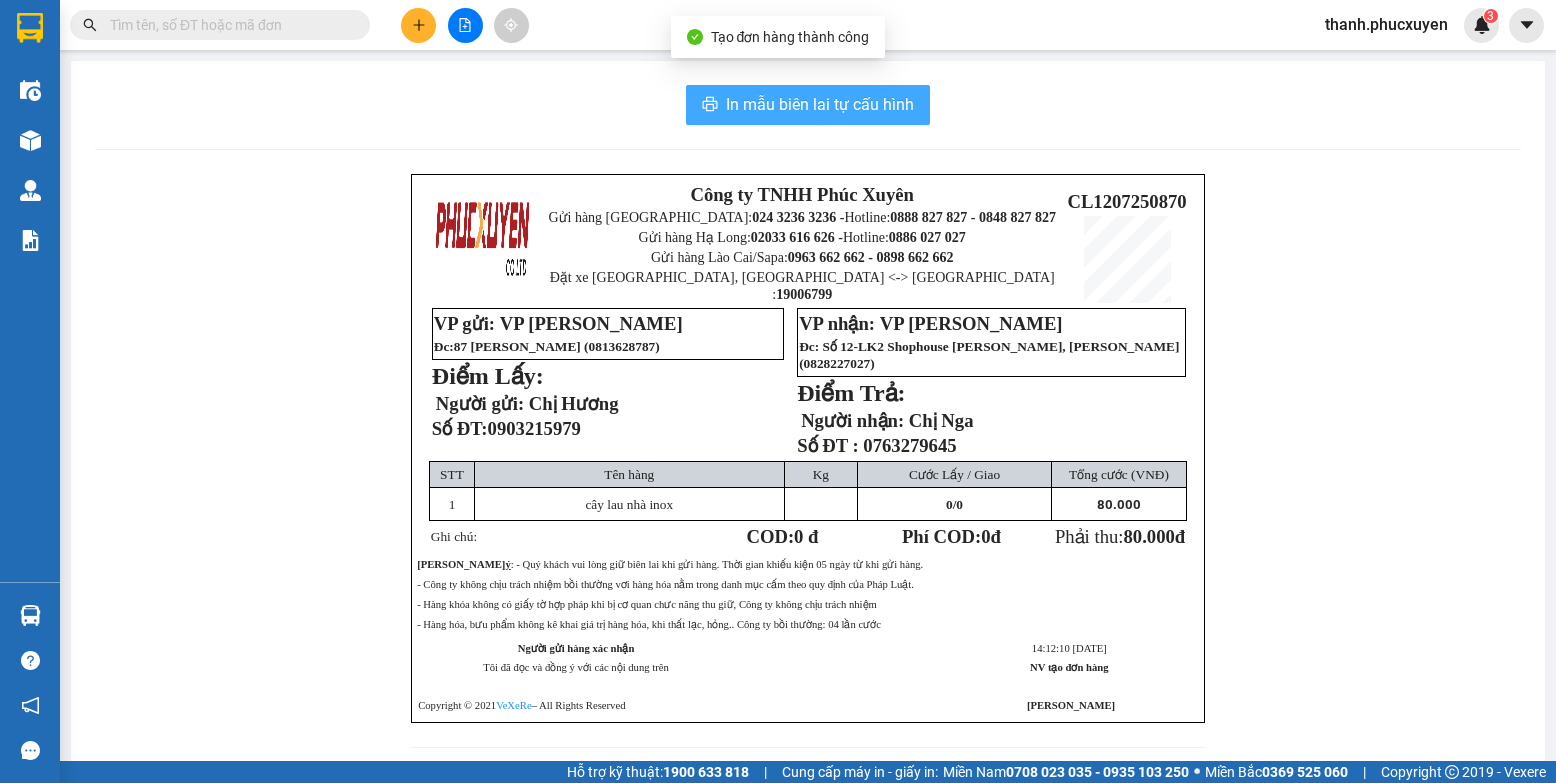 click on "In mẫu biên lai tự cấu hình" at bounding box center (820, 104) 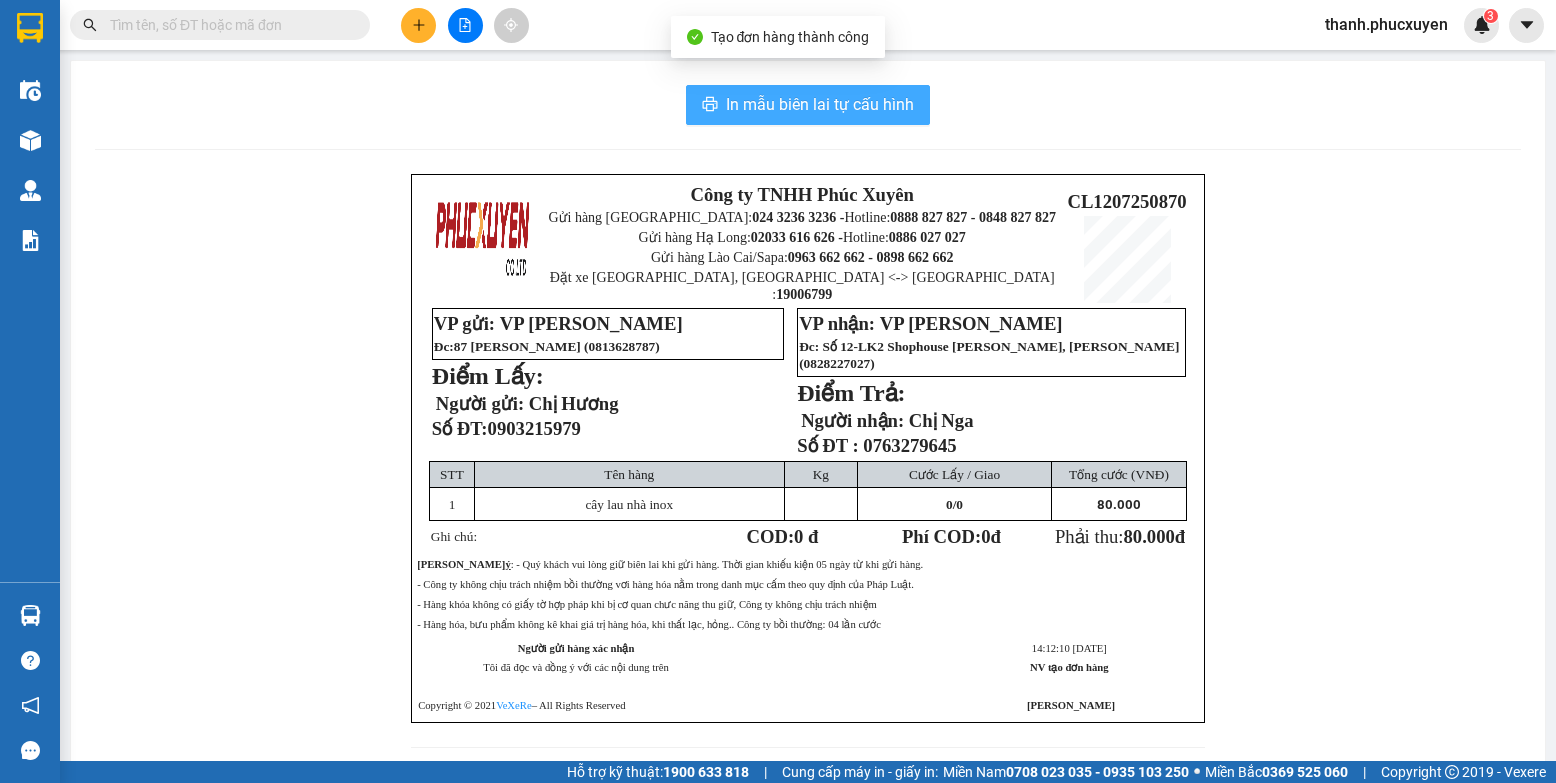 scroll, scrollTop: 0, scrollLeft: 0, axis: both 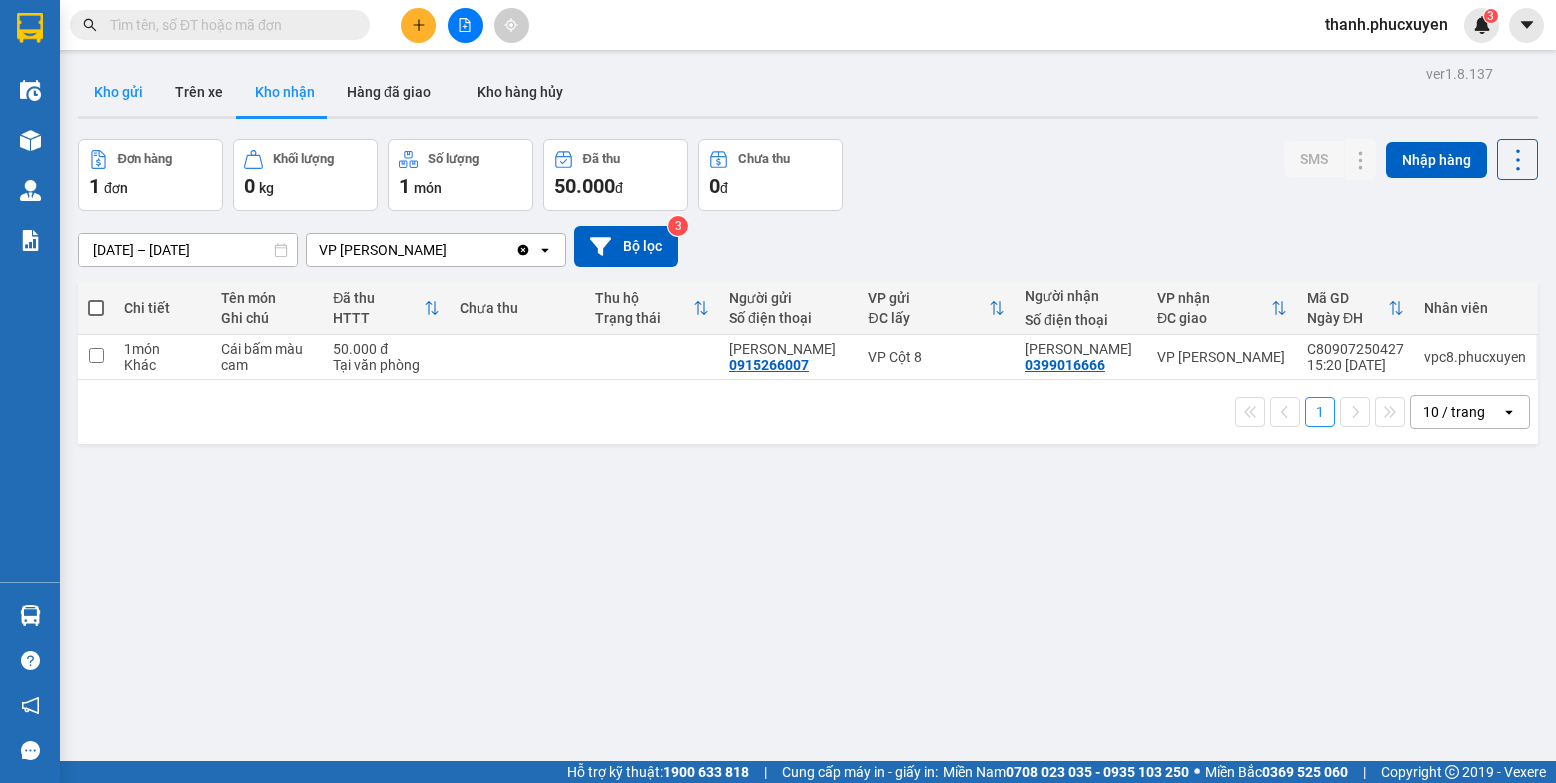 click on "Kho gửi" at bounding box center (118, 92) 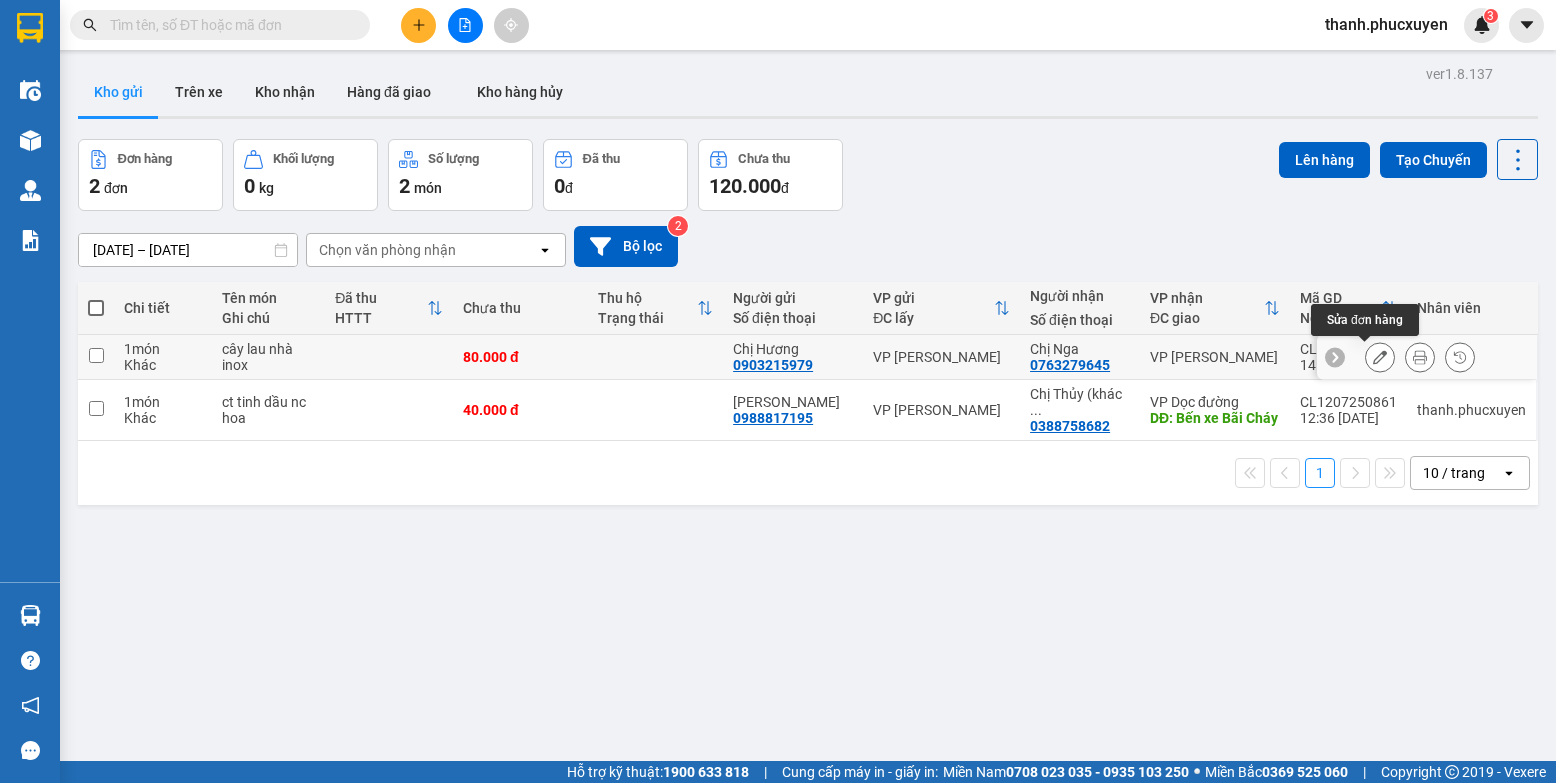 click 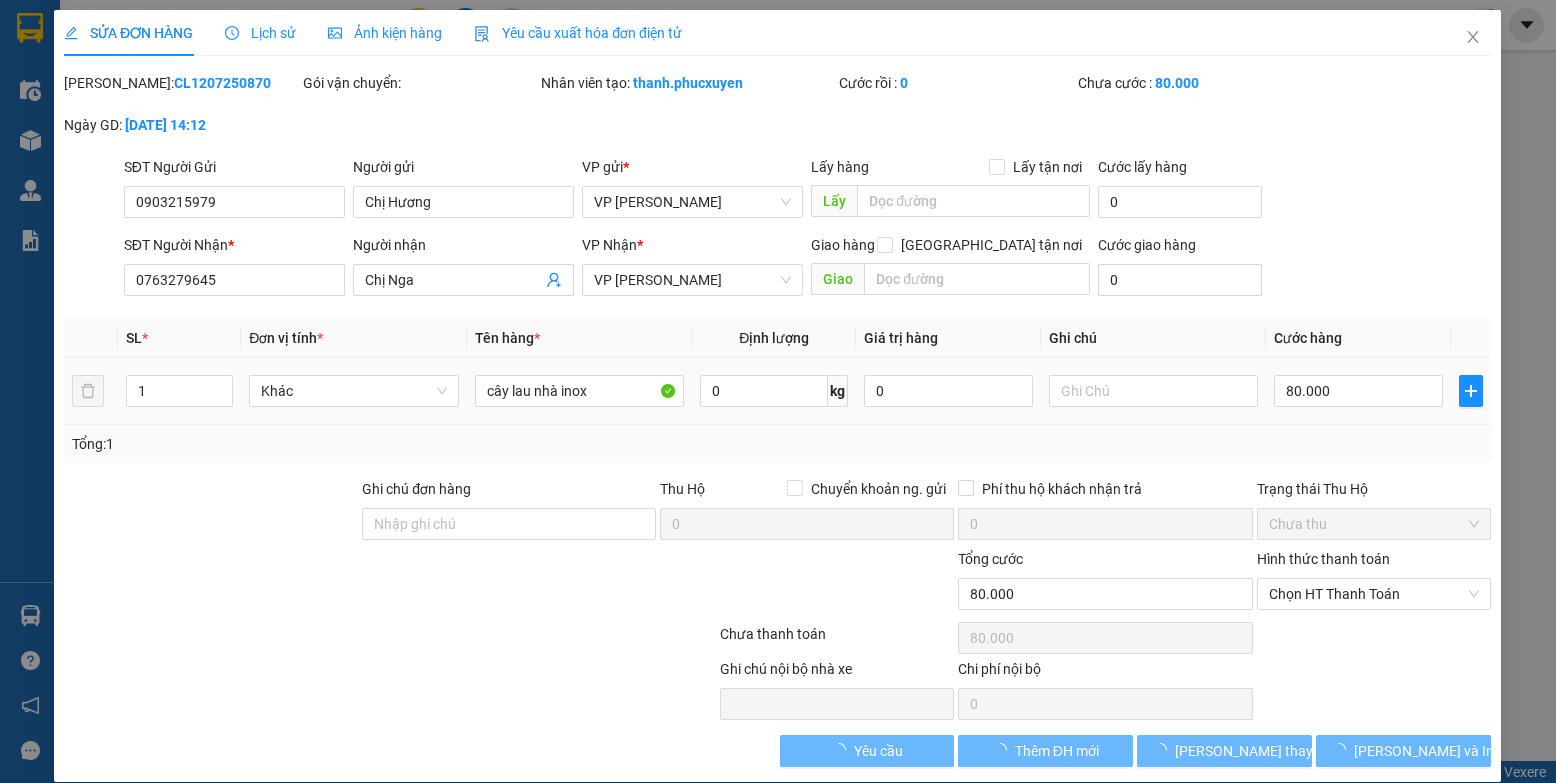 type on "0903215979" 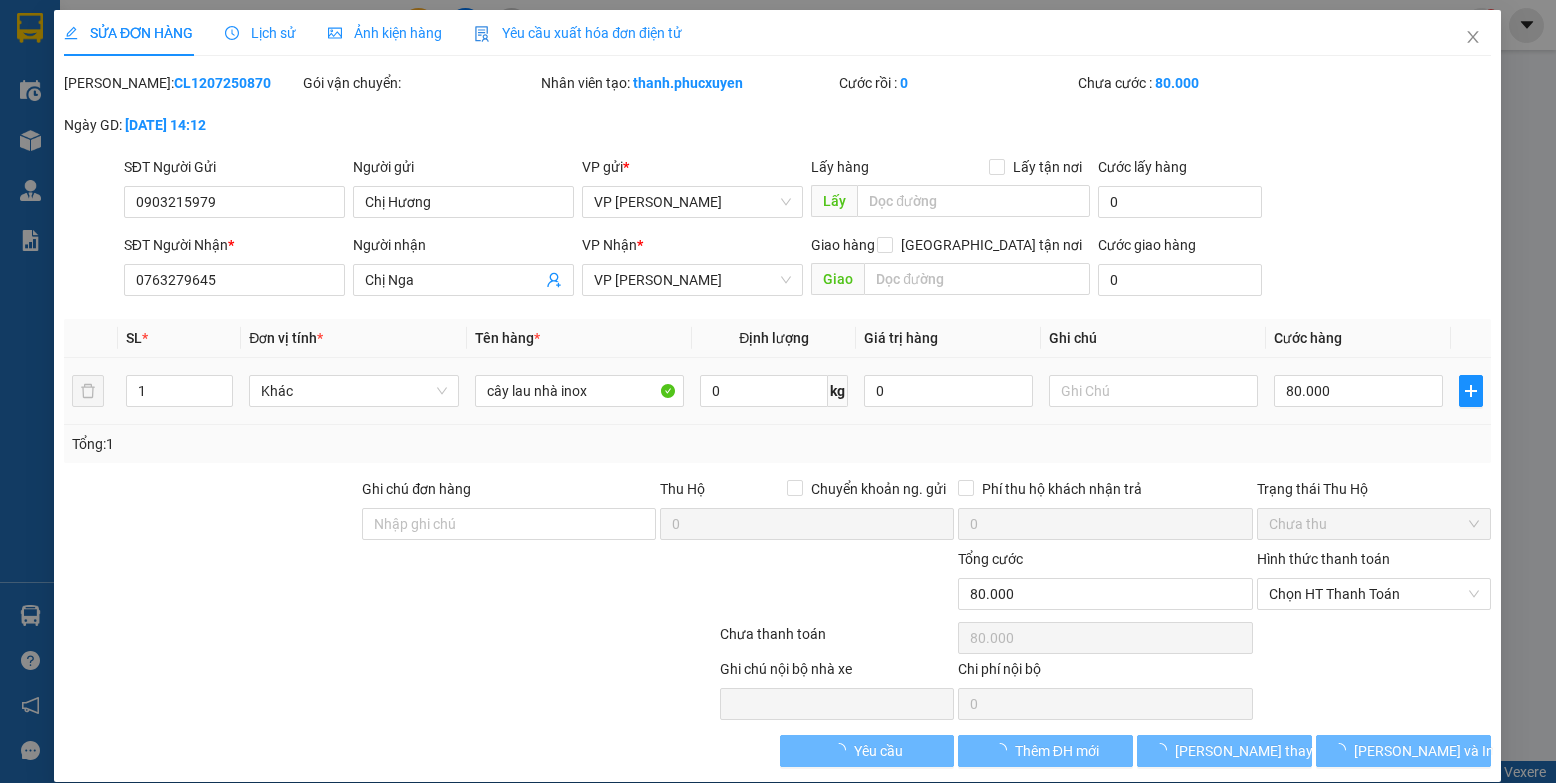 type on "Chị Hương" 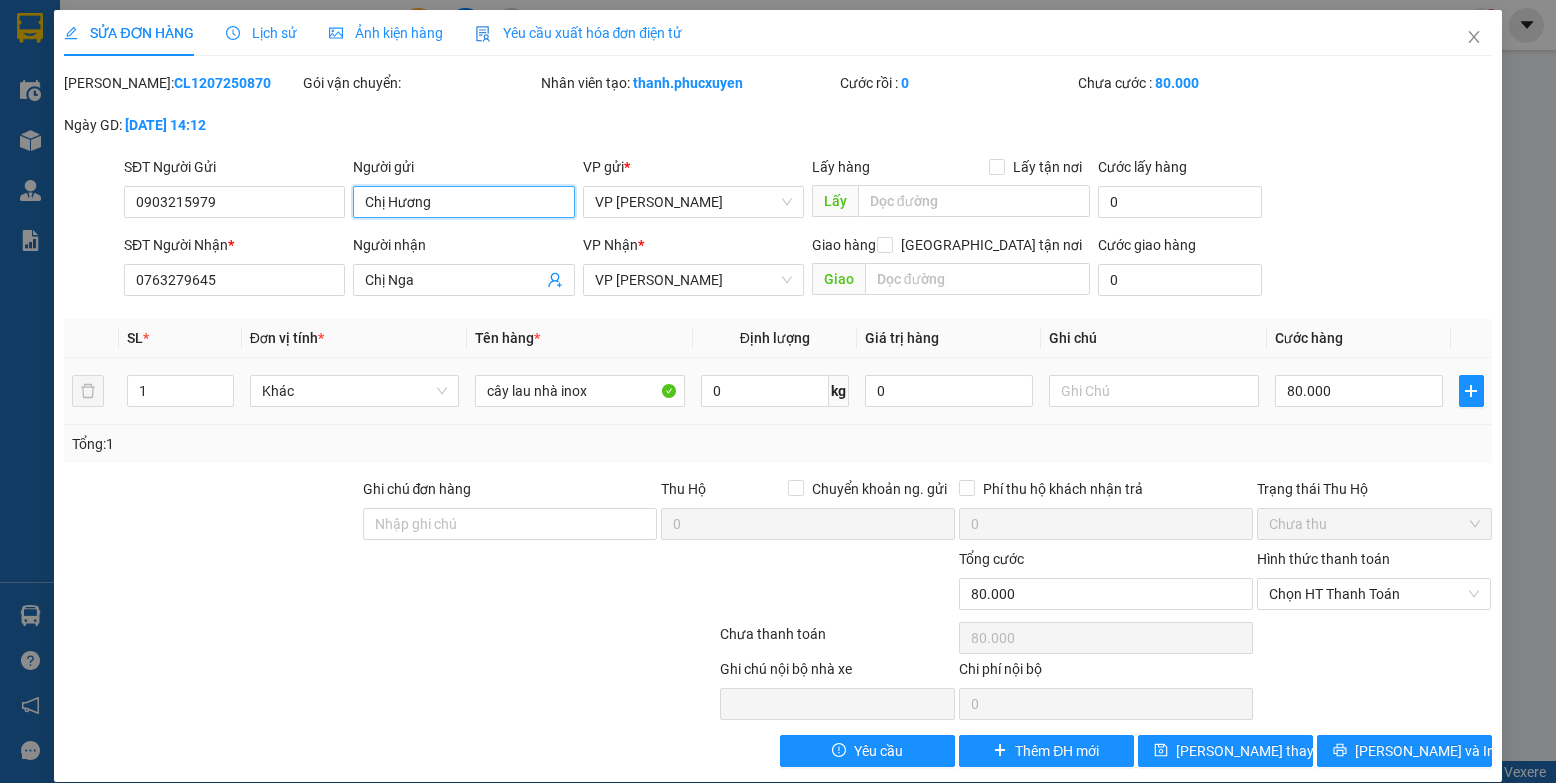 click on "Chị Hương" at bounding box center (463, 202) 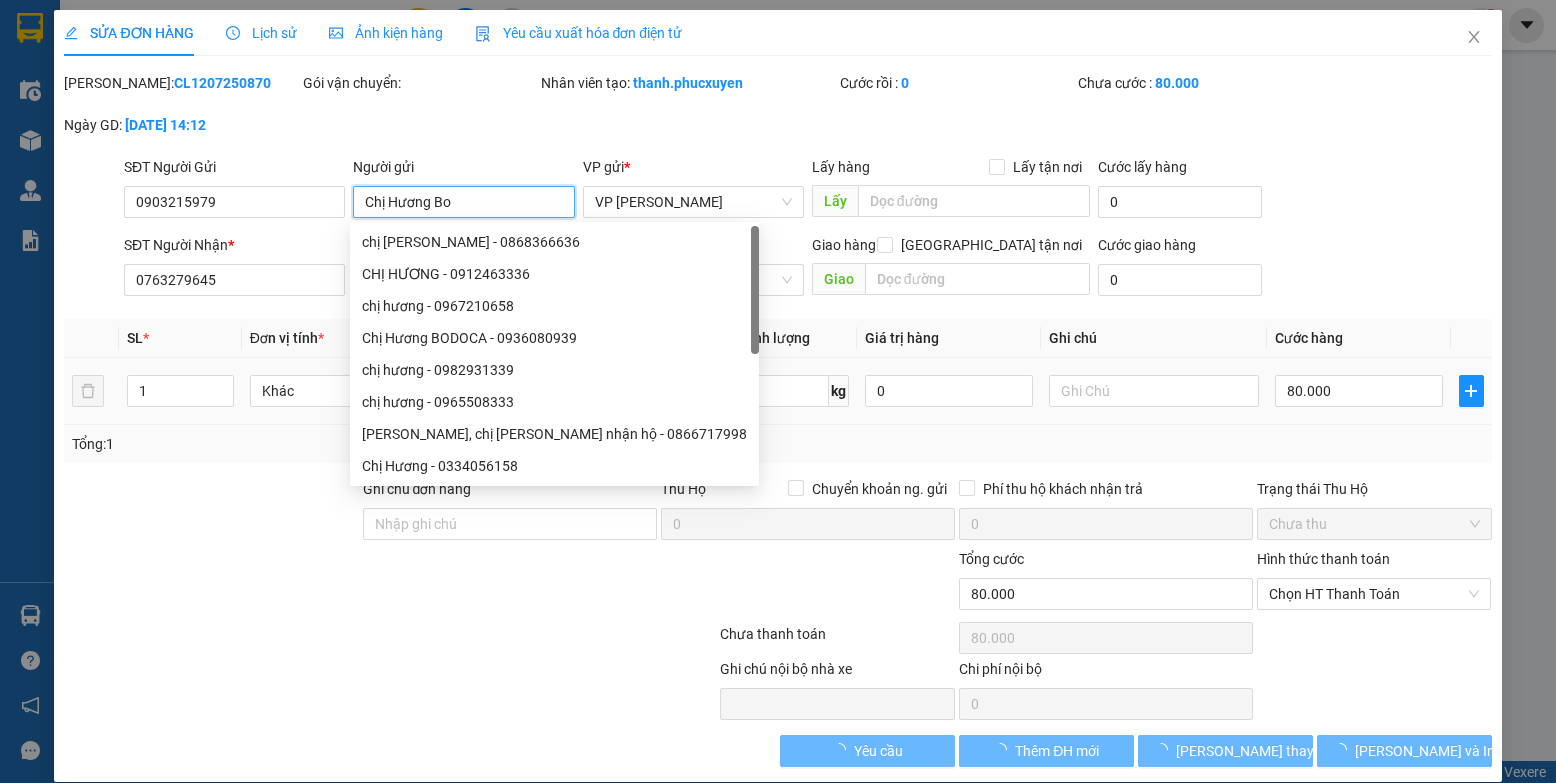 type on "Chị Hương Bod" 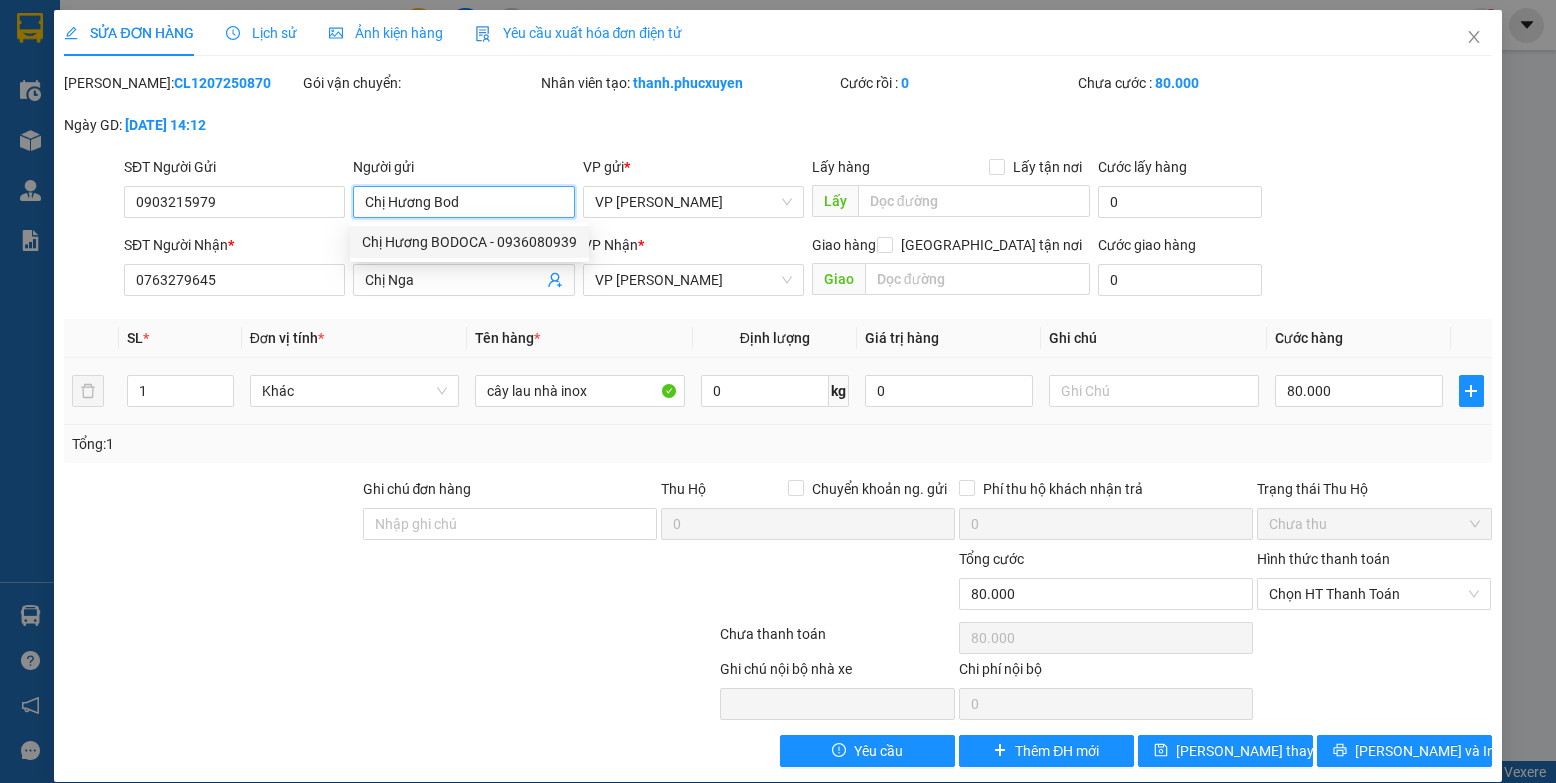 click on "Chị Hương BODOCA - 0936080939" at bounding box center [469, 242] 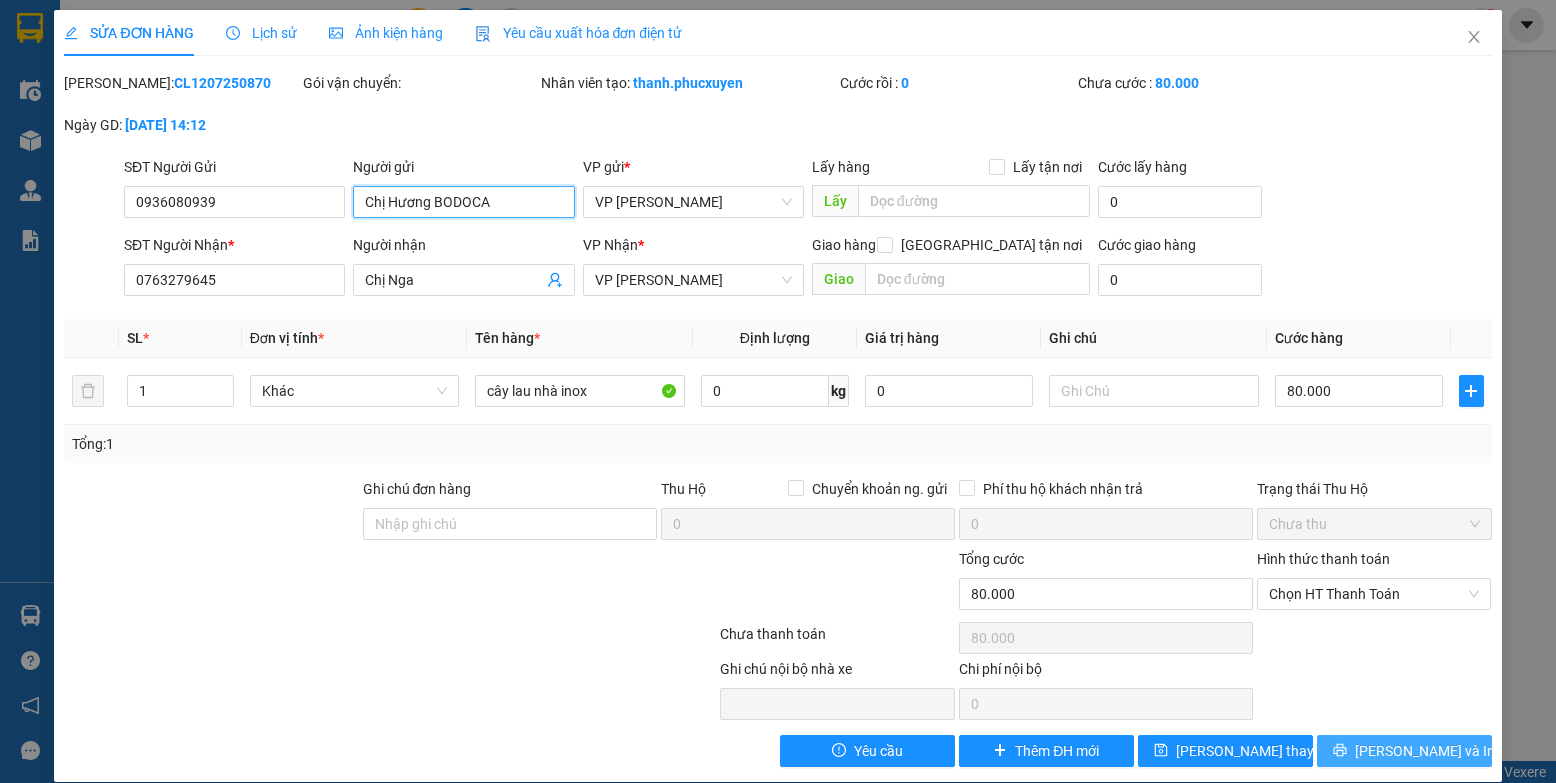 type on "Chị Hương BODOCA" 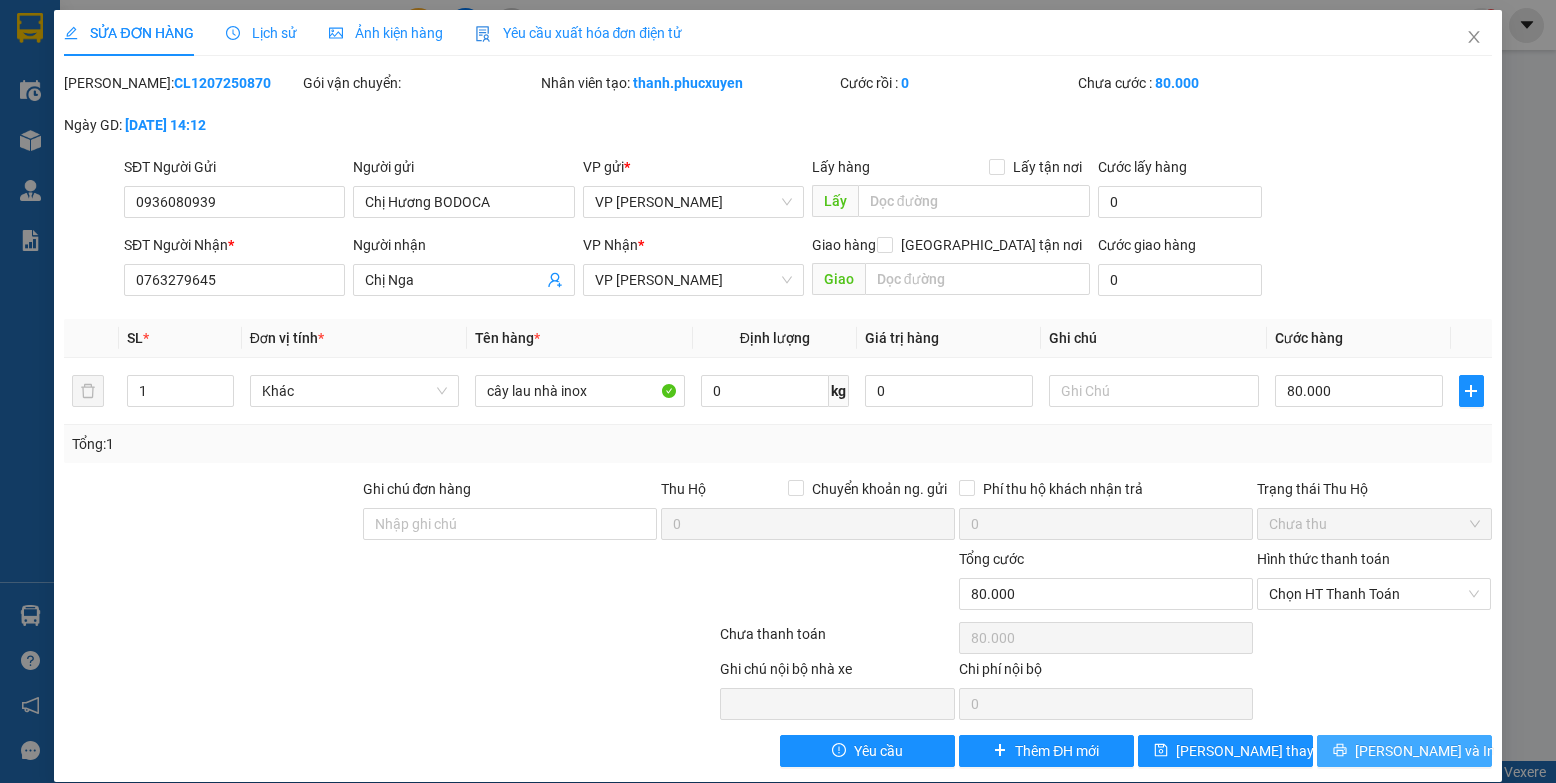 click 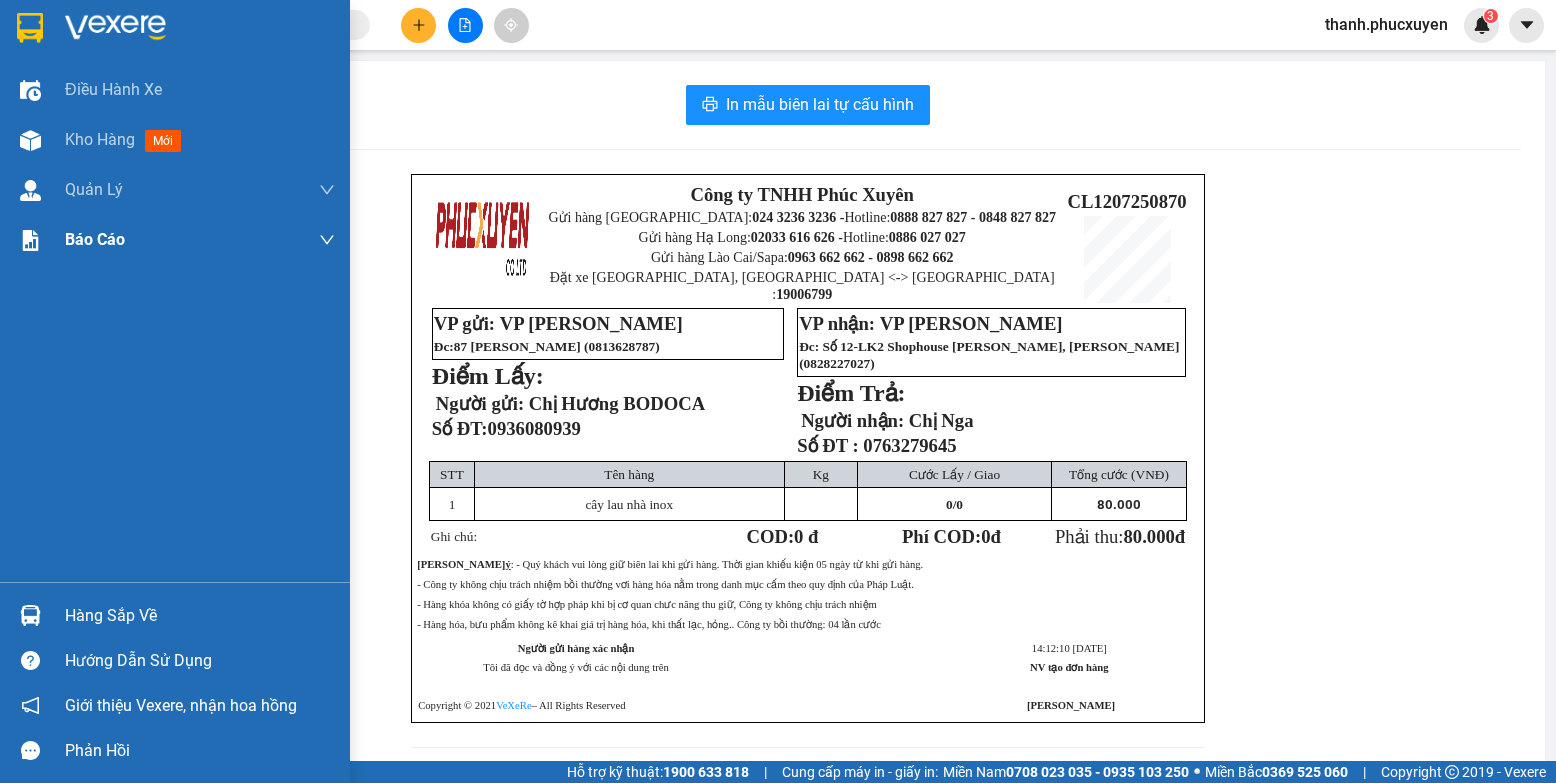 drag, startPoint x: 26, startPoint y: 141, endPoint x: 239, endPoint y: 243, distance: 236.16309 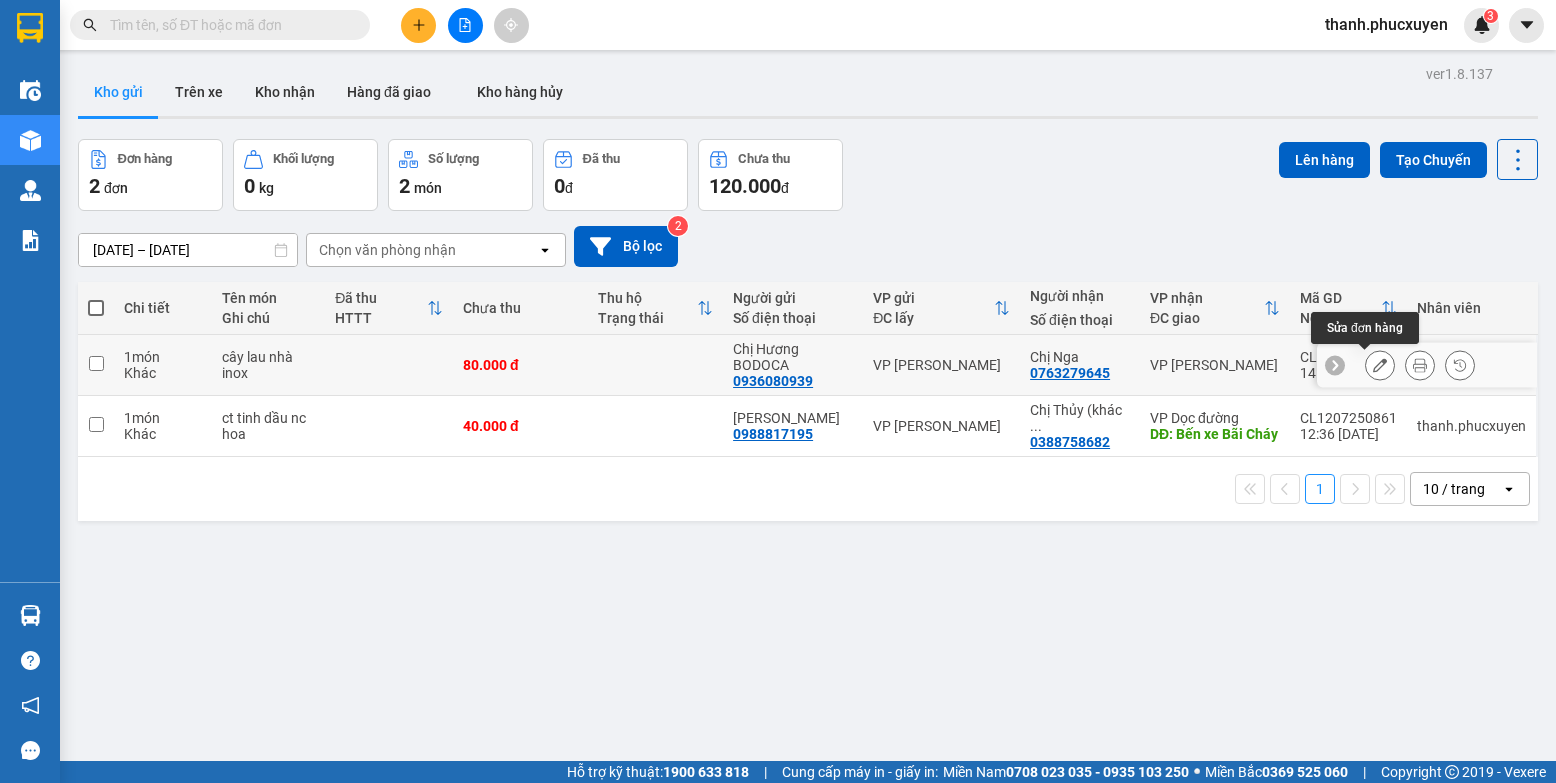 click 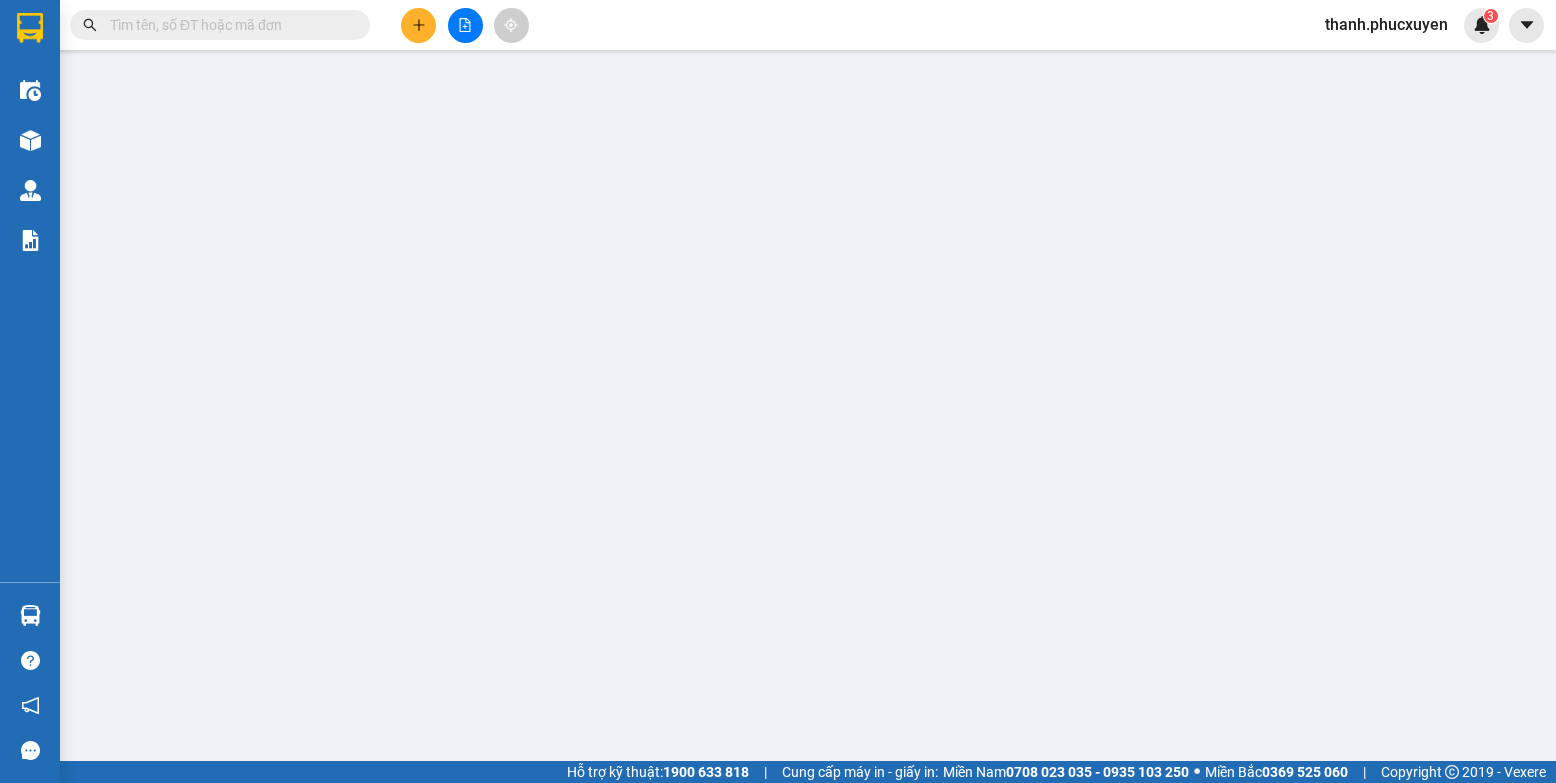 type on "0936080939" 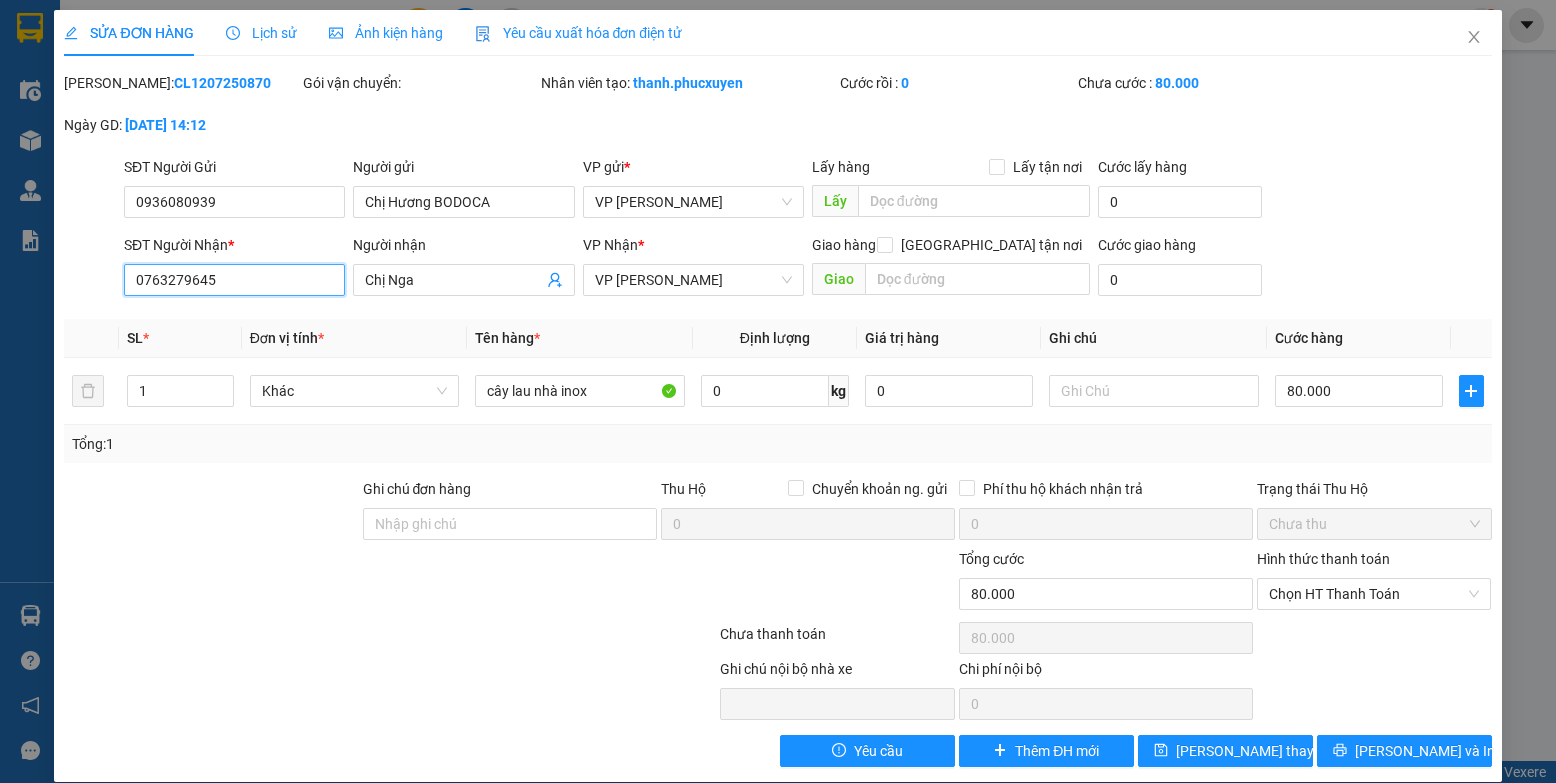 click on "0763279645" at bounding box center (234, 280) 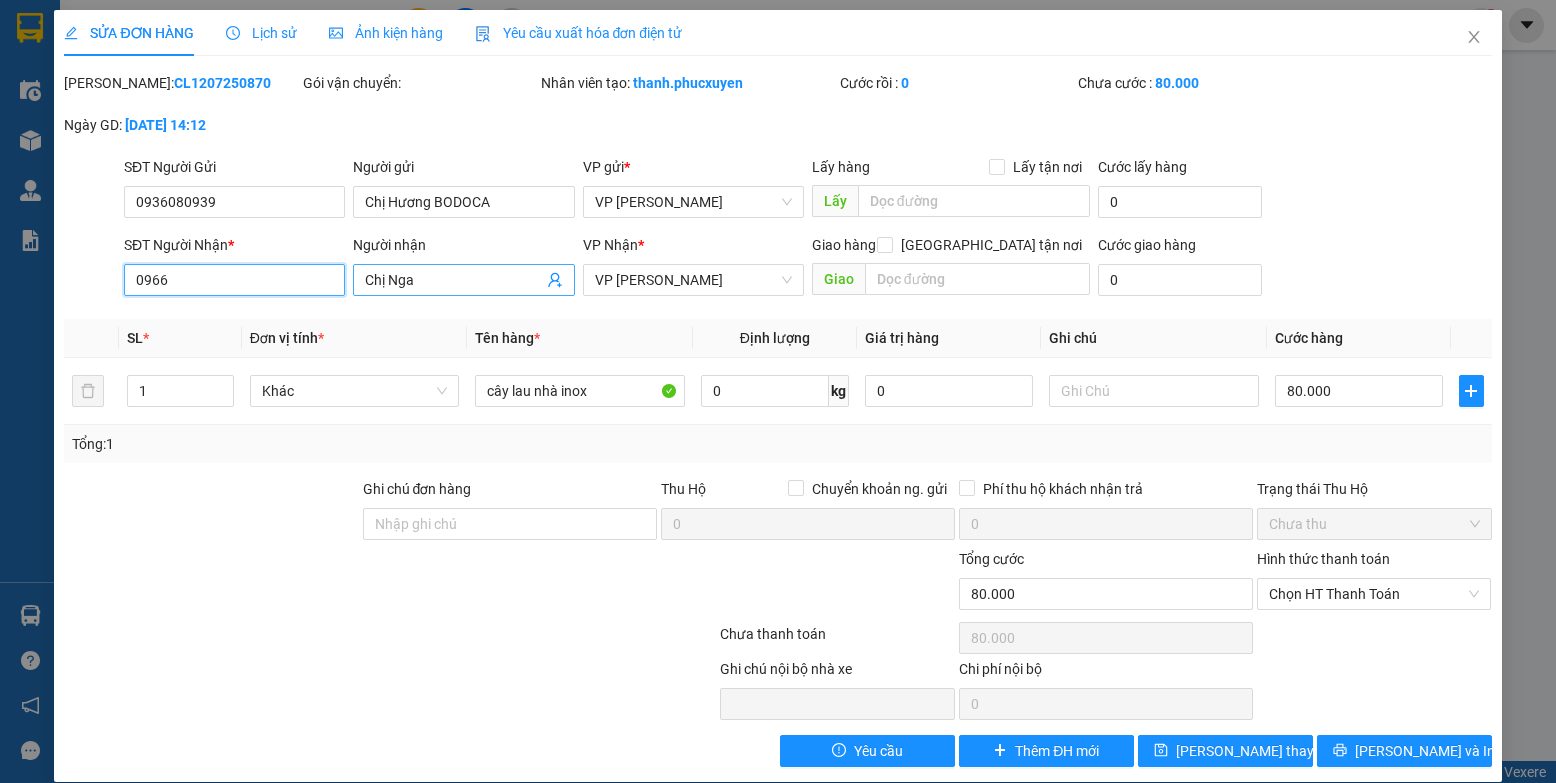 type on "0966" 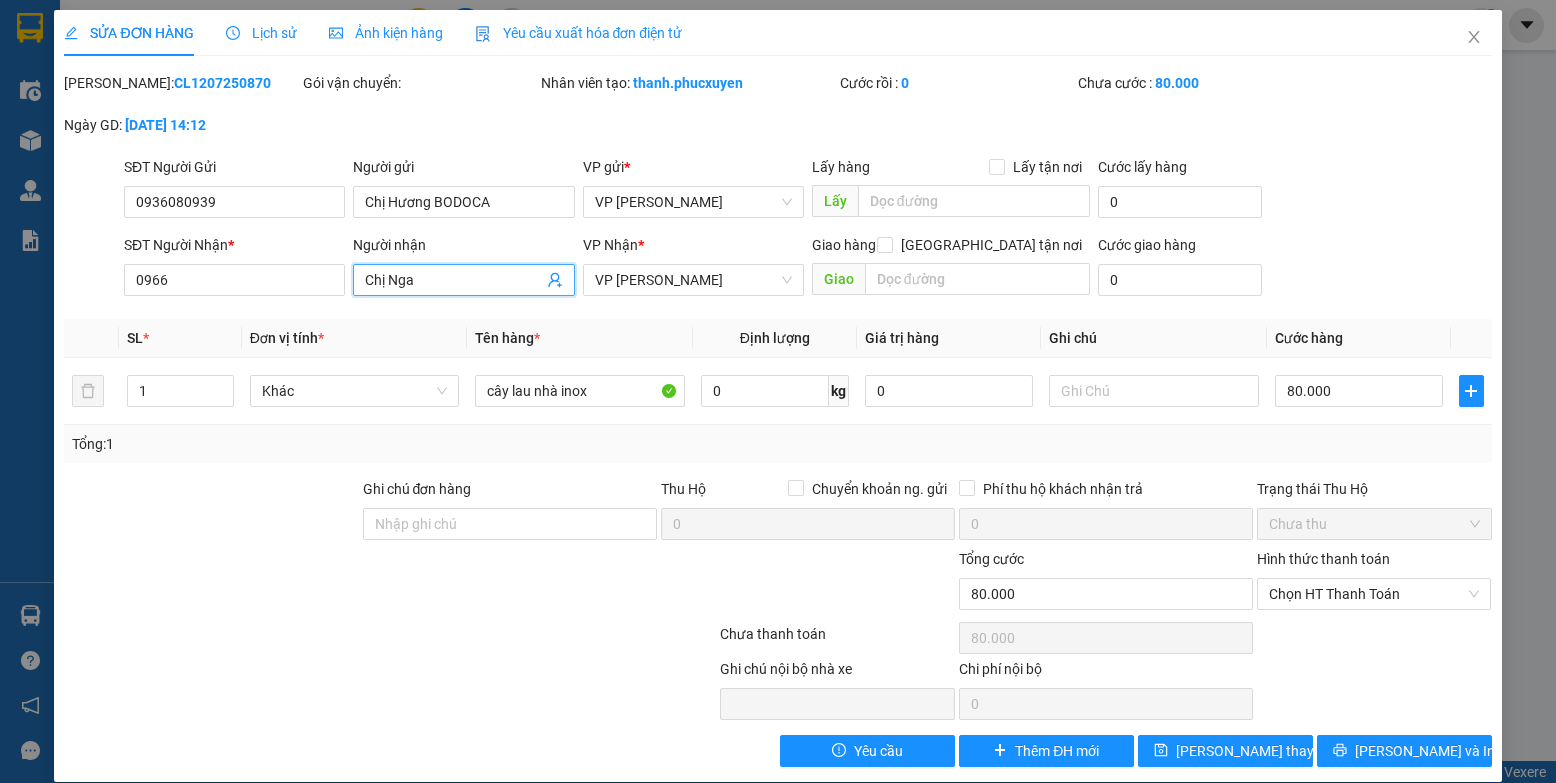 click 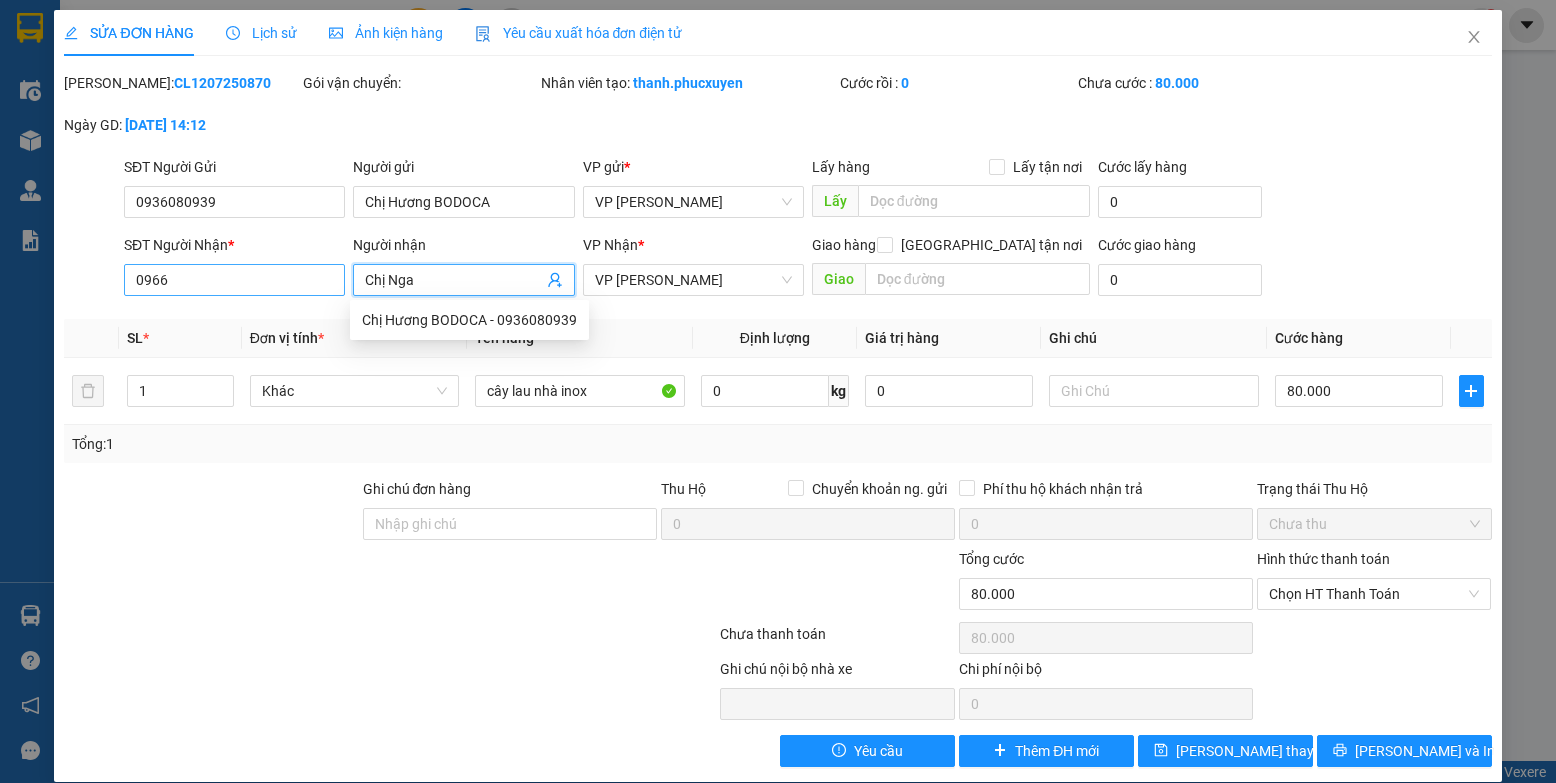 drag, startPoint x: 485, startPoint y: 277, endPoint x: 327, endPoint y: 275, distance: 158.01266 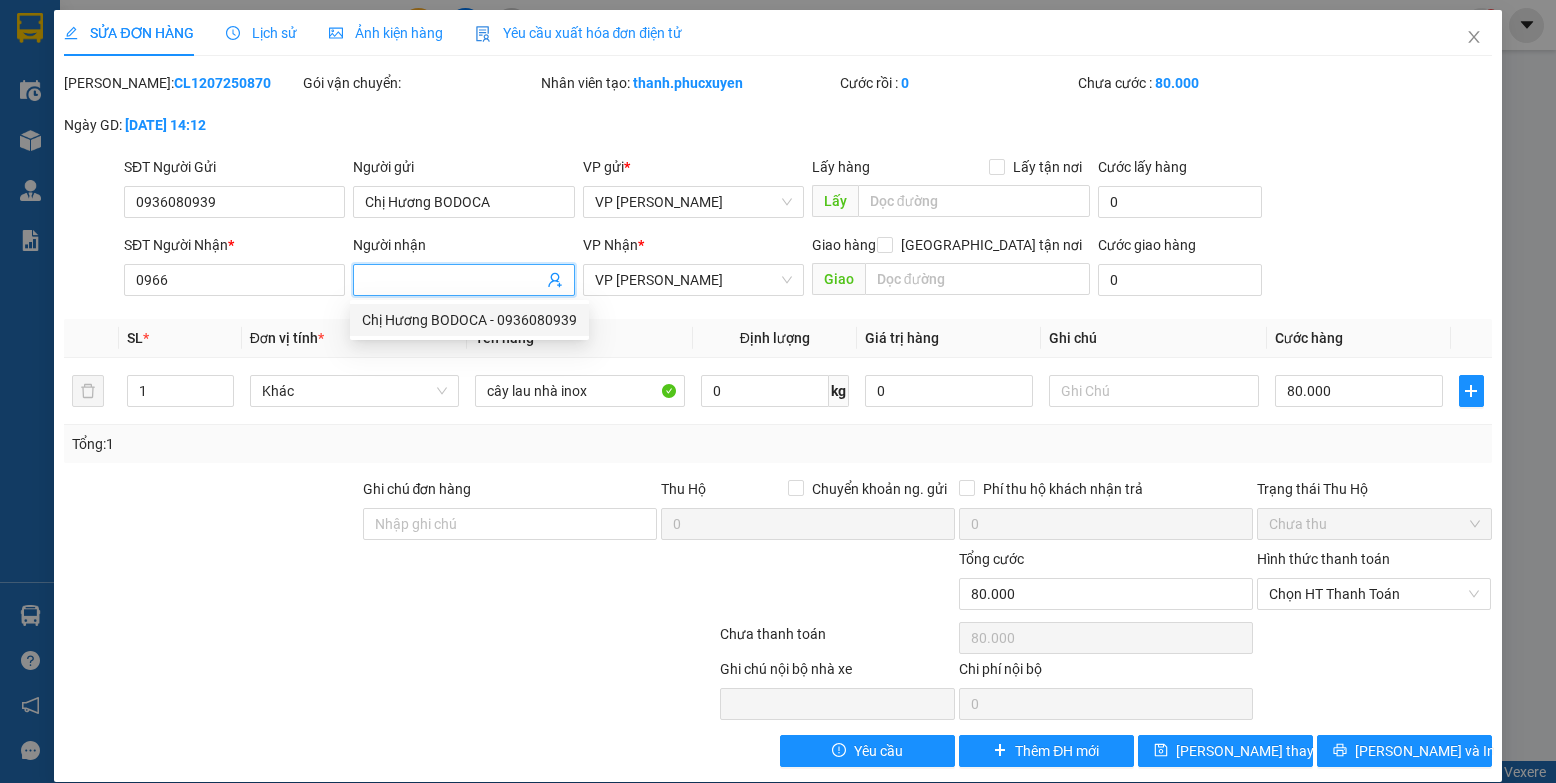 click on "Người nhận" at bounding box center [453, 280] 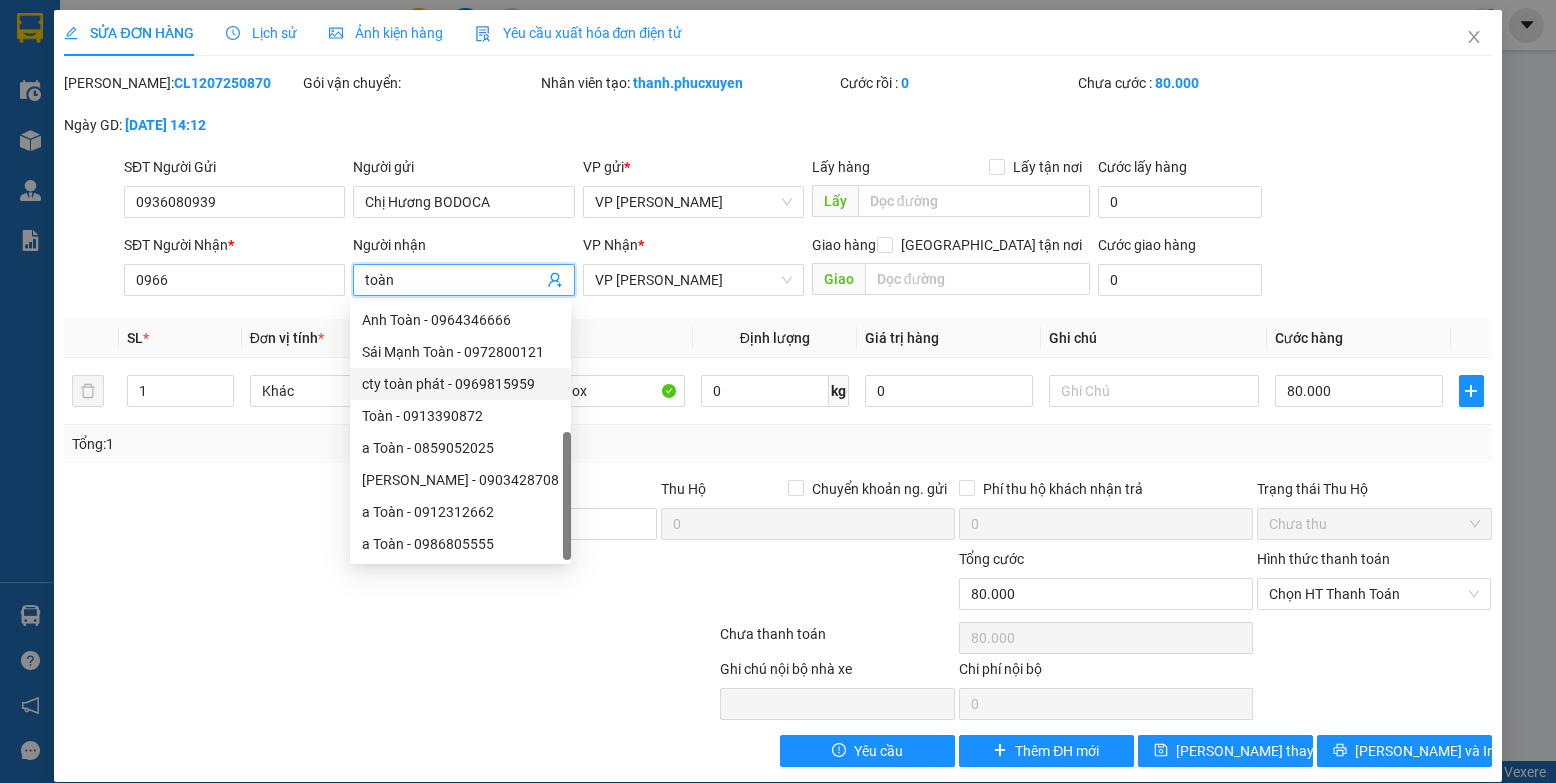 scroll, scrollTop: 0, scrollLeft: 0, axis: both 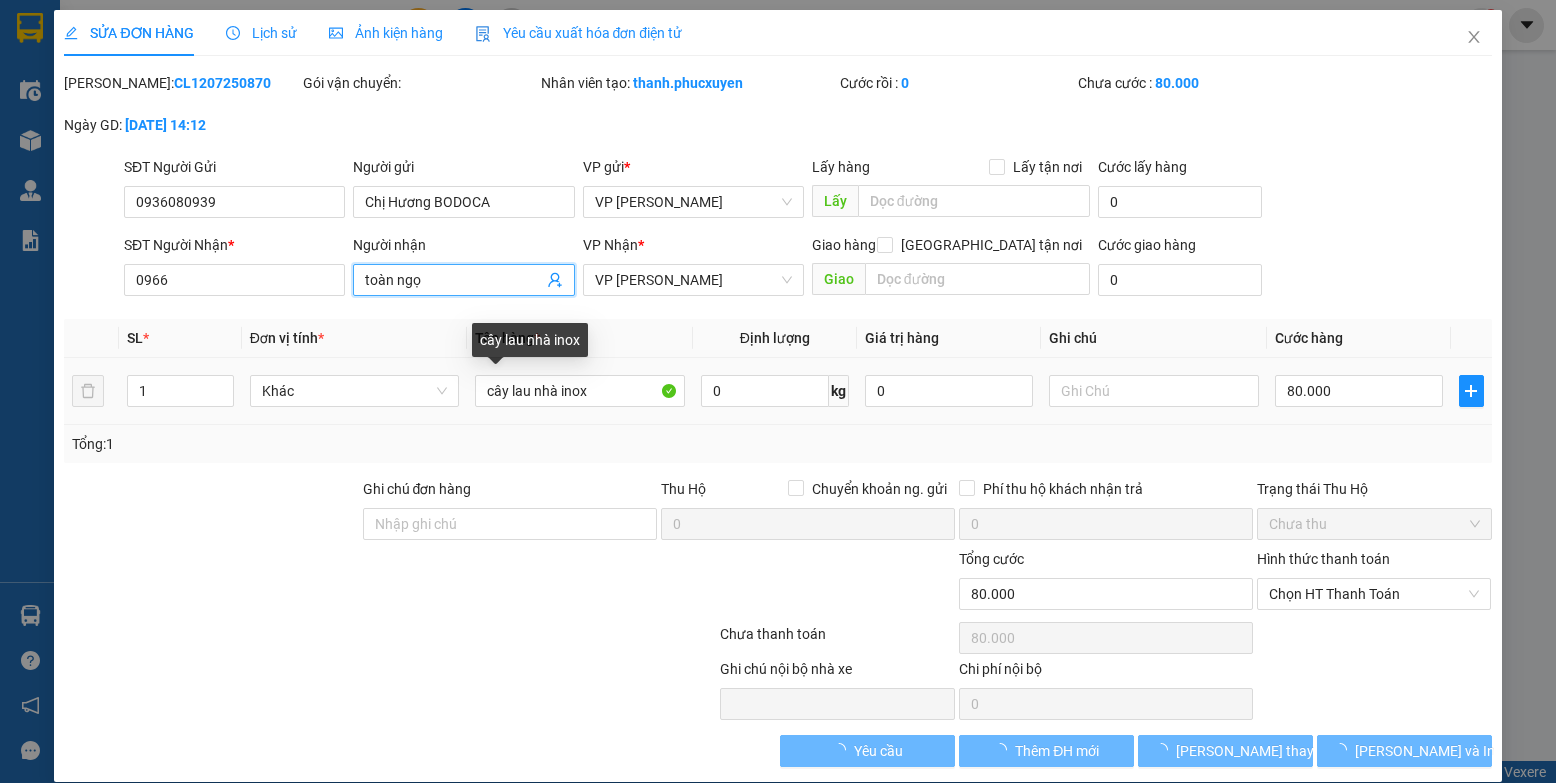 type on "toàn ngọc" 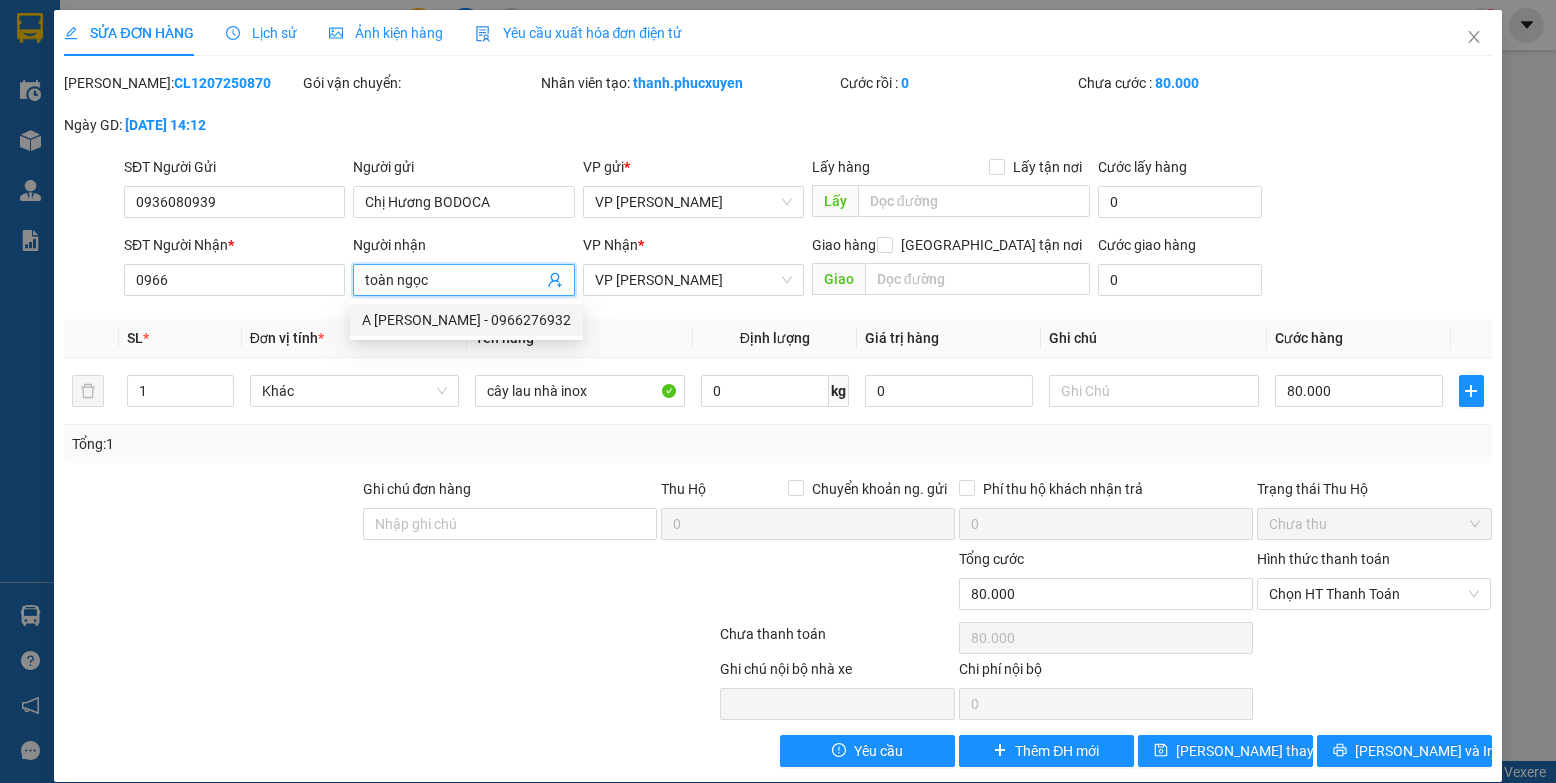 click on "A Toàn Ngọc Hà - 0966276932" at bounding box center [466, 320] 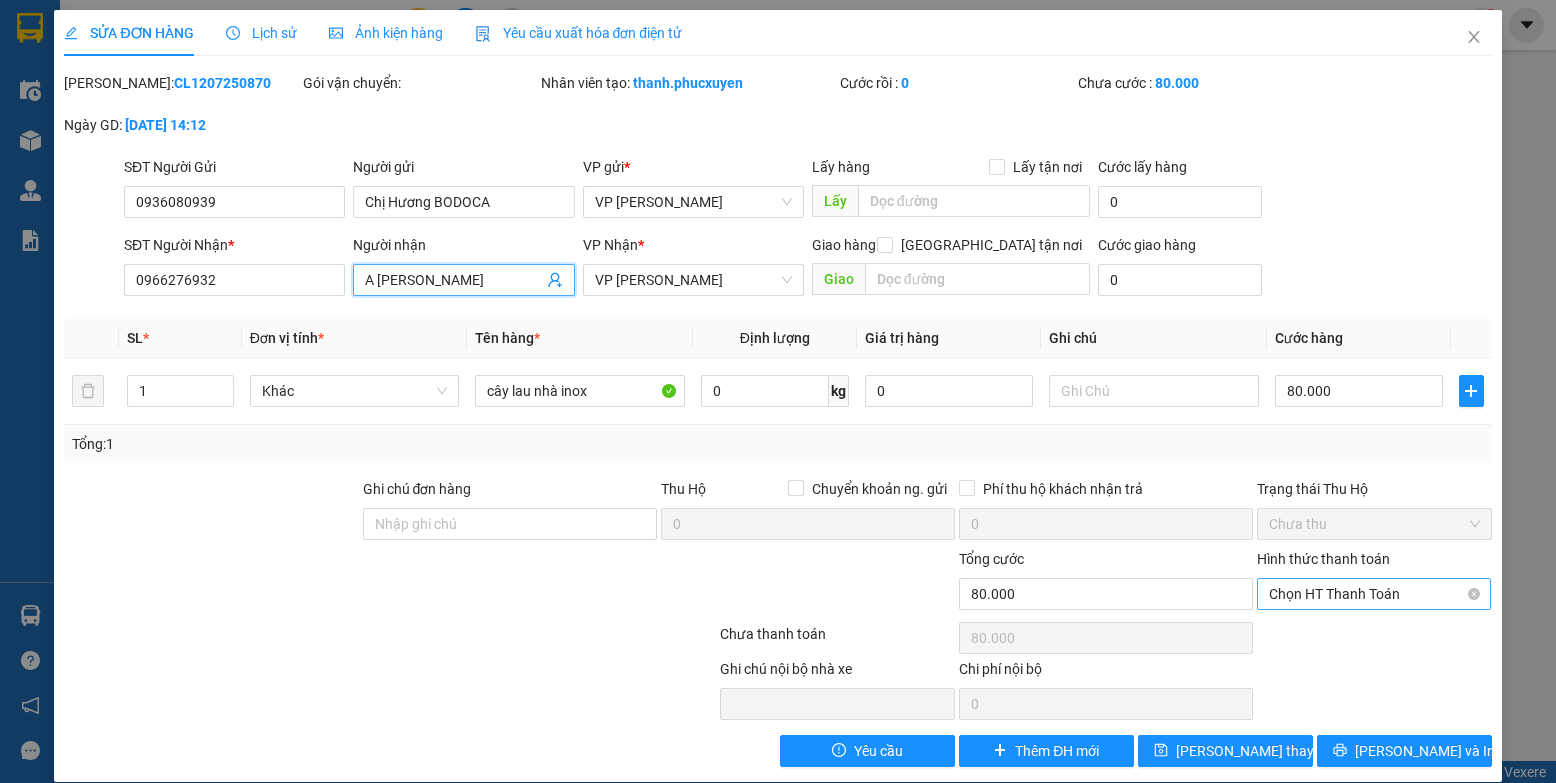 click on "Chọn HT Thanh Toán" at bounding box center (1374, 594) 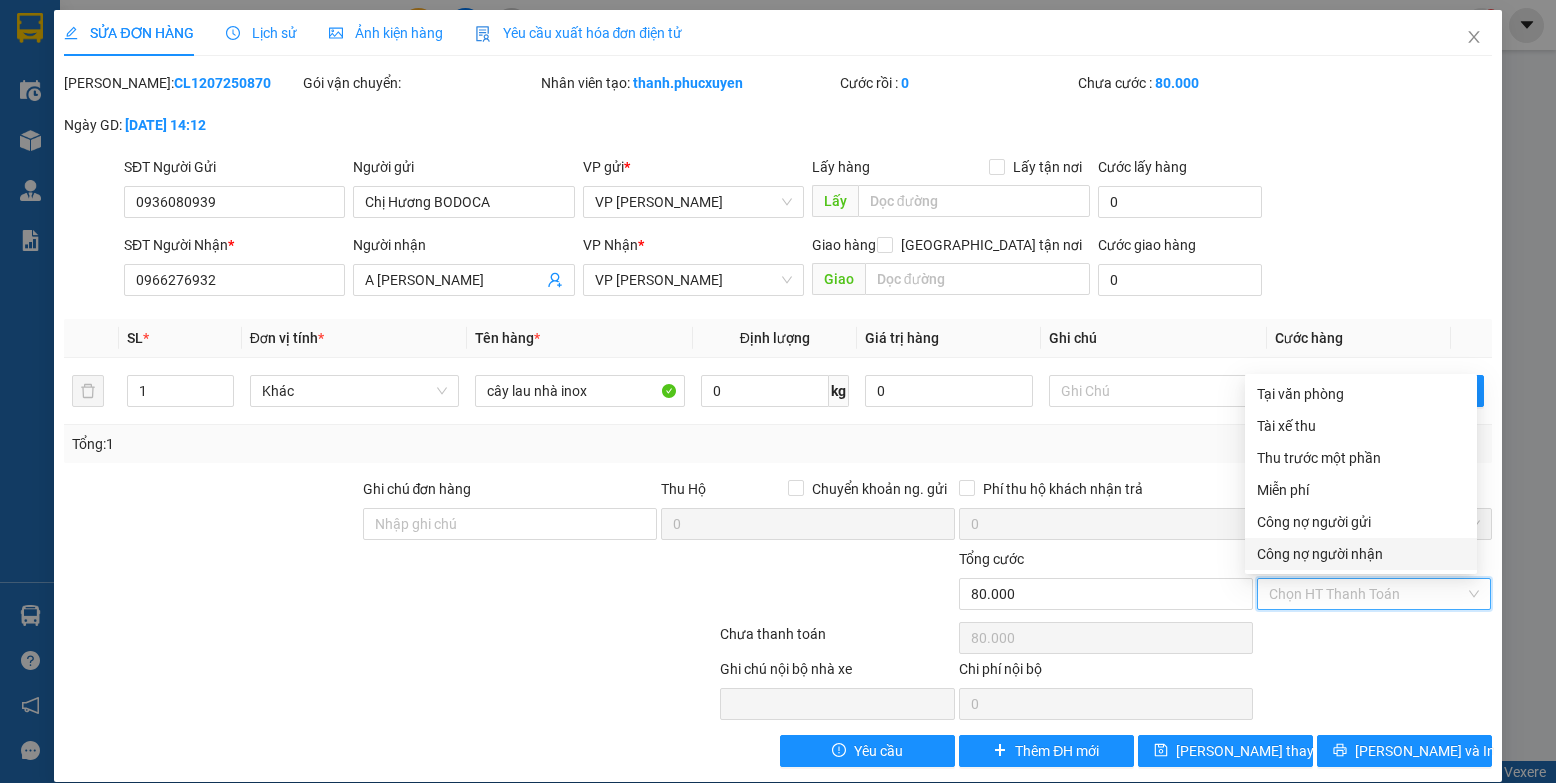 click on "Công nợ người nhận" at bounding box center (1361, 554) 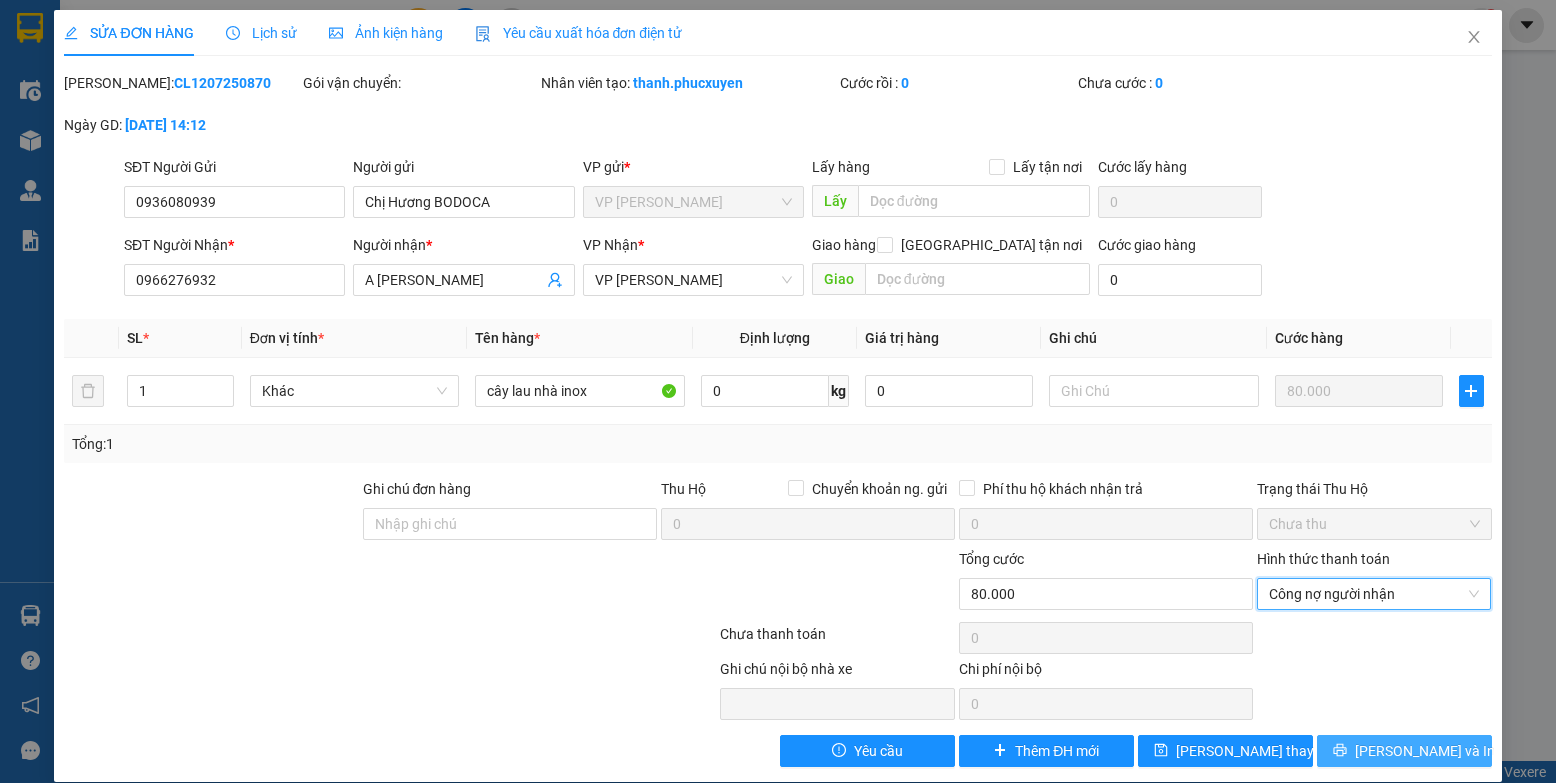 click on "Lưu và In" at bounding box center [1404, 751] 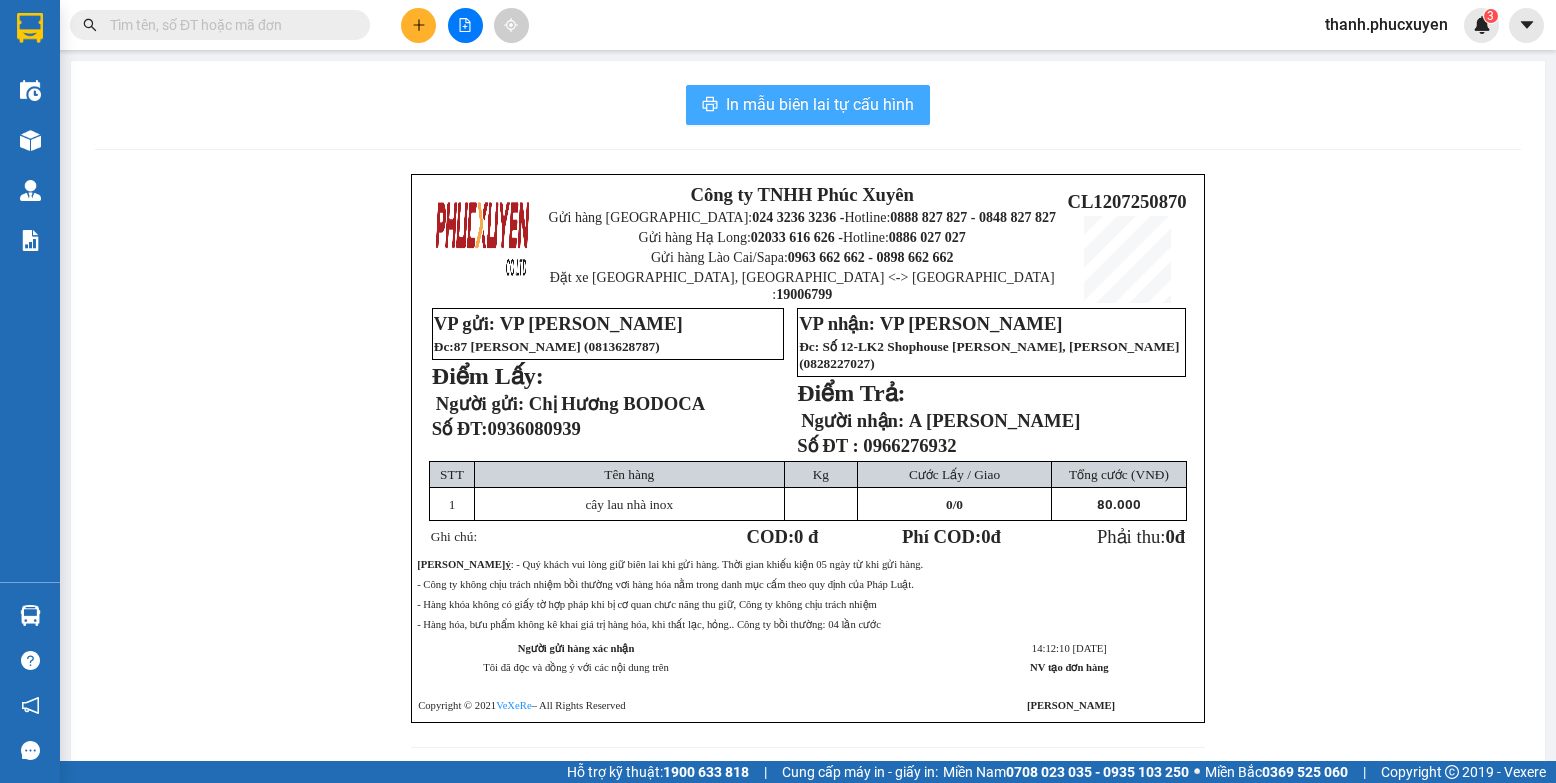 click on "In mẫu biên lai tự cấu hình" at bounding box center [808, 105] 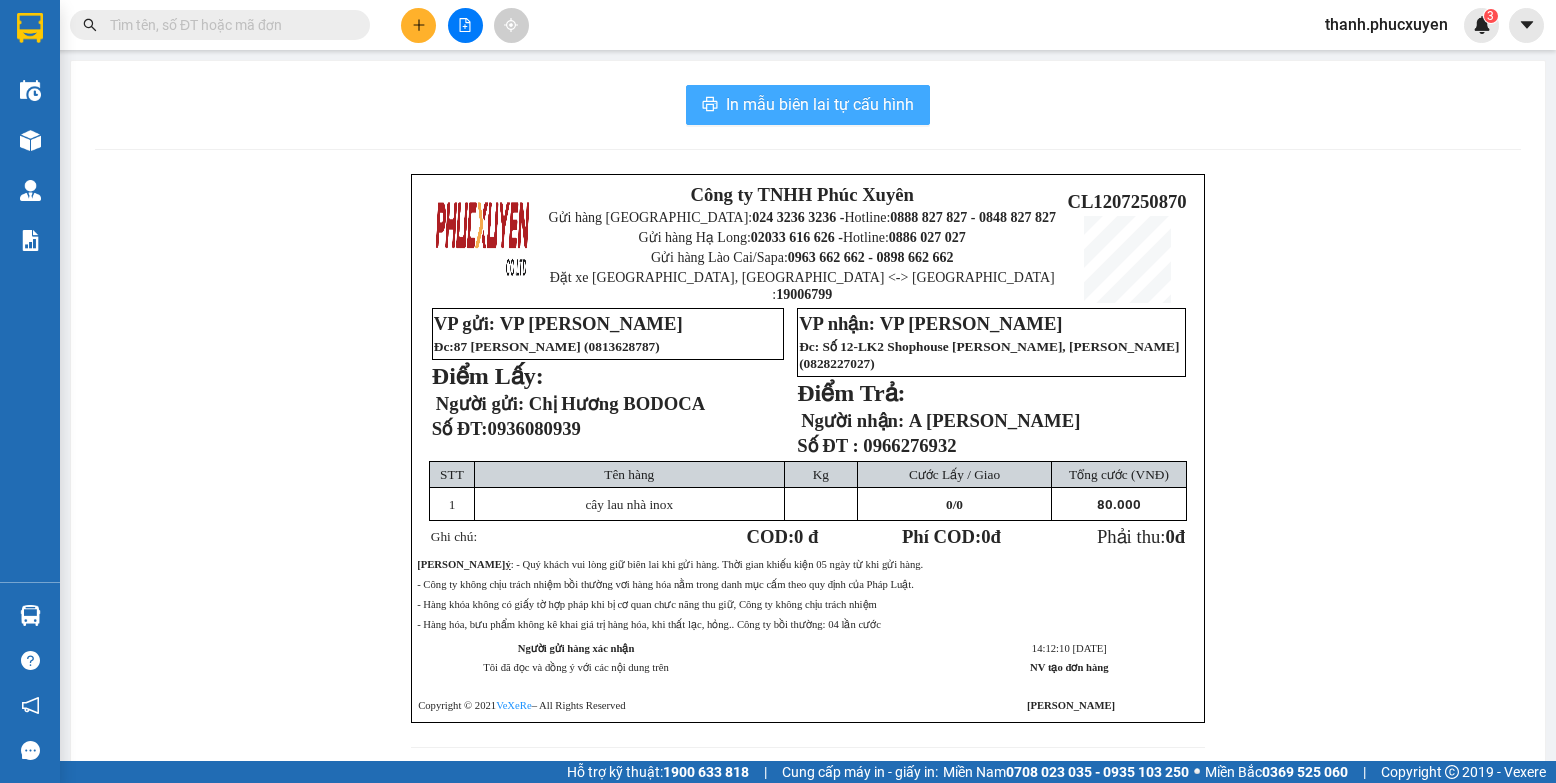 scroll, scrollTop: 0, scrollLeft: 0, axis: both 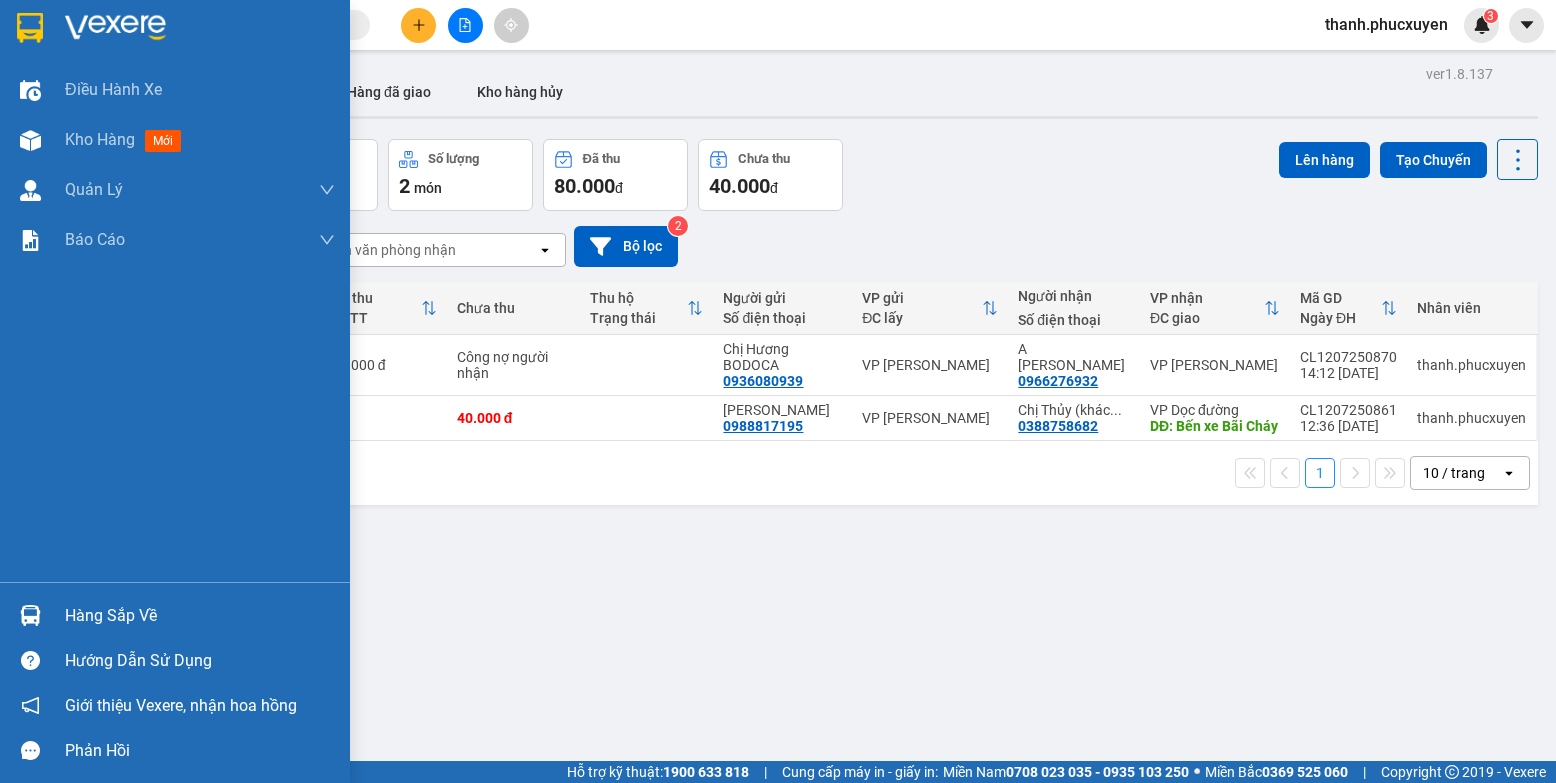 click at bounding box center (30, 615) 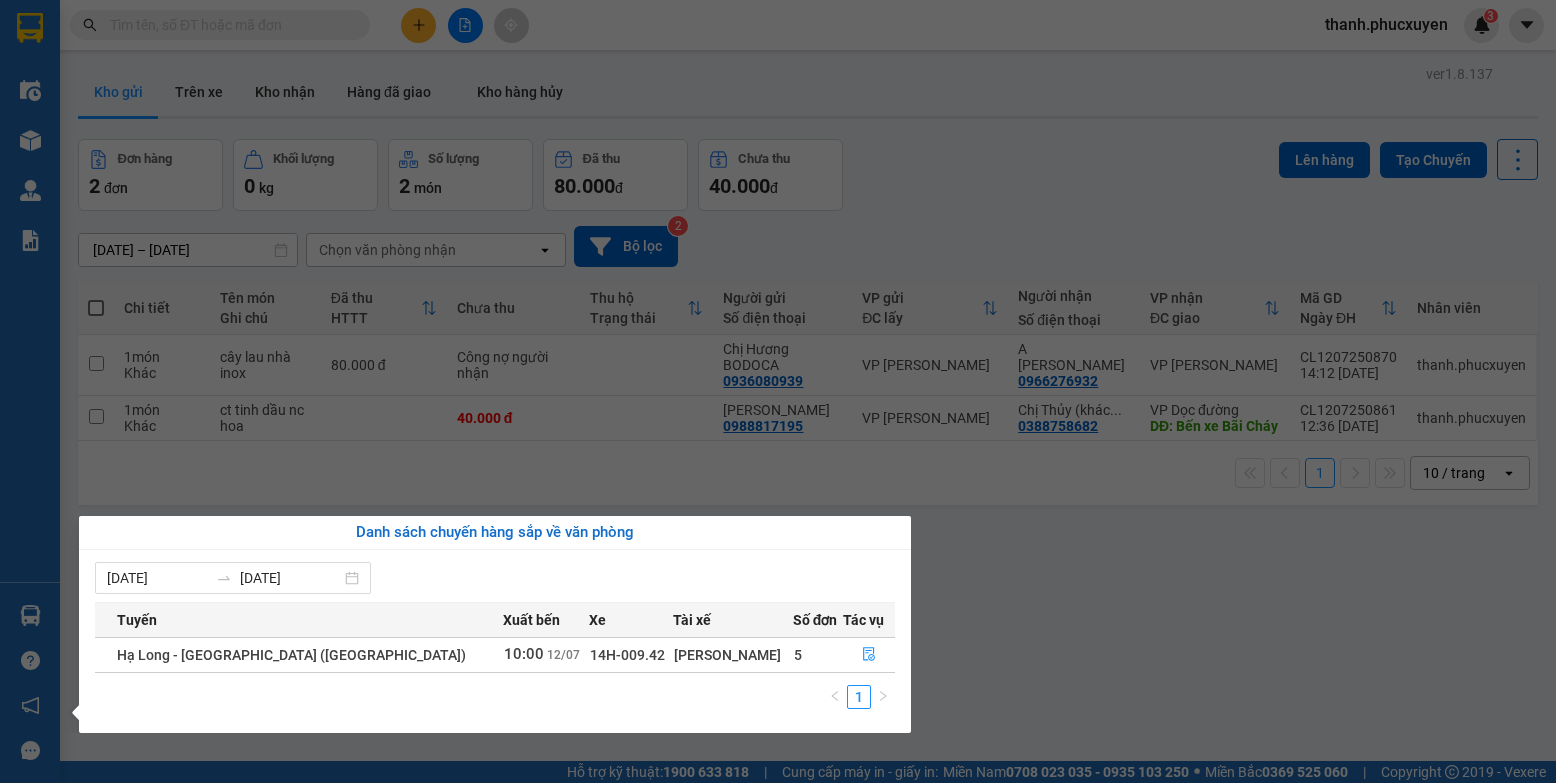 click on "Kết quả tìm kiếm ( 0 )  Bộ lọc  Thuộc VP này No Data thanh.phucxuyen 3     Điều hành xe     Kho hàng mới     Quản [PERSON_NAME] lý thu hộ Quản lý chuyến Quản lý khách hàng Quản lý khách hàng mới Quản lý giao nhận mới Quản lý kiểm kho     Báo cáo  11. Báo cáo đơn giao nhận nội bộ 1. Chi tiết đơn hàng văn phòng 12. Thống kê đơn đối tác 2. Tổng doanh thu theo từng văn phòng 3. Thống kê đơn hàng toàn nhà xe  4. Báo cáo dòng tiền theo nhân viên 5. Doanh thu thực tế chi tiết theo phòng hàng  8. Thống kê nhận và gửi hàng theo văn phòng 9. Thống kê chi tiết đơn hàng theo văn phòng gửi Báo cáo Dòng tiền Thực thu của Nhân viên (Tách cước) Hàng sắp về Hướng dẫn sử dụng Giới thiệu Vexere, nhận hoa hồng Phản hồi Phần mềm hỗ trợ bạn tốt chứ? ver  1.8.137 Kho gửi Trên xe Kho nhận Hàng đã giao Kho hàng hủy Đơn hàng 2 đơn 0 kg" at bounding box center (778, 391) 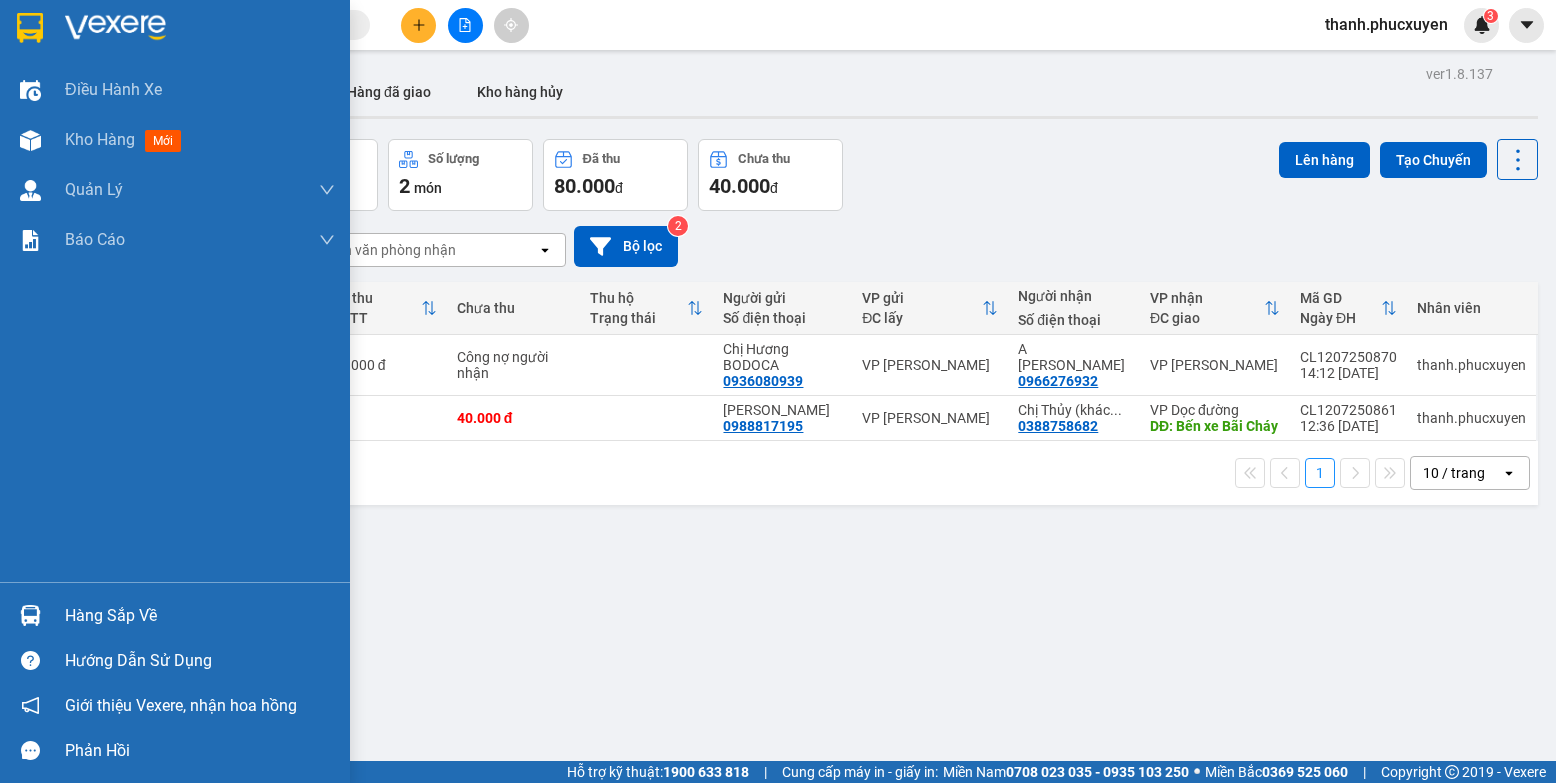 click at bounding box center [30, 615] 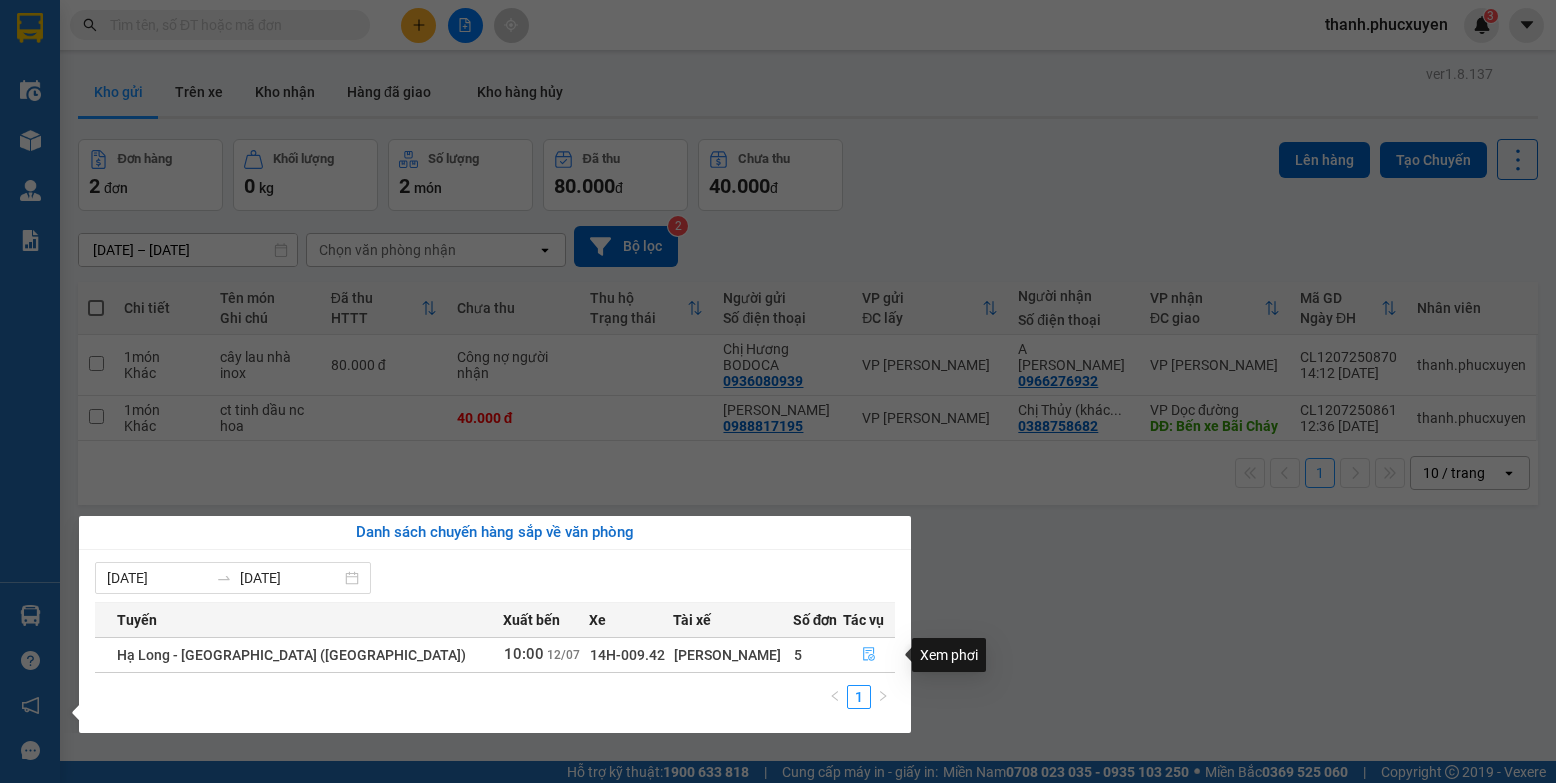 click 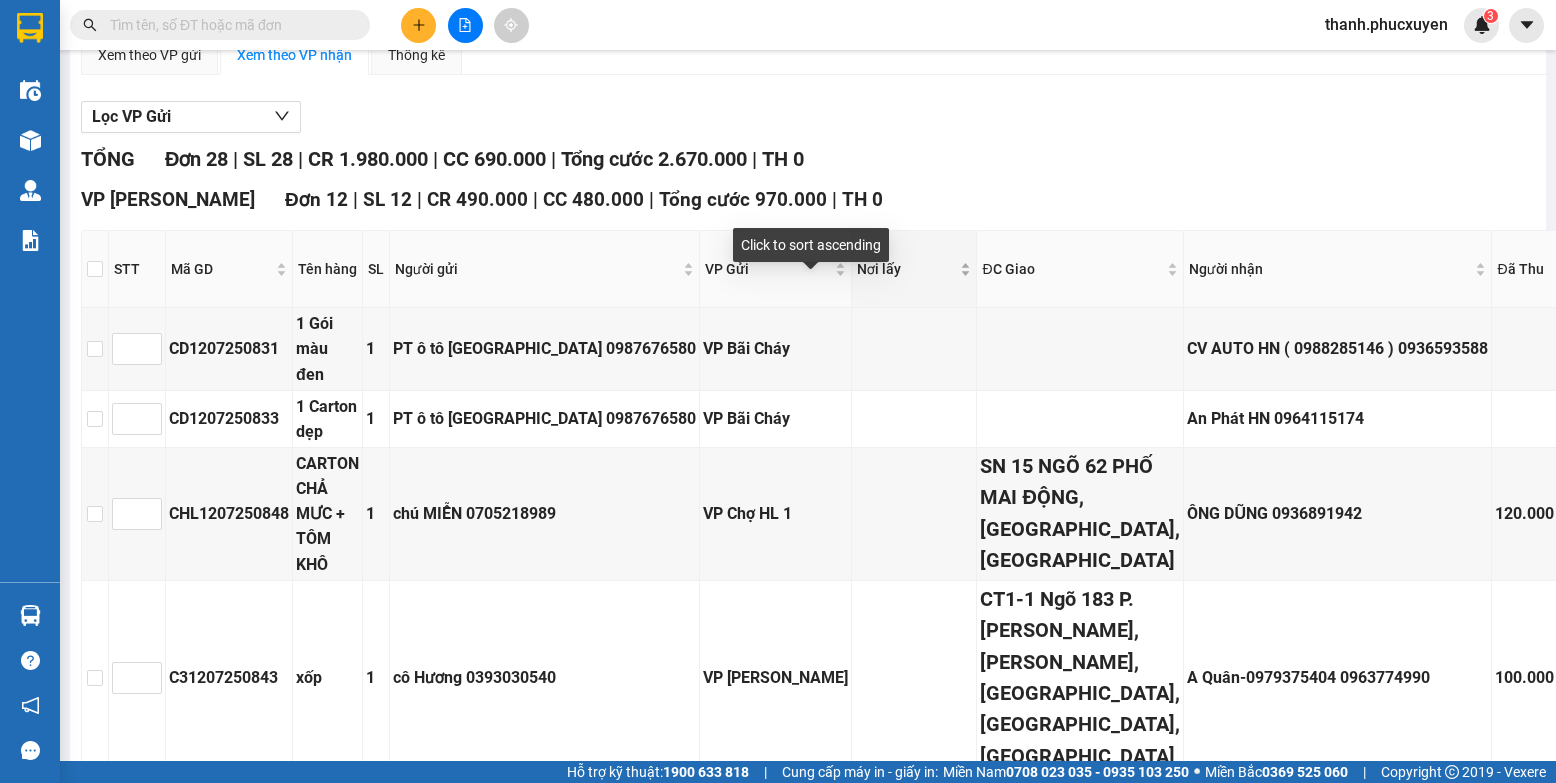 scroll, scrollTop: 0, scrollLeft: 0, axis: both 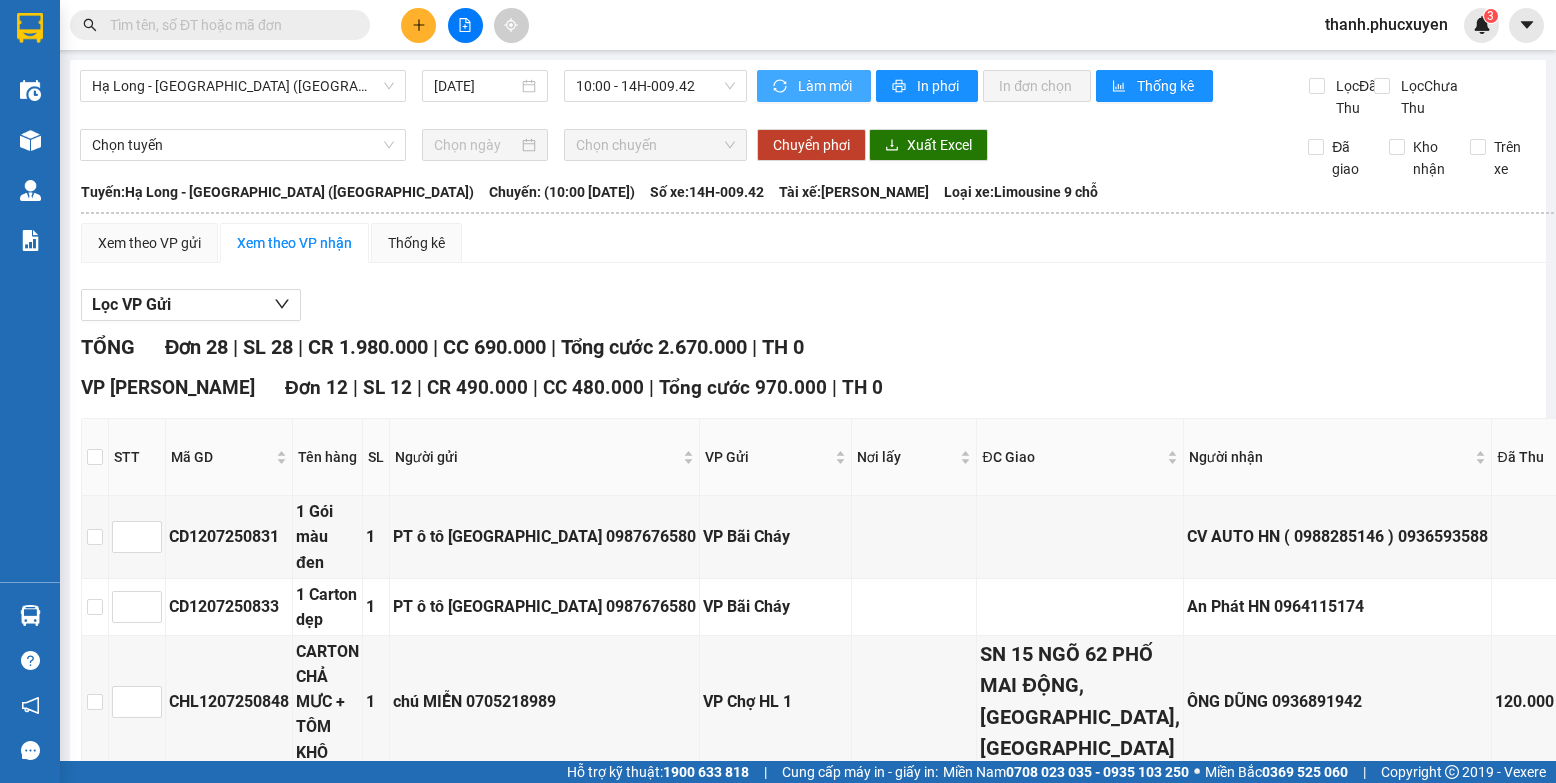 click on "Làm mới" at bounding box center (814, 86) 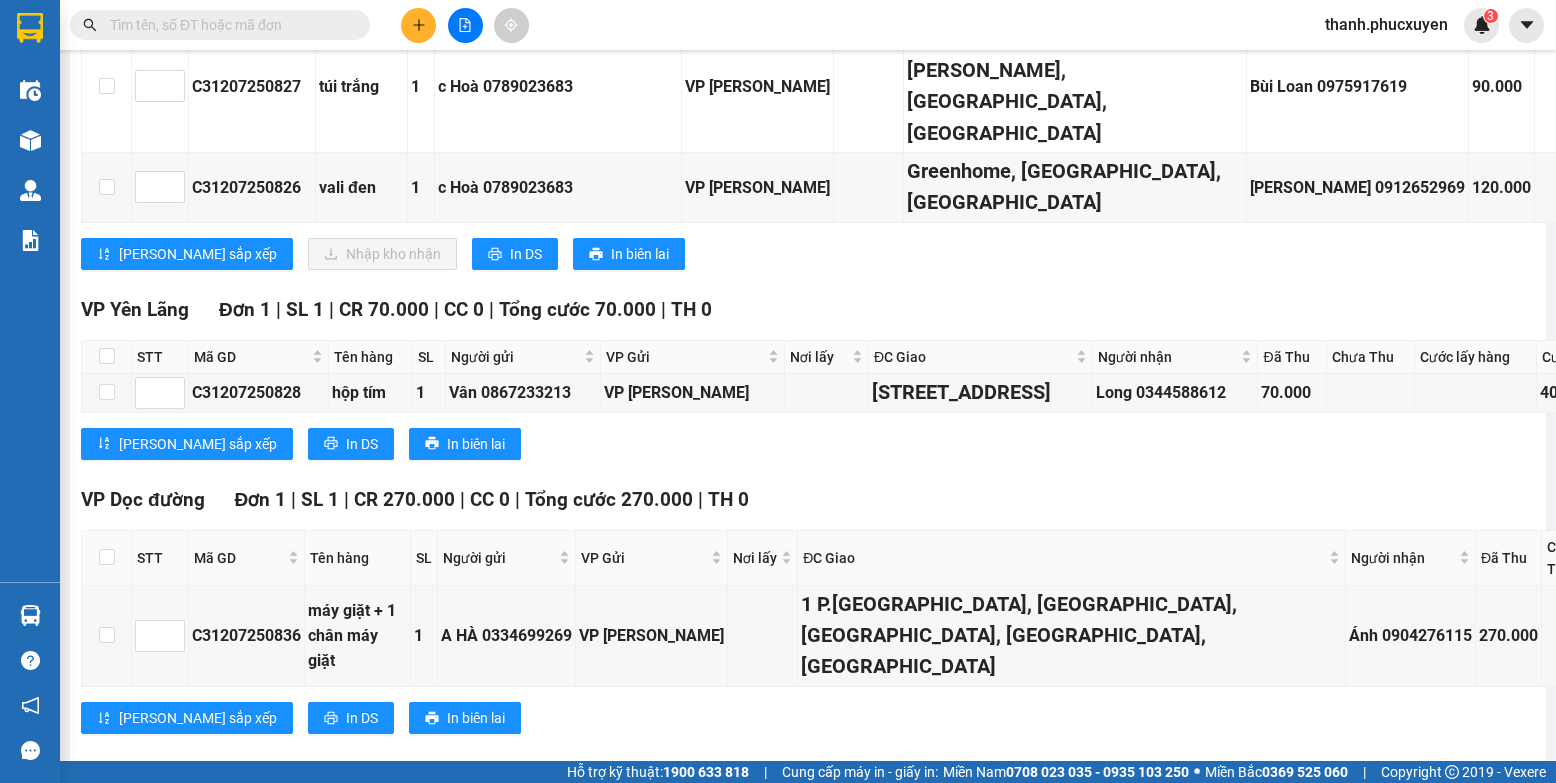 scroll, scrollTop: 2800, scrollLeft: 0, axis: vertical 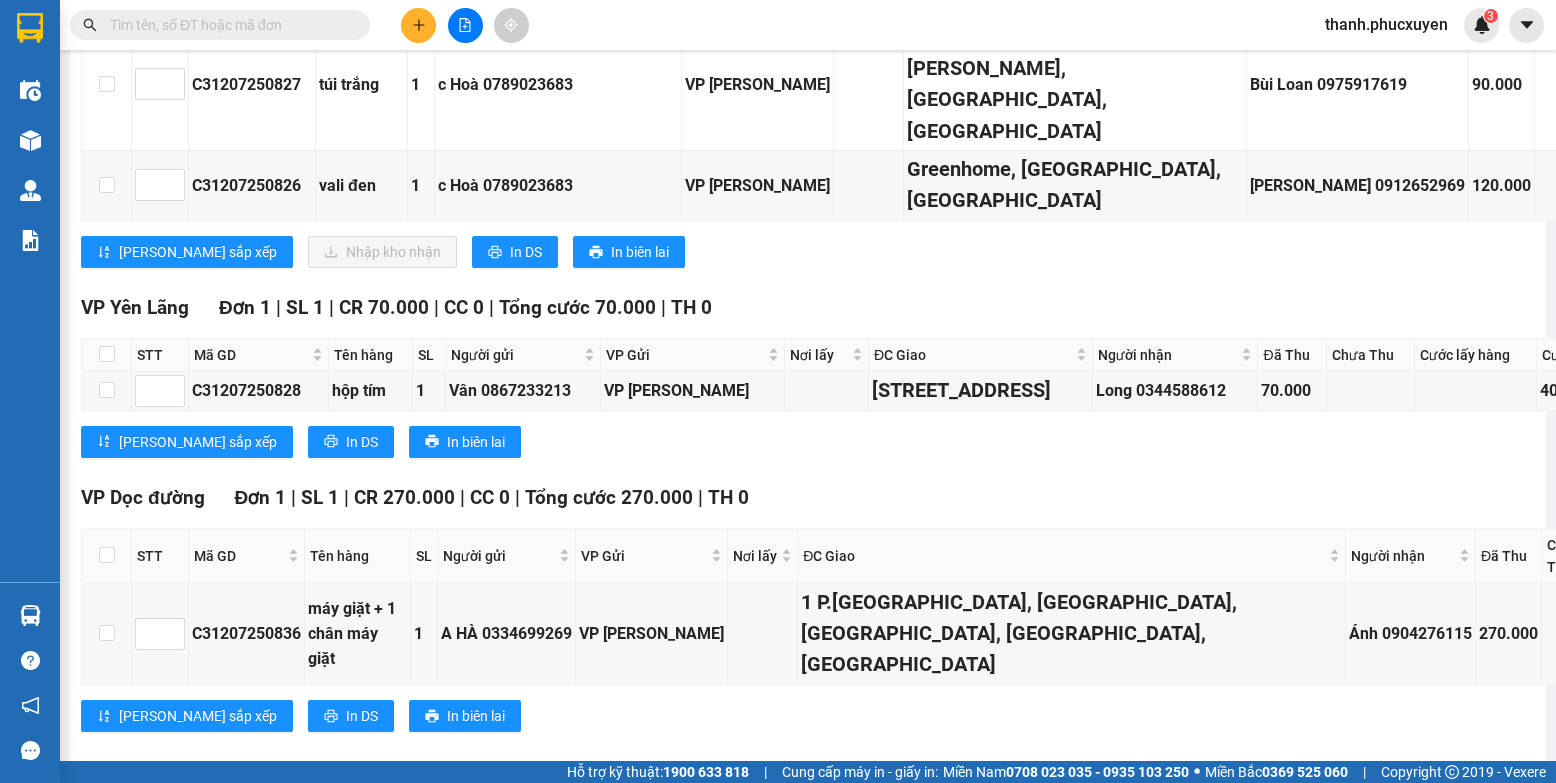 click at bounding box center (418, 25) 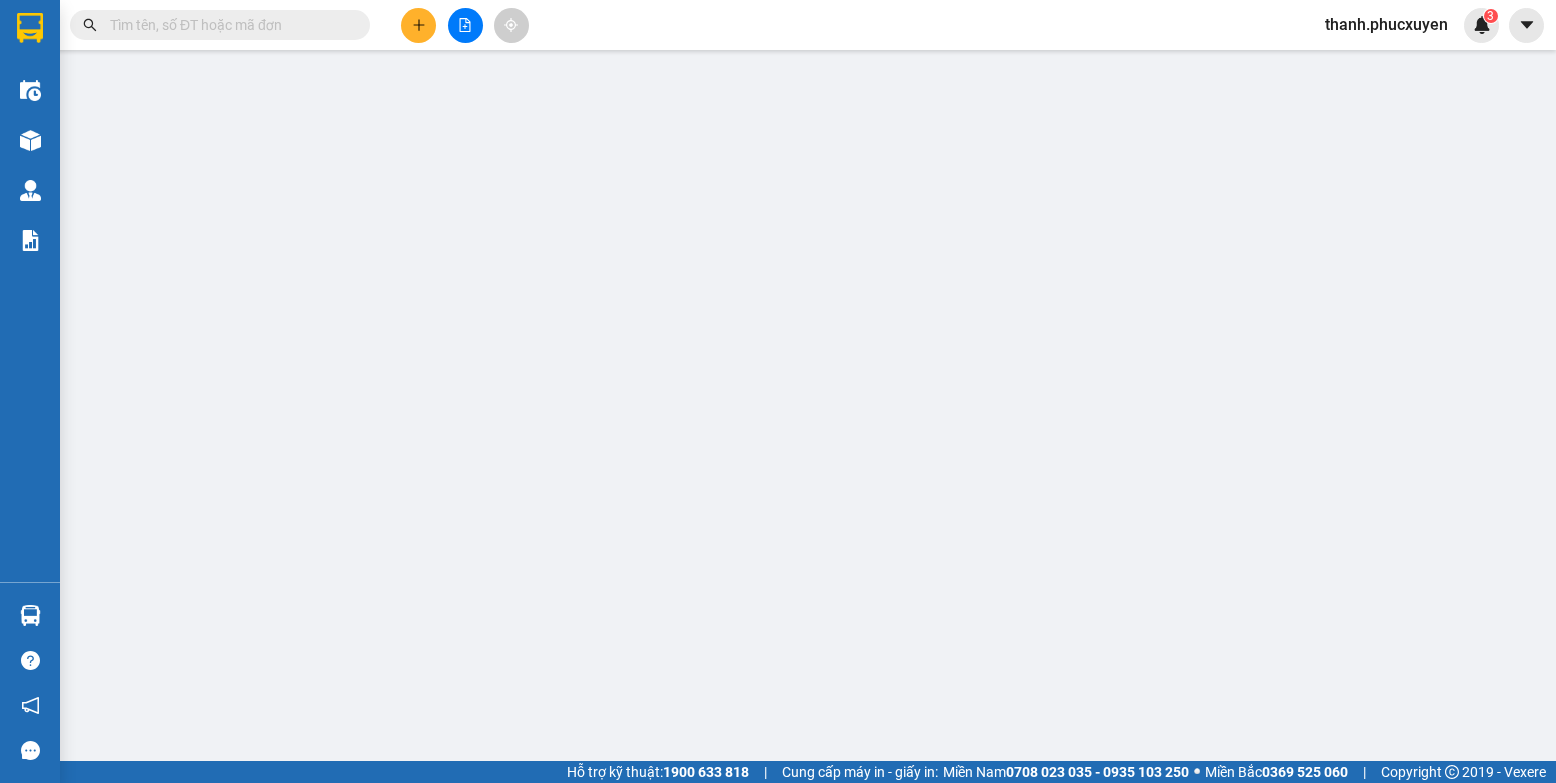scroll, scrollTop: 0, scrollLeft: 0, axis: both 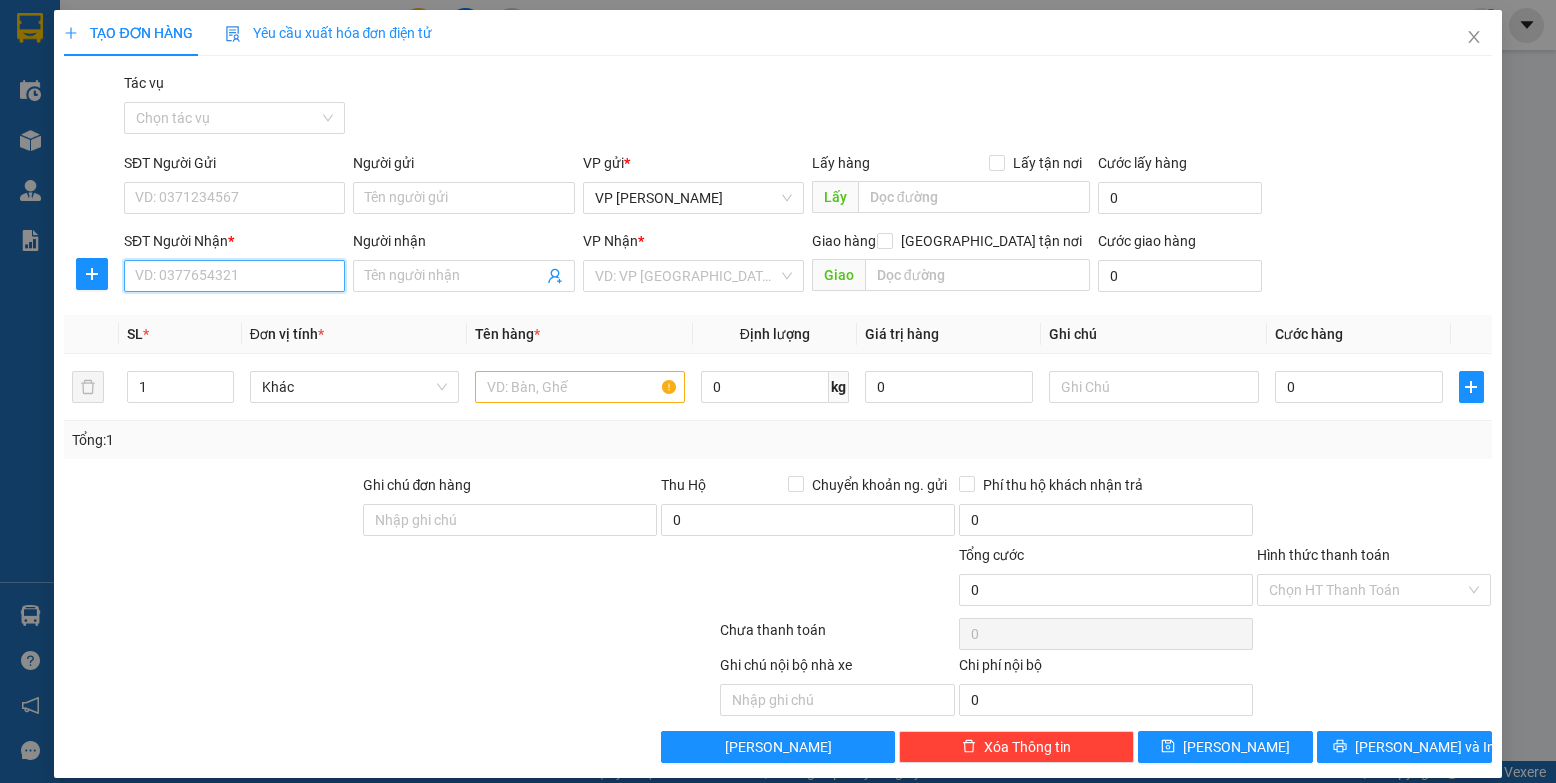 click on "SĐT Người Nhận  *" at bounding box center (234, 276) 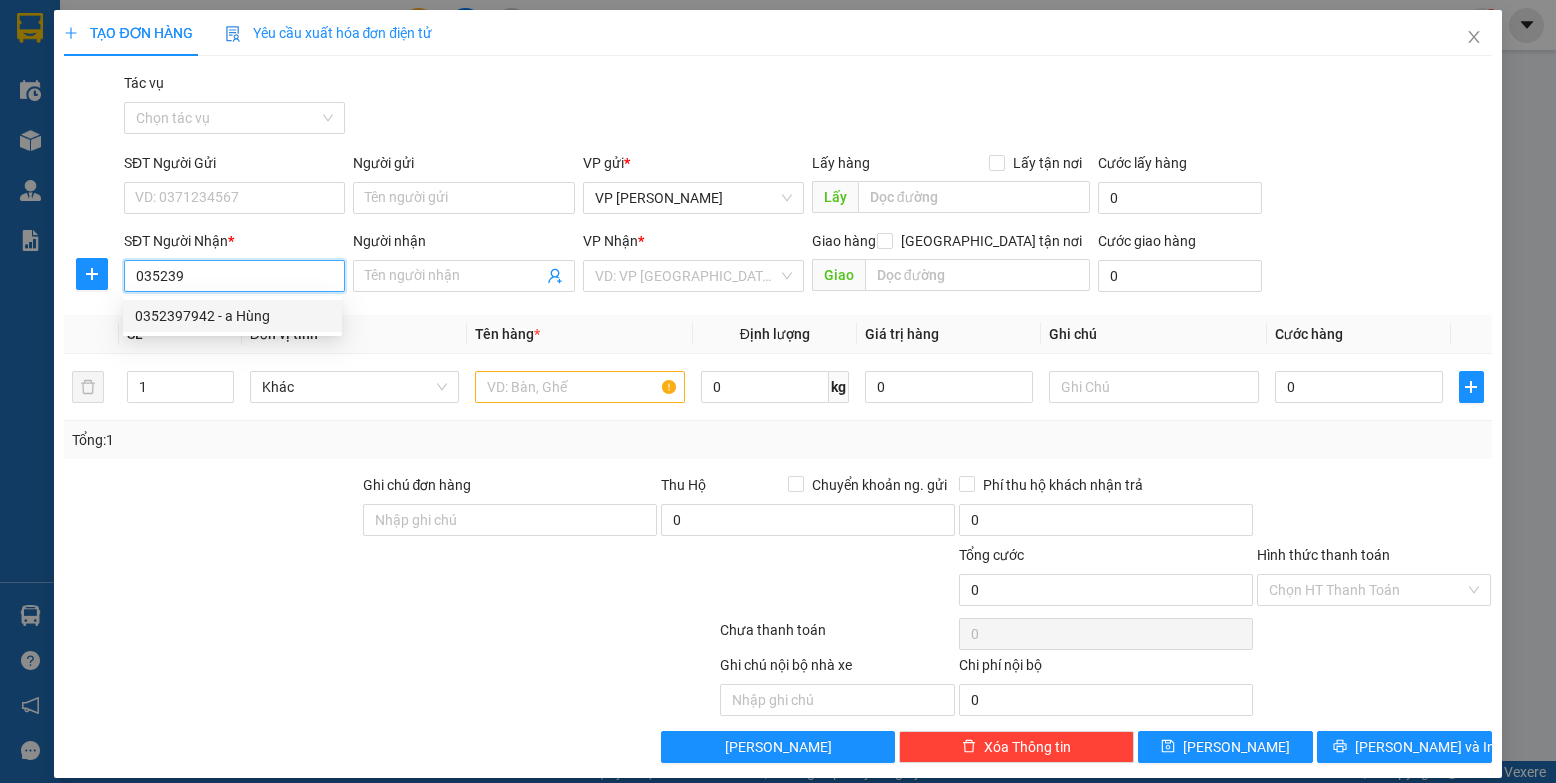 click on "0352397942 - a Hùng" at bounding box center (232, 316) 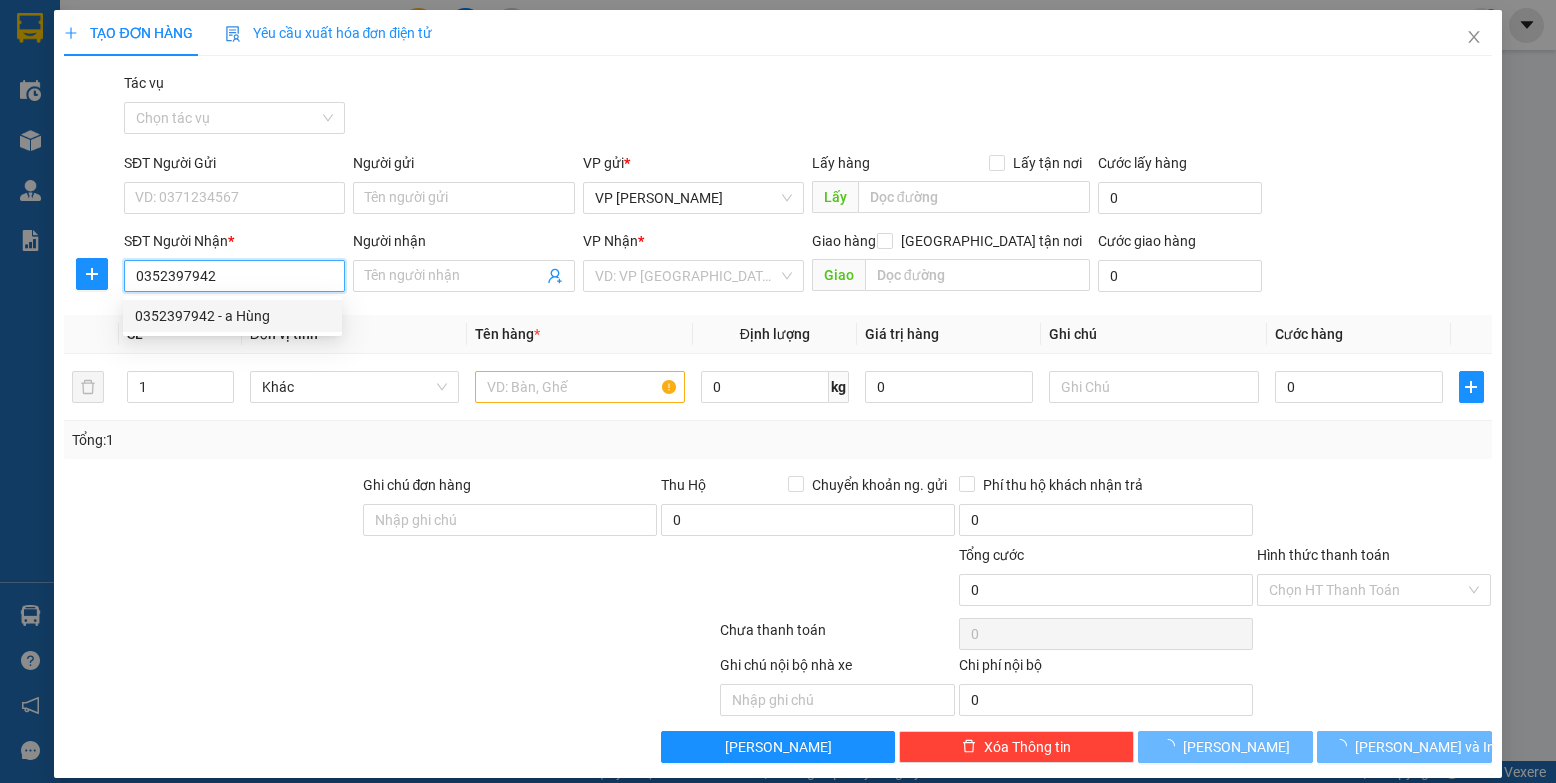 type on "a Hùng" 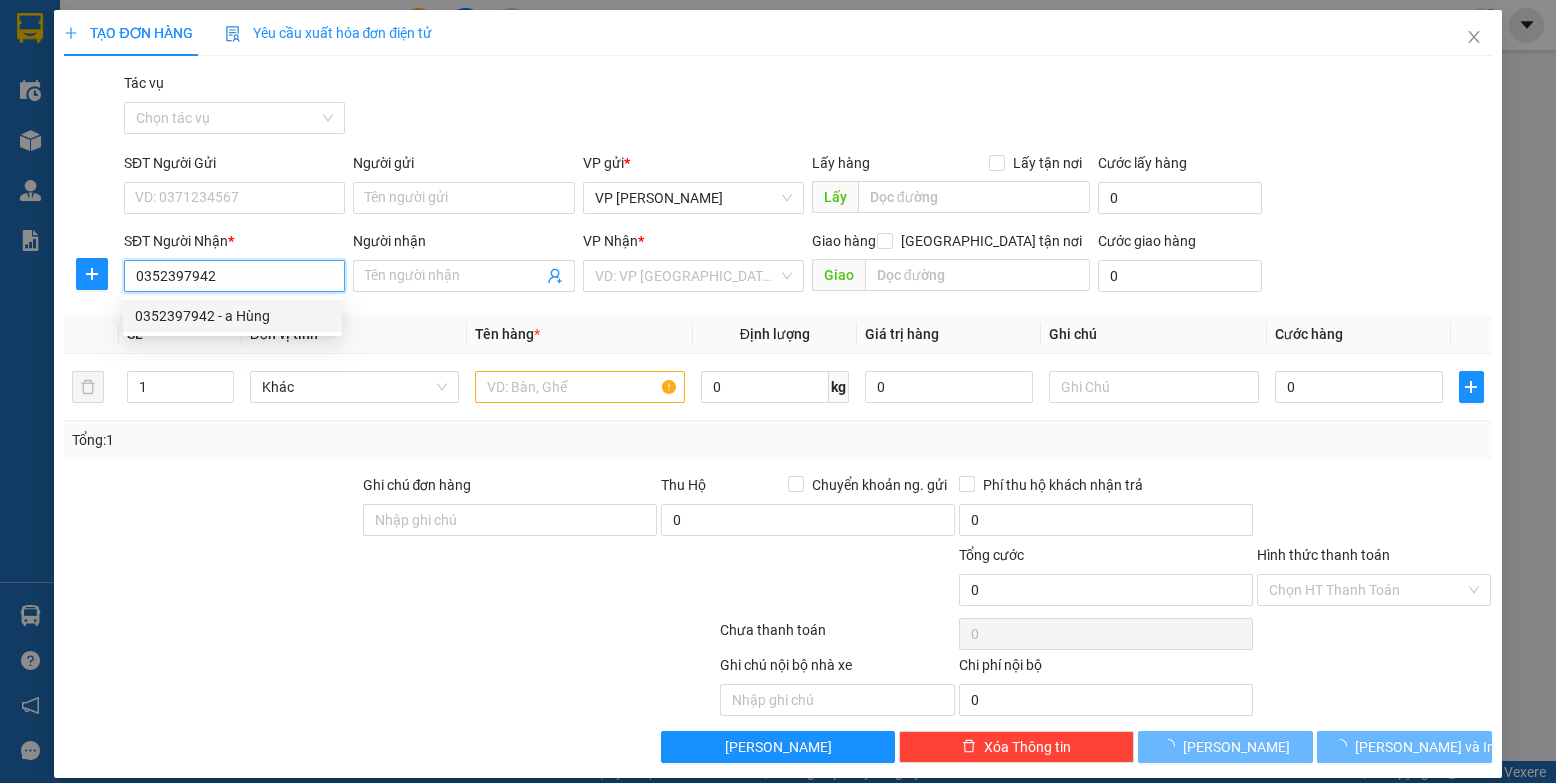 type on "gần flc" 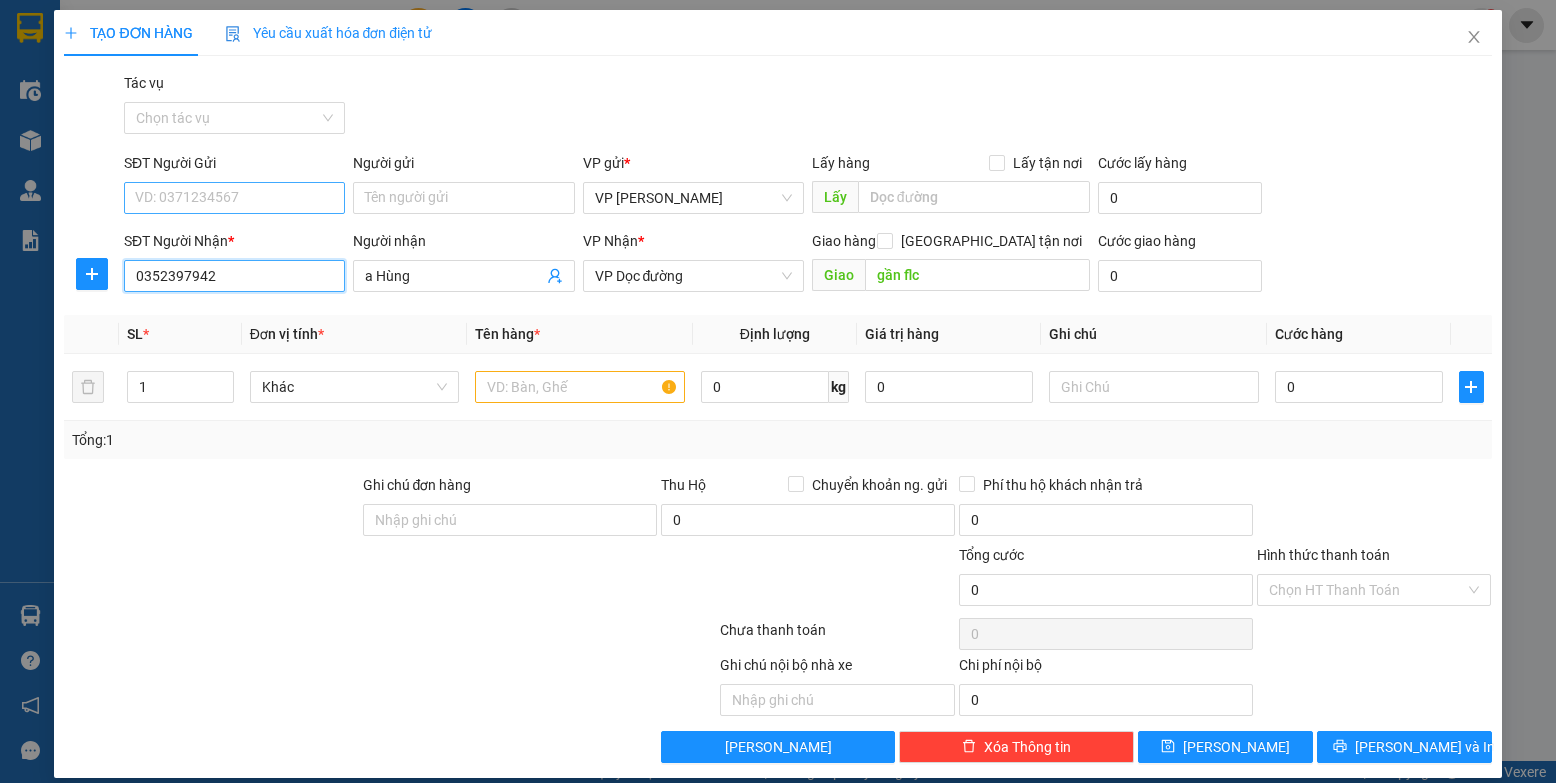 type on "0352397942" 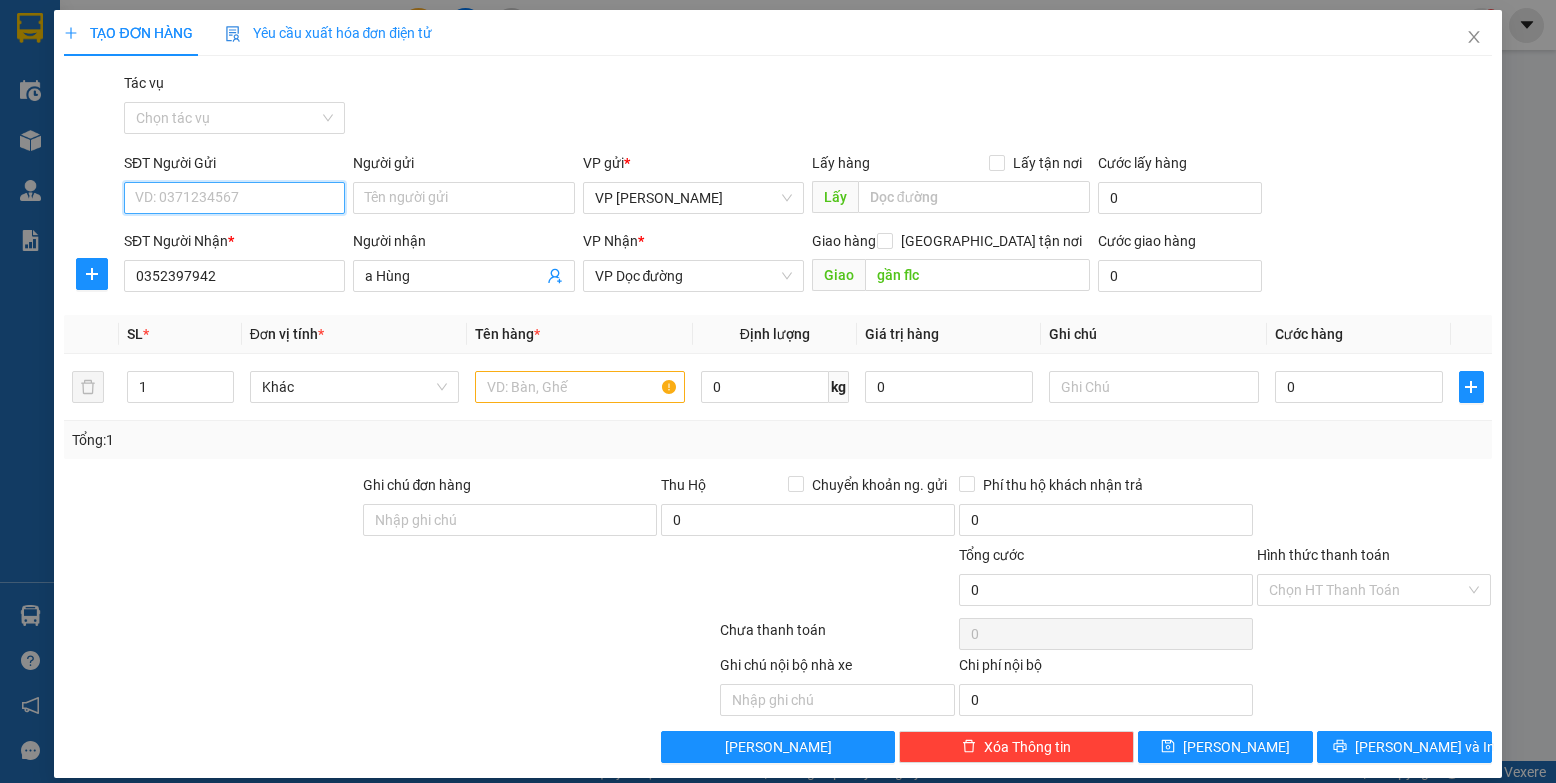 click on "SĐT Người Gửi" at bounding box center [234, 198] 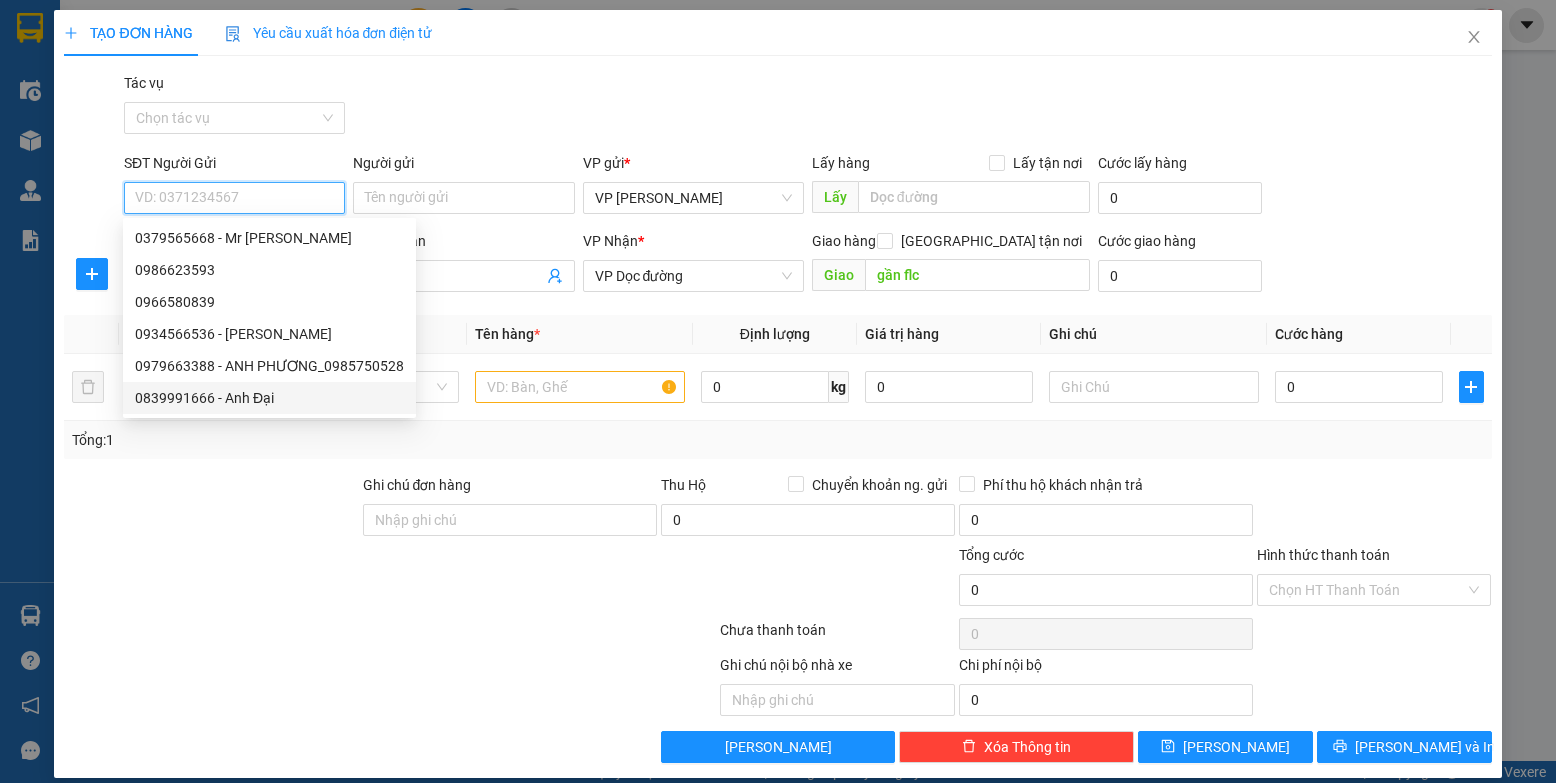 click on "0839991666 - Anh Đại" at bounding box center (269, 398) 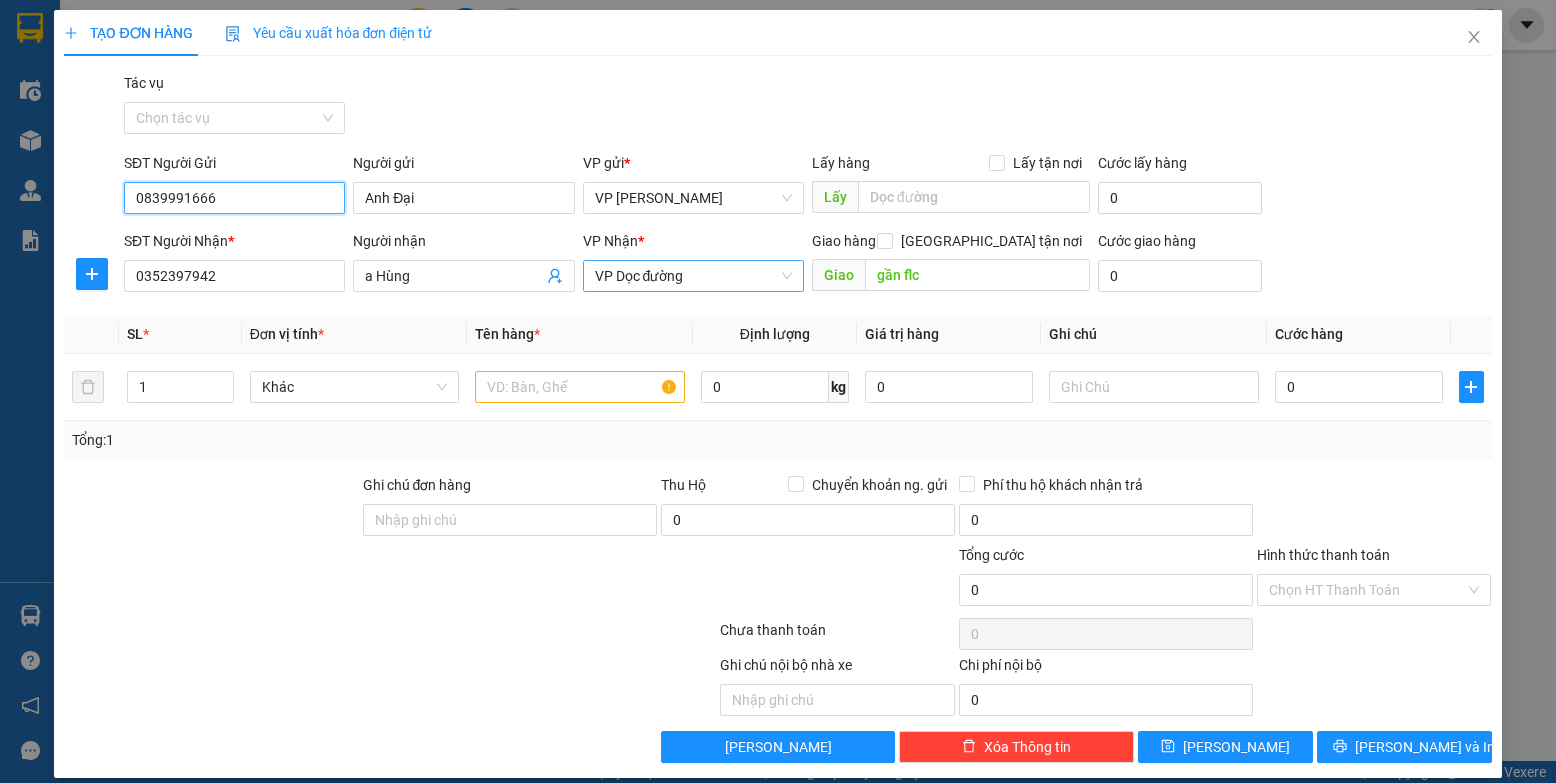 click on "VP Dọc đường" at bounding box center [693, 276] 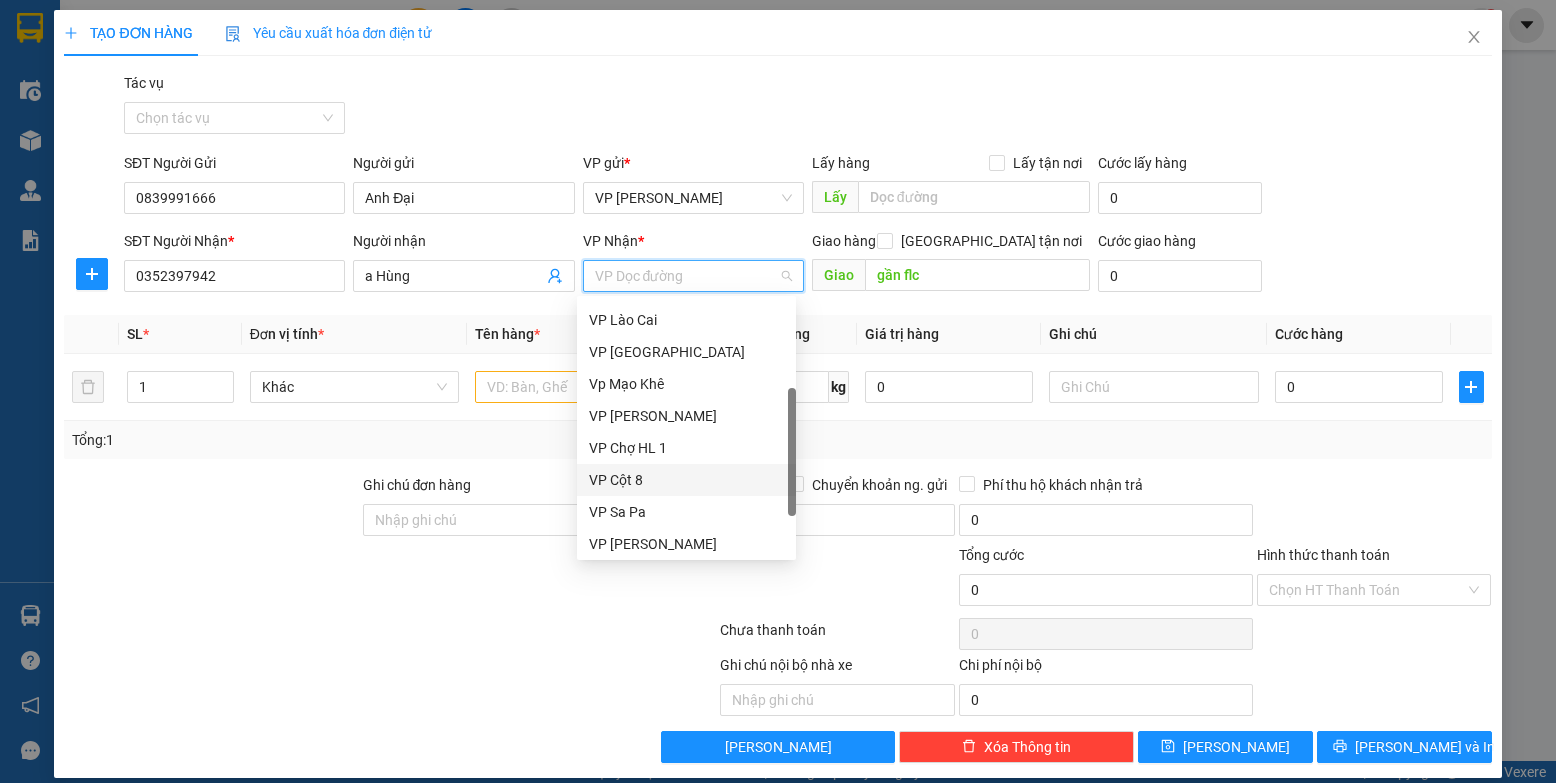 scroll, scrollTop: 120, scrollLeft: 0, axis: vertical 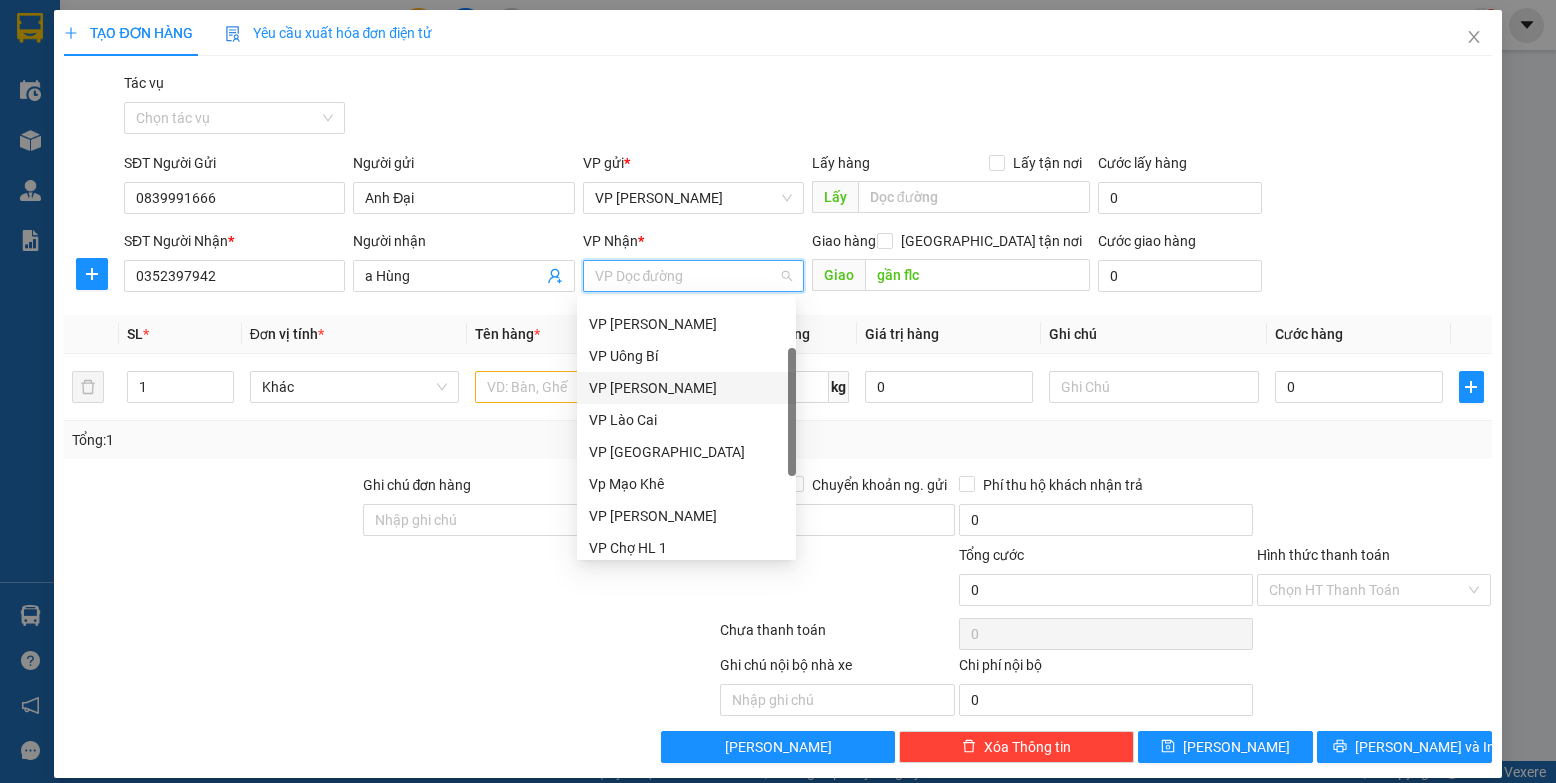 click on "VP [PERSON_NAME]" at bounding box center [686, 388] 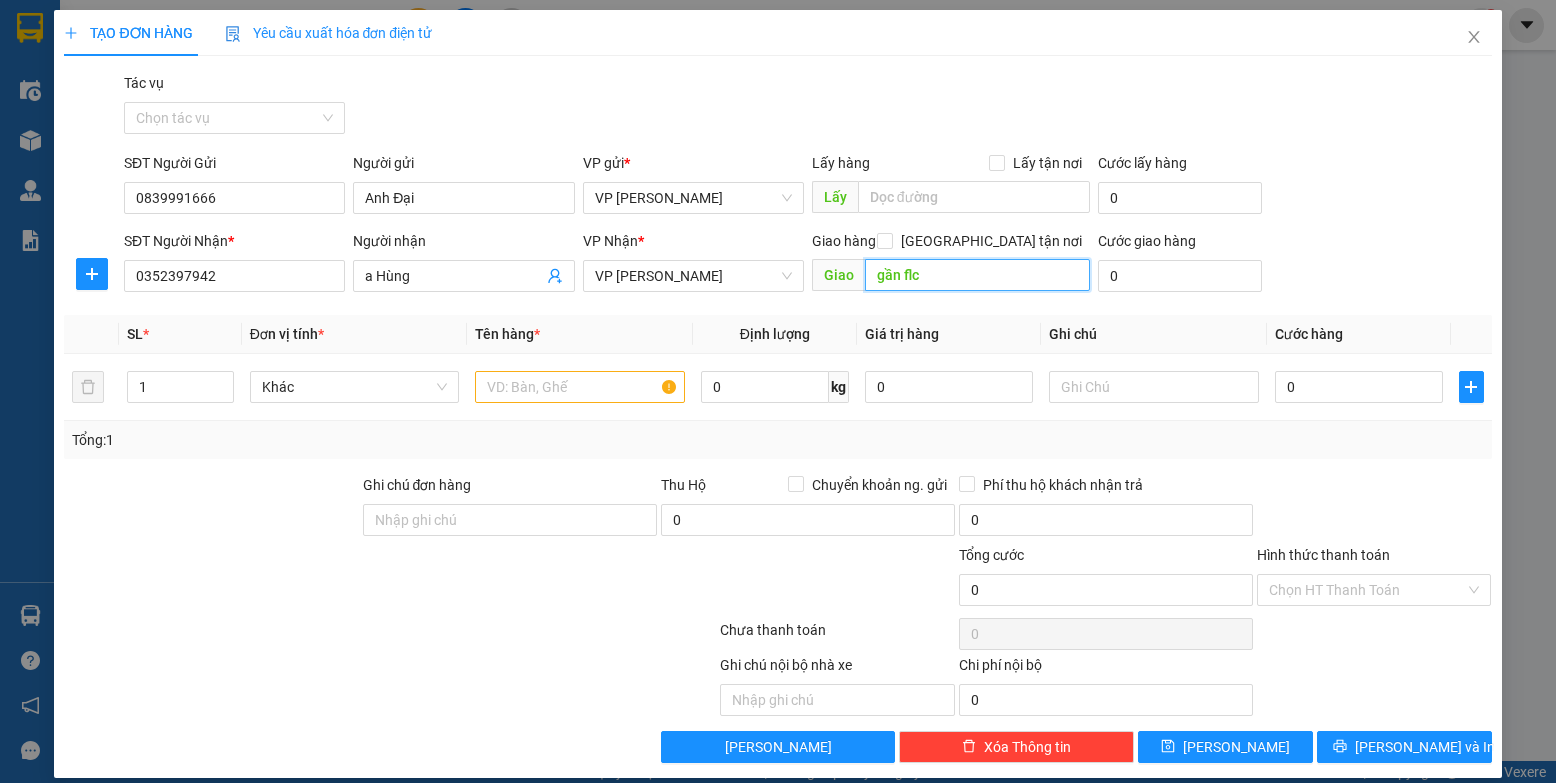 click on "gần flc" at bounding box center [978, 275] 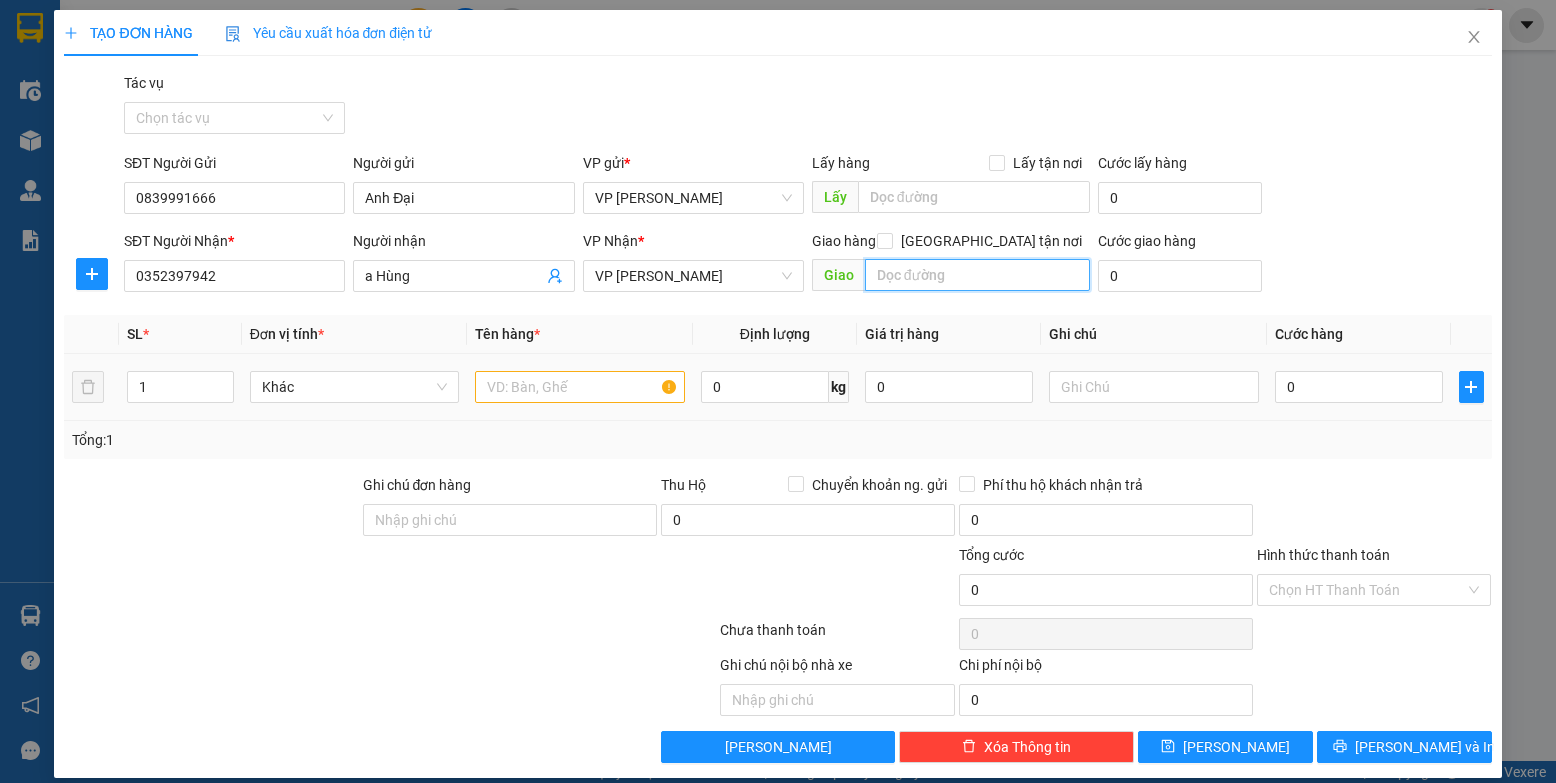 type 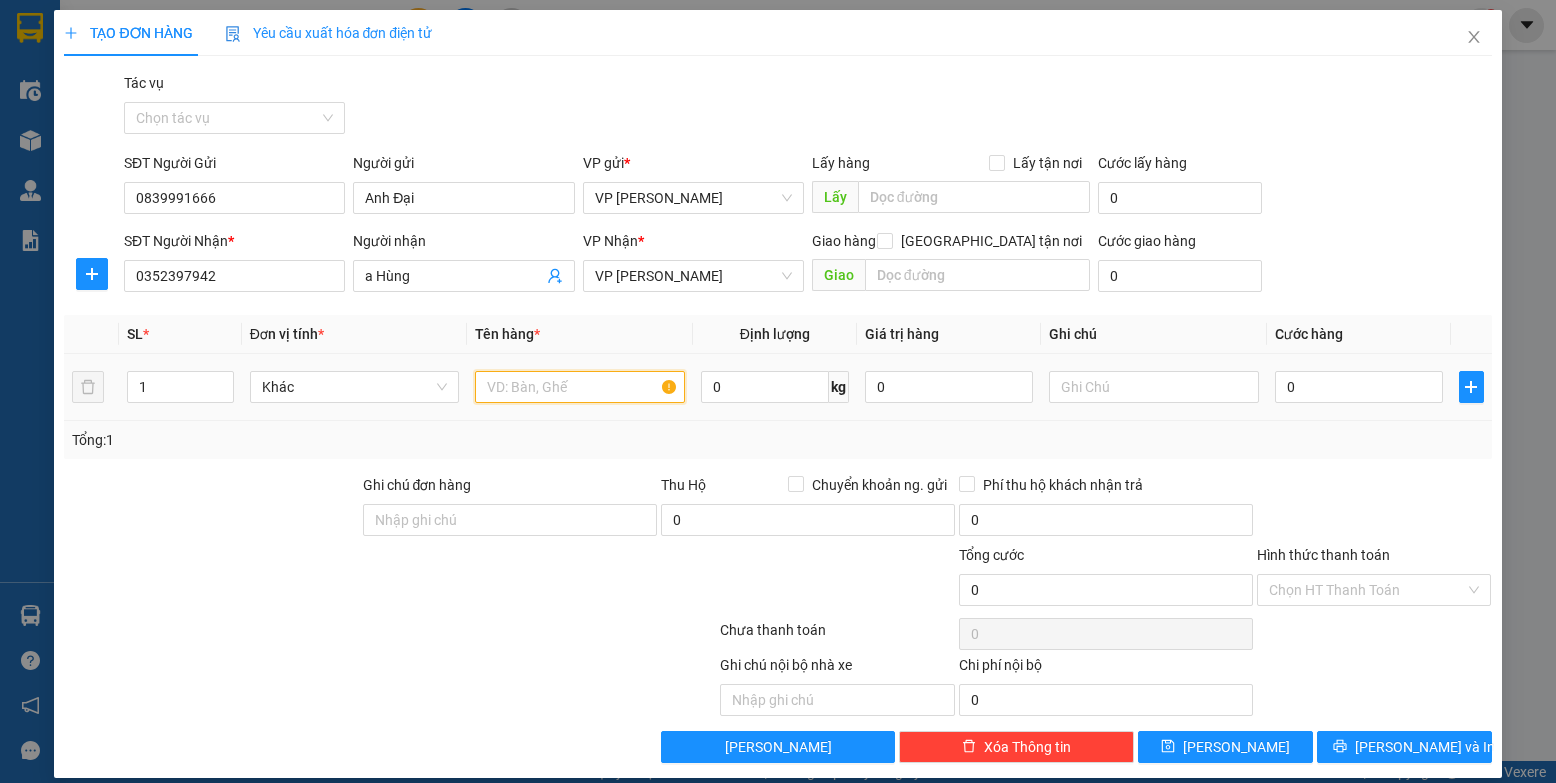 click at bounding box center (580, 387) 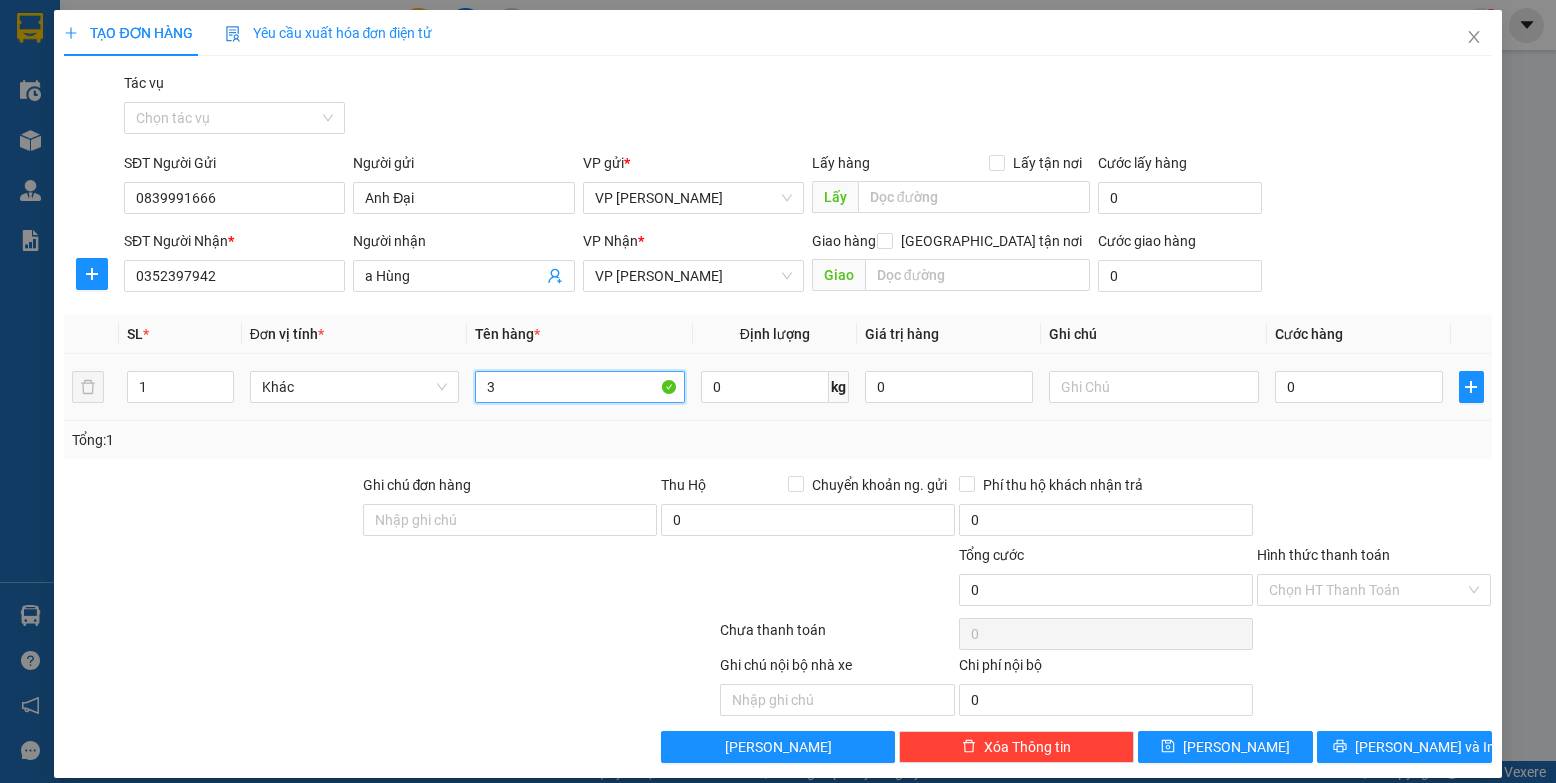 type on "3" 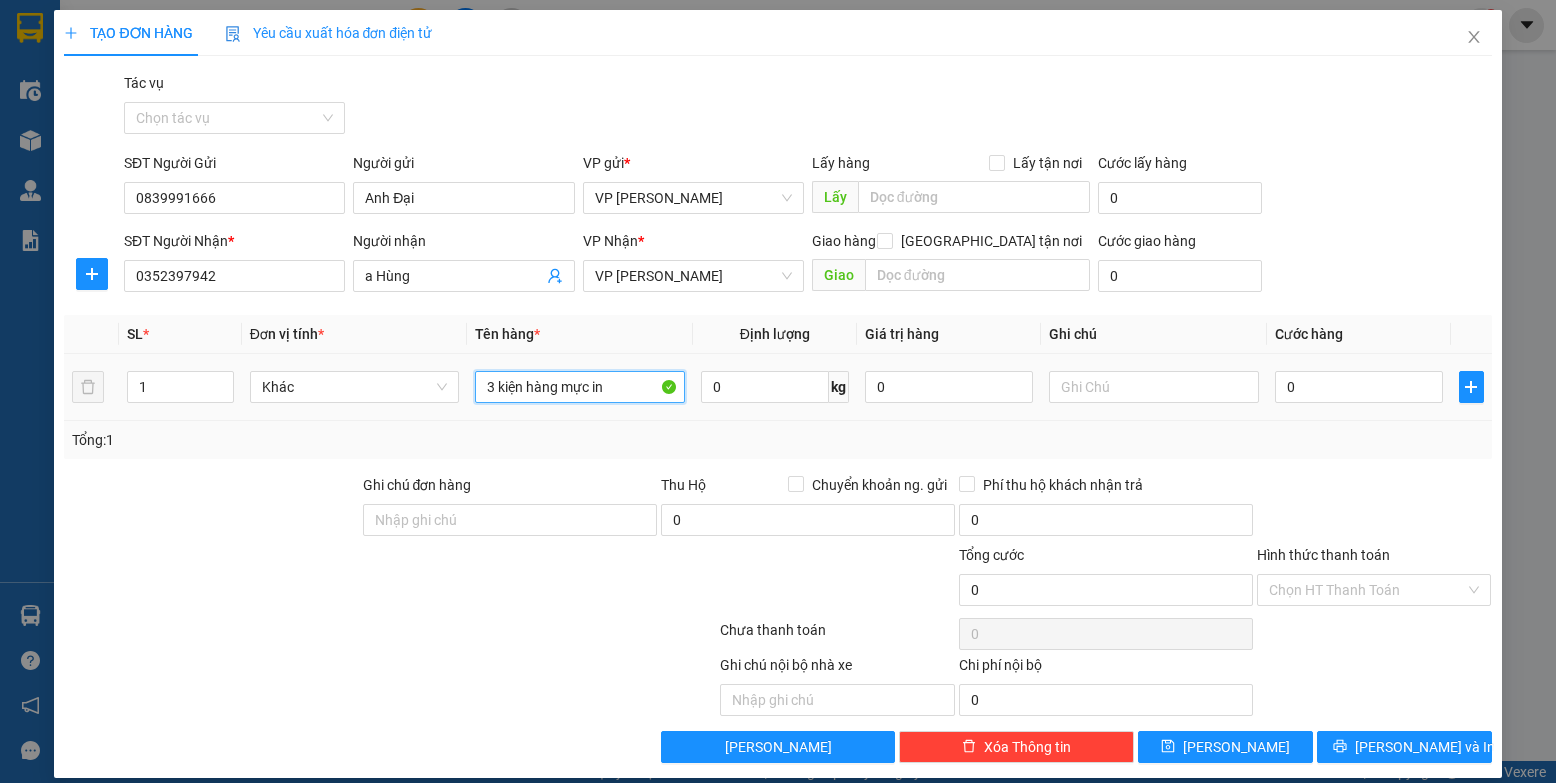type on "3 kiện hàng mực in" 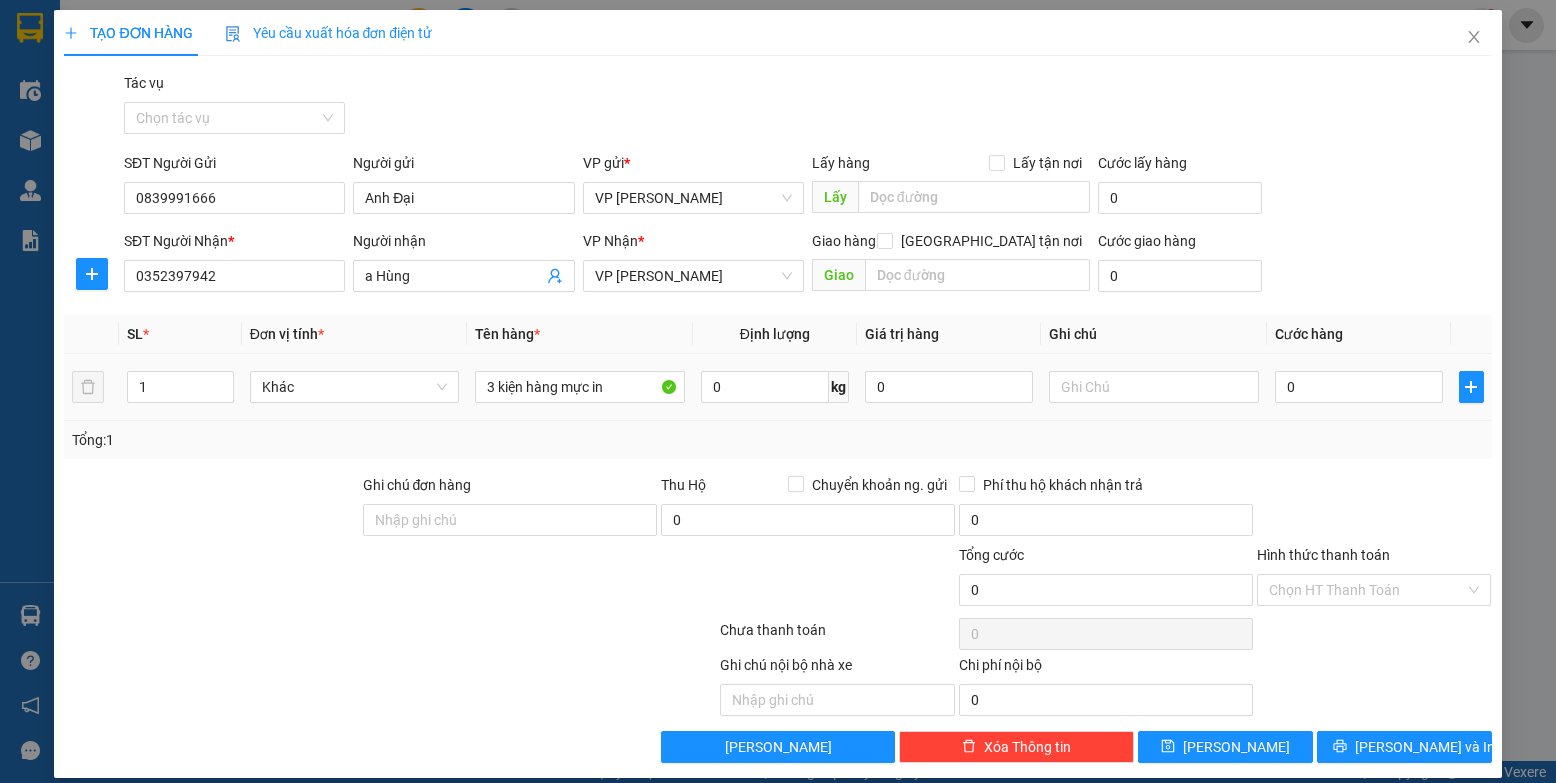 click on "1" at bounding box center (180, 387) 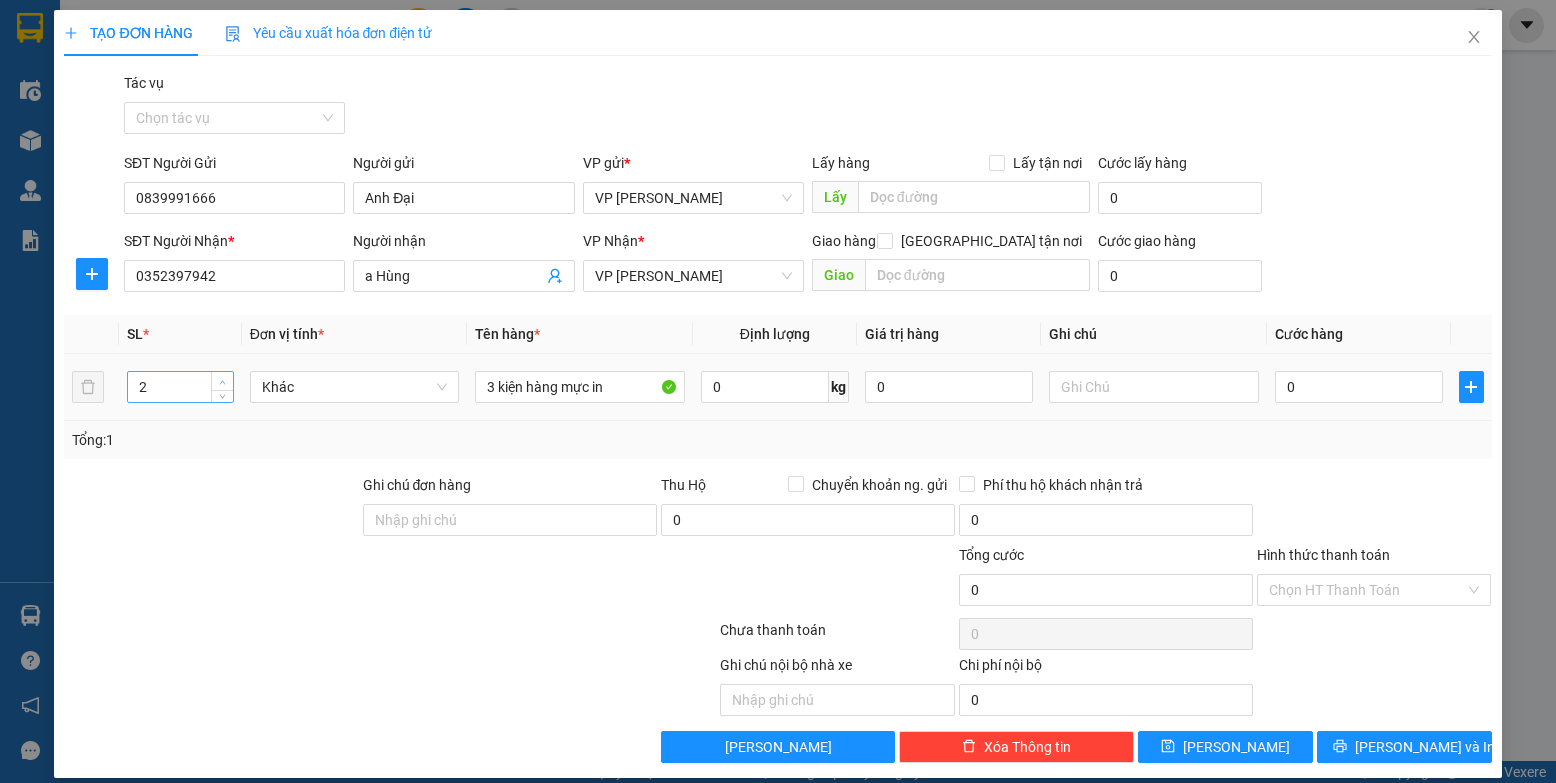 click at bounding box center [222, 381] 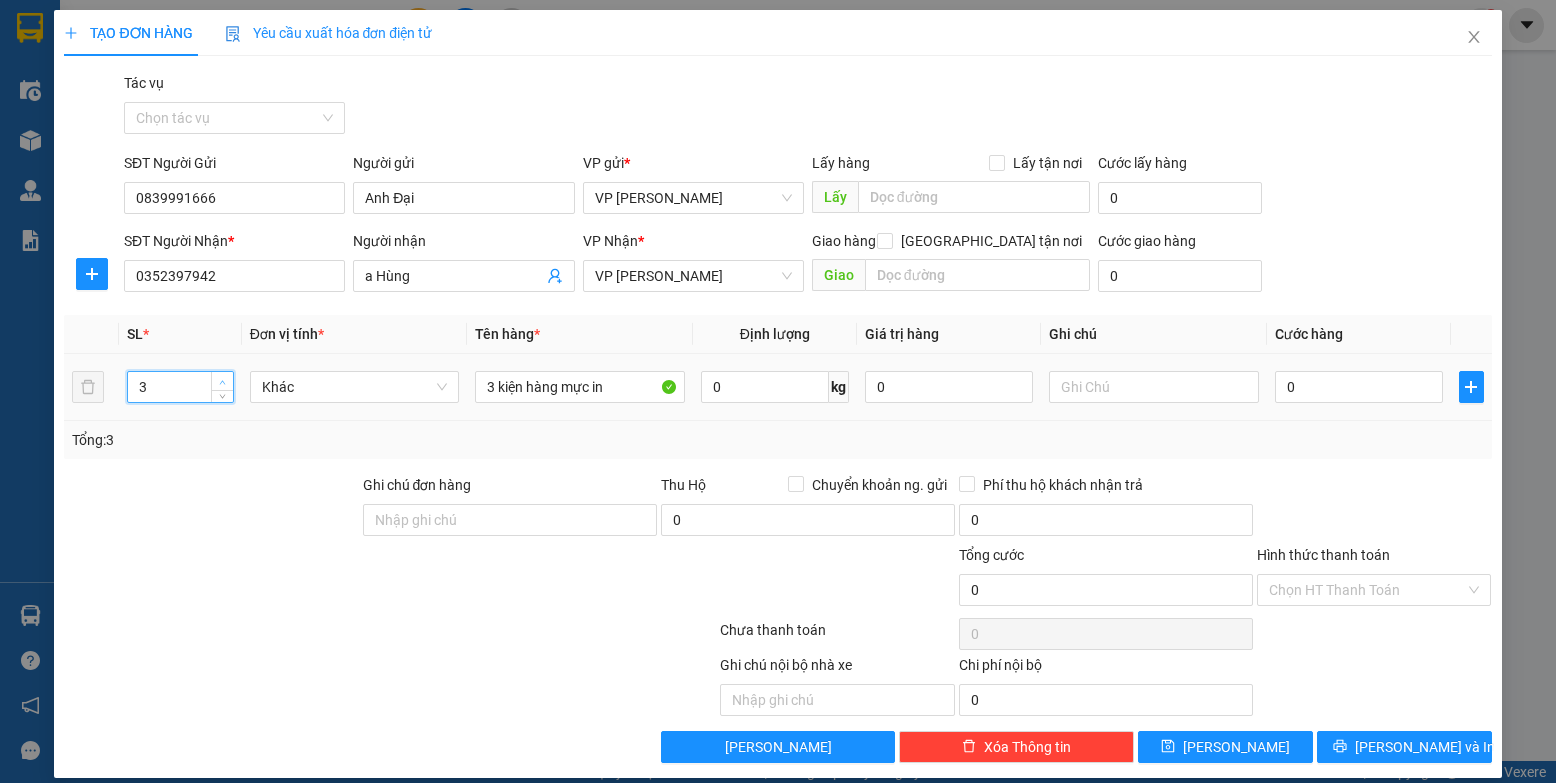 click at bounding box center [222, 381] 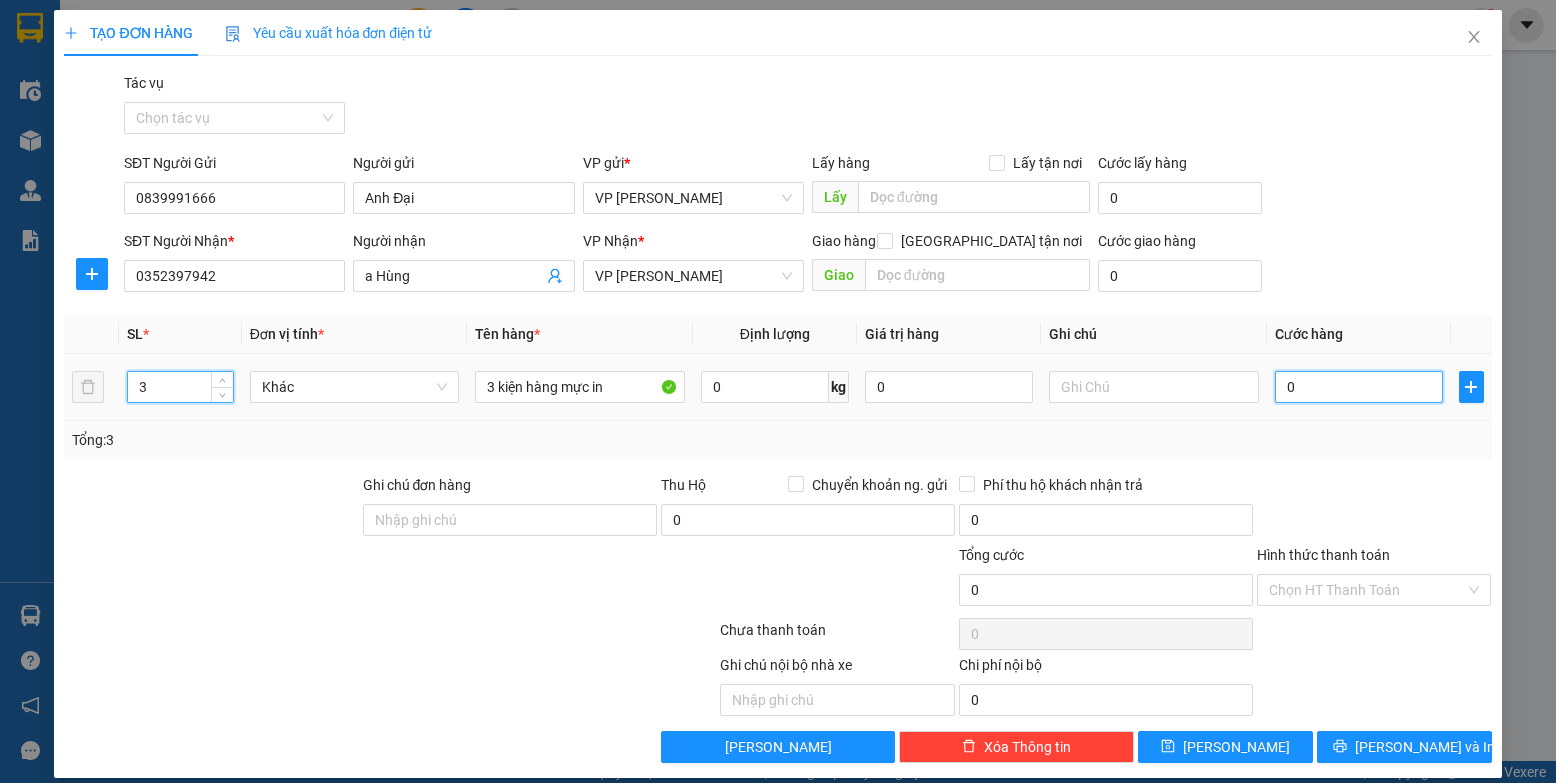 click on "0" at bounding box center [1359, 387] 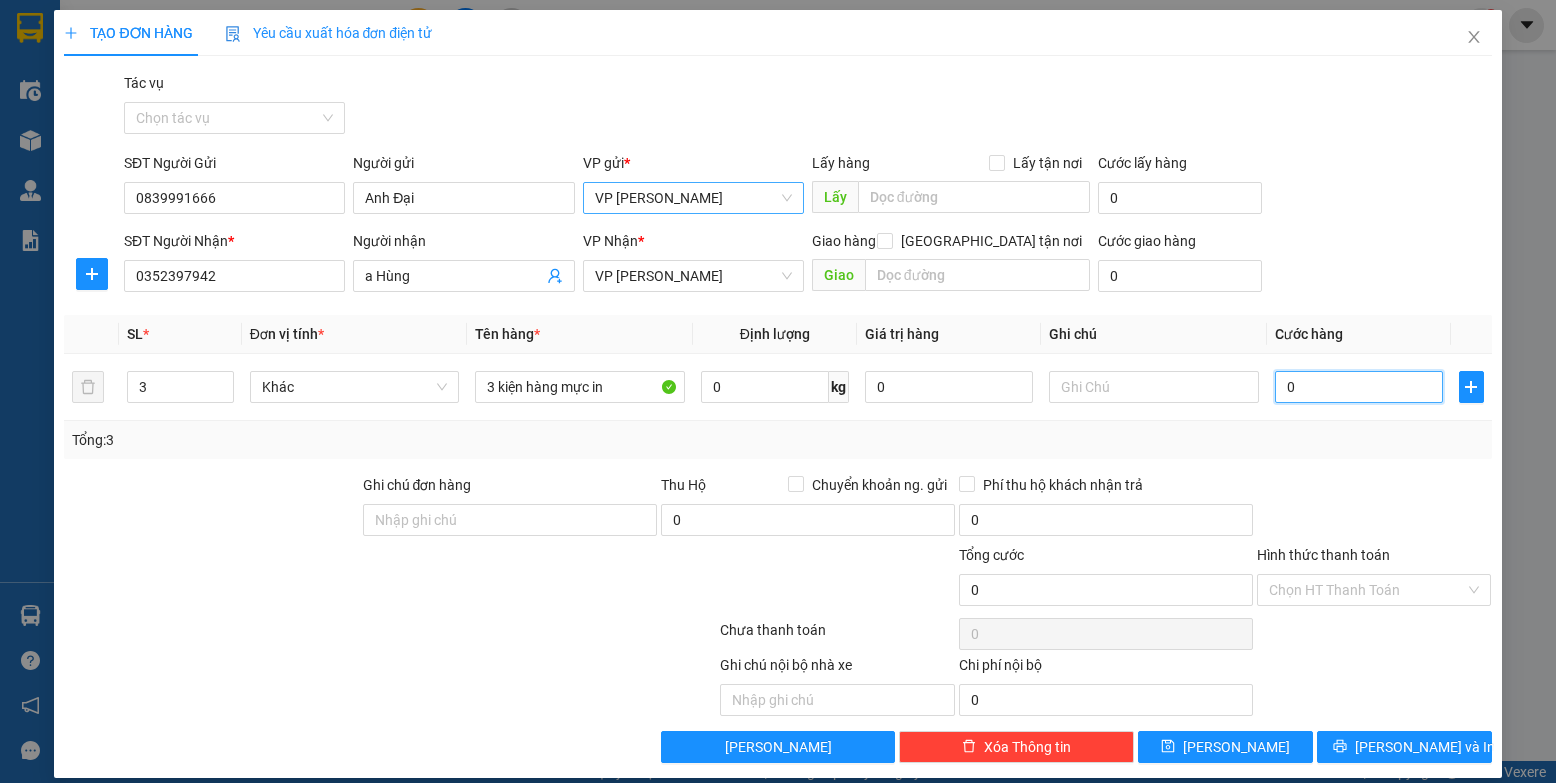 type on "2" 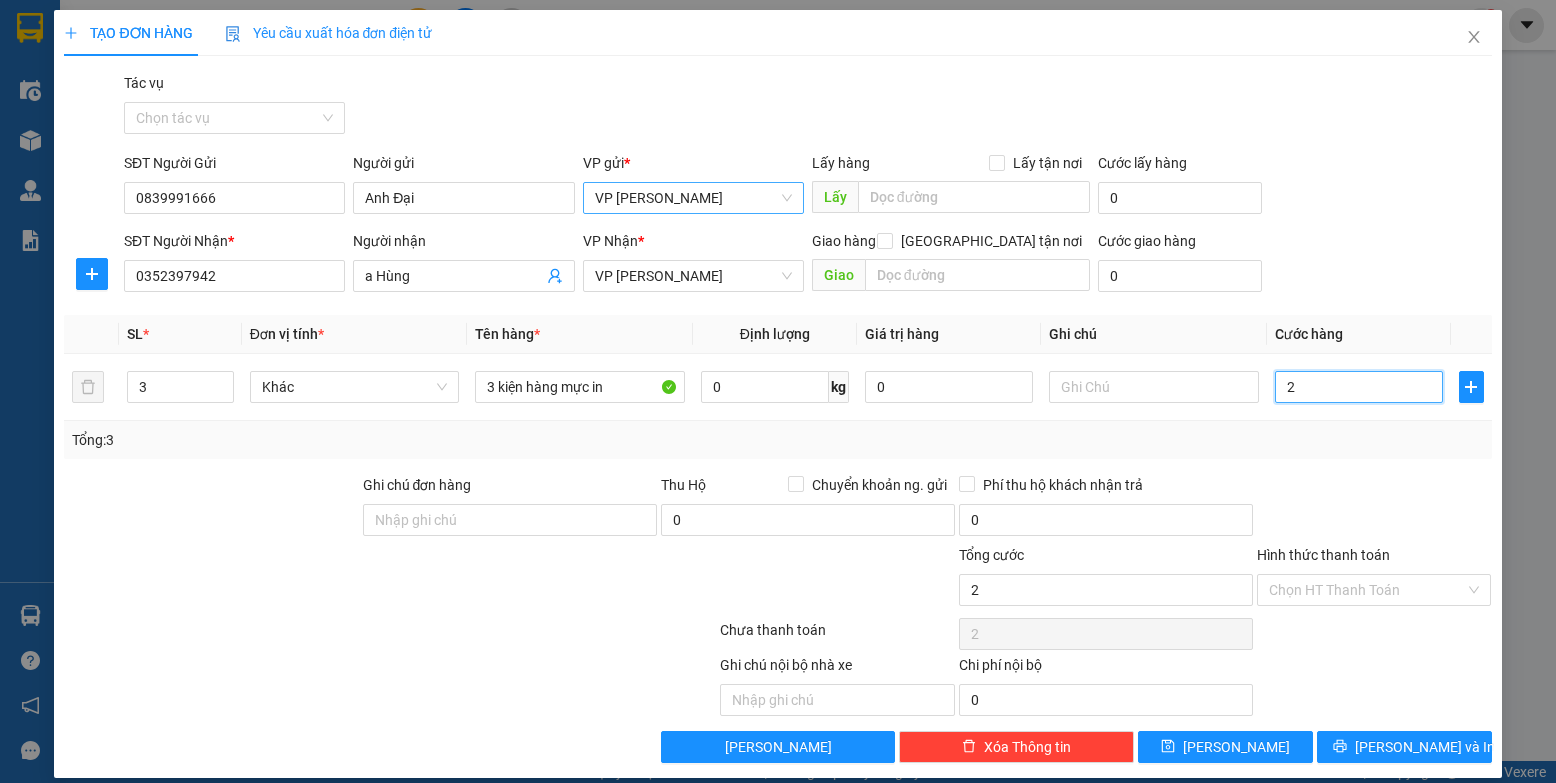 type on "20" 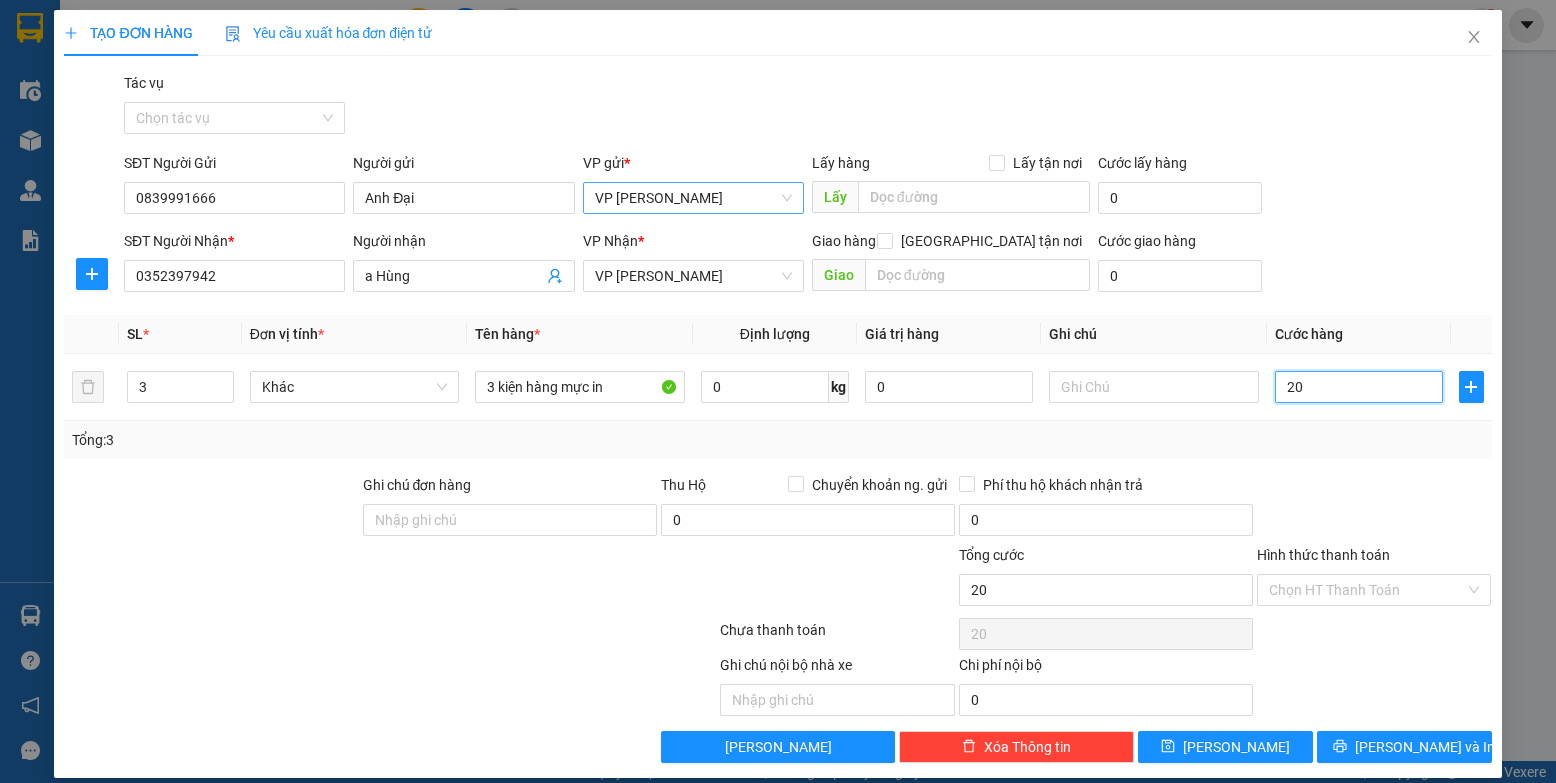 type on "200" 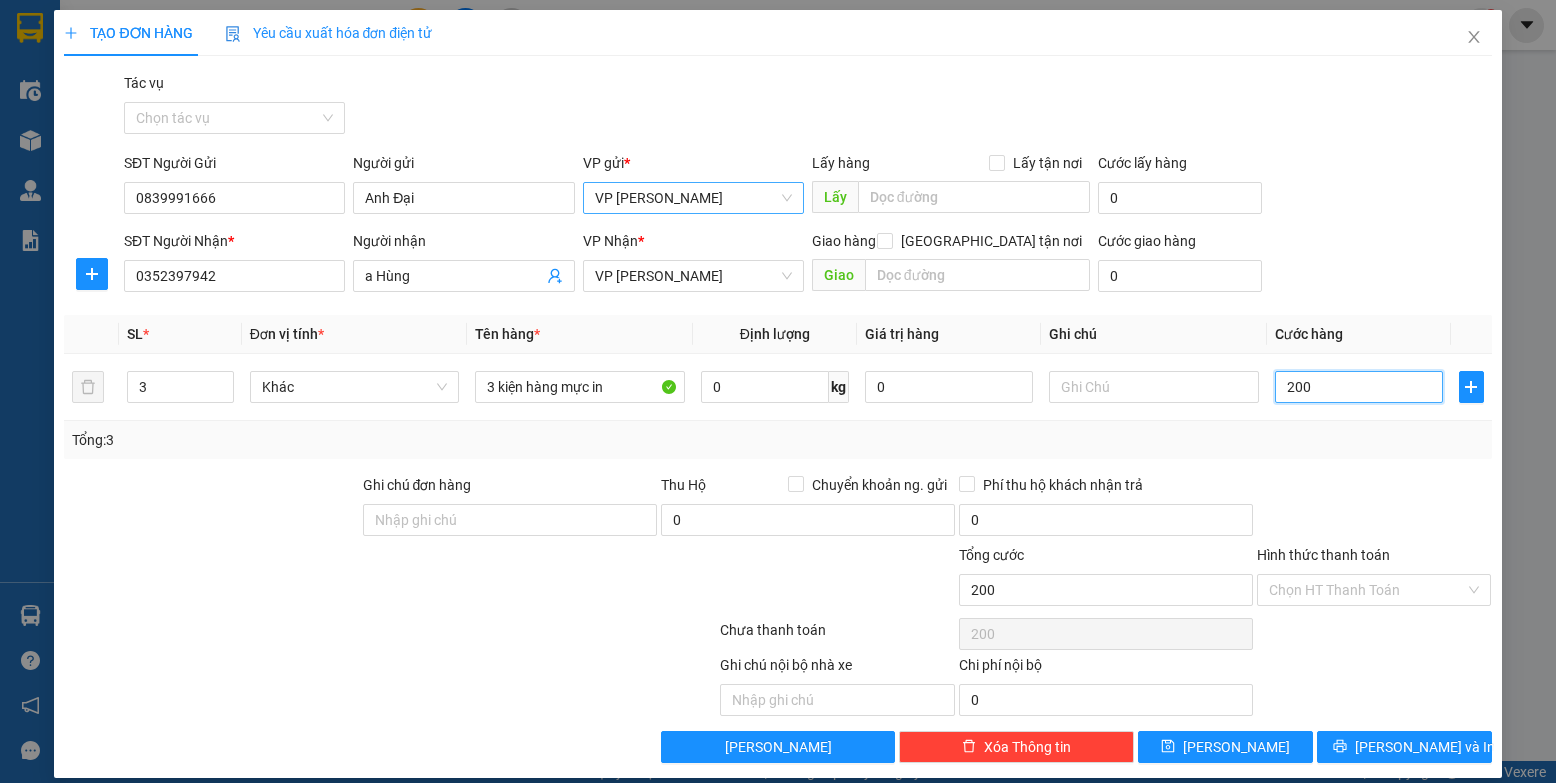 type on "2.000" 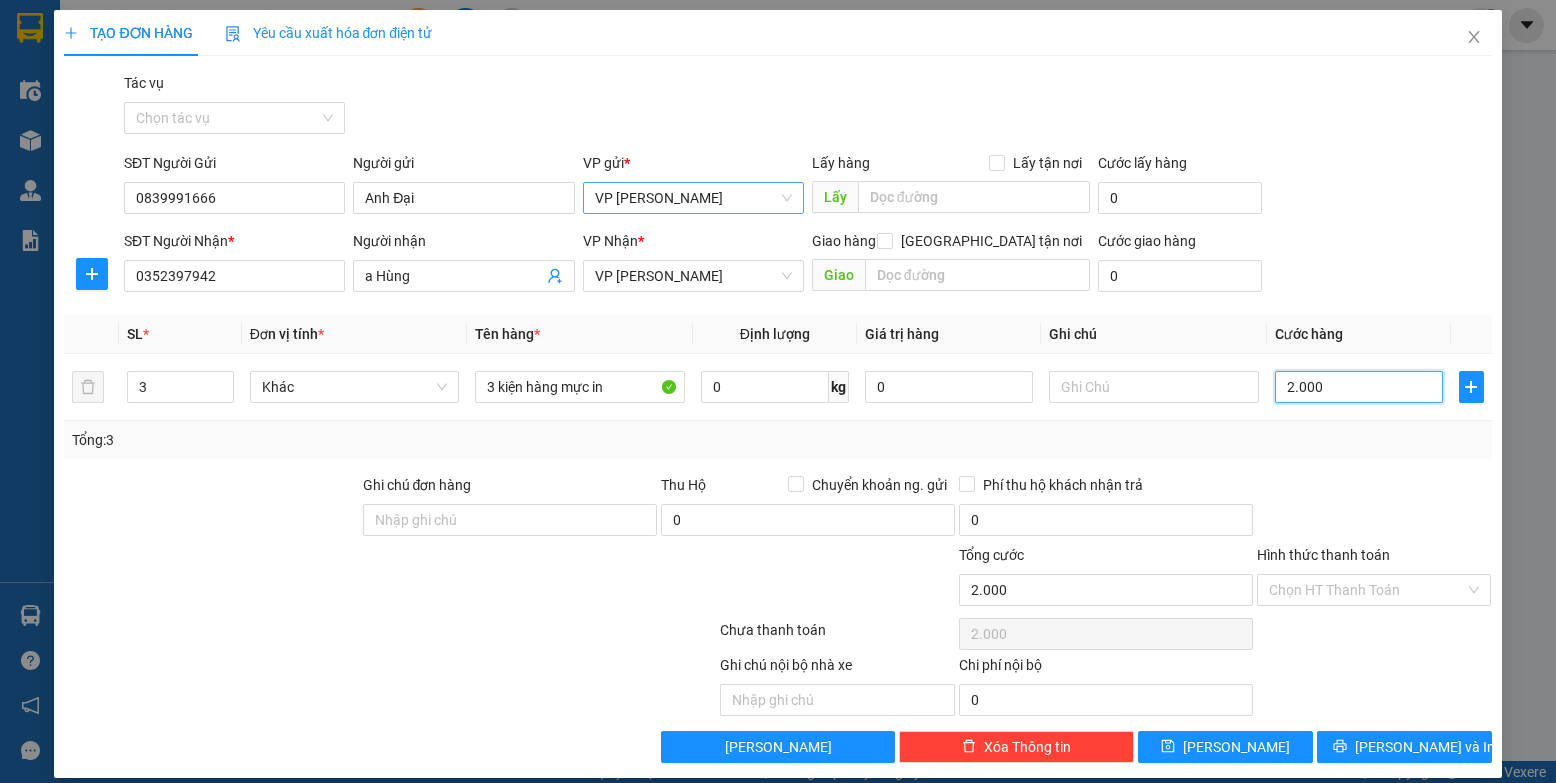 type on "20.000" 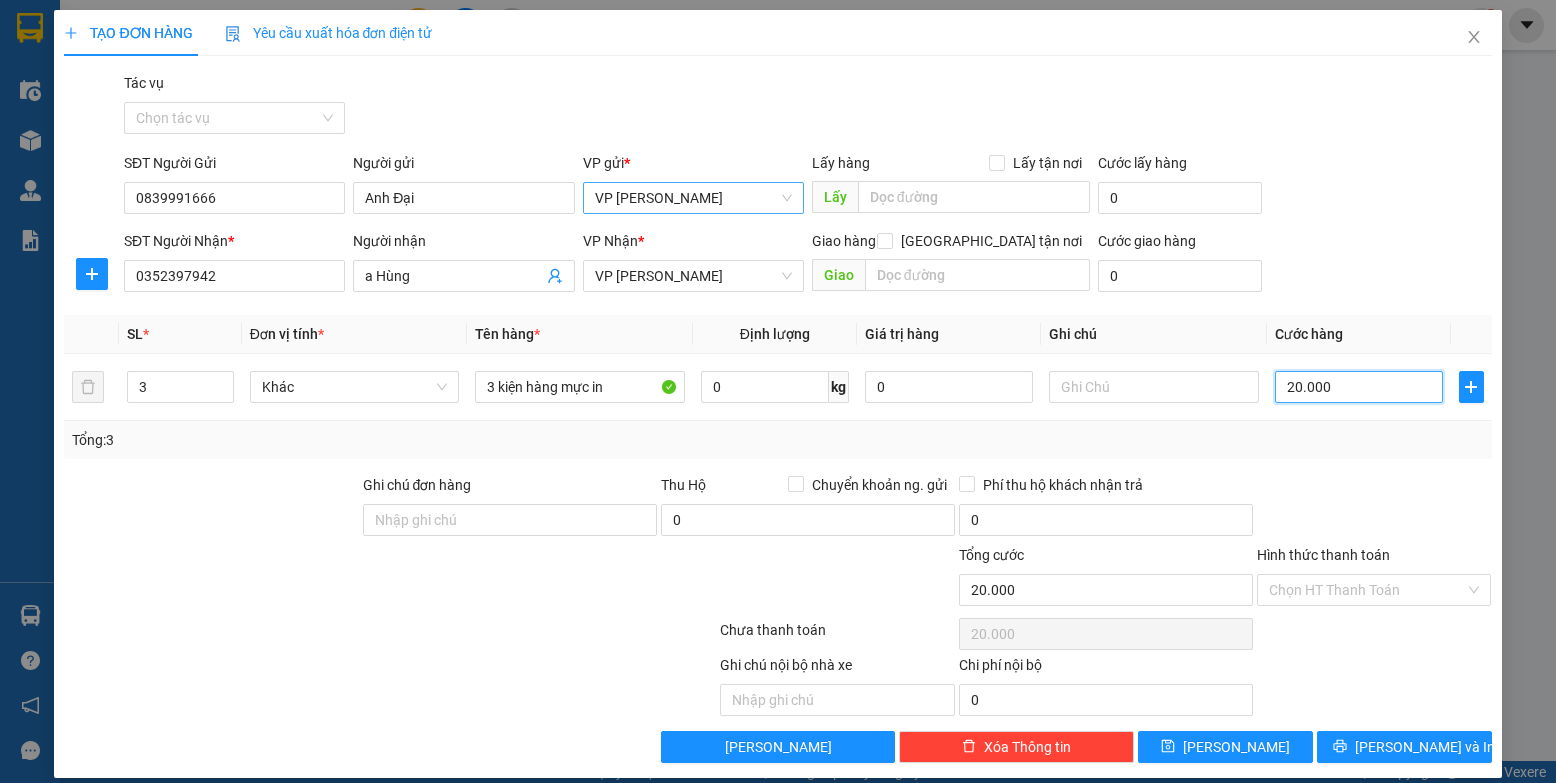 type on "200.000" 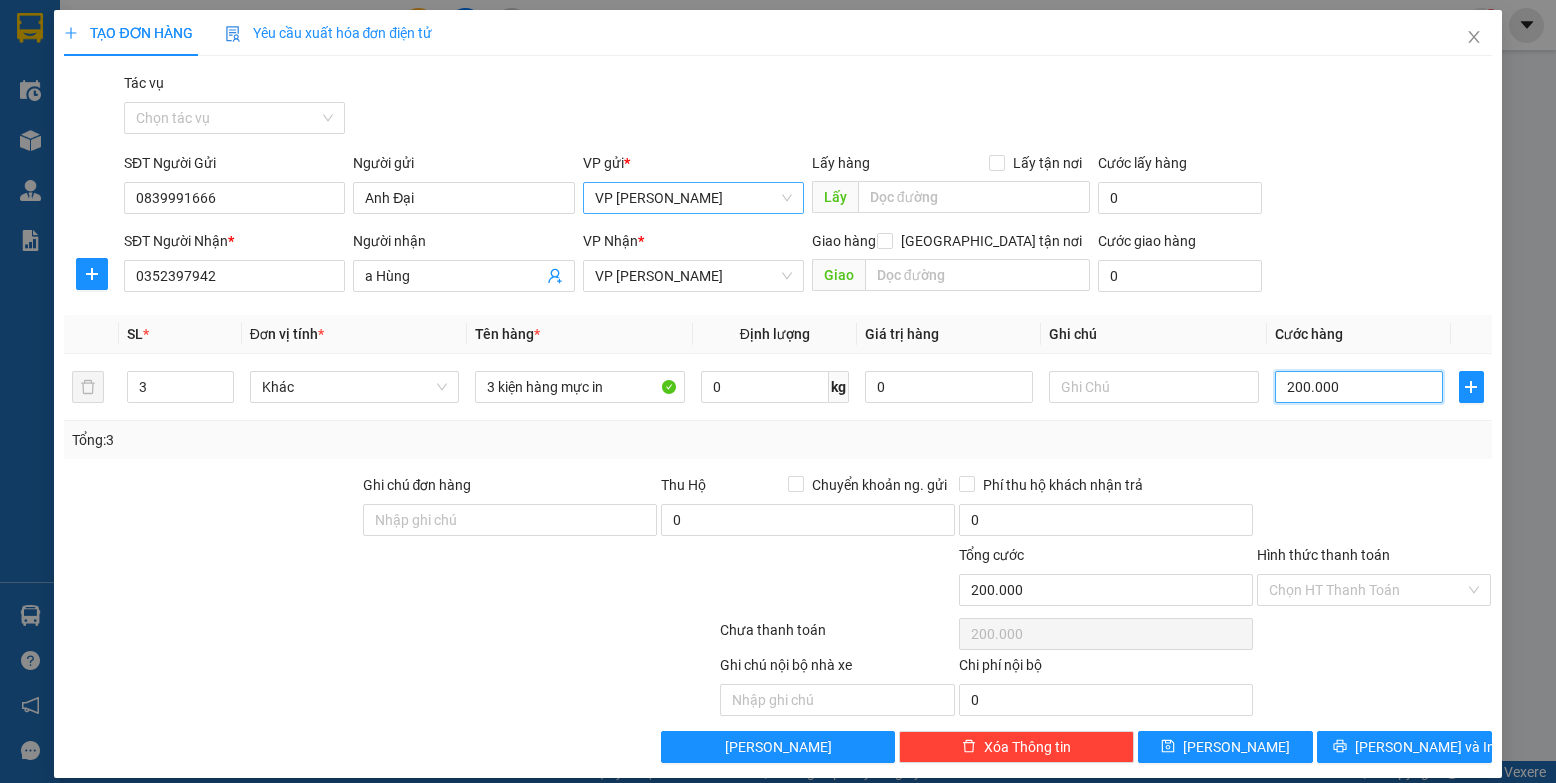 type on "20.000" 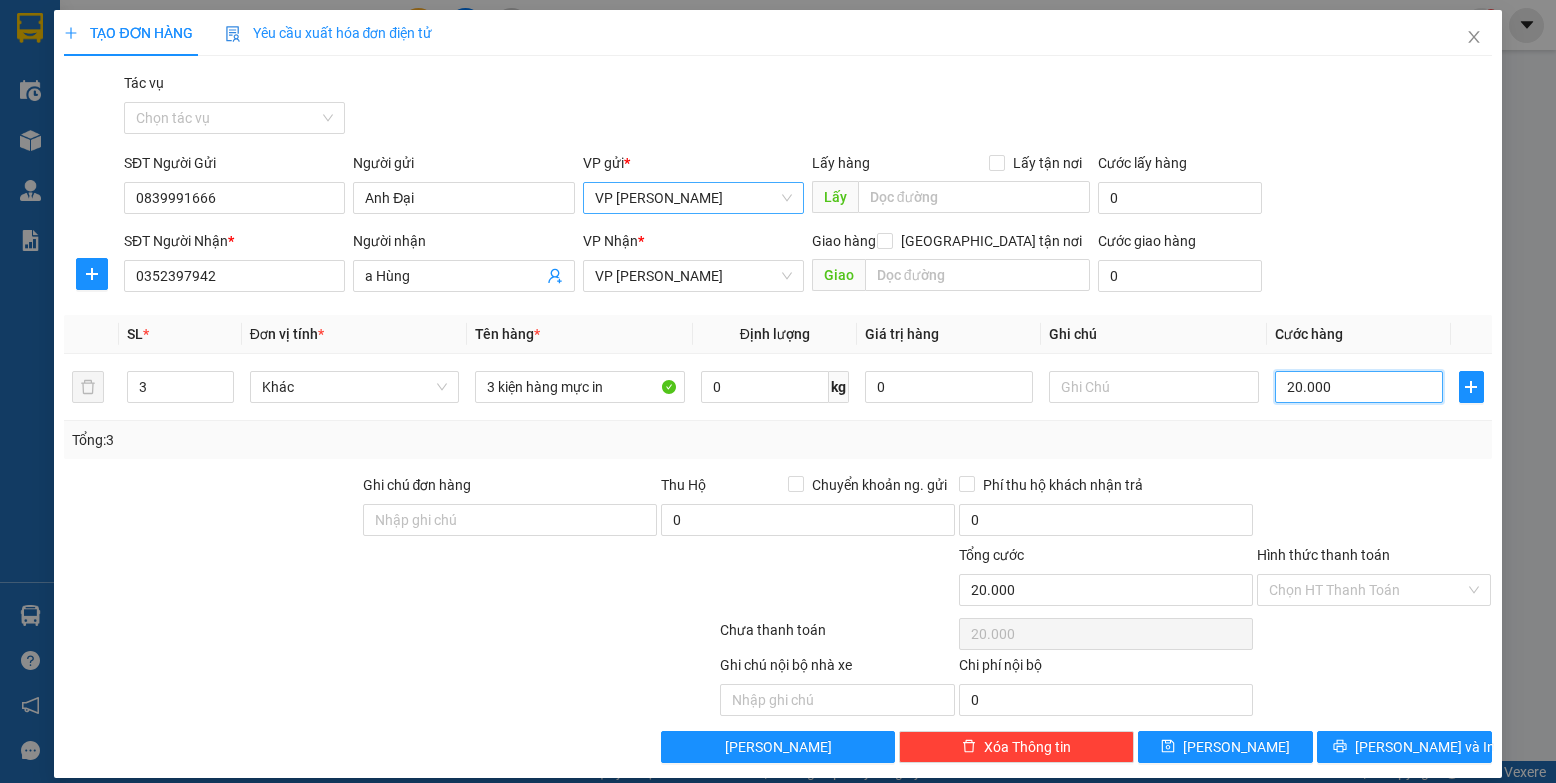 type on "2.000" 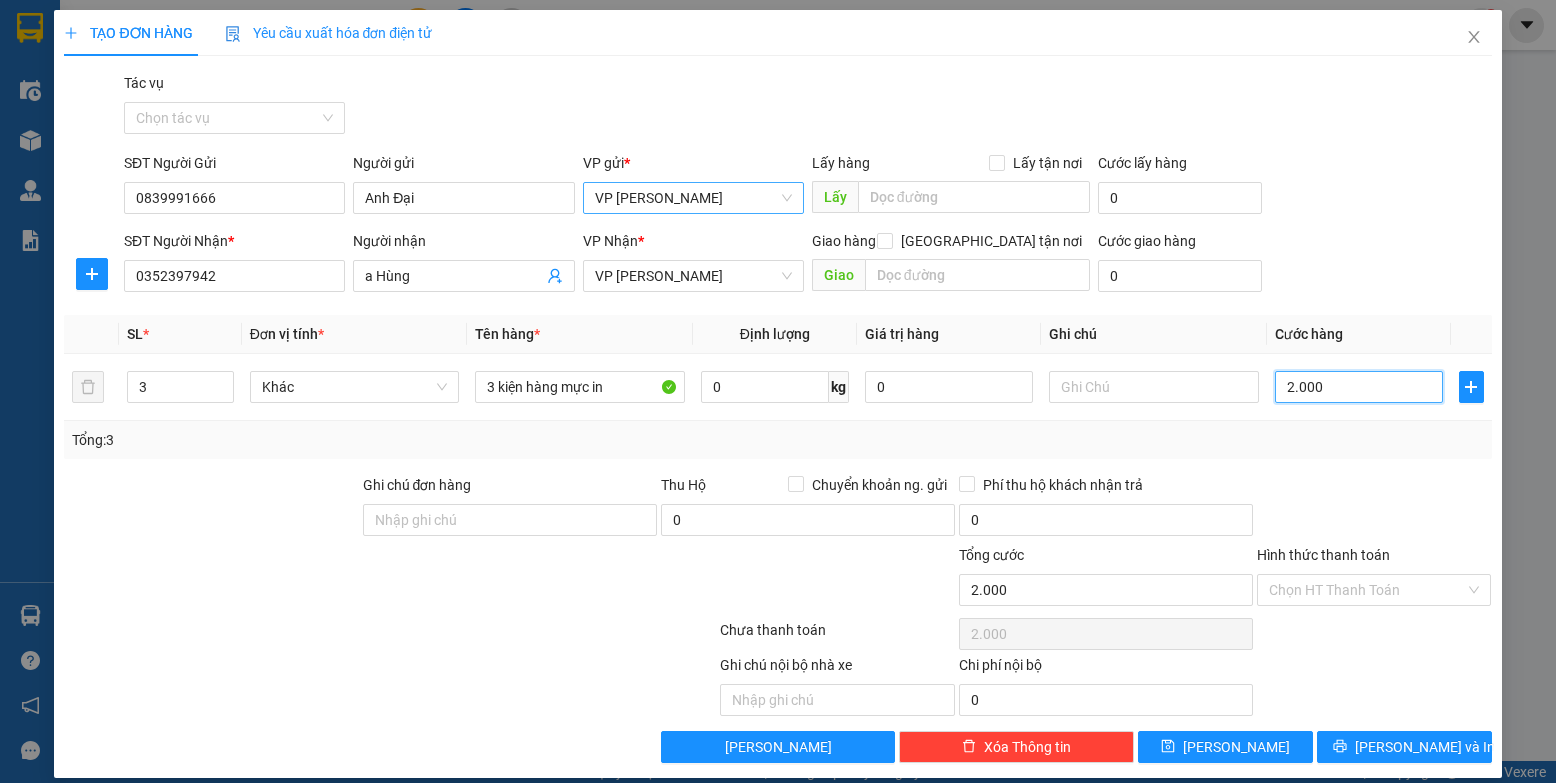 type on "200" 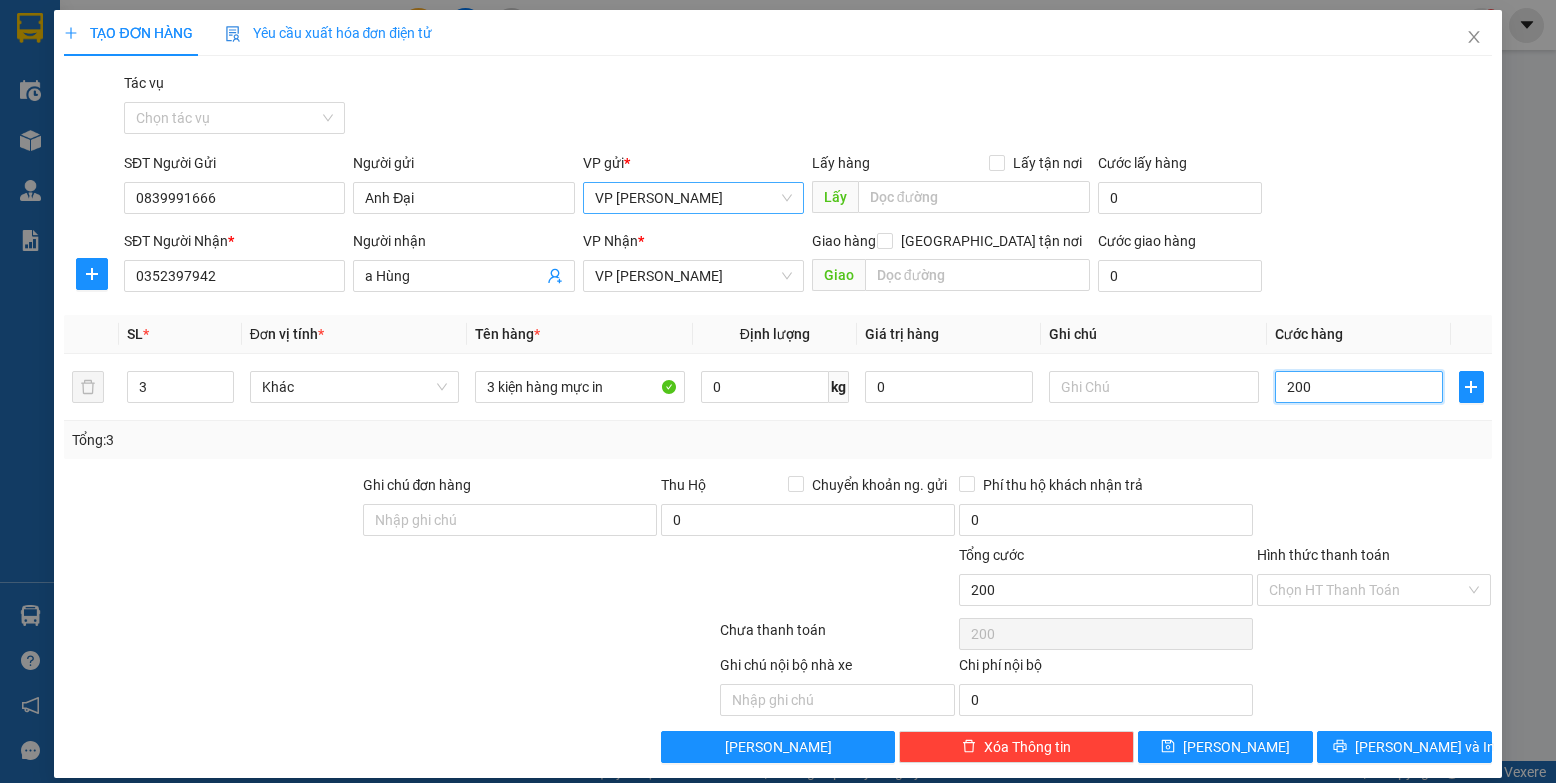 type on "20" 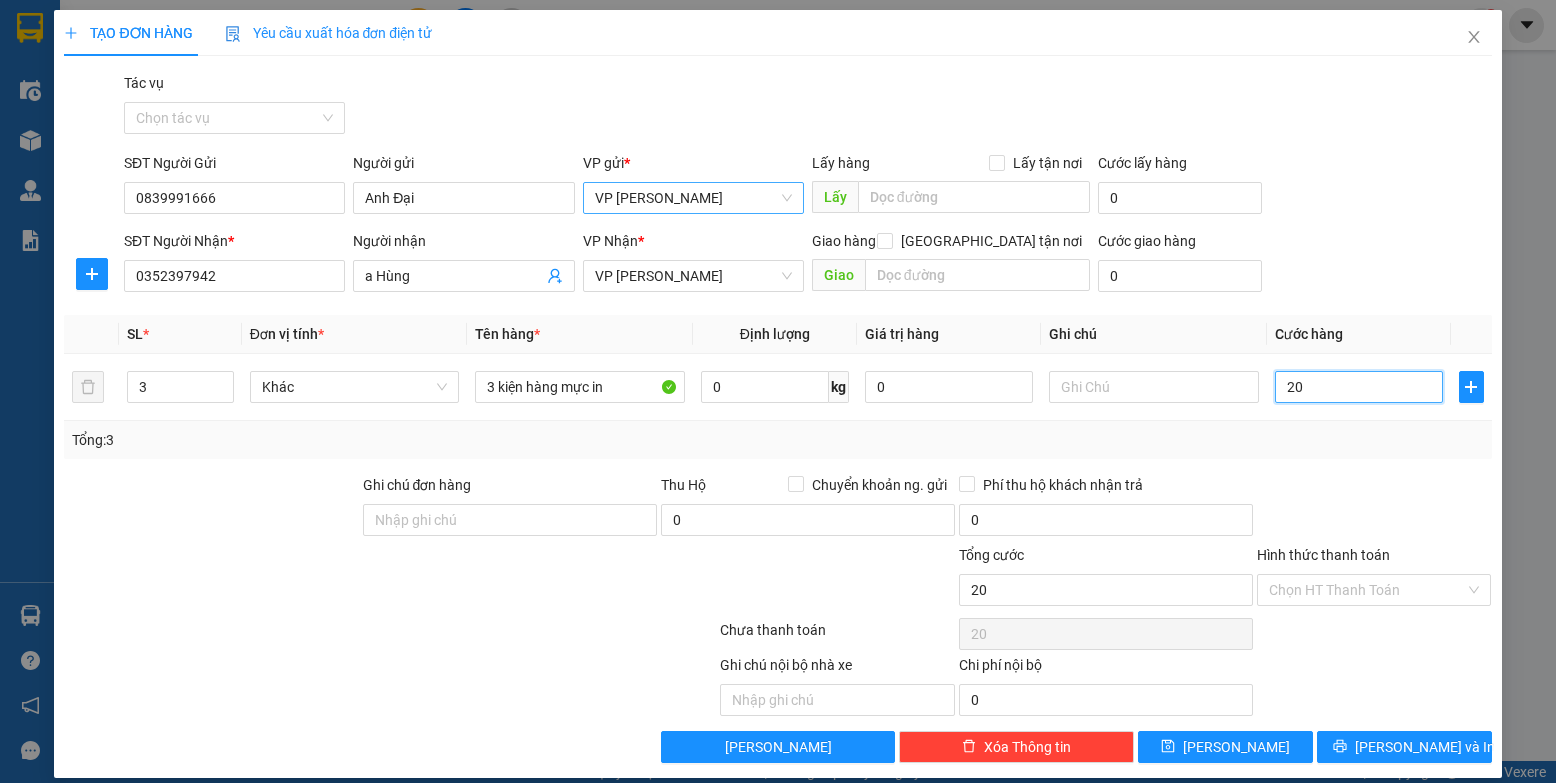 type on "2" 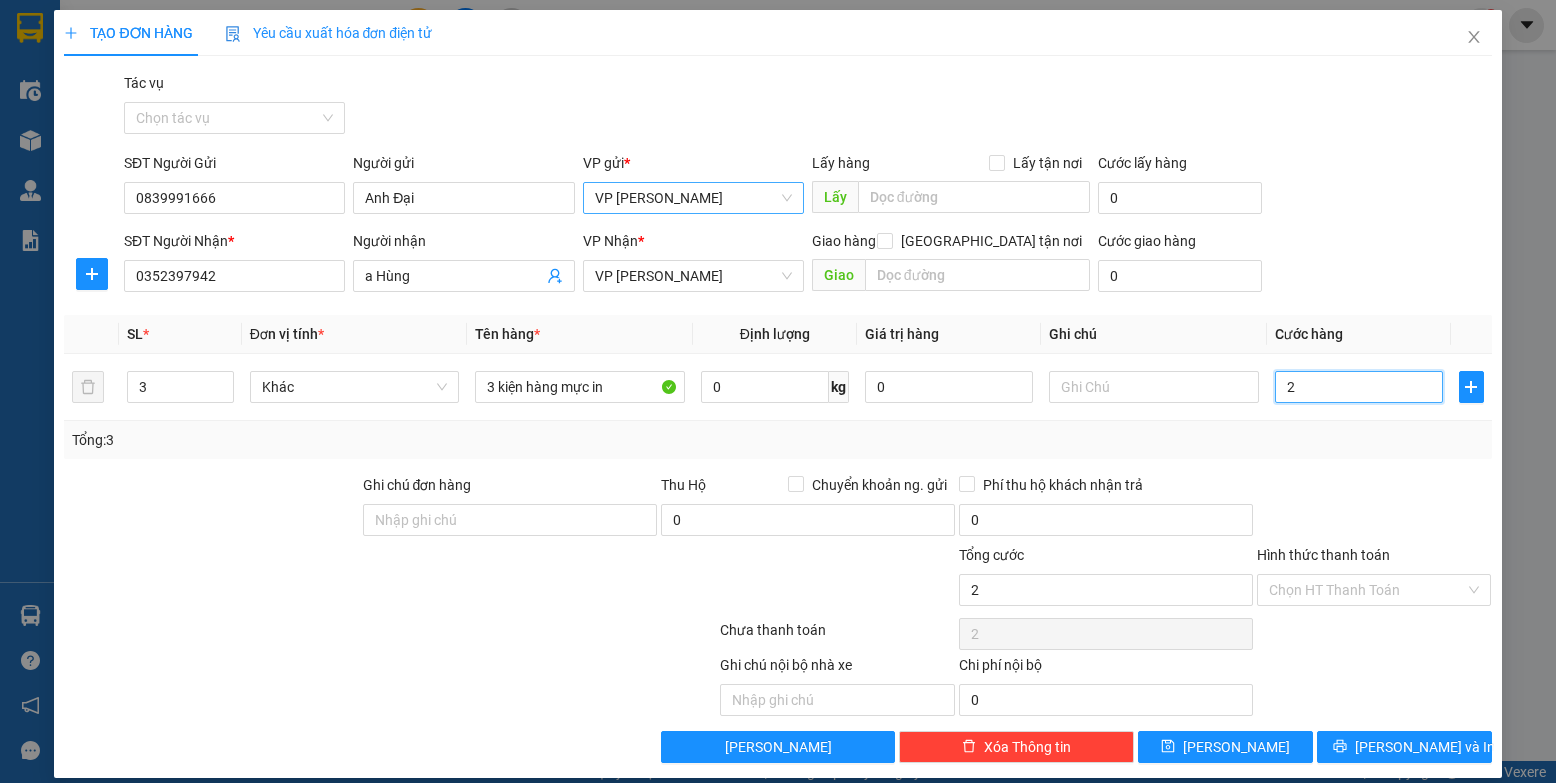 type on "21" 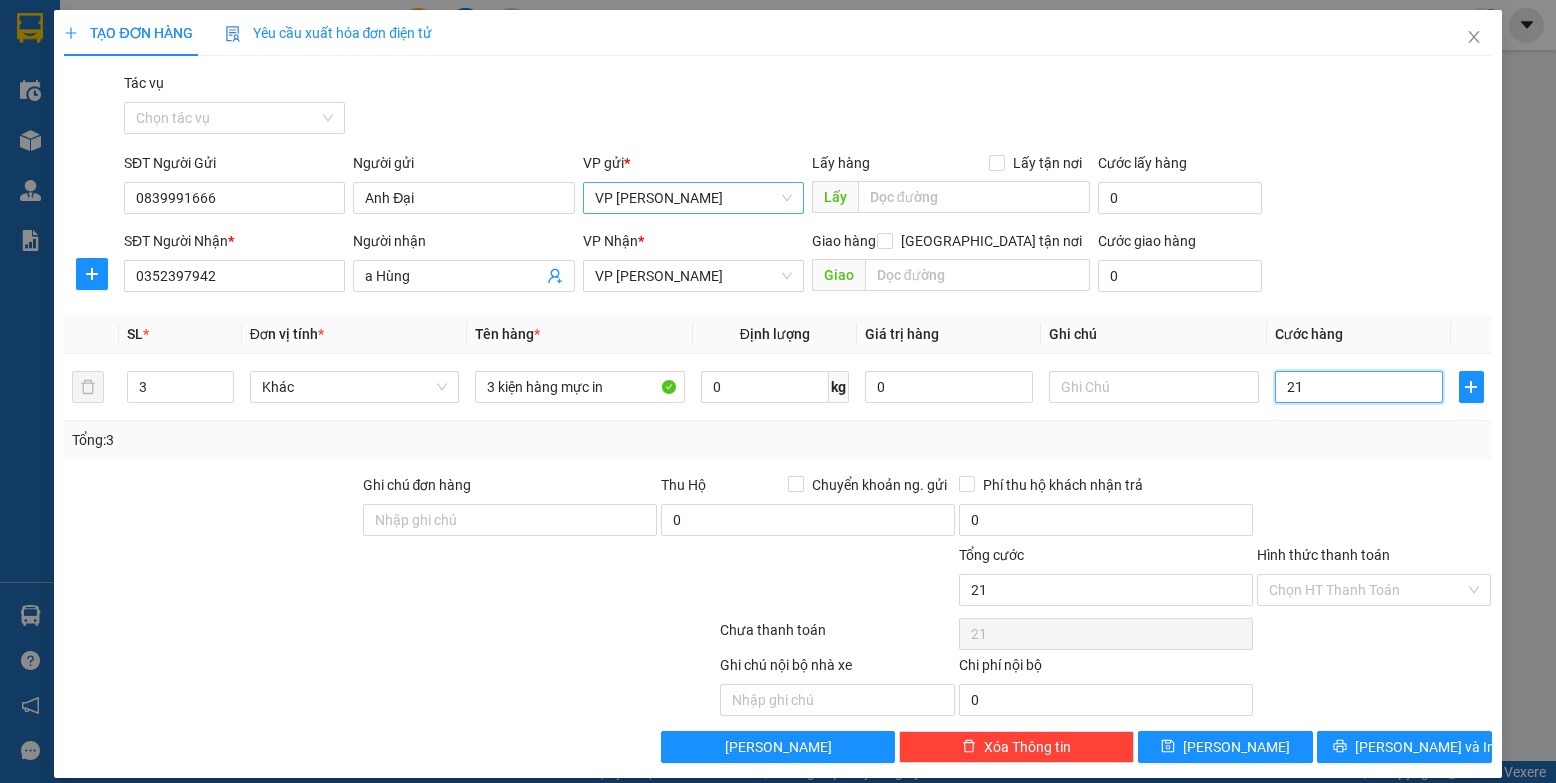 type on "210" 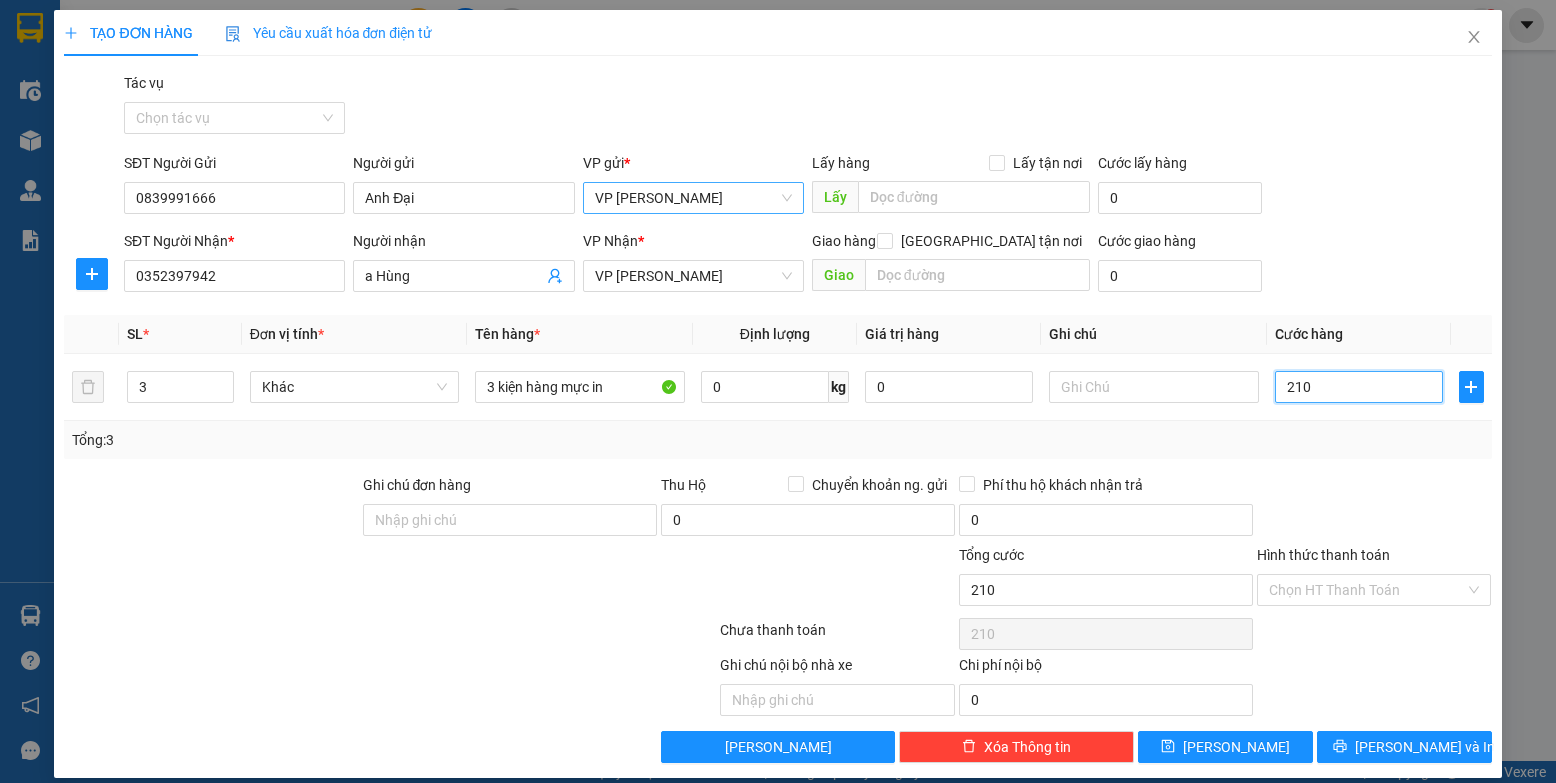 type on "2.100" 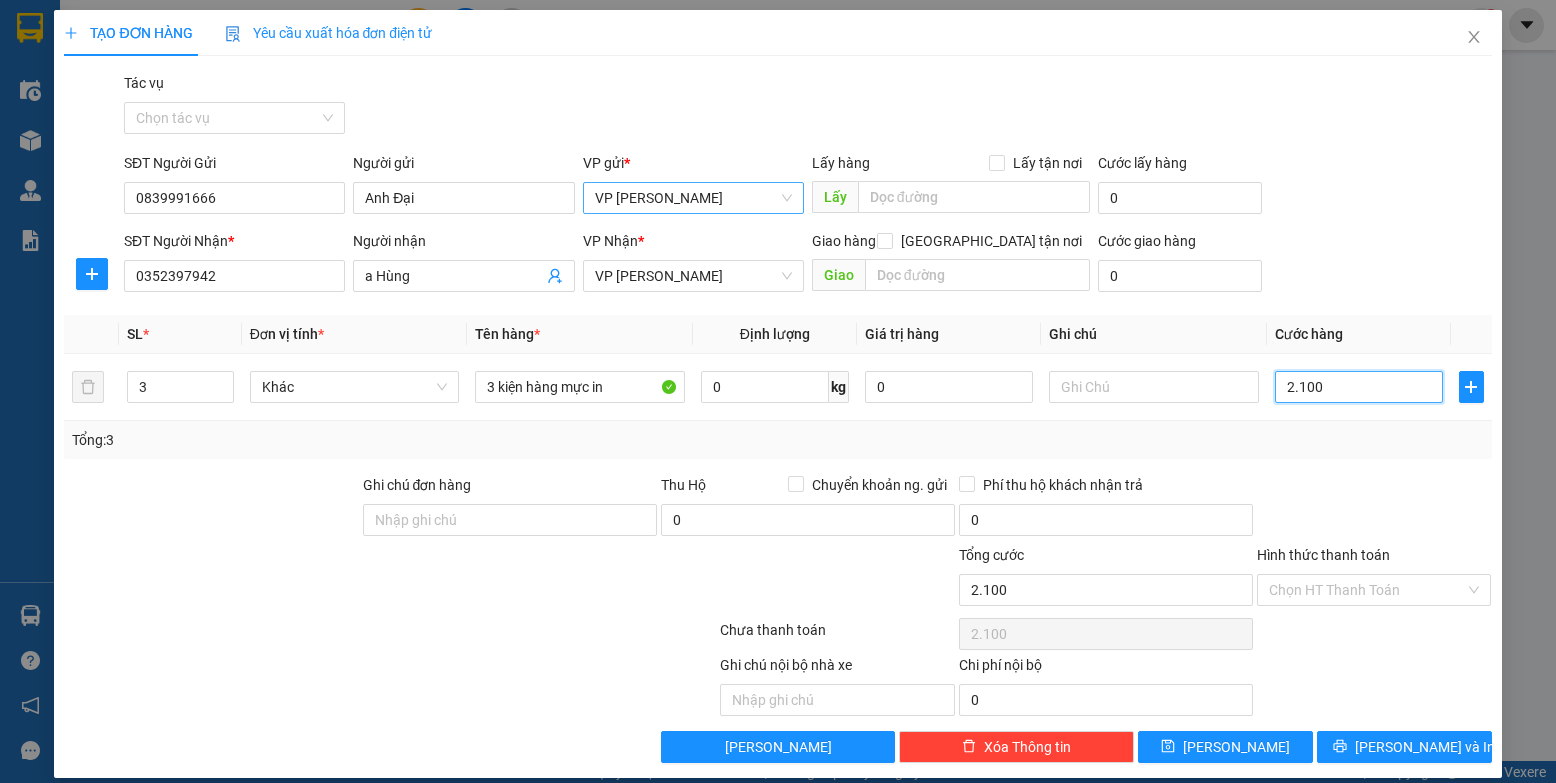 type on "21.000" 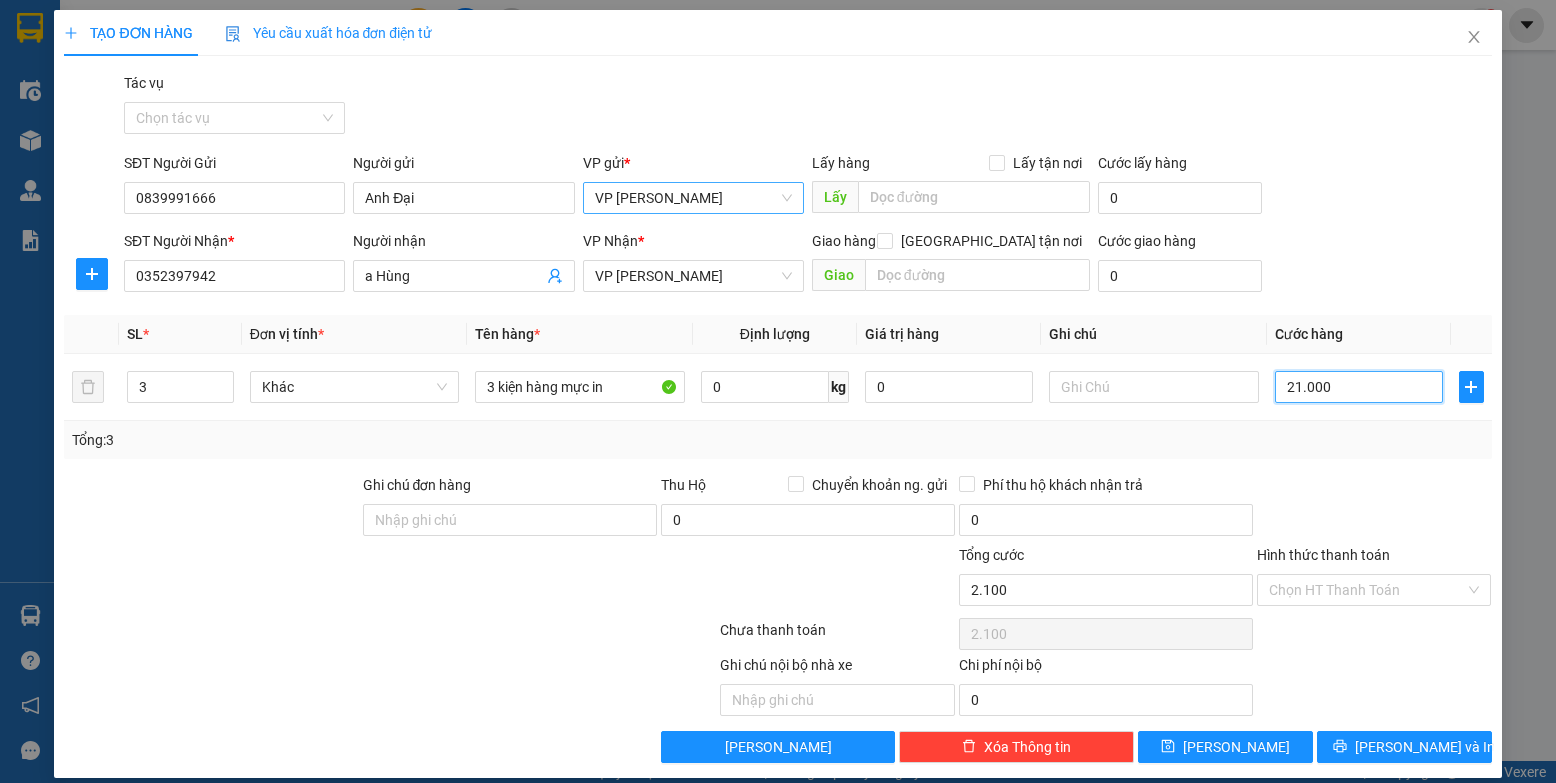 type on "21.000" 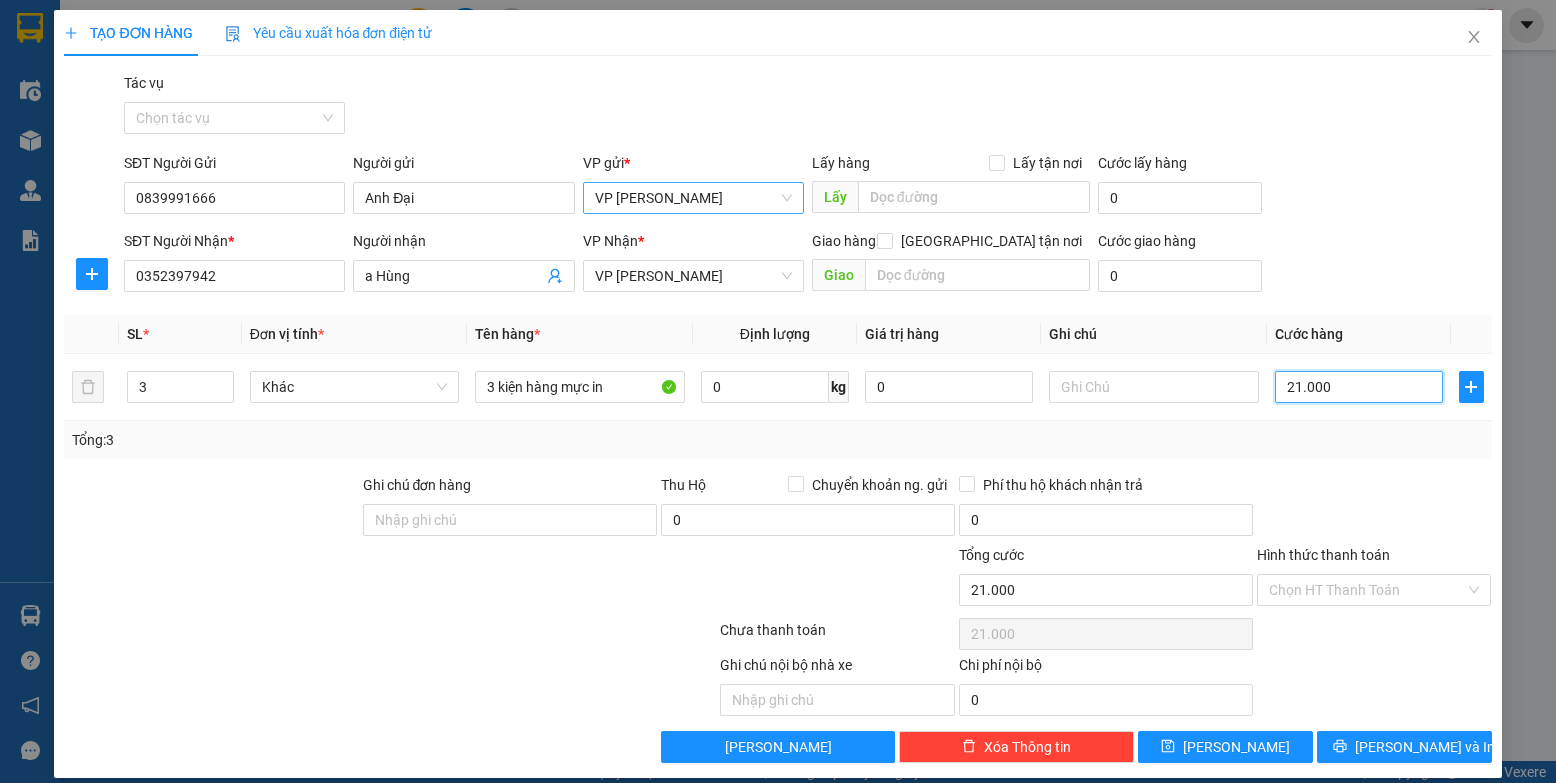 type on "210.000" 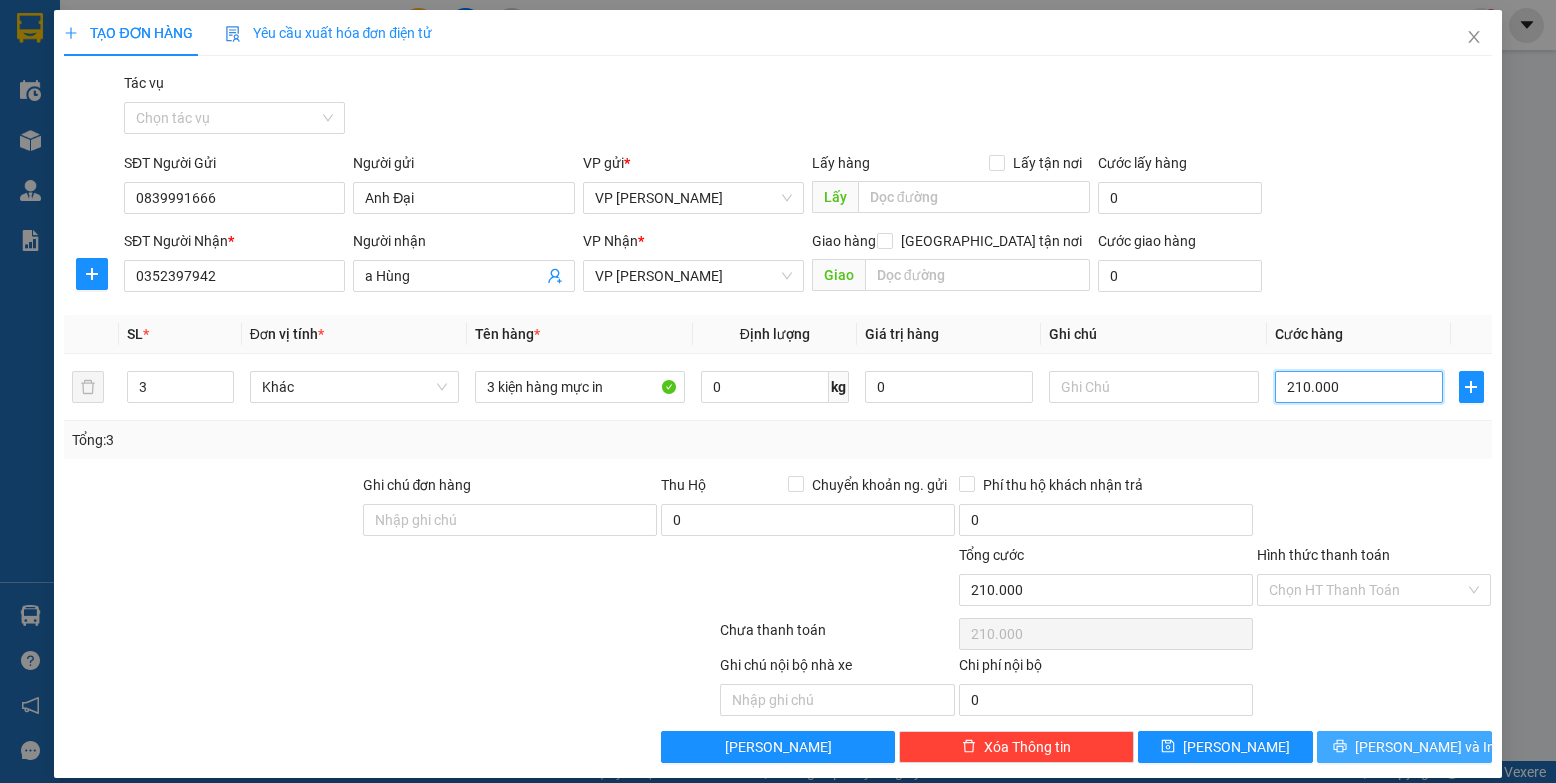 type on "210.000" 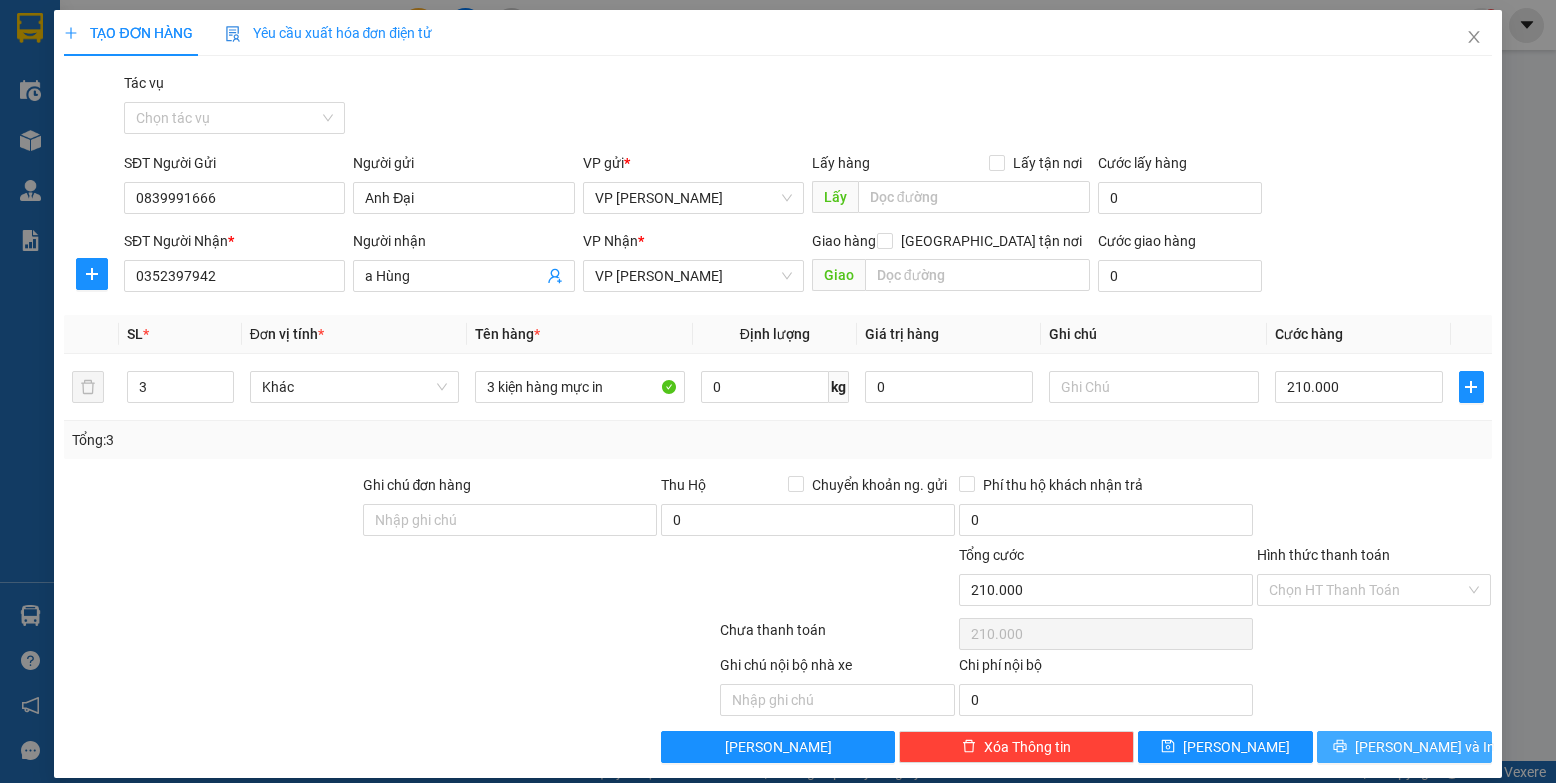click on "Lưu và In" at bounding box center (1404, 747) 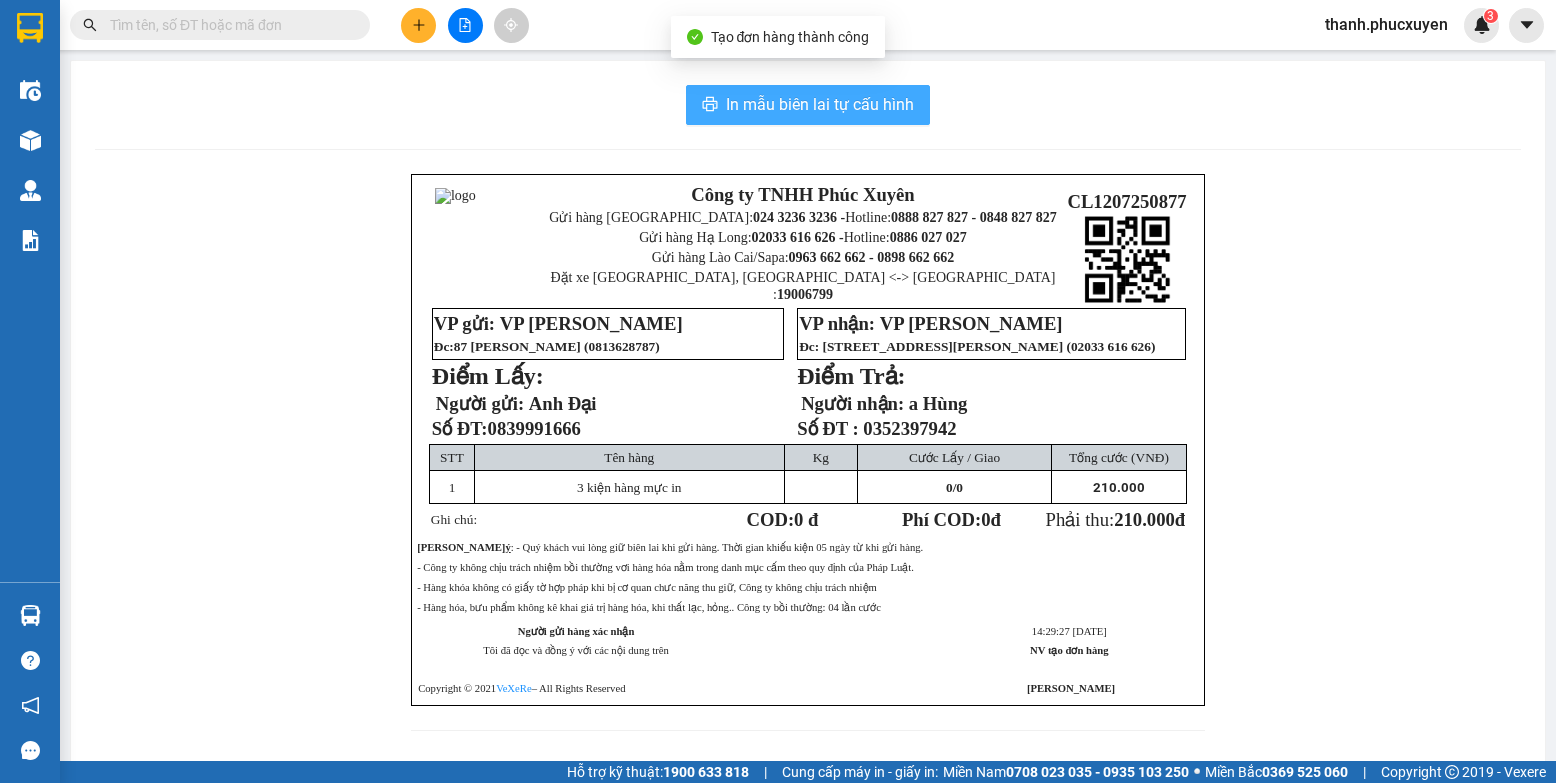 click on "In mẫu biên lai tự cấu hình" at bounding box center (820, 104) 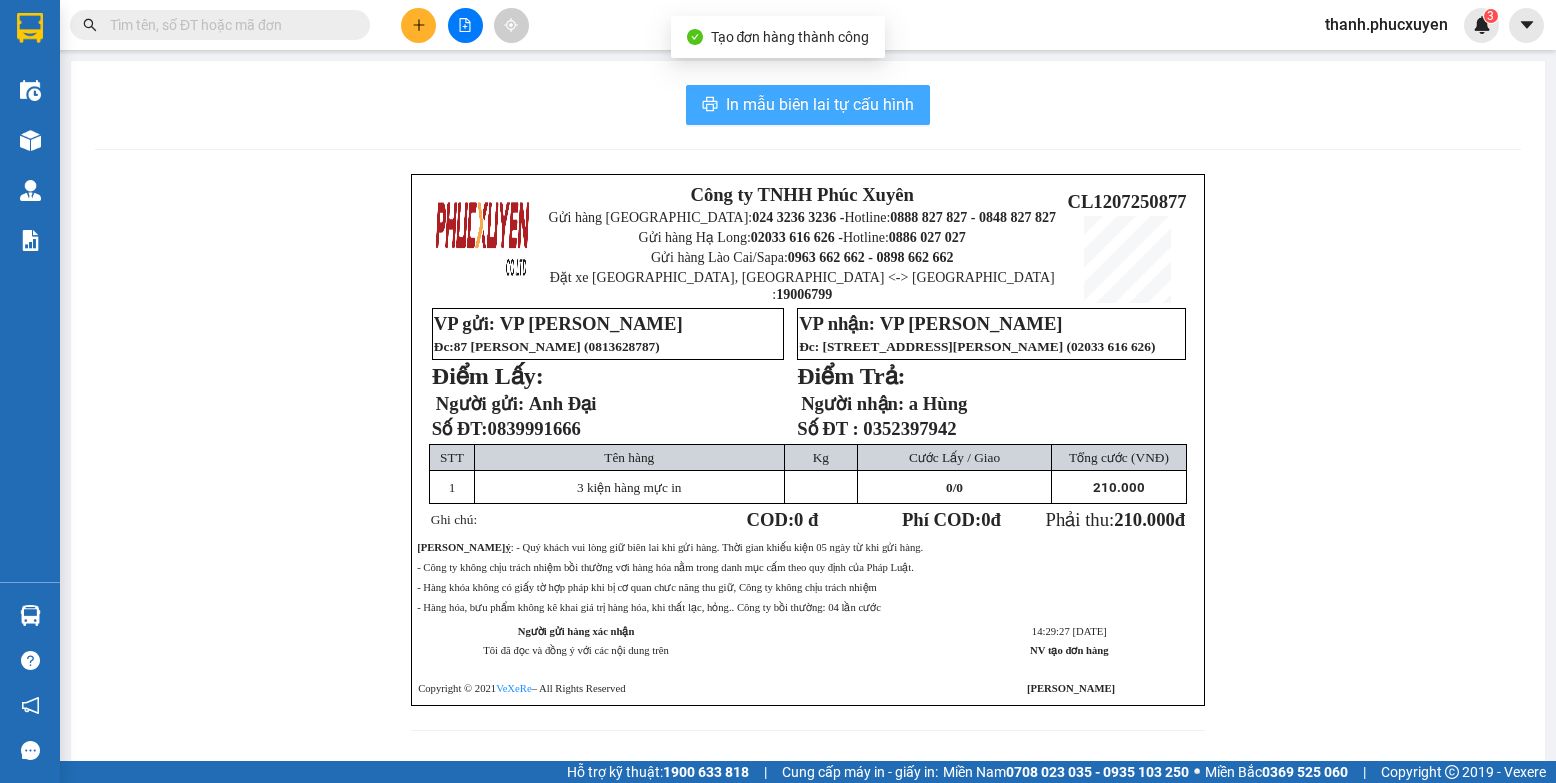 scroll, scrollTop: 0, scrollLeft: 0, axis: both 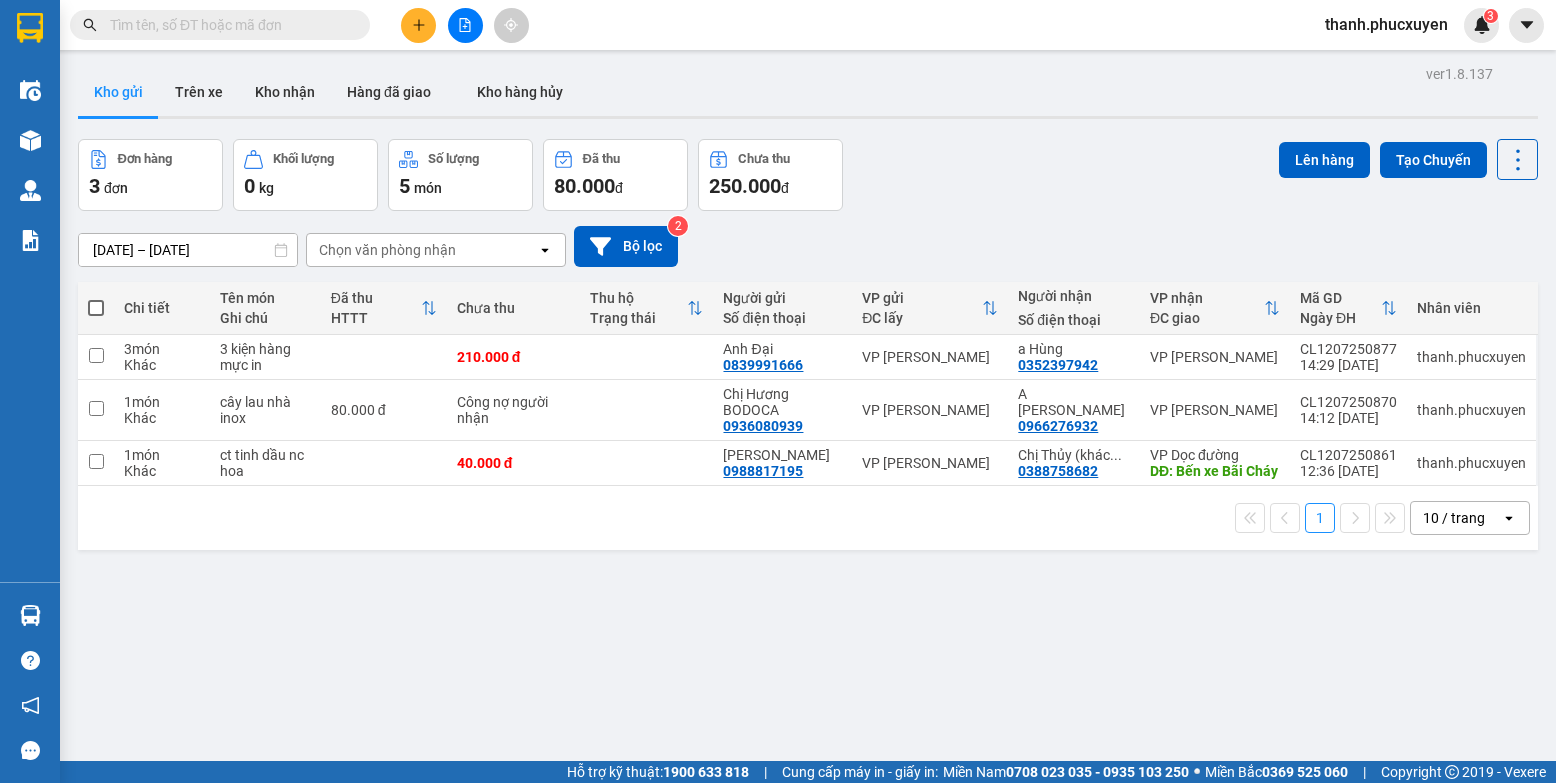 click at bounding box center [465, 25] 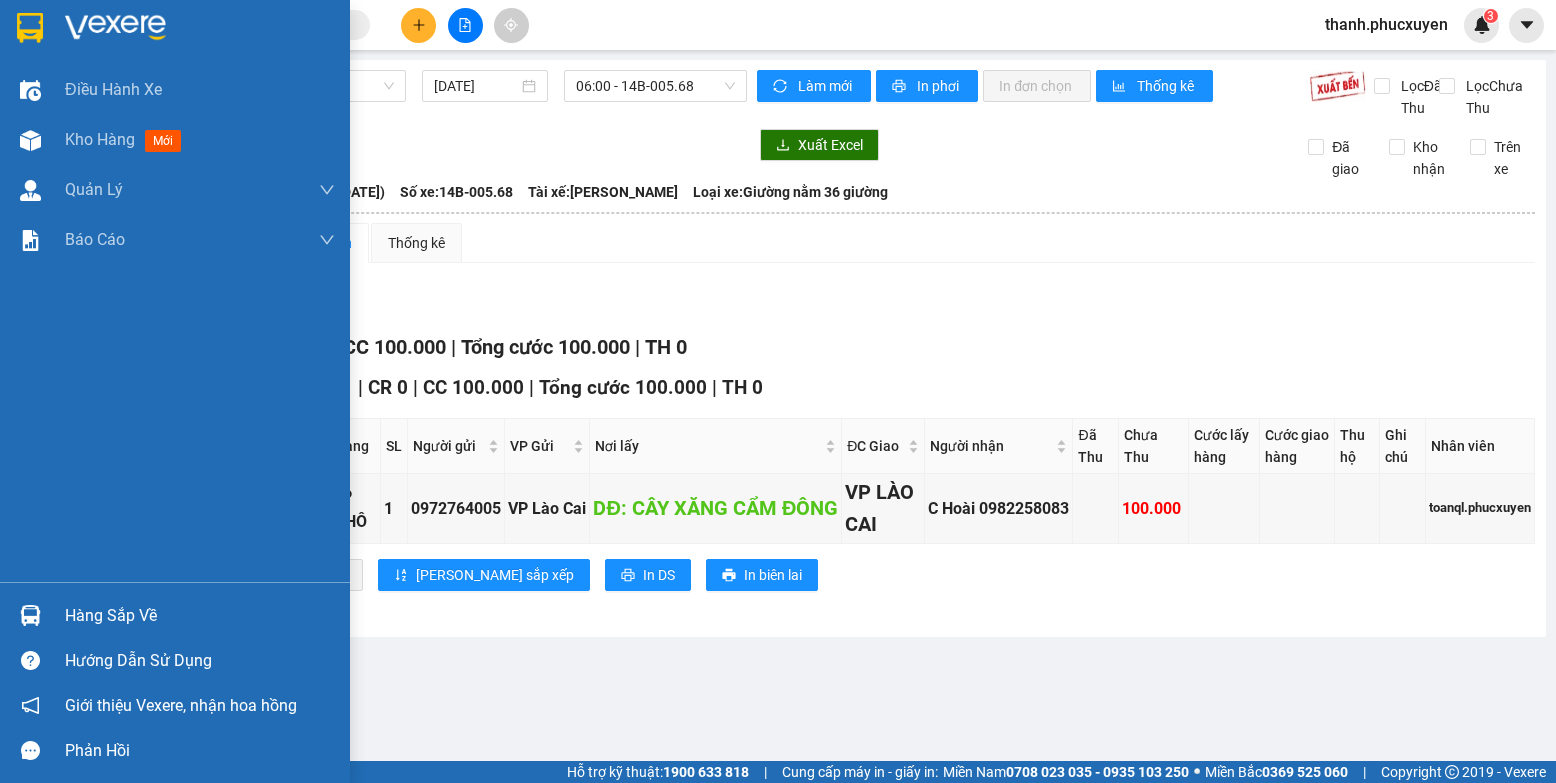 click at bounding box center [30, 615] 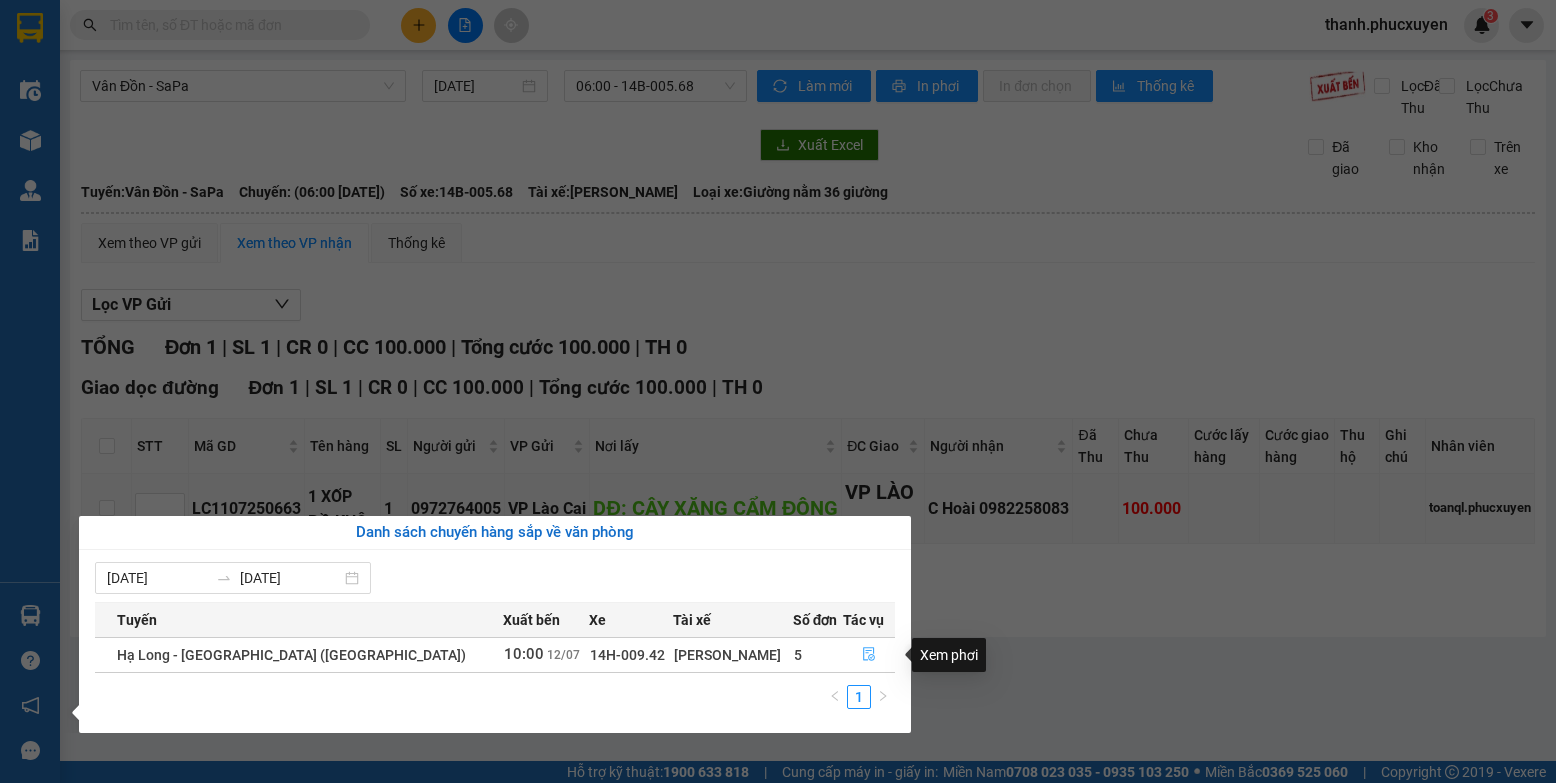 click at bounding box center [869, 655] 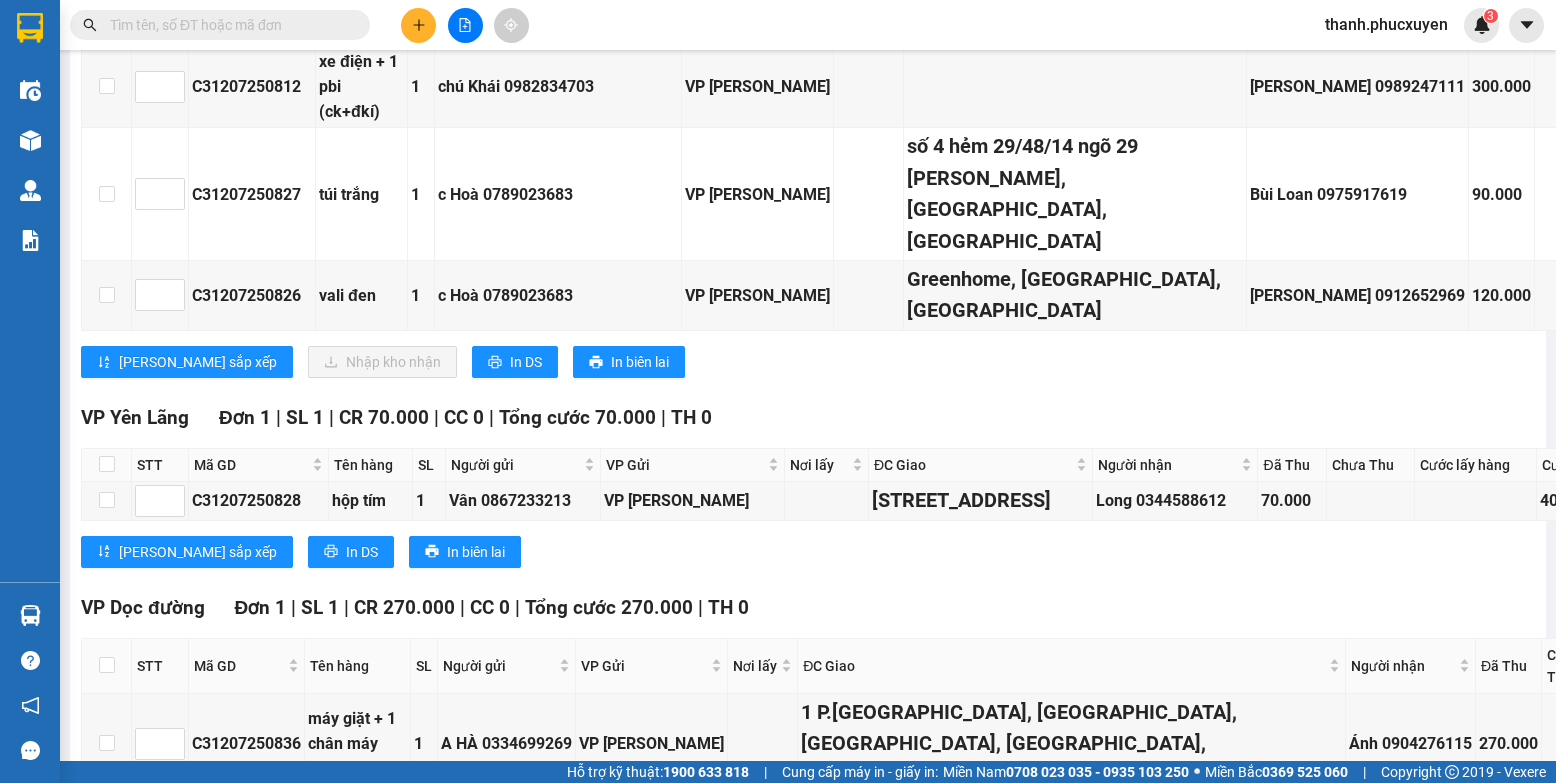 scroll, scrollTop: 2700, scrollLeft: 0, axis: vertical 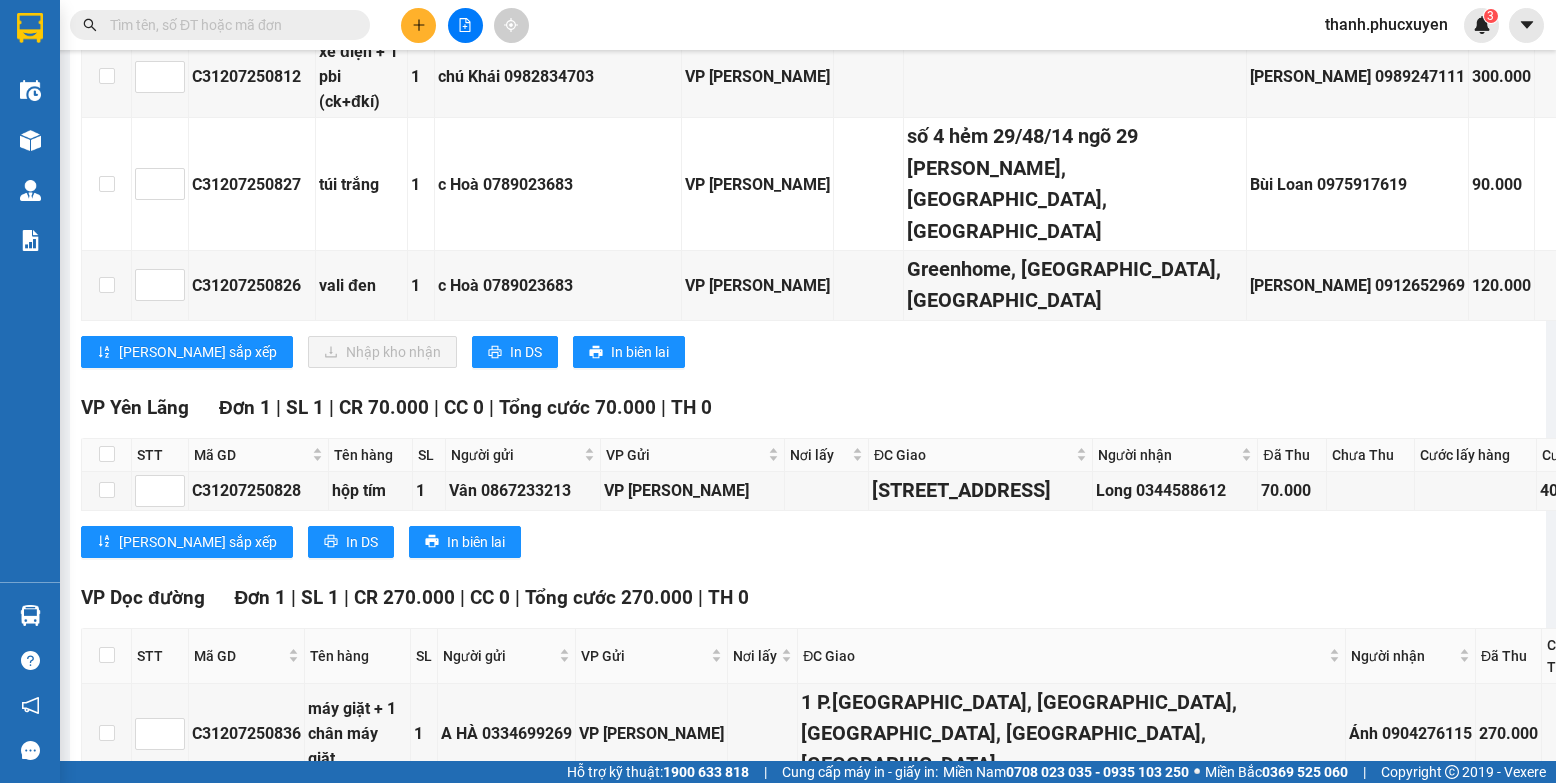 click at bounding box center [107, -100] 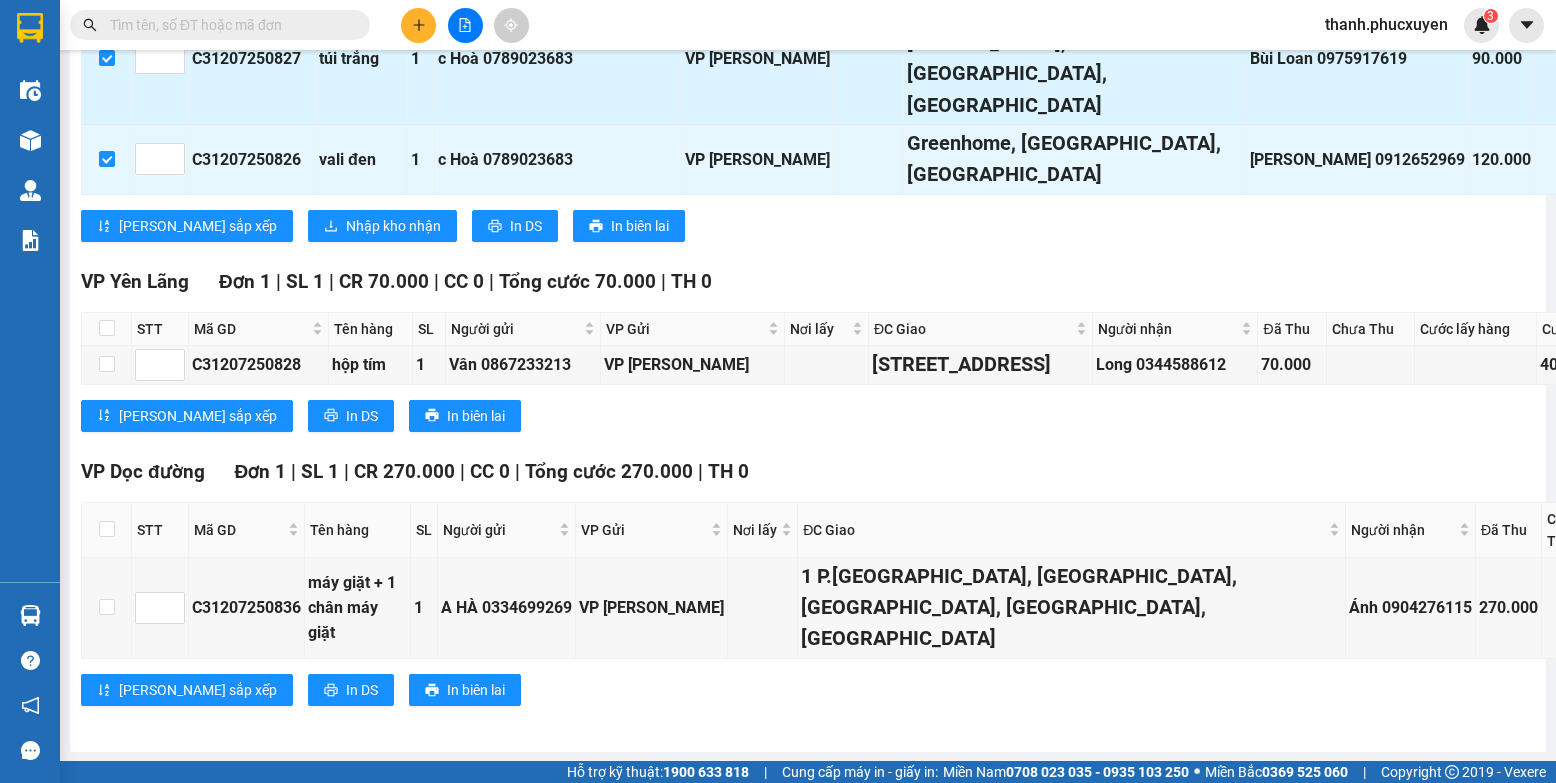 scroll, scrollTop: 2800, scrollLeft: 0, axis: vertical 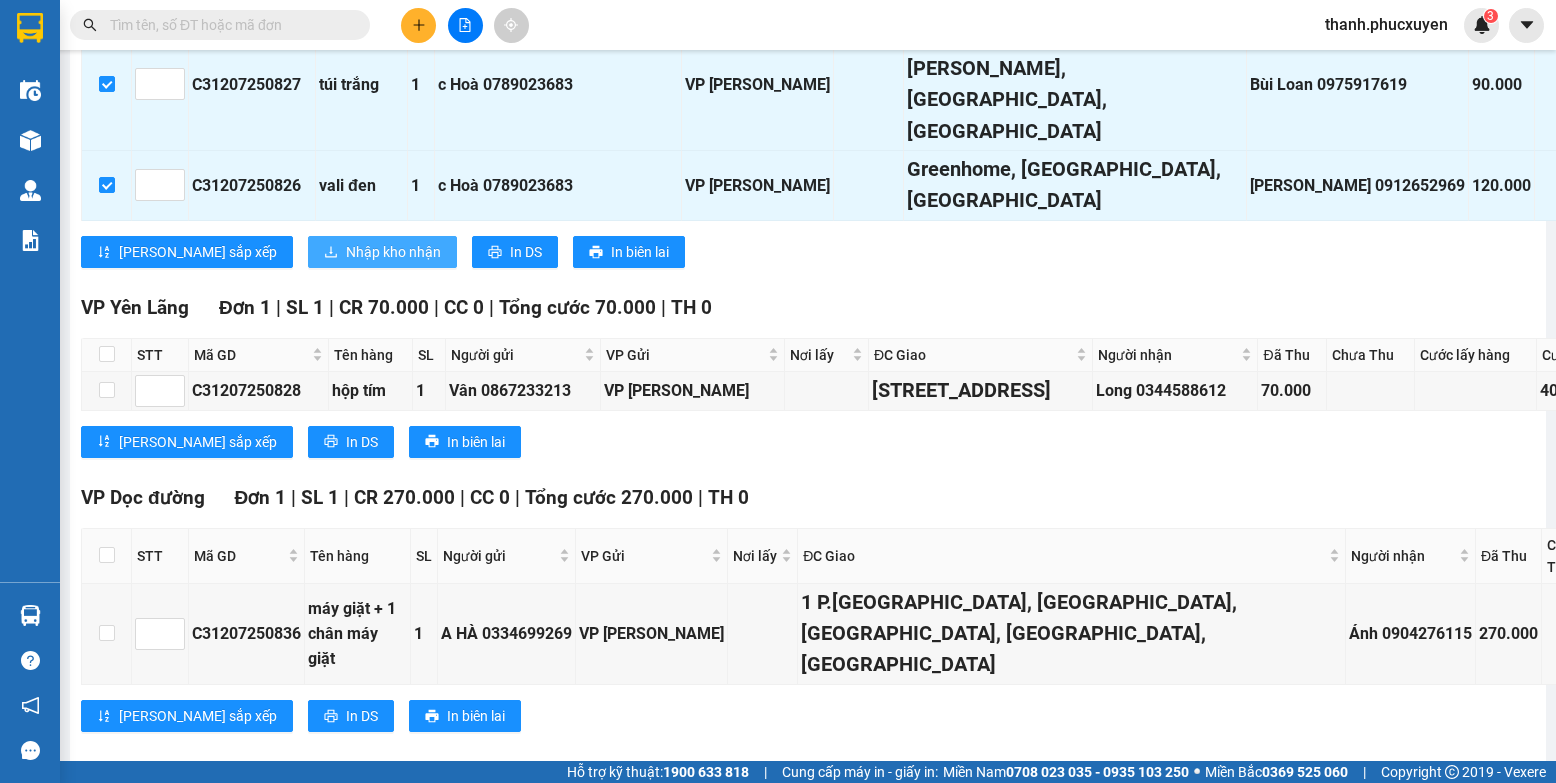 click on "Nhập kho nhận" at bounding box center [393, 252] 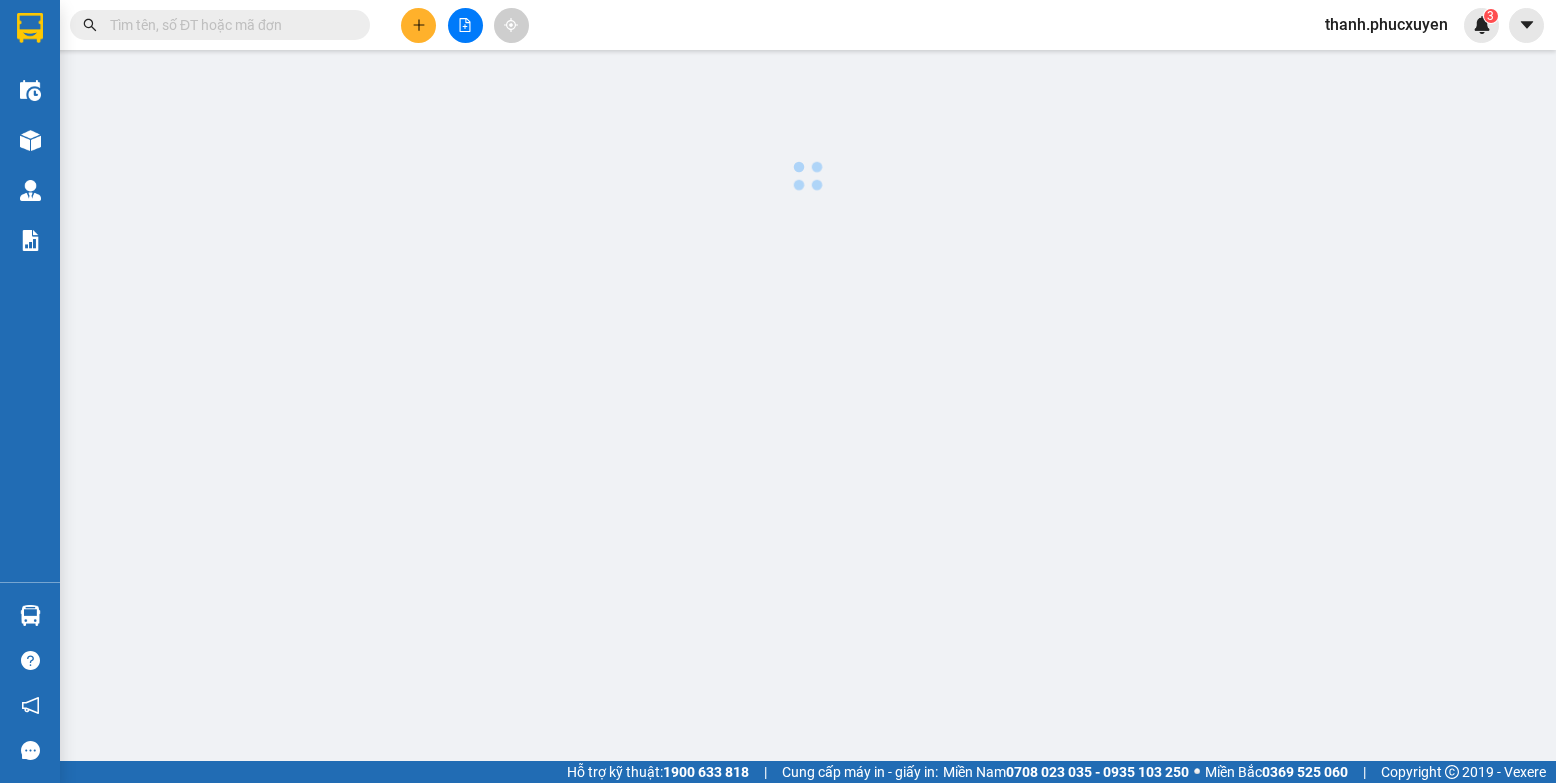 scroll, scrollTop: 0, scrollLeft: 0, axis: both 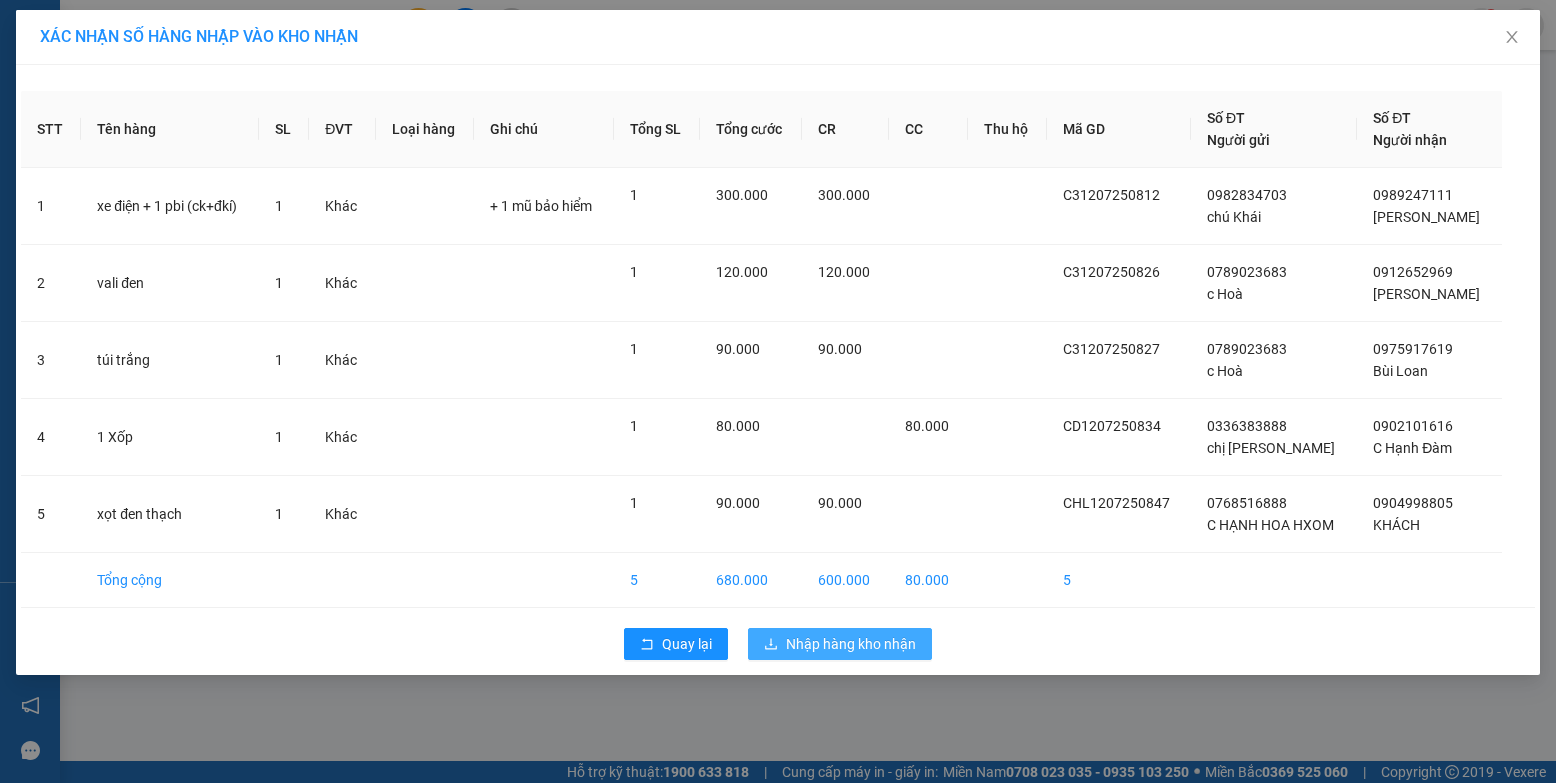 click on "Nhập hàng kho nhận" at bounding box center (851, 644) 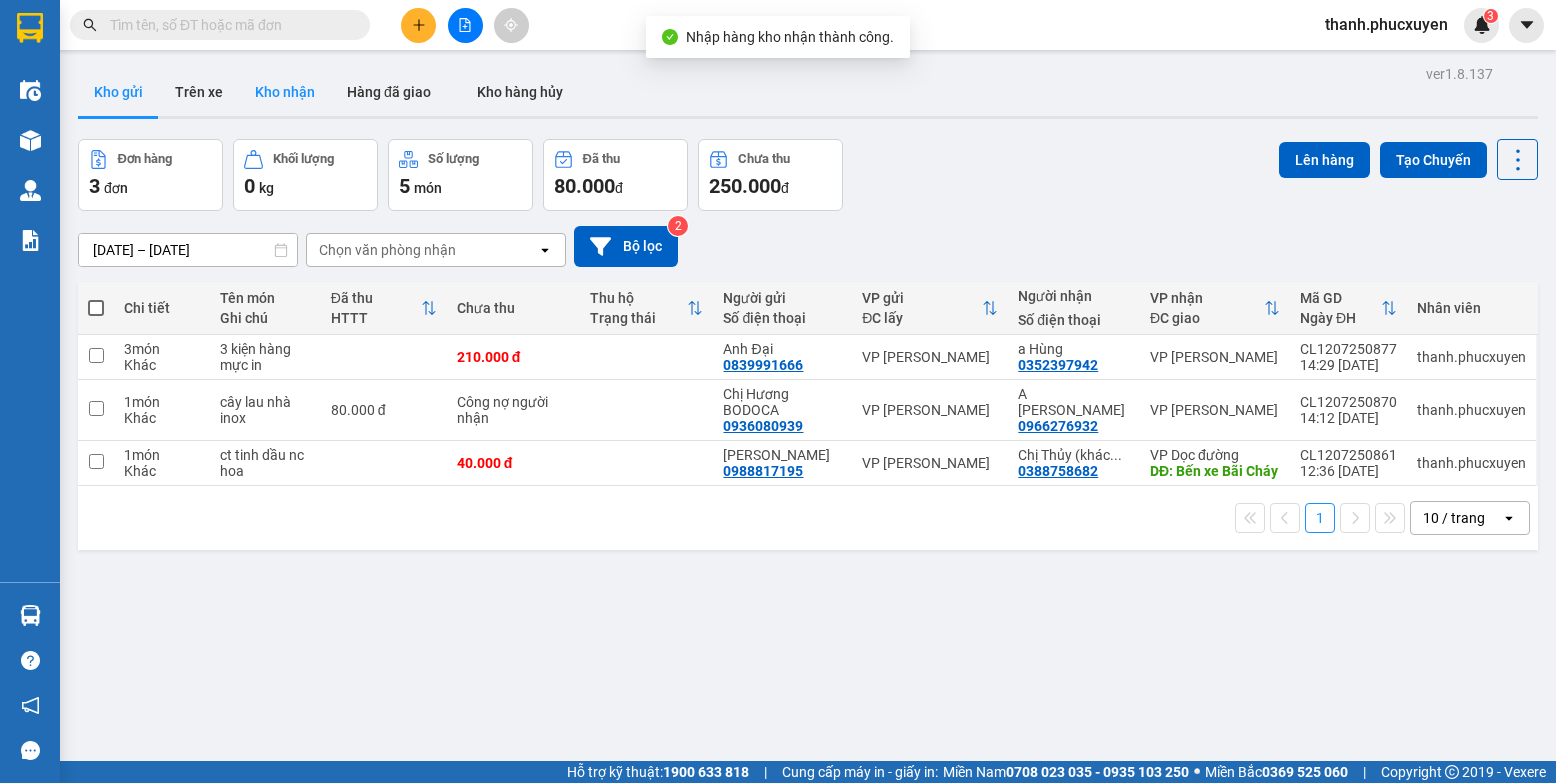 click on "Kho nhận" at bounding box center [285, 92] 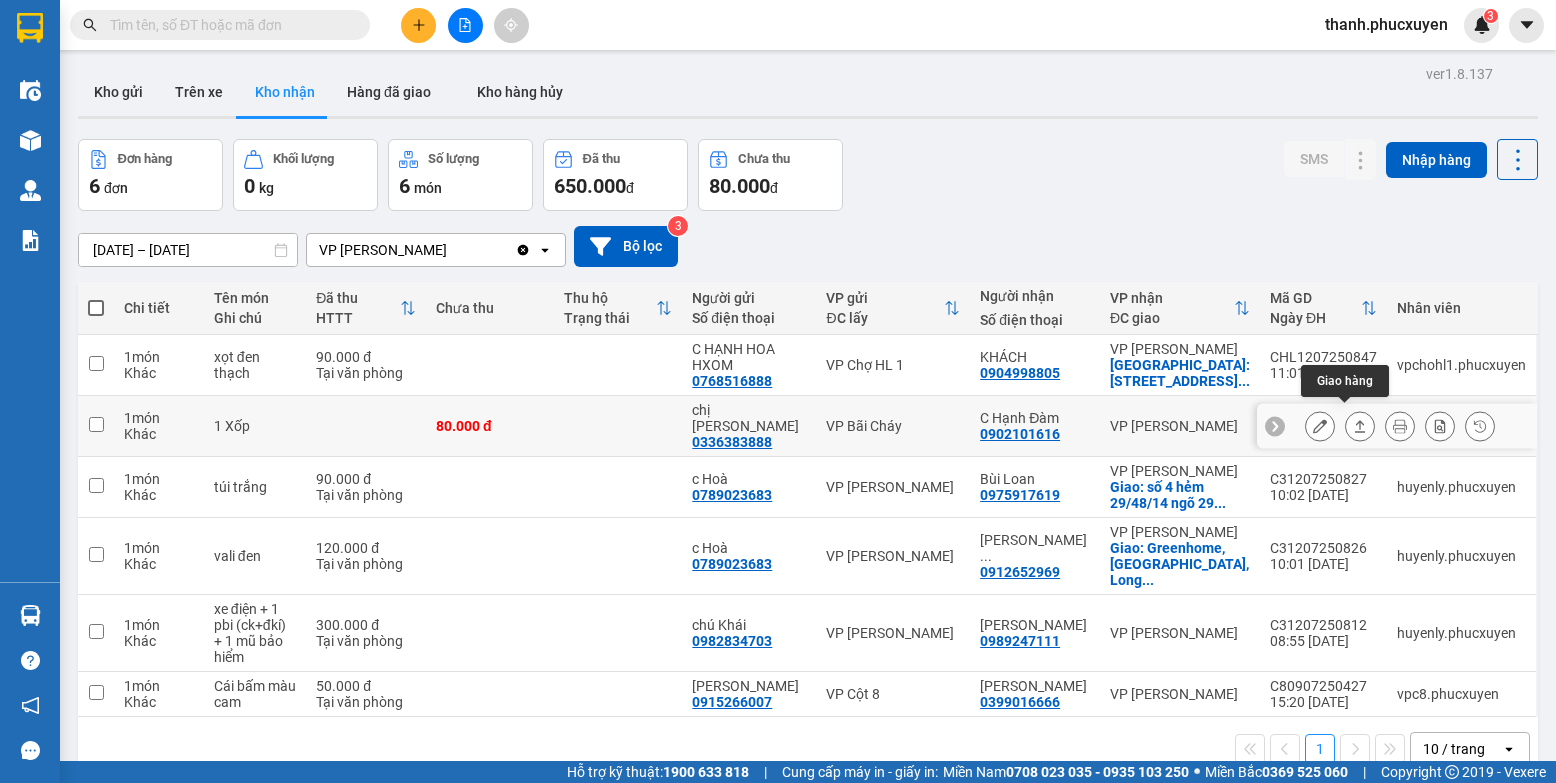 click 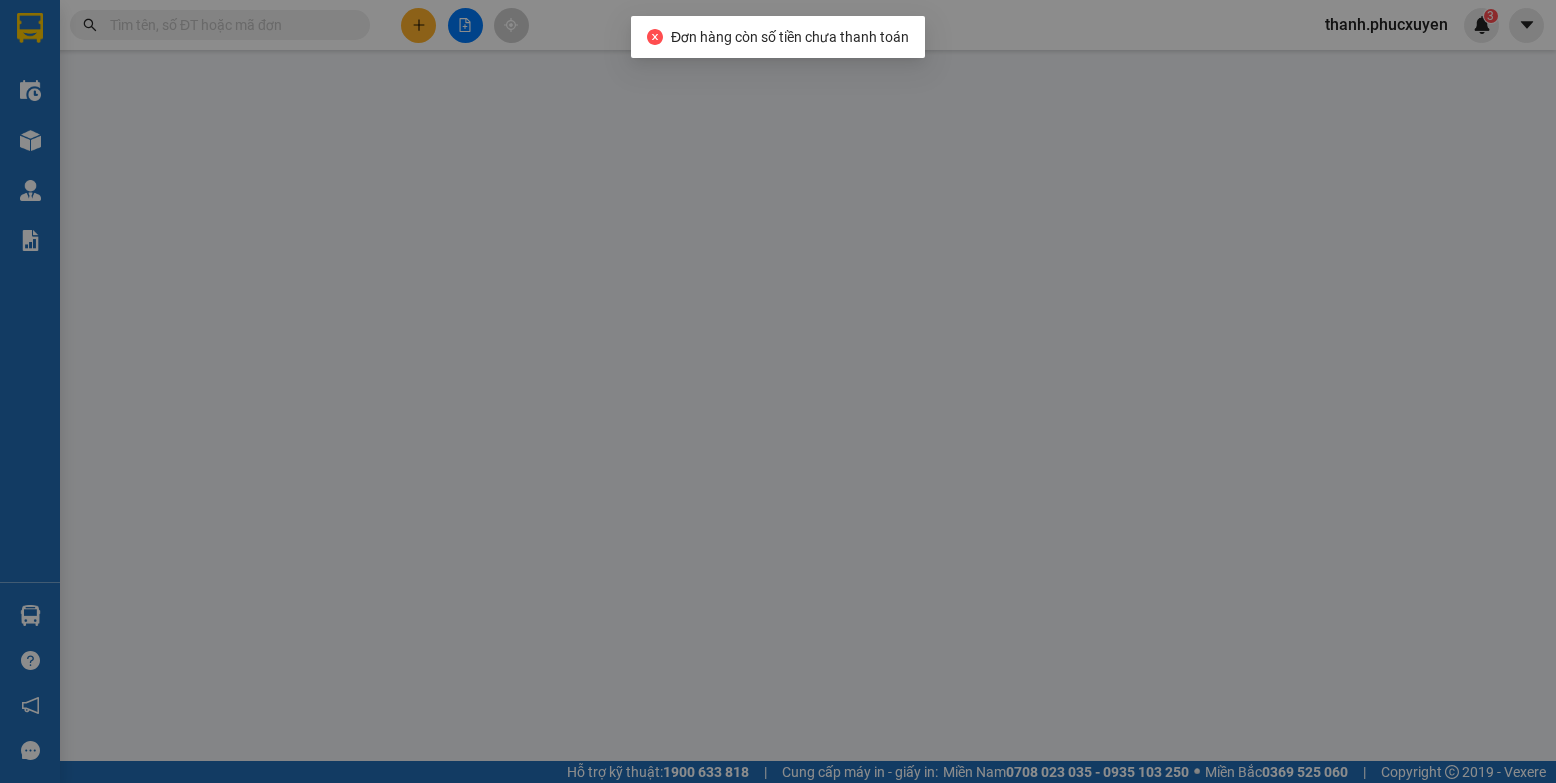 type on "0336383888" 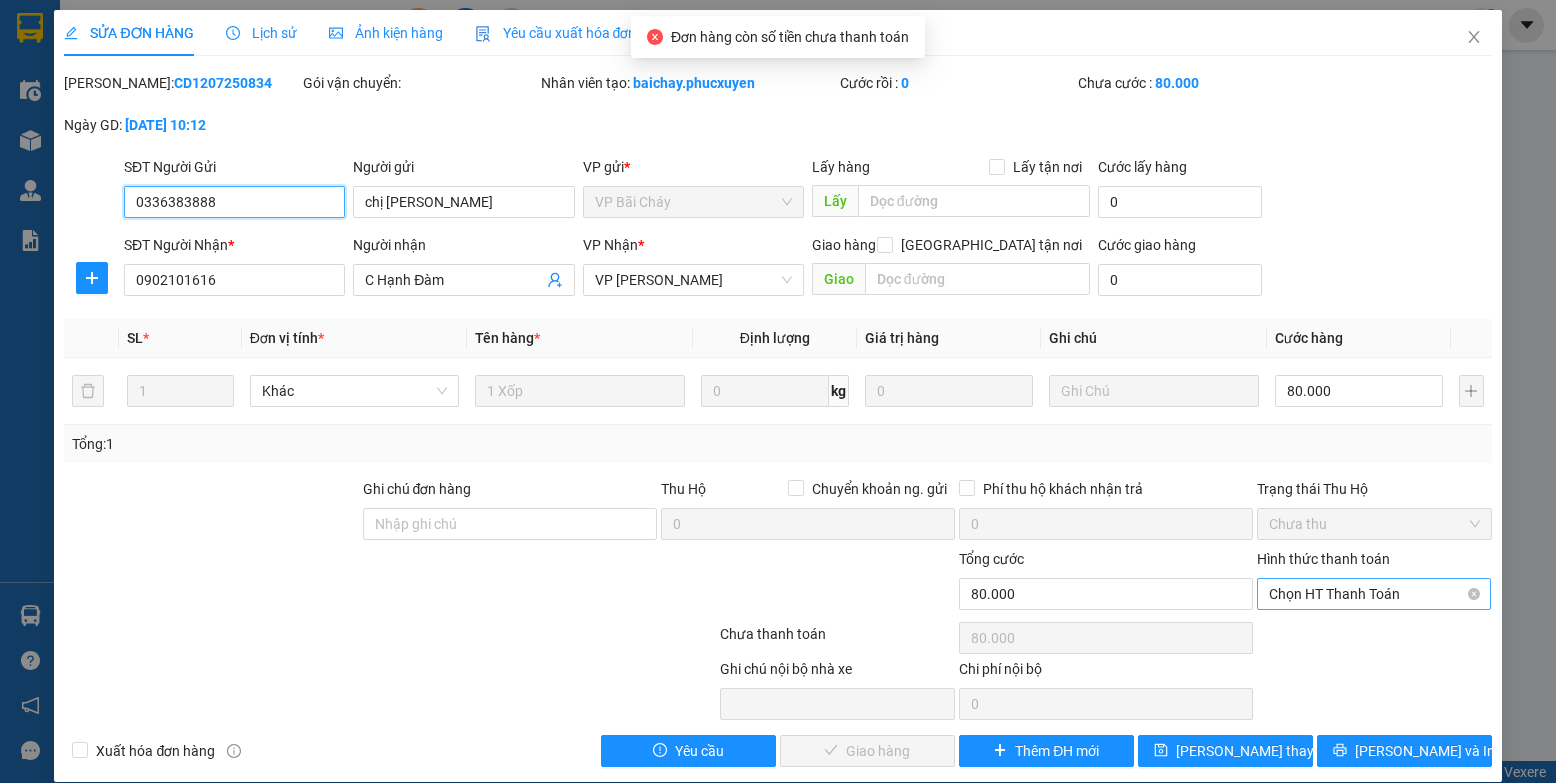 click on "Chọn HT Thanh Toán" at bounding box center (1374, 594) 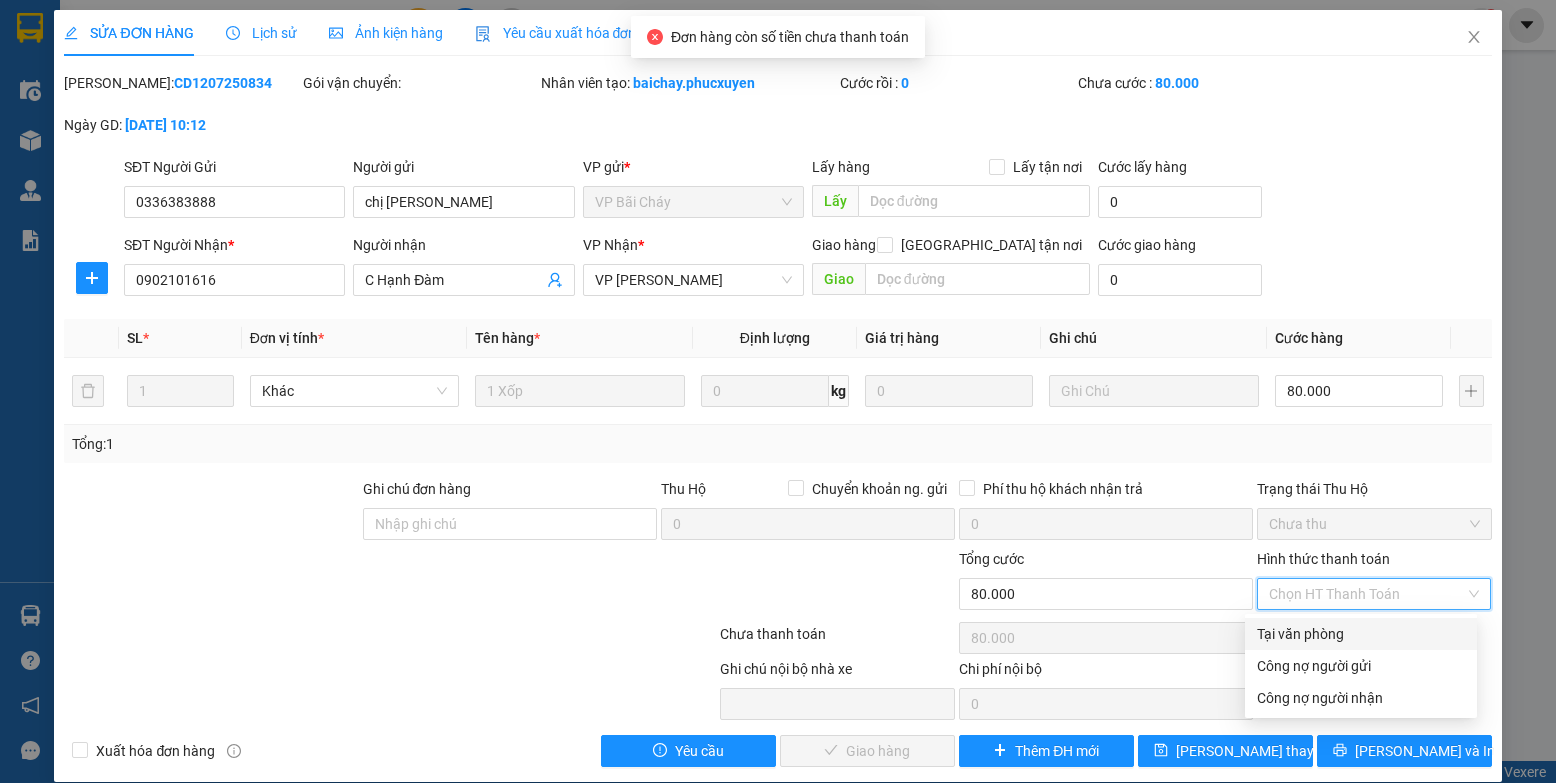 click on "Tại văn phòng" at bounding box center (1361, 634) 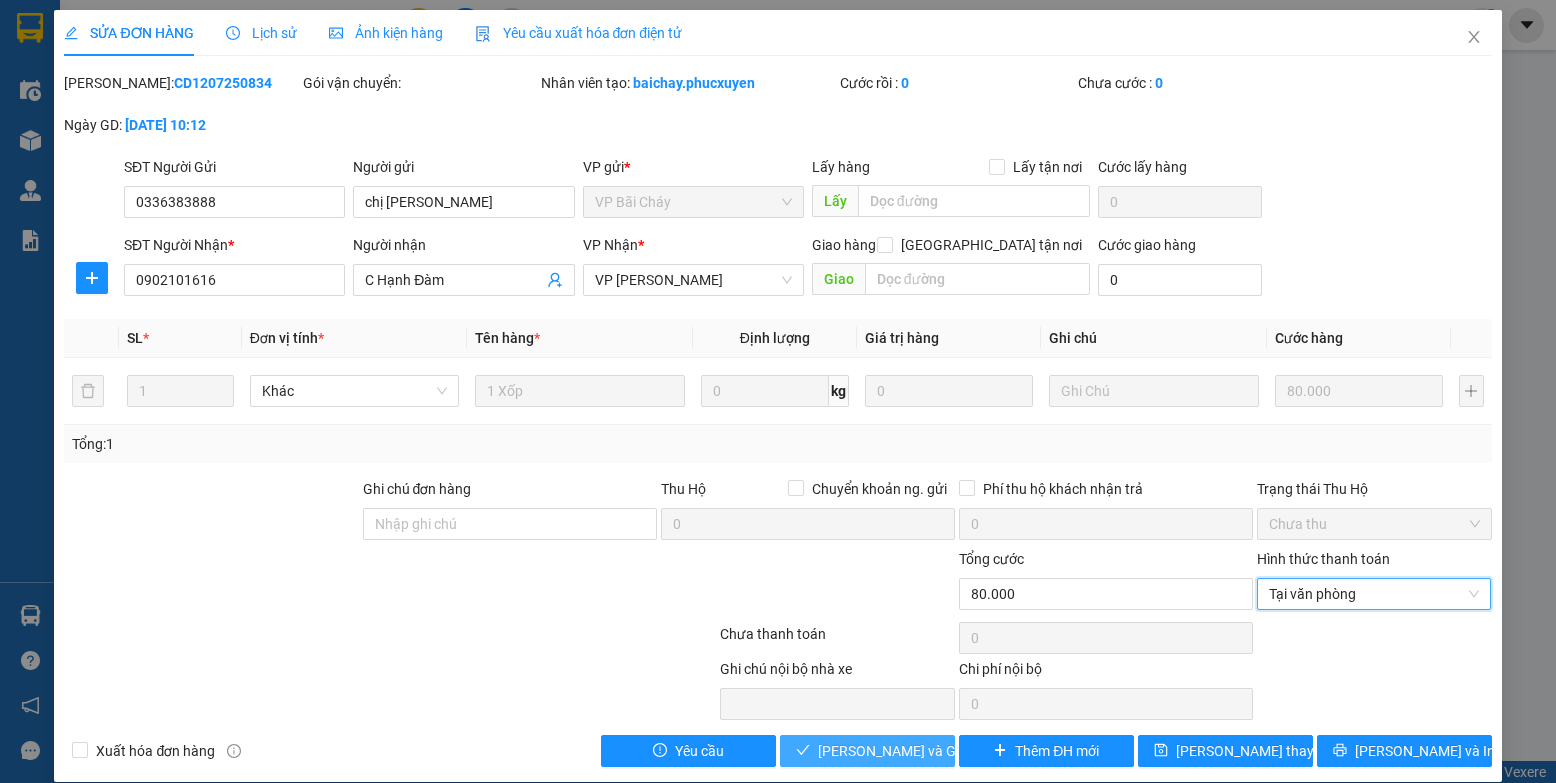 click on "Lưu và Giao hàng" at bounding box center (914, 751) 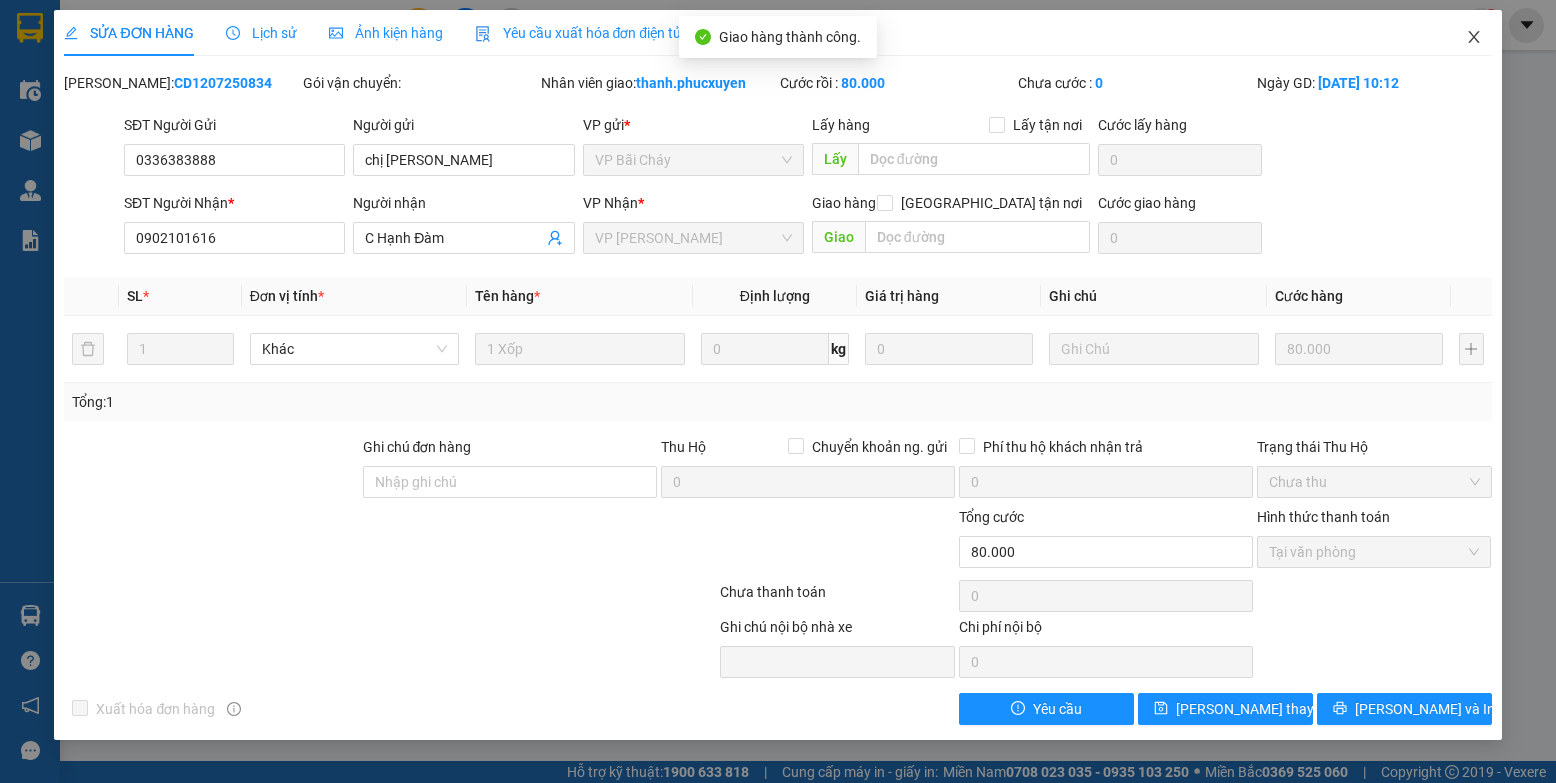 click 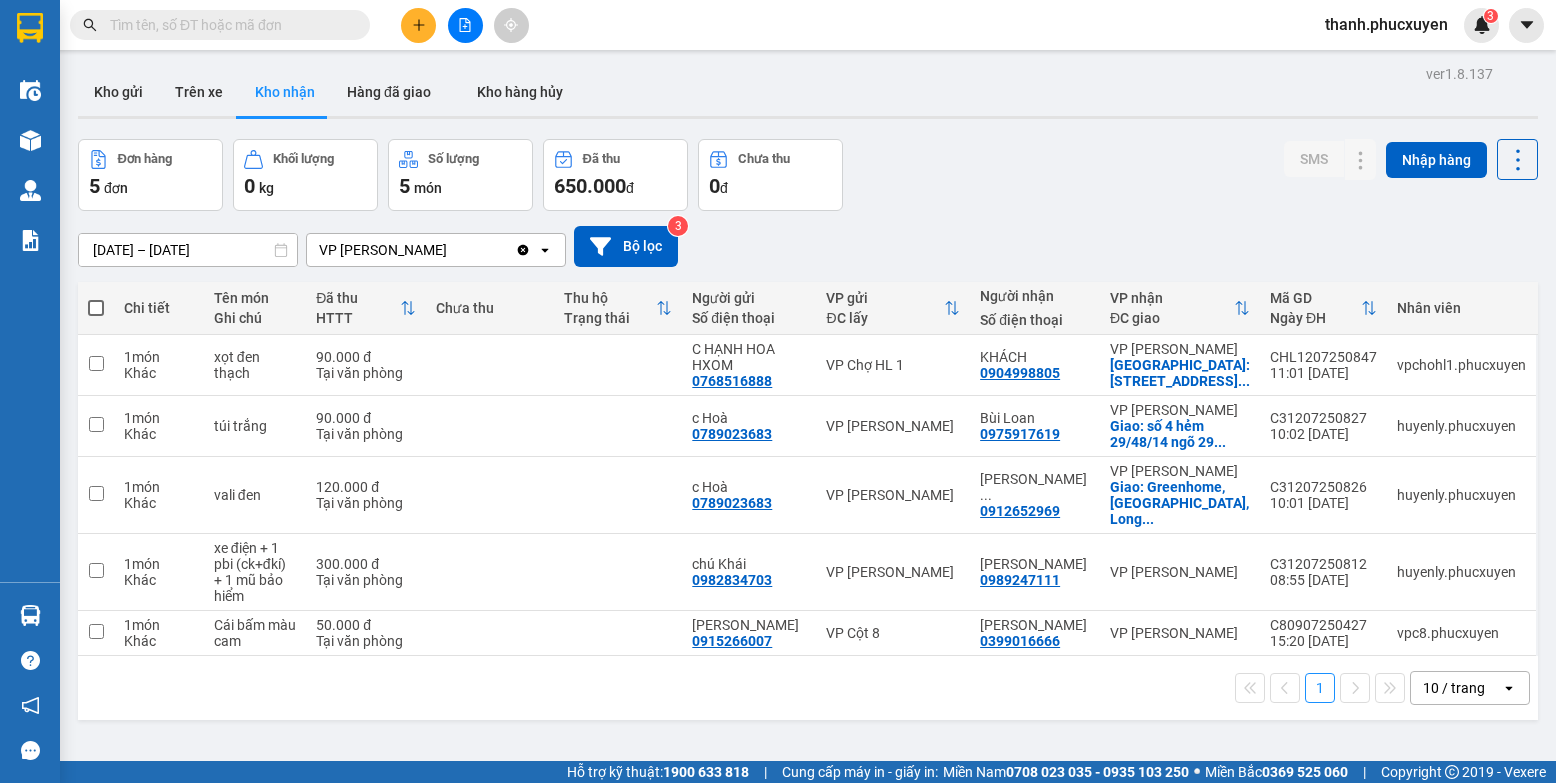 click on "ver  1.8.137 Kho gửi Trên xe Kho nhận Hàng đã giao Kho hàng hủy Đơn hàng 5 đơn Khối lượng 0 kg Số lượng 5 món Đã thu 650.000  đ Chưa thu 0  đ SMS Nhập hàng 10/07/2025 – 12/07/2025 Press the down arrow key to interact with the calendar and select a date. Press the escape button to close the calendar. Selected date range is from 10/07/2025 to 12/07/2025. VP Cổ Linh Clear value open Bộ lọc 3 Chi tiết Tên món Ghi chú Đã thu HTTT Chưa thu Thu hộ Trạng thái Người gửi Số điện thoại VP gửi ĐC lấy Người nhận Số điện thoại VP nhận ĐC giao Mã GD Ngày ĐH Nhân viên 1  món Khác xọt đen thạch 90.000 đ Tại văn phòng C HẠNH HOA HXOM 0768516888 VP Chợ HL 1 KHÁCH  0904998805 VP Cổ Linh Giao: 198/8 phố phú viên,bồ ... CHL1207250847 11:01 12/07 vpchohl1.phucxuyen 1  món Khác túi trắng 90.000 đ Tại văn phòng c Hoà 0789023683 VP Hạ Long  Bùi Loan 0975917619 VP Cổ Linh ... C31207250827 10:02 12/07 1 1" at bounding box center (808, 451) 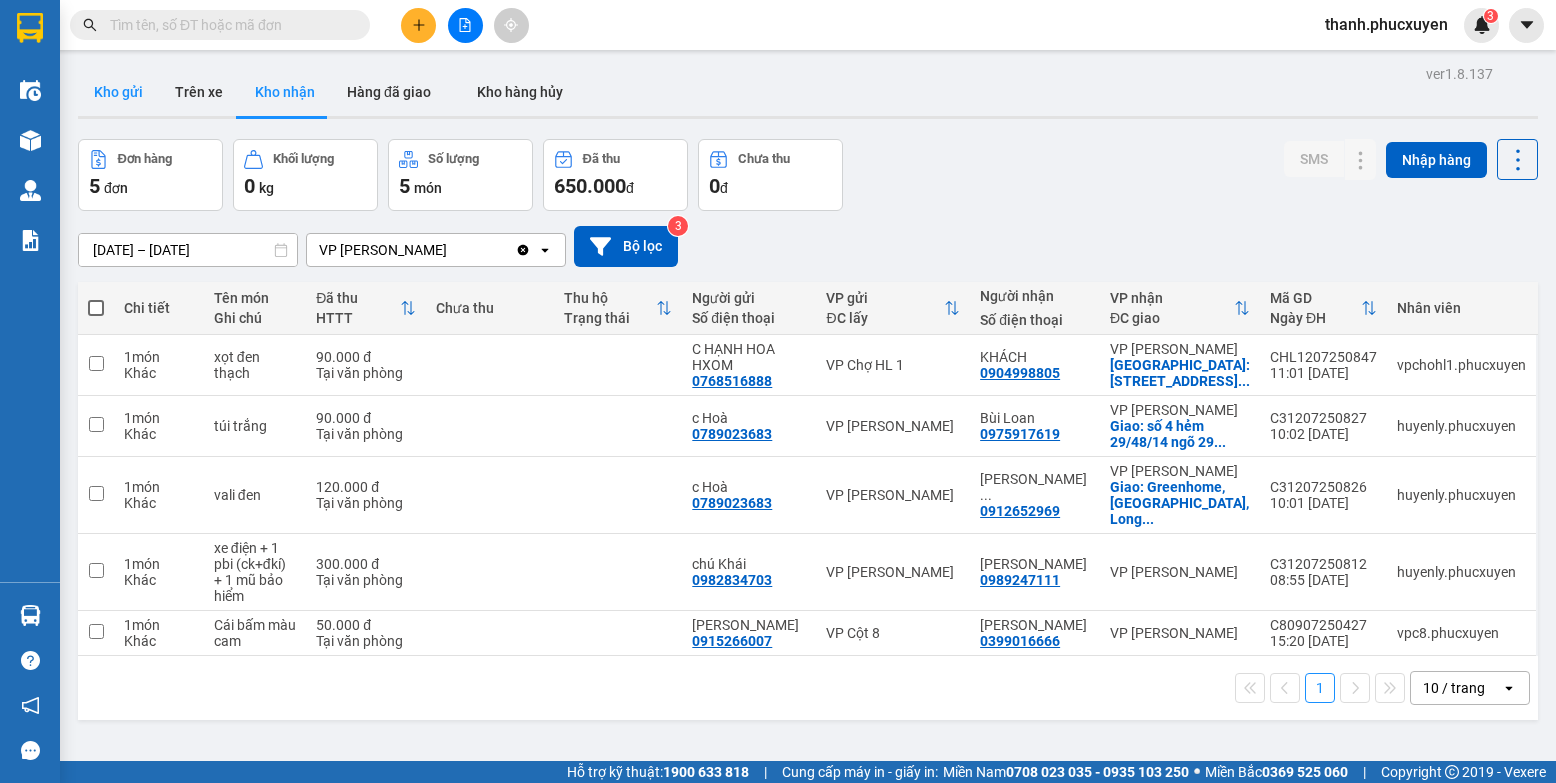 click on "Kho gửi" at bounding box center [118, 92] 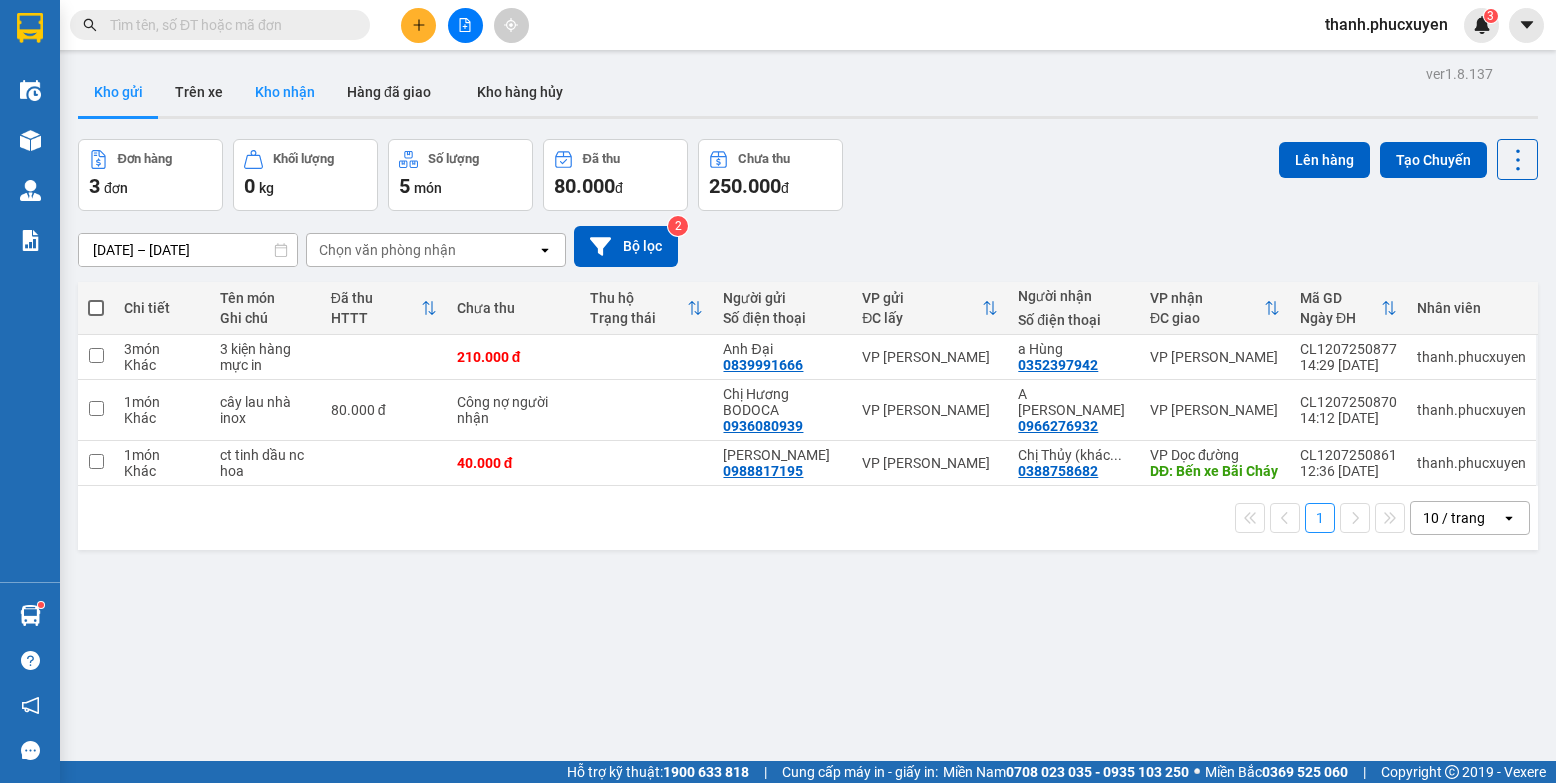 click on "Kho nhận" at bounding box center (285, 92) 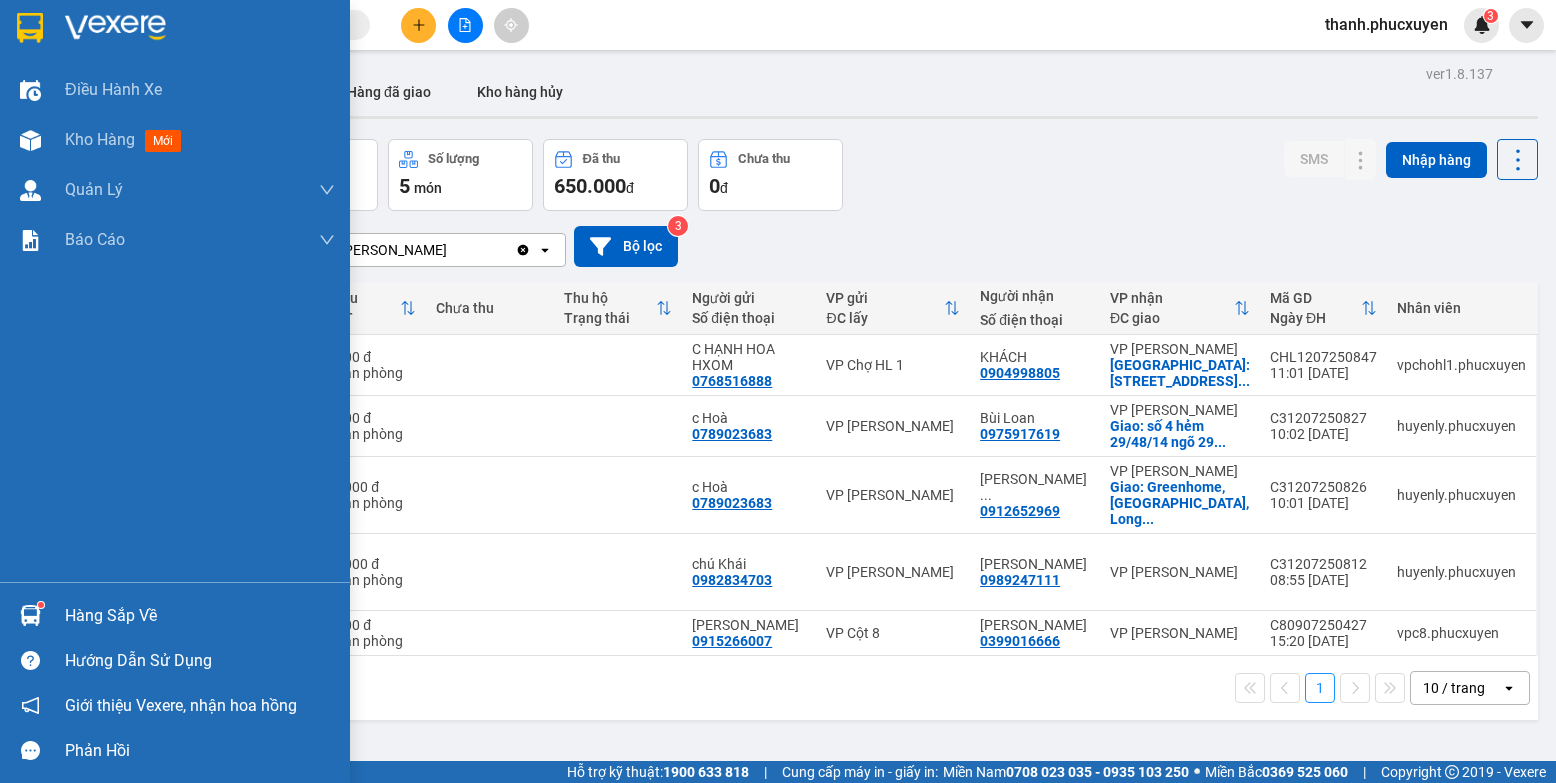 click on "Hàng sắp về" at bounding box center [175, 615] 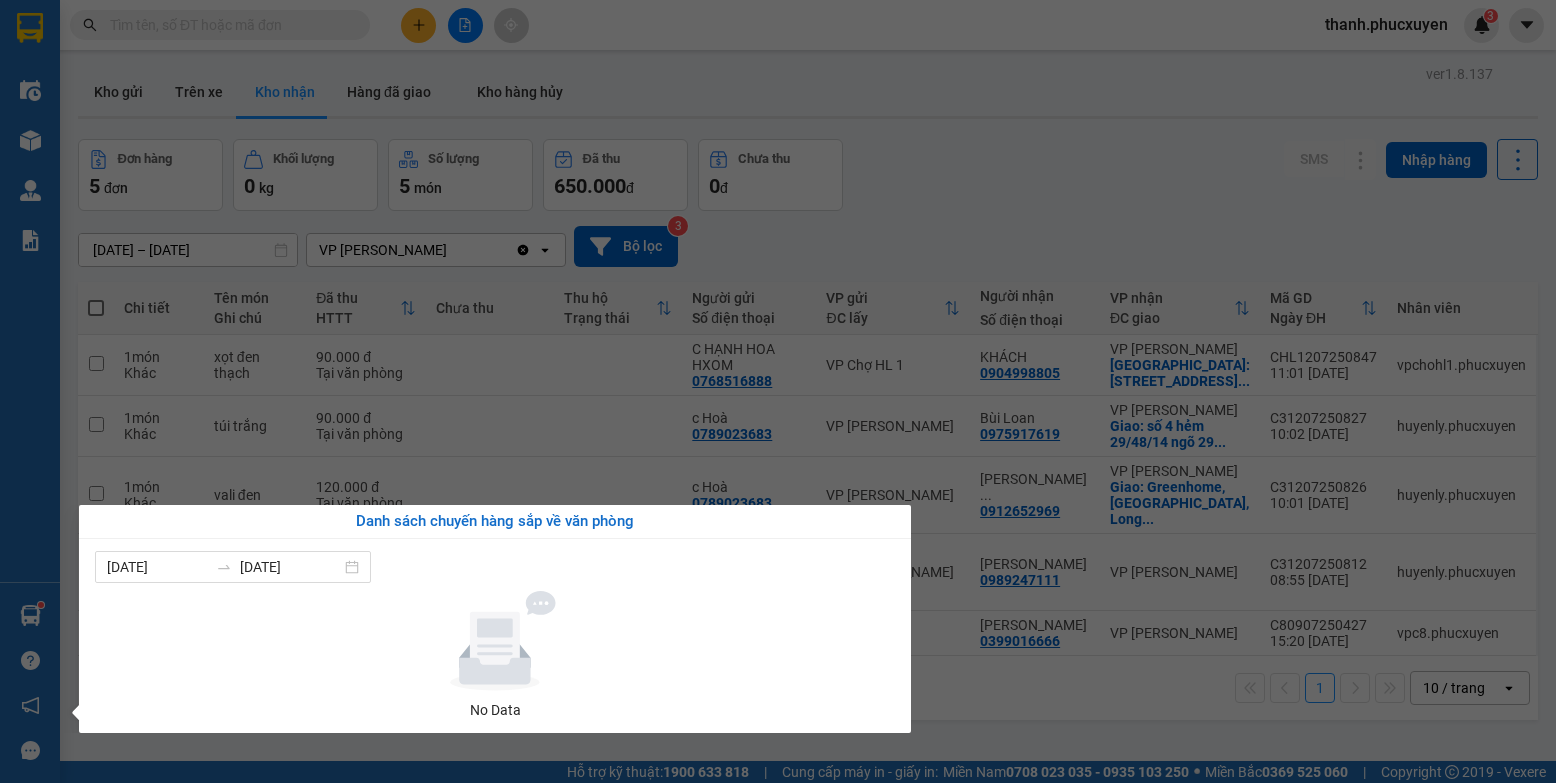 click on "Kết quả tìm kiếm ( 0 )  Bộ lọc  Thuộc VP này No Data thanh.phucxuyen 3     Điều hành xe     Kho hàng mới     Quản Lý Quản lý thu hộ Quản lý chuyến Quản lý khách hàng Quản lý khách hàng mới Quản lý giao nhận mới Quản lý kiểm kho     Báo cáo  11. Báo cáo đơn giao nhận nội bộ 1. Chi tiết đơn hàng văn phòng 12. Thống kê đơn đối tác 2. Tổng doanh thu theo từng văn phòng 3. Thống kê đơn hàng toàn nhà xe  4. Báo cáo dòng tiền theo nhân viên 5. Doanh thu thực tế chi tiết theo phòng hàng  8. Thống kê nhận và gửi hàng theo văn phòng 9. Thống kê chi tiết đơn hàng theo văn phòng gửi Báo cáo Dòng tiền Thực thu của Nhân viên (Tách cước) Hàng sắp về Hướng dẫn sử dụng Giới thiệu Vexere, nhận hoa hồng Phản hồi Phần mềm hỗ trợ bạn tốt chứ? ver  1.8.137 Kho gửi Trên xe Kho nhận Hàng đã giao Kho hàng hủy Đơn hàng 5 đơn 0 kg" at bounding box center [778, 391] 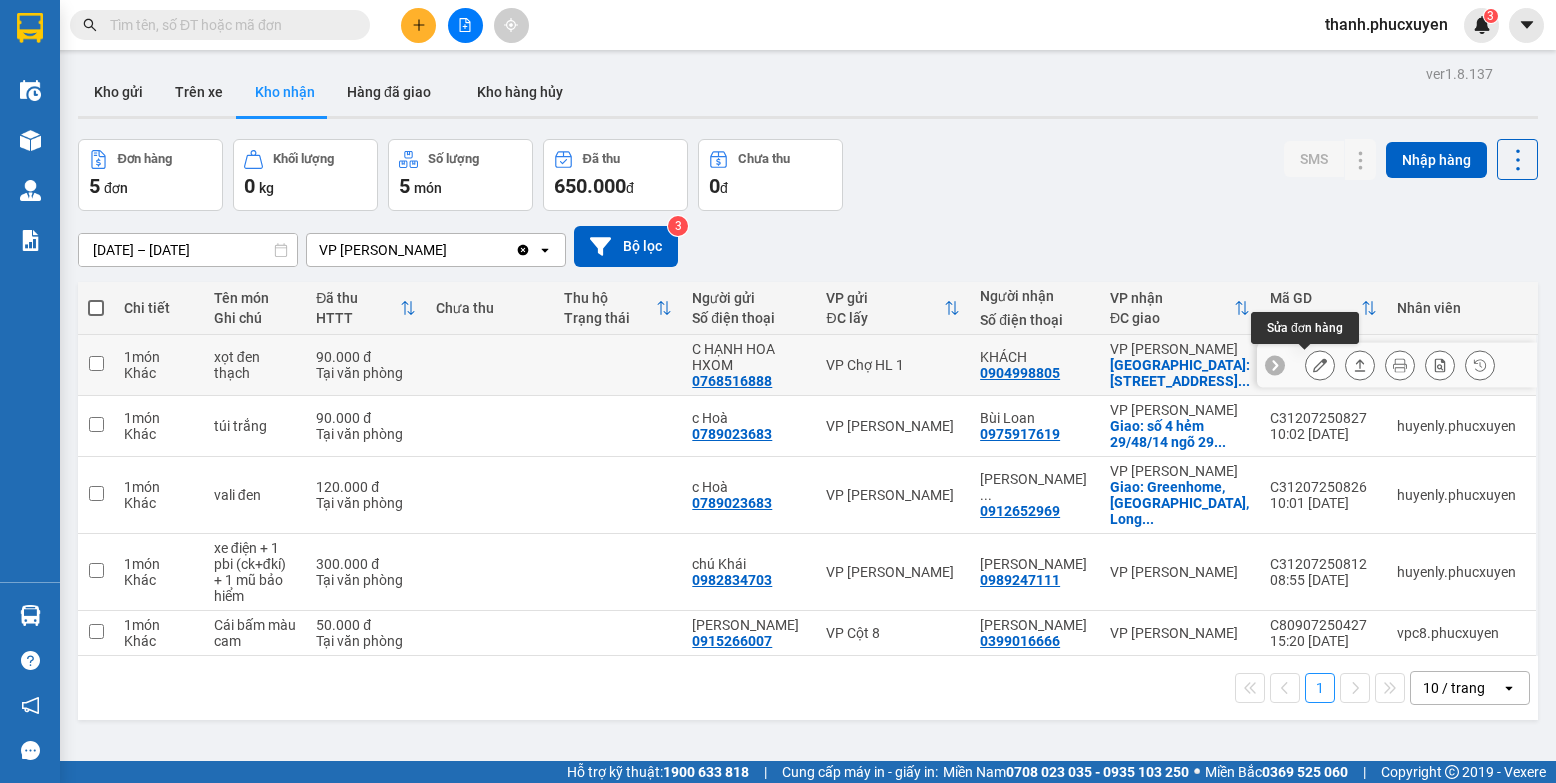 click 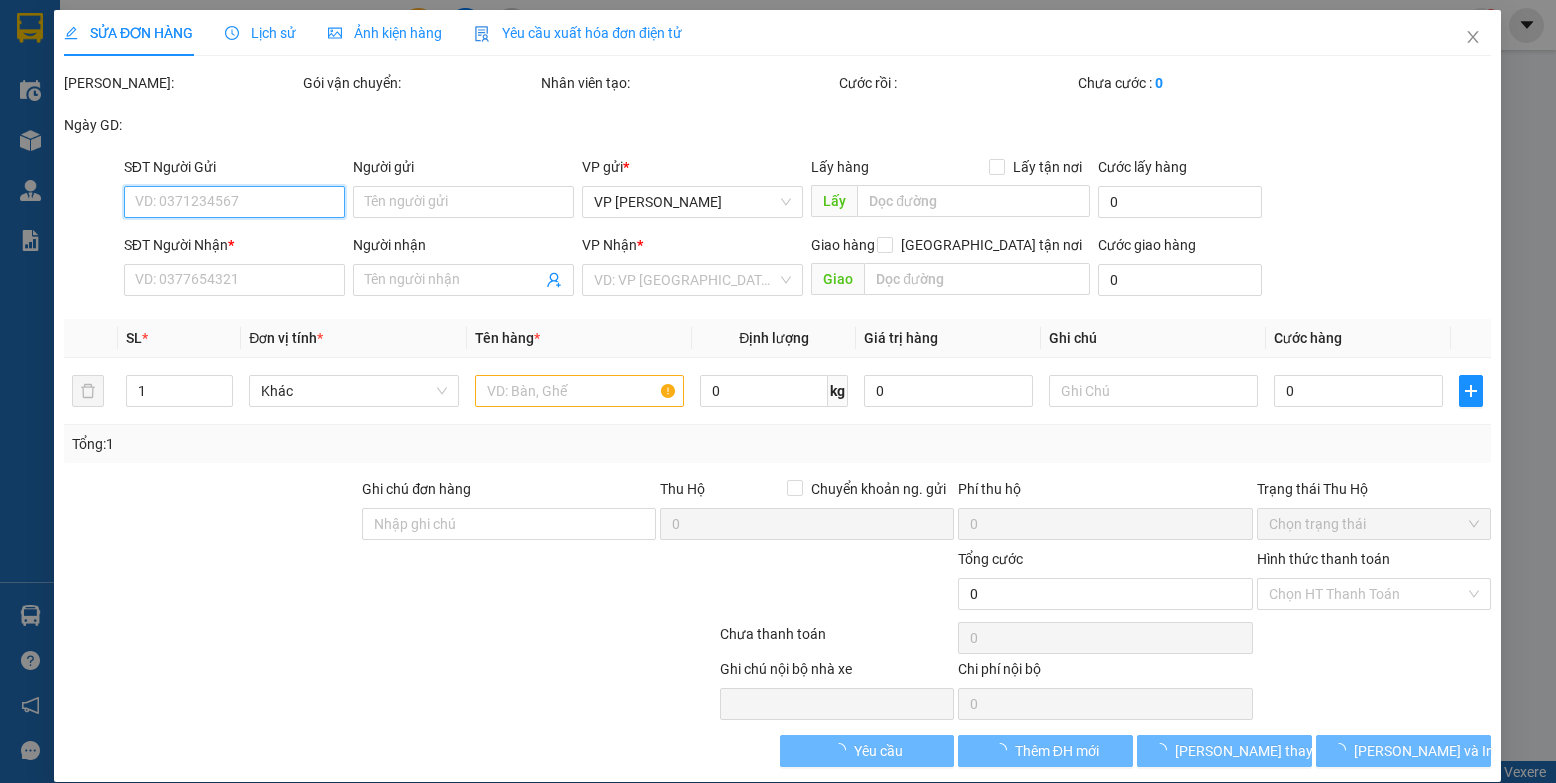 type on "0768516888" 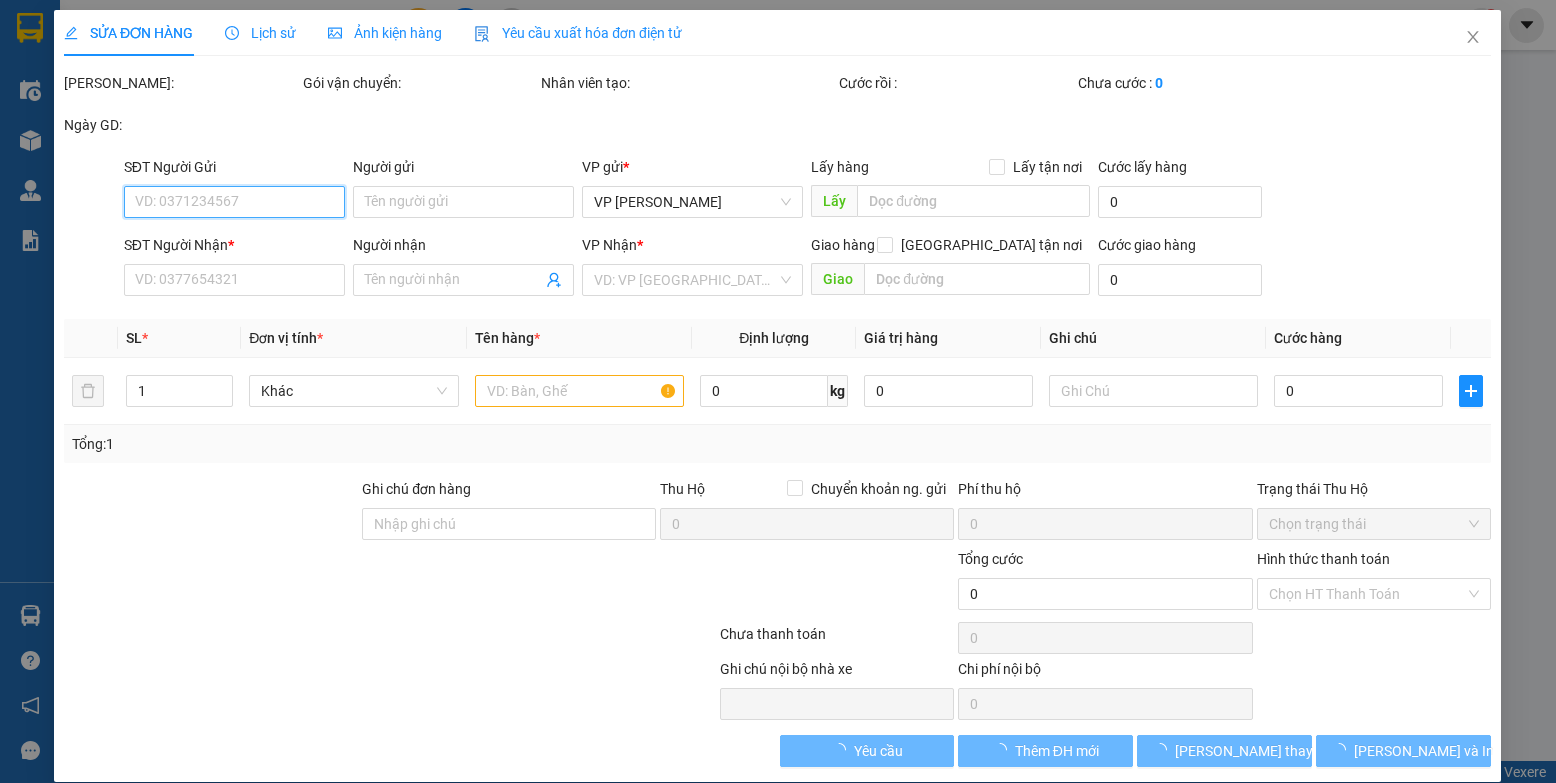 type on "C HẠNH HOA HXOM" 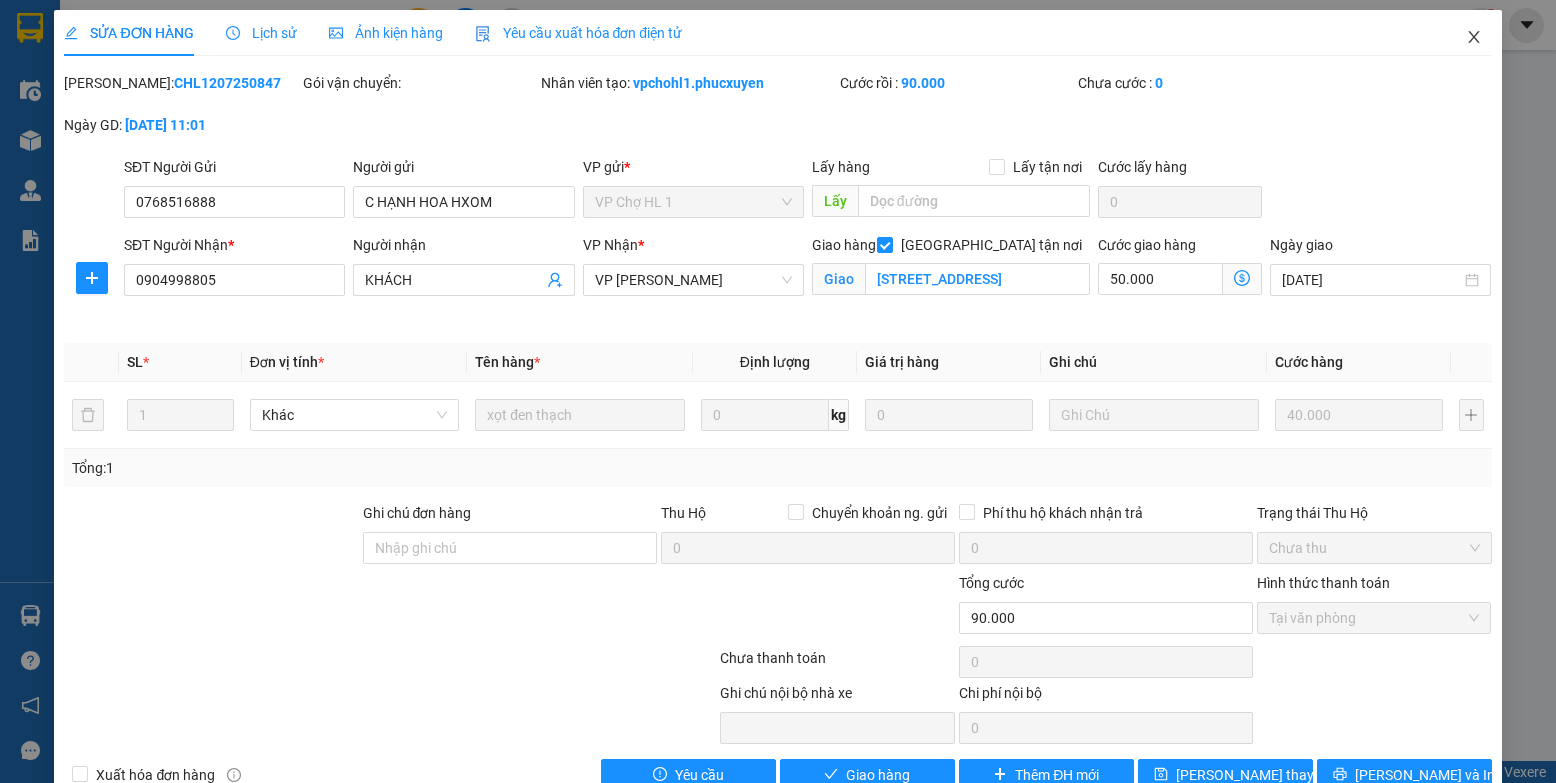 click 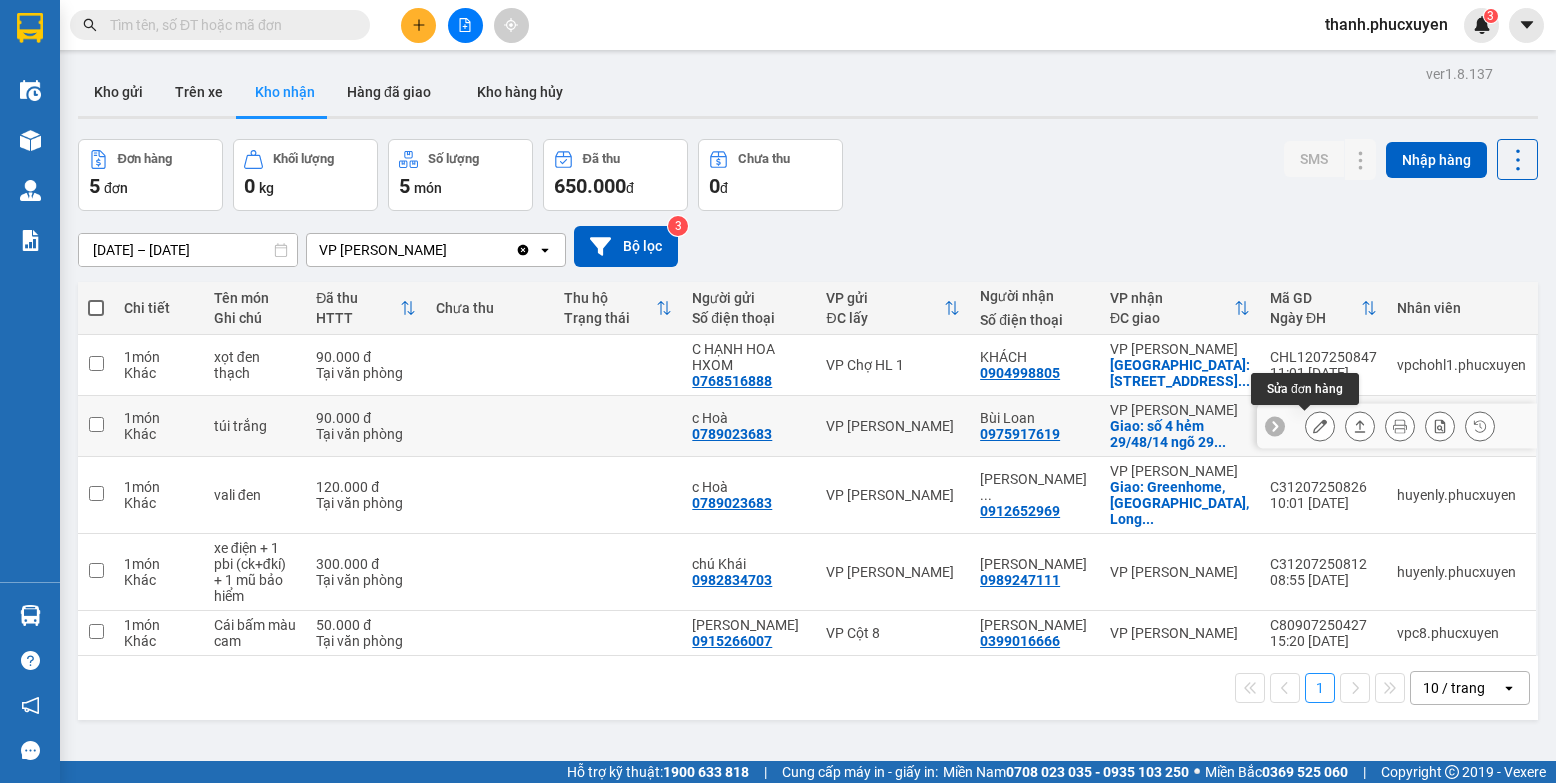 click 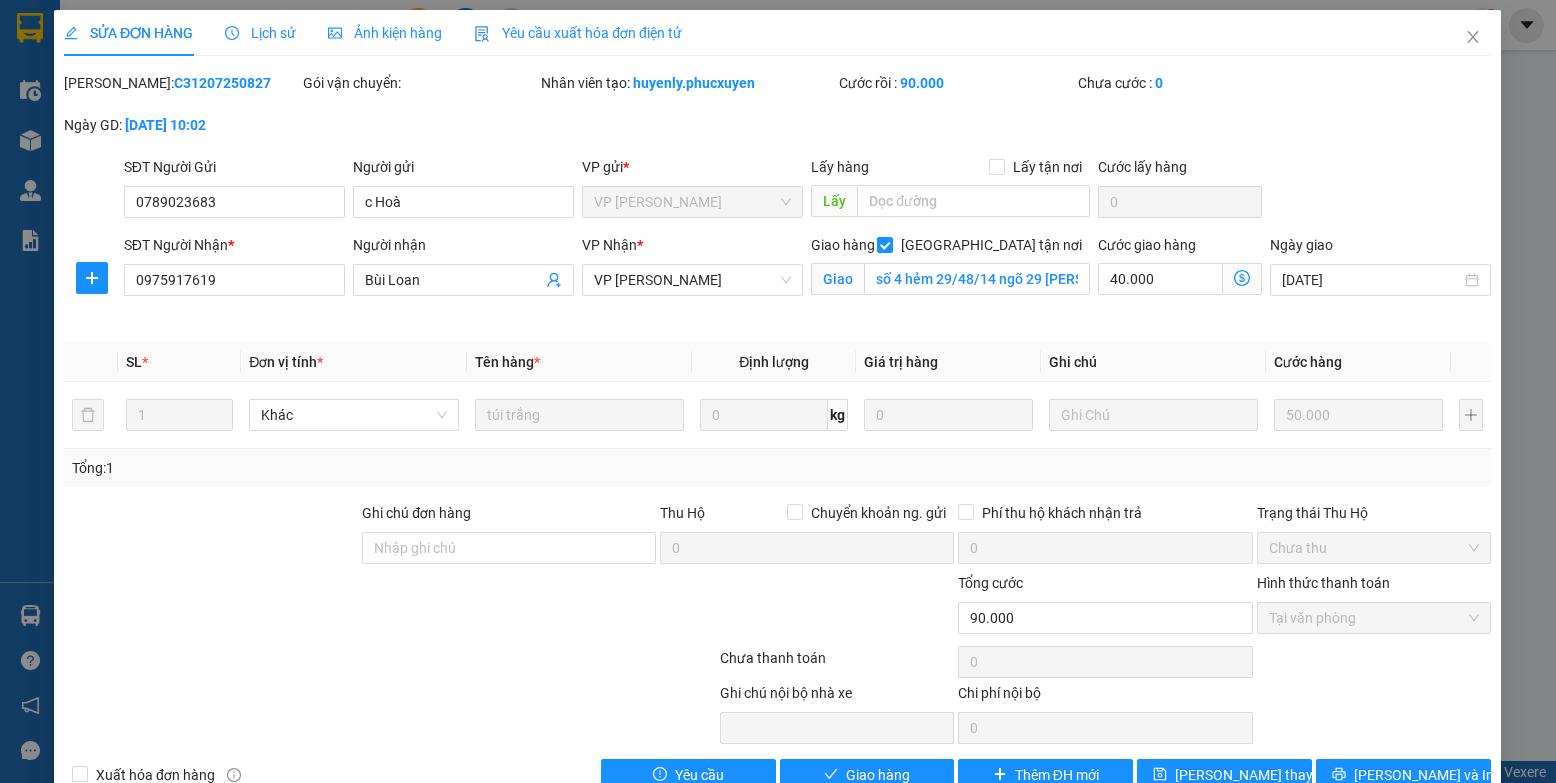 type on "0789023683" 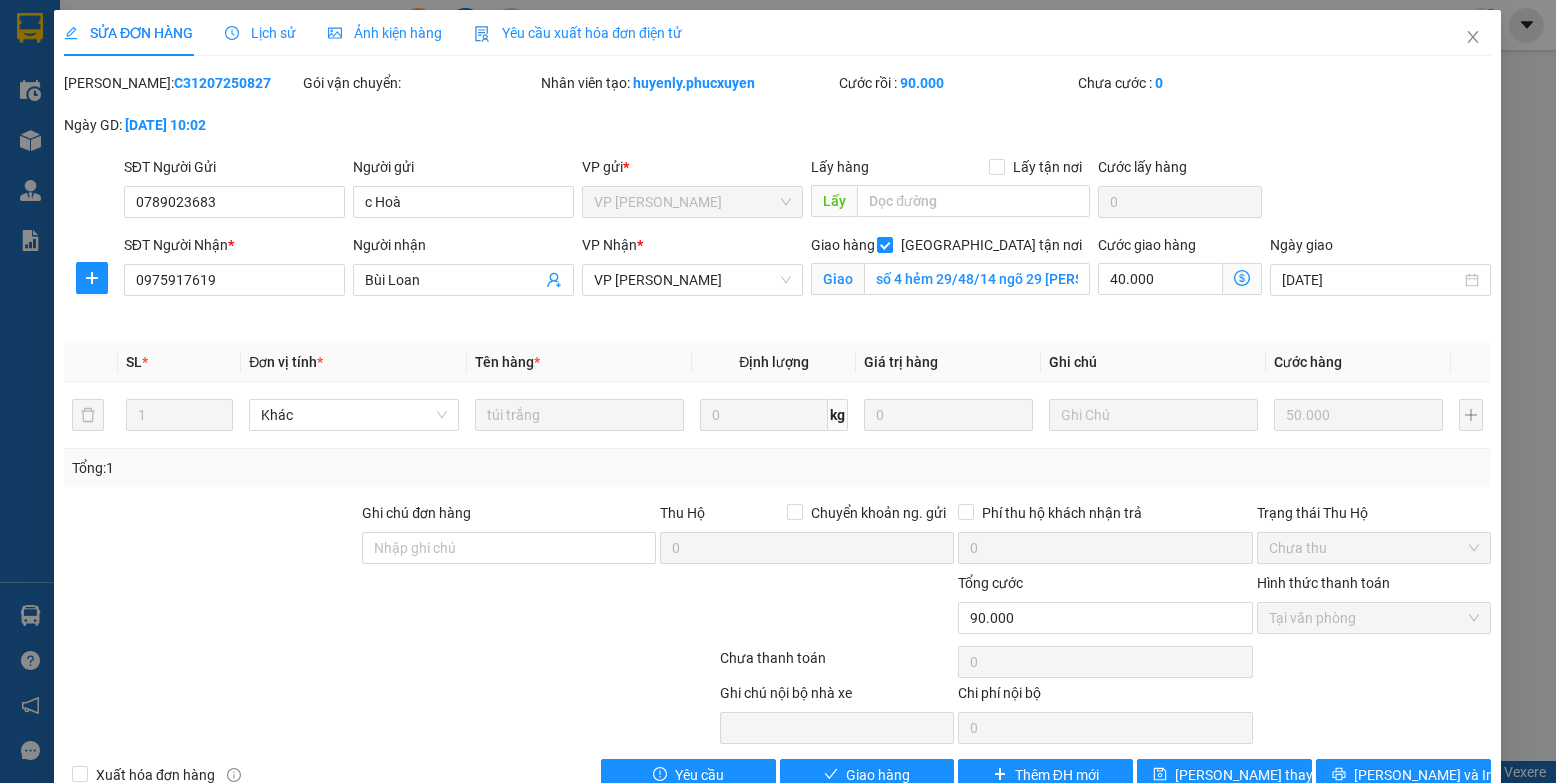 type on "c Hoà" 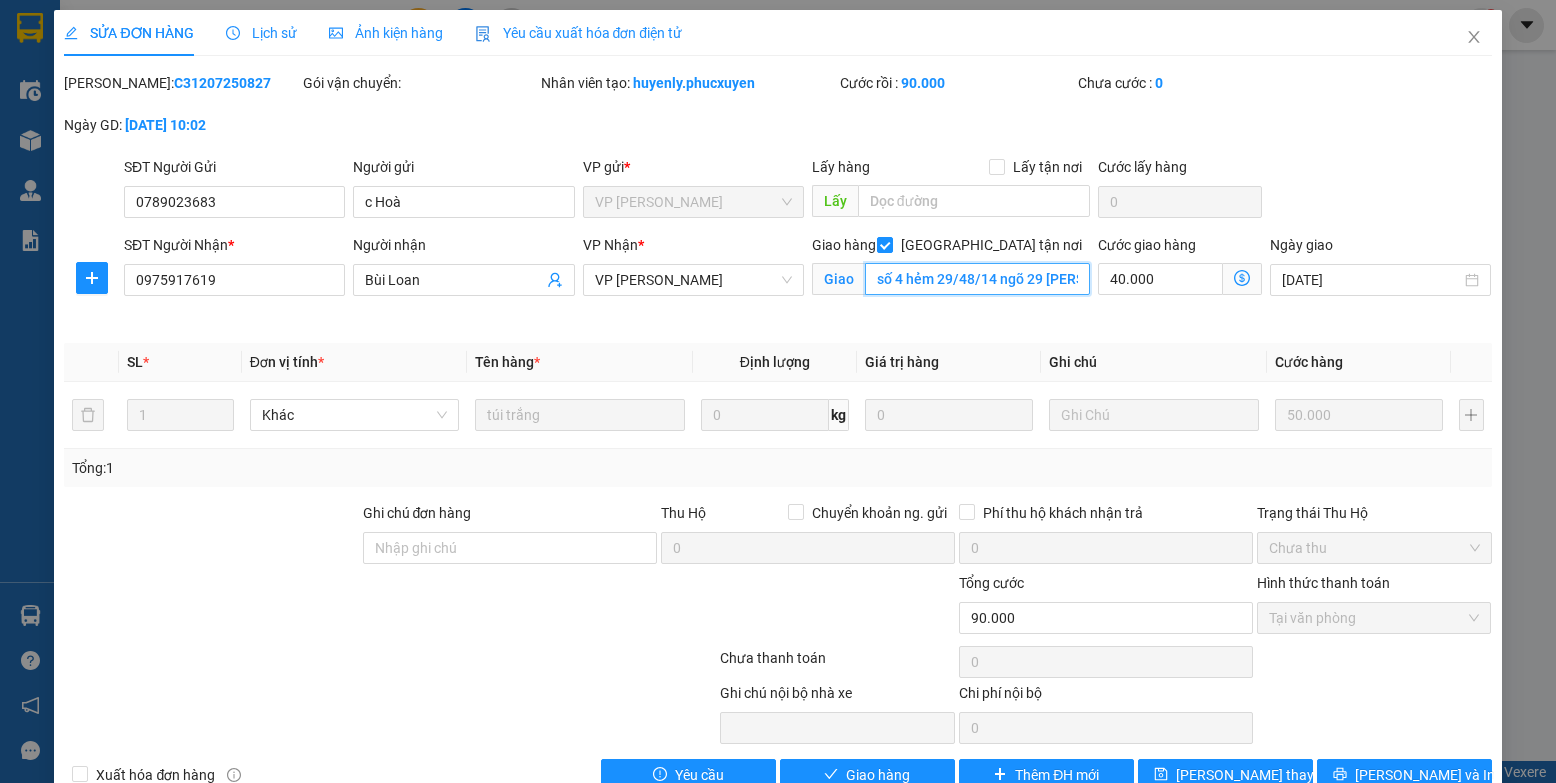 click on "số 4 hẻm 29/48/14 ngõ 29 Chu Huy Mân, Phúc Đồng, Long Biên" at bounding box center [978, 279] 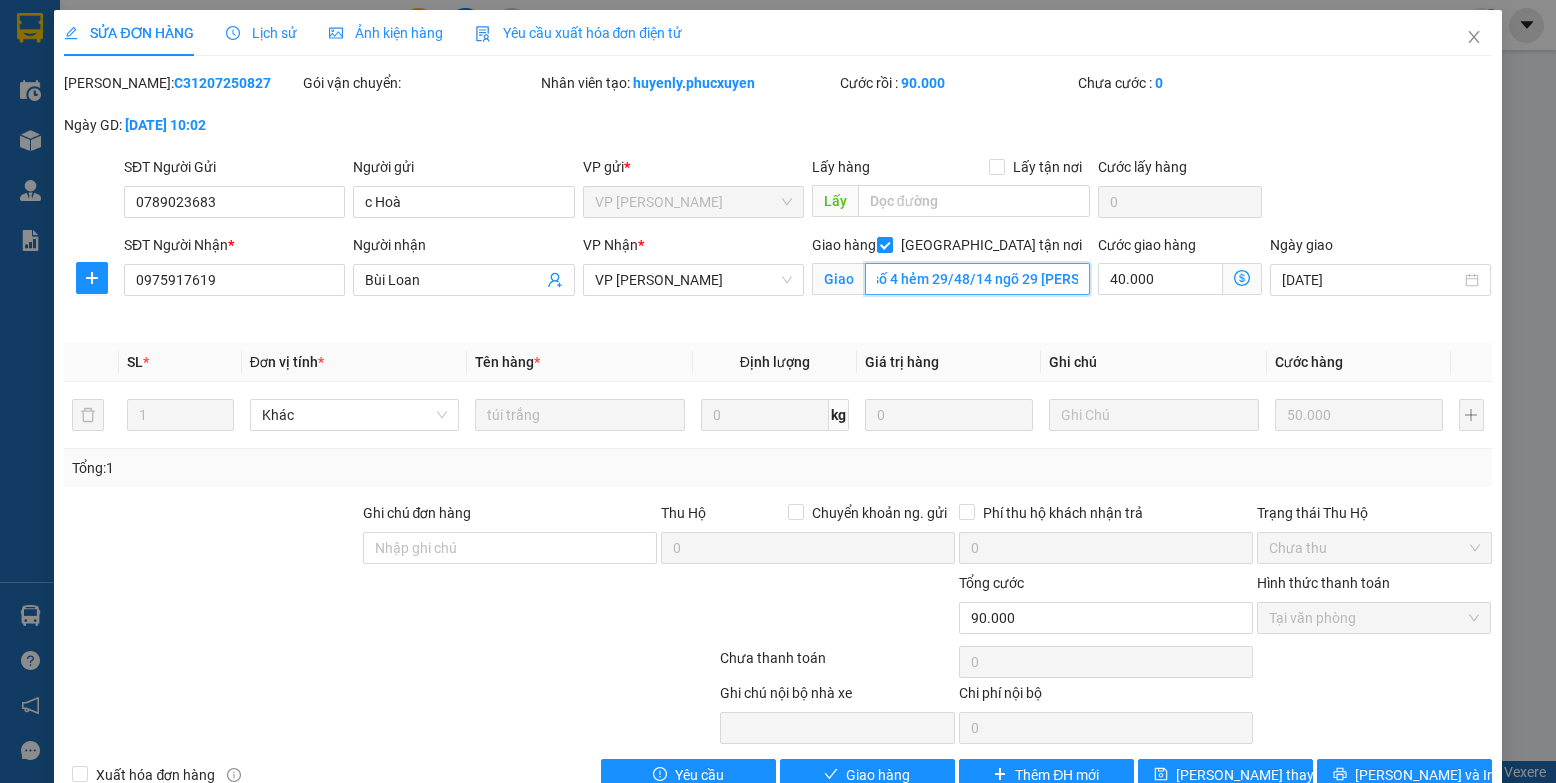 scroll, scrollTop: 0, scrollLeft: 0, axis: both 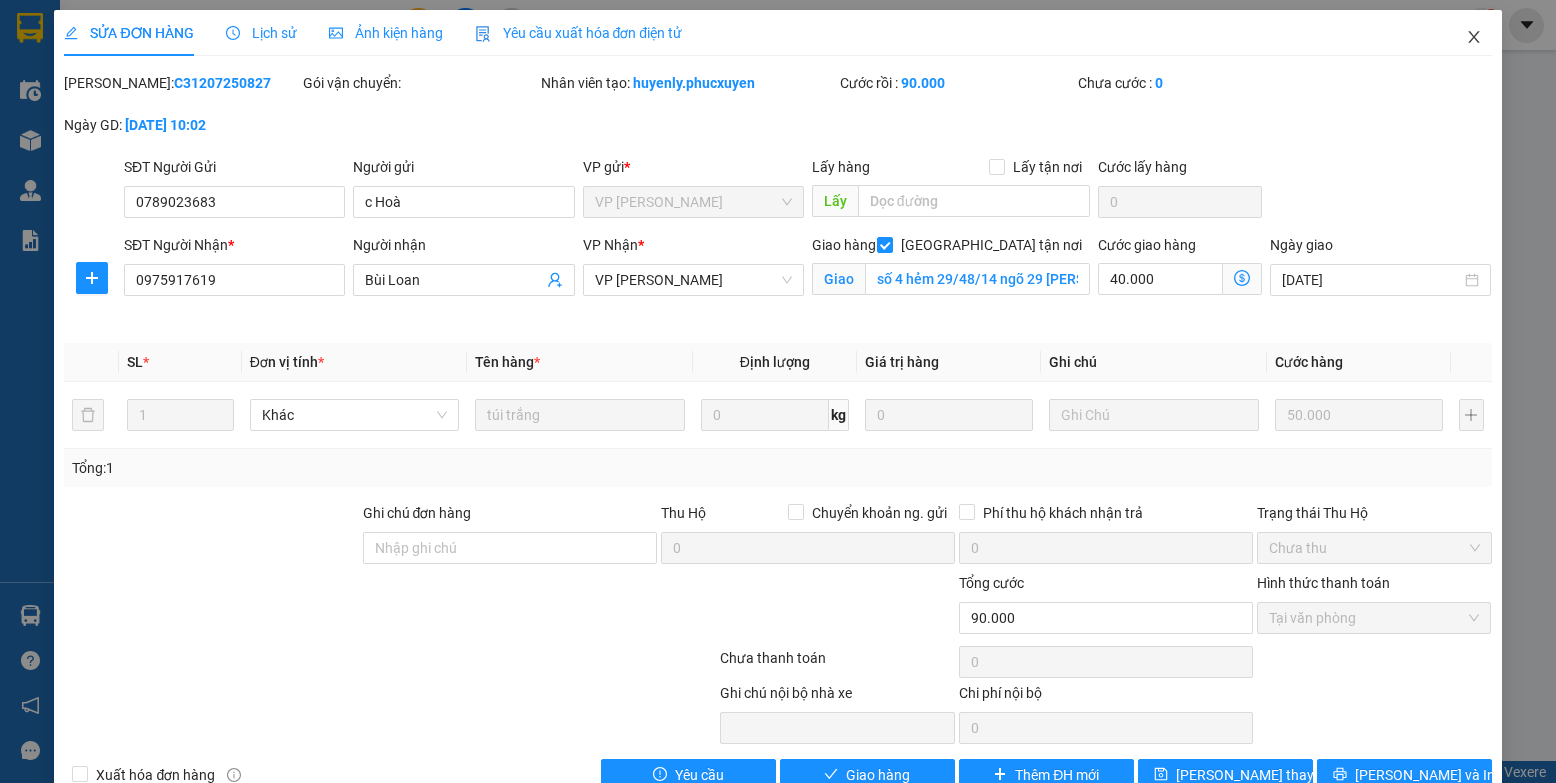 click 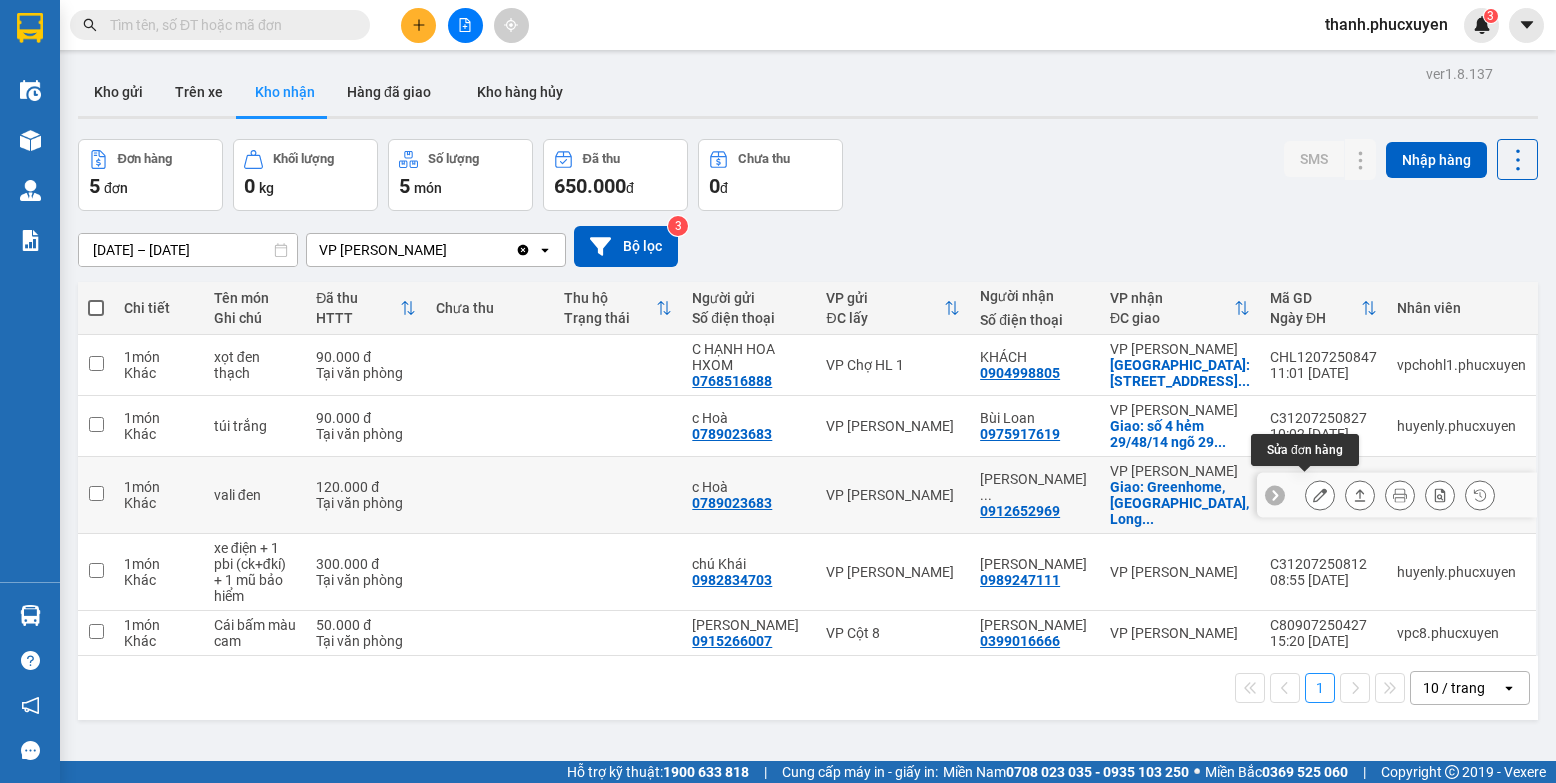 click 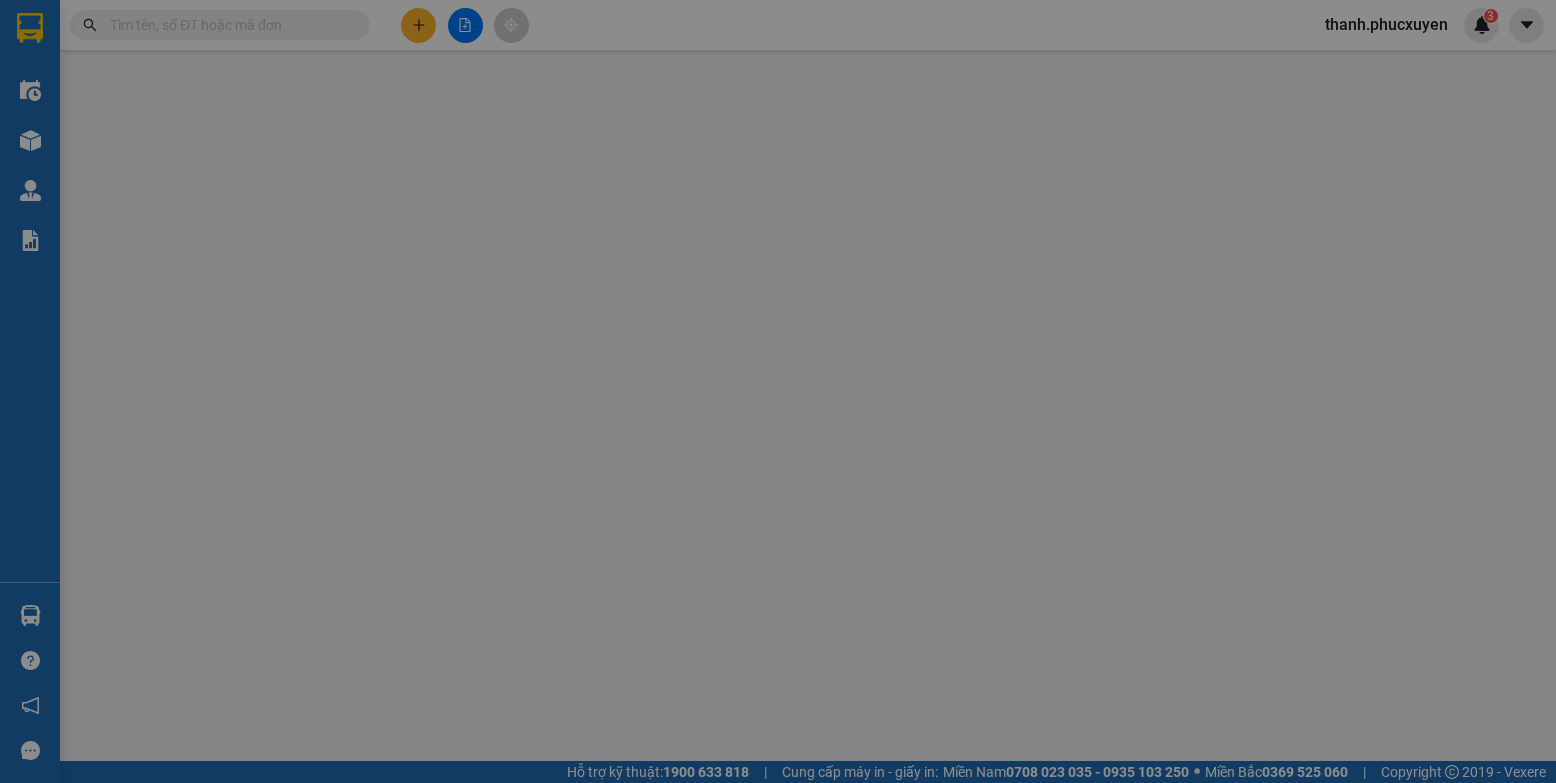 type on "0789023683" 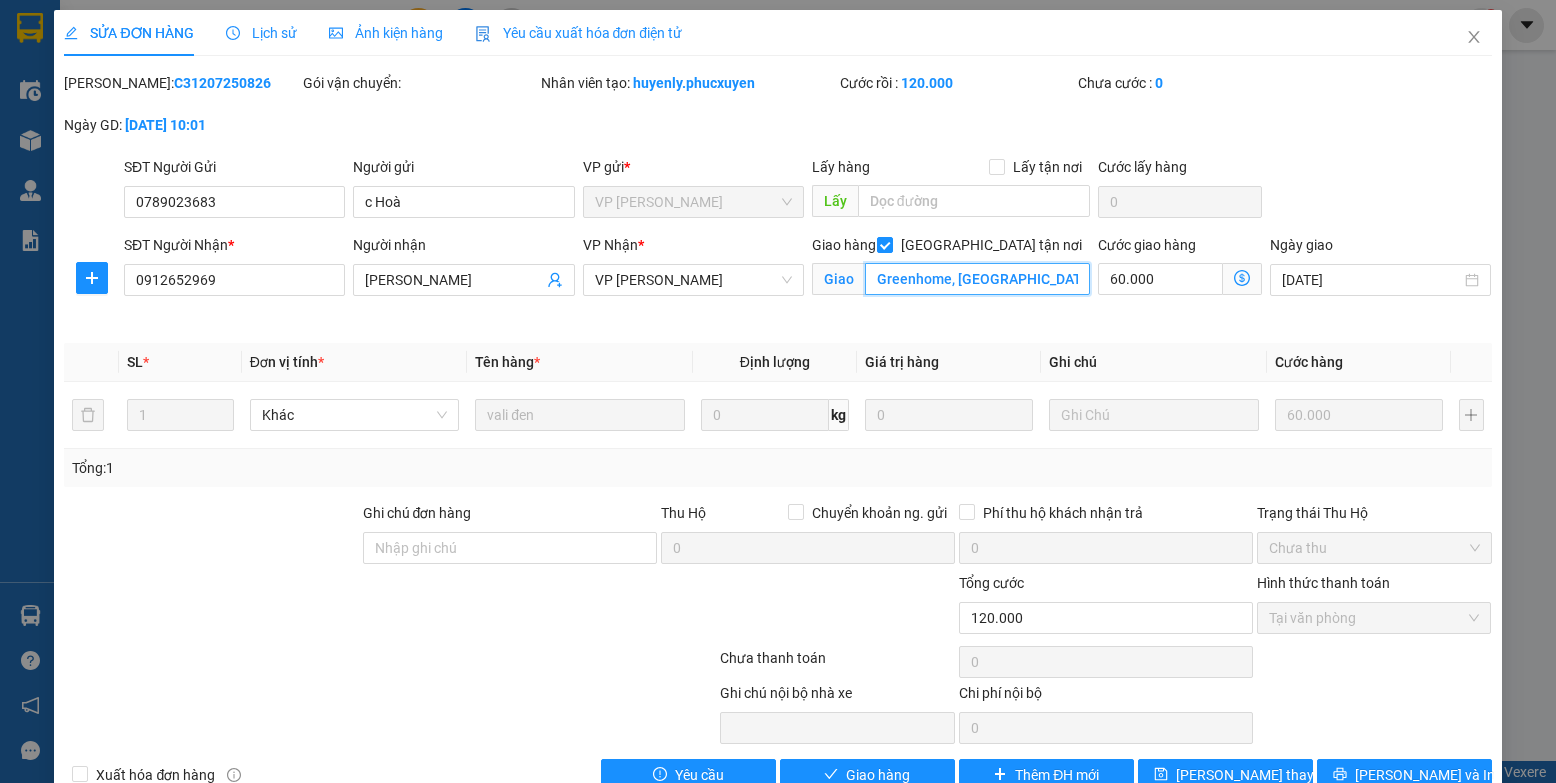 click on "Greenhome, Việt Hưng, Long Biên" at bounding box center (978, 279) 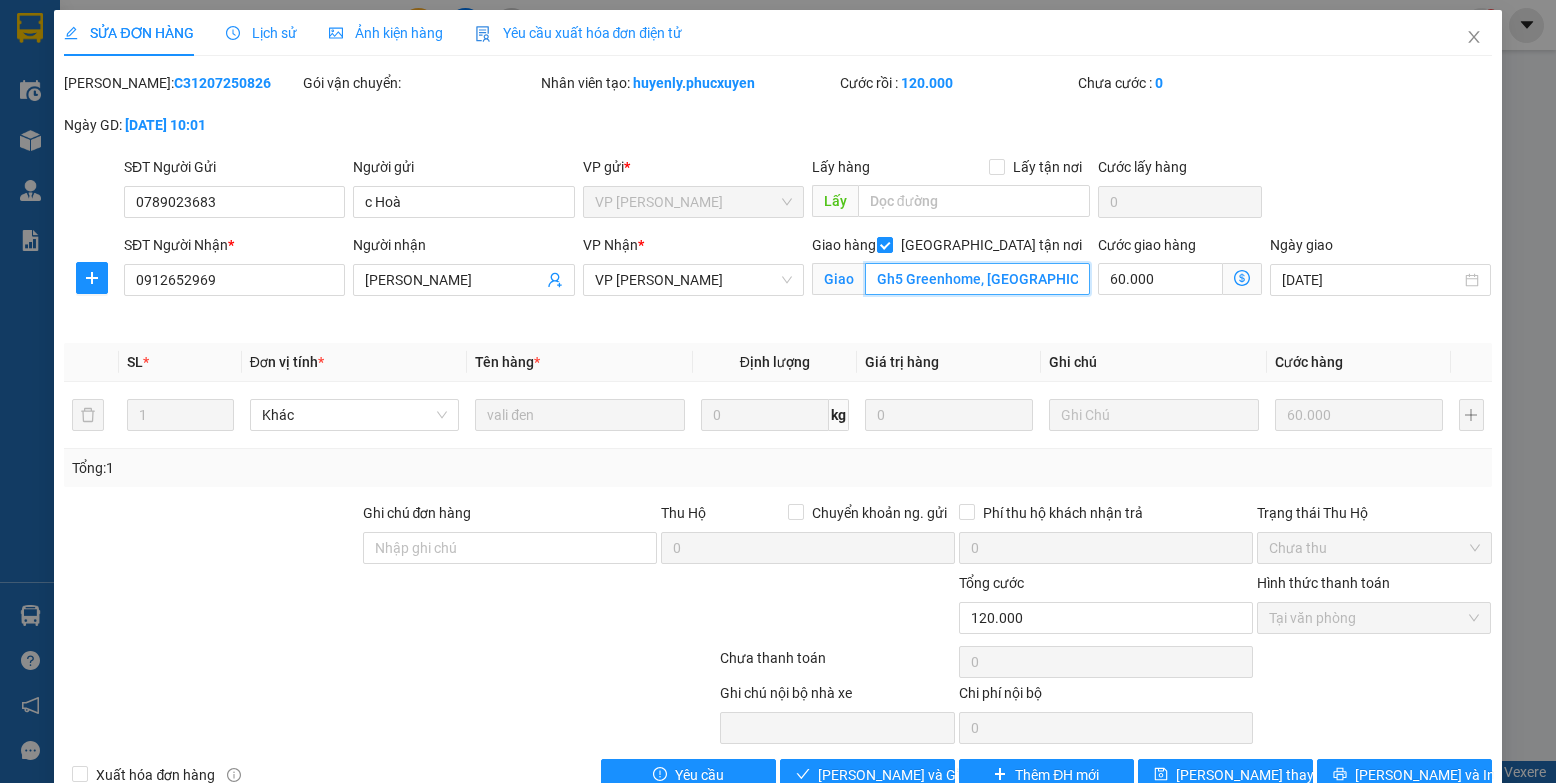 type on "Gh5 Greenhome, Việt Hưng, Long Biên" 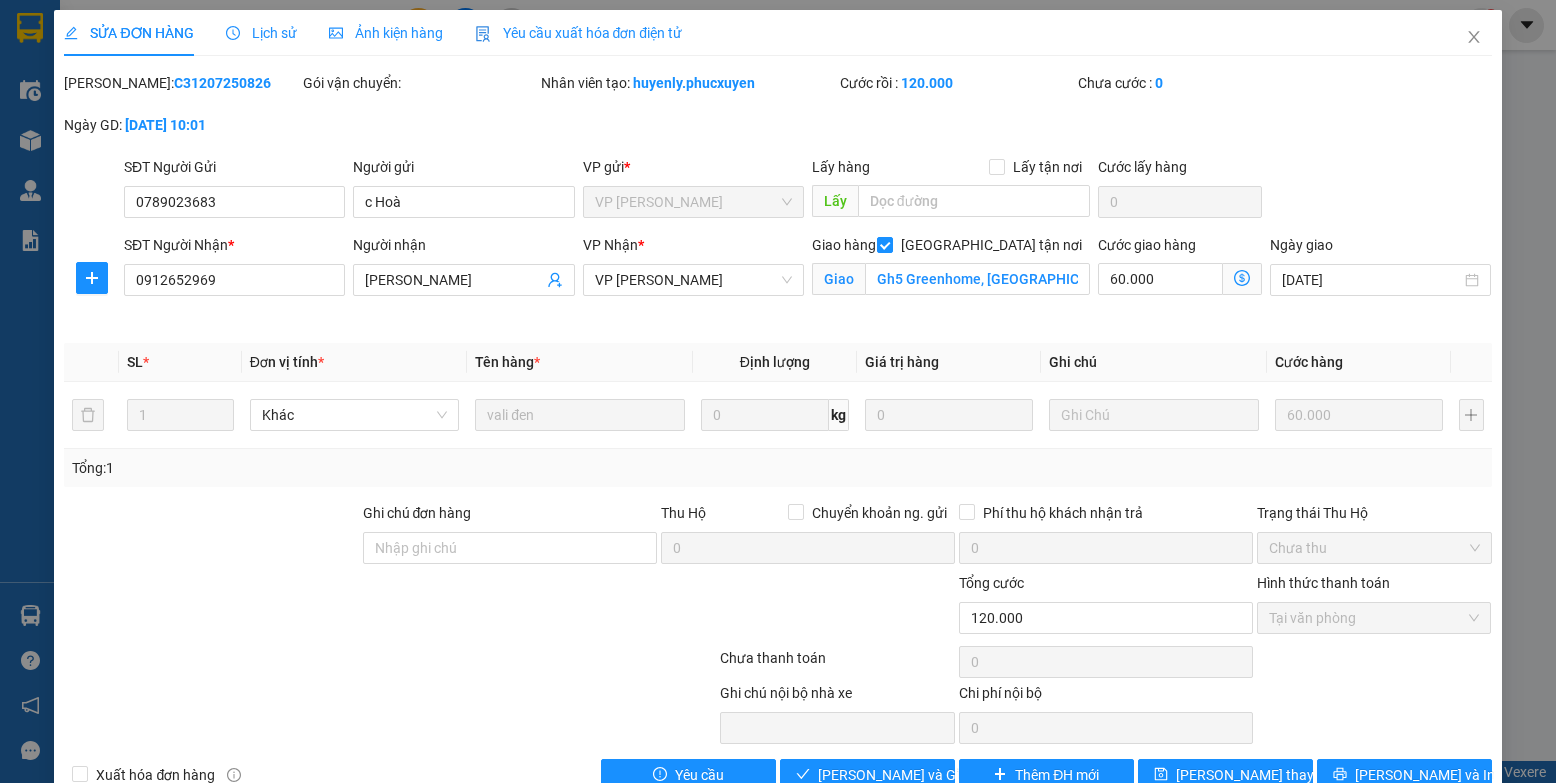 drag, startPoint x: 210, startPoint y: 85, endPoint x: 117, endPoint y: 107, distance: 95.566734 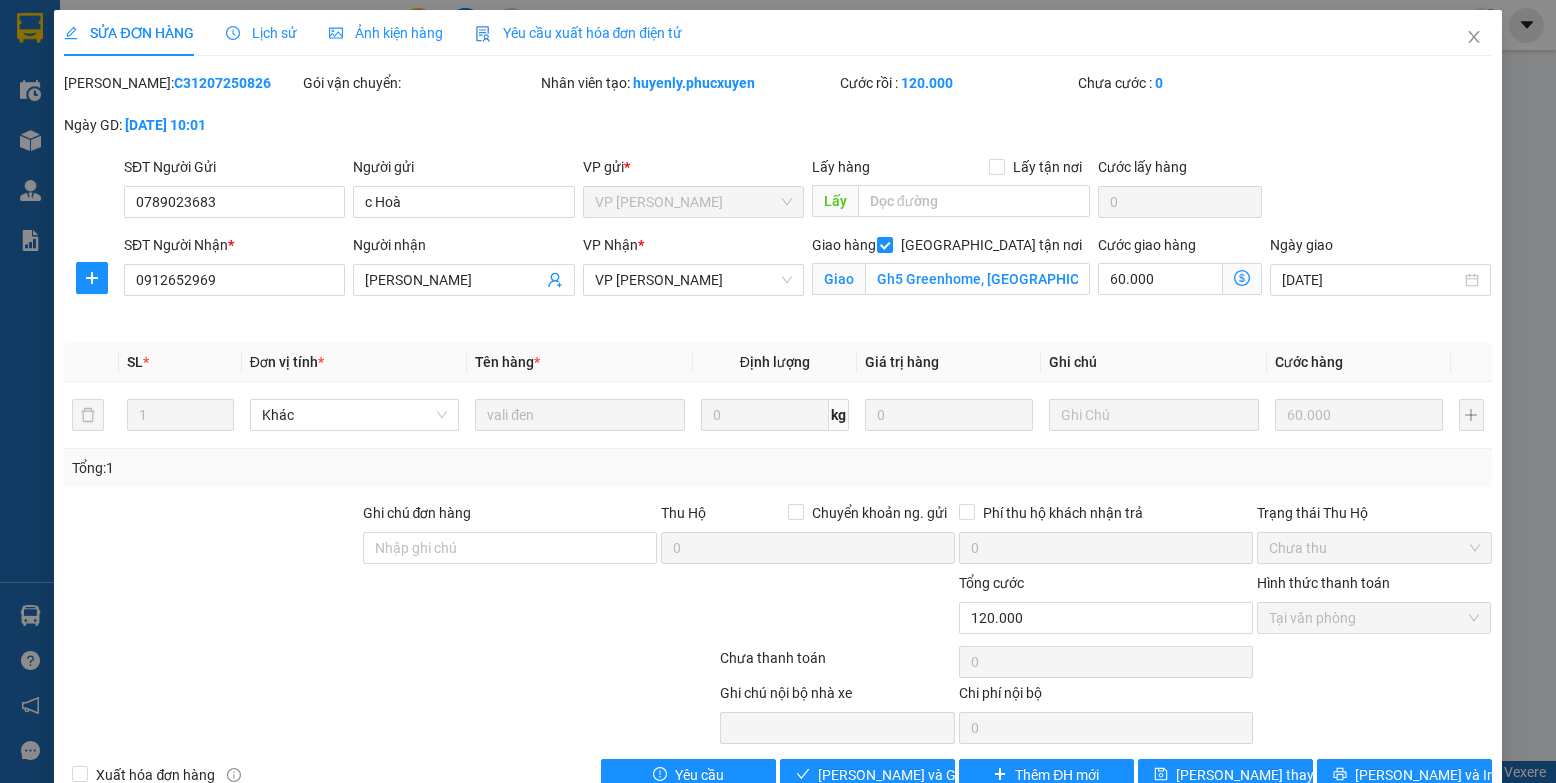 click on "Mã ĐH:  C31207250826" at bounding box center (181, 93) 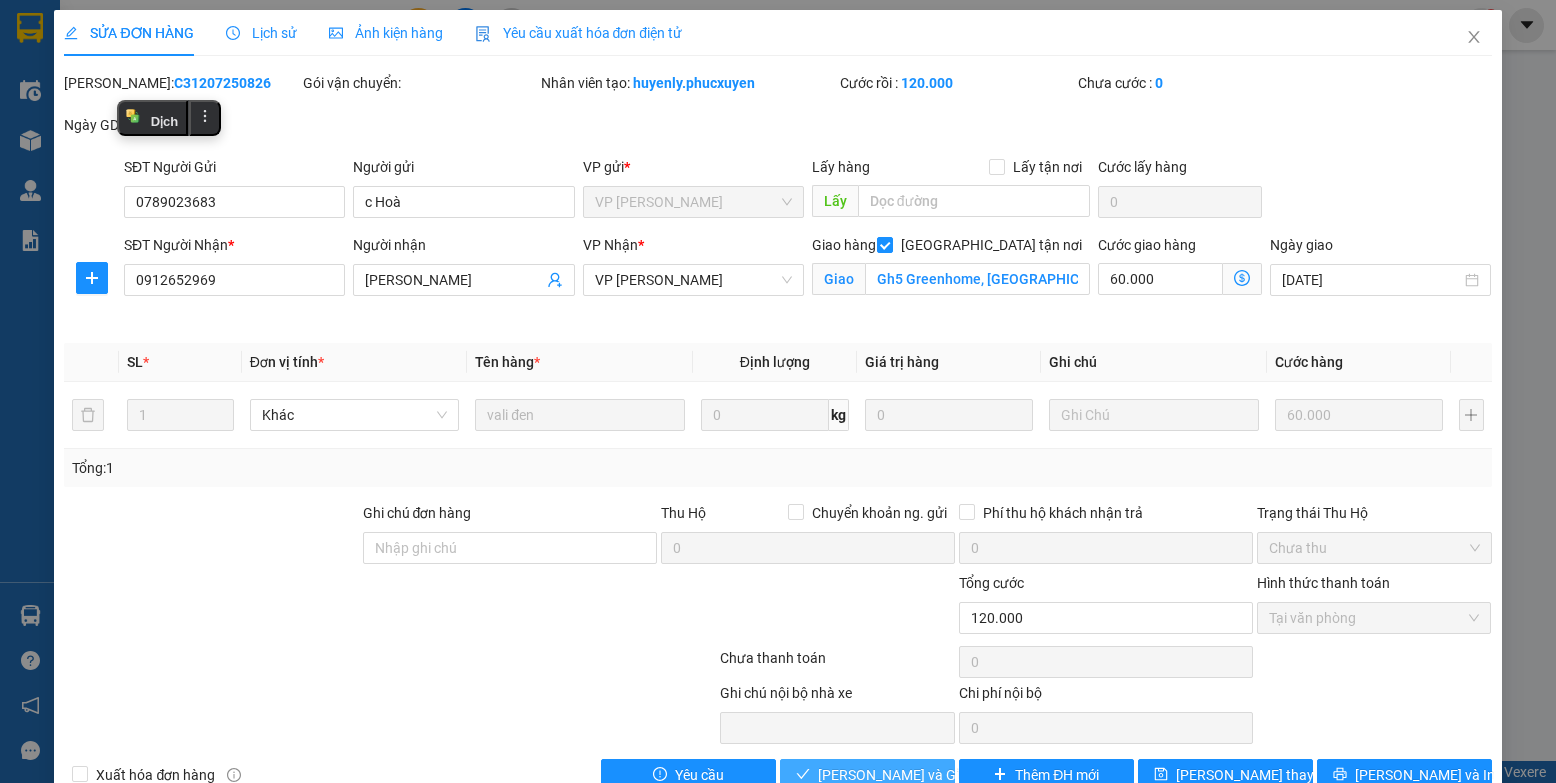 click on "Lưu và Giao hàng" at bounding box center [914, 775] 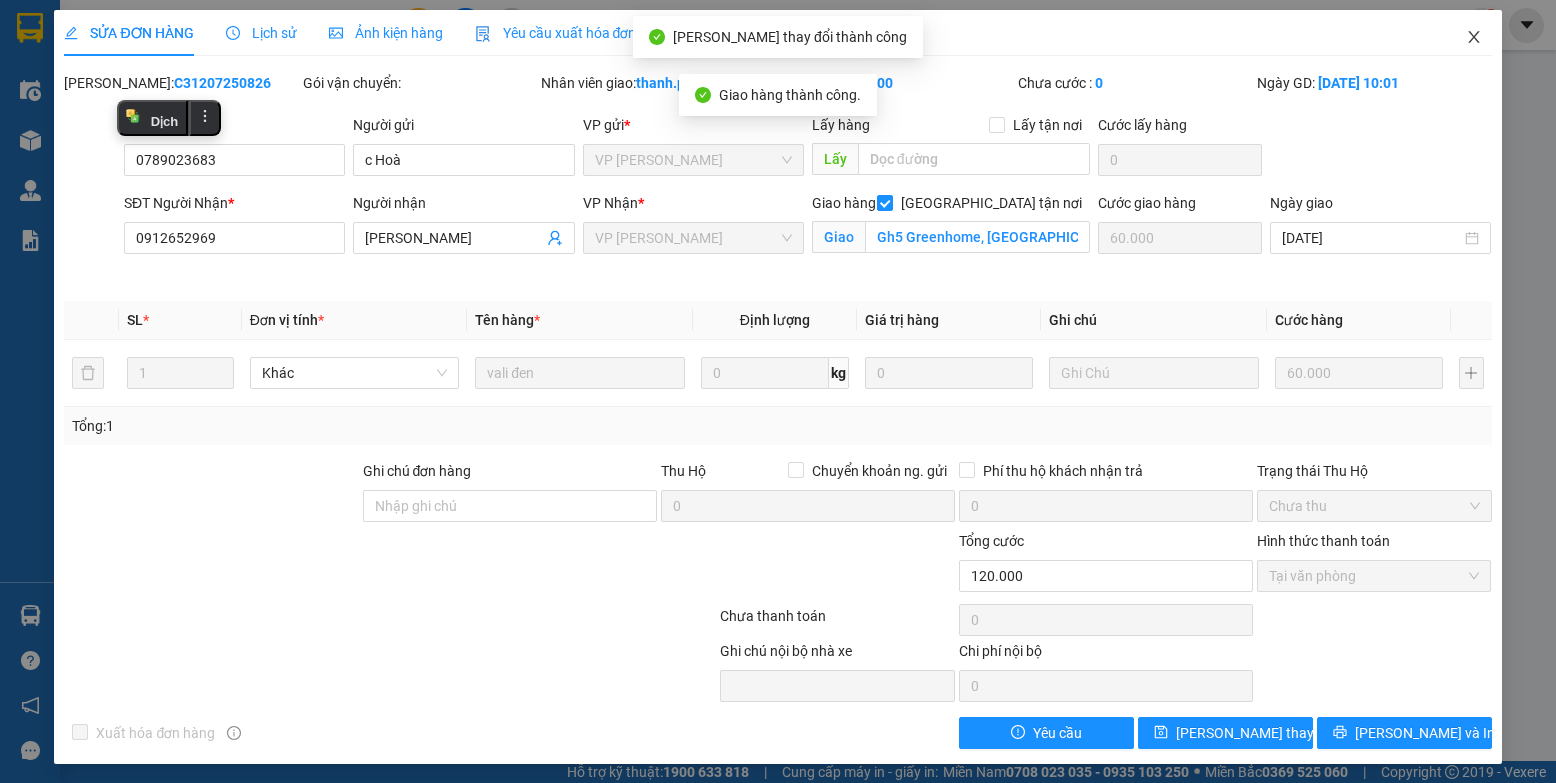 click 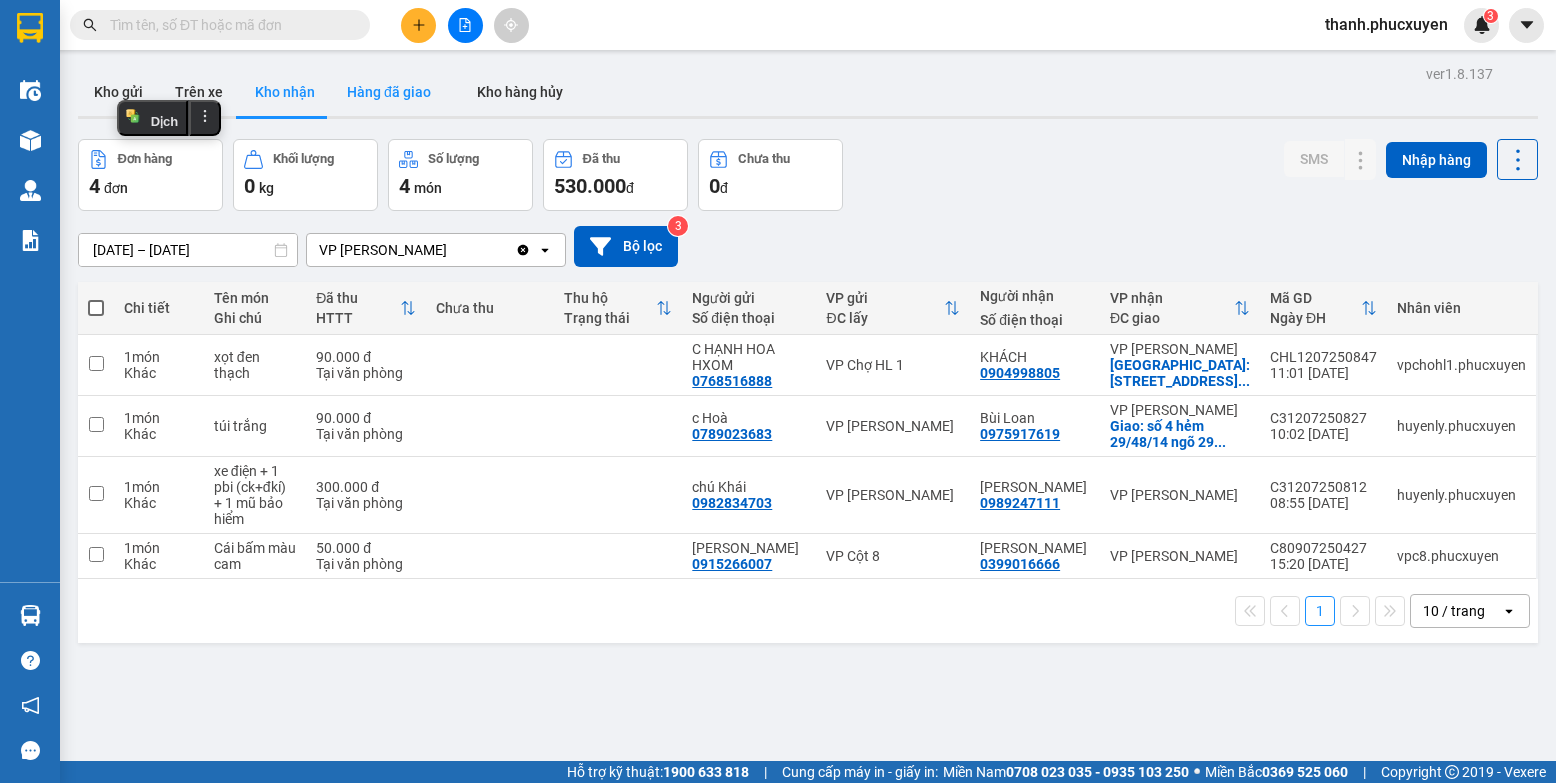 click on "Hàng đã giao" at bounding box center [389, 92] 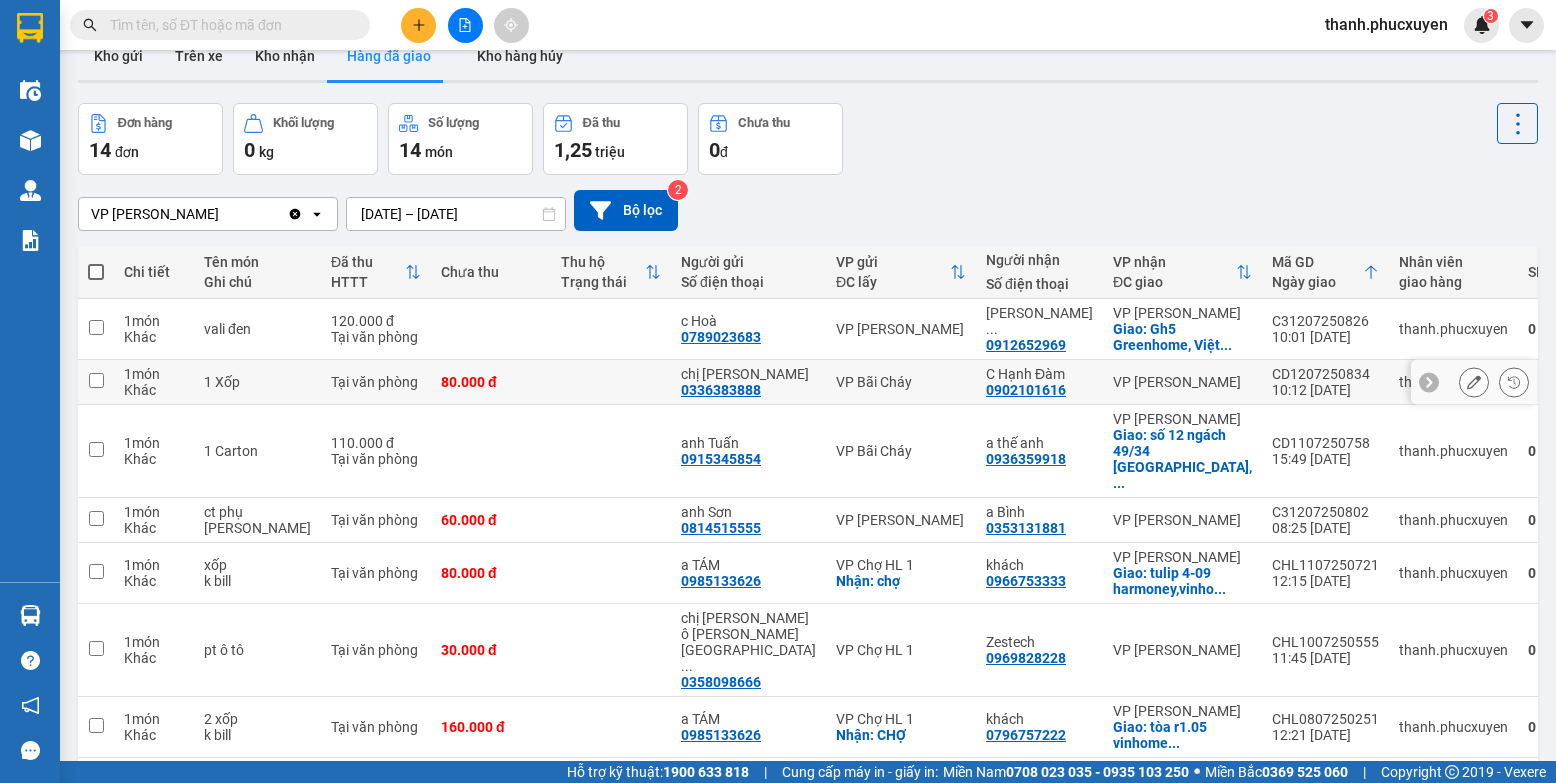 scroll, scrollTop: 100, scrollLeft: 0, axis: vertical 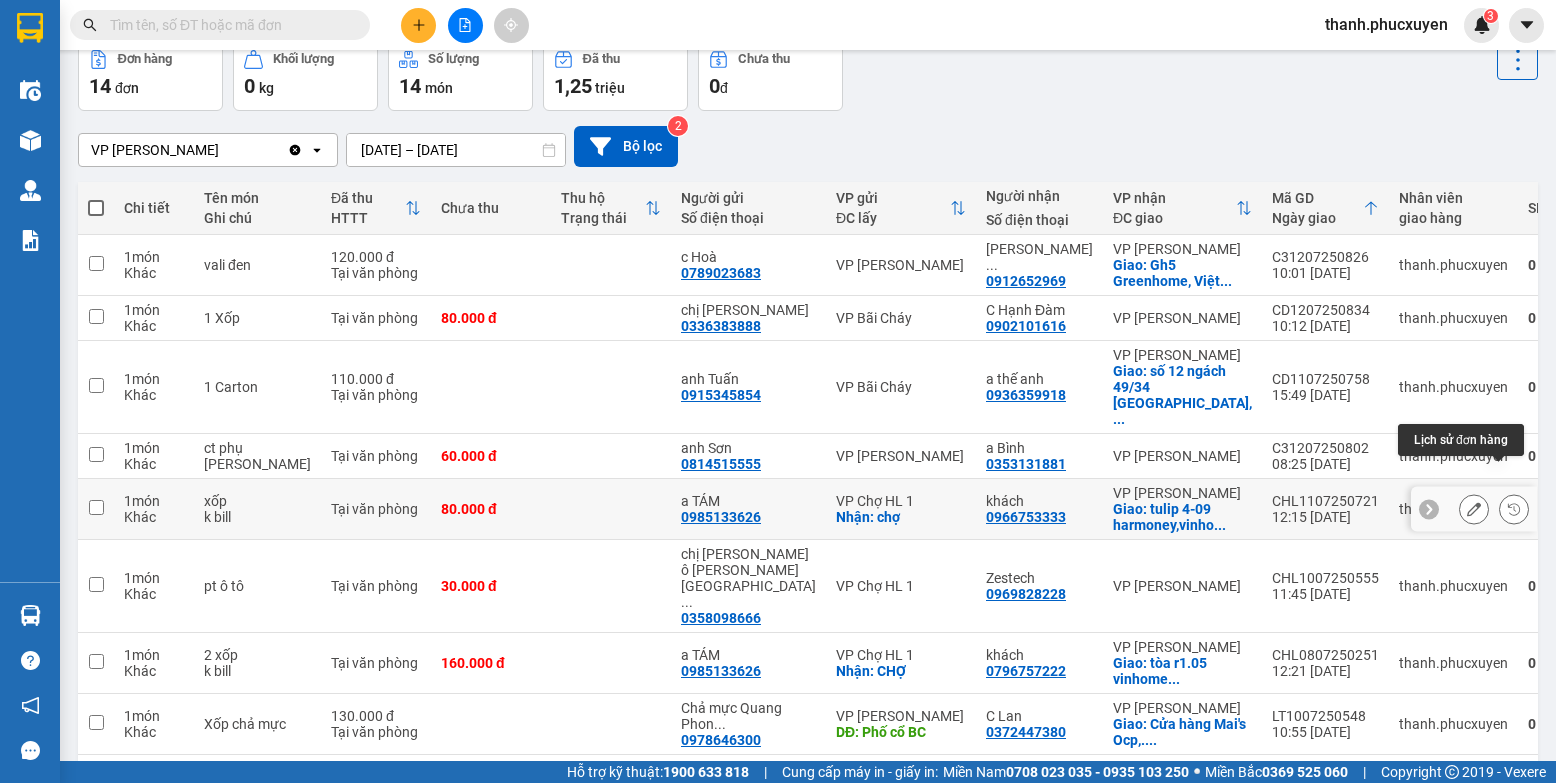 click 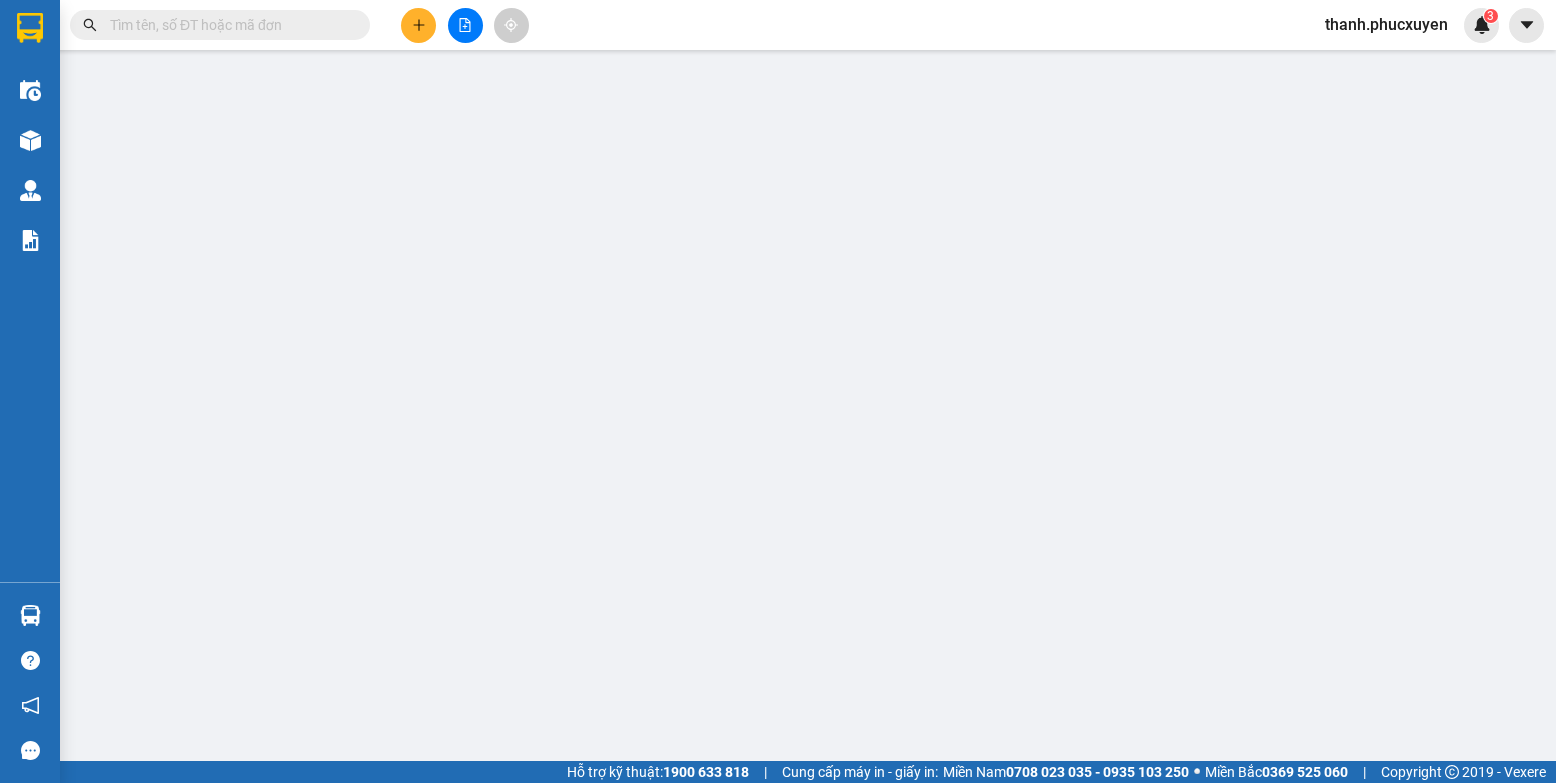 scroll, scrollTop: 0, scrollLeft: 0, axis: both 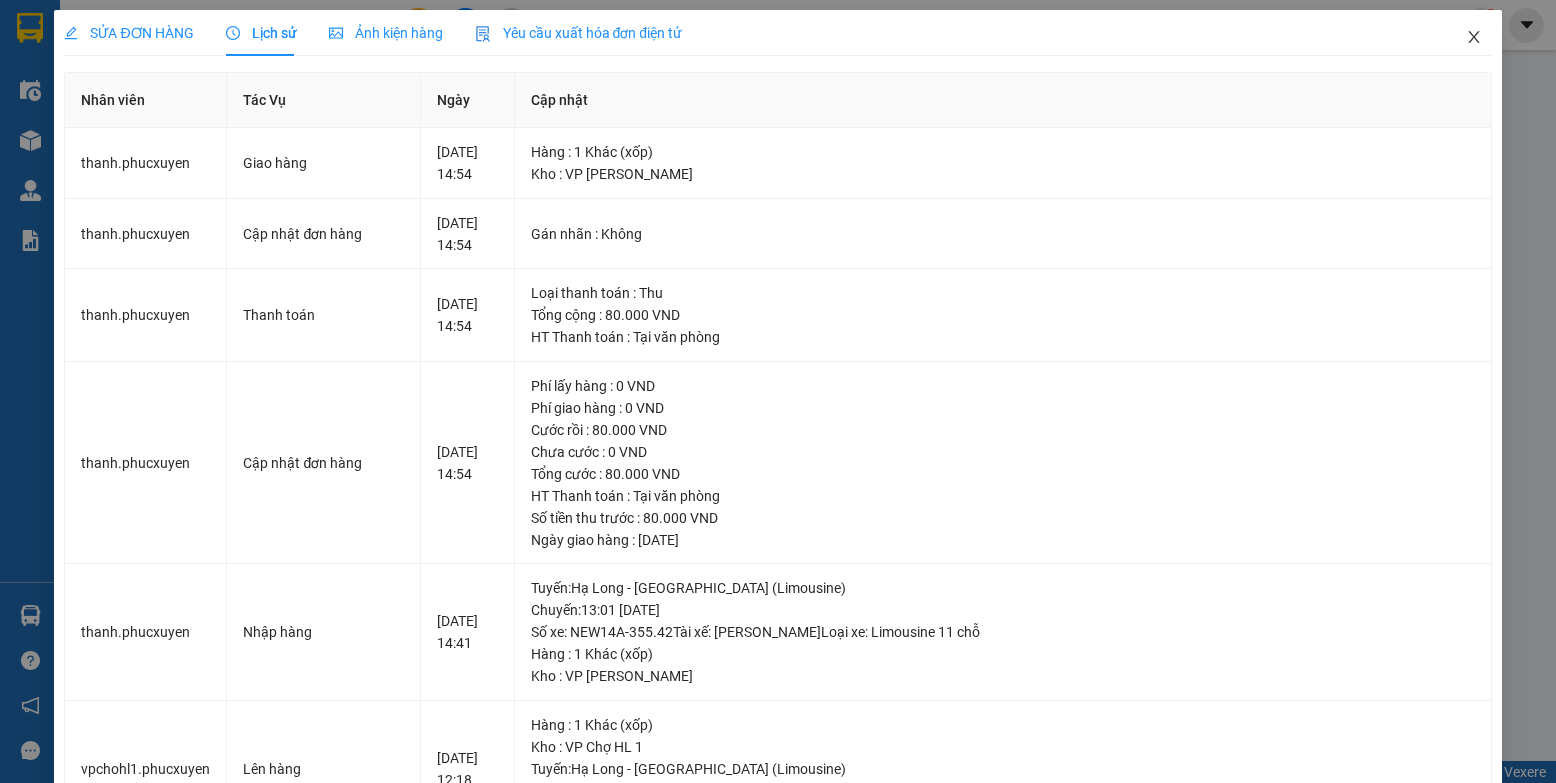 click at bounding box center [1474, 38] 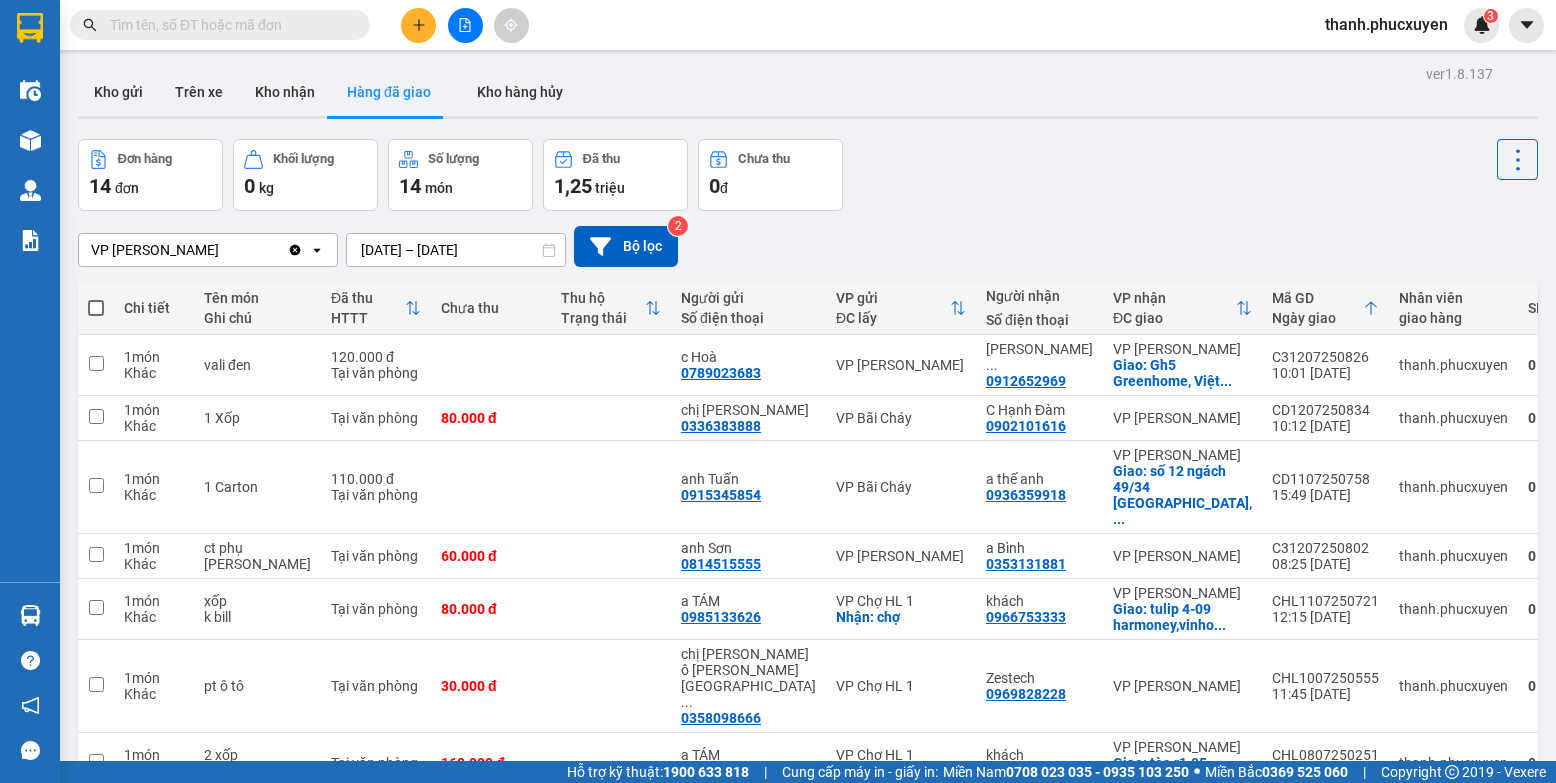 scroll, scrollTop: 242, scrollLeft: 0, axis: vertical 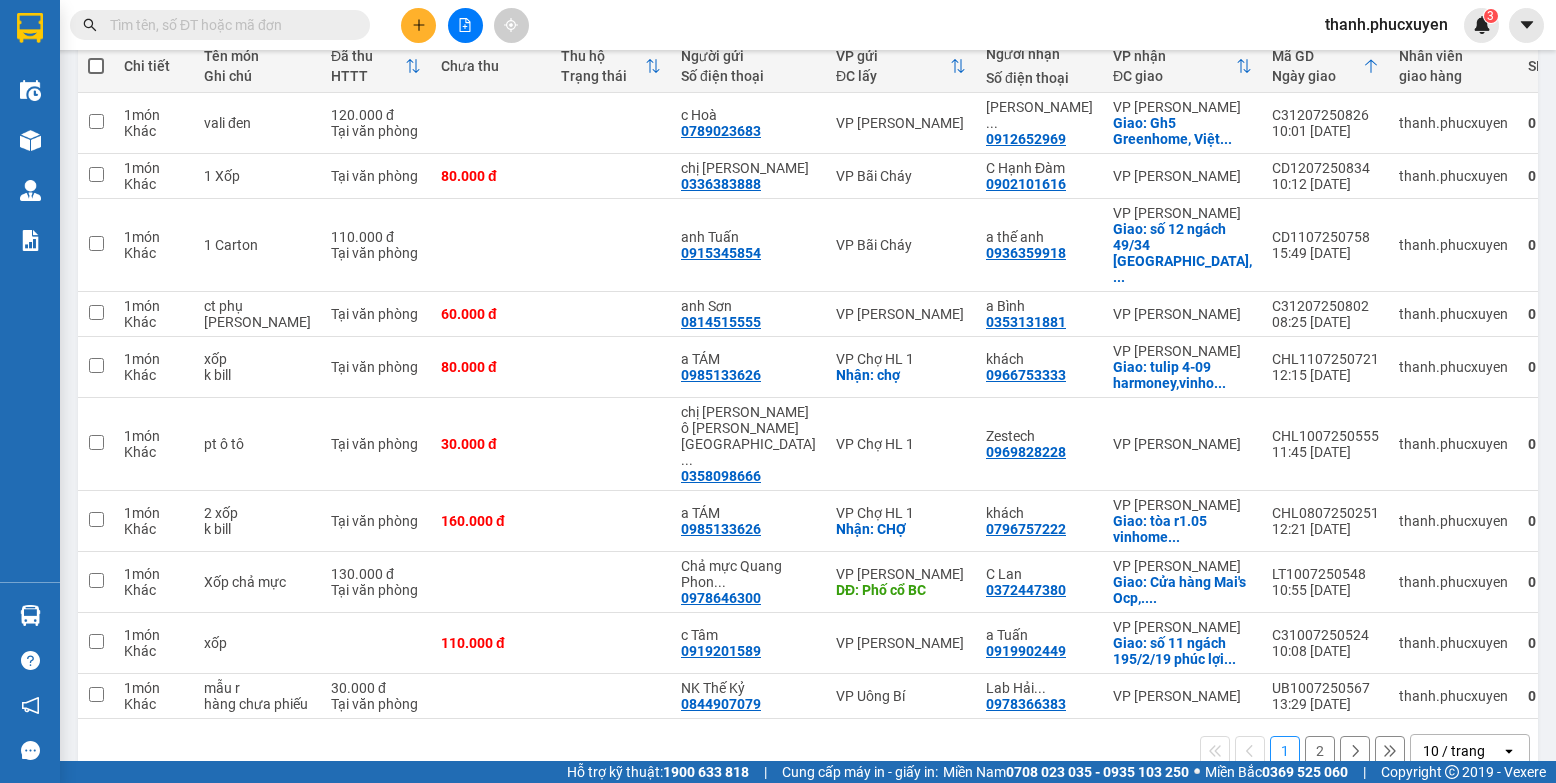 click on "2" at bounding box center (1320, 751) 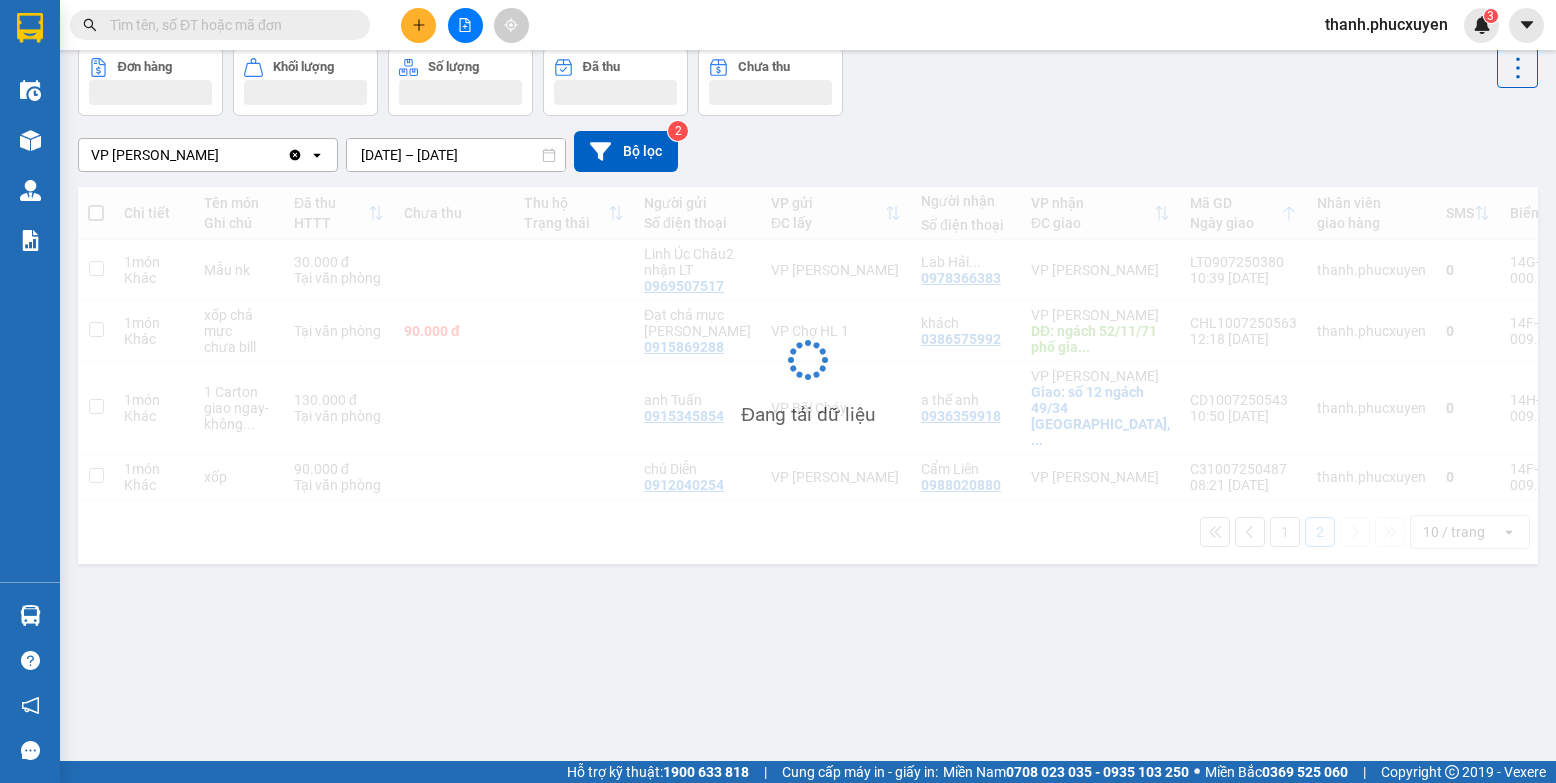 scroll, scrollTop: 92, scrollLeft: 0, axis: vertical 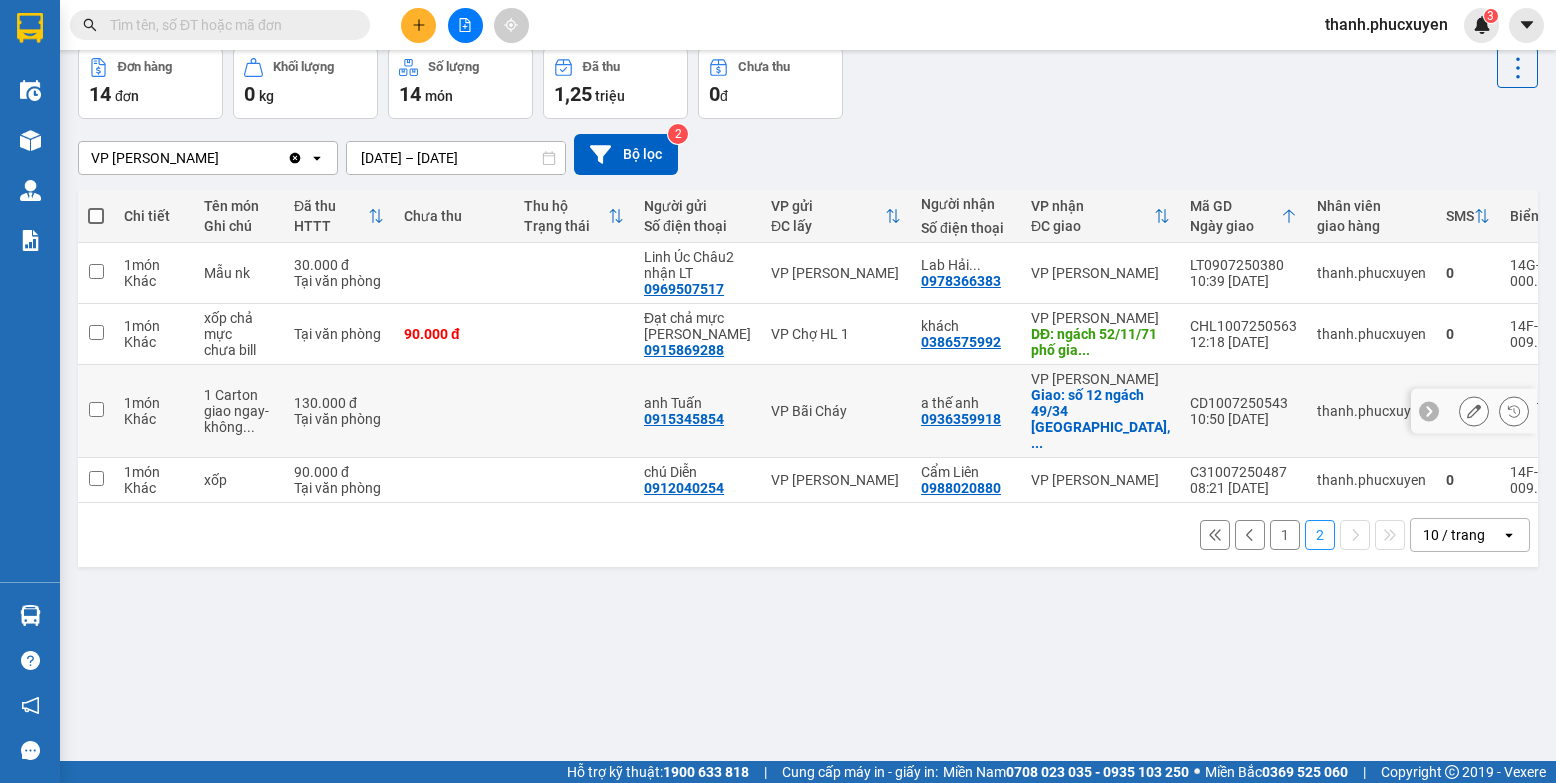 click at bounding box center (1514, 411) 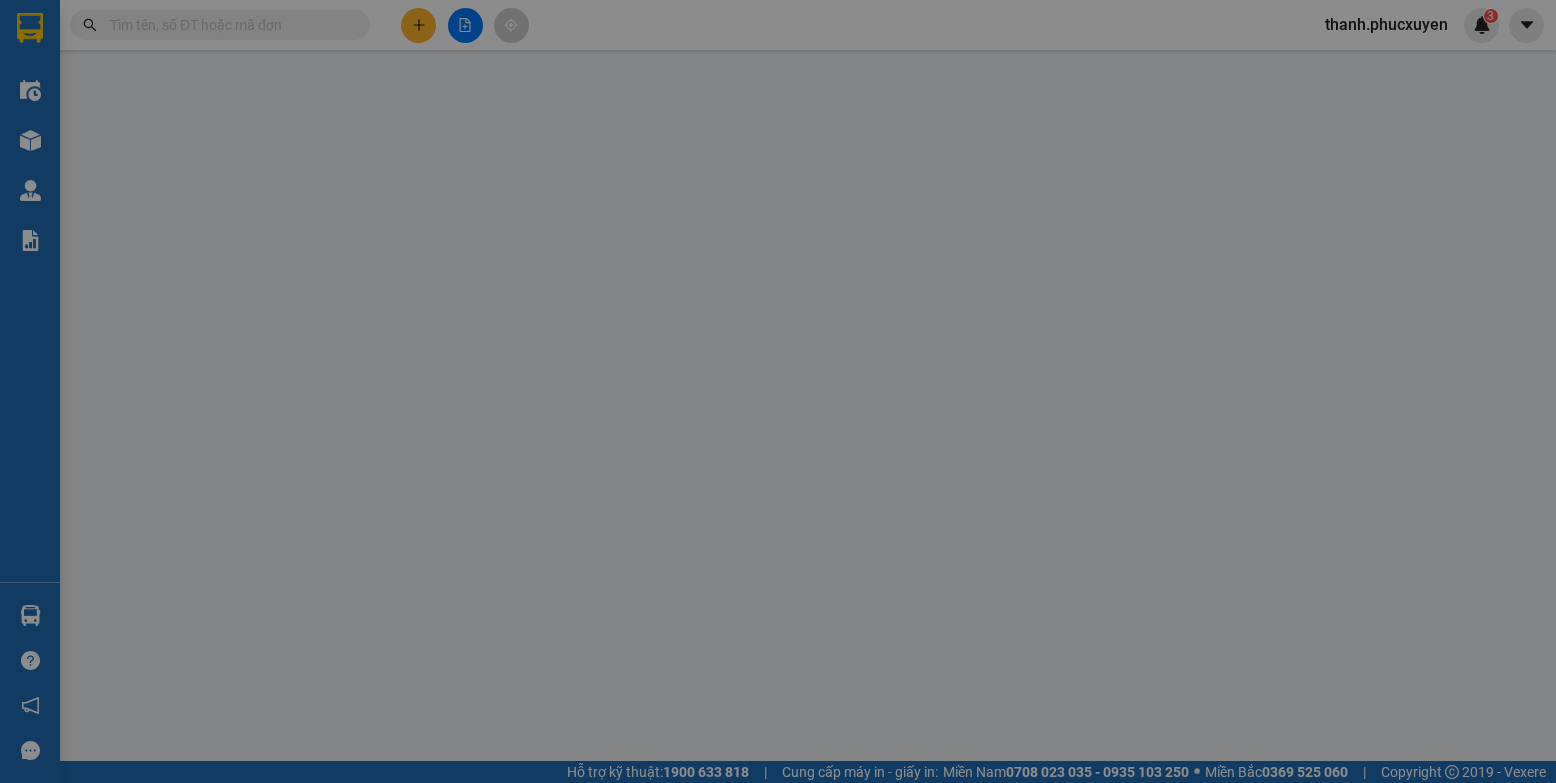 scroll, scrollTop: 0, scrollLeft: 0, axis: both 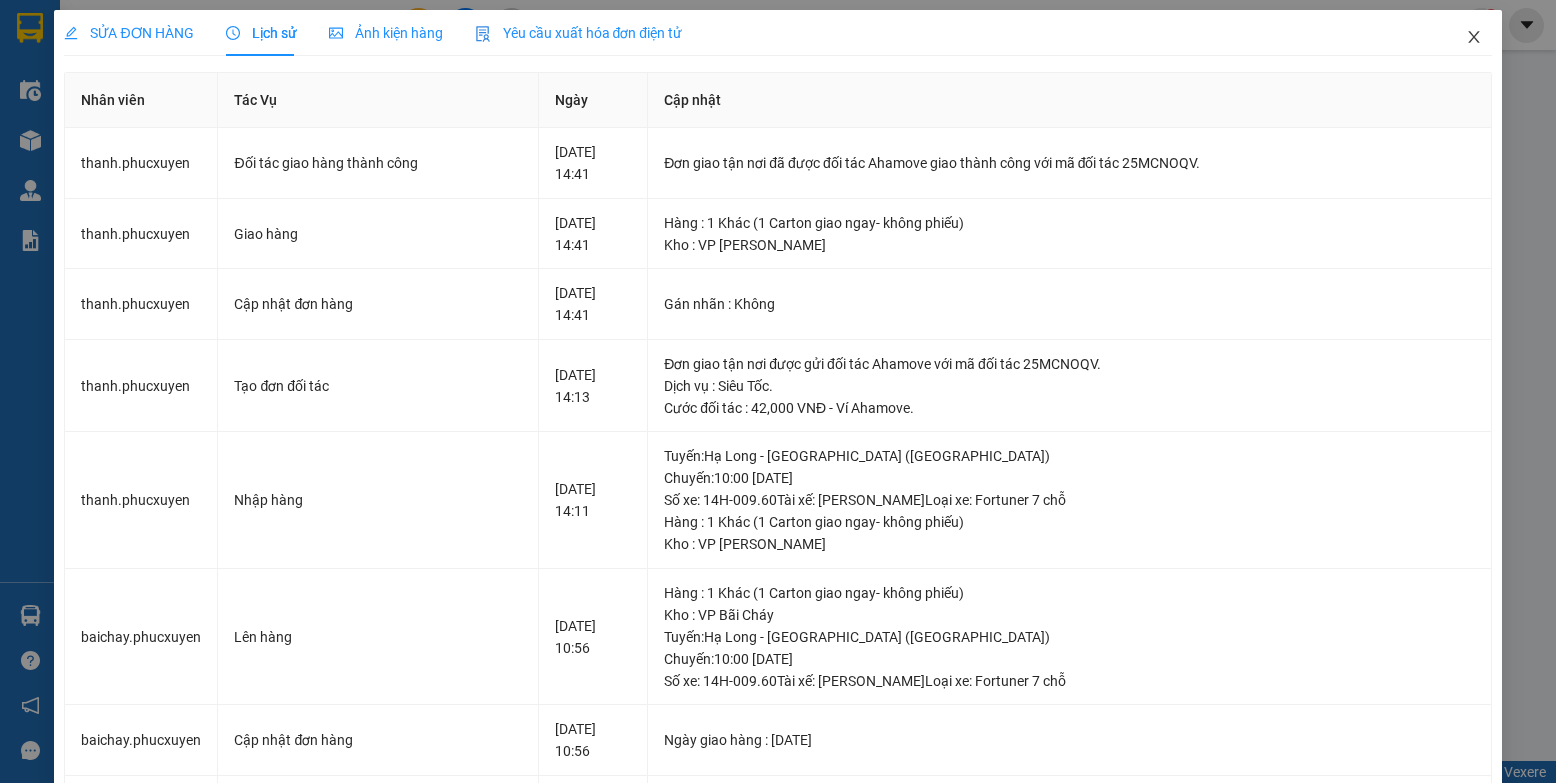 click 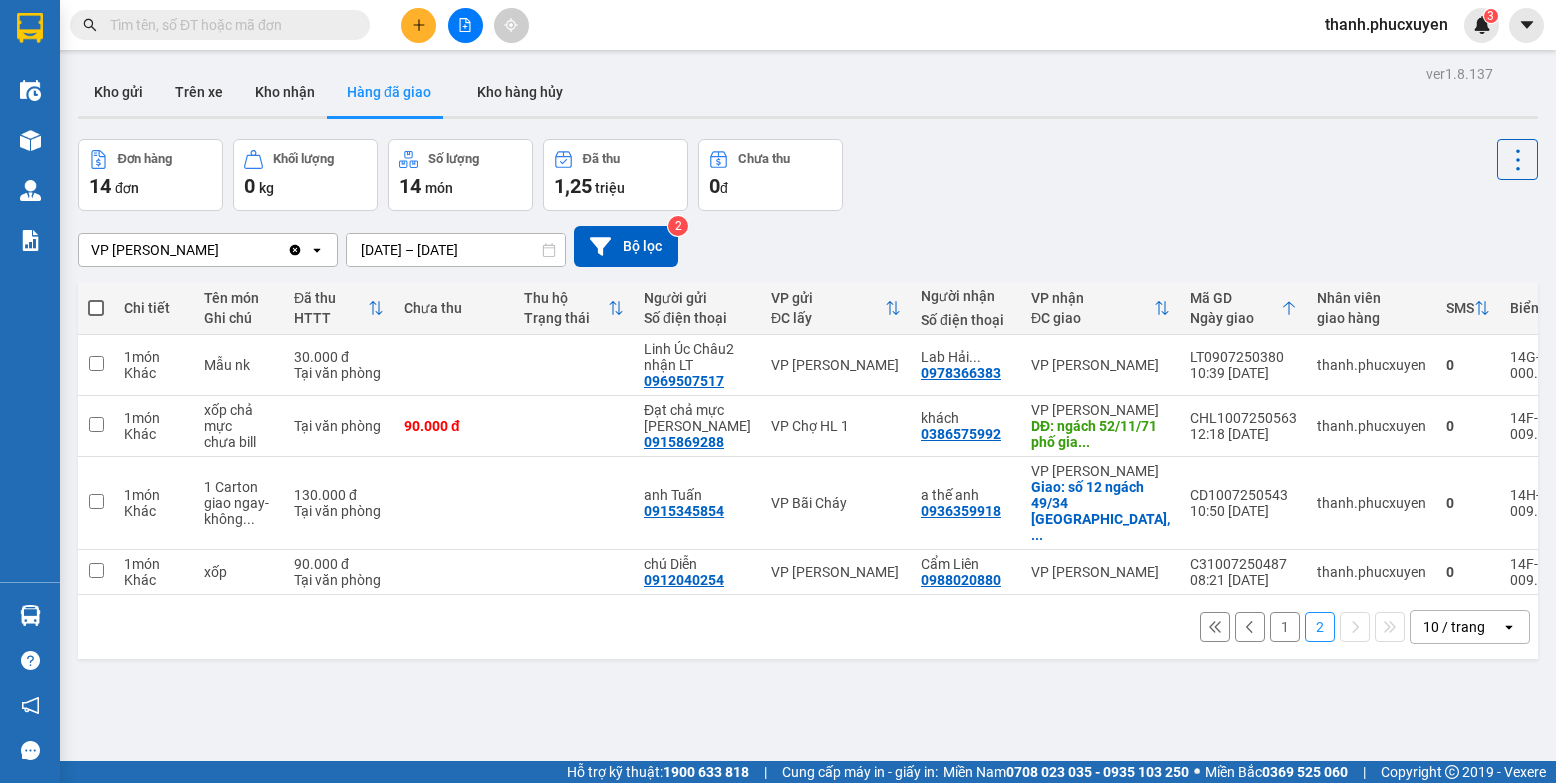 click on "[DATE] – [DATE]" at bounding box center (456, 250) 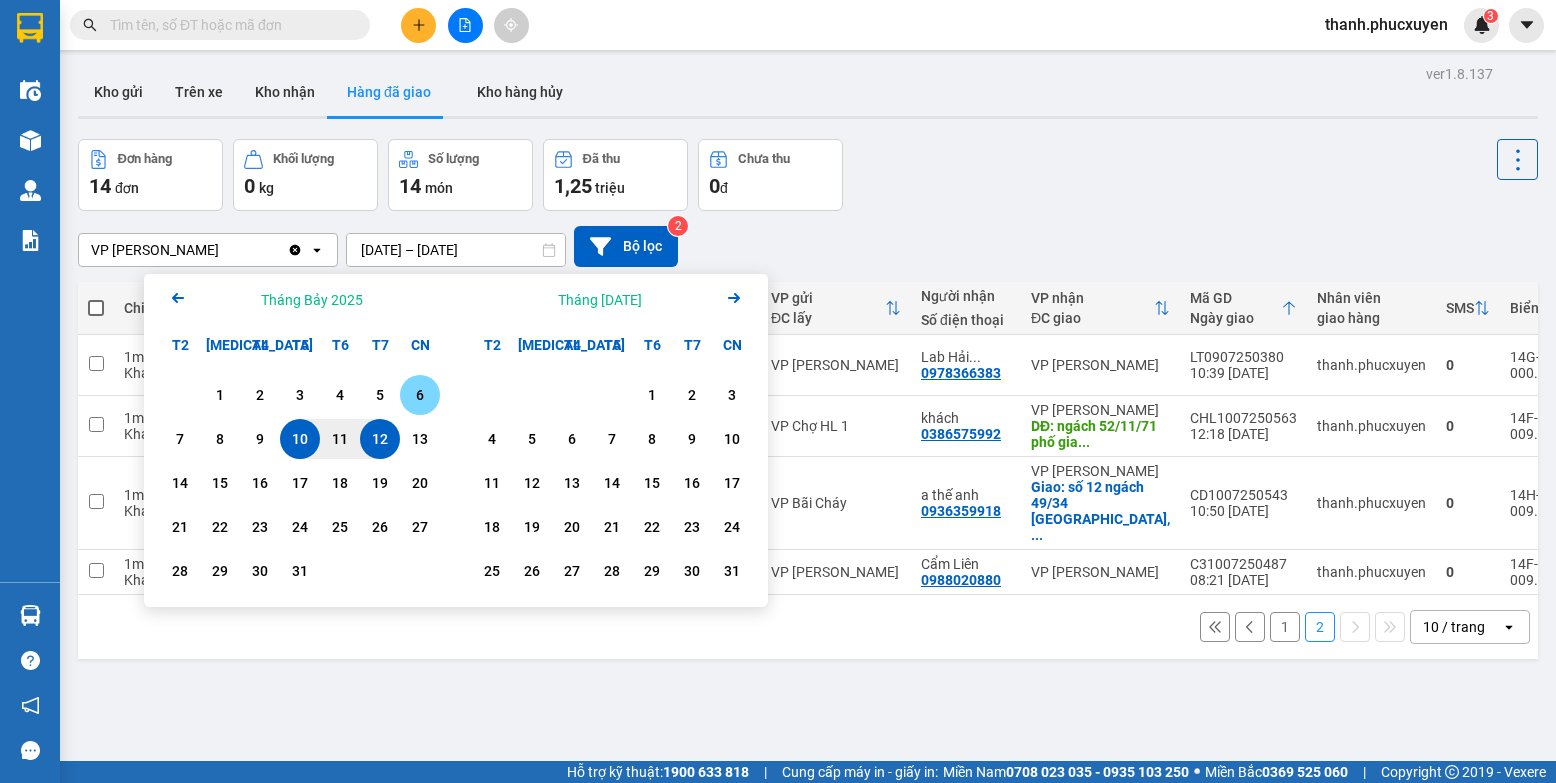 click on "6" at bounding box center (420, 395) 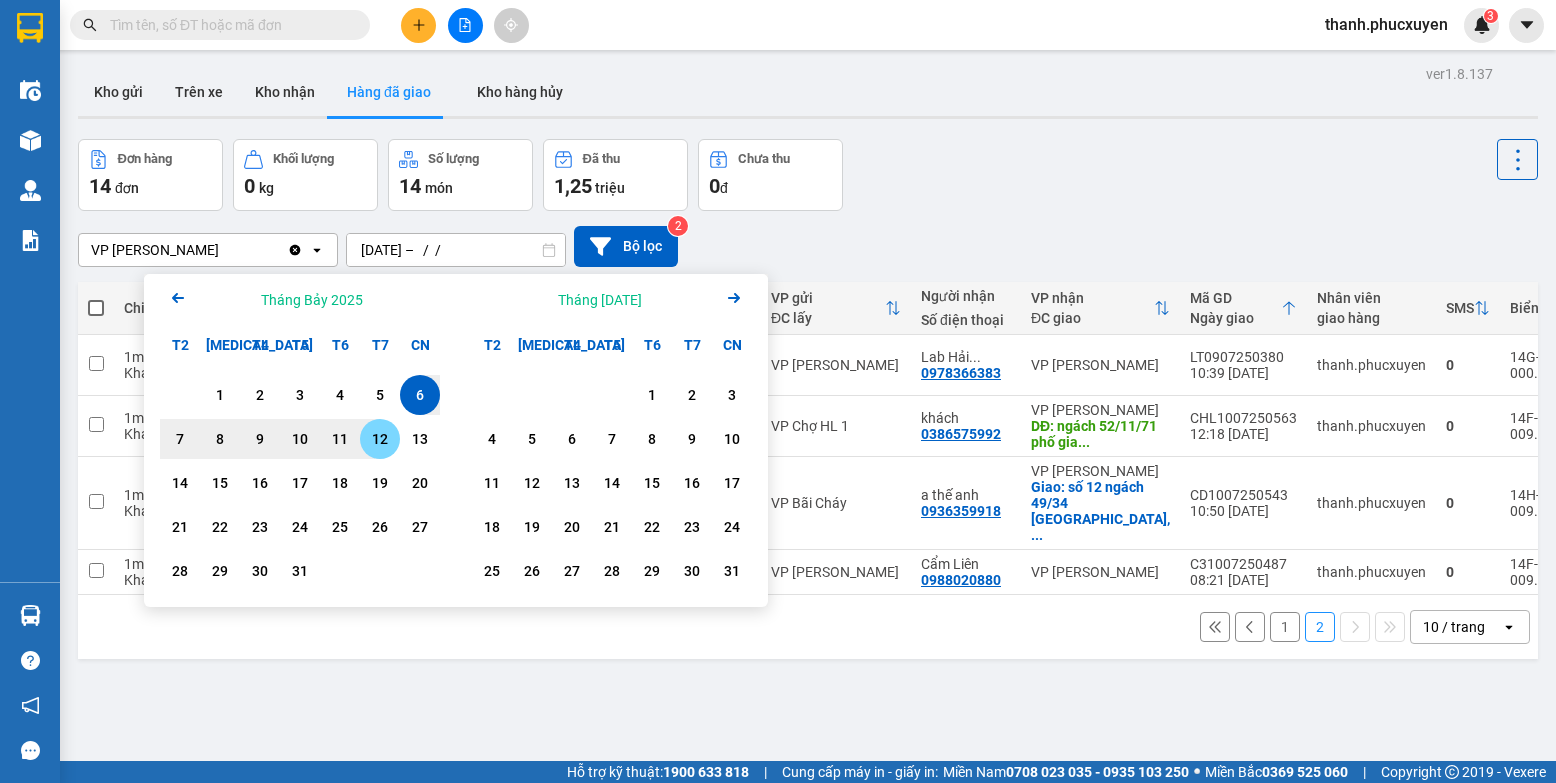 click on "12" at bounding box center (380, 439) 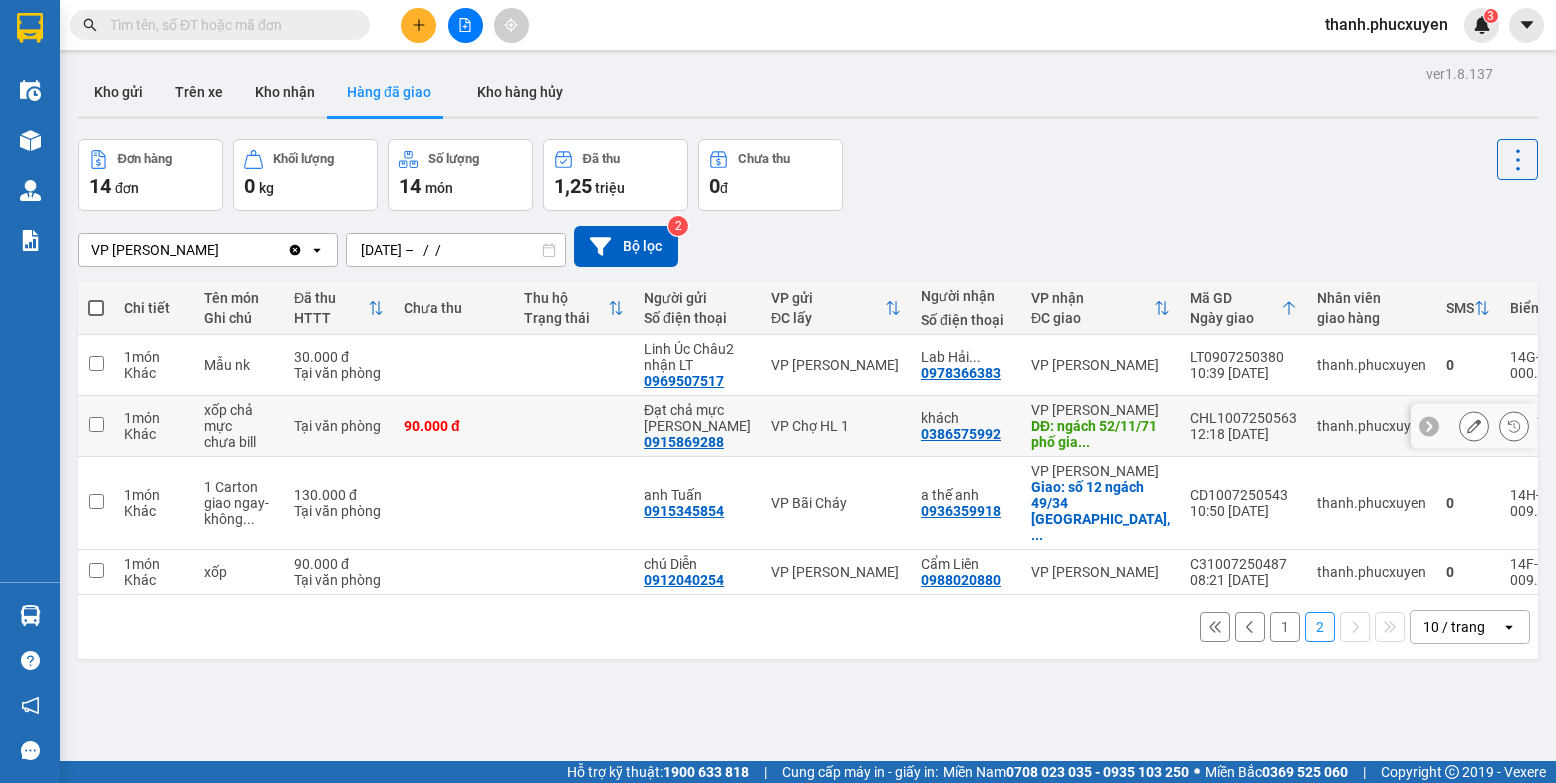 type on "06/07/2025 – 12/07/2025" 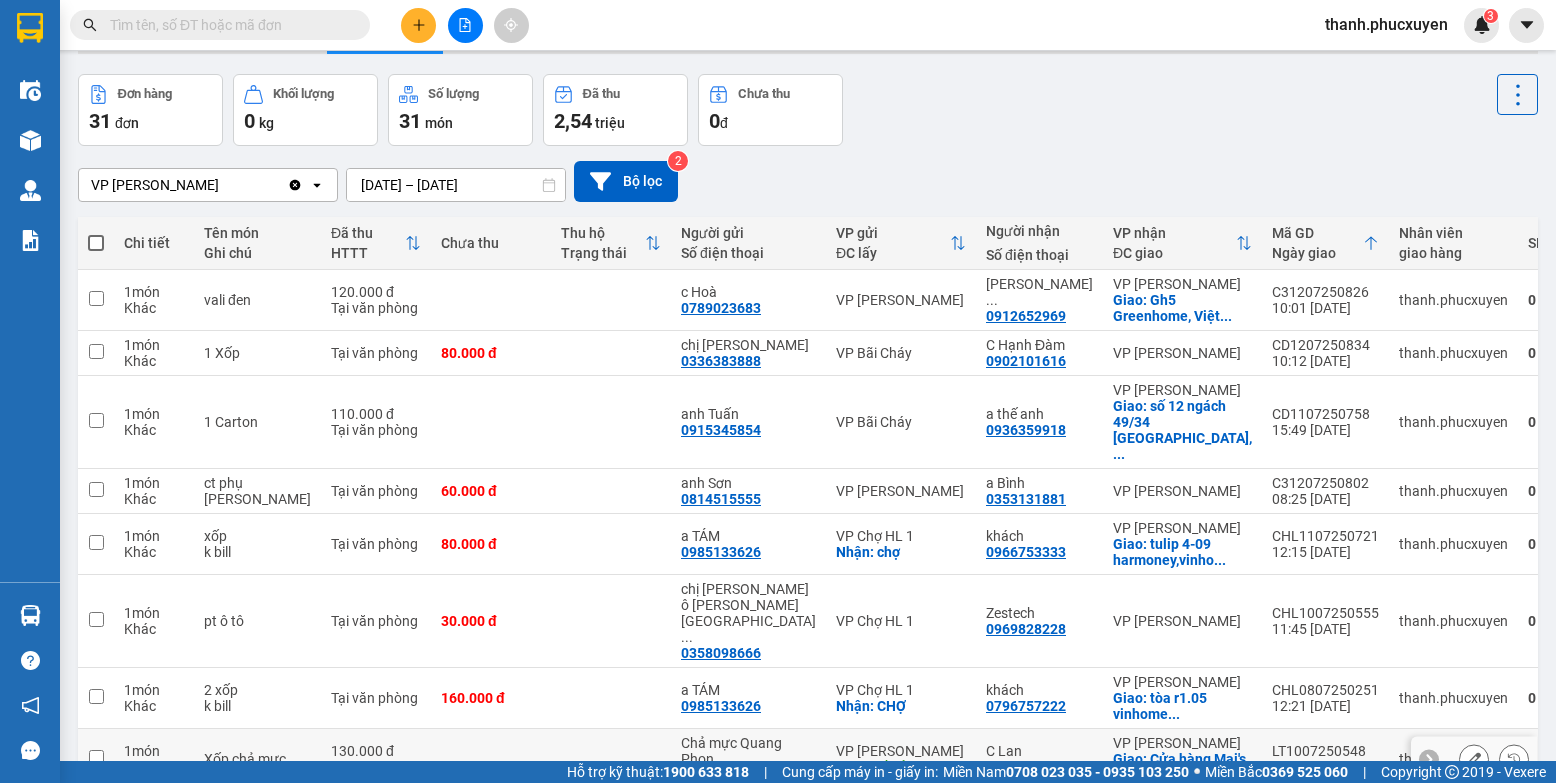 scroll, scrollTop: 242, scrollLeft: 0, axis: vertical 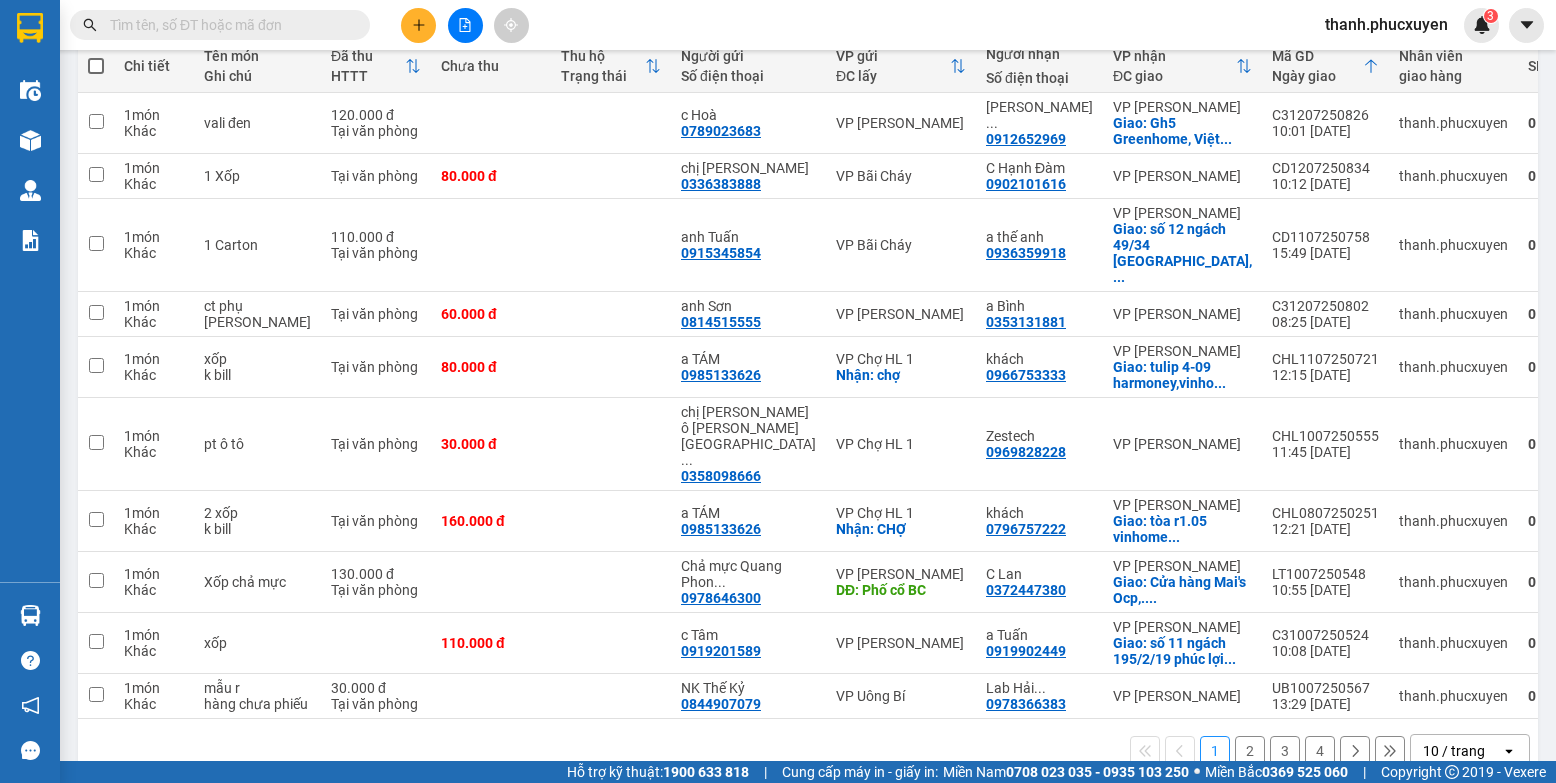 click on "4" at bounding box center [1320, 751] 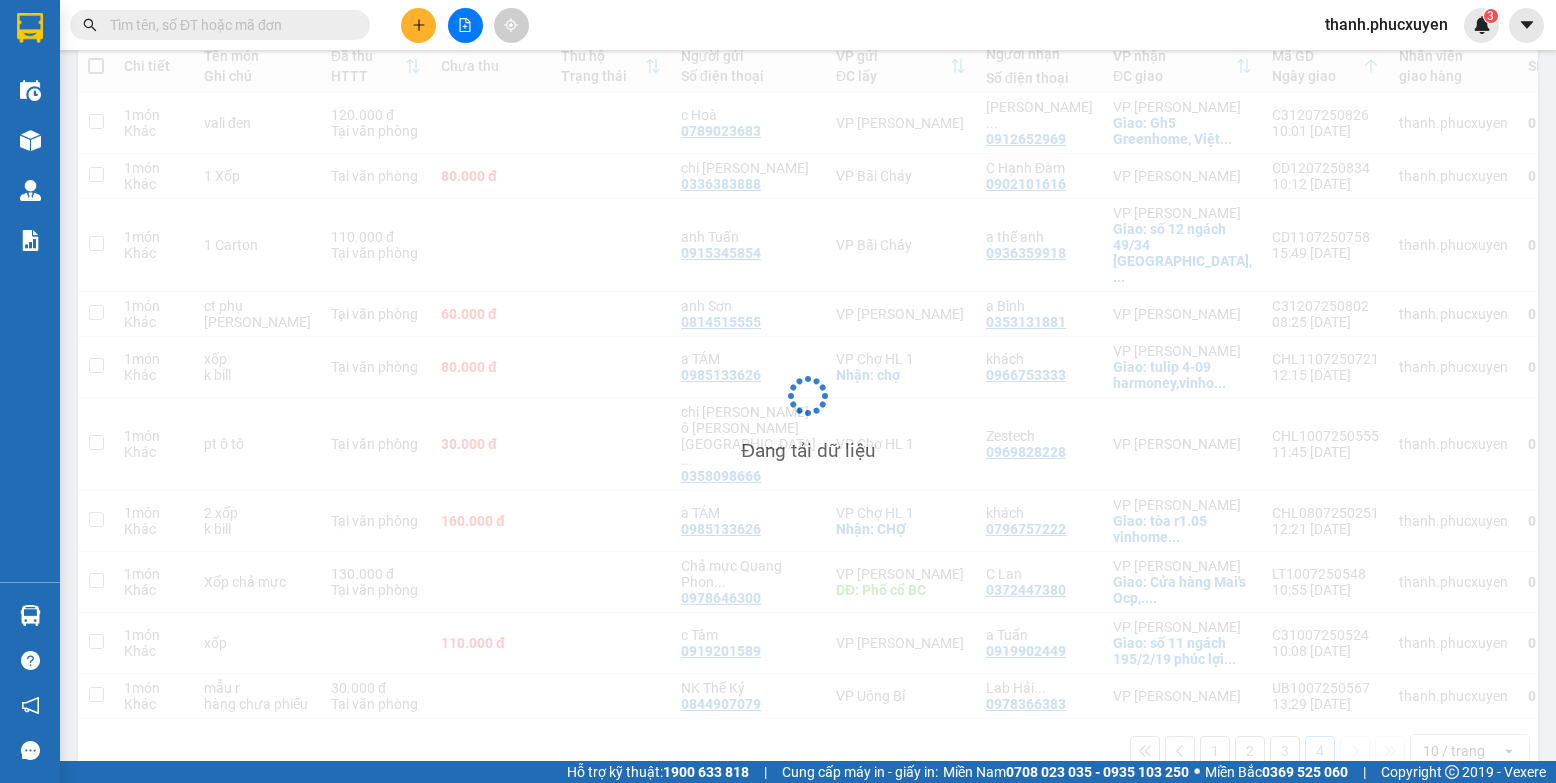 scroll, scrollTop: 92, scrollLeft: 0, axis: vertical 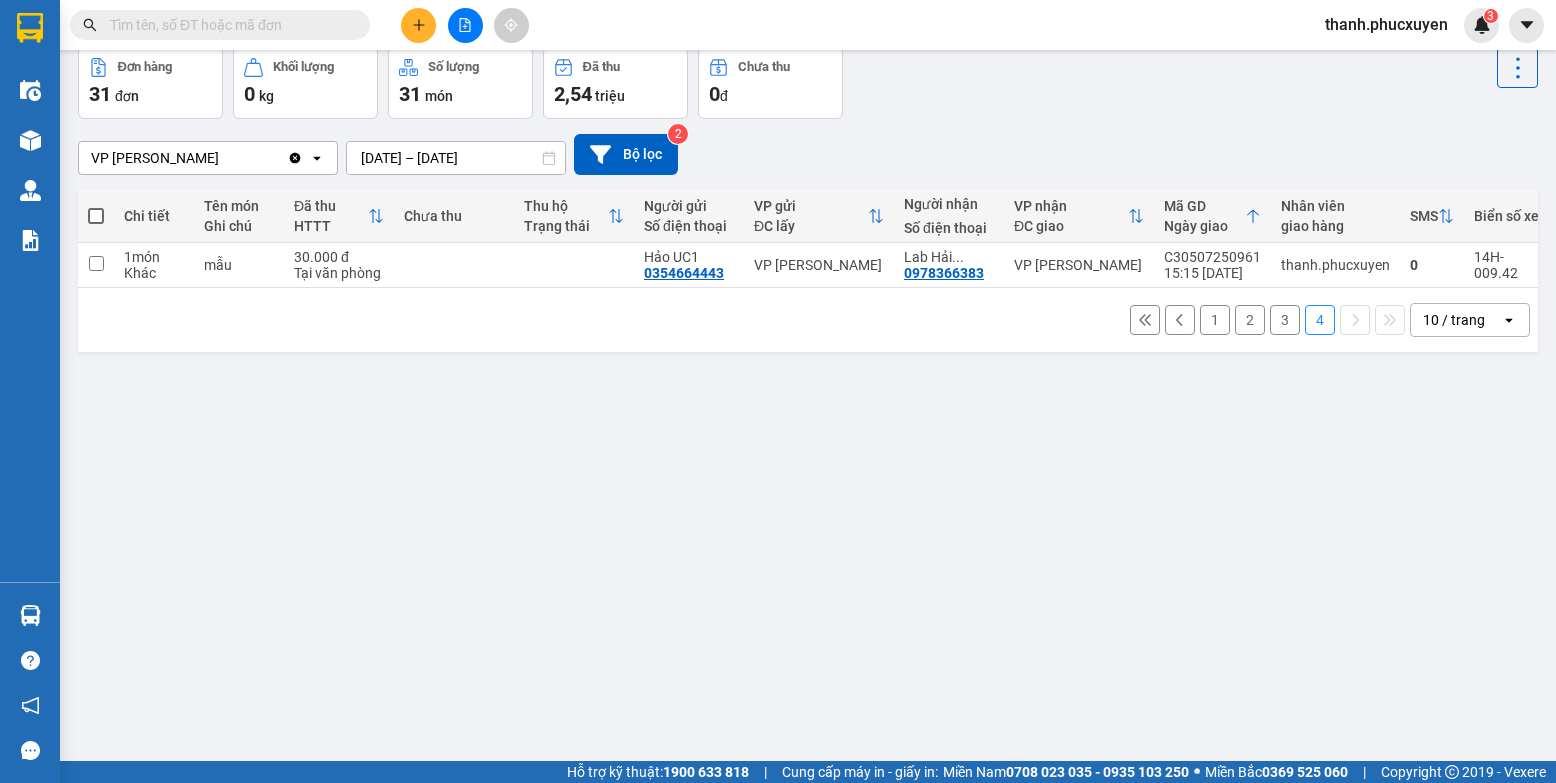 click on "3" at bounding box center (1285, 320) 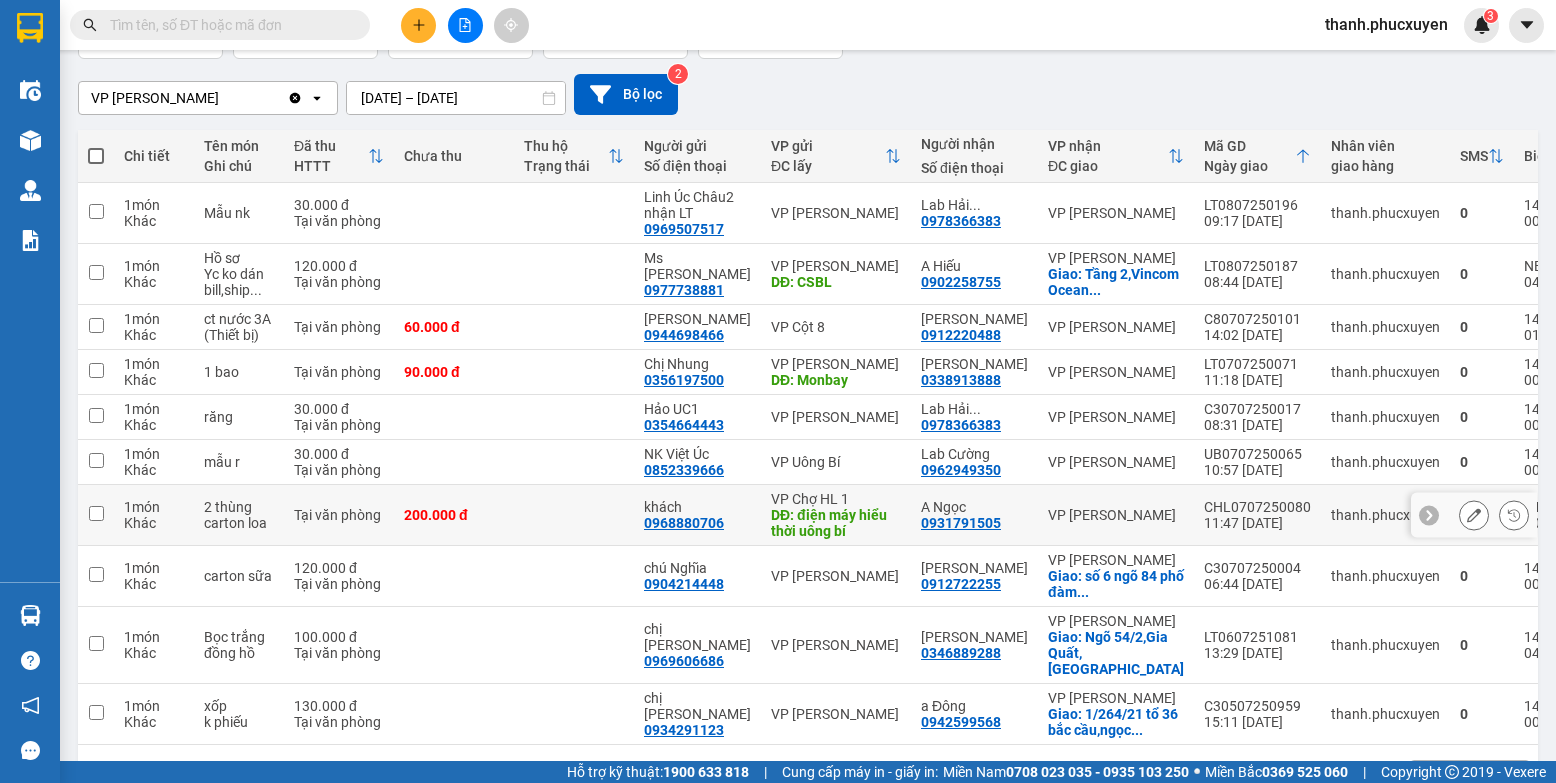 scroll, scrollTop: 210, scrollLeft: 0, axis: vertical 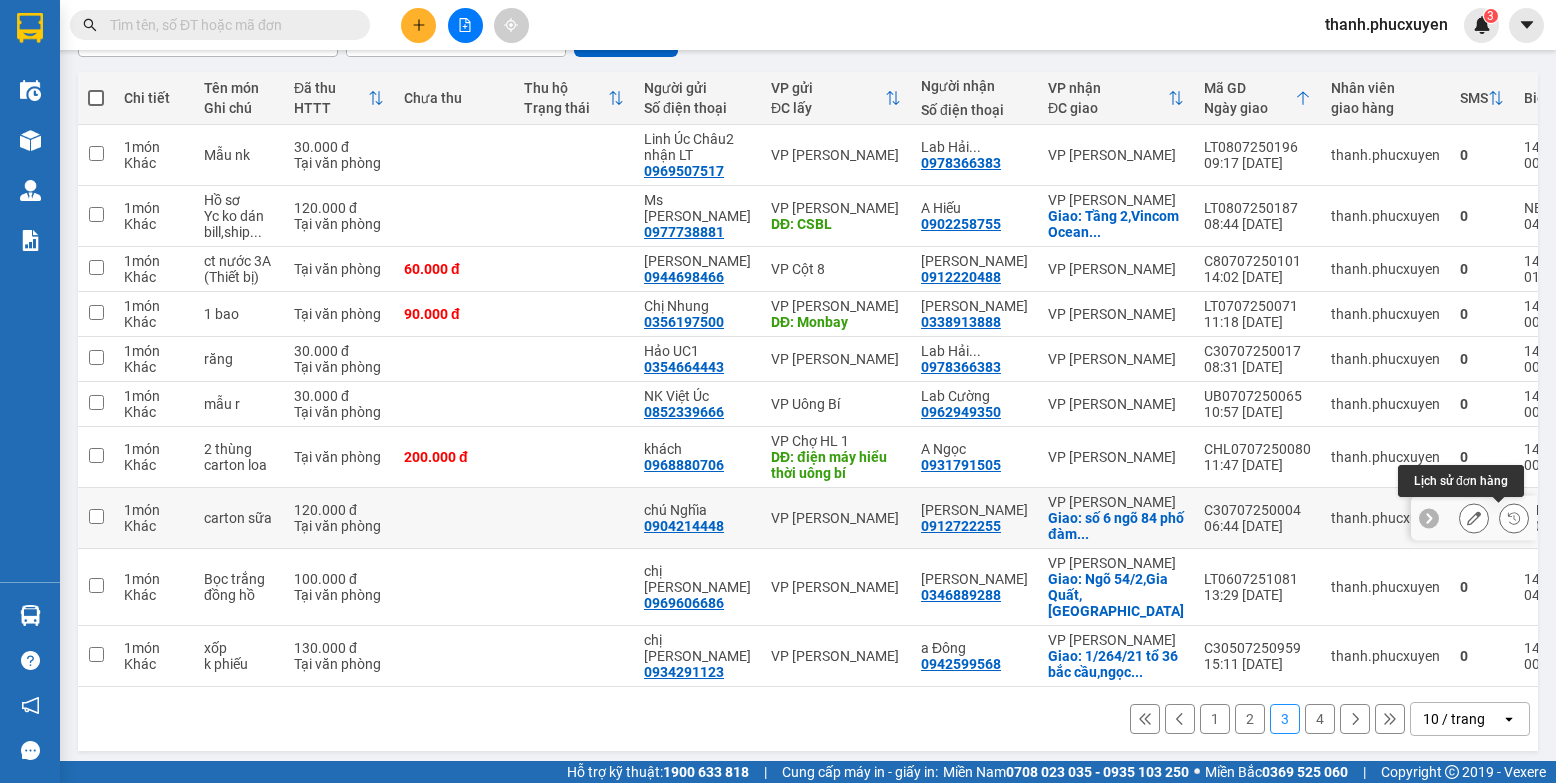 click 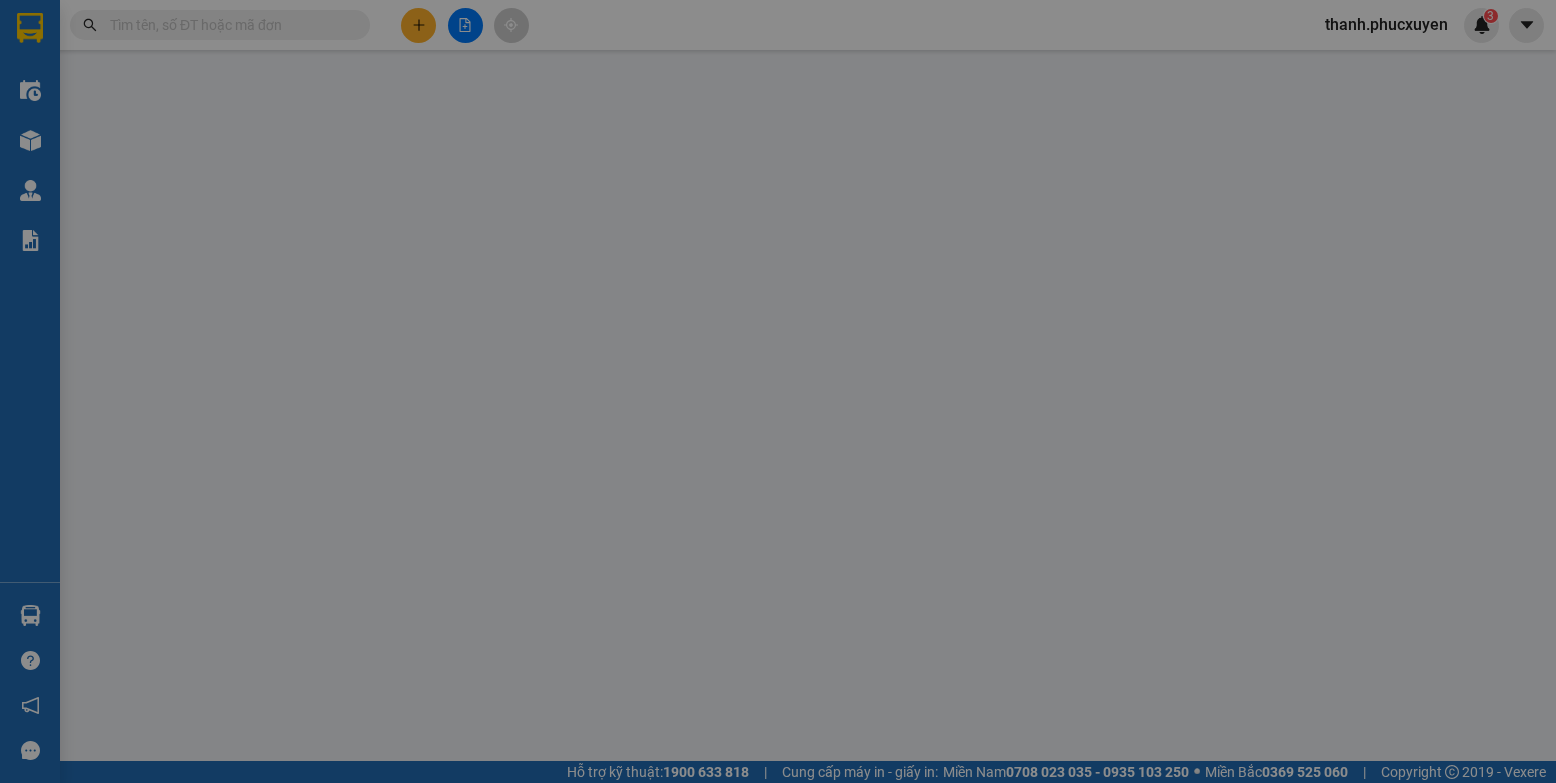 scroll, scrollTop: 0, scrollLeft: 0, axis: both 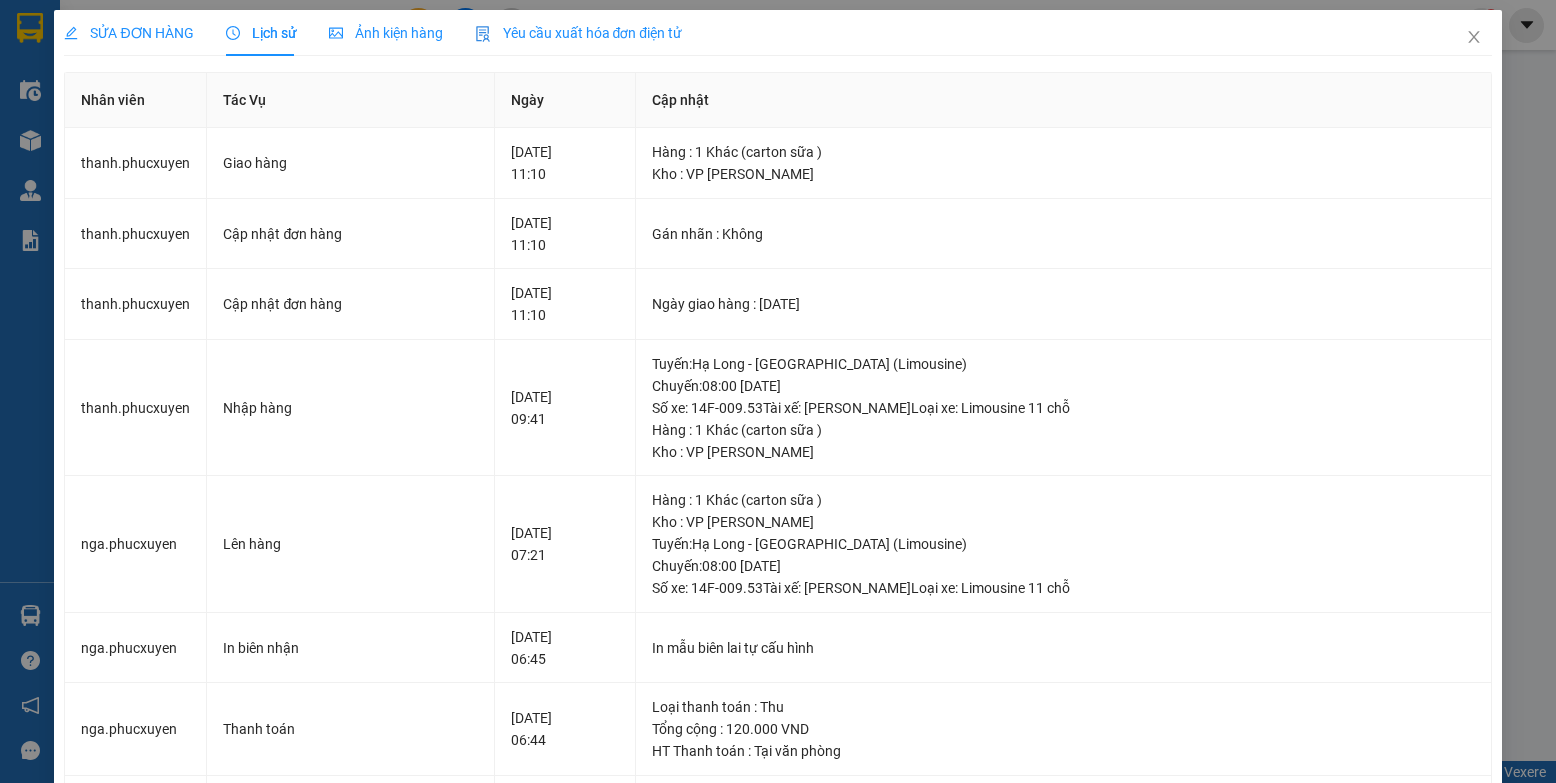 click on "SỬA ĐƠN HÀNG" at bounding box center (128, 33) 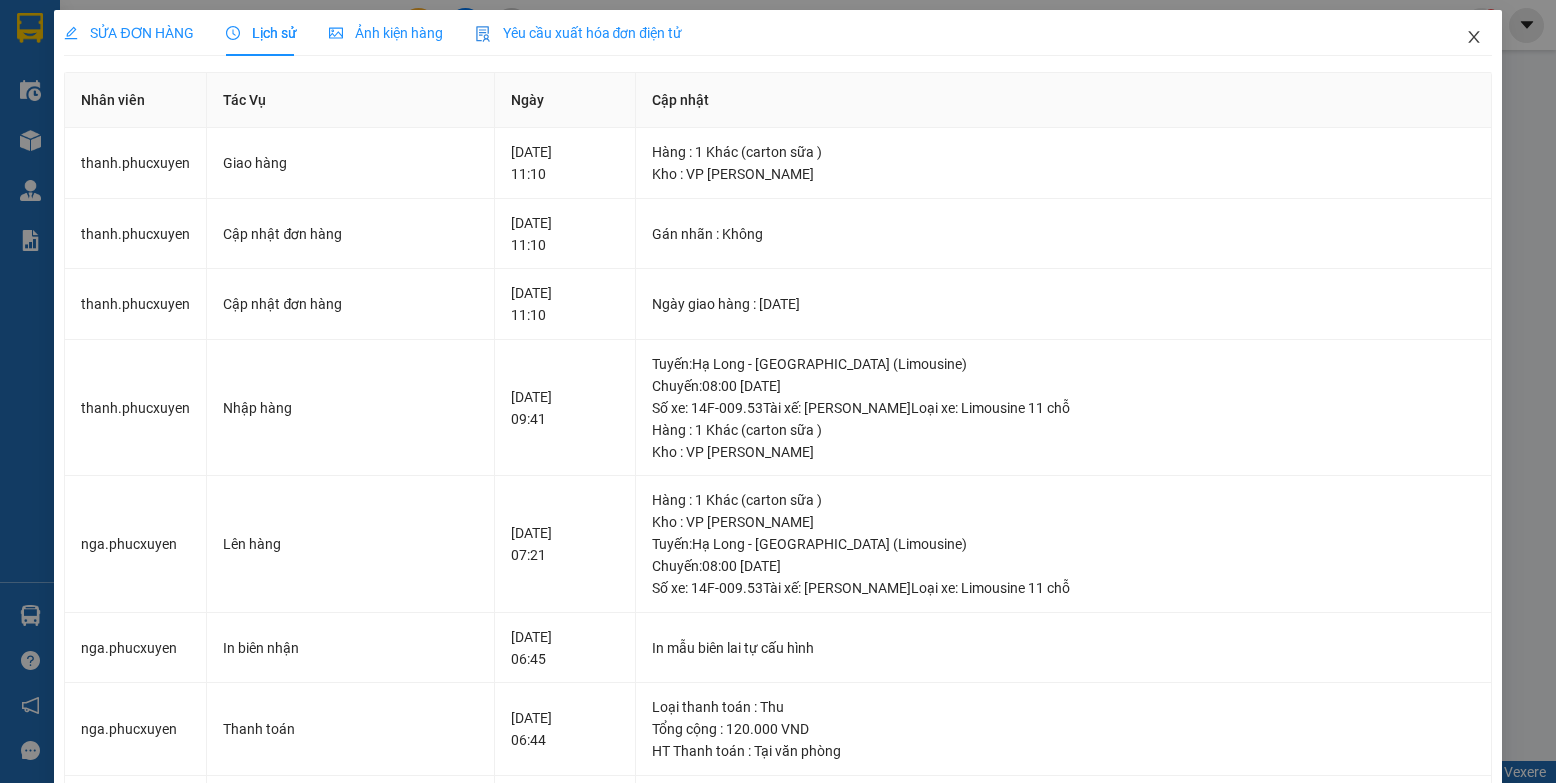 click 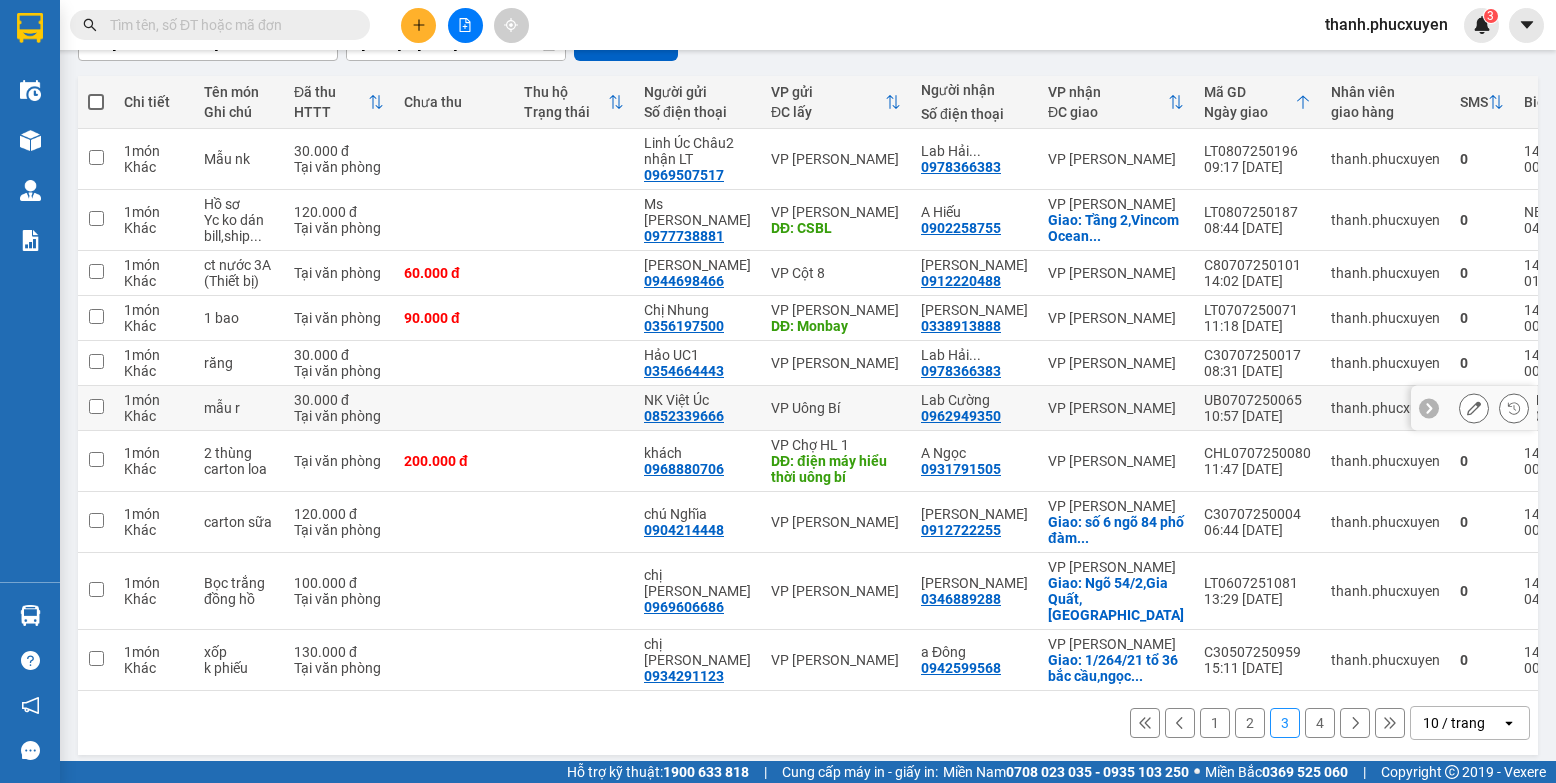 scroll, scrollTop: 210, scrollLeft: 0, axis: vertical 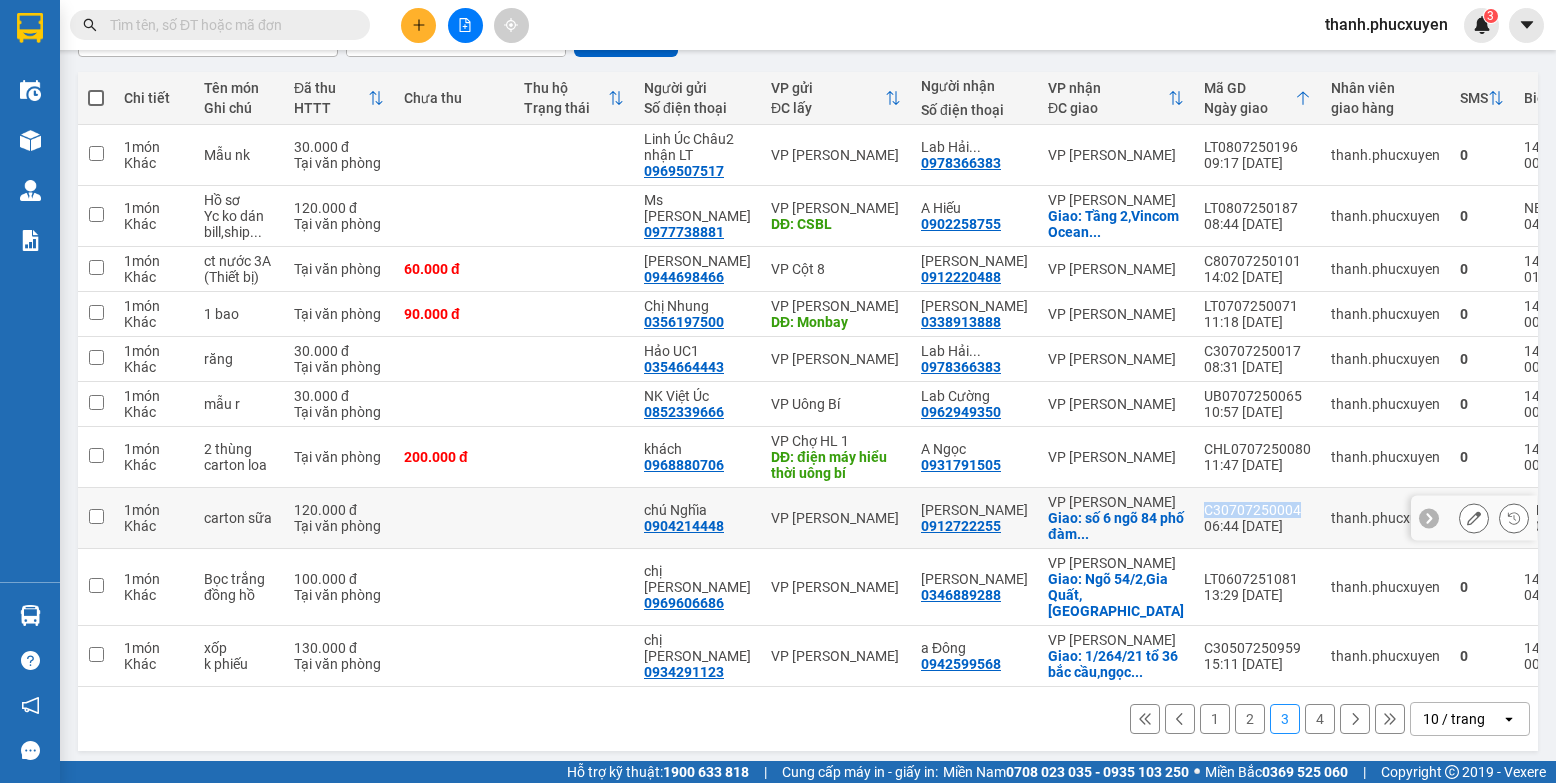 drag, startPoint x: 1257, startPoint y: 507, endPoint x: 1164, endPoint y: 512, distance: 93.13431 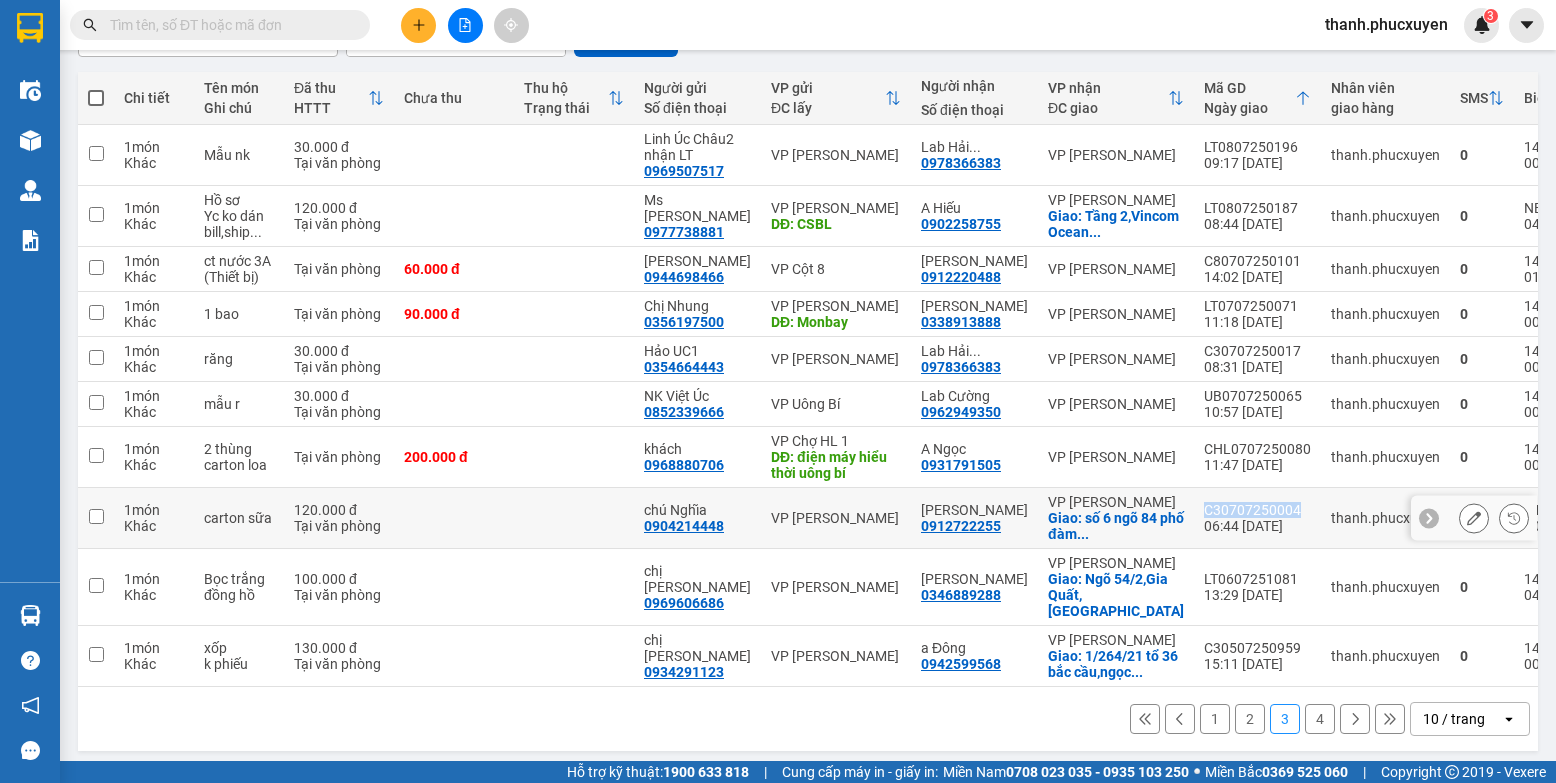 click on "C30707250004" at bounding box center [1257, 510] 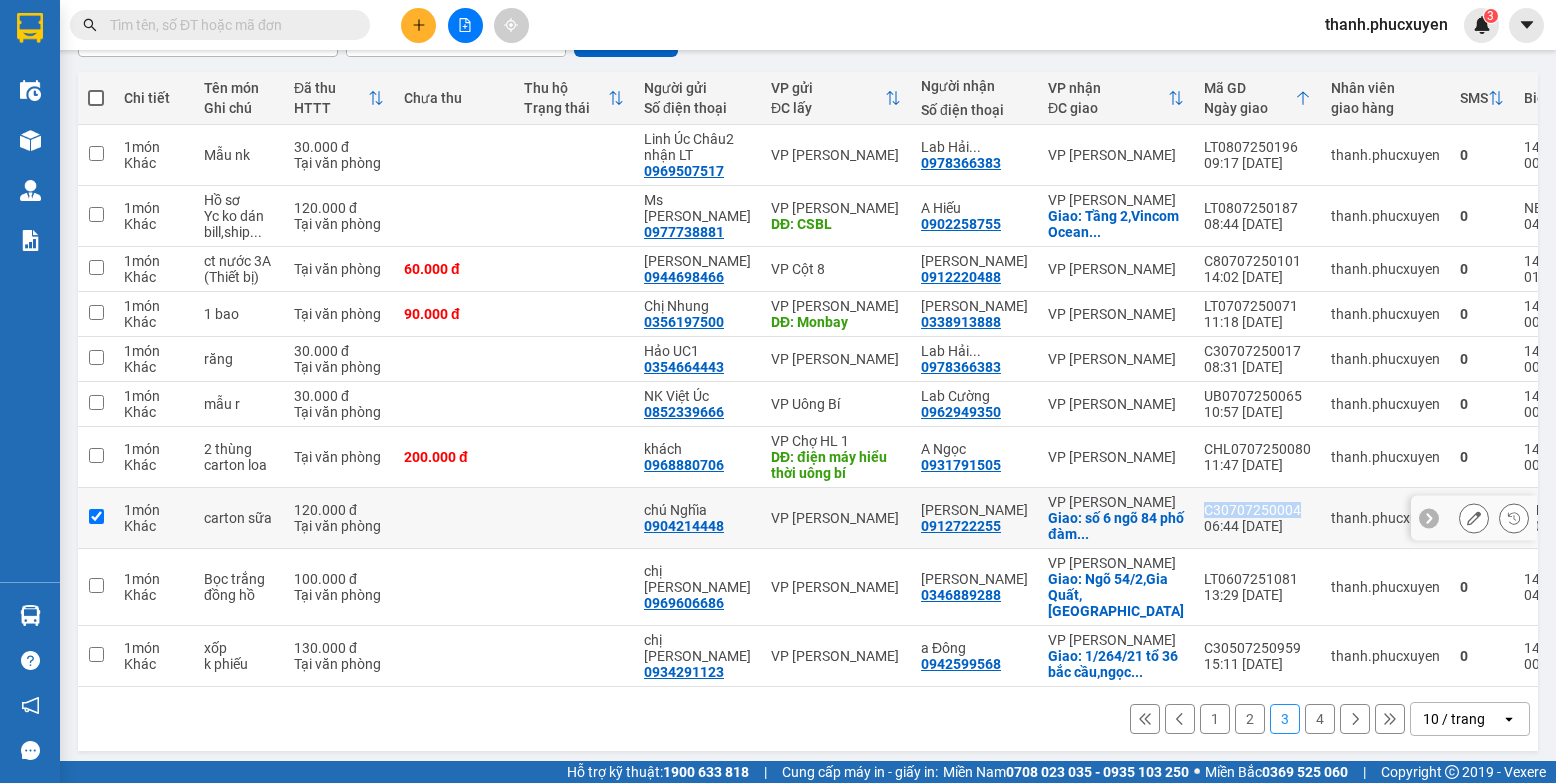checkbox on "true" 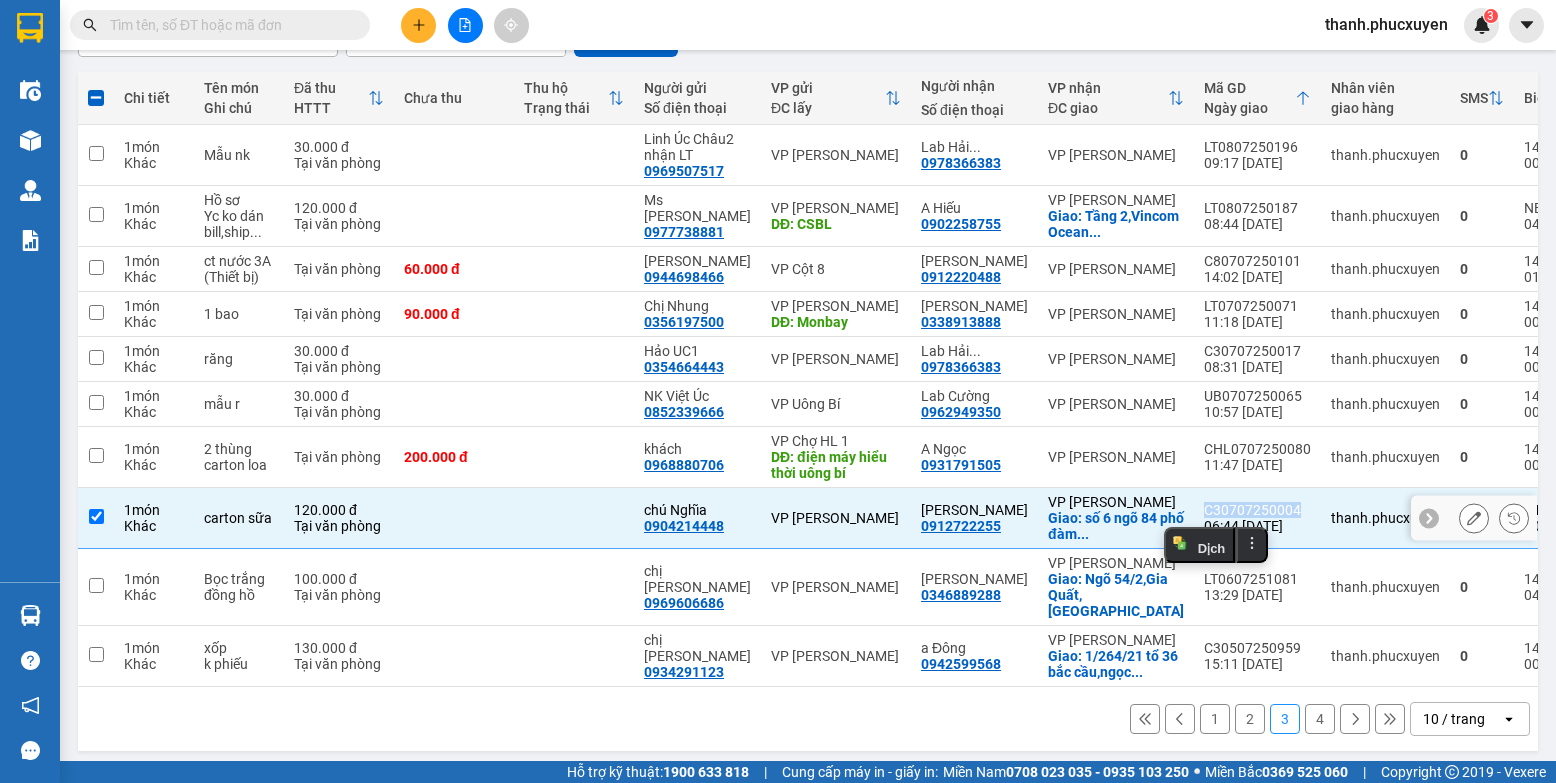 copy on "C30707250004" 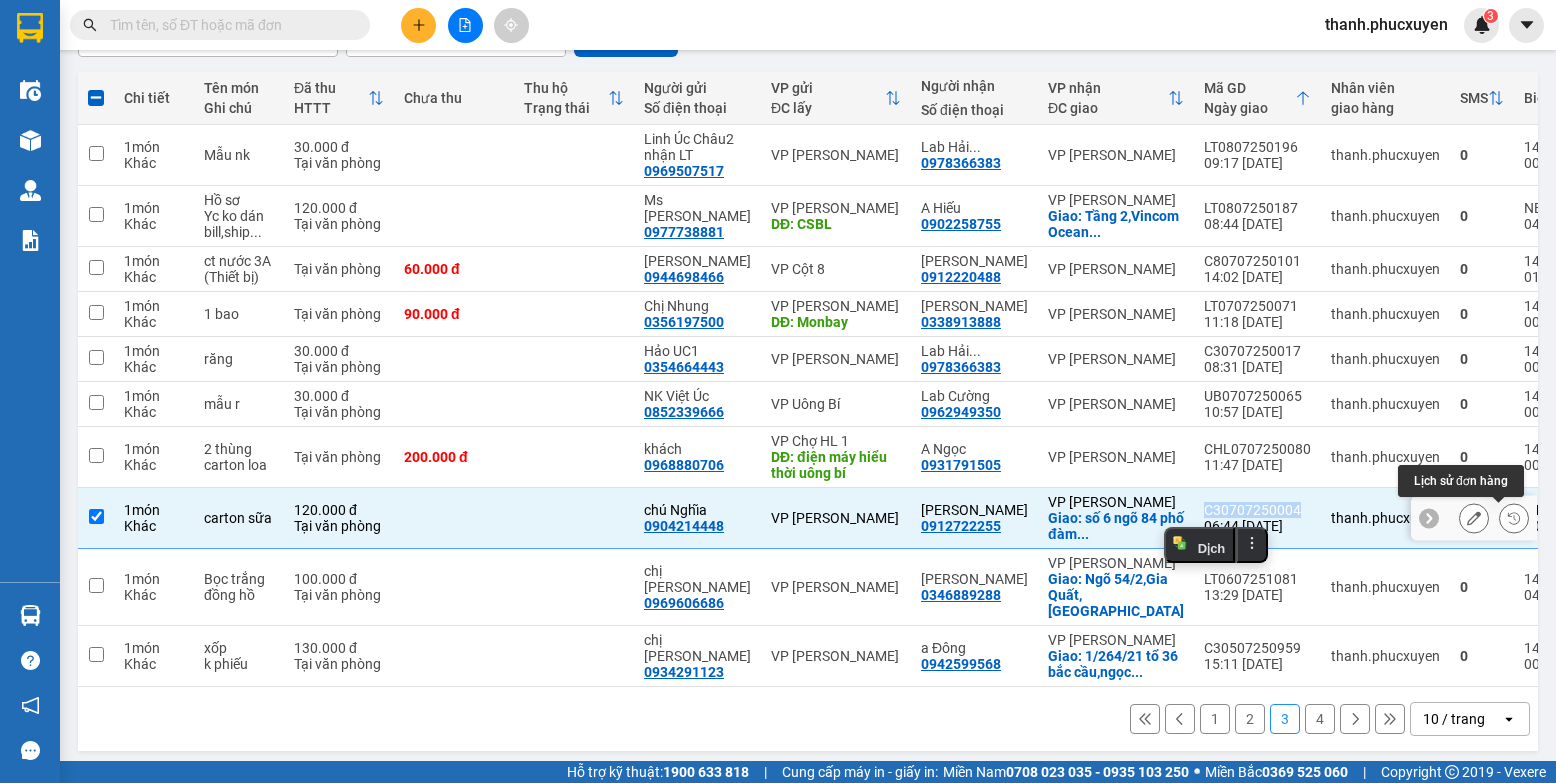 click 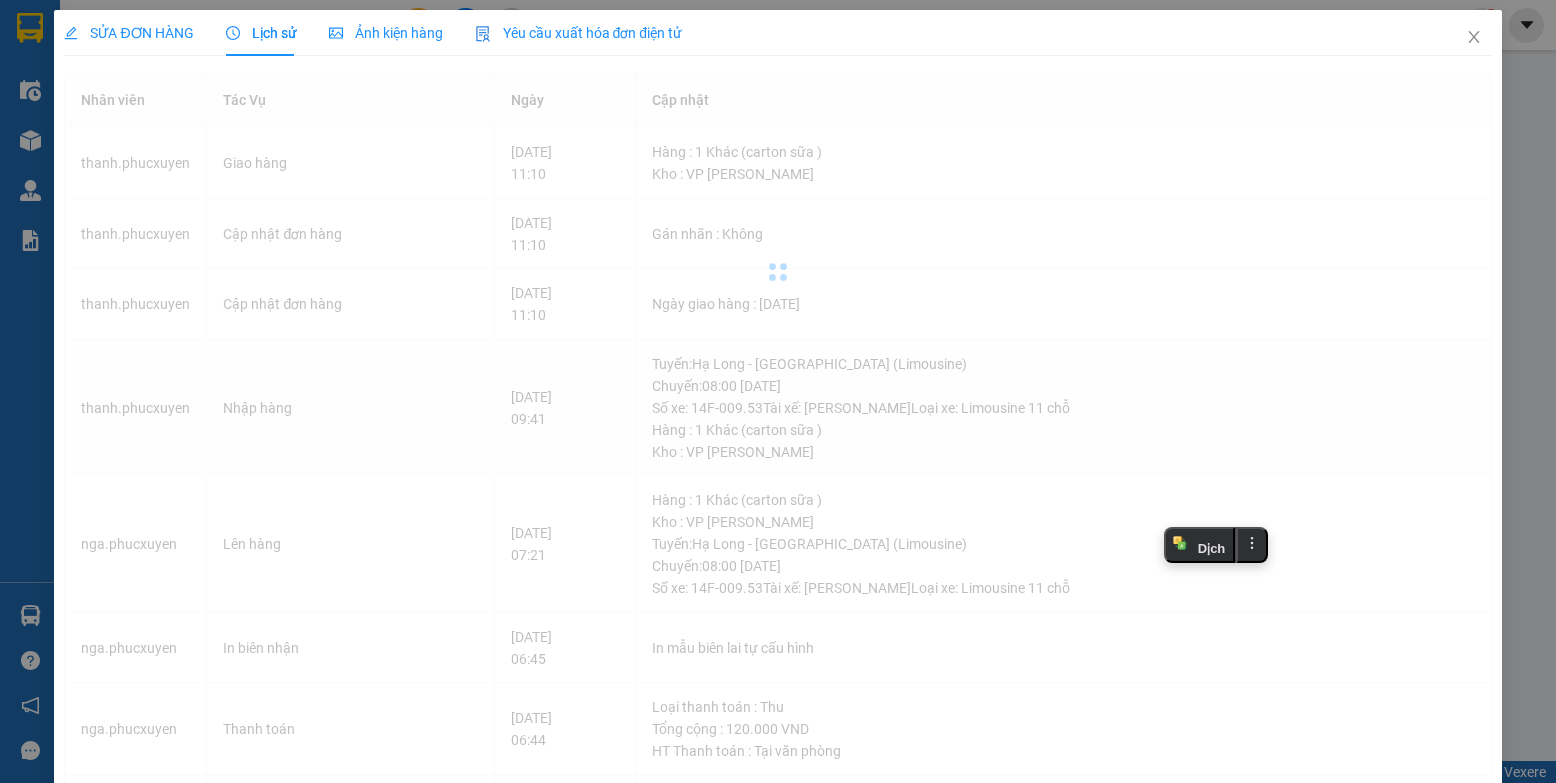 scroll, scrollTop: 0, scrollLeft: 0, axis: both 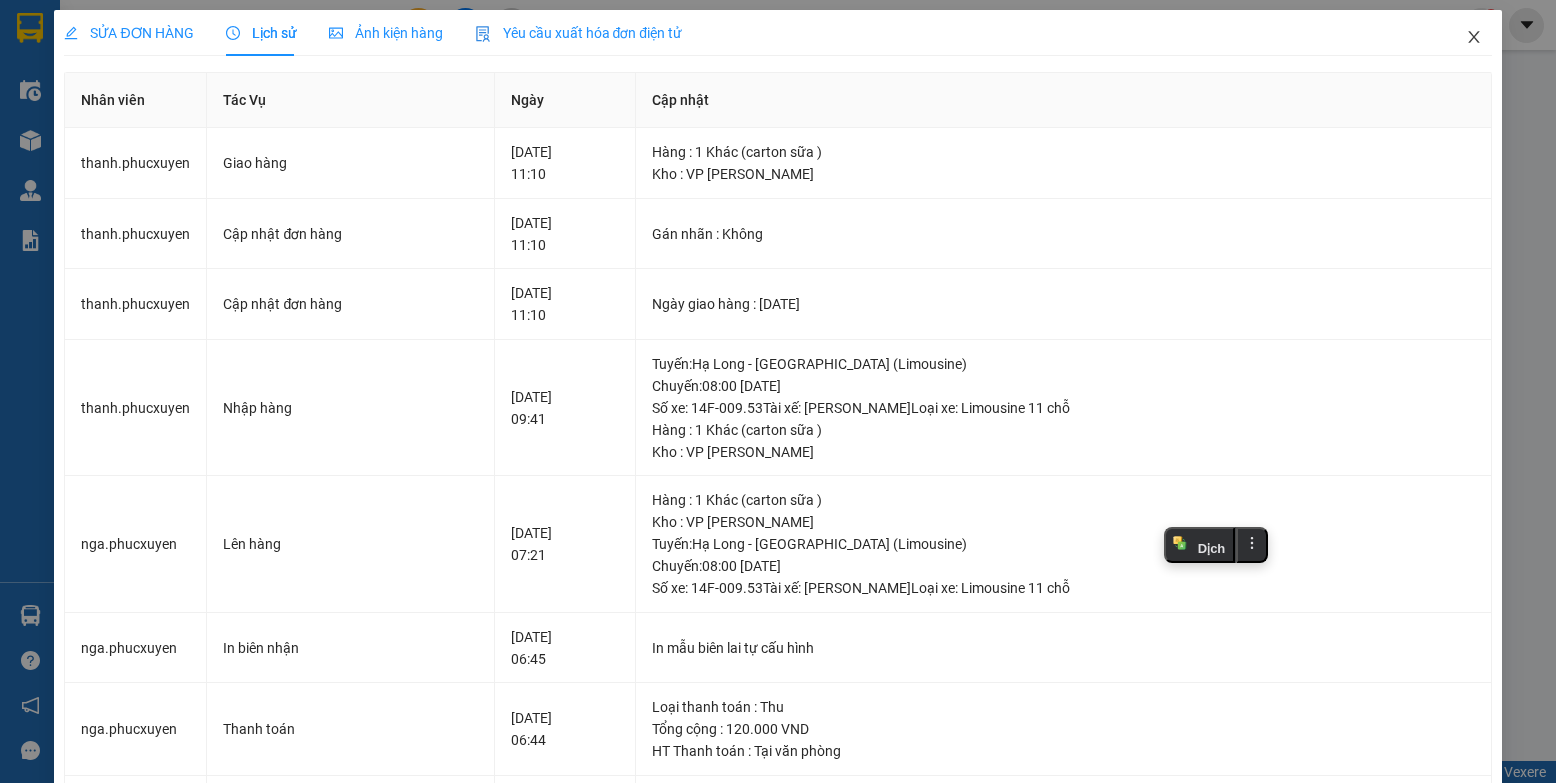 click 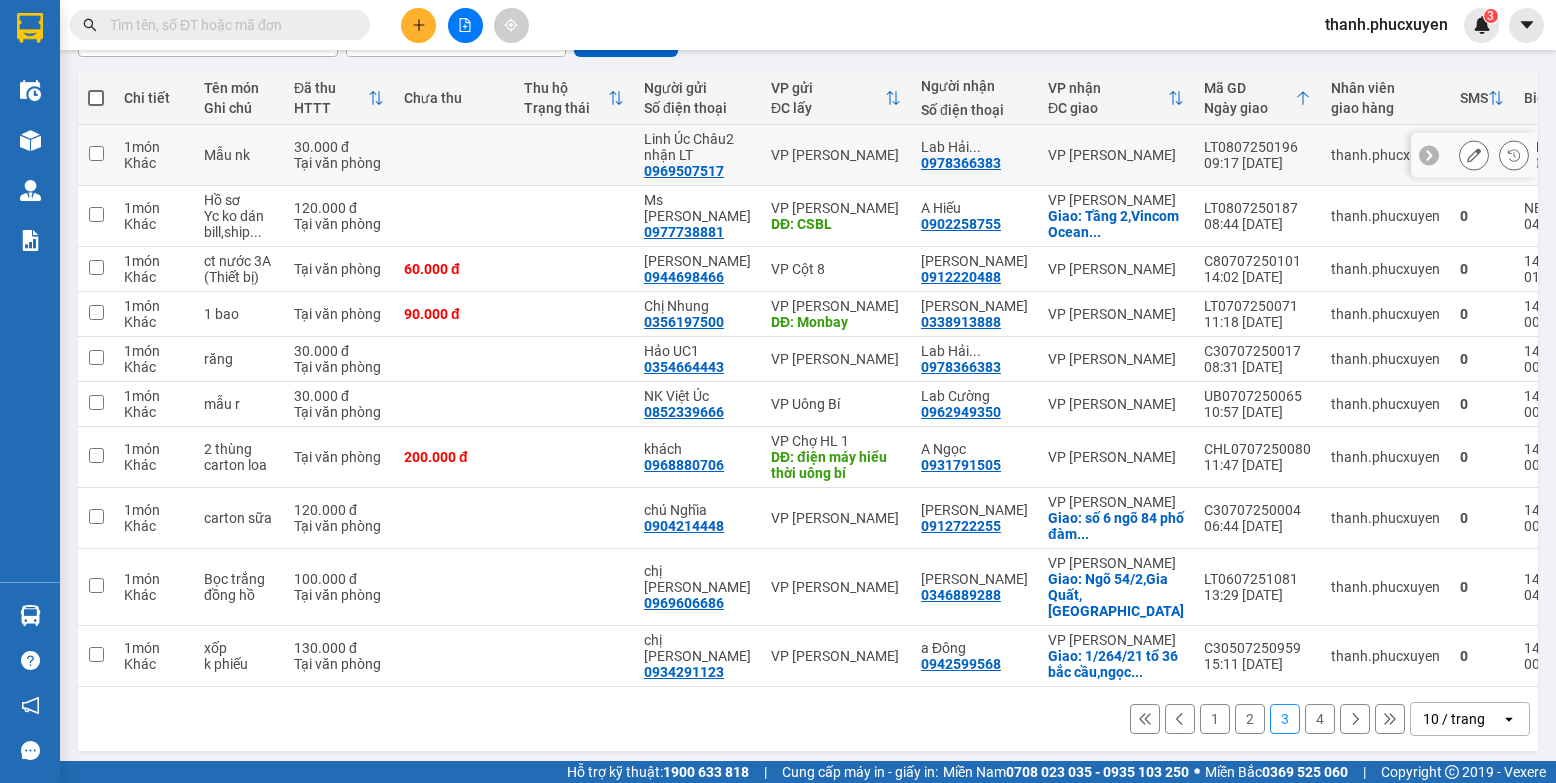 scroll, scrollTop: 10, scrollLeft: 0, axis: vertical 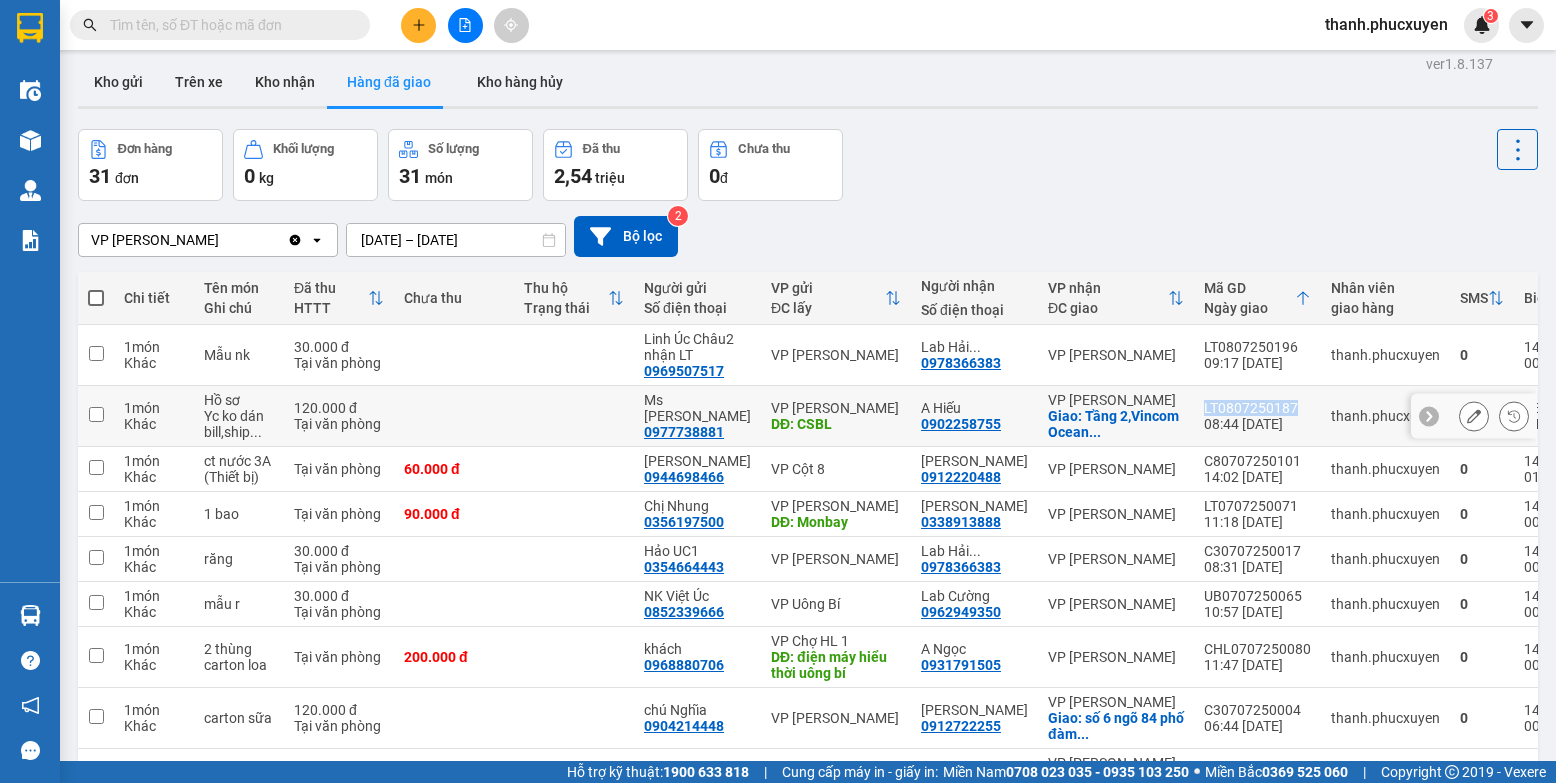 drag, startPoint x: 1250, startPoint y: 406, endPoint x: 1164, endPoint y: 408, distance: 86.023254 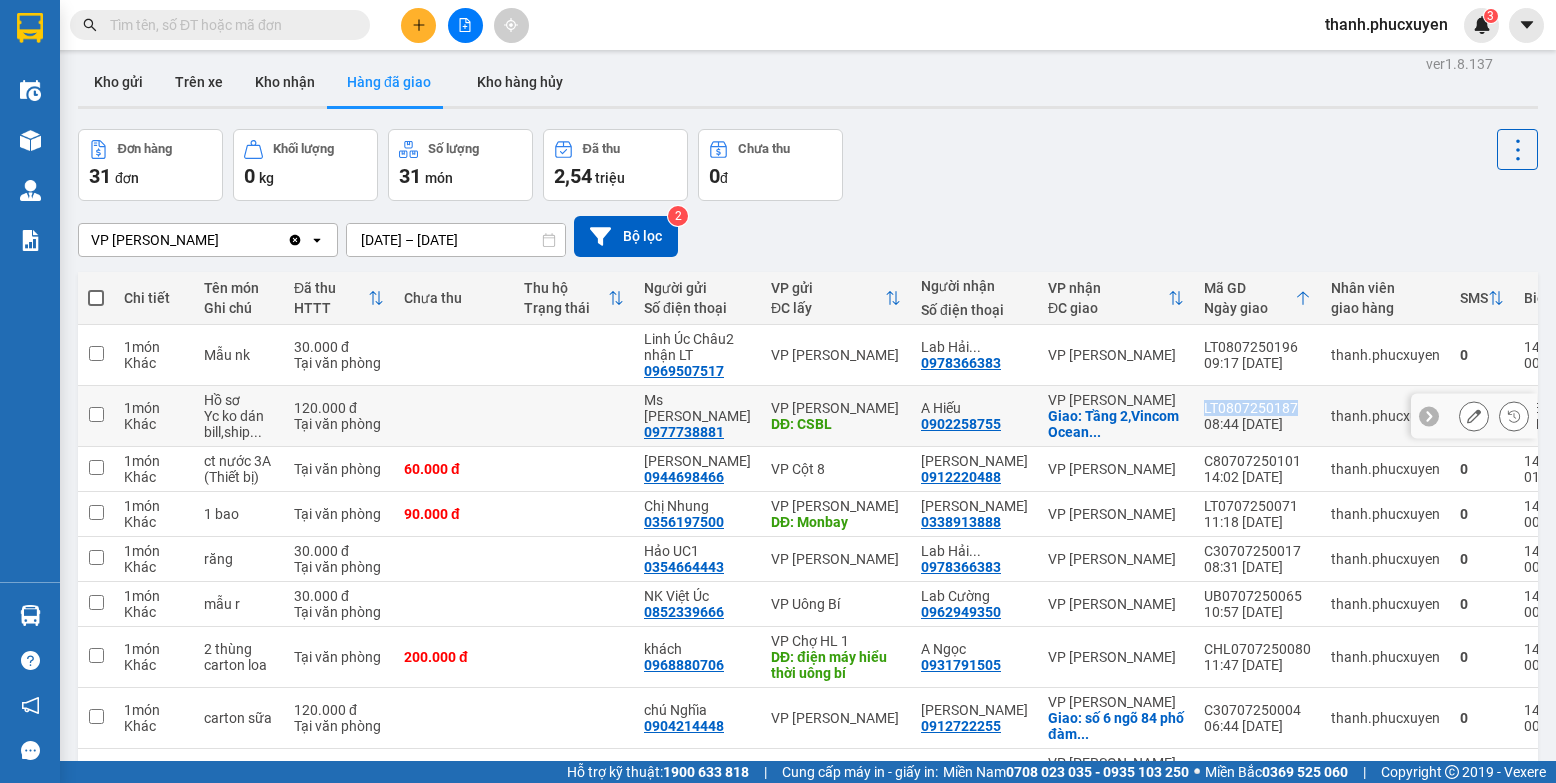click on "LT0807250187" at bounding box center (1257, 408) 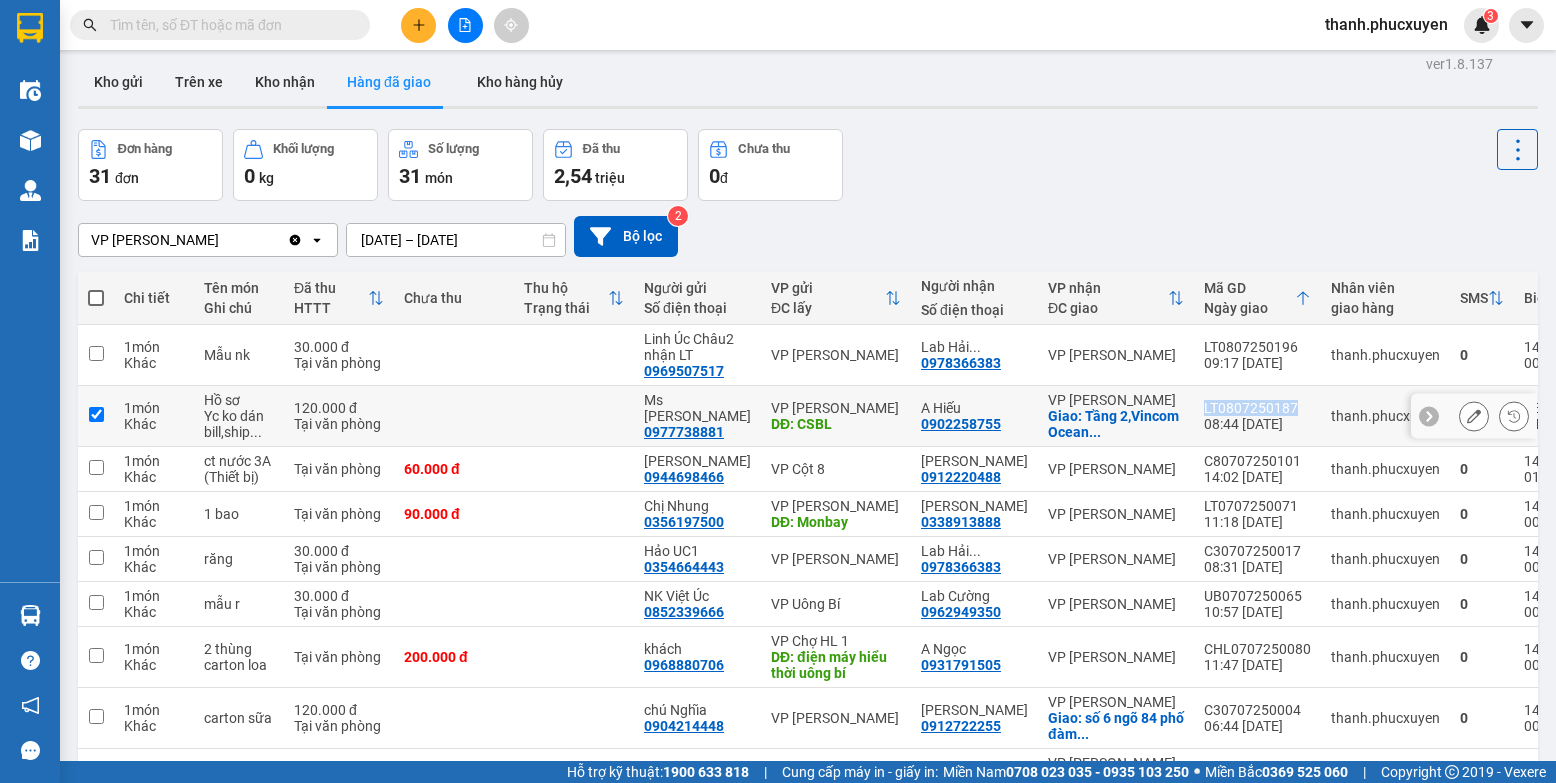 checkbox on "true" 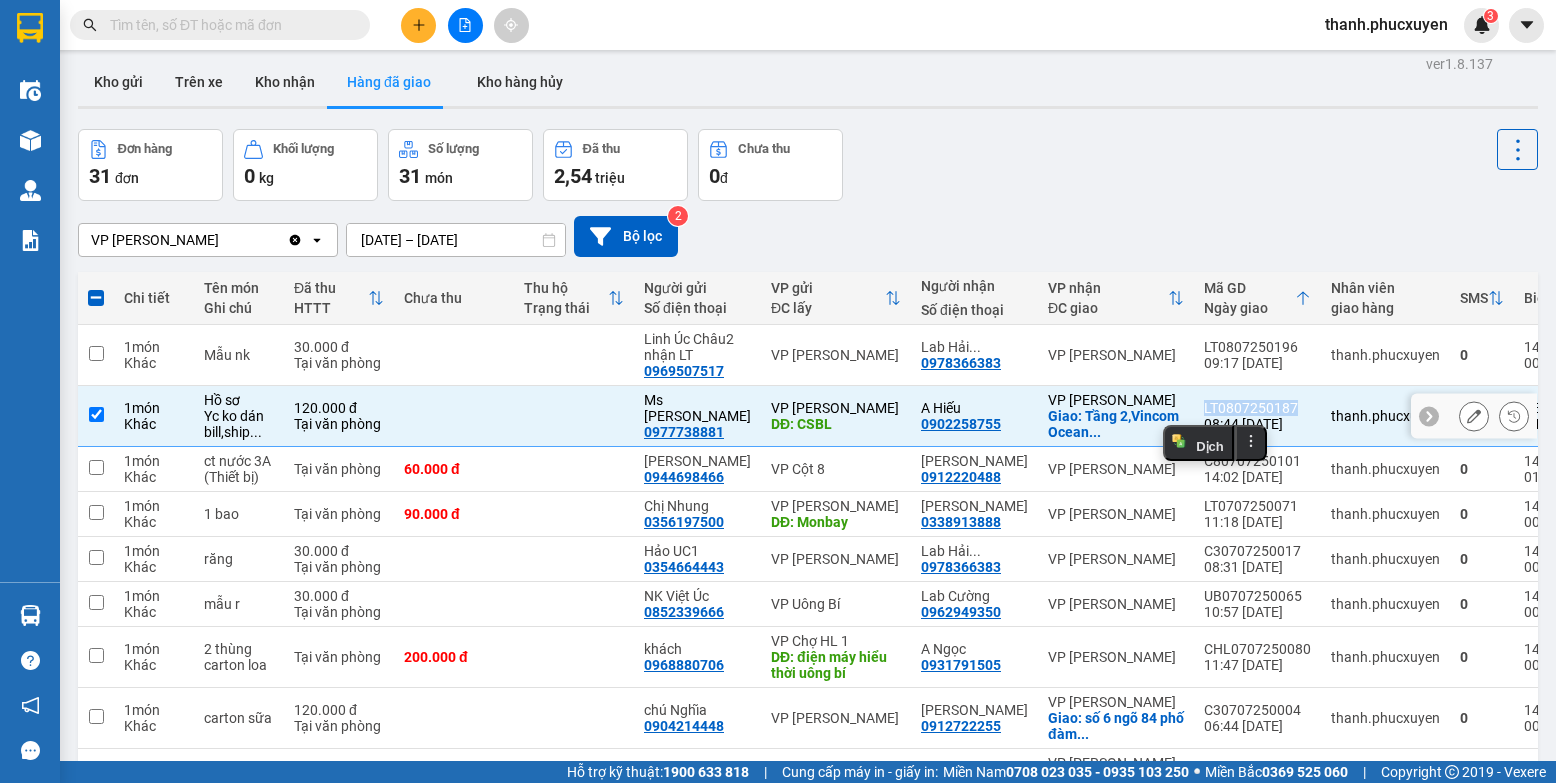 copy on "LT0807250187" 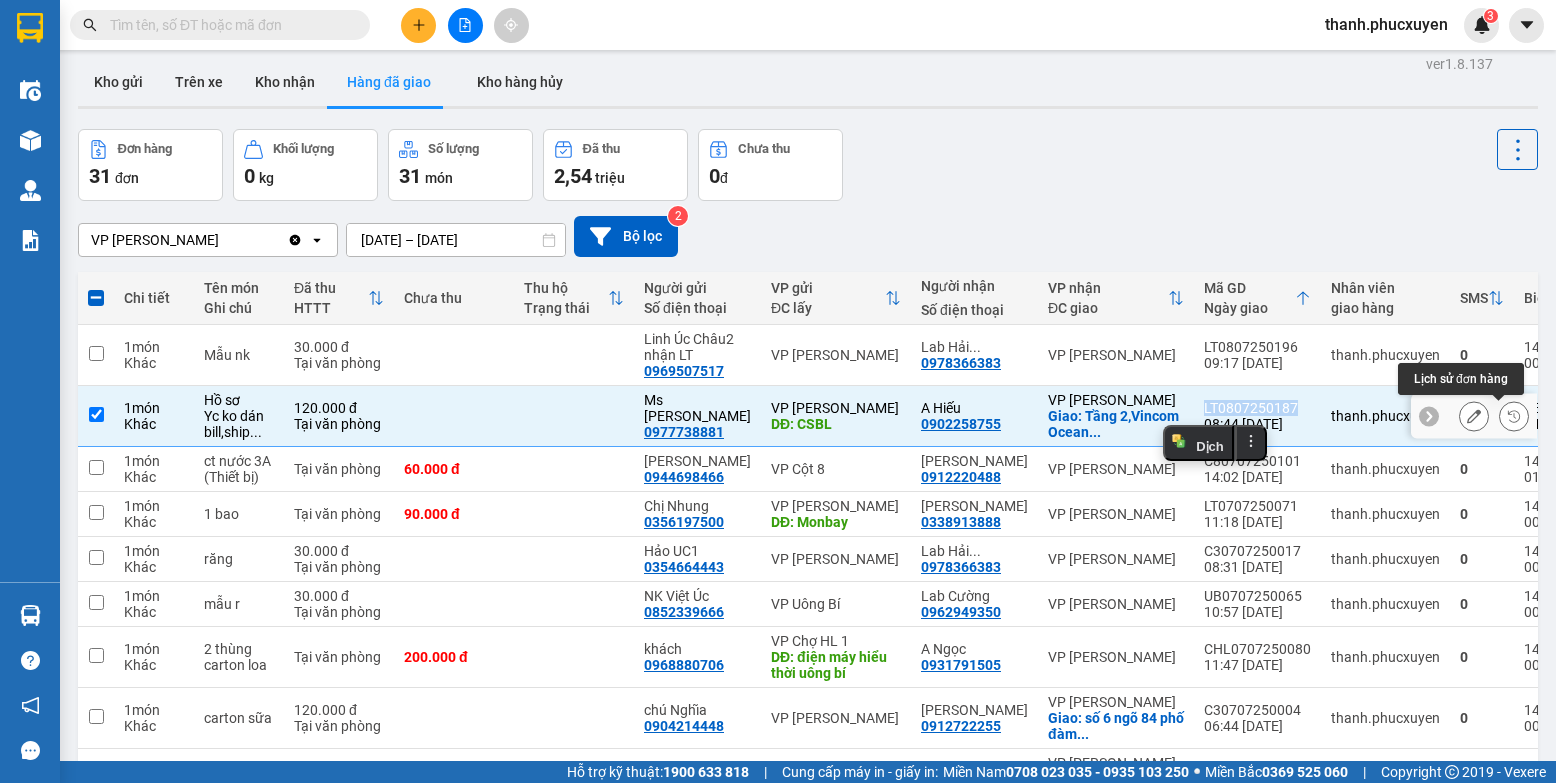 click at bounding box center (1514, 416) 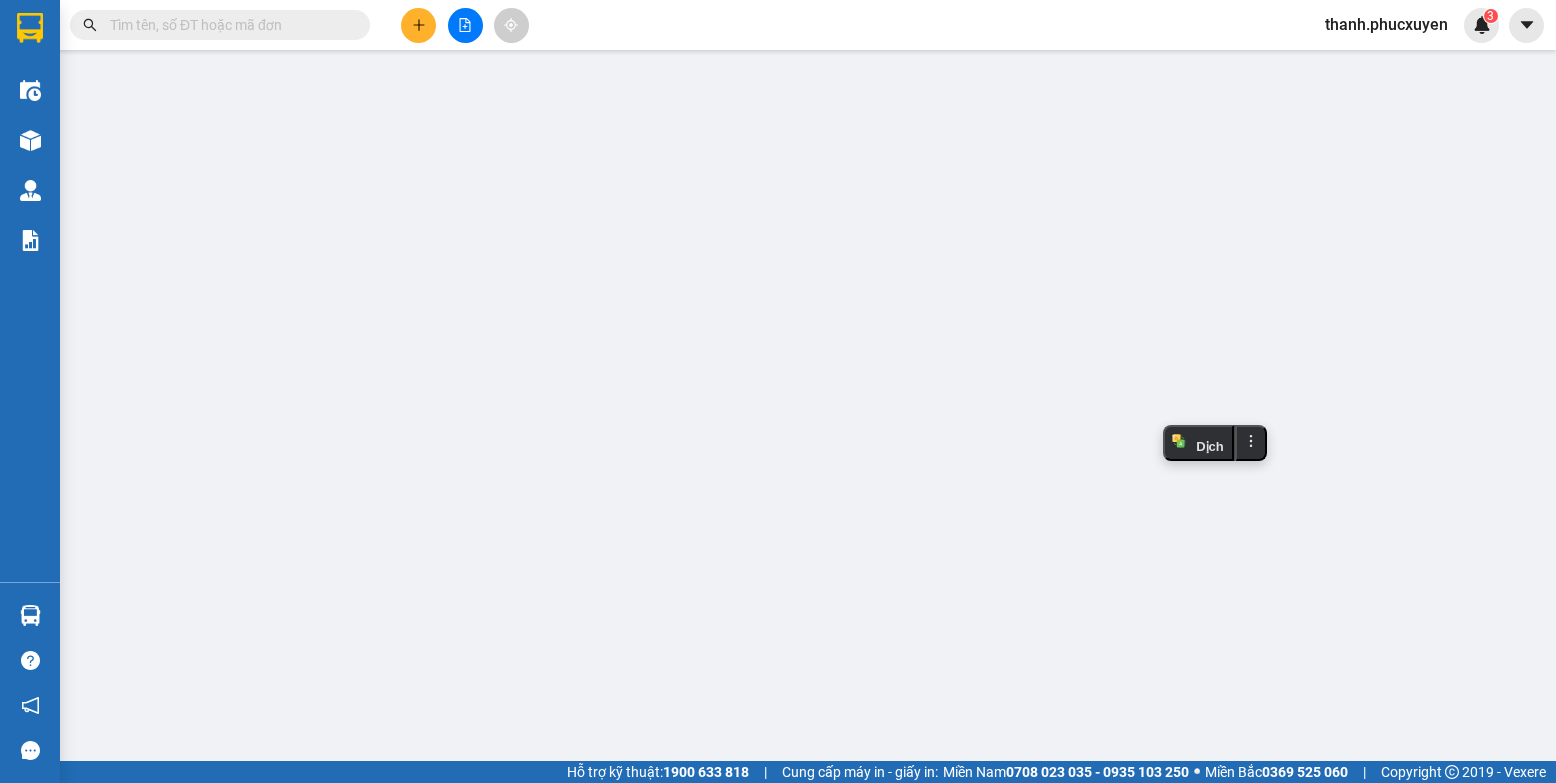 scroll, scrollTop: 0, scrollLeft: 0, axis: both 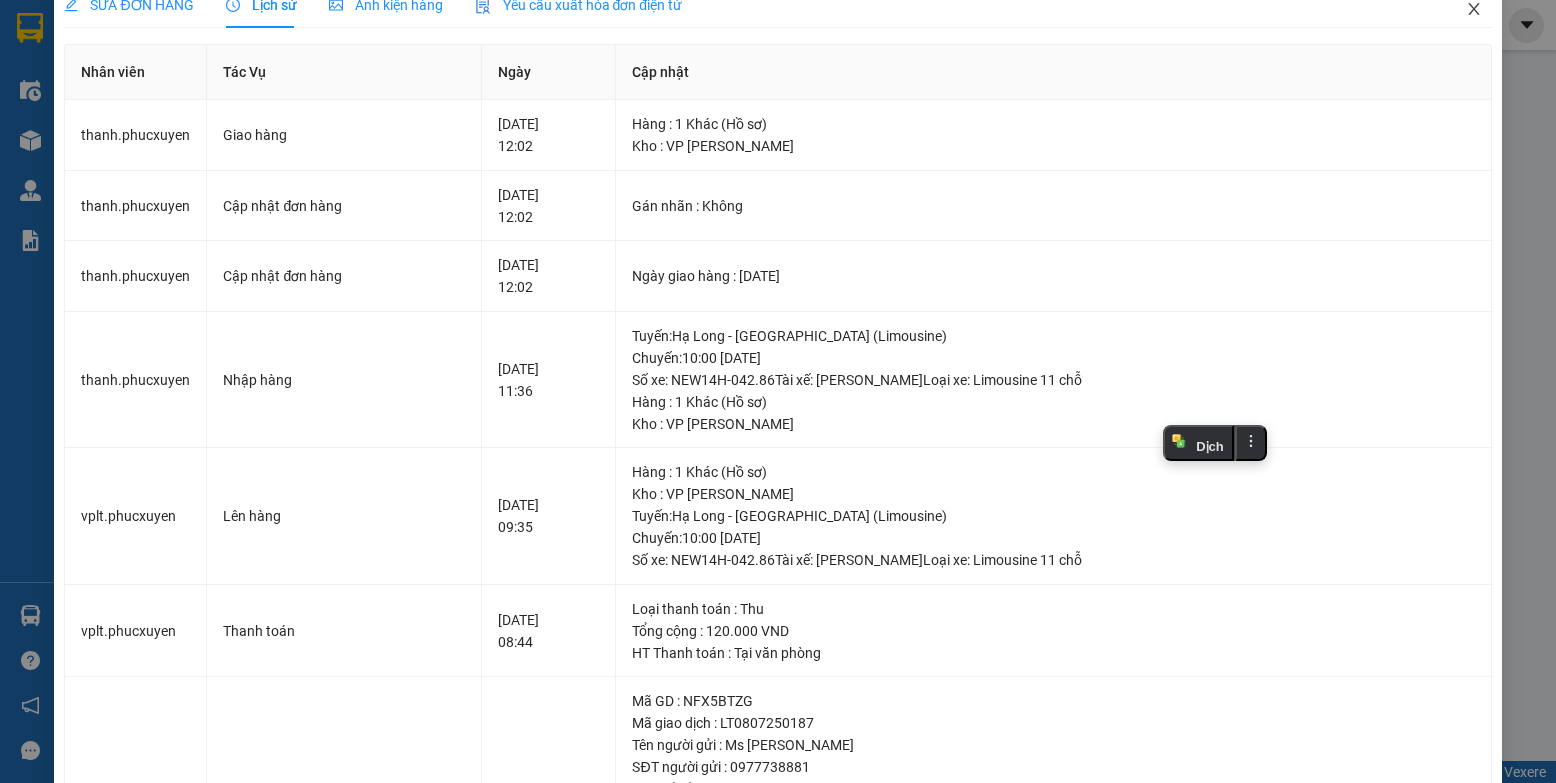 click at bounding box center [1474, 10] 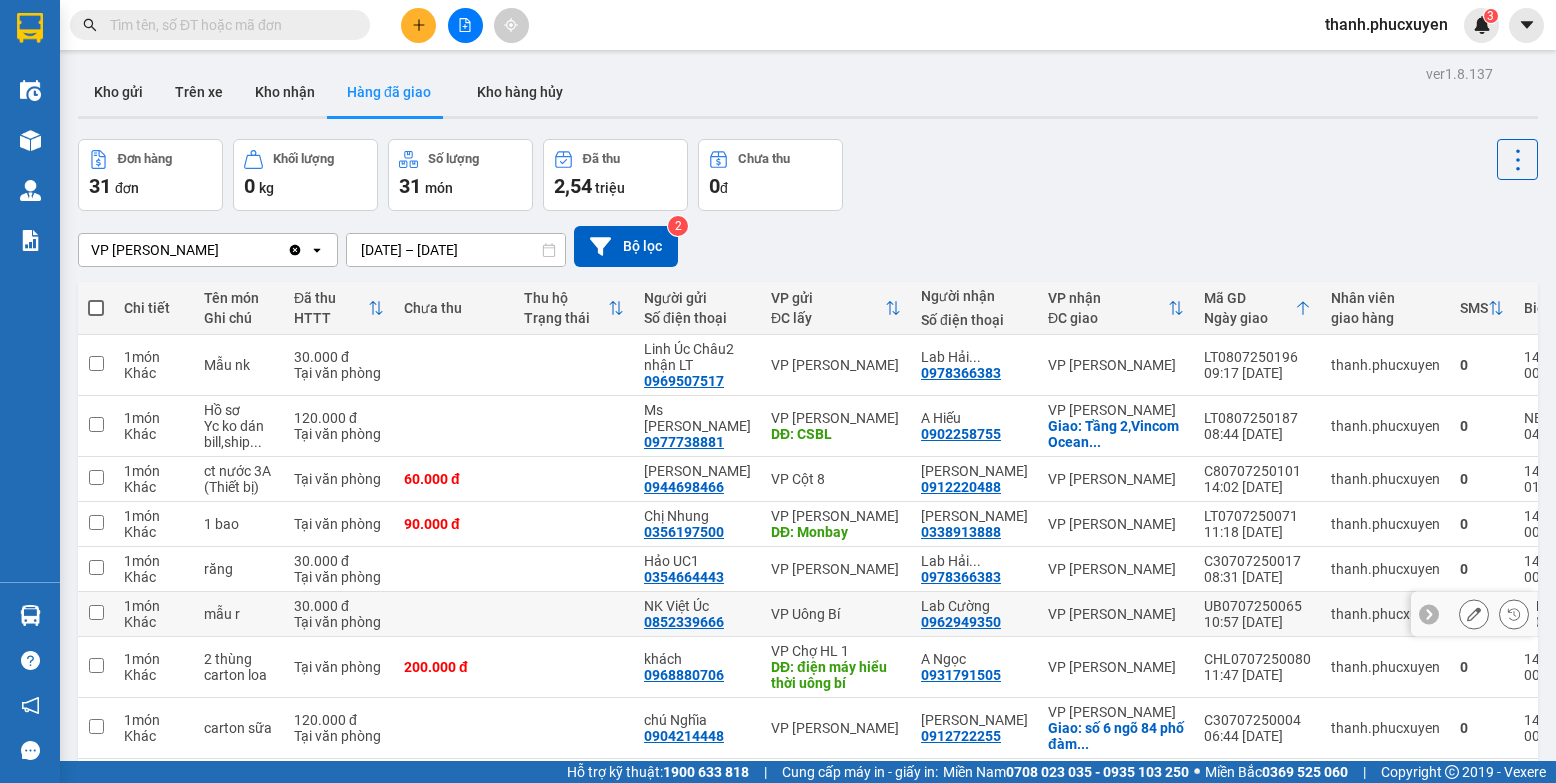 scroll, scrollTop: 210, scrollLeft: 0, axis: vertical 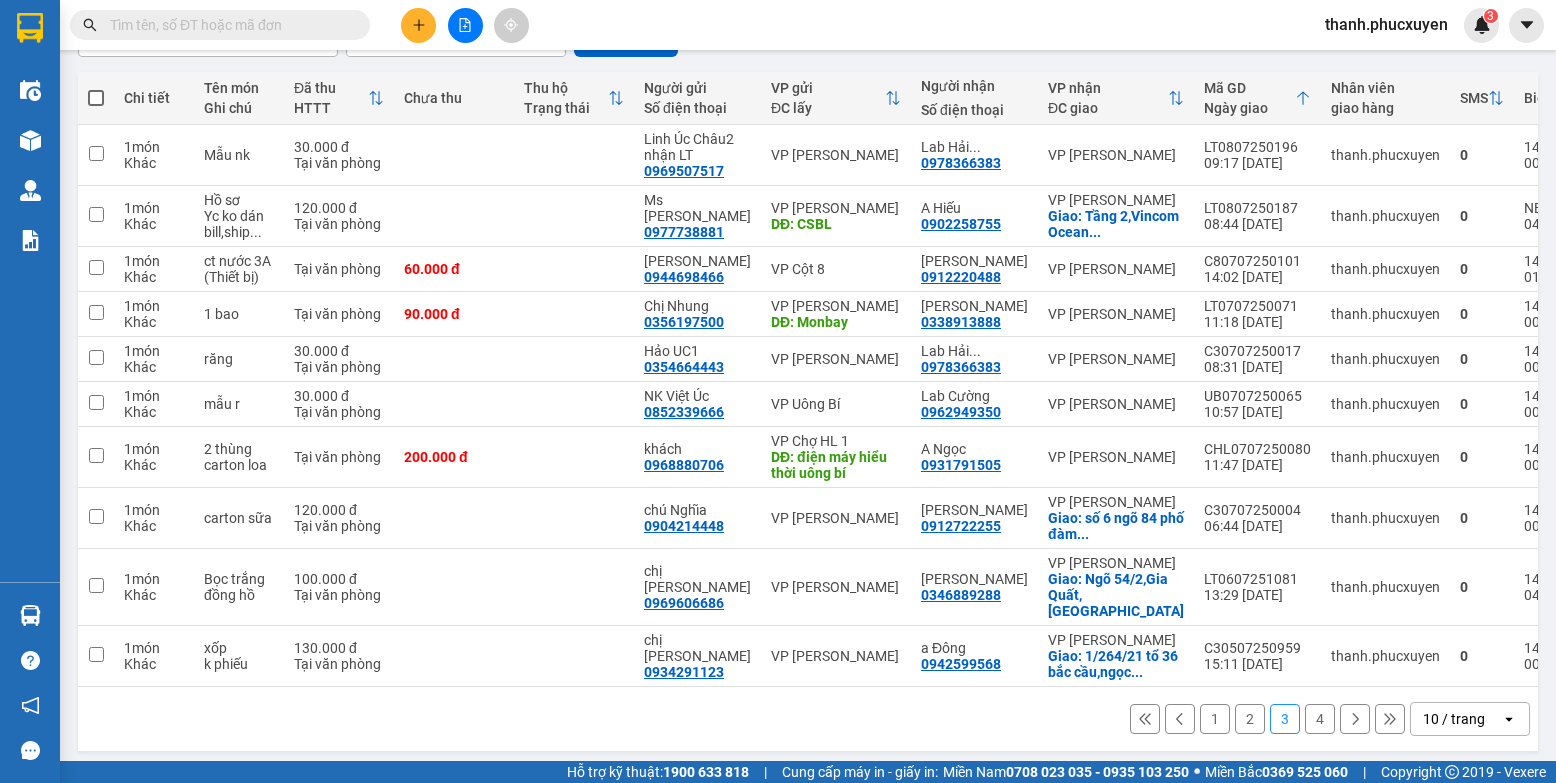 click on "2" at bounding box center (1250, 719) 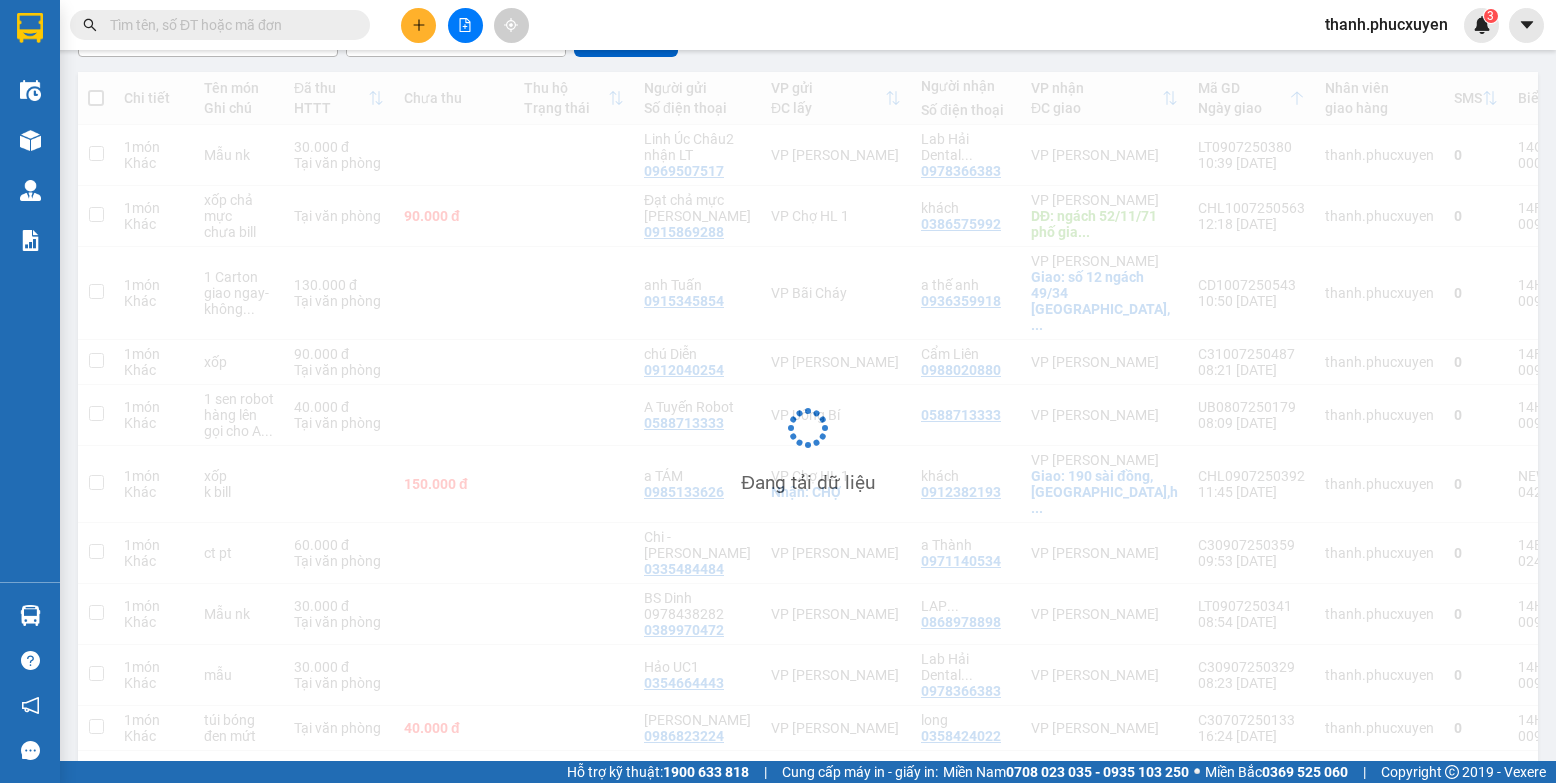 scroll, scrollTop: 210, scrollLeft: 0, axis: vertical 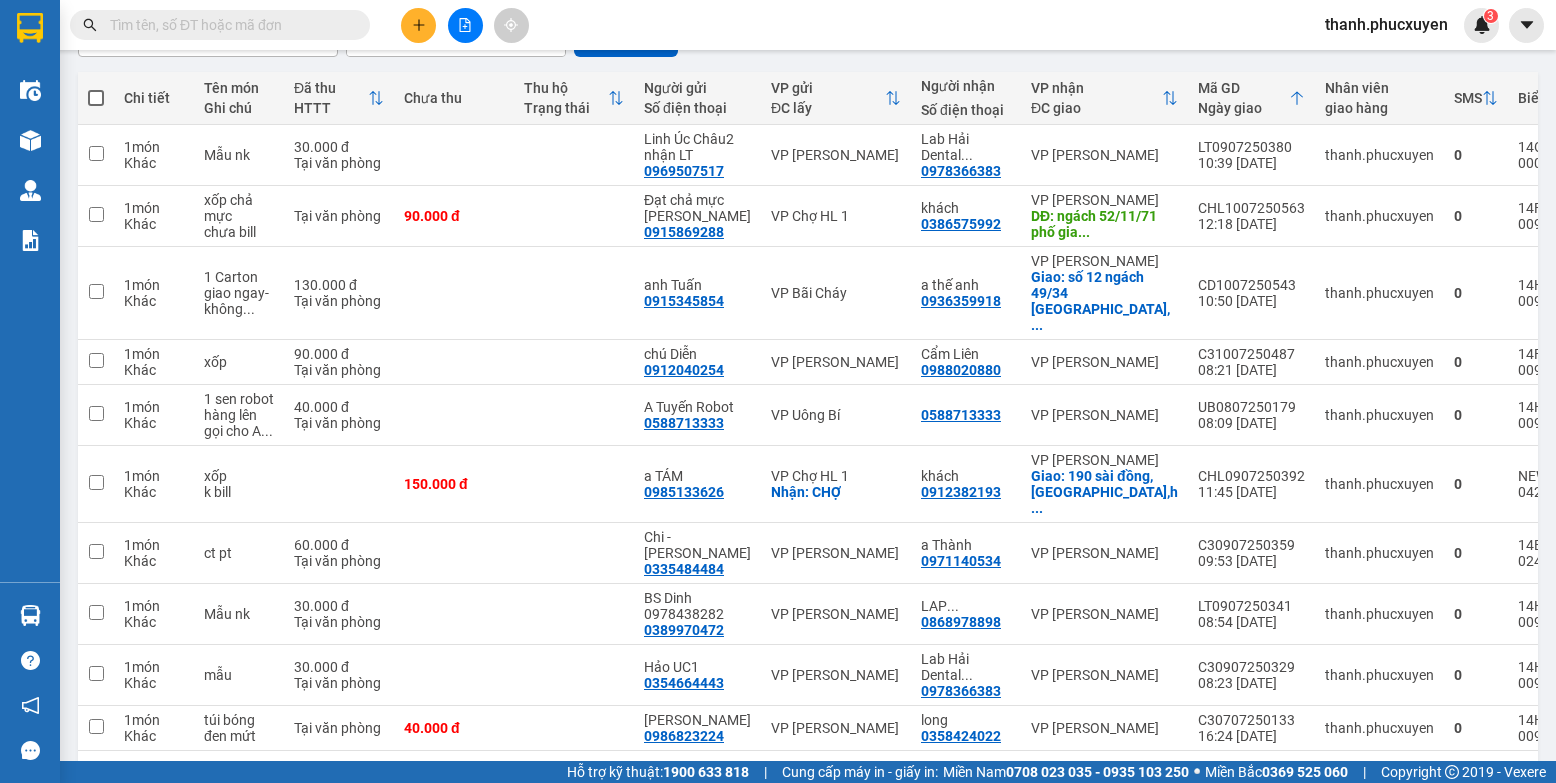 click on "1" at bounding box center [1215, 783] 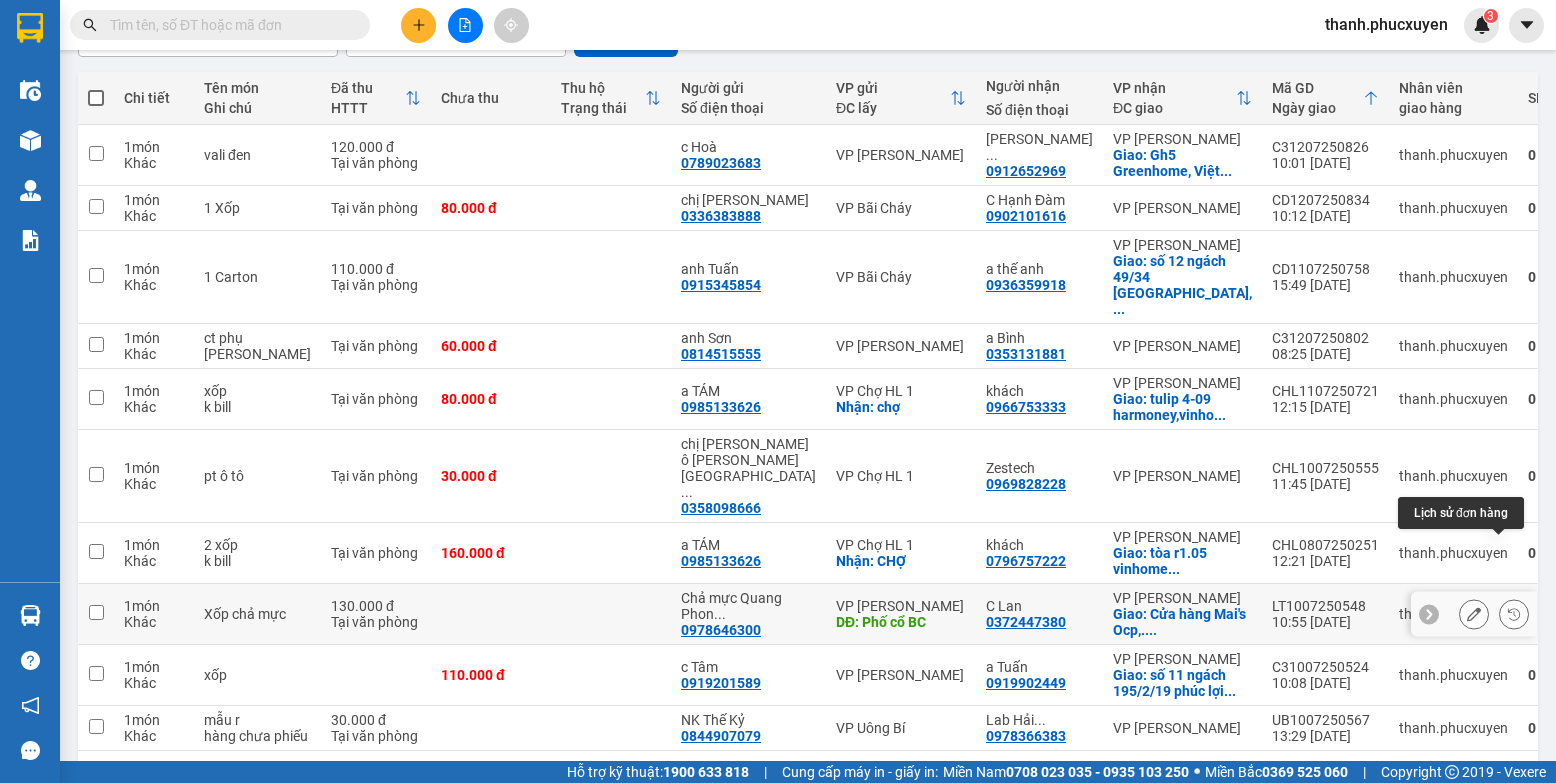 click 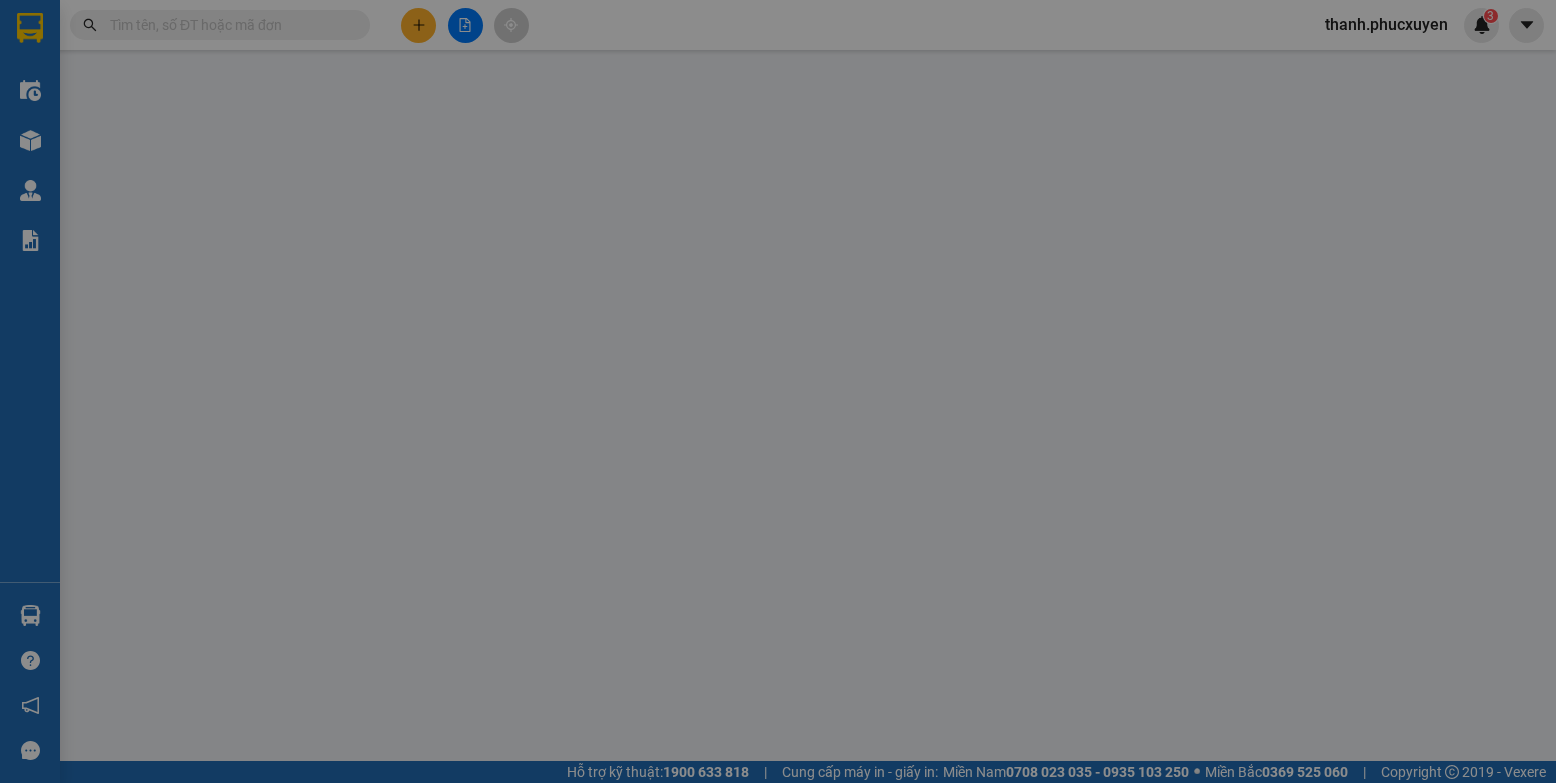 scroll, scrollTop: 0, scrollLeft: 0, axis: both 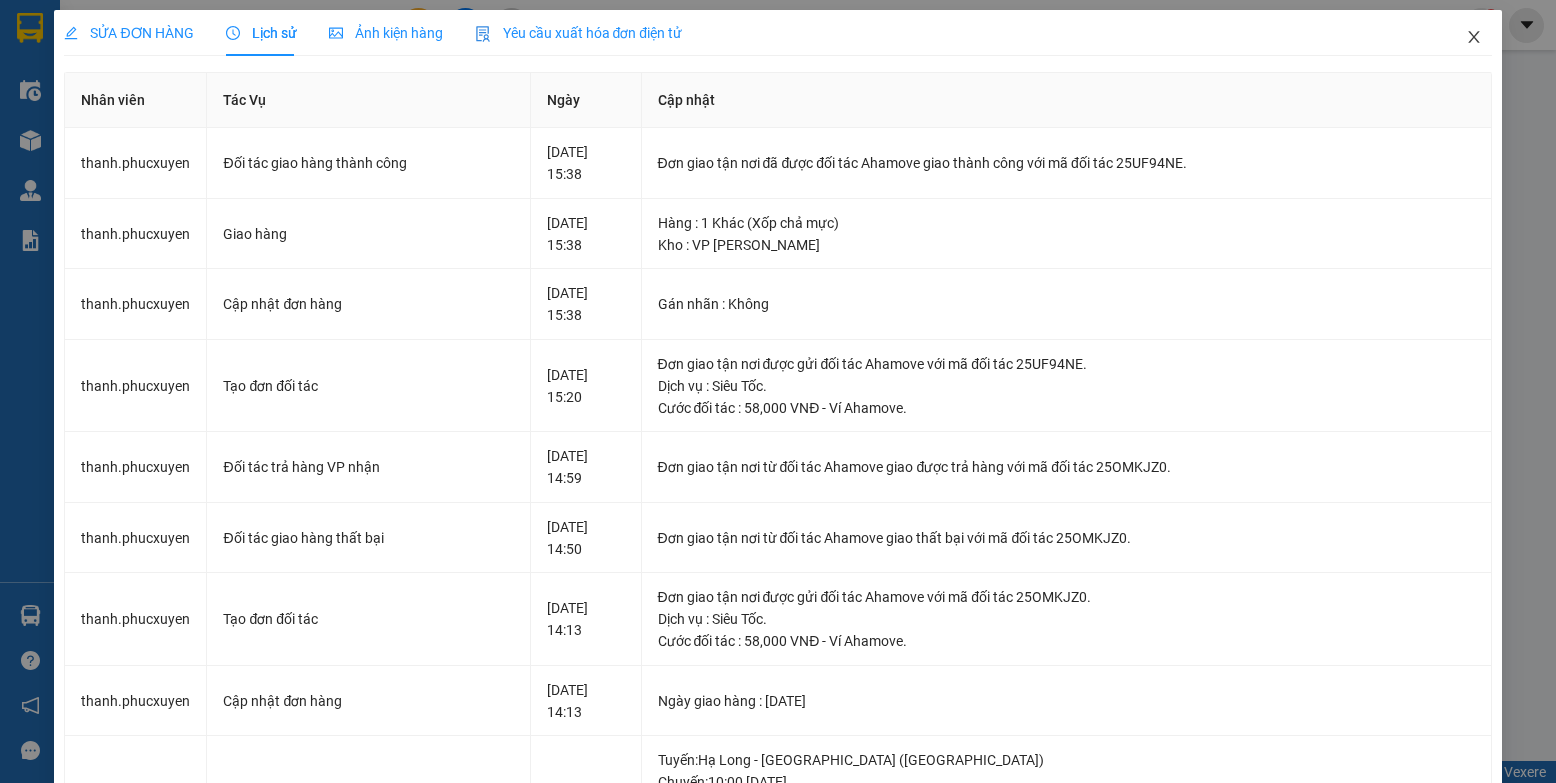 click 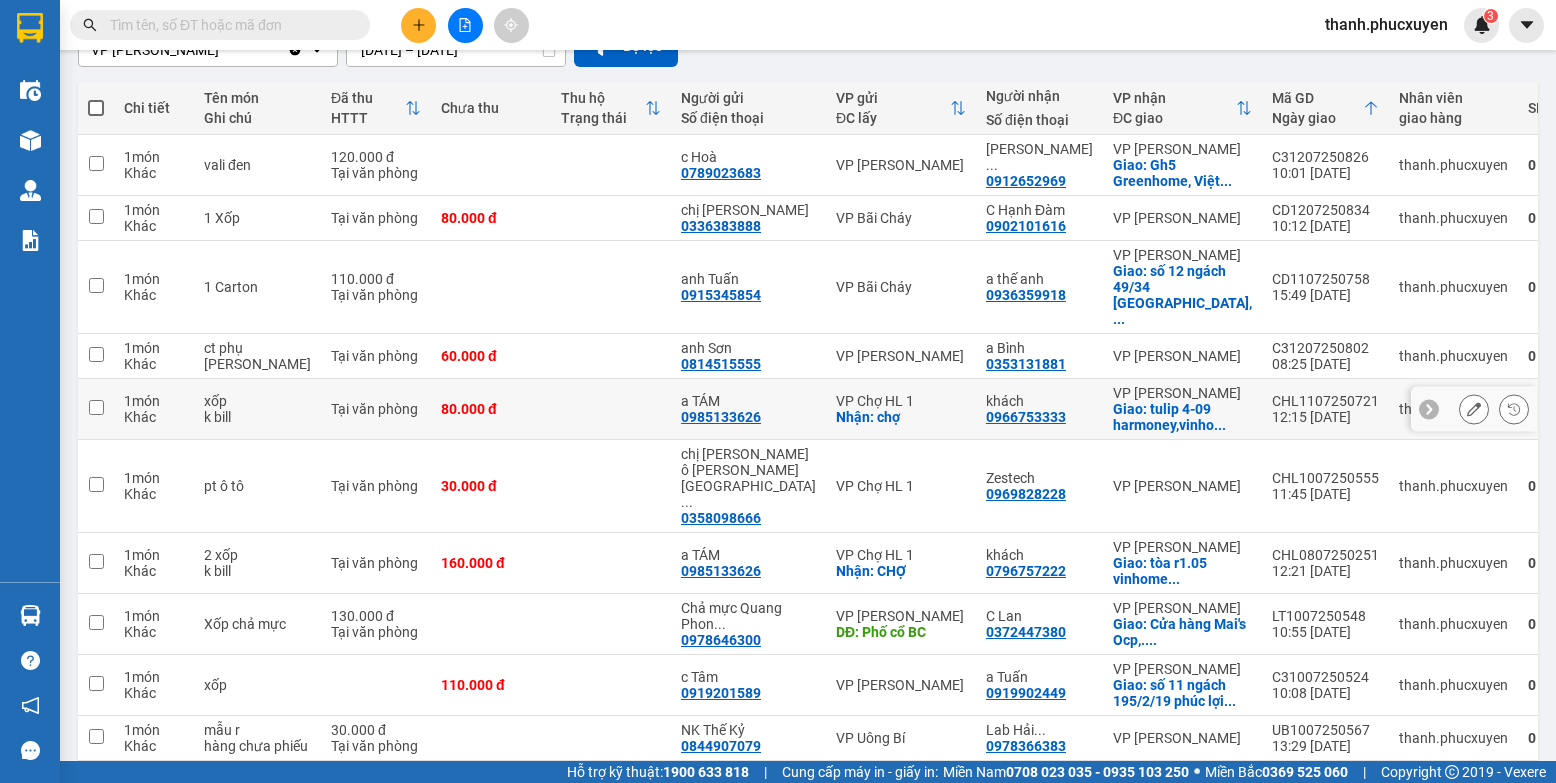 scroll, scrollTop: 100, scrollLeft: 0, axis: vertical 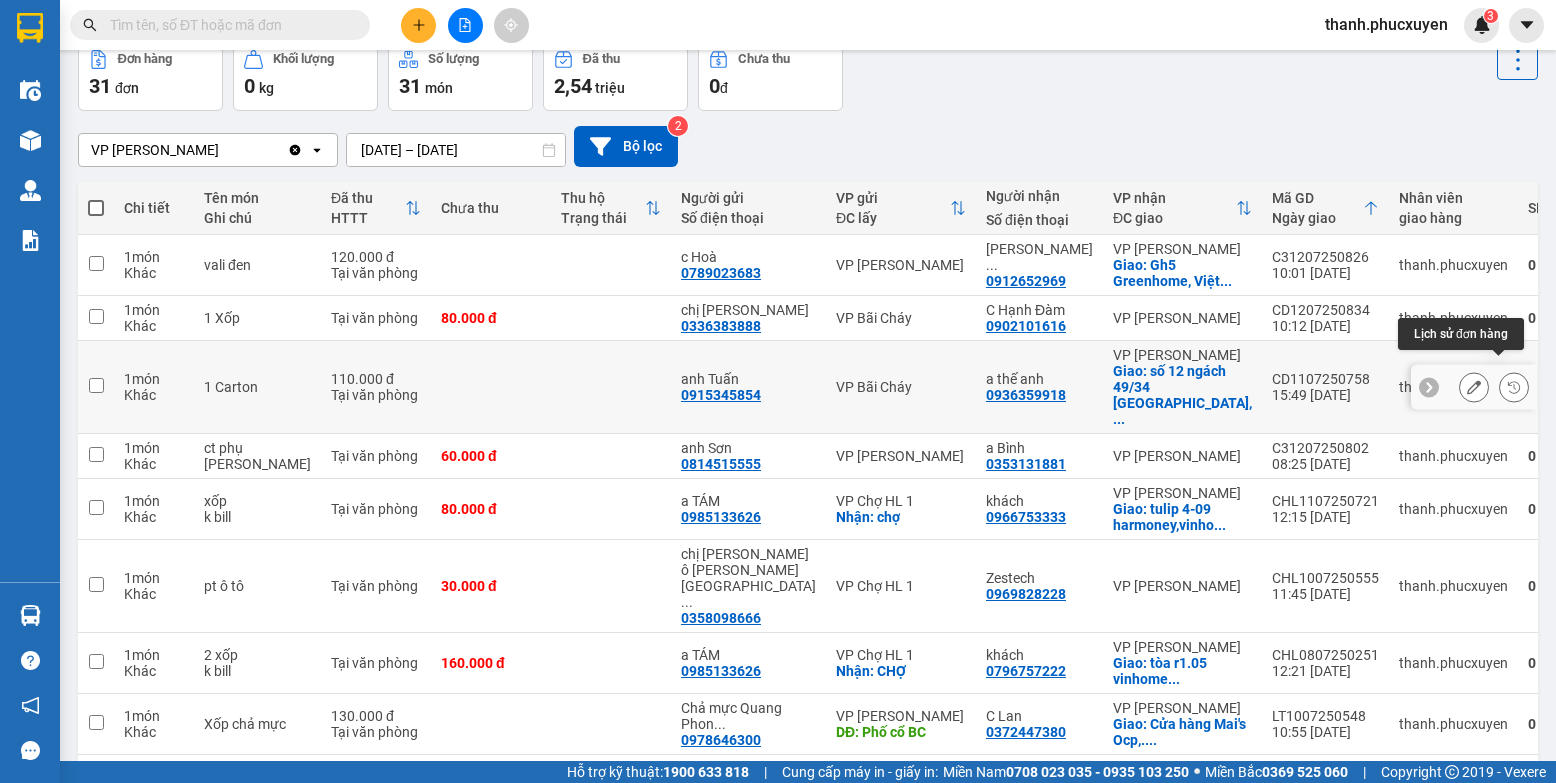 click 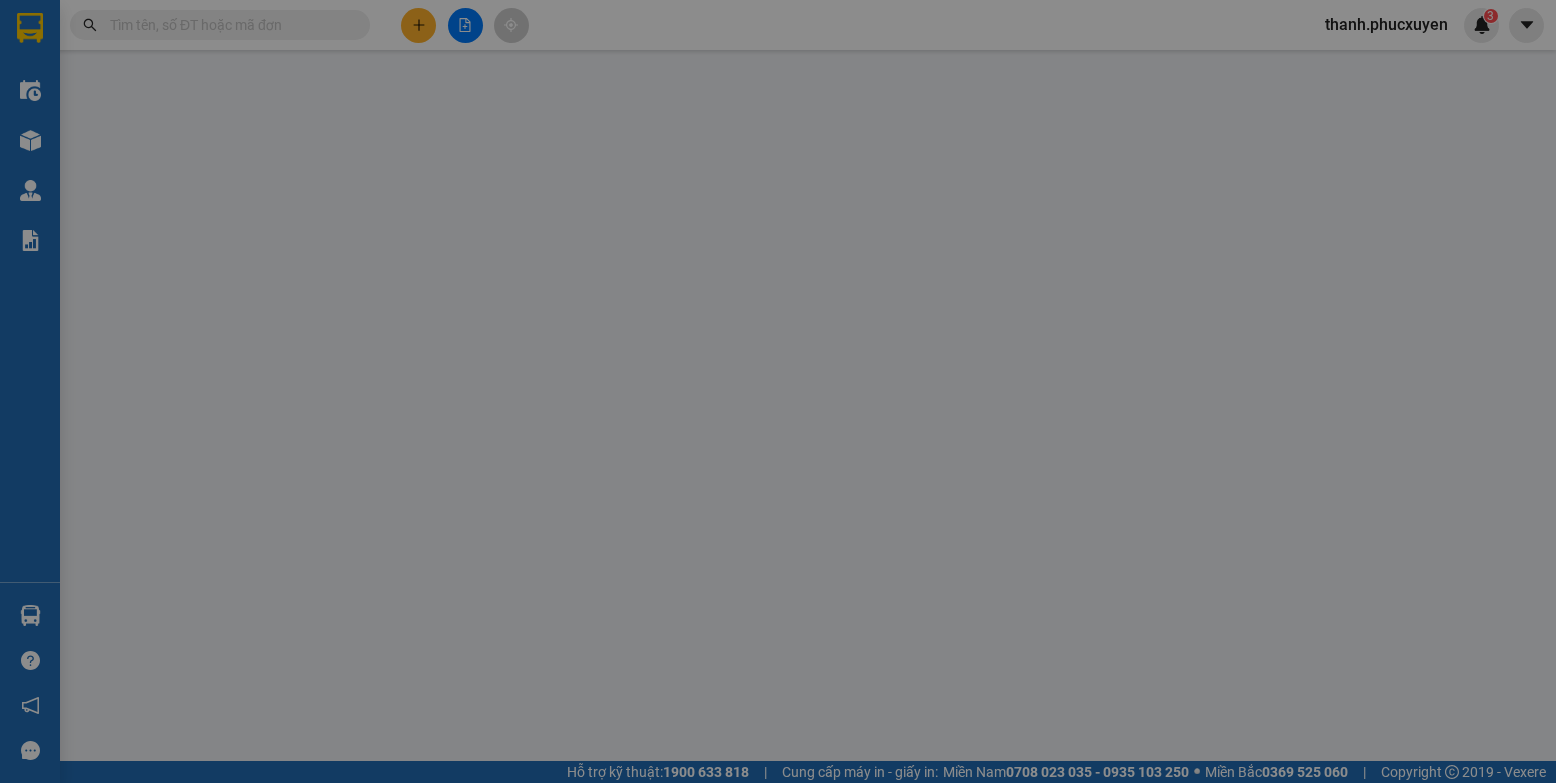 scroll, scrollTop: 0, scrollLeft: 0, axis: both 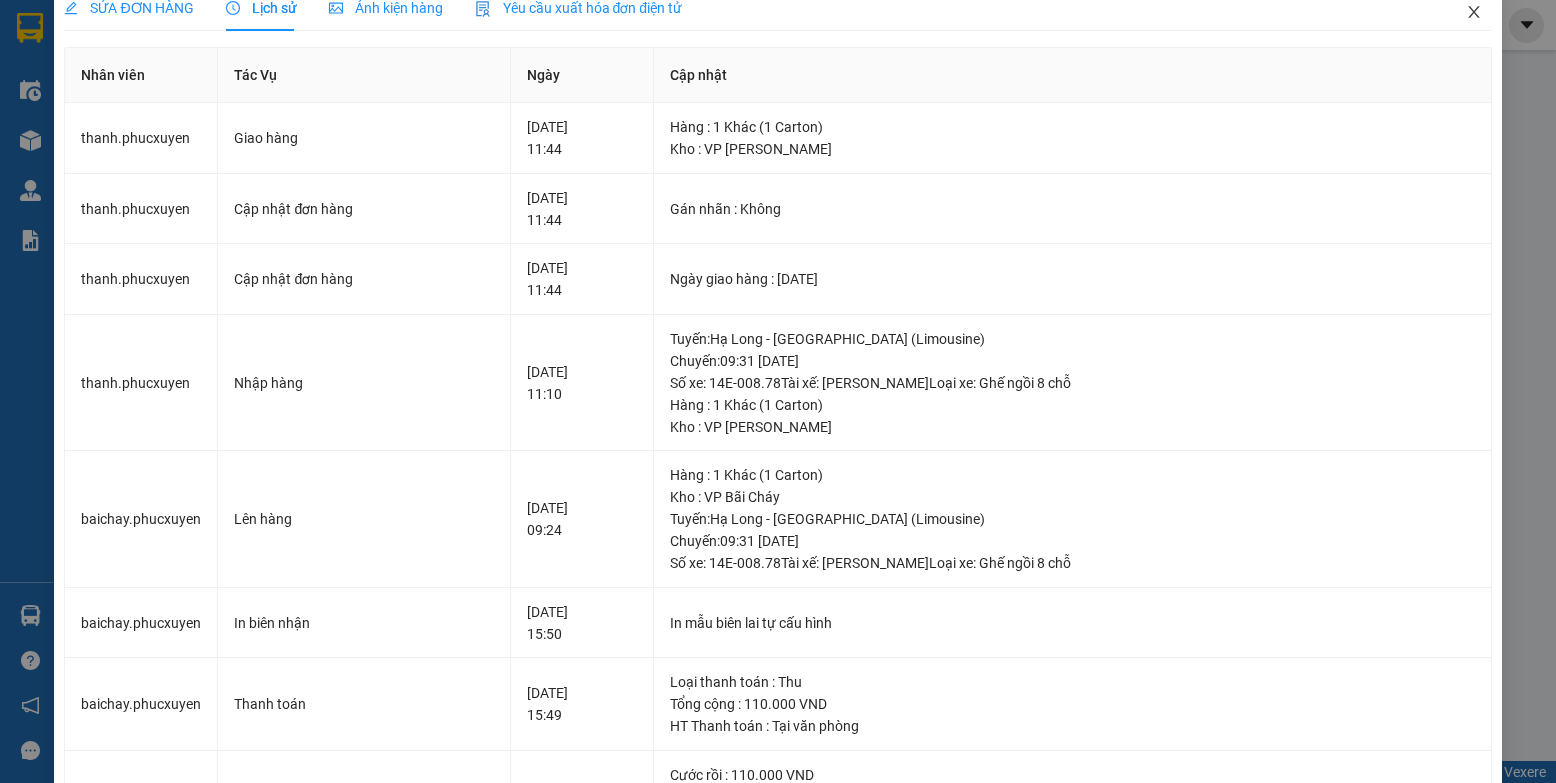 click 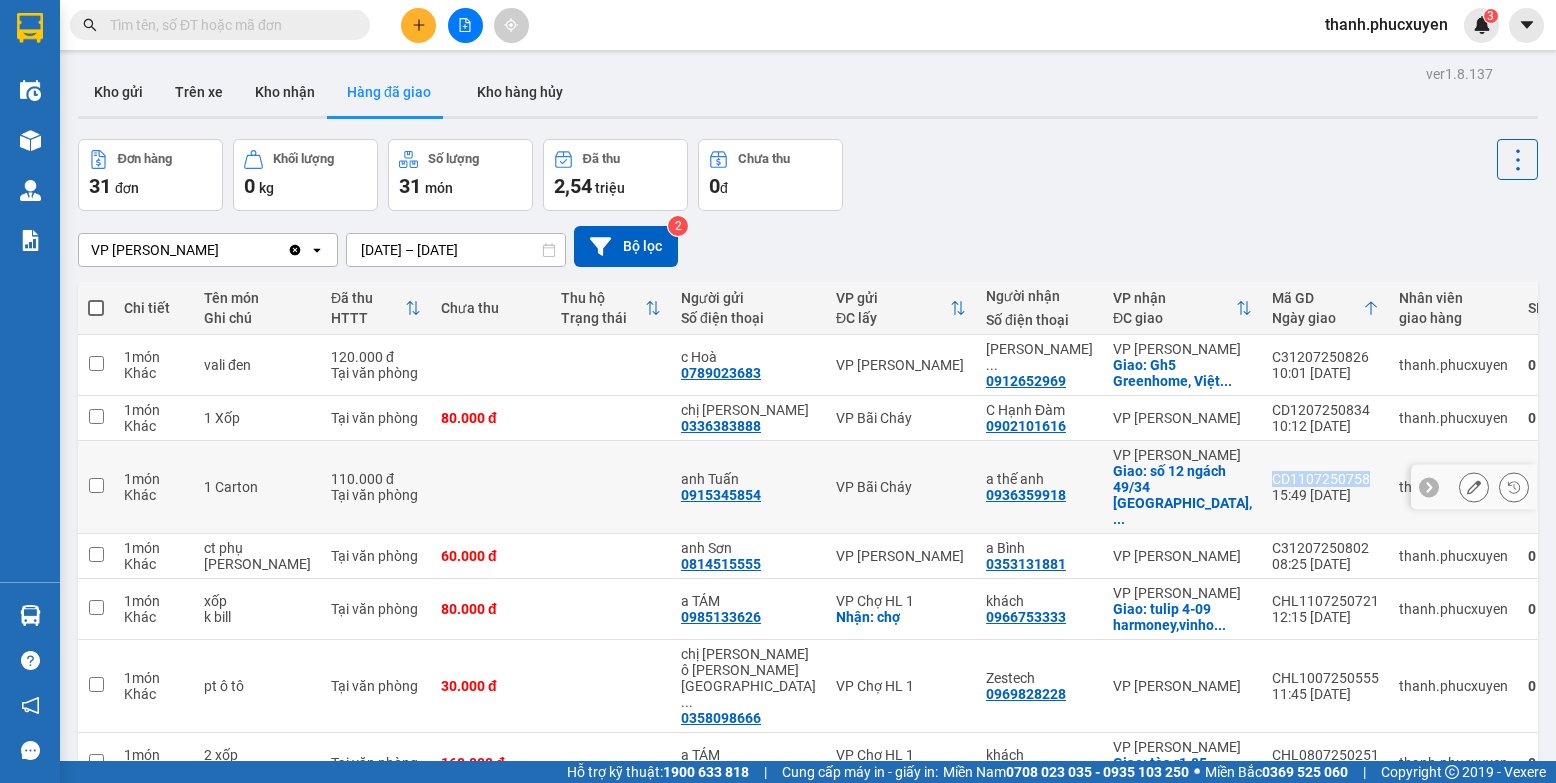 drag, startPoint x: 1264, startPoint y: 462, endPoint x: 1160, endPoint y: 467, distance: 104.120125 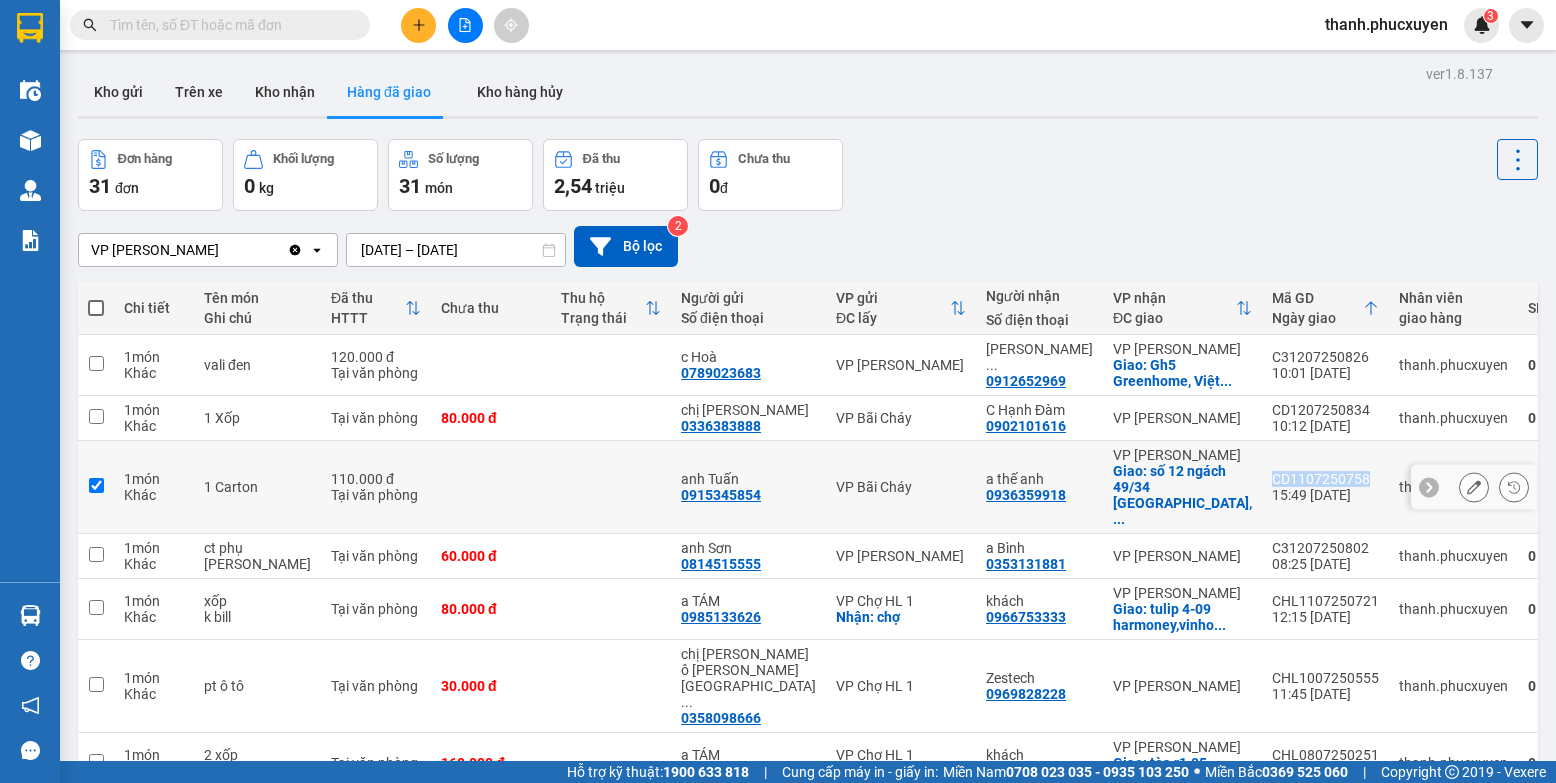 checkbox on "true" 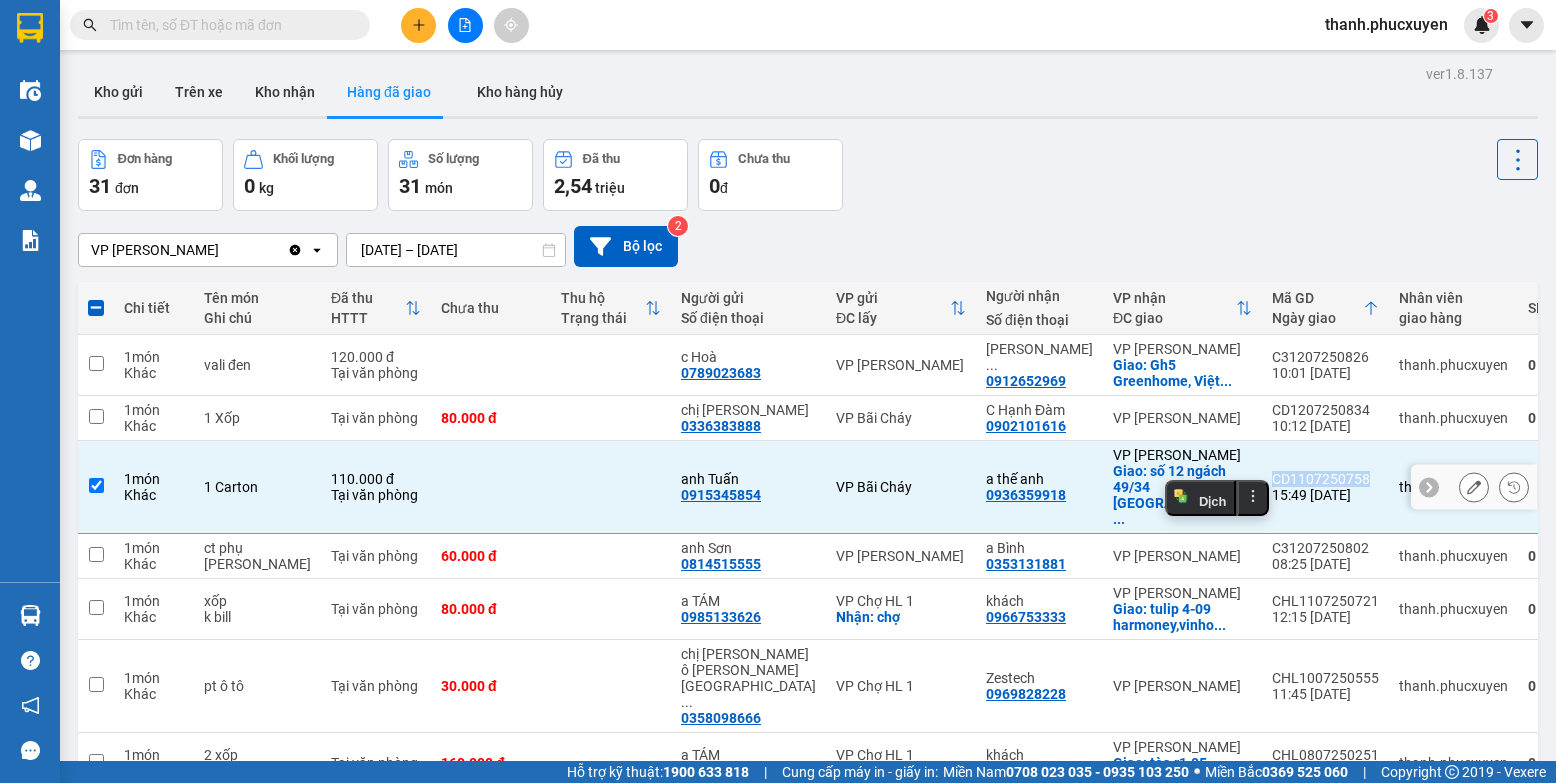 copy on "CD1107250758" 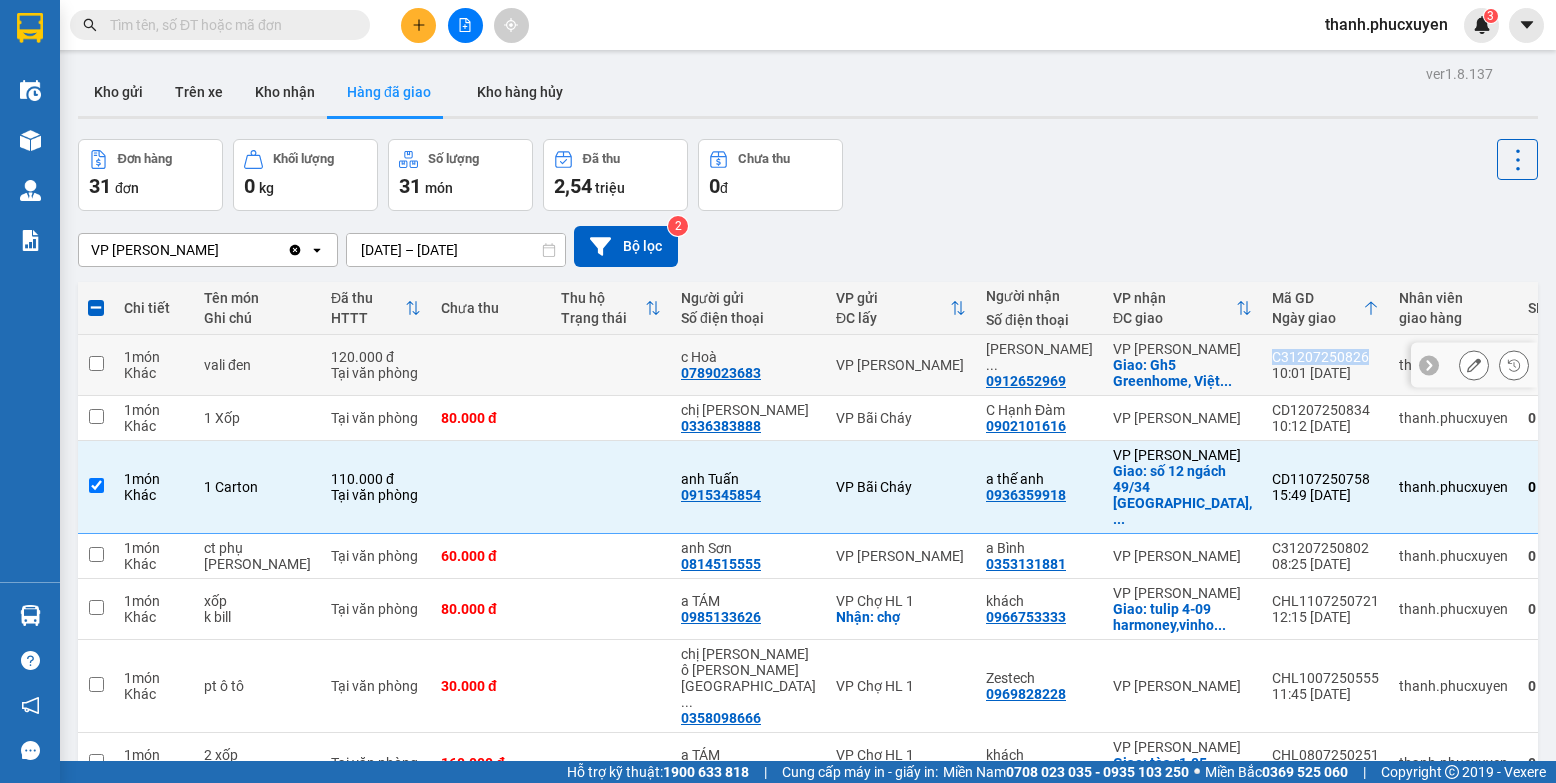 drag, startPoint x: 1254, startPoint y: 360, endPoint x: 1167, endPoint y: 357, distance: 87.05171 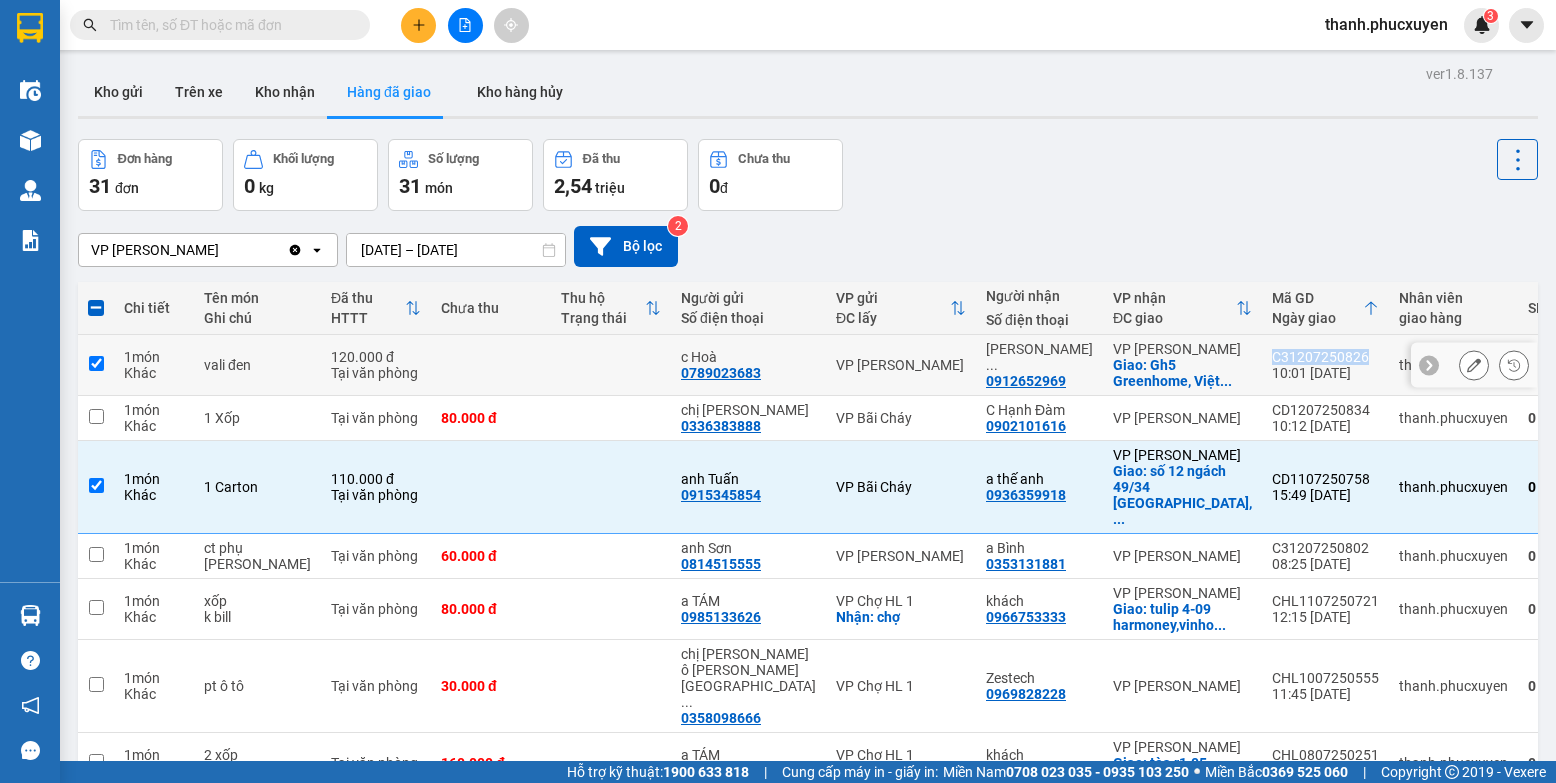 checkbox on "true" 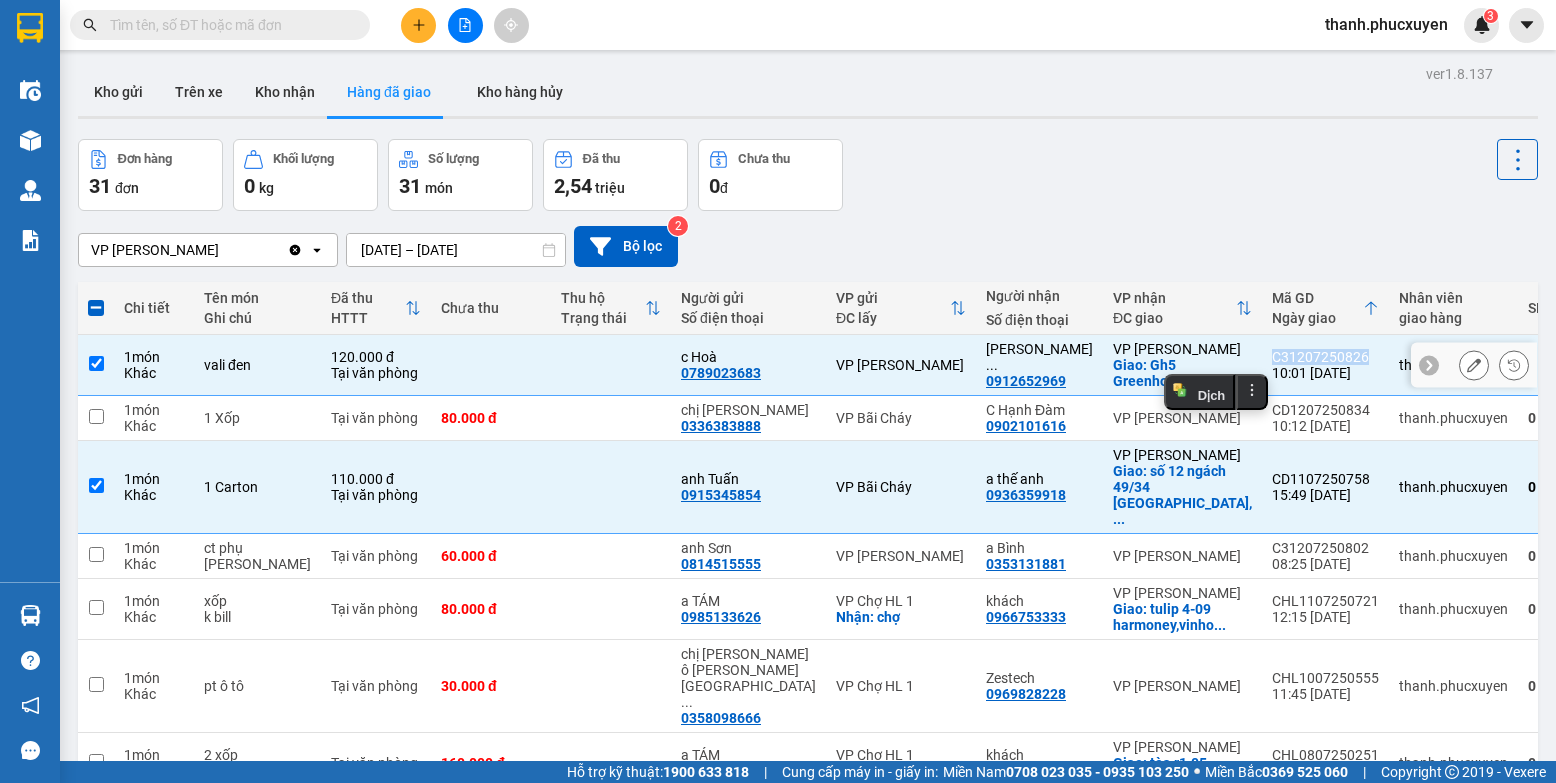 copy on "C31207250826" 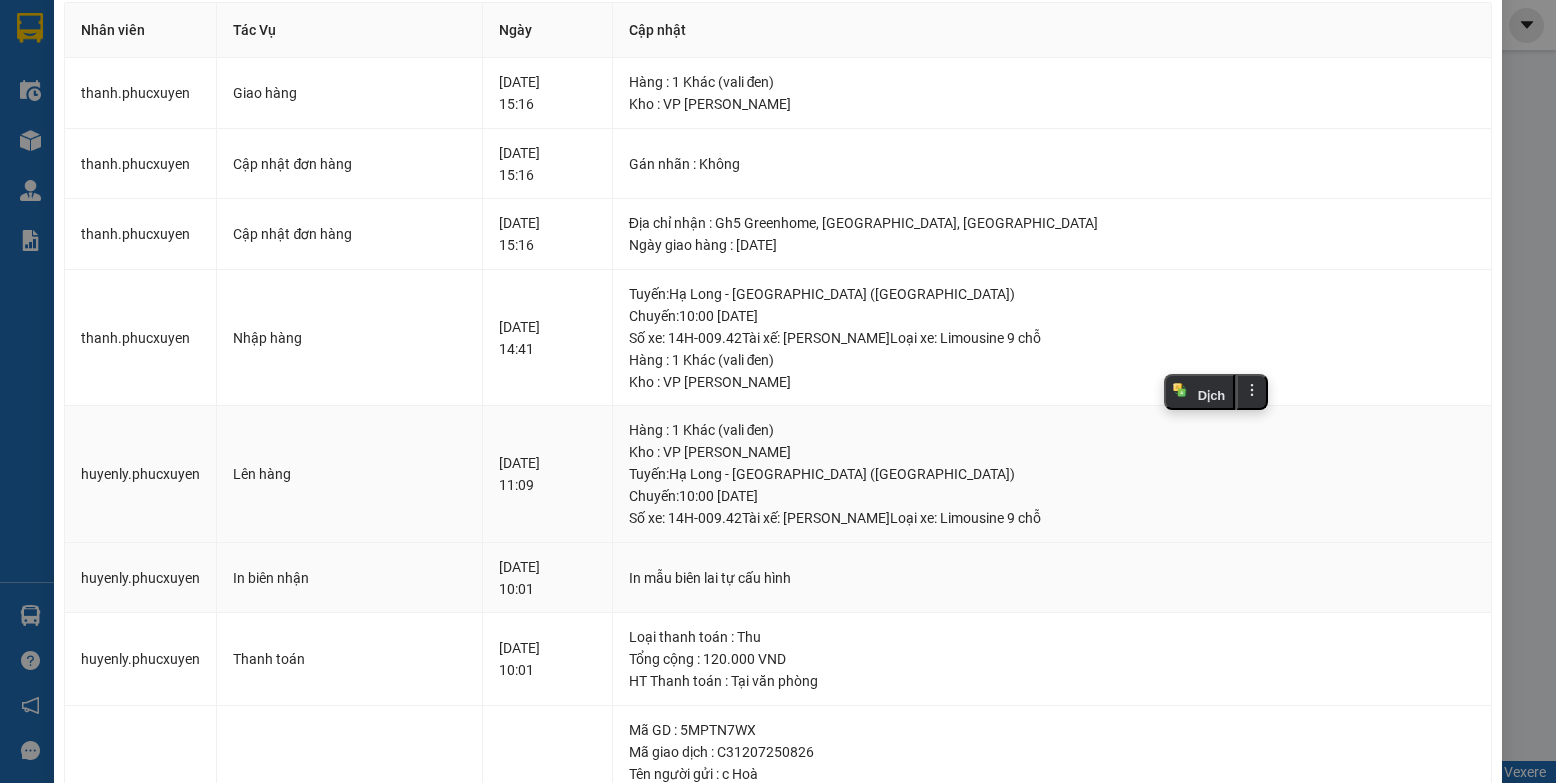 scroll, scrollTop: 0, scrollLeft: 0, axis: both 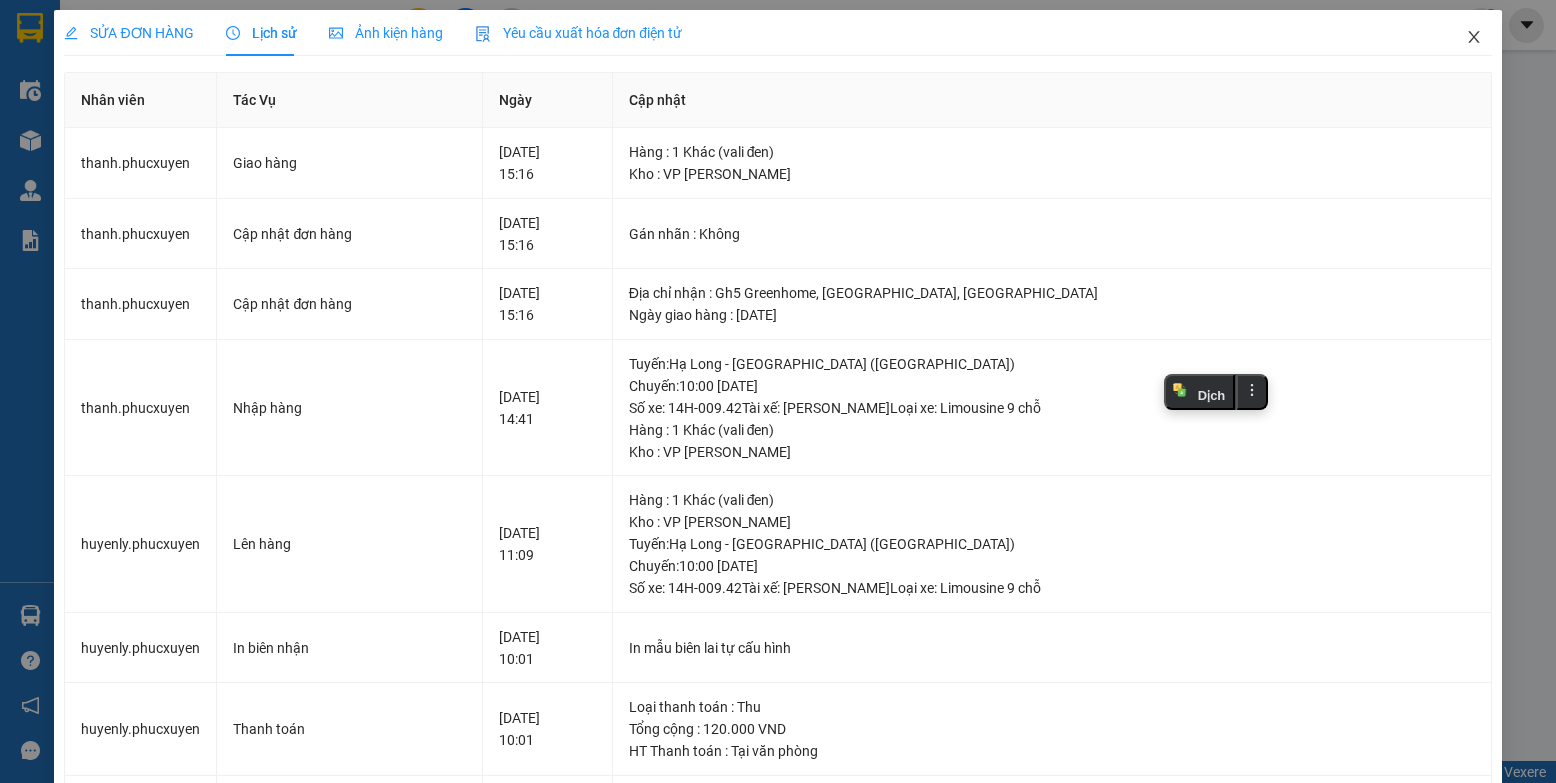 click 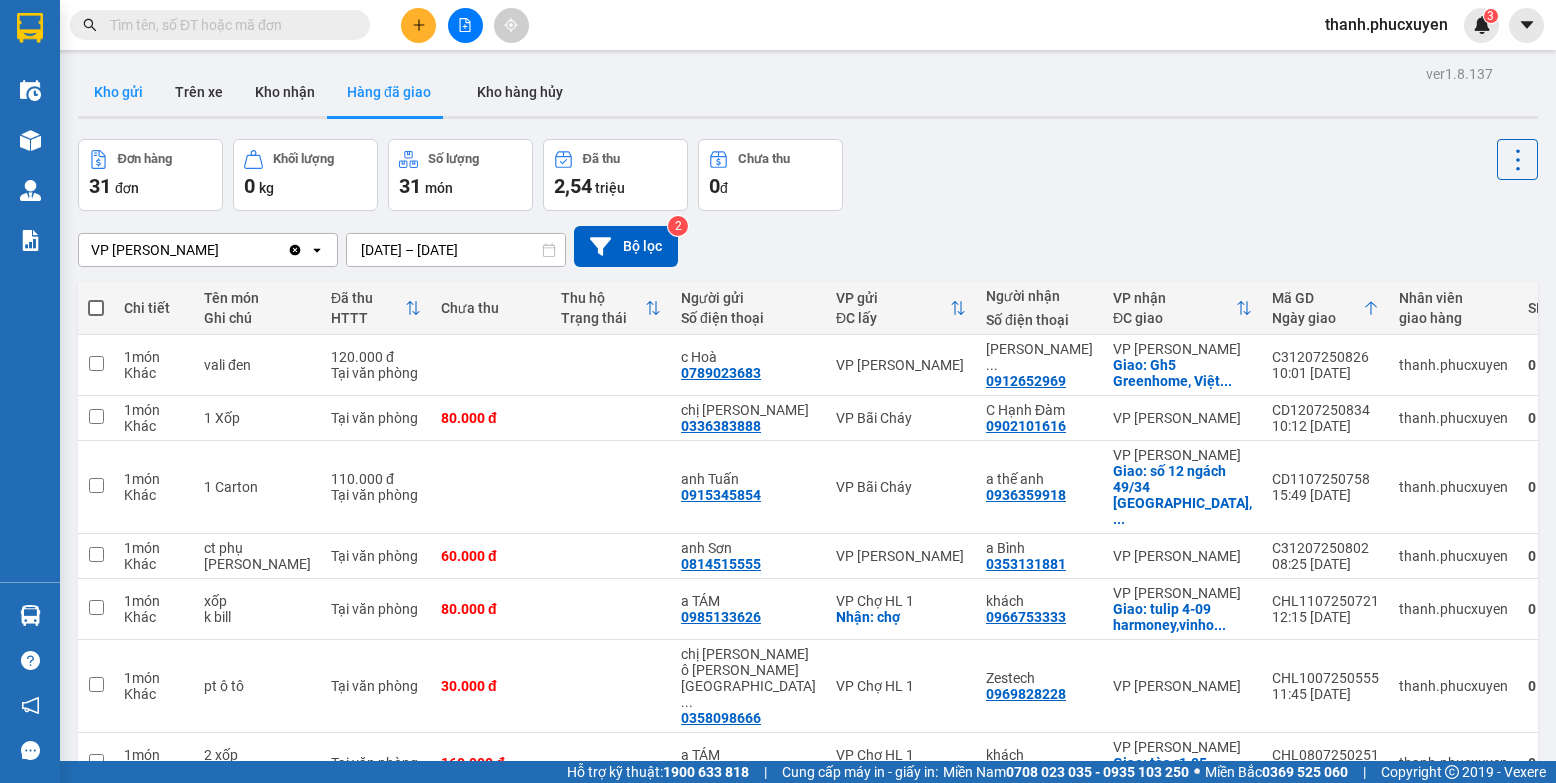 click on "Kho gửi" at bounding box center (118, 92) 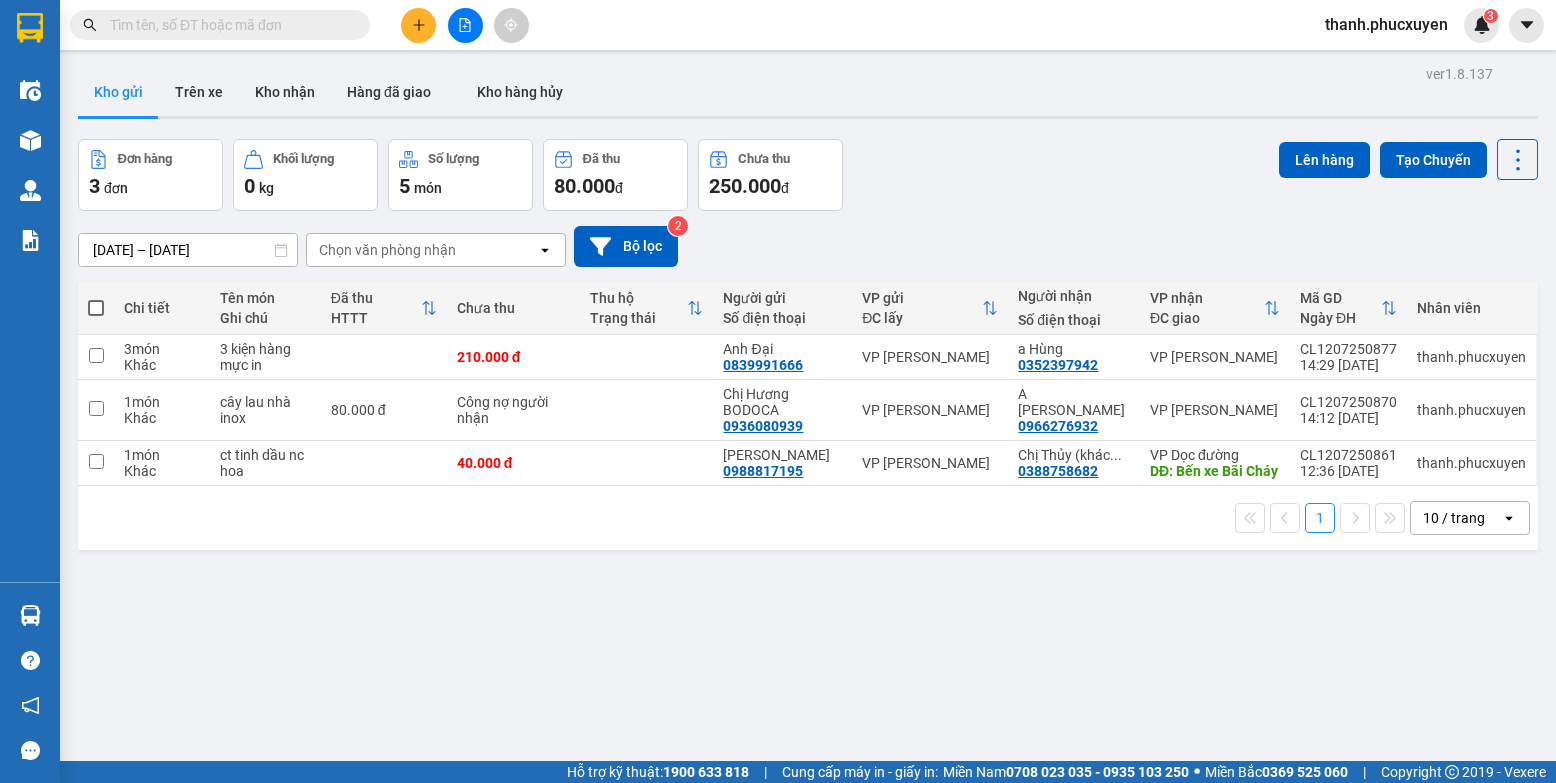 click on "Kho nhận" at bounding box center [285, 92] 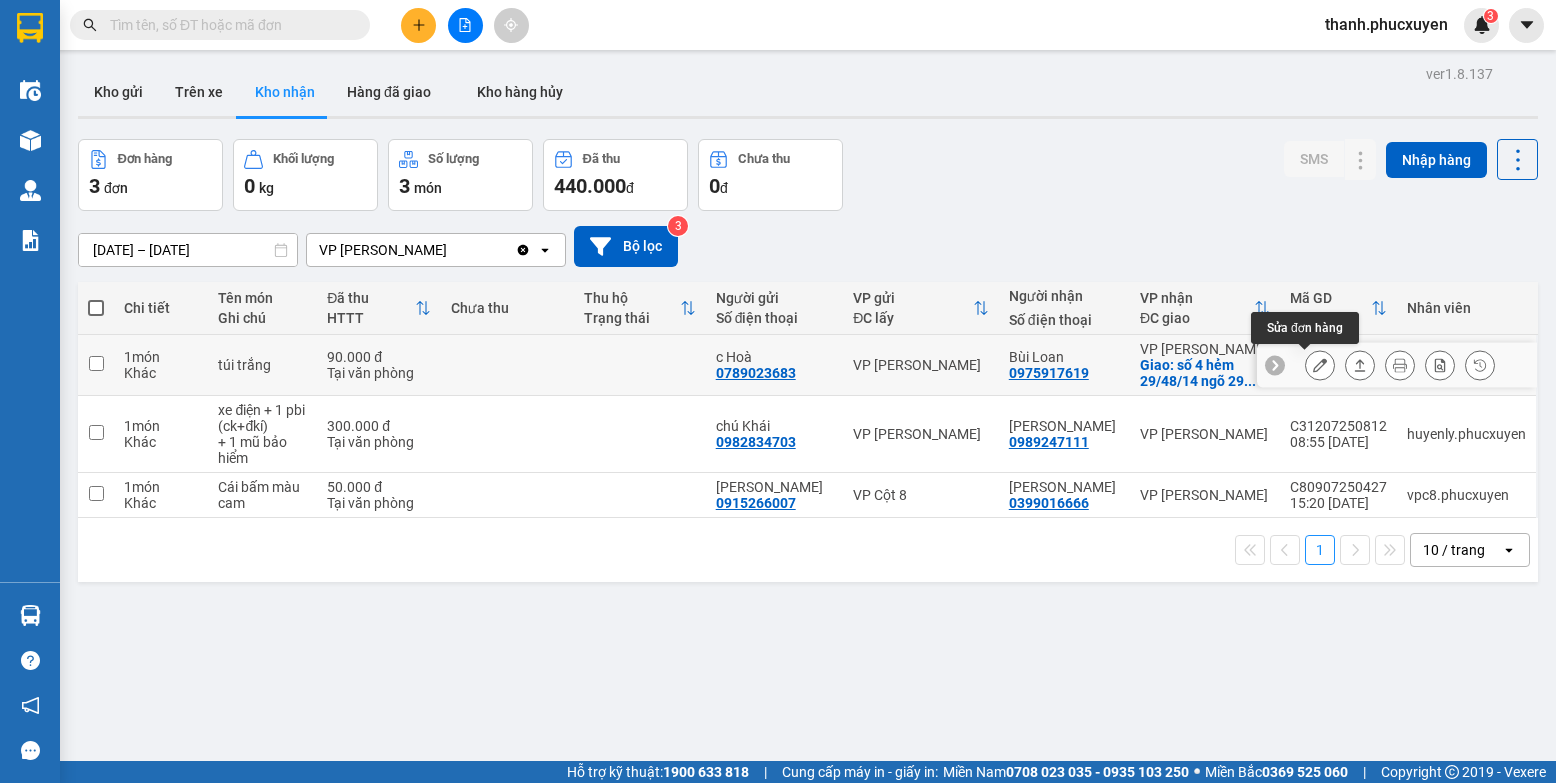 click at bounding box center [1320, 365] 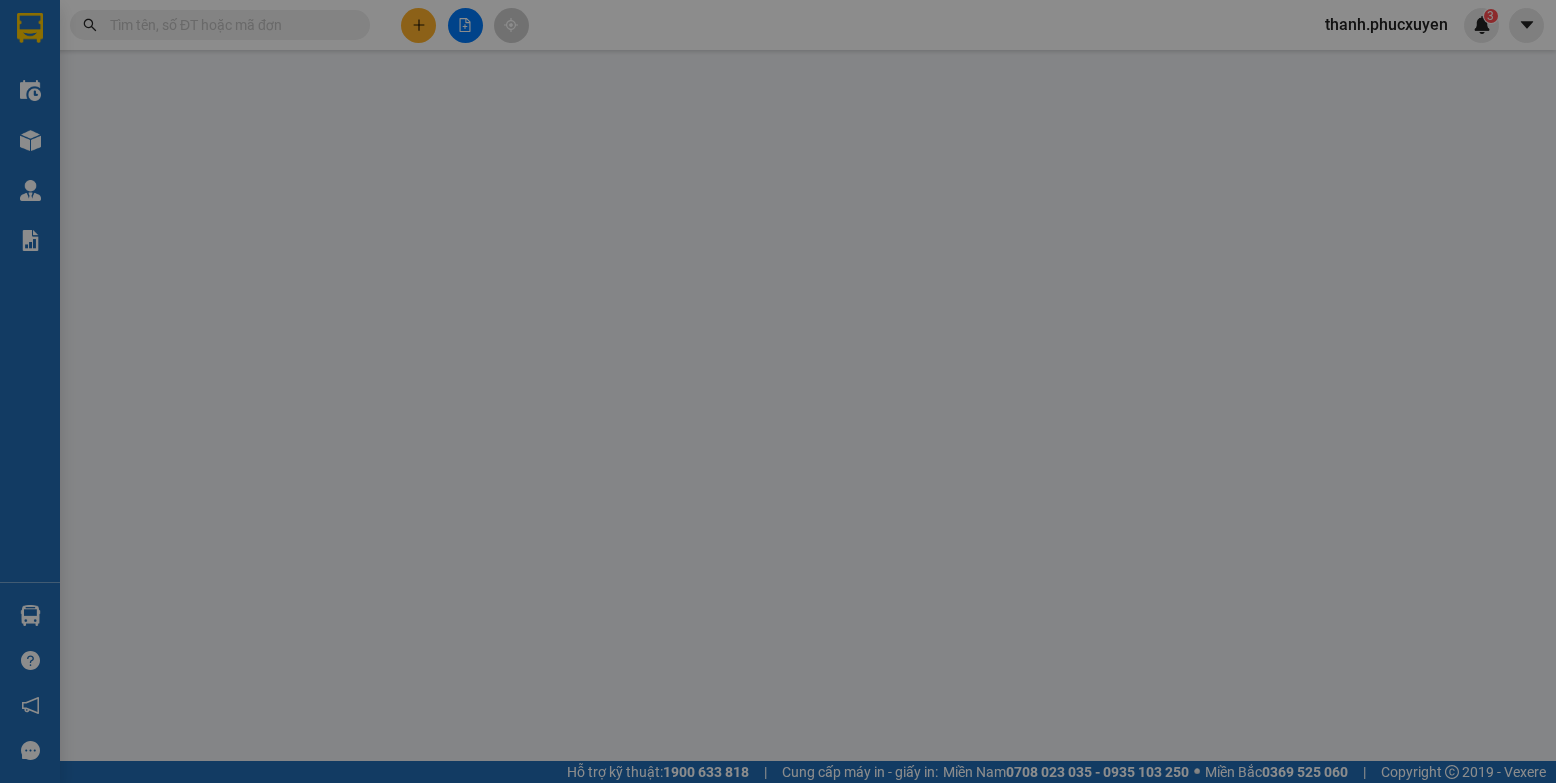 type on "0789023683" 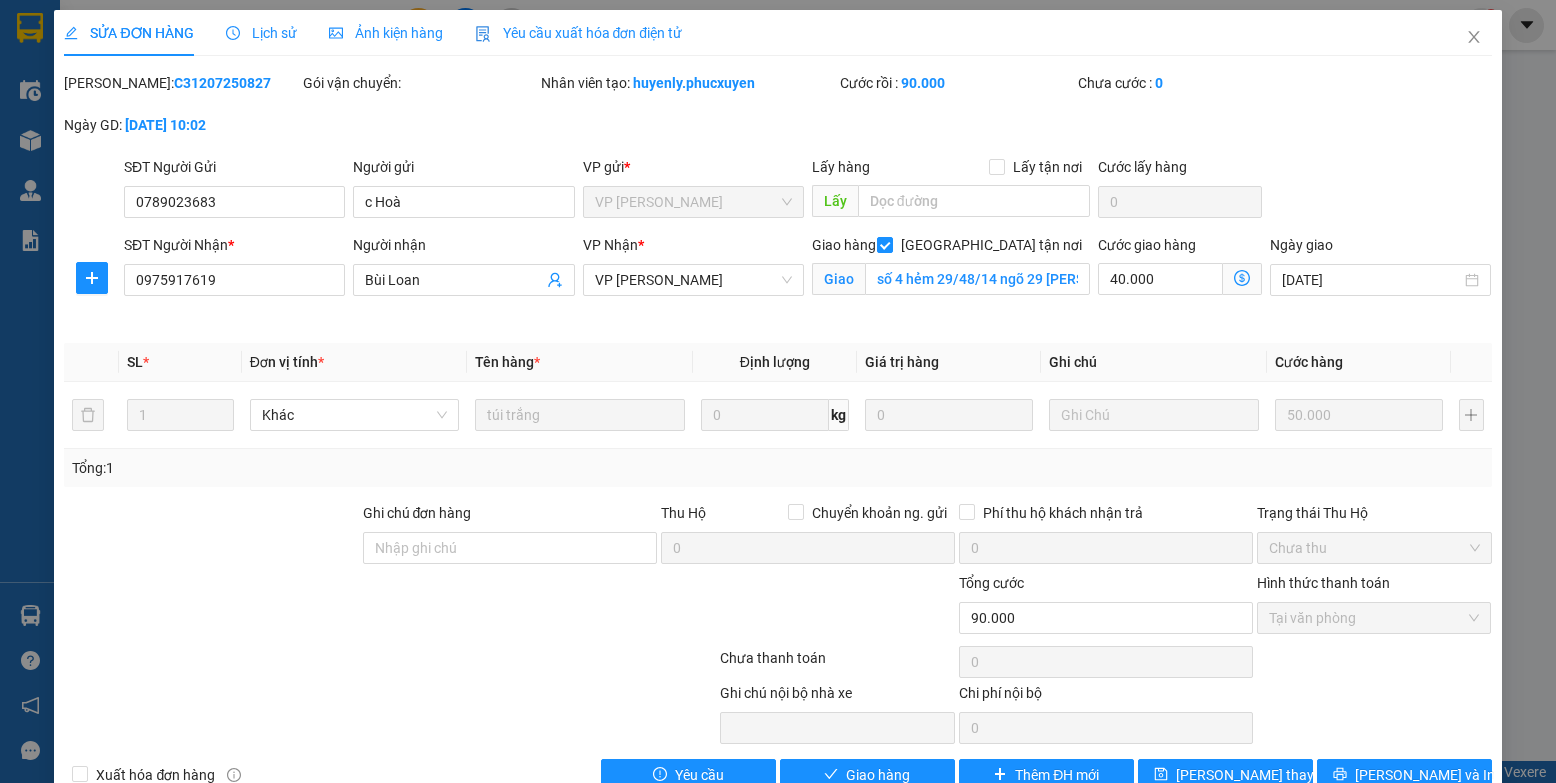 drag, startPoint x: 227, startPoint y: 89, endPoint x: 113, endPoint y: 99, distance: 114.43776 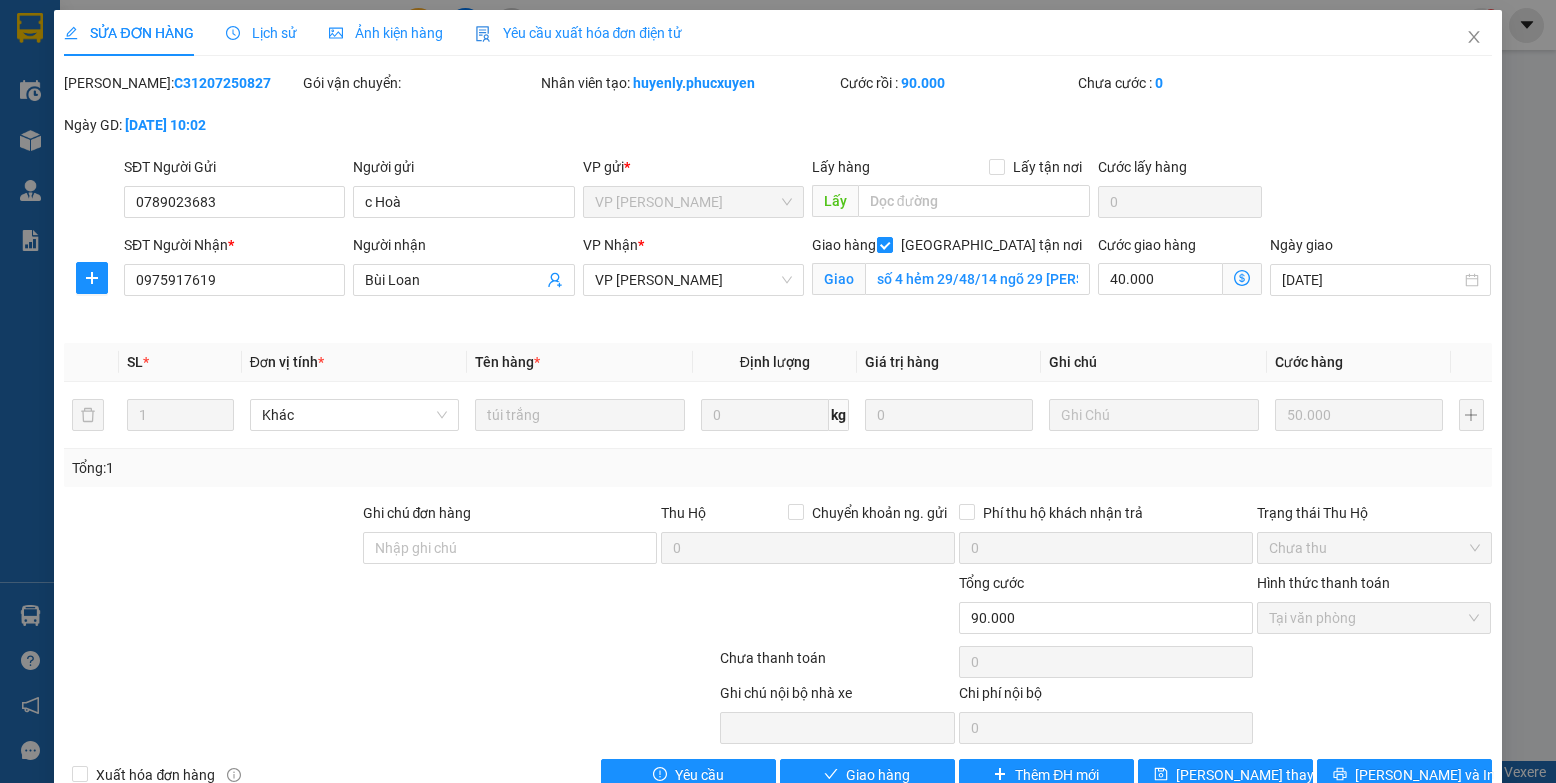 click on "Mã ĐH:  C31207250827" at bounding box center [181, 93] 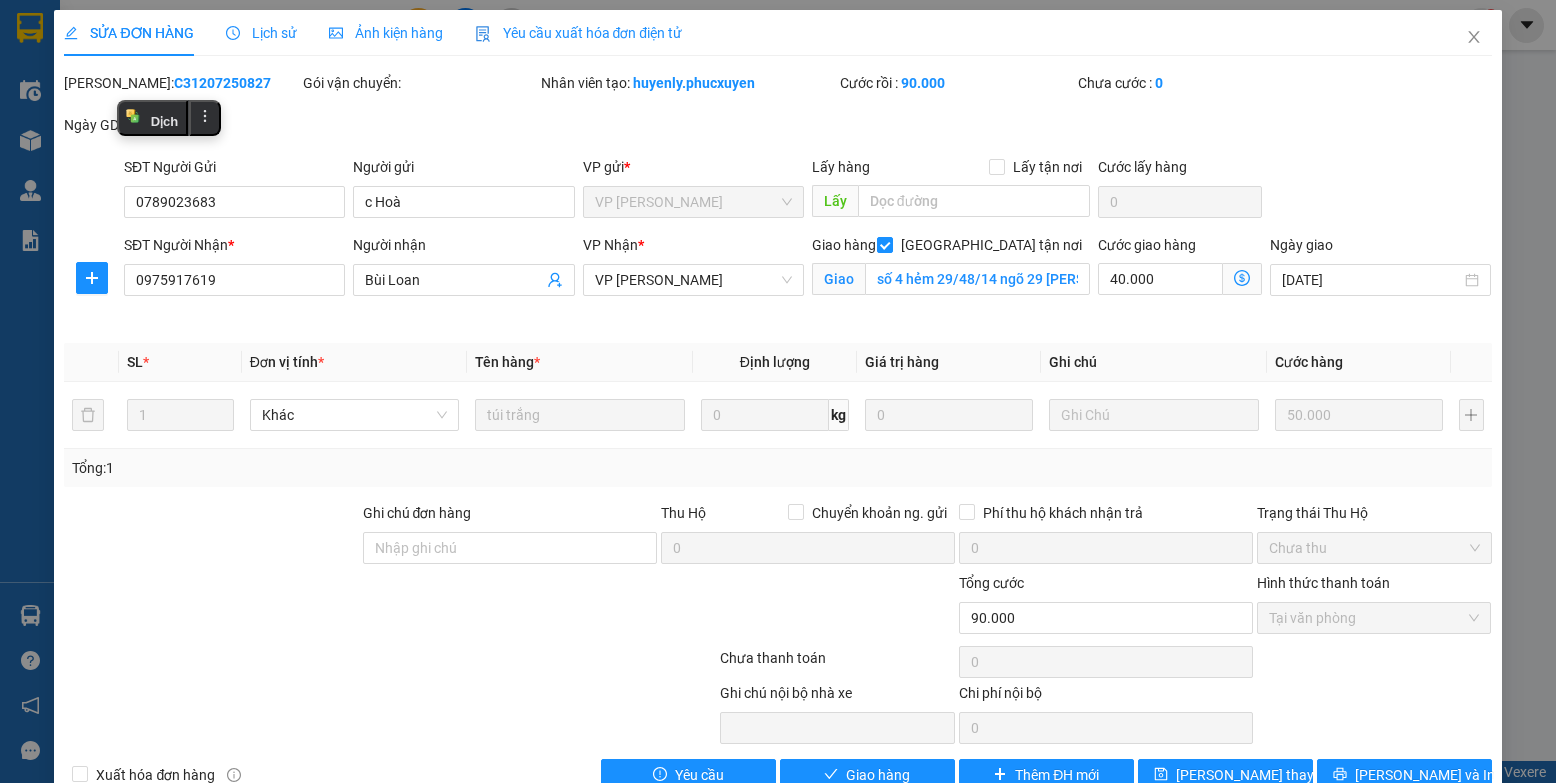 copy on "C31207250827" 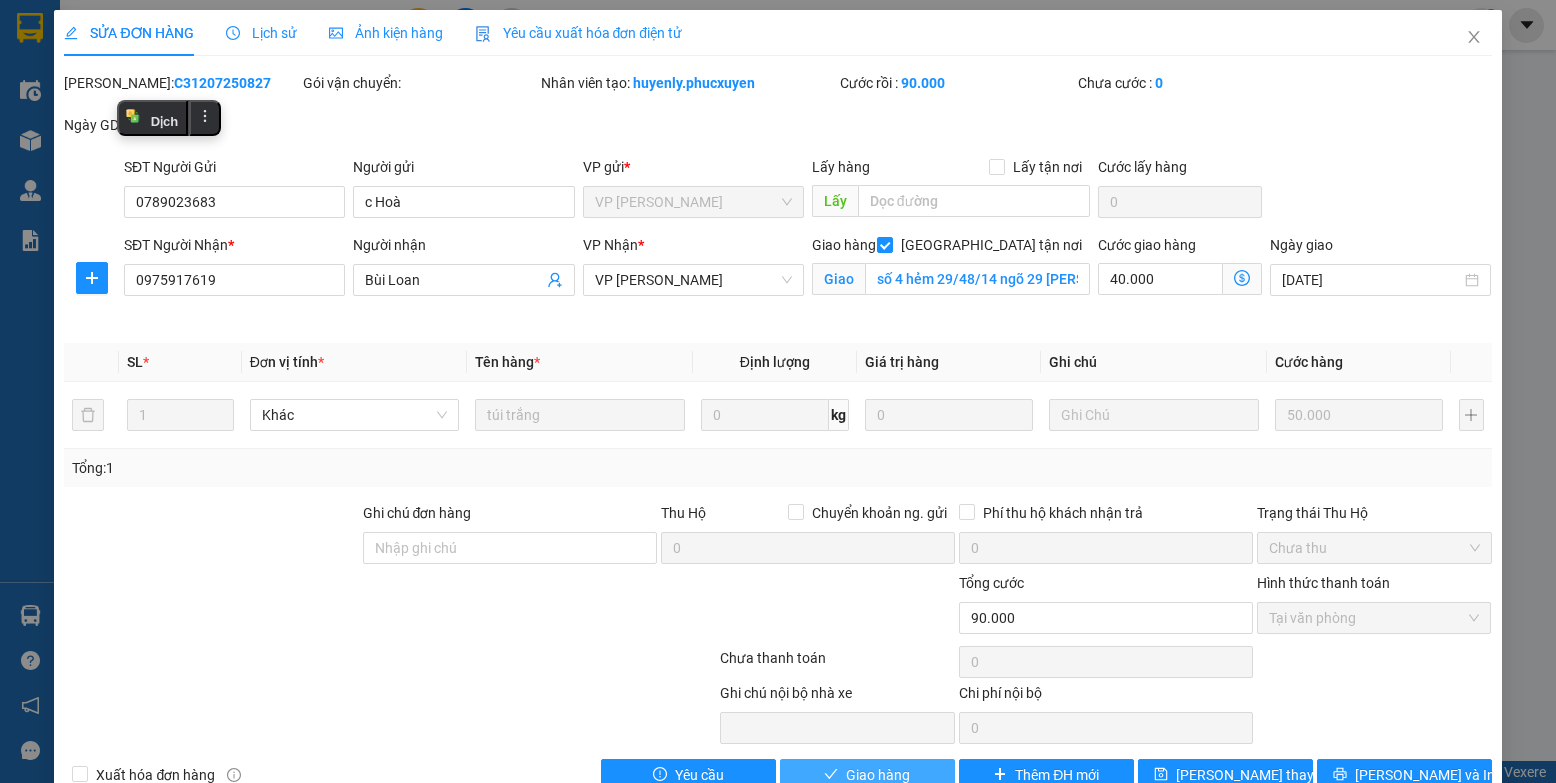 click on "Giao hàng" at bounding box center [867, 775] 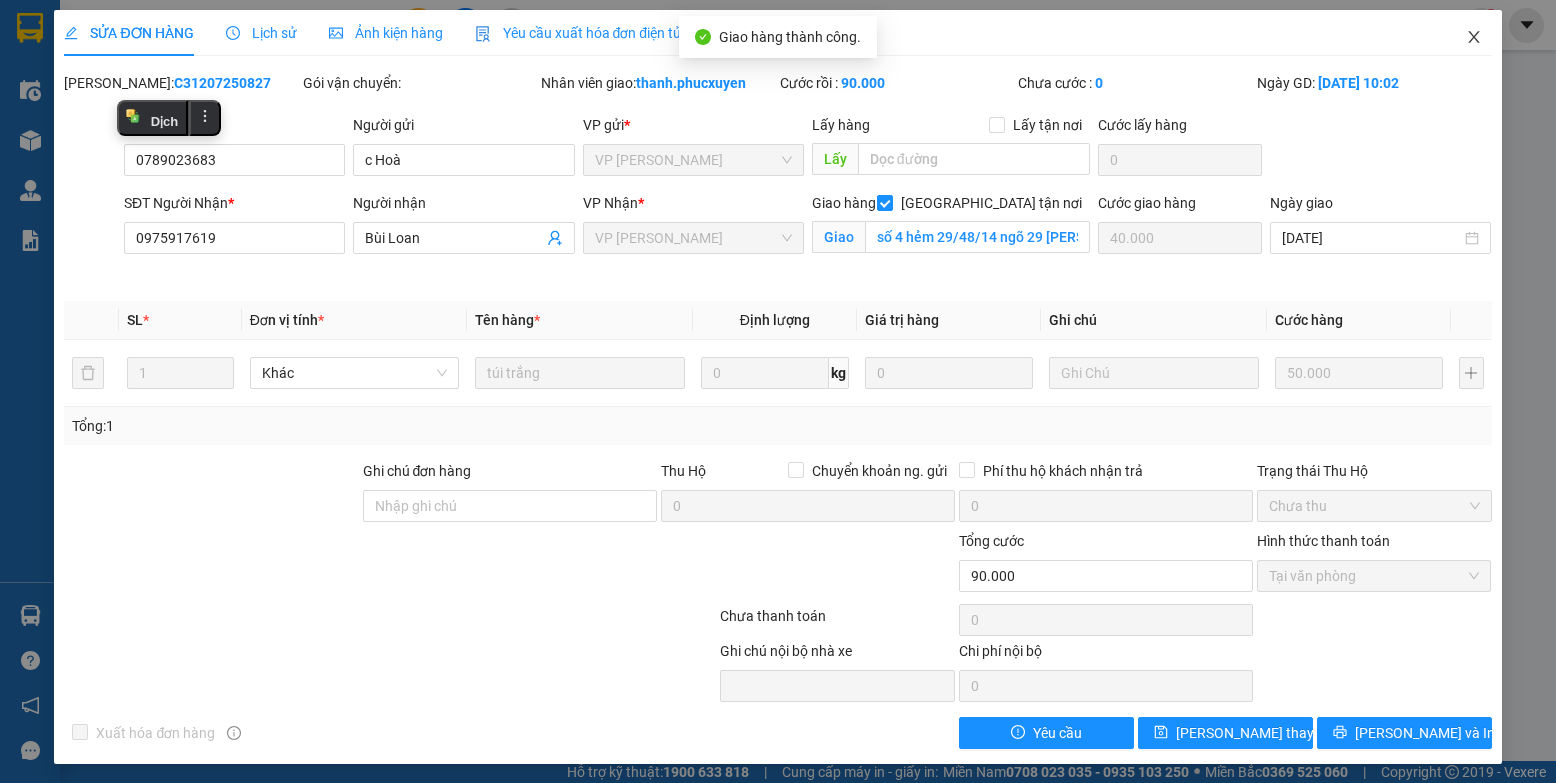 click 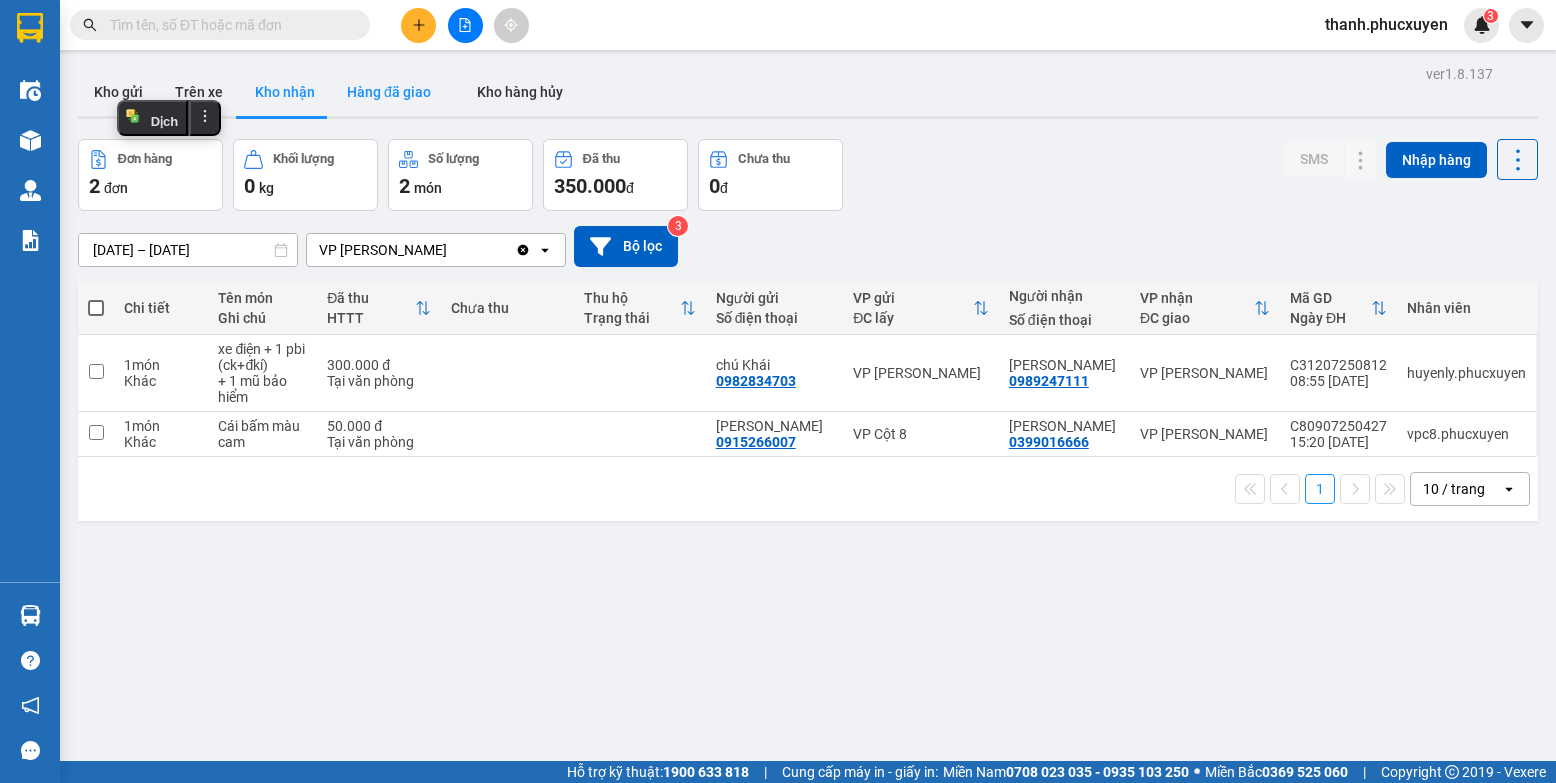 click on "Hàng đã giao" at bounding box center [389, 92] 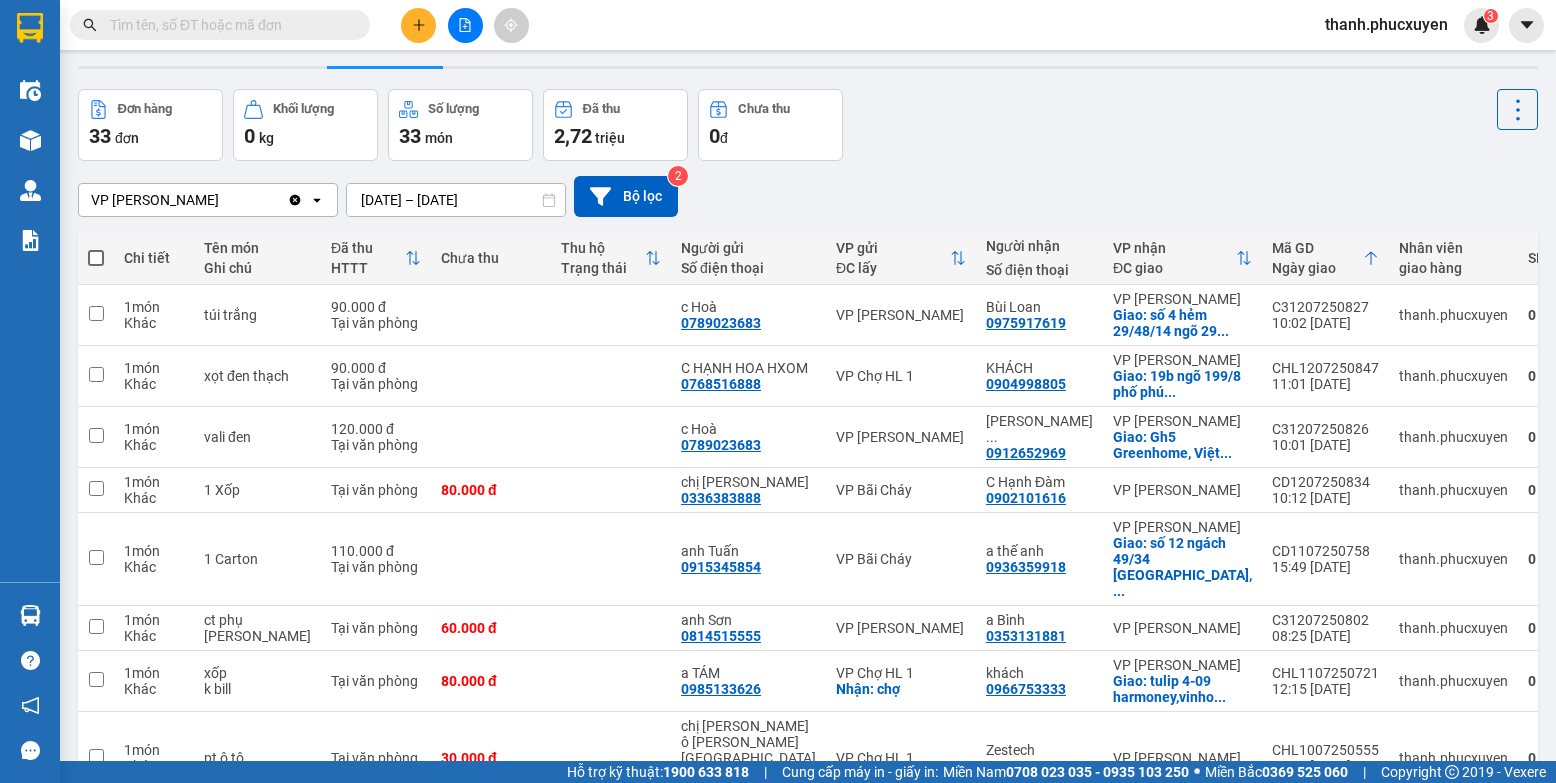 scroll, scrollTop: 0, scrollLeft: 0, axis: both 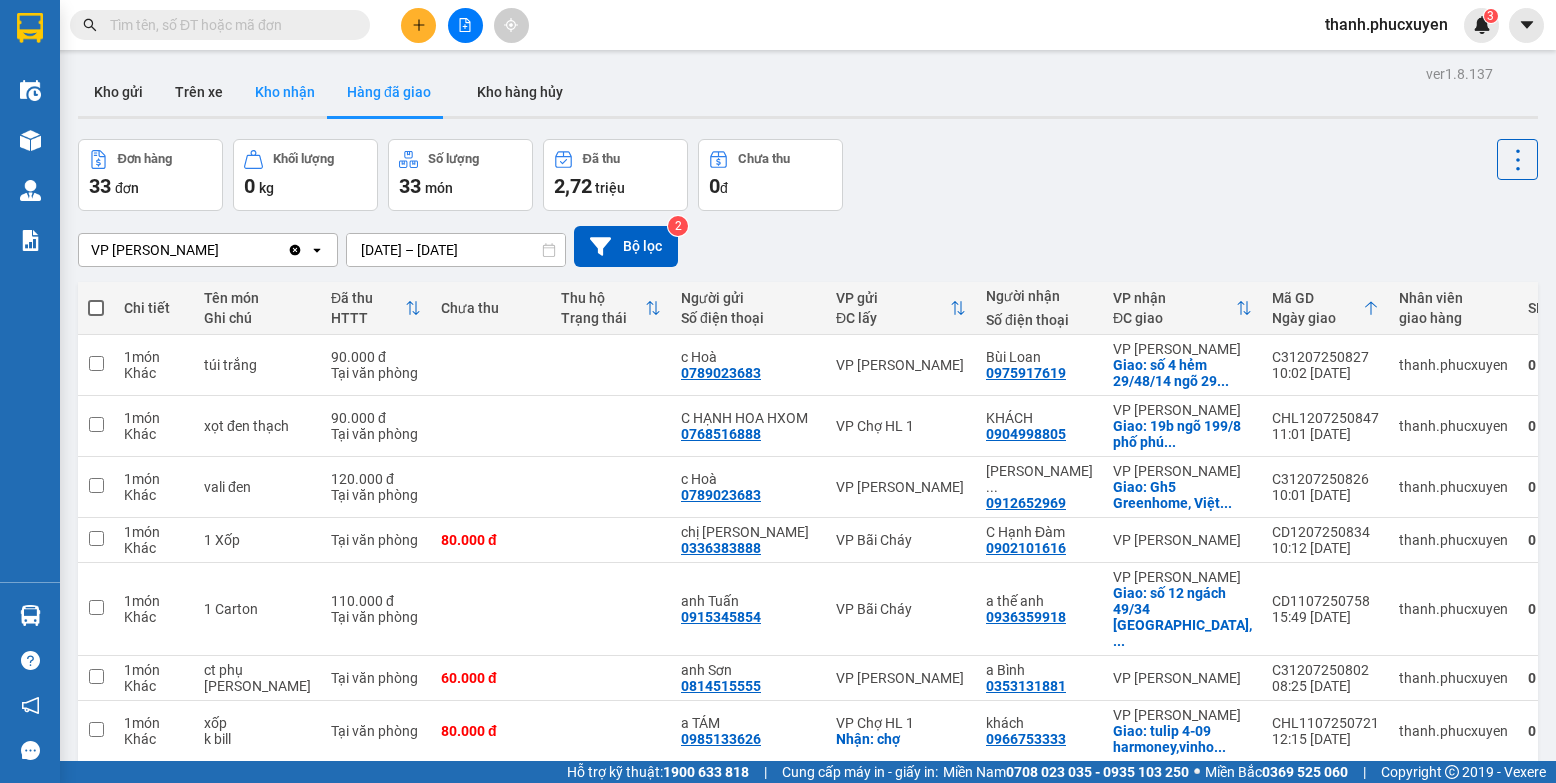 click on "Kho nhận" at bounding box center (285, 92) 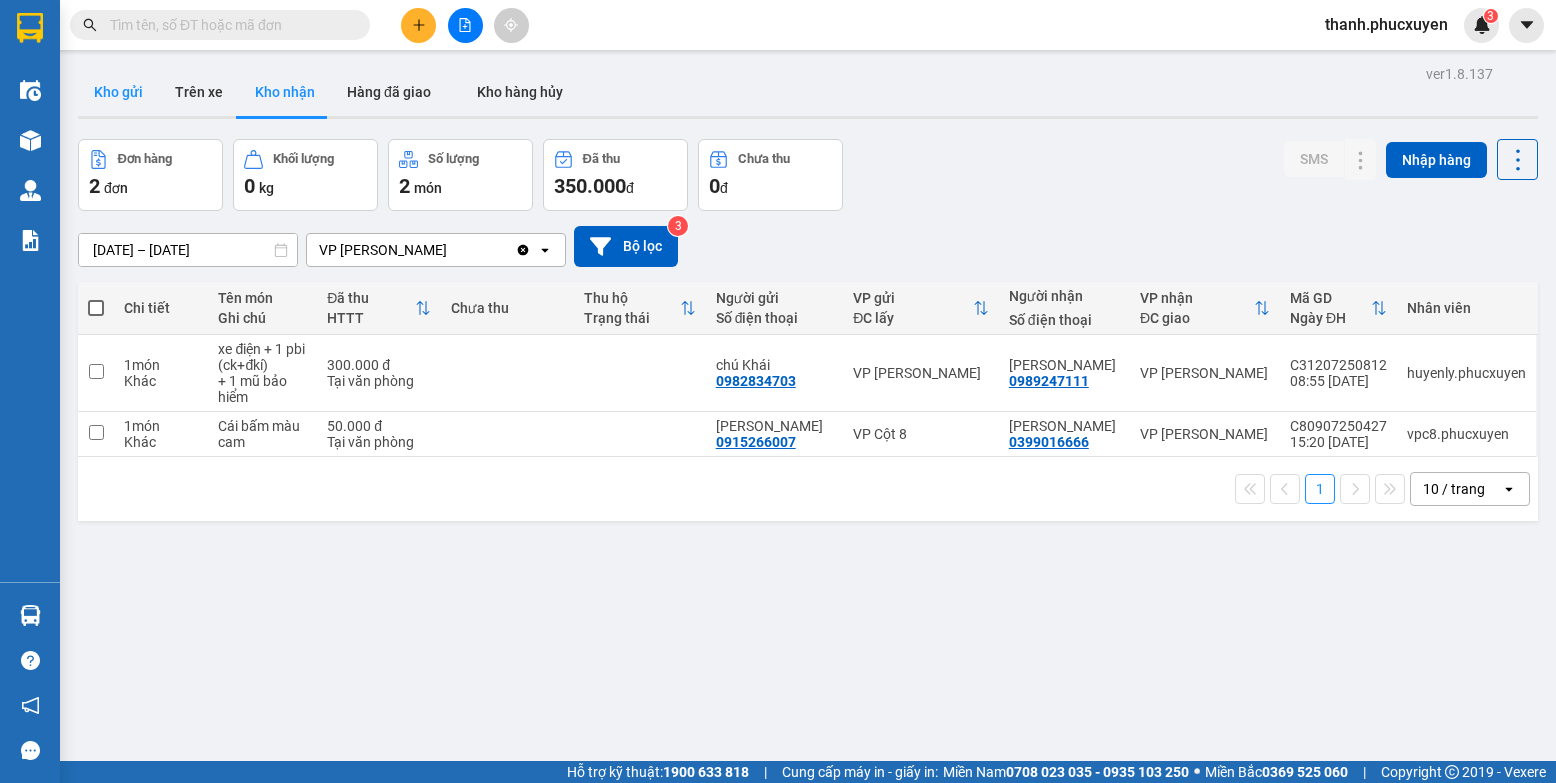 click on "Kho gửi" at bounding box center (118, 92) 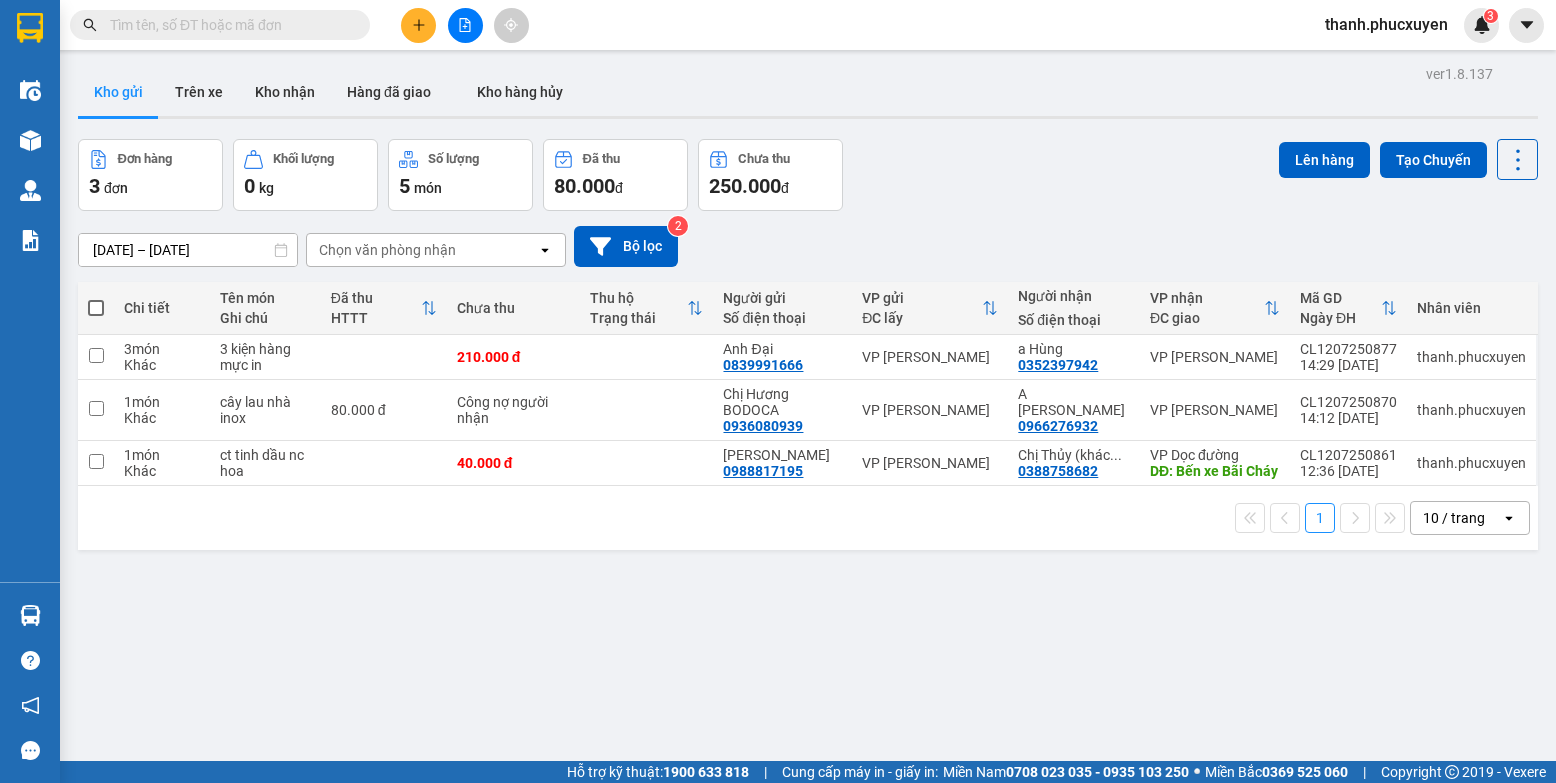 click at bounding box center [418, 25] 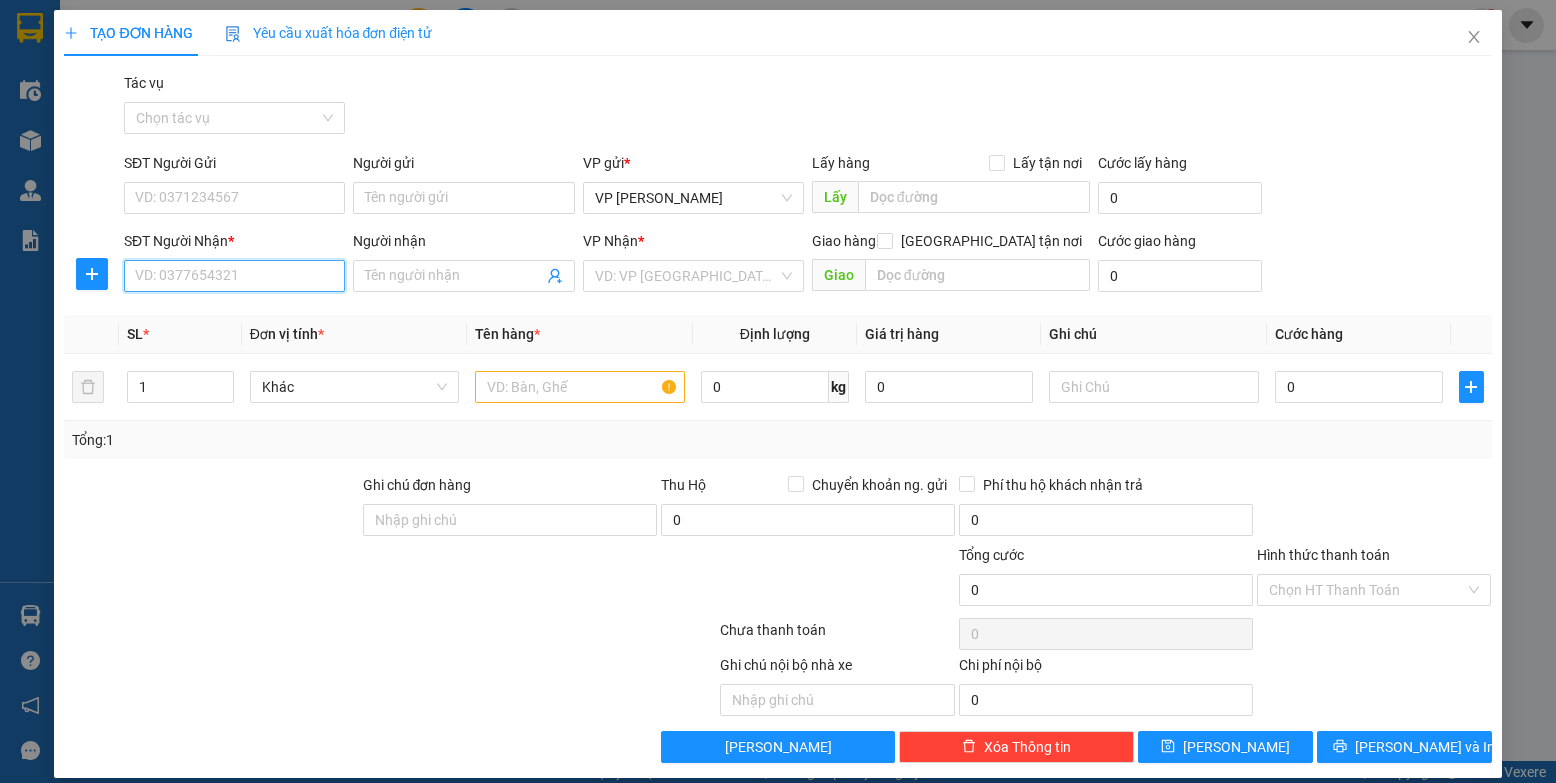 click on "SĐT Người Nhận  *" at bounding box center (234, 276) 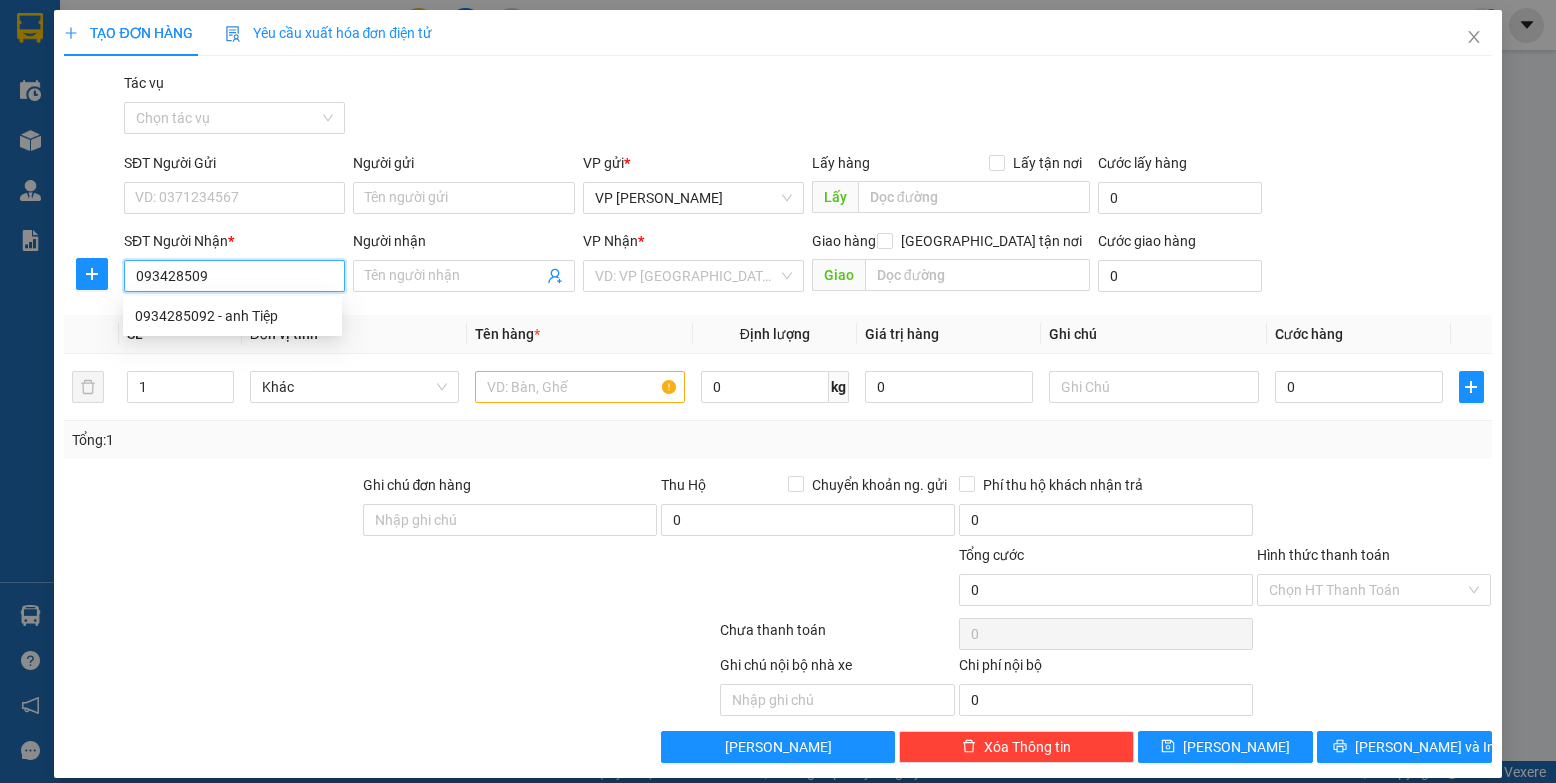 type on "0934285092" 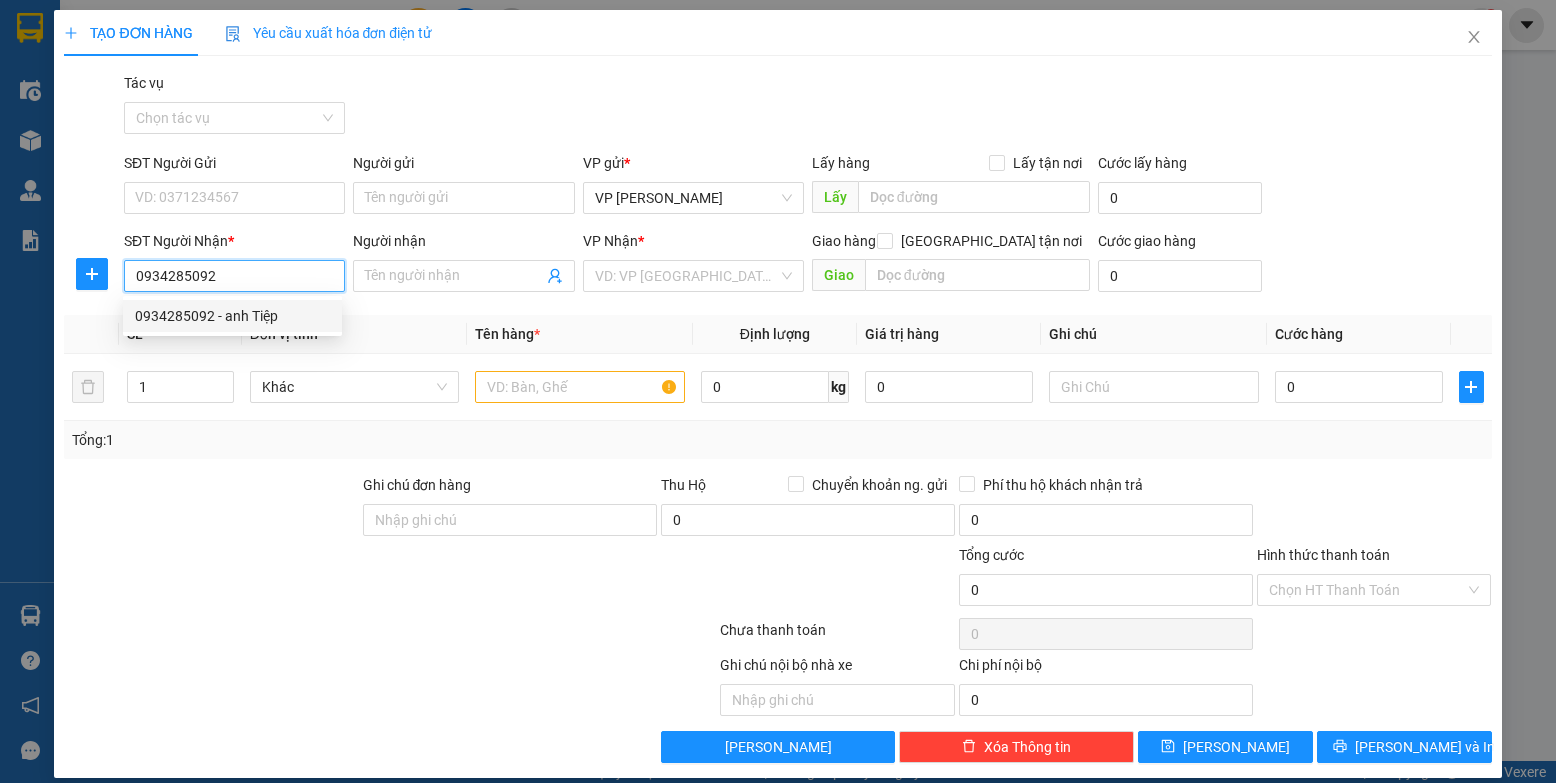 click on "0934285092 - anh Tiệp" at bounding box center [232, 316] 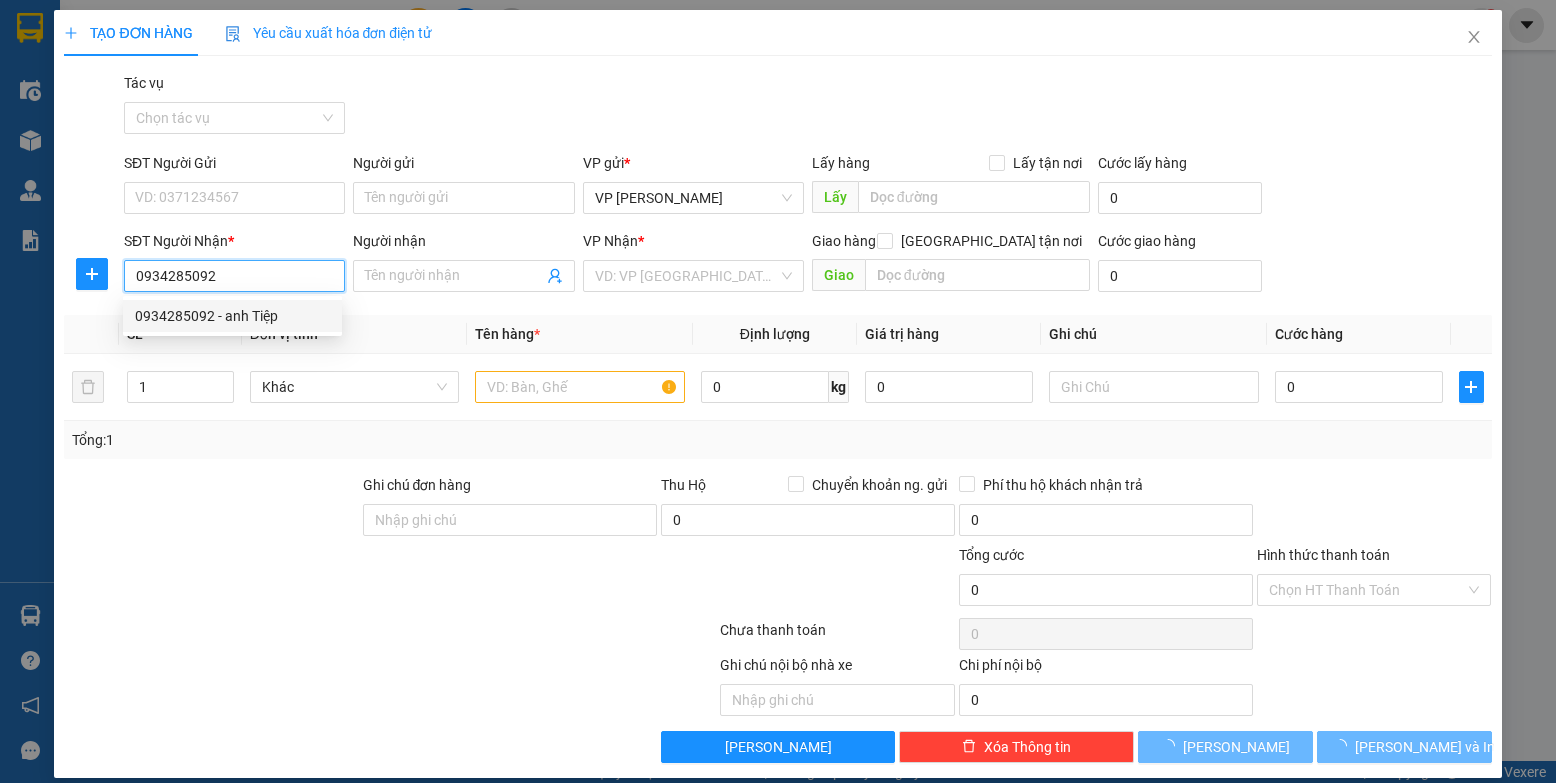 type on "anh Tiệp" 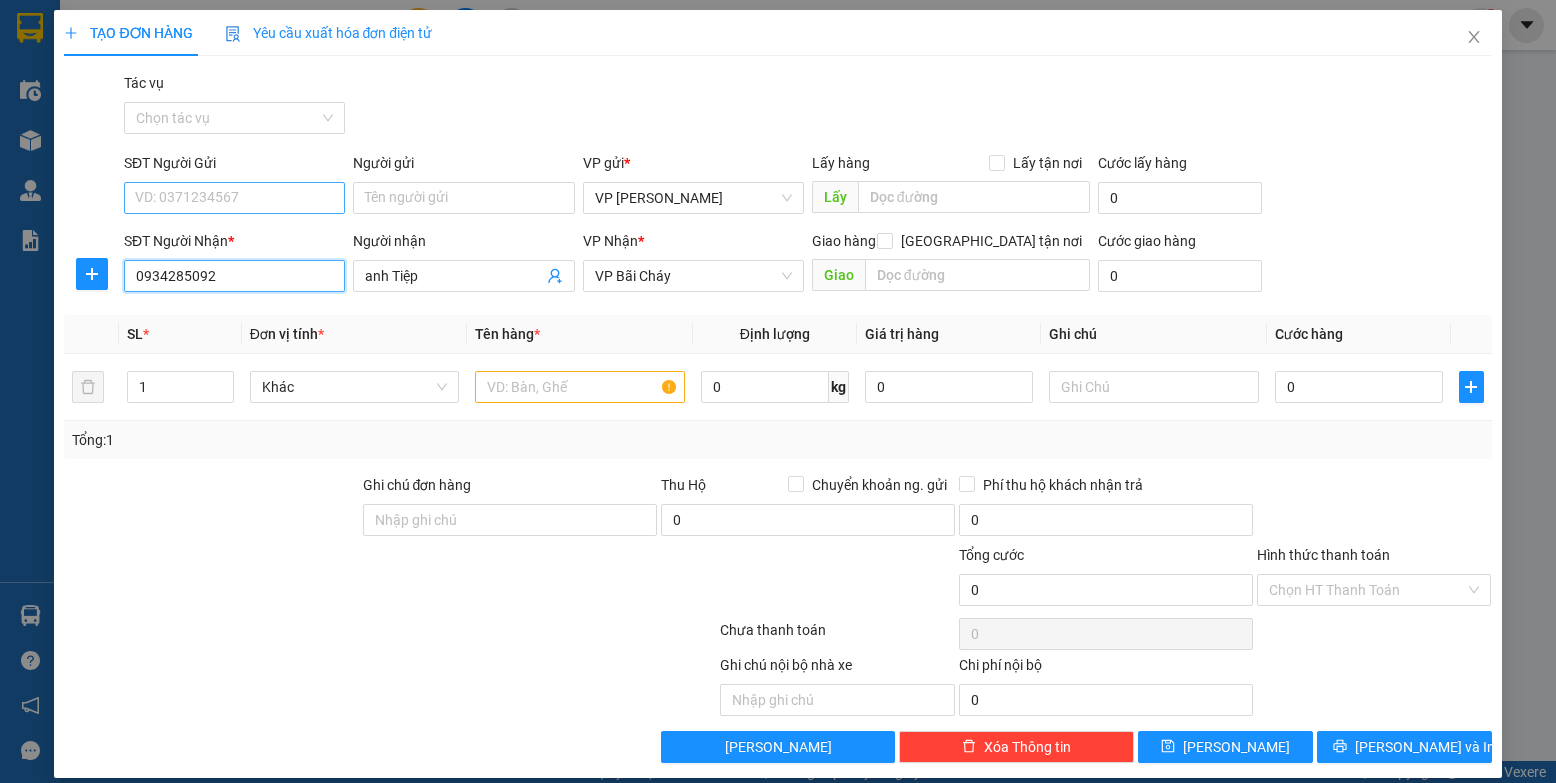 type on "0934285092" 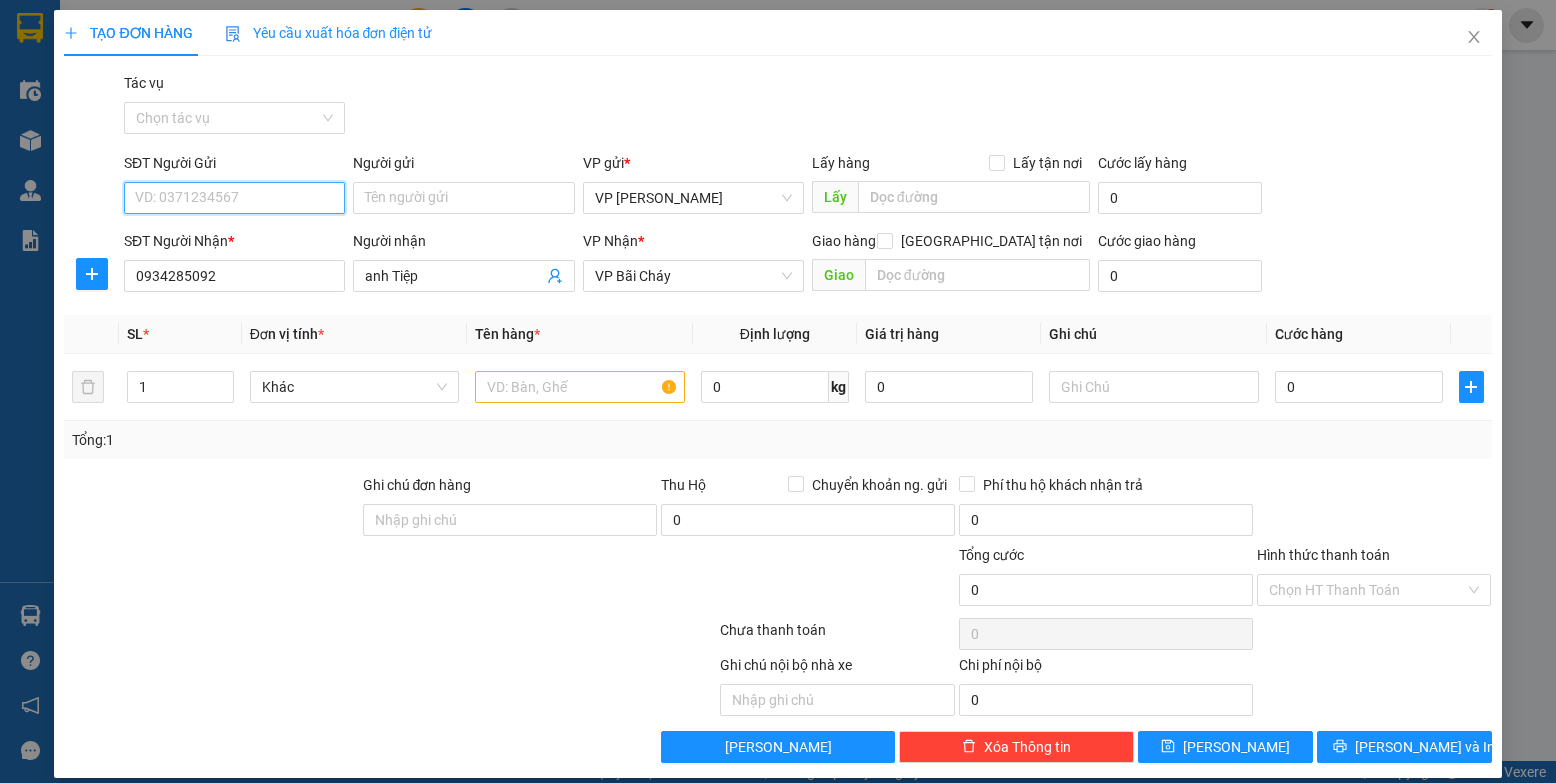 click on "SĐT Người Gửi" at bounding box center (234, 198) 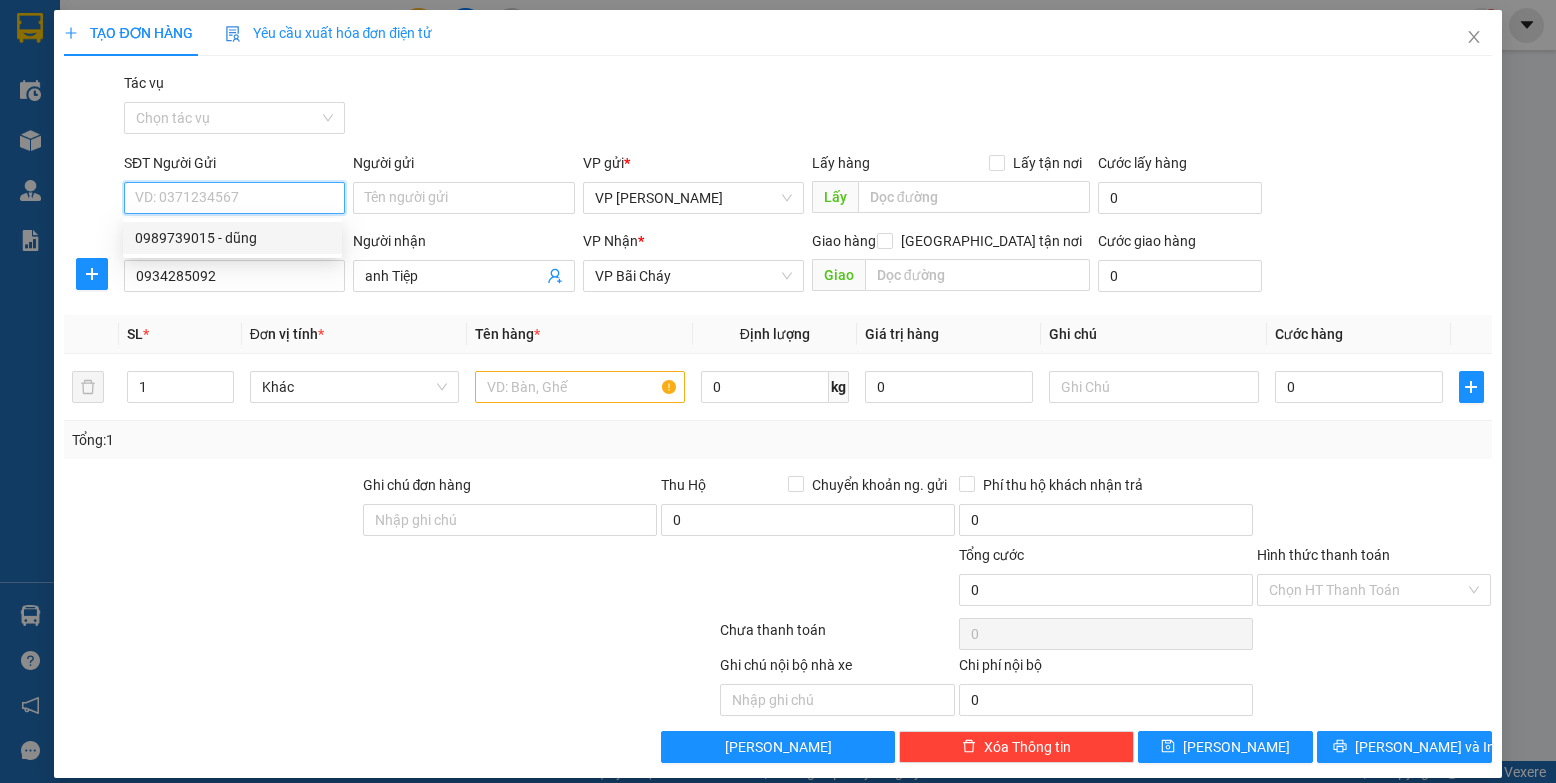 click on "0989739015 - dũng" at bounding box center [232, 238] 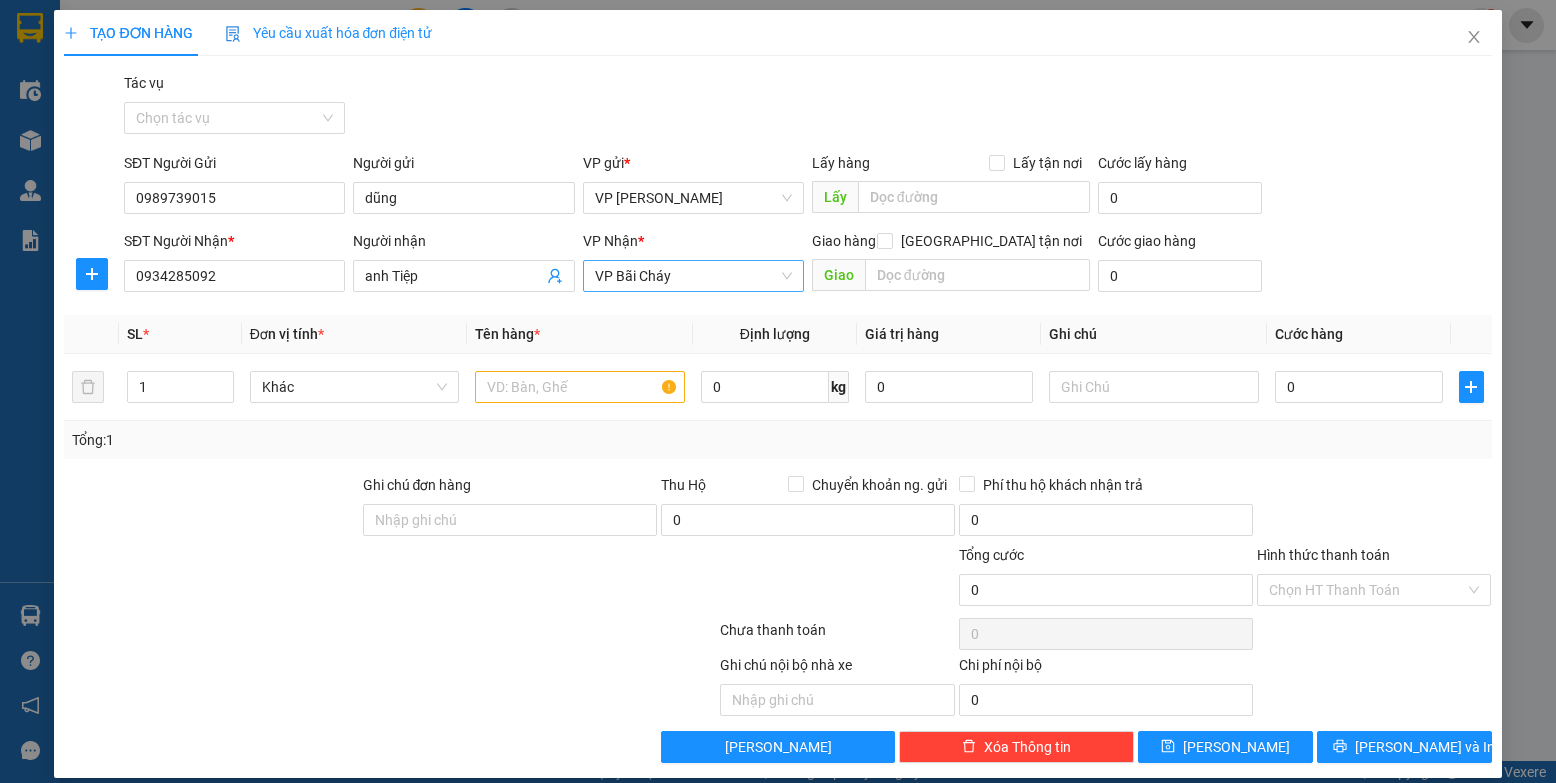 click on "VP Nhận  * VP Bãi Cháy" at bounding box center (693, 265) 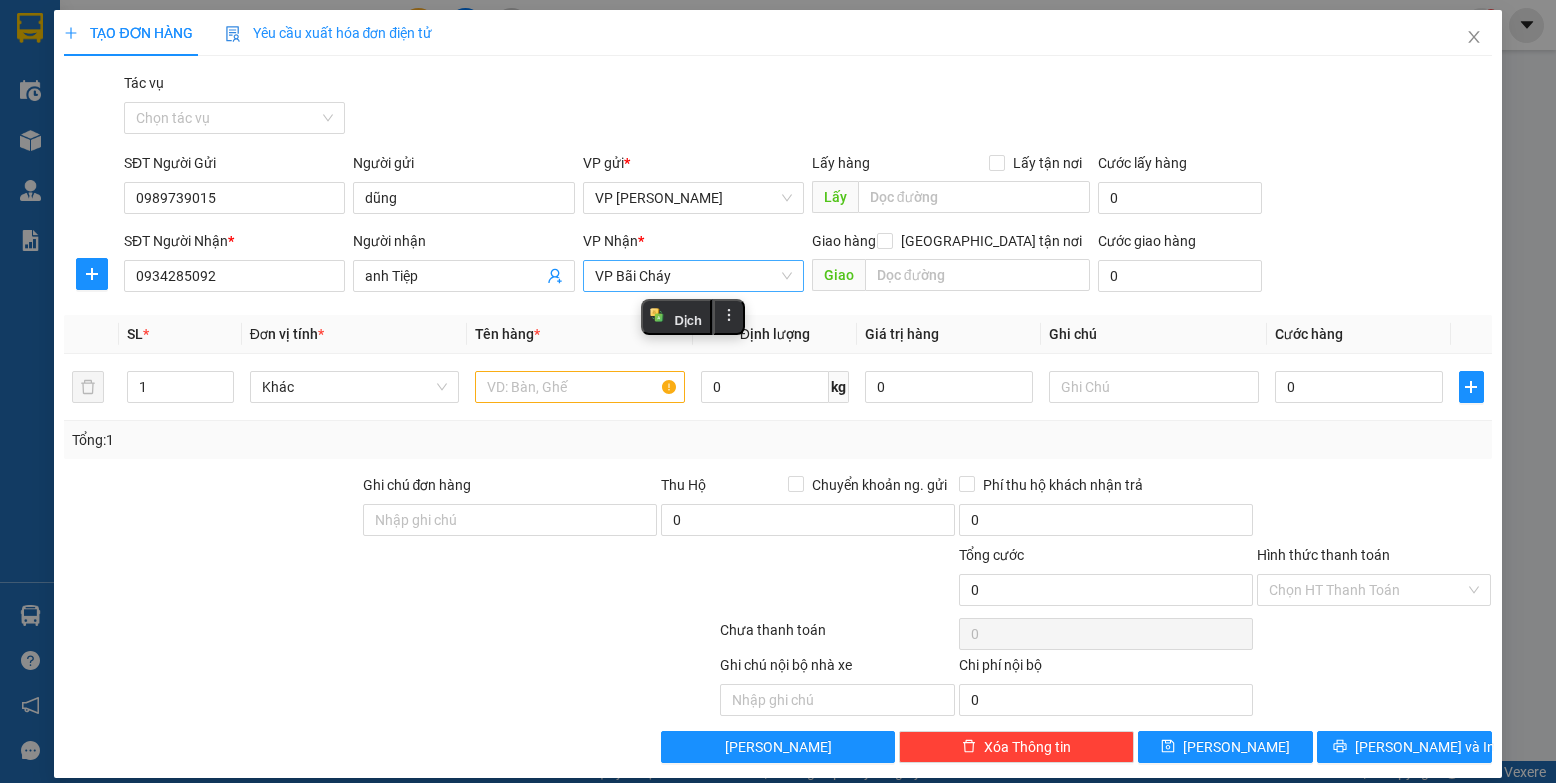 click on "VP Bãi Cháy" at bounding box center [693, 276] 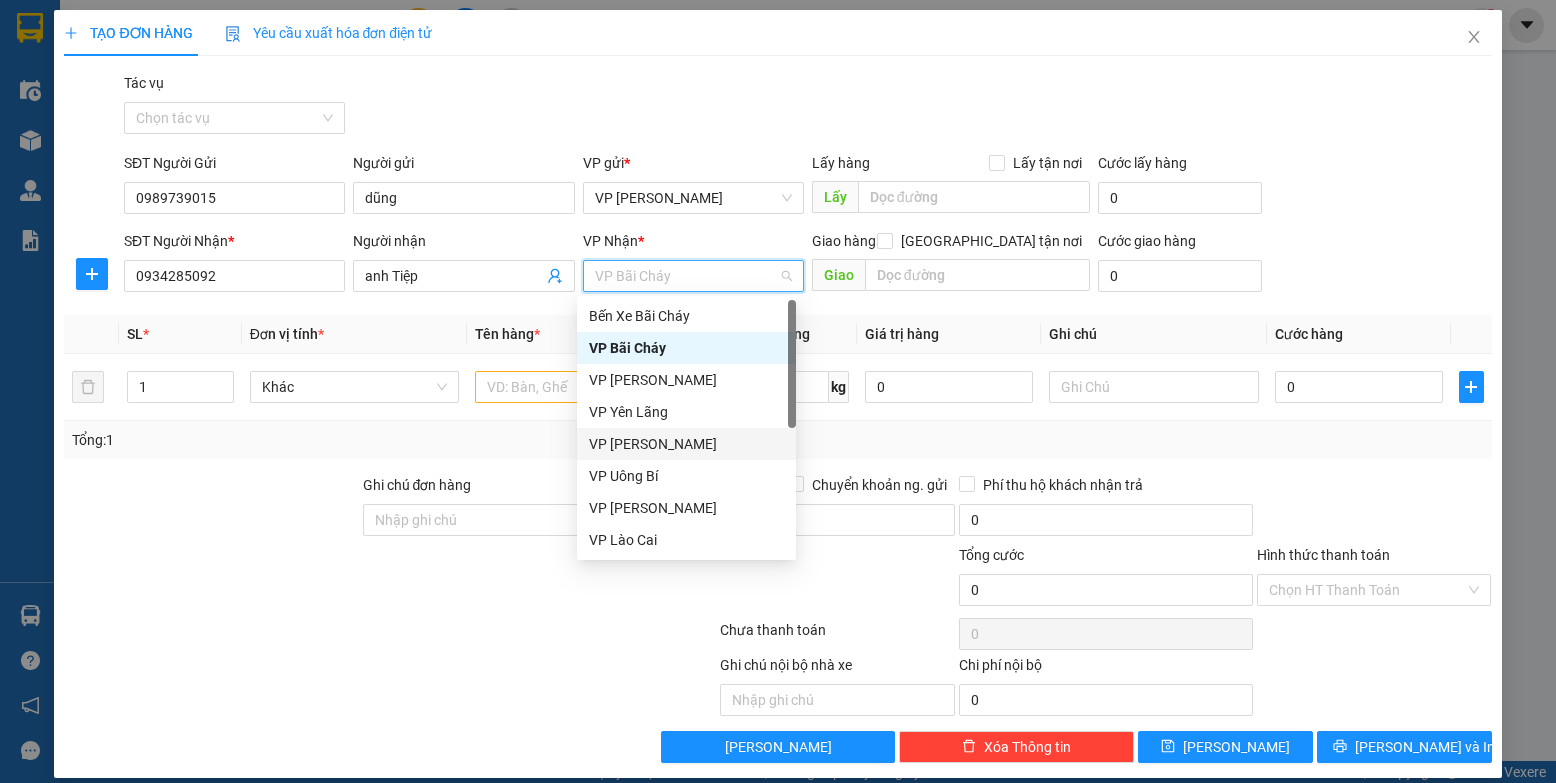 scroll, scrollTop: 320, scrollLeft: 0, axis: vertical 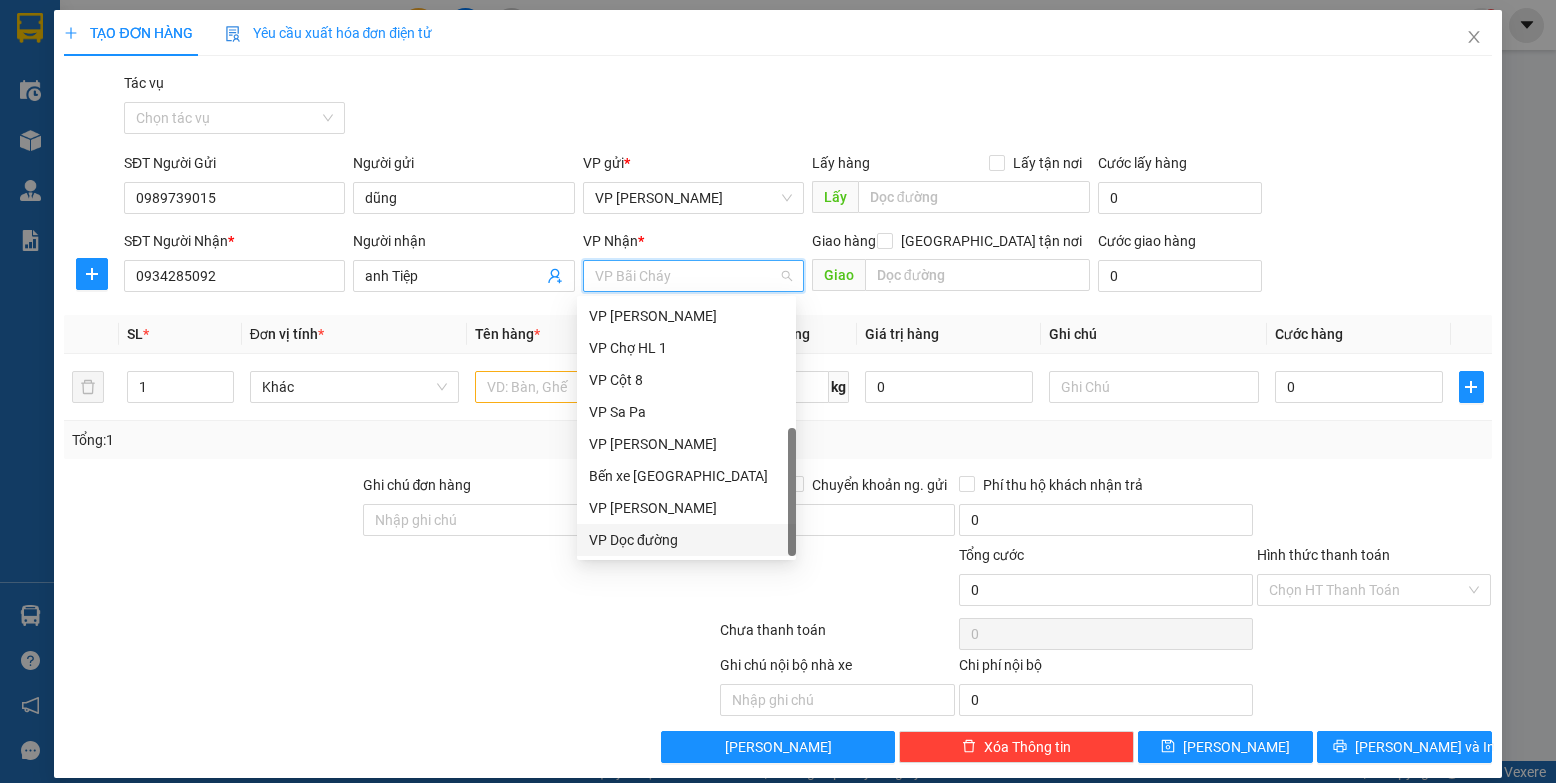 click on "VP Dọc đường" at bounding box center (686, 540) 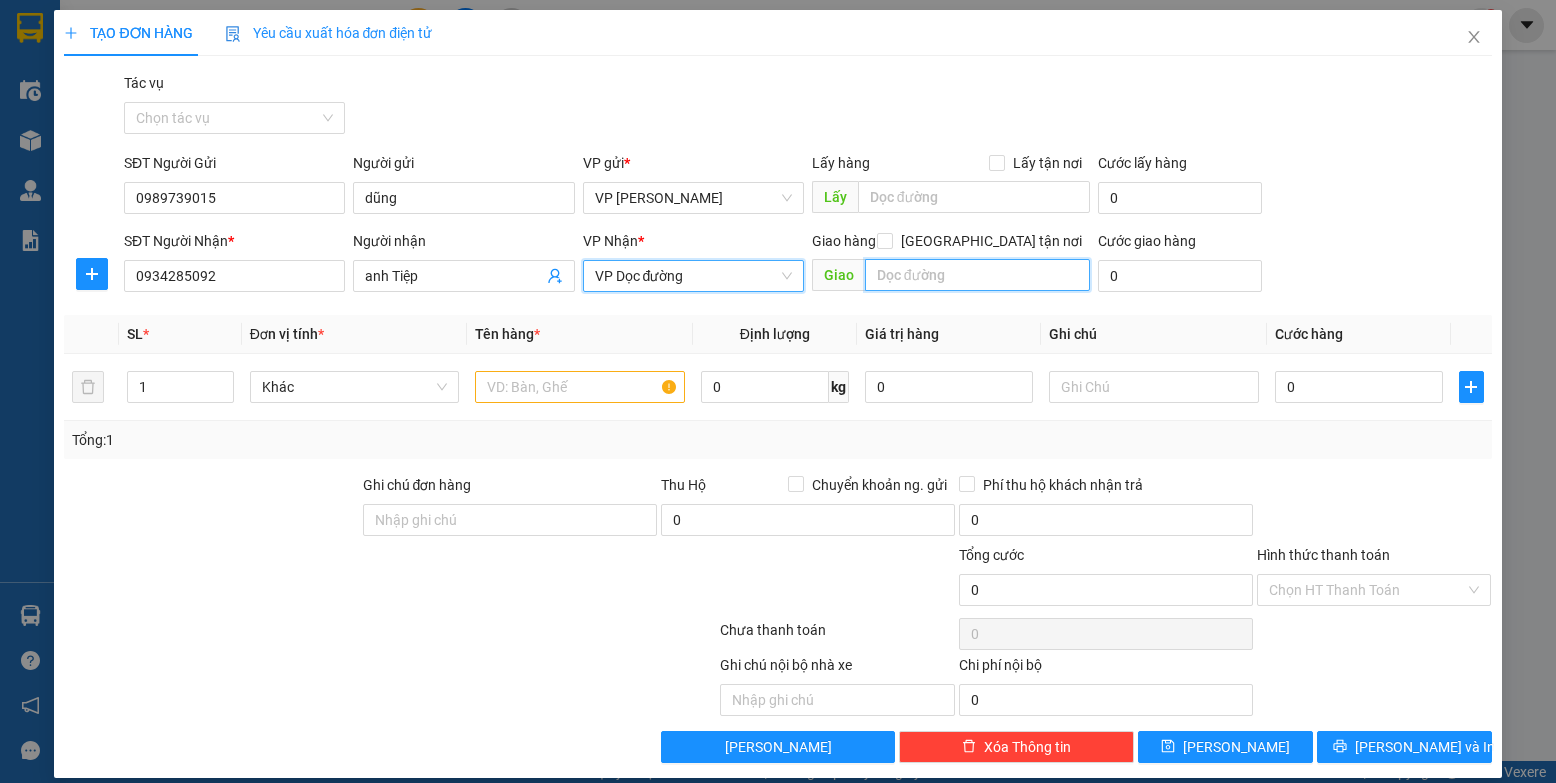 click at bounding box center [978, 275] 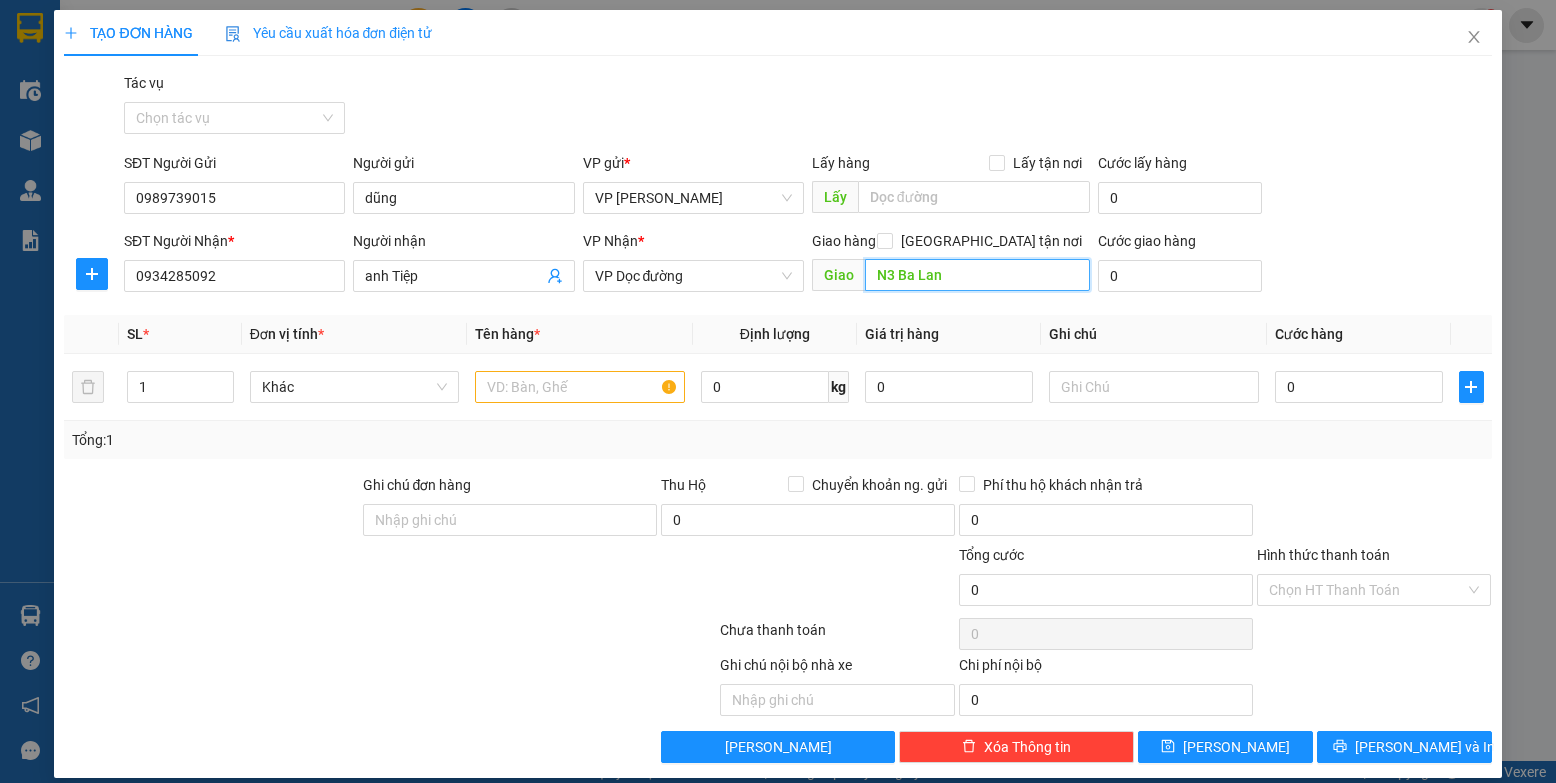 type on "N3 Ba Lan" 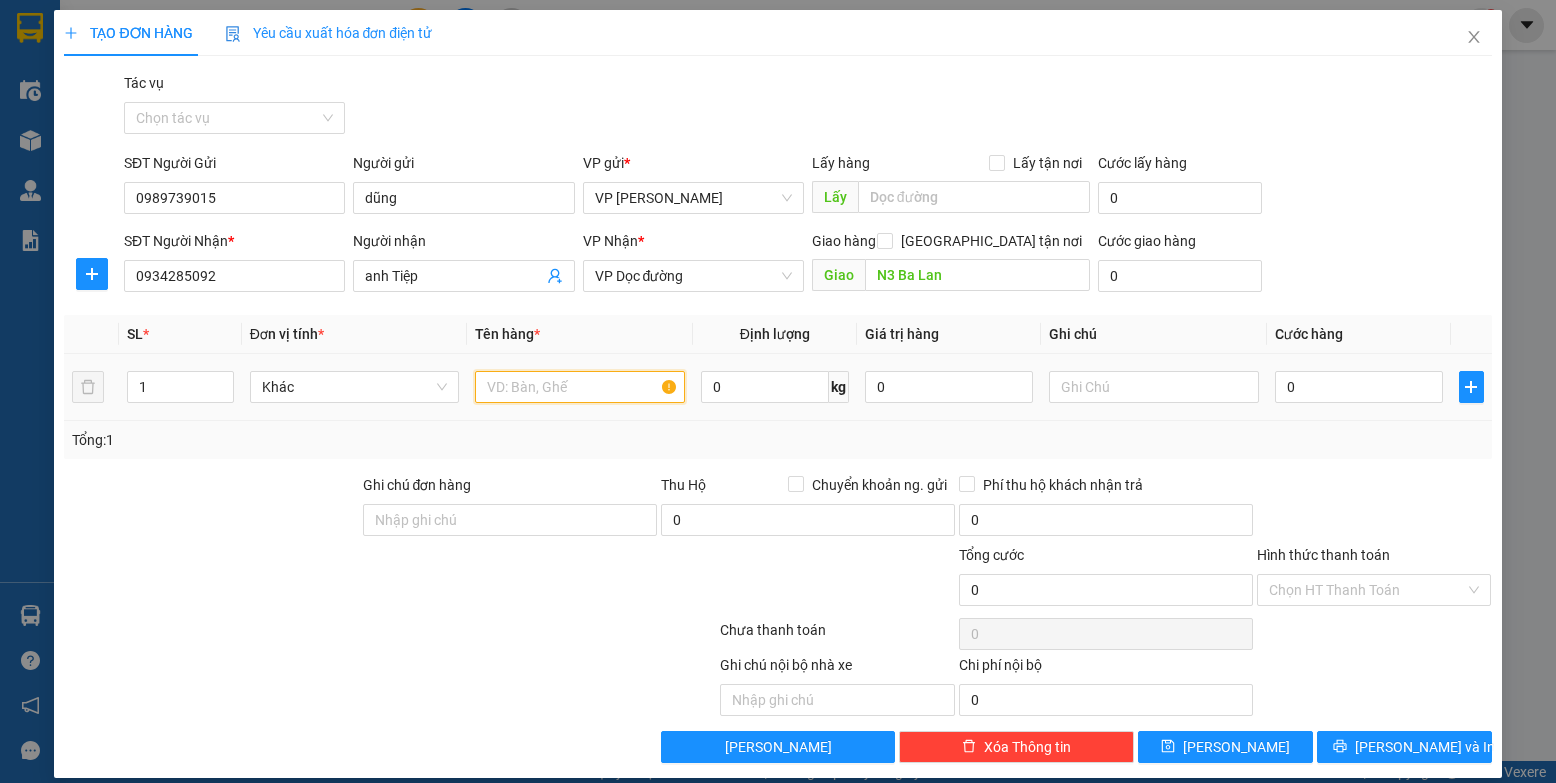 click at bounding box center (580, 387) 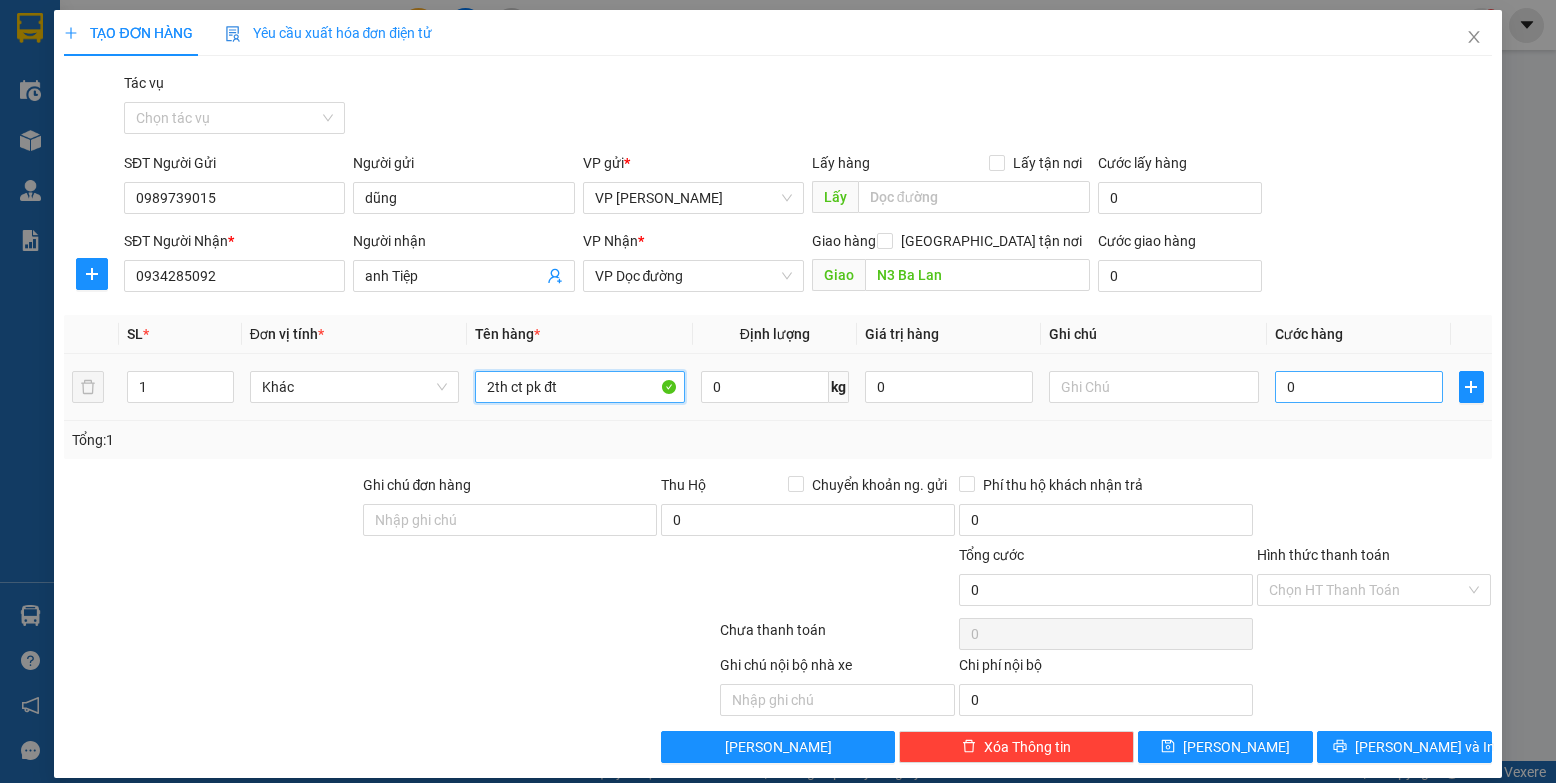 type on "2th ct pk đt" 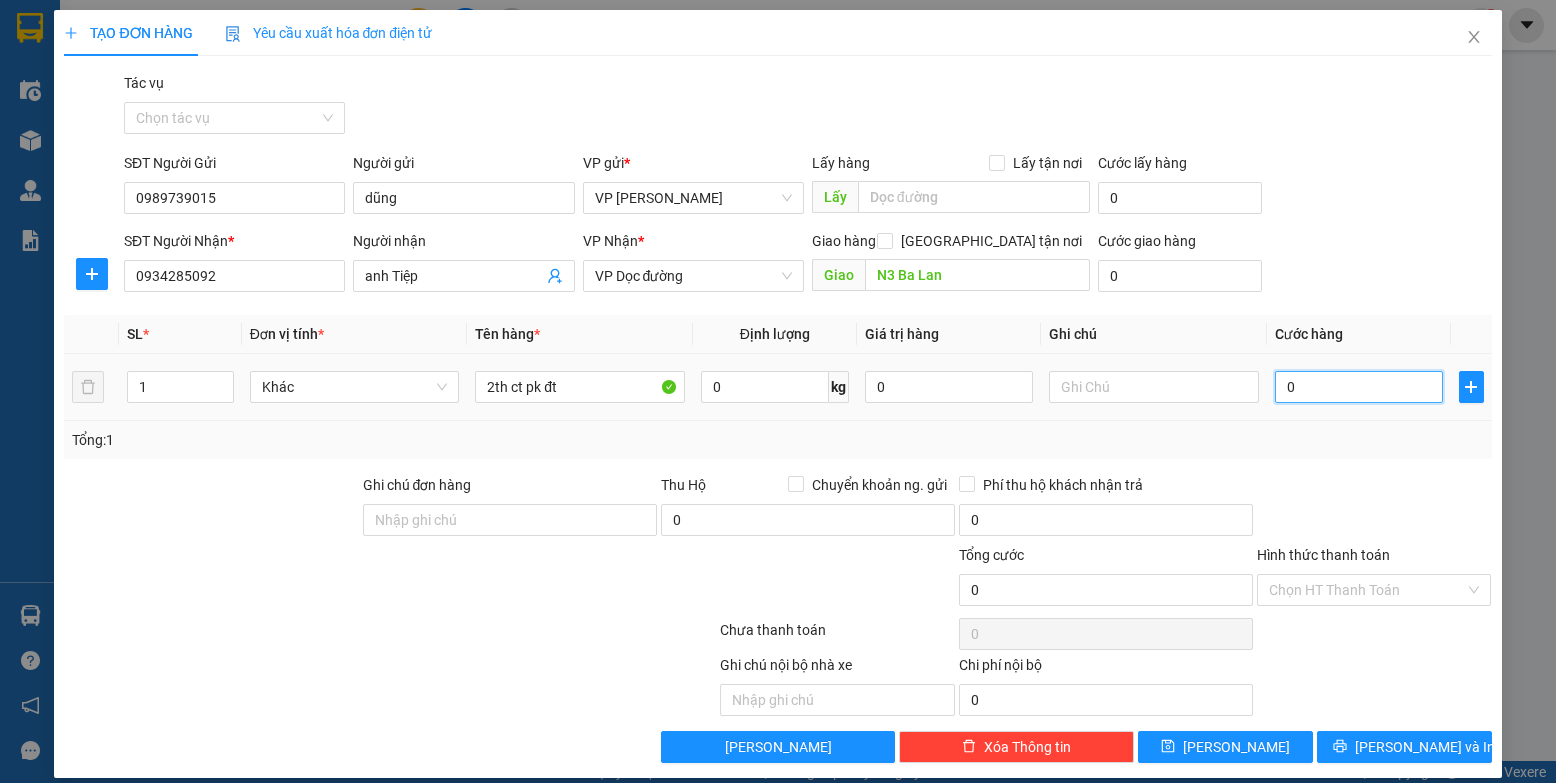 click on "0" at bounding box center (1359, 387) 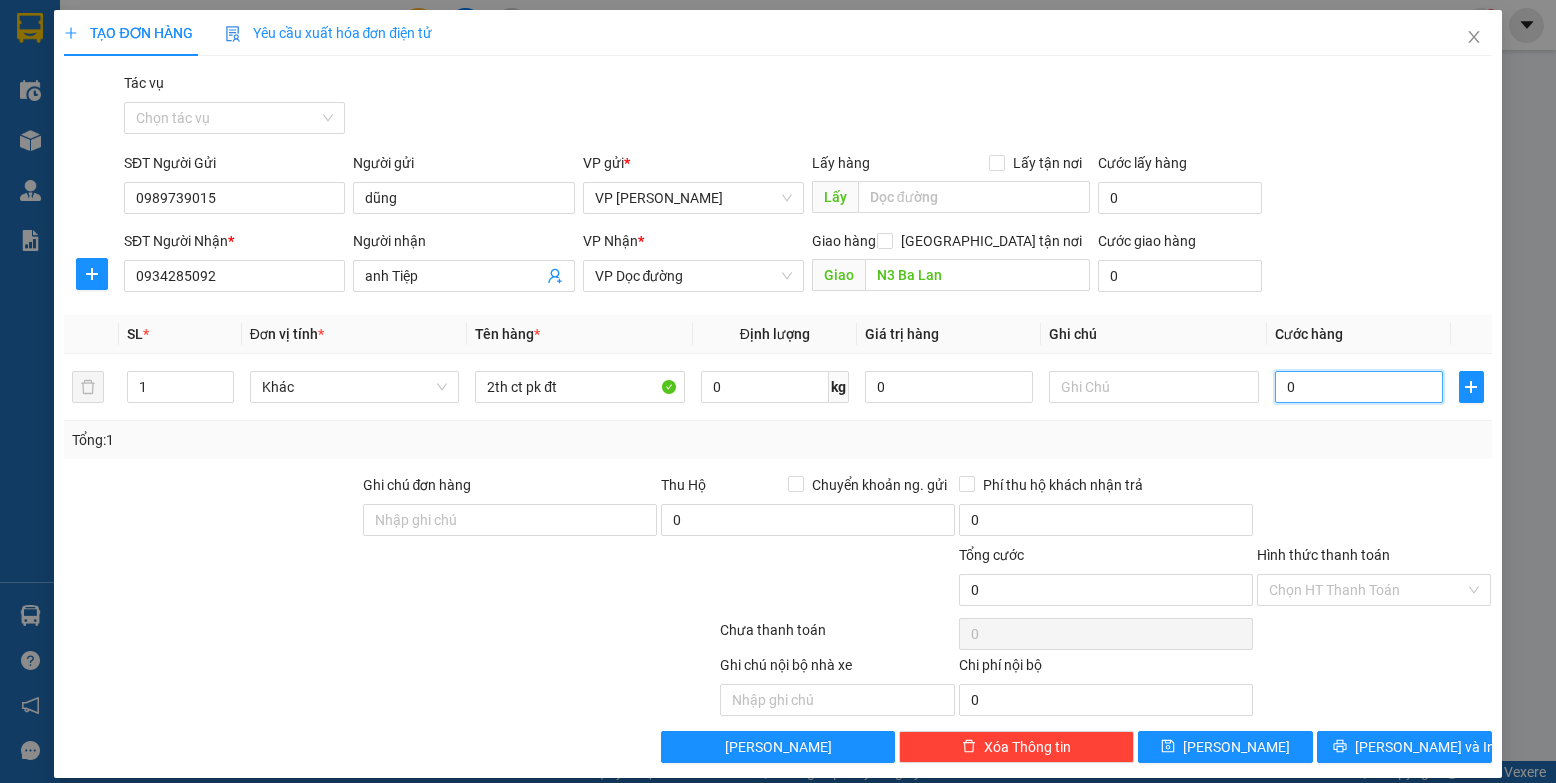 type on "1" 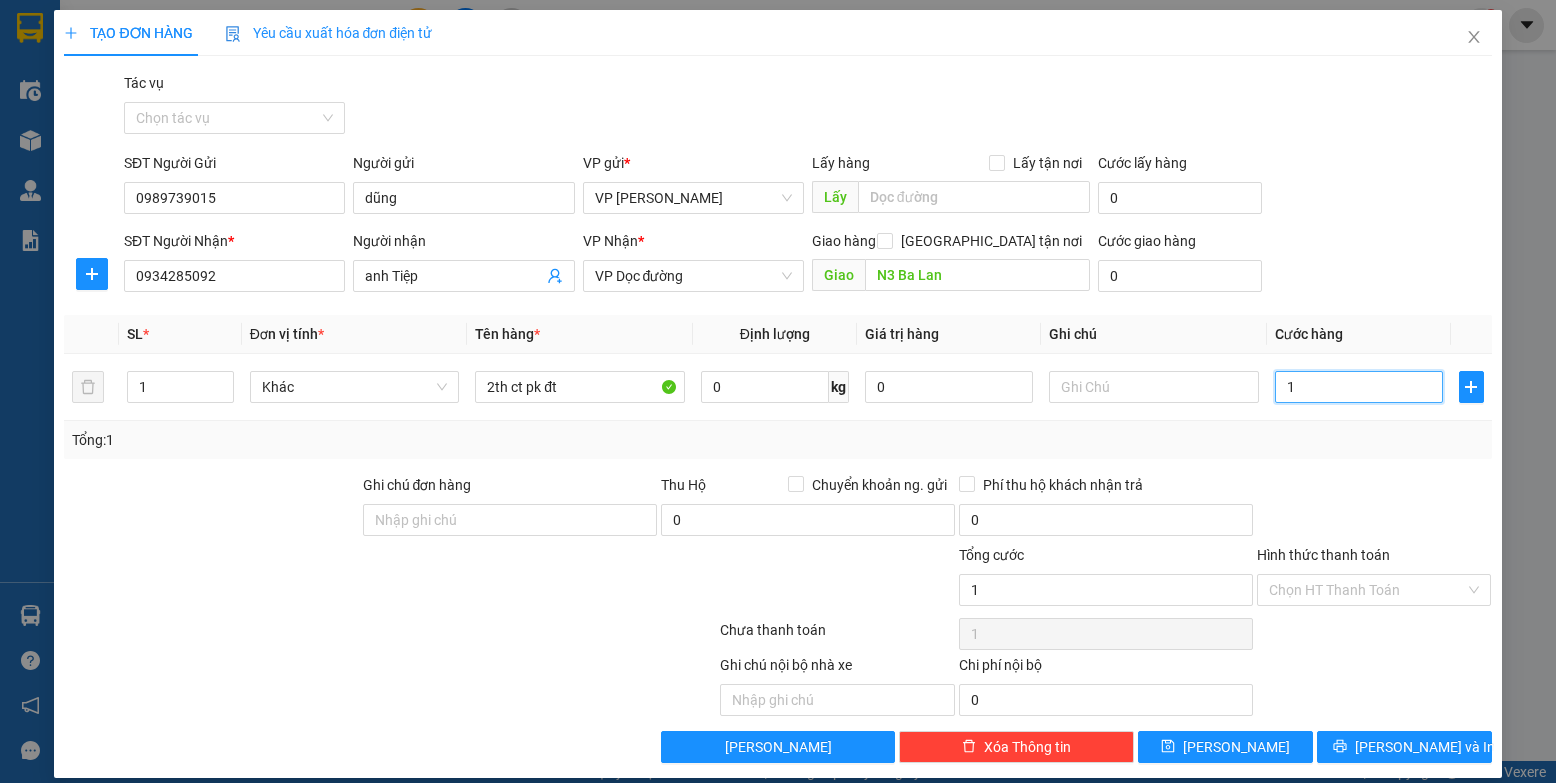 type on "15" 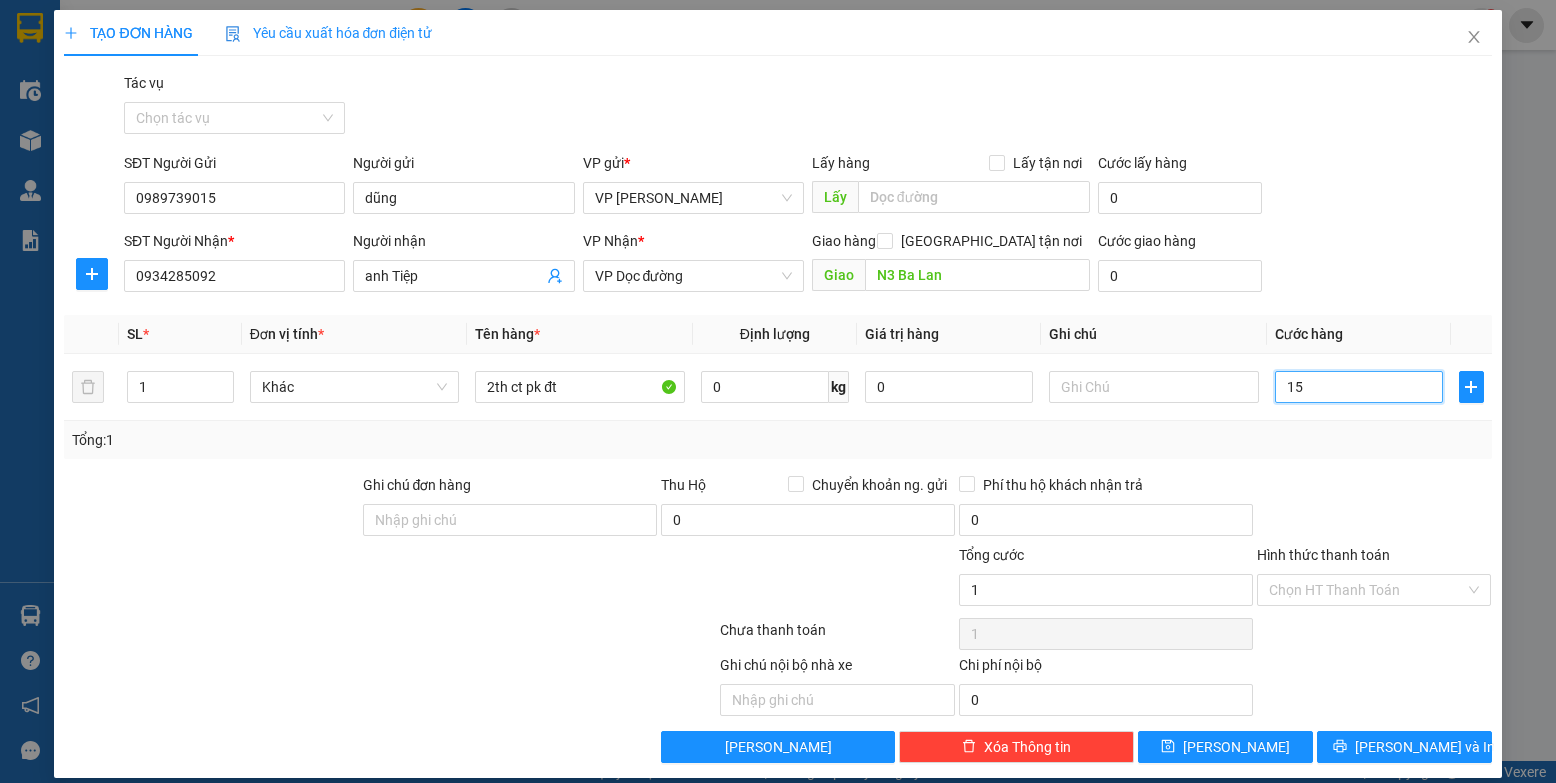 type on "15" 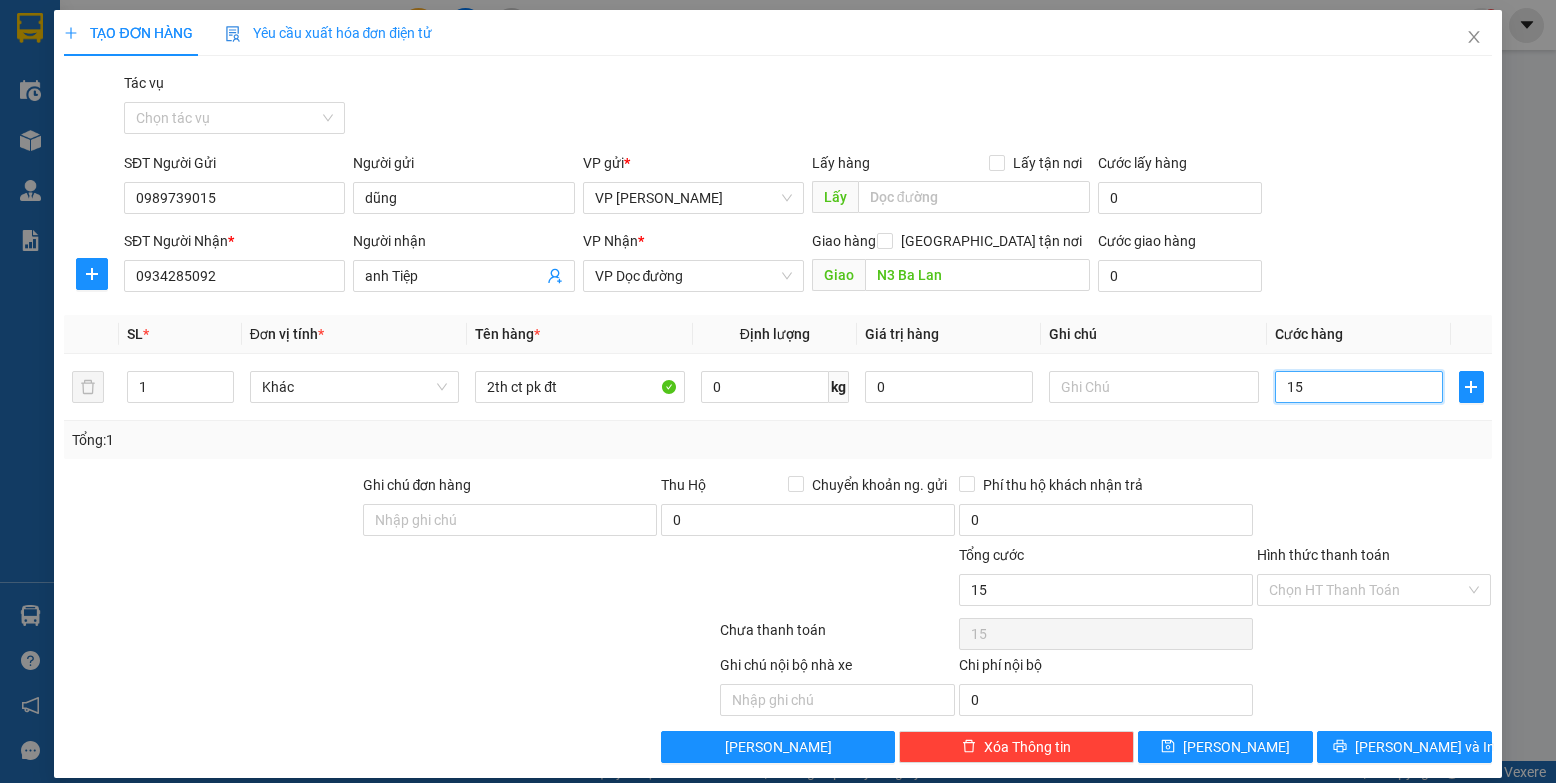 type on "150" 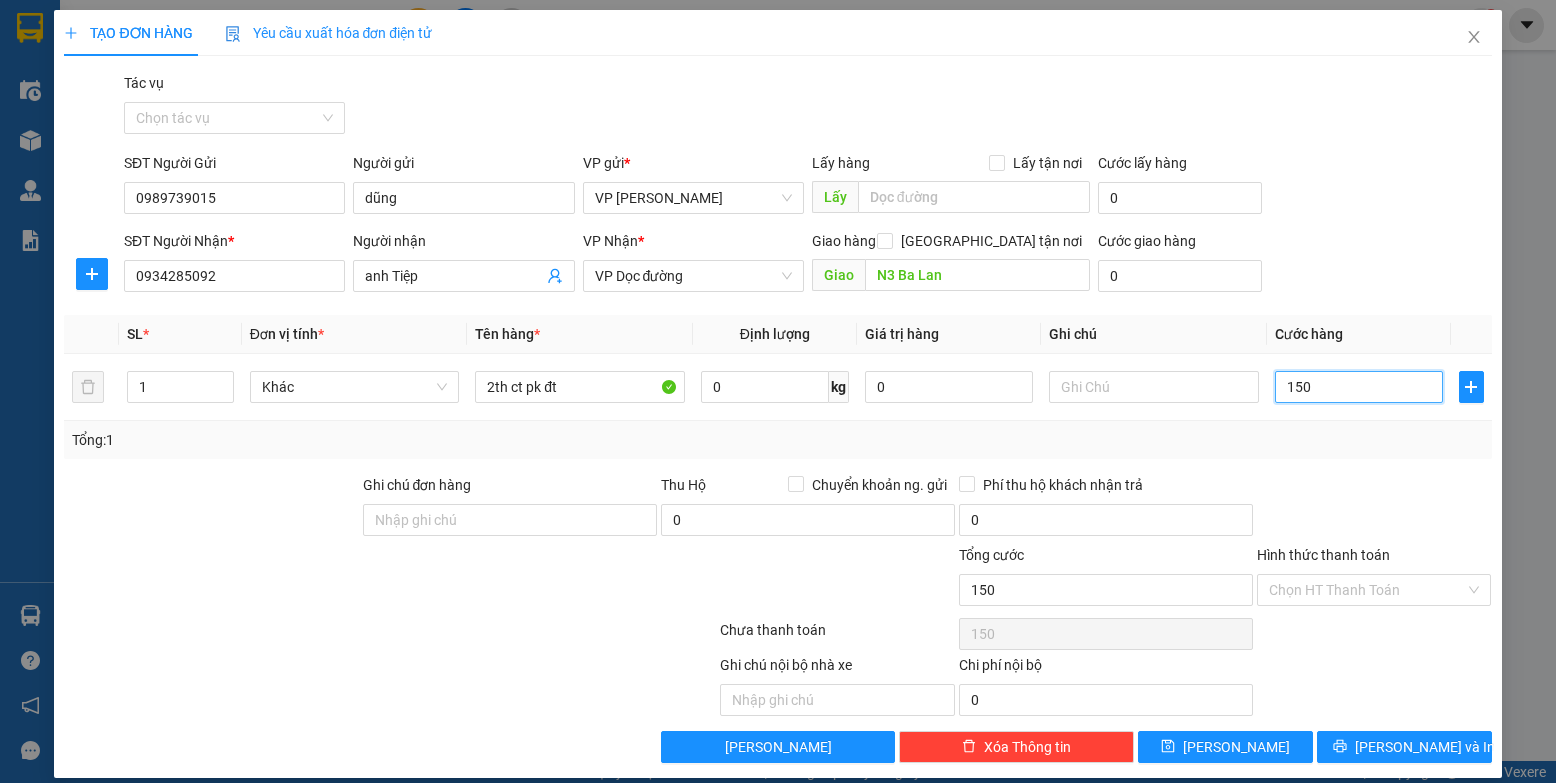 type on "1.500" 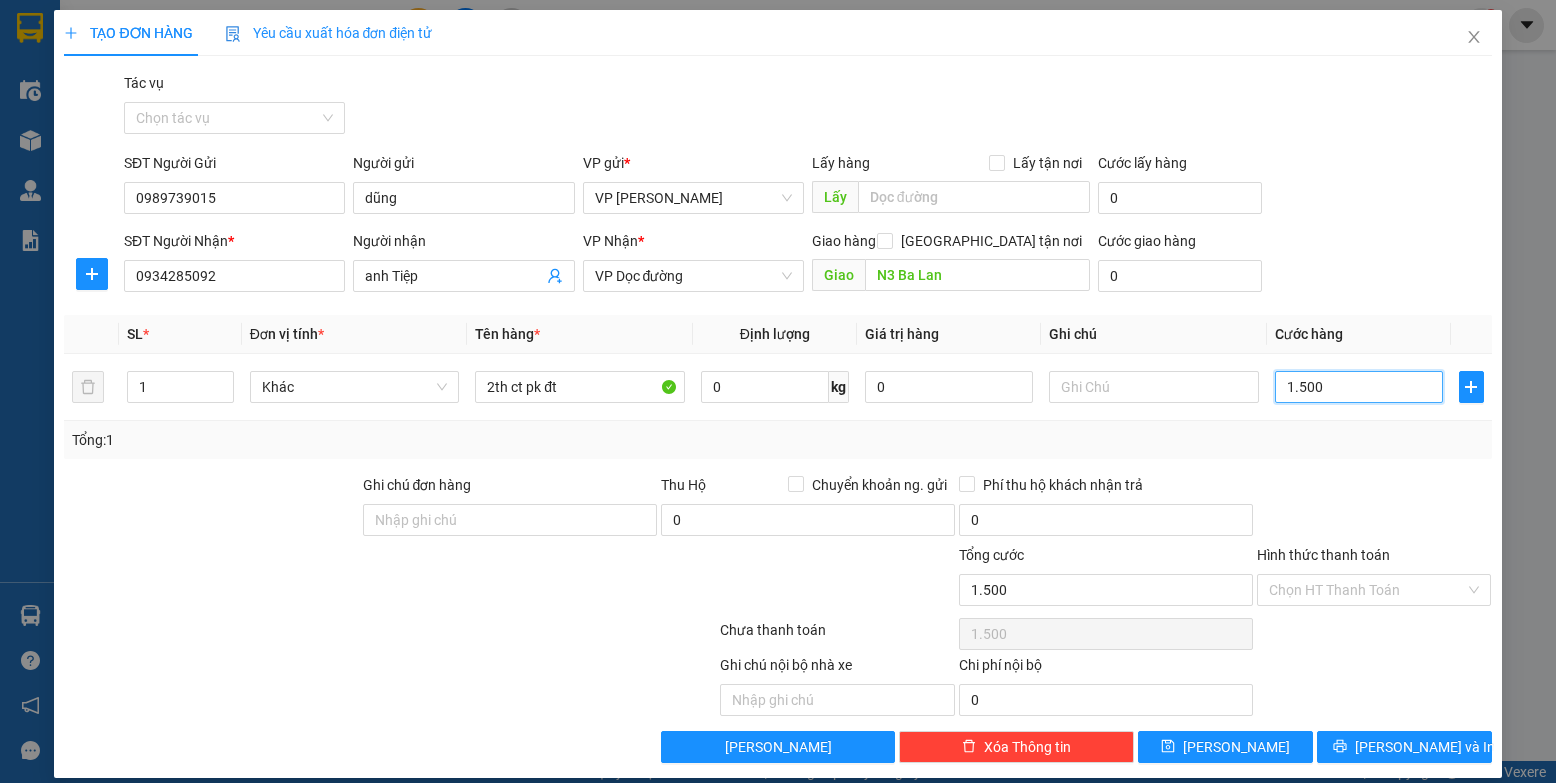 type on "15.000" 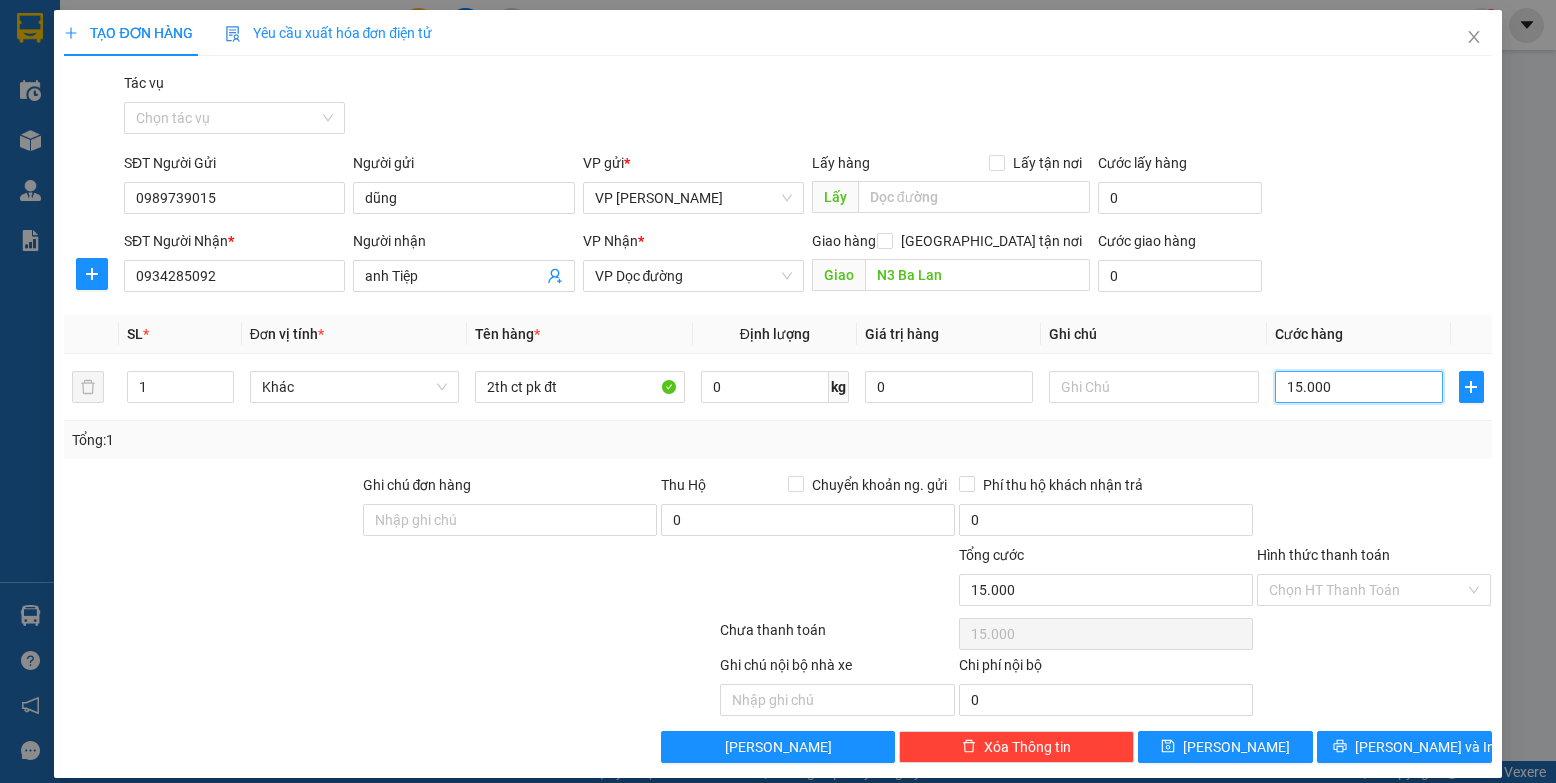 type on "150.000" 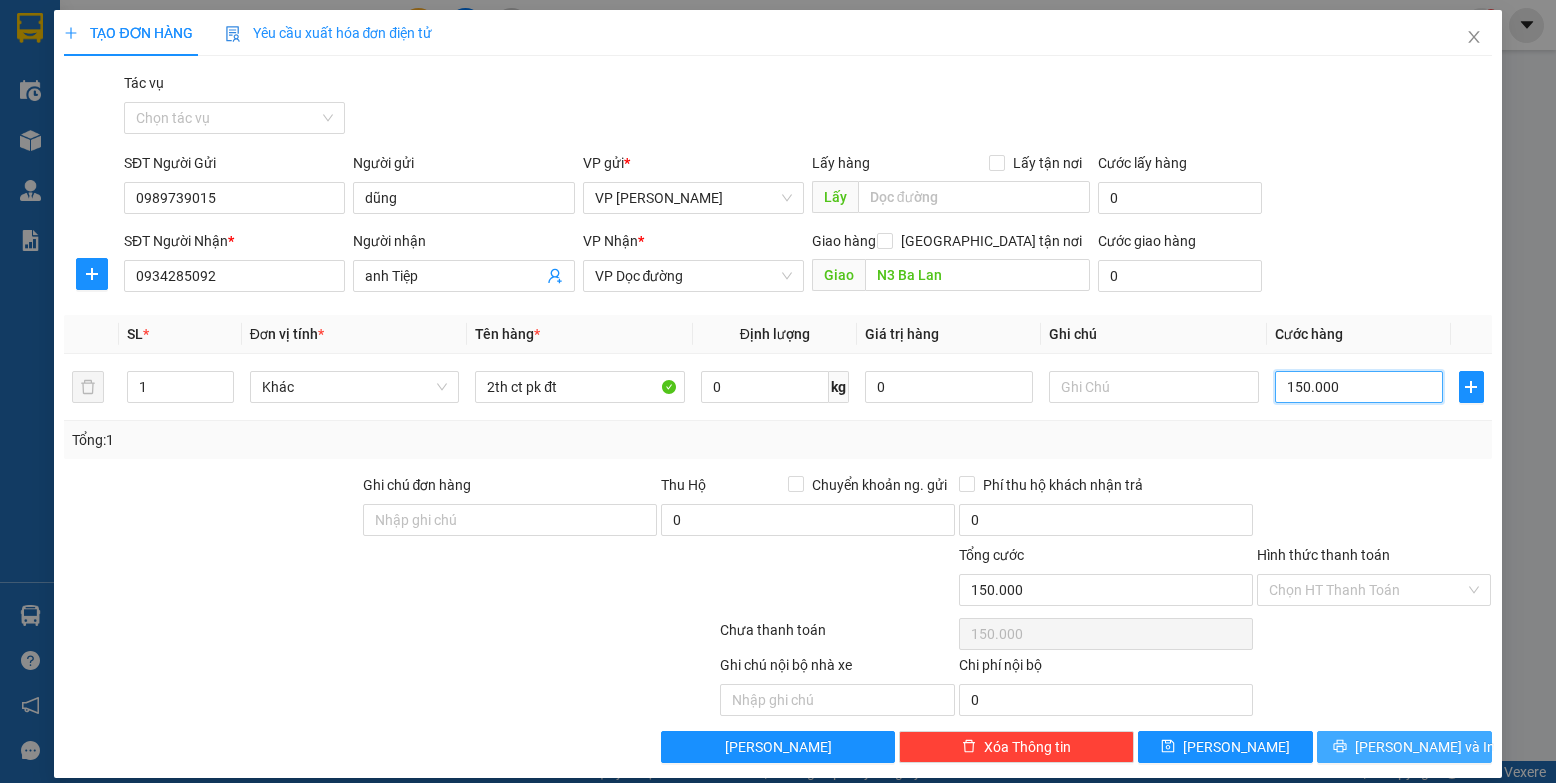 type on "150.000" 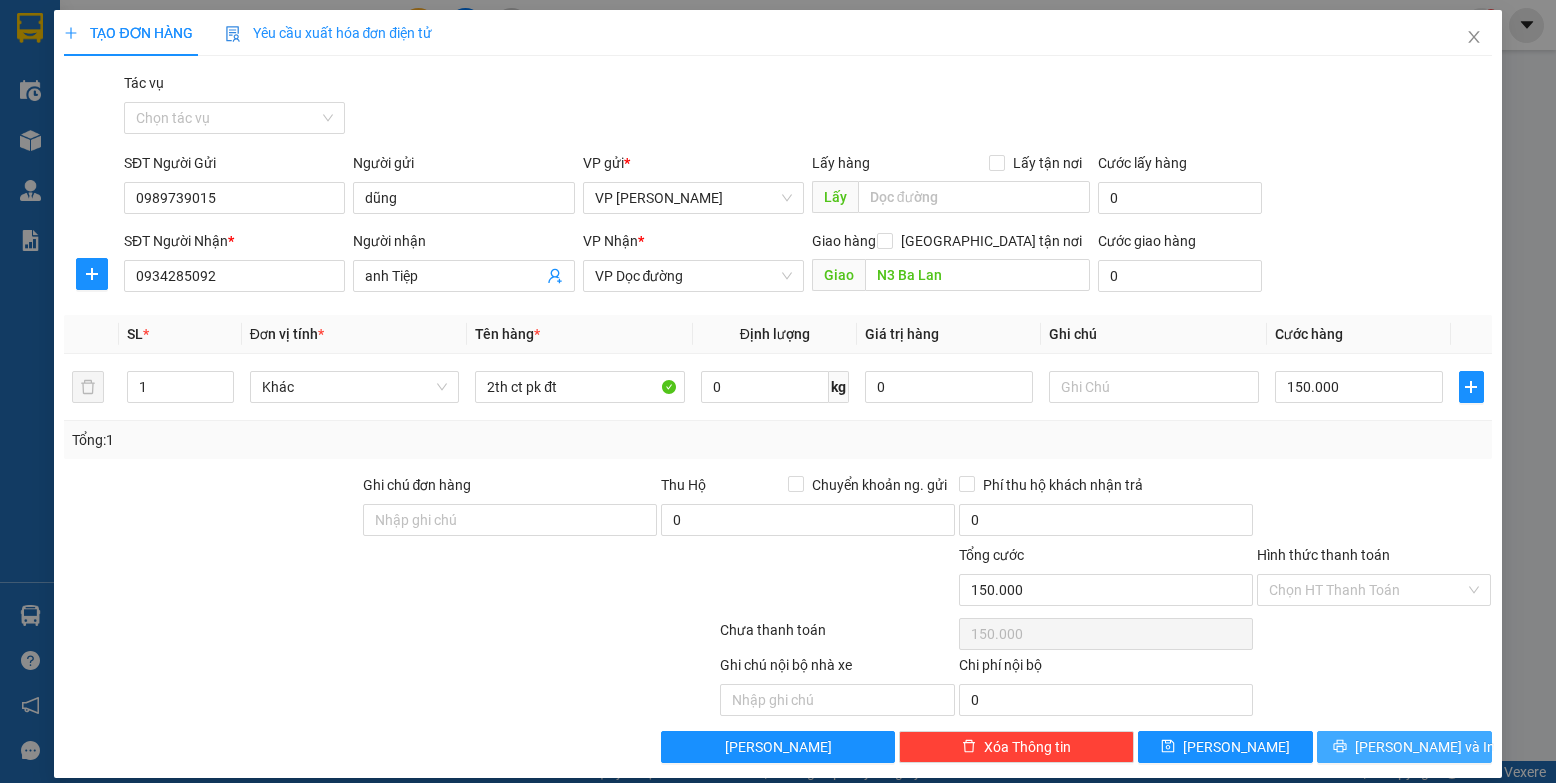 click on "Lưu và In" at bounding box center [1425, 747] 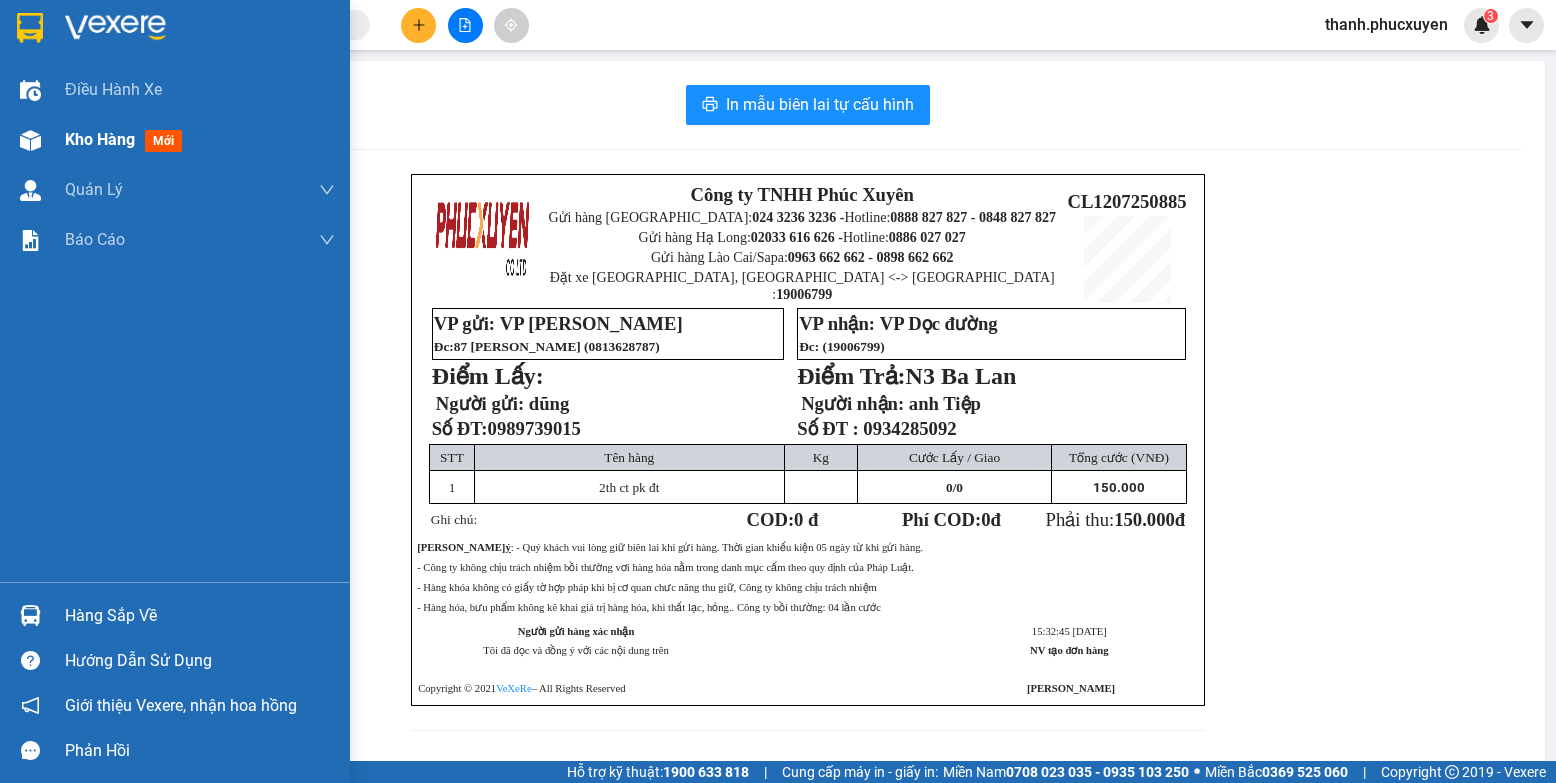 click at bounding box center [30, 140] 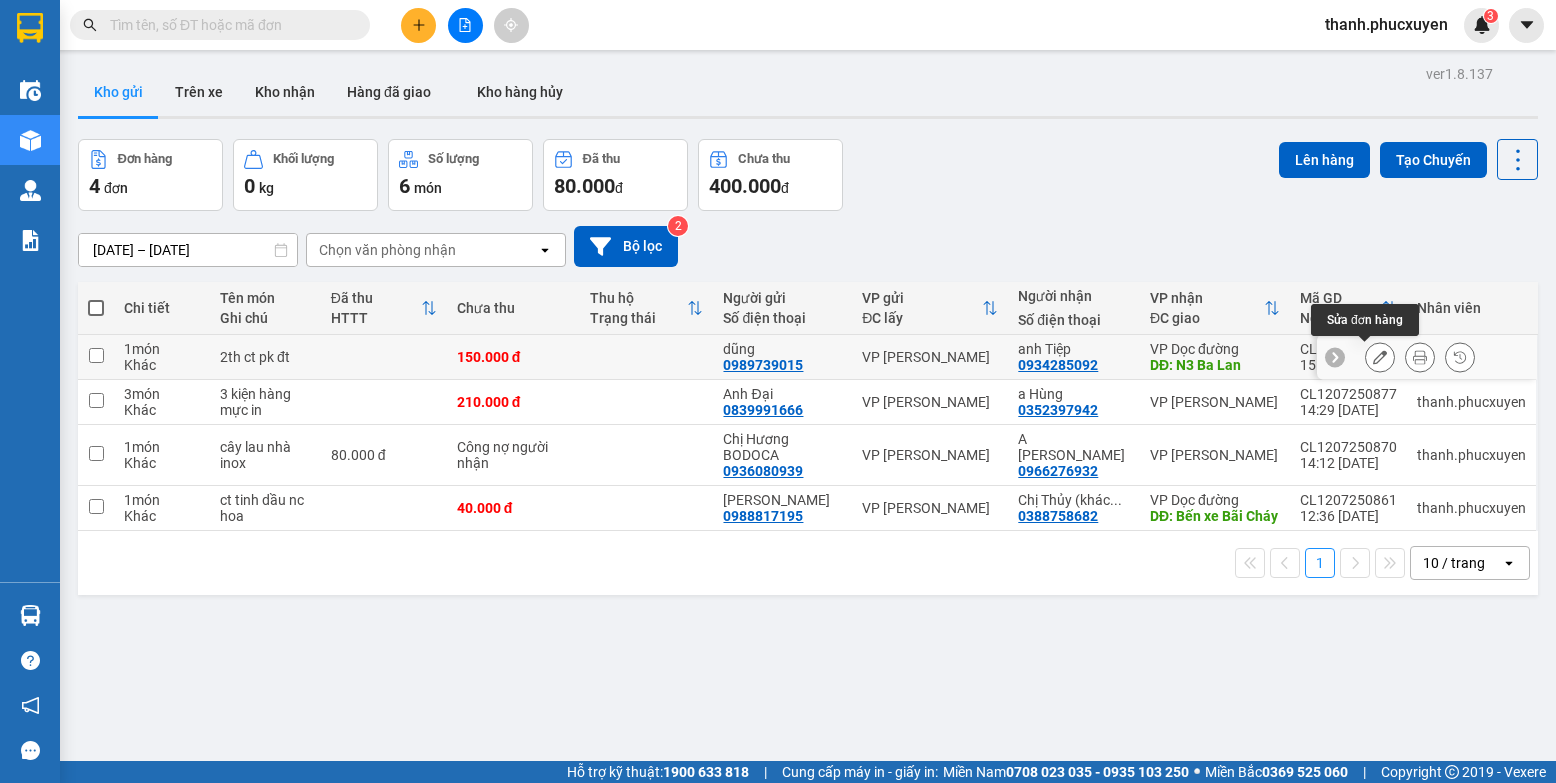click 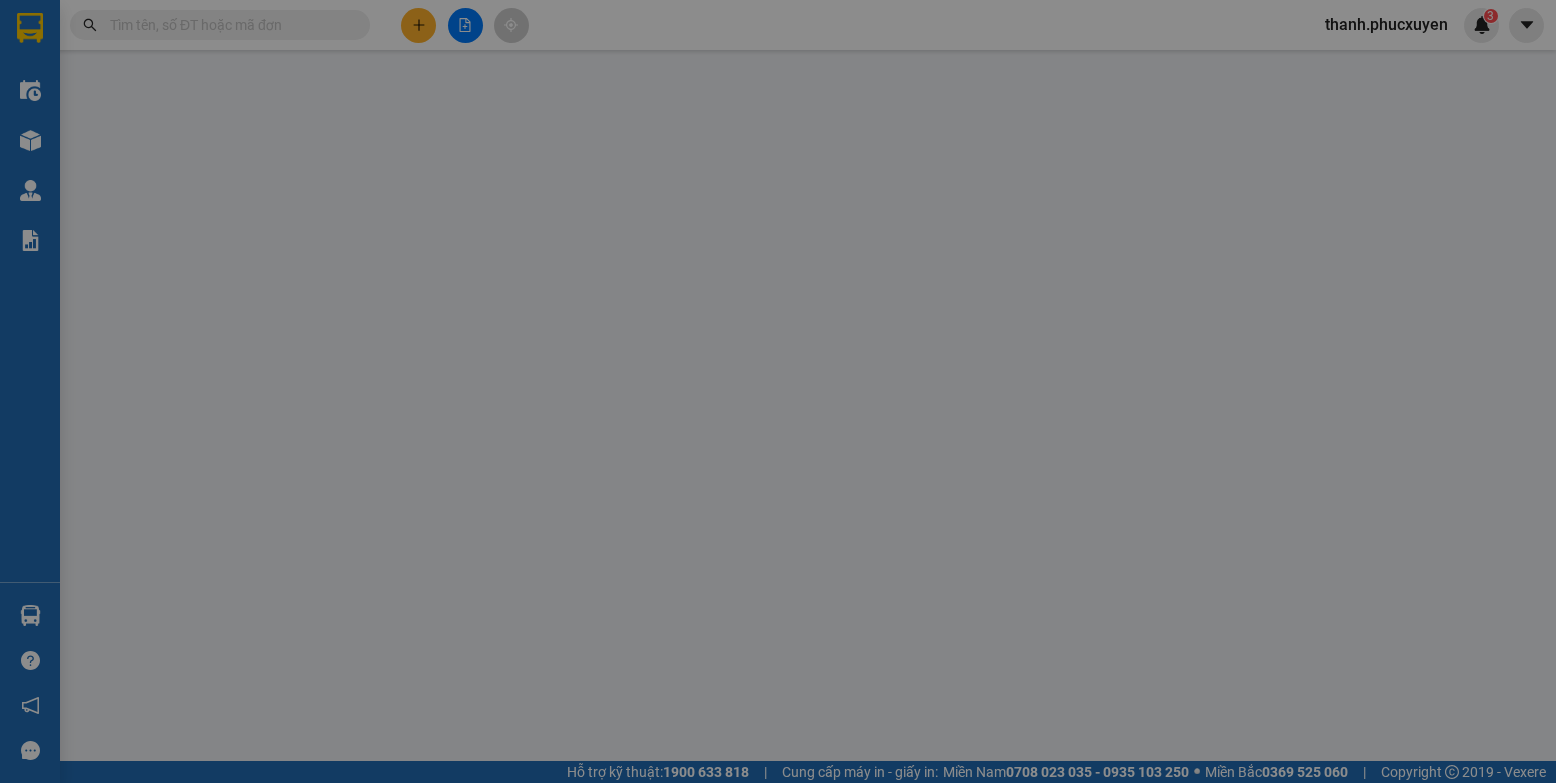 type on "0989739015" 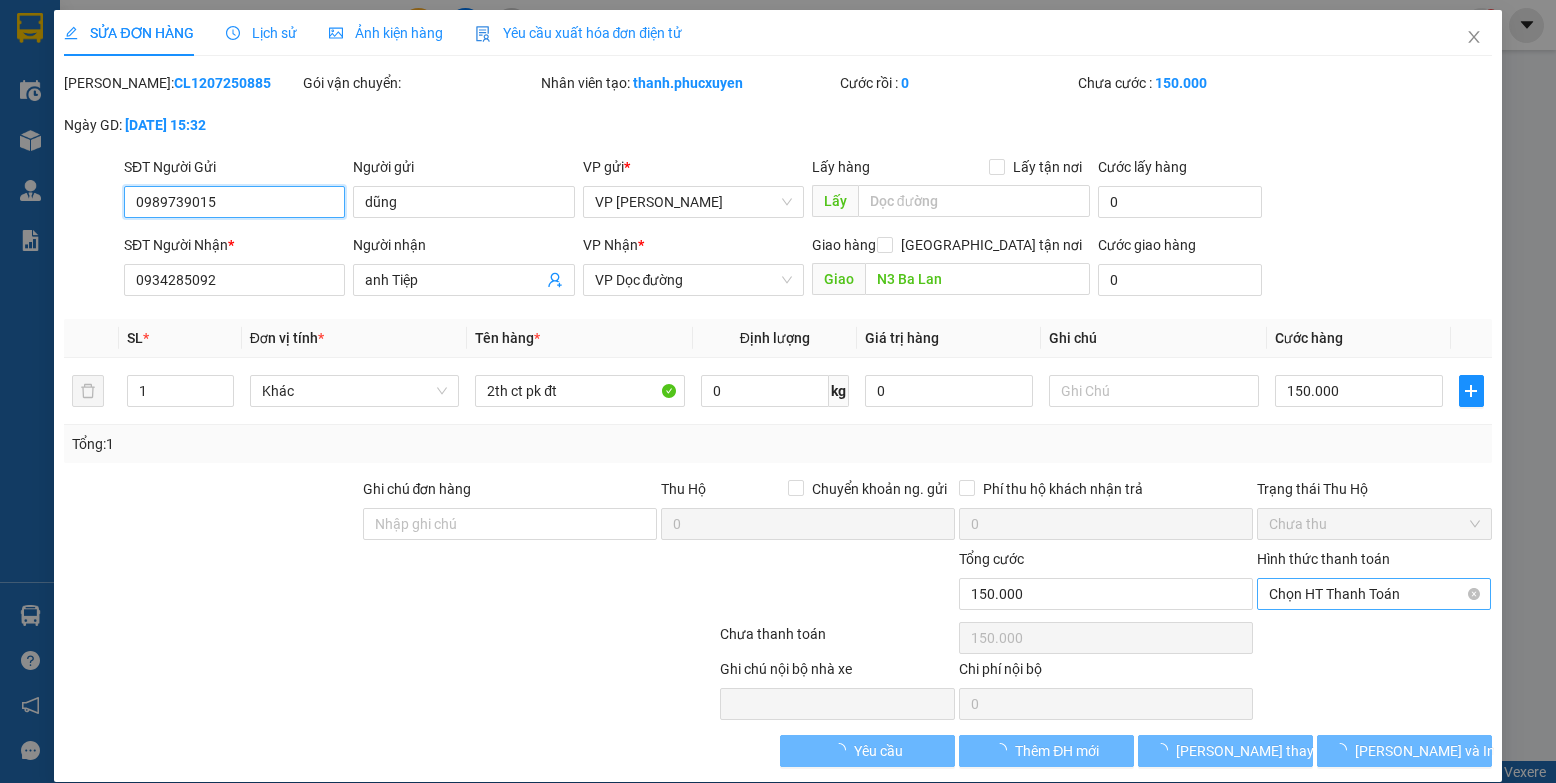 click on "Chọn HT Thanh Toán" at bounding box center [1374, 594] 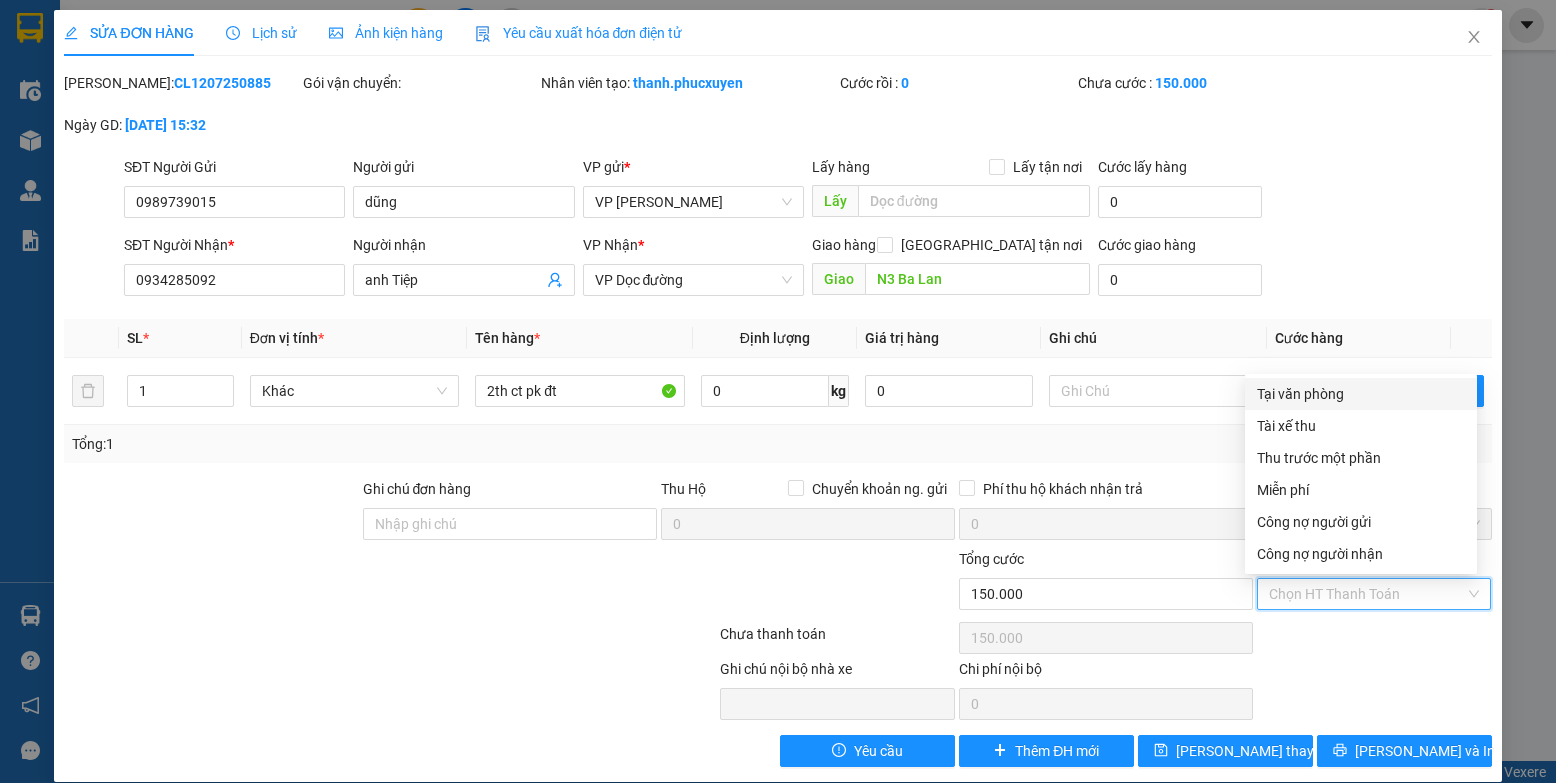 click on "Tại văn phòng" at bounding box center (1361, 394) 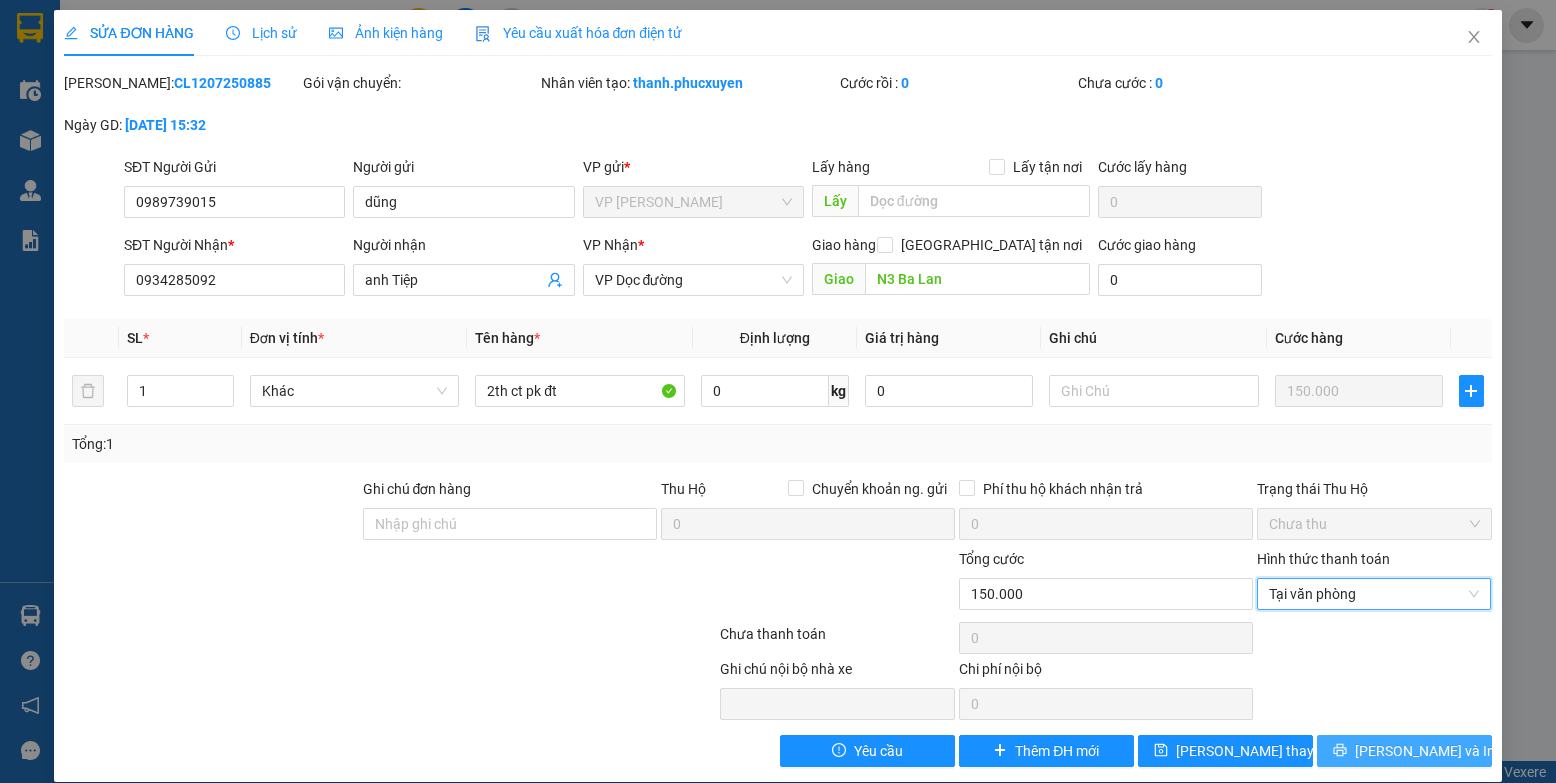 click 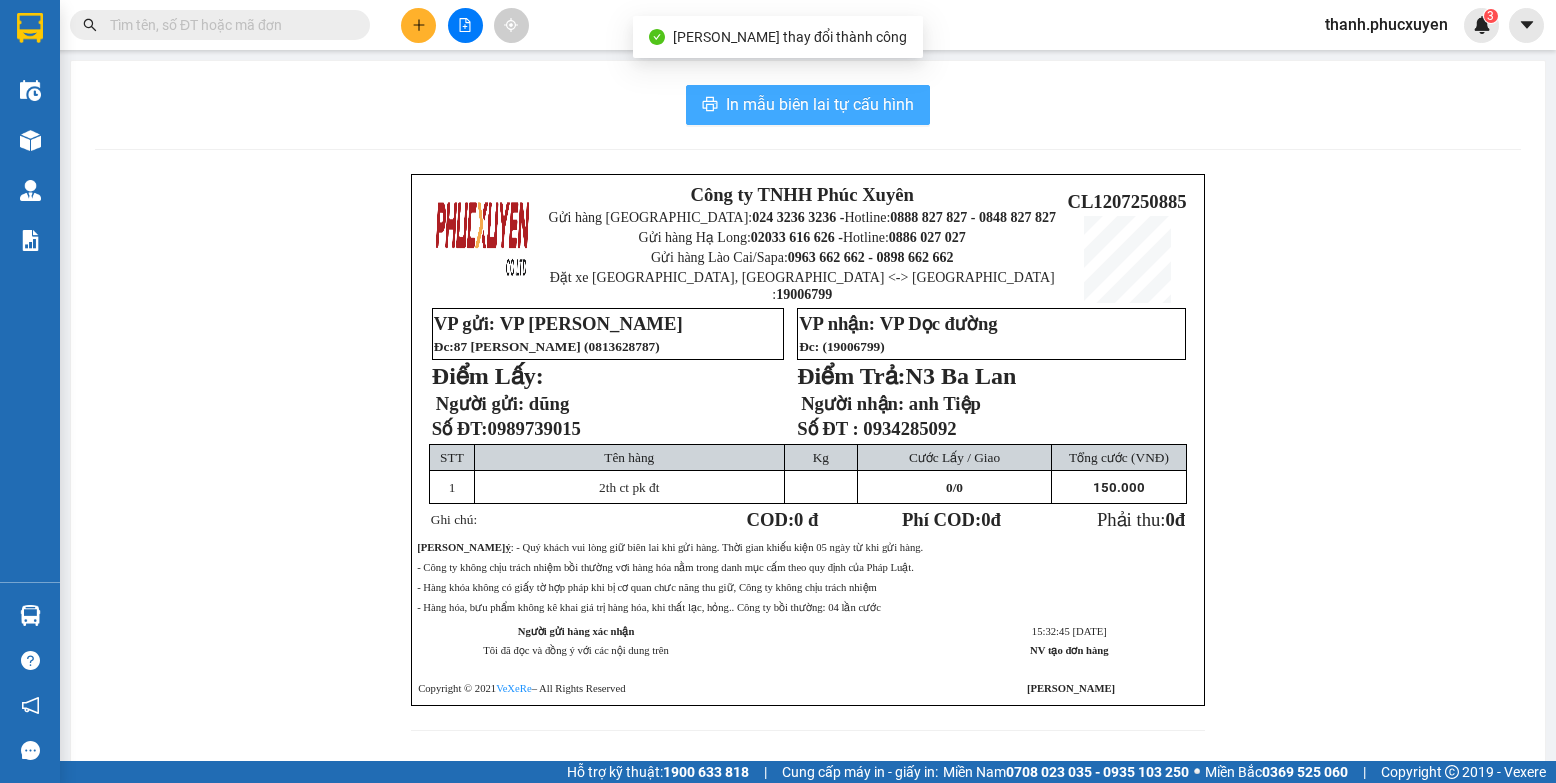 click on "In mẫu biên lai tự cấu hình" at bounding box center (820, 104) 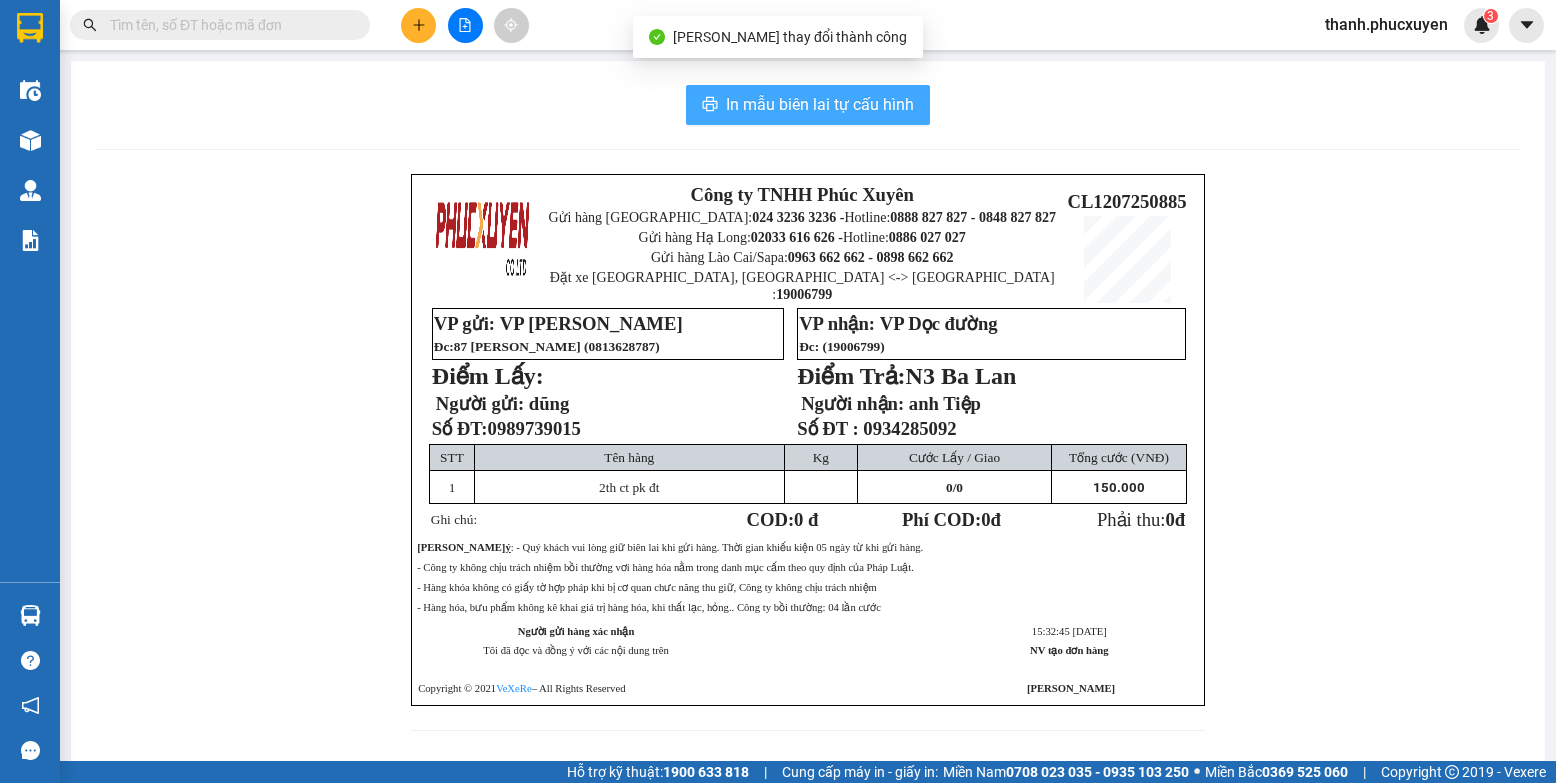 scroll, scrollTop: 0, scrollLeft: 0, axis: both 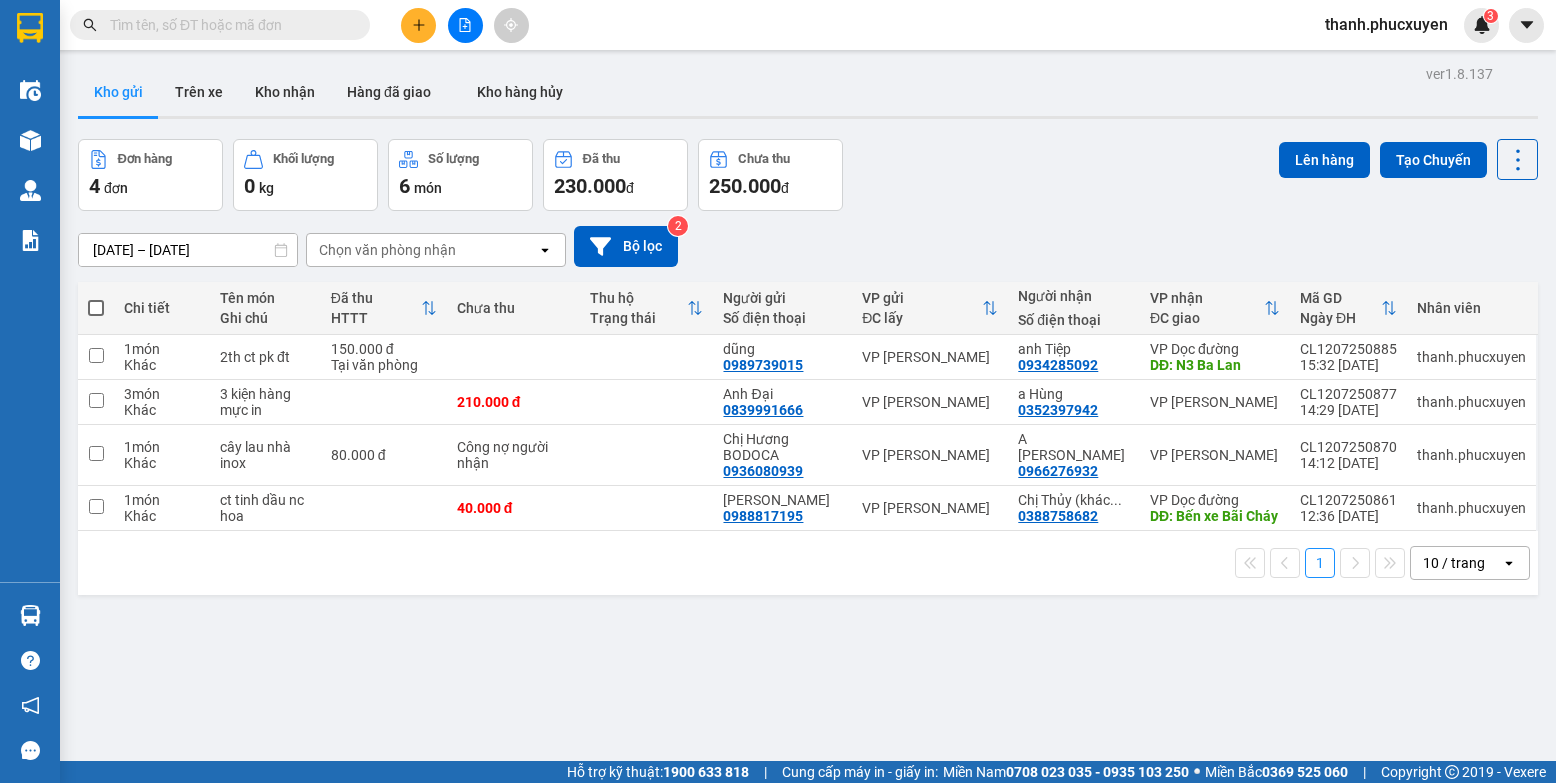 drag, startPoint x: 819, startPoint y: 96, endPoint x: 1130, endPoint y: 629, distance: 617.098 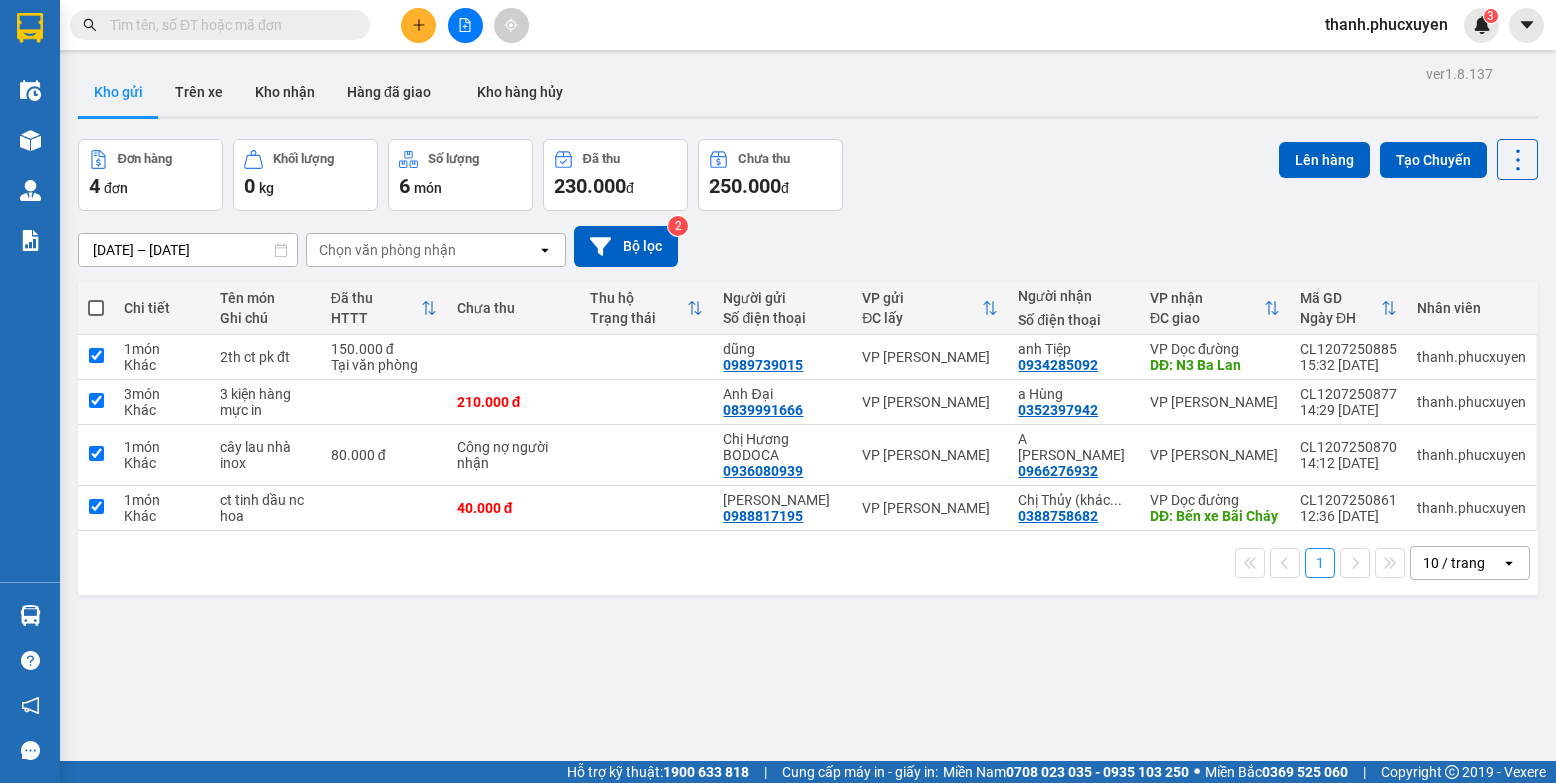 checkbox on "true" 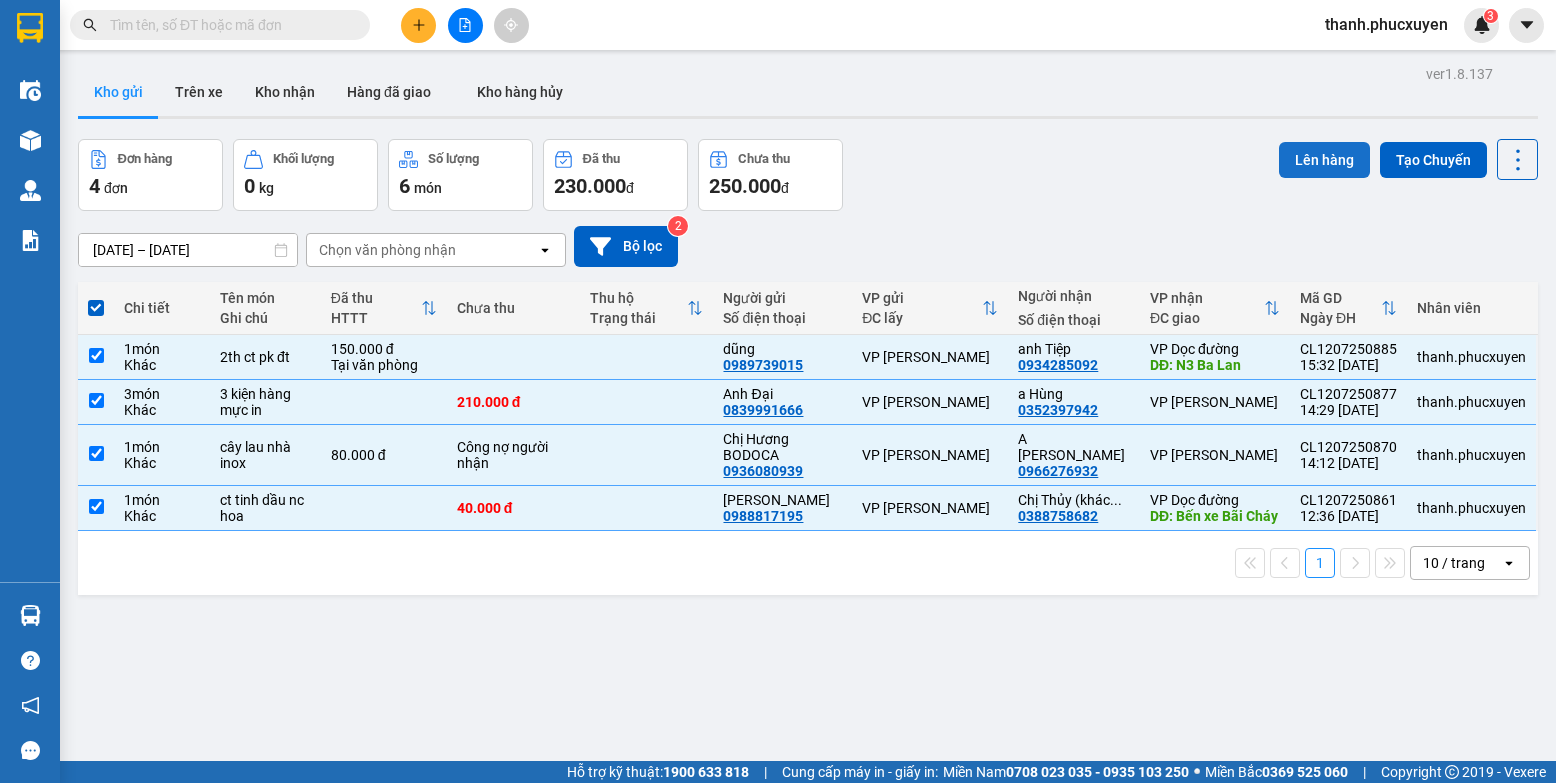 click on "Lên hàng" at bounding box center [1324, 160] 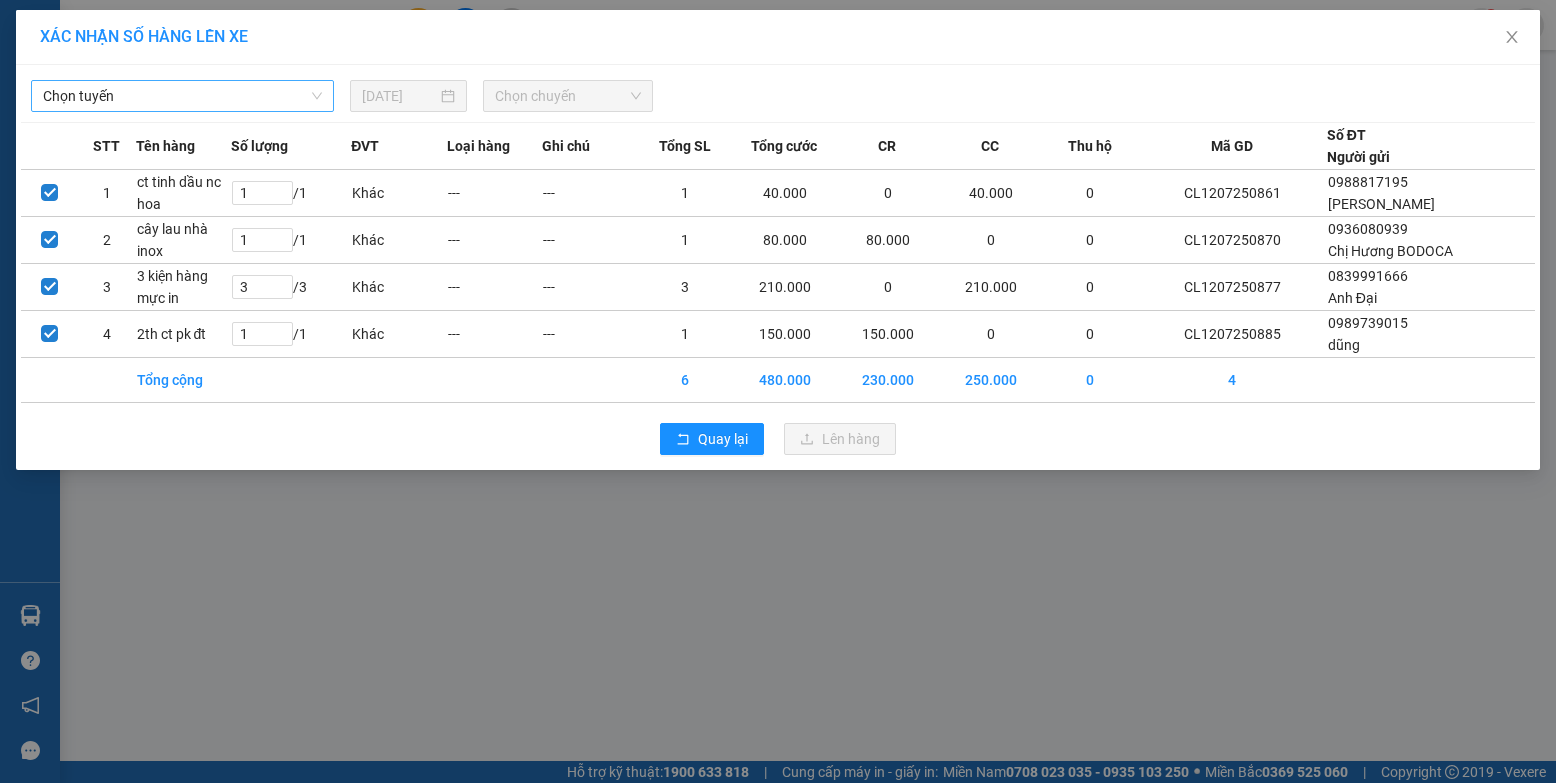 click on "Chọn tuyến" at bounding box center (182, 96) 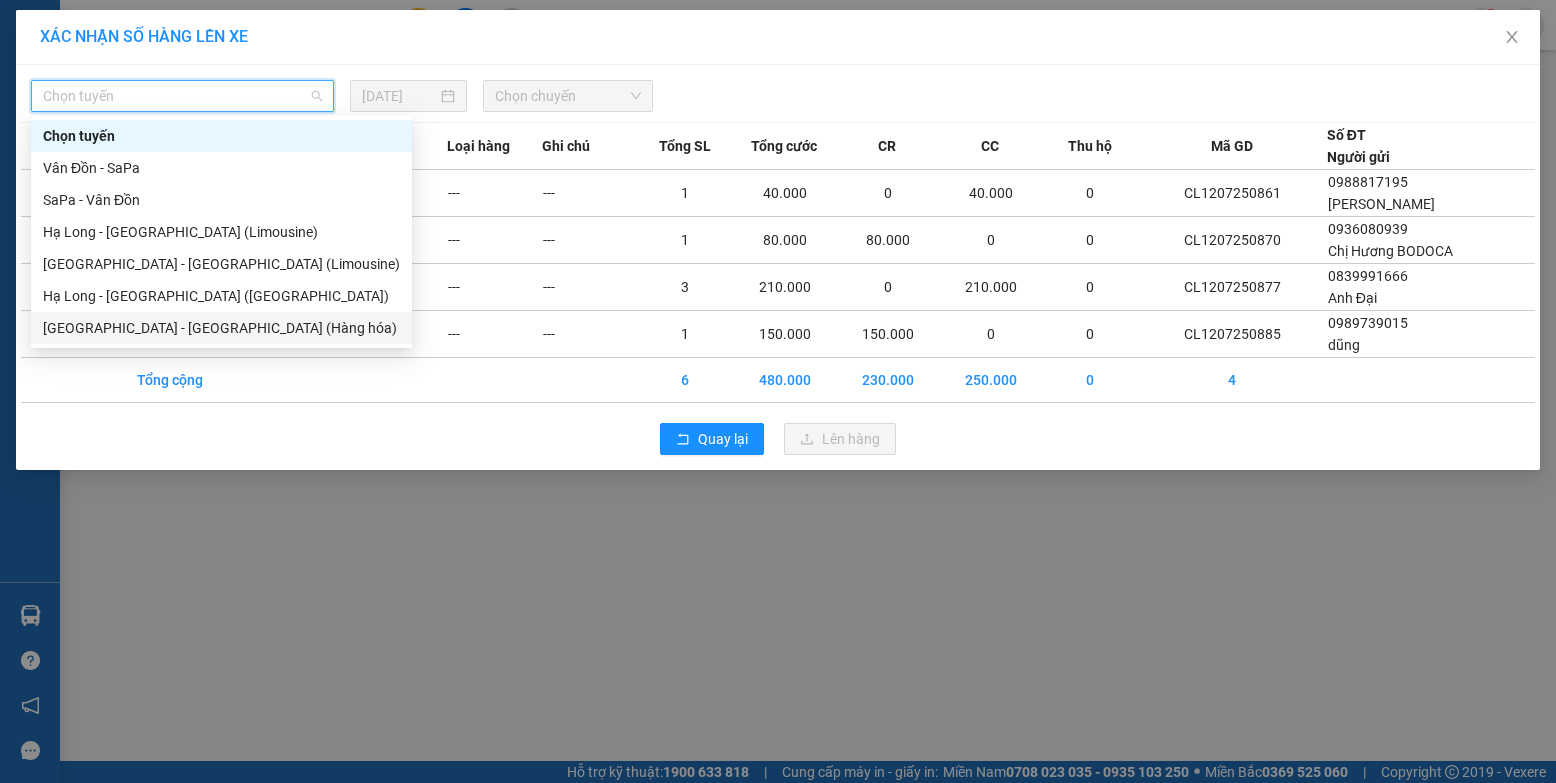 click on "[GEOGRAPHIC_DATA] - [GEOGRAPHIC_DATA] (Hàng hóa)" at bounding box center (221, 328) 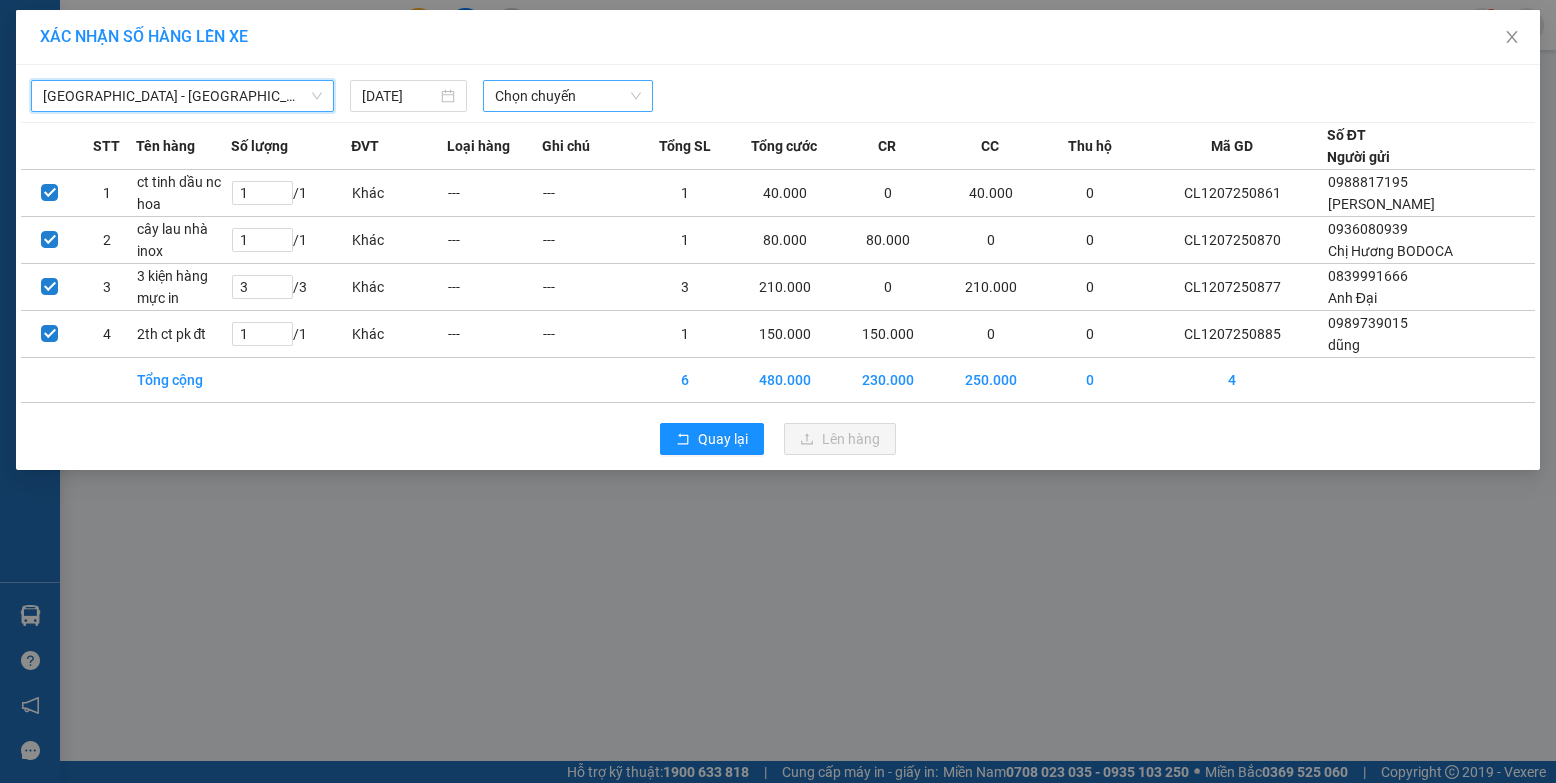 click on "Chọn chuyến" at bounding box center (568, 96) 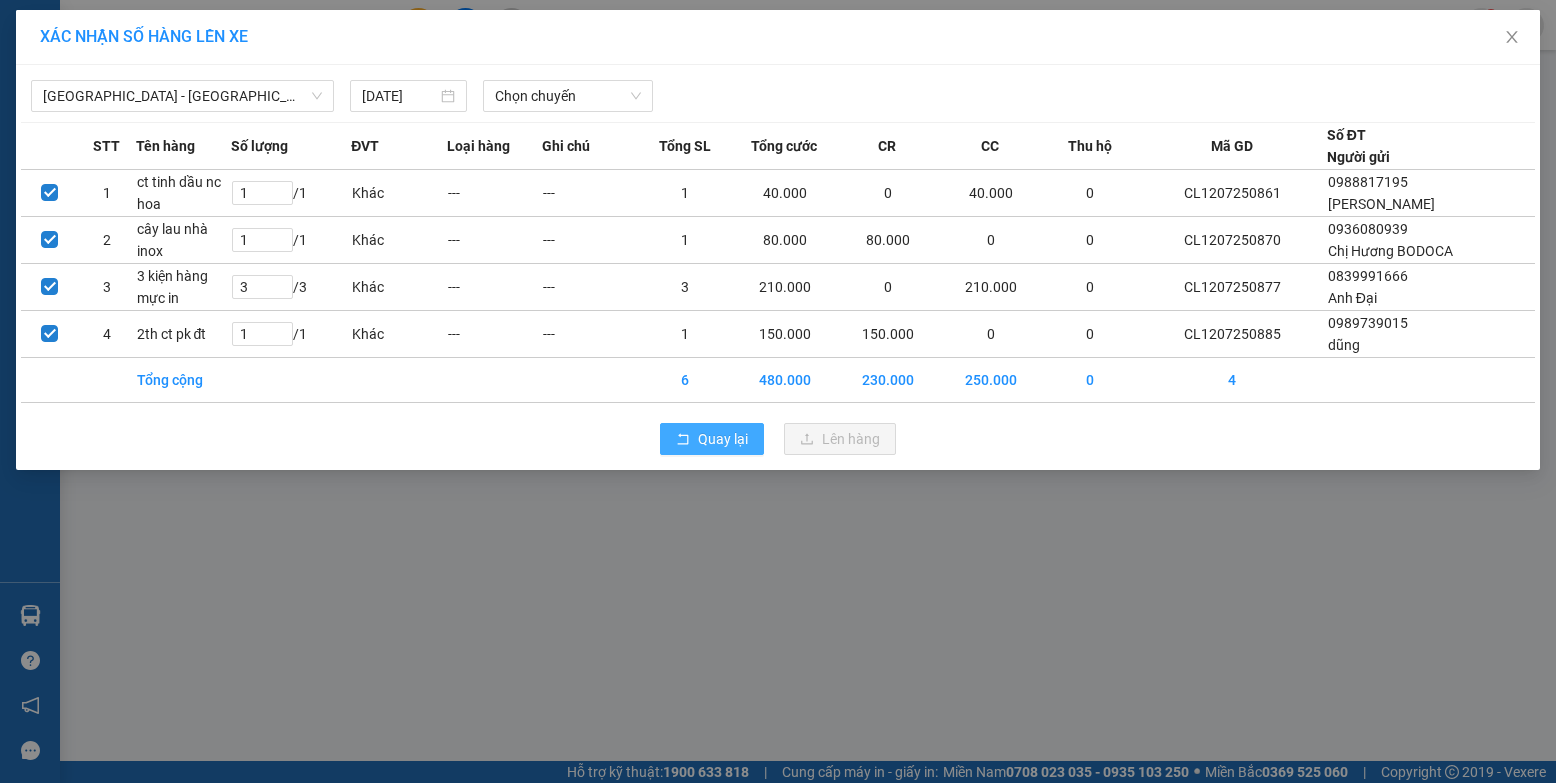 click on "Quay lại" at bounding box center (723, 439) 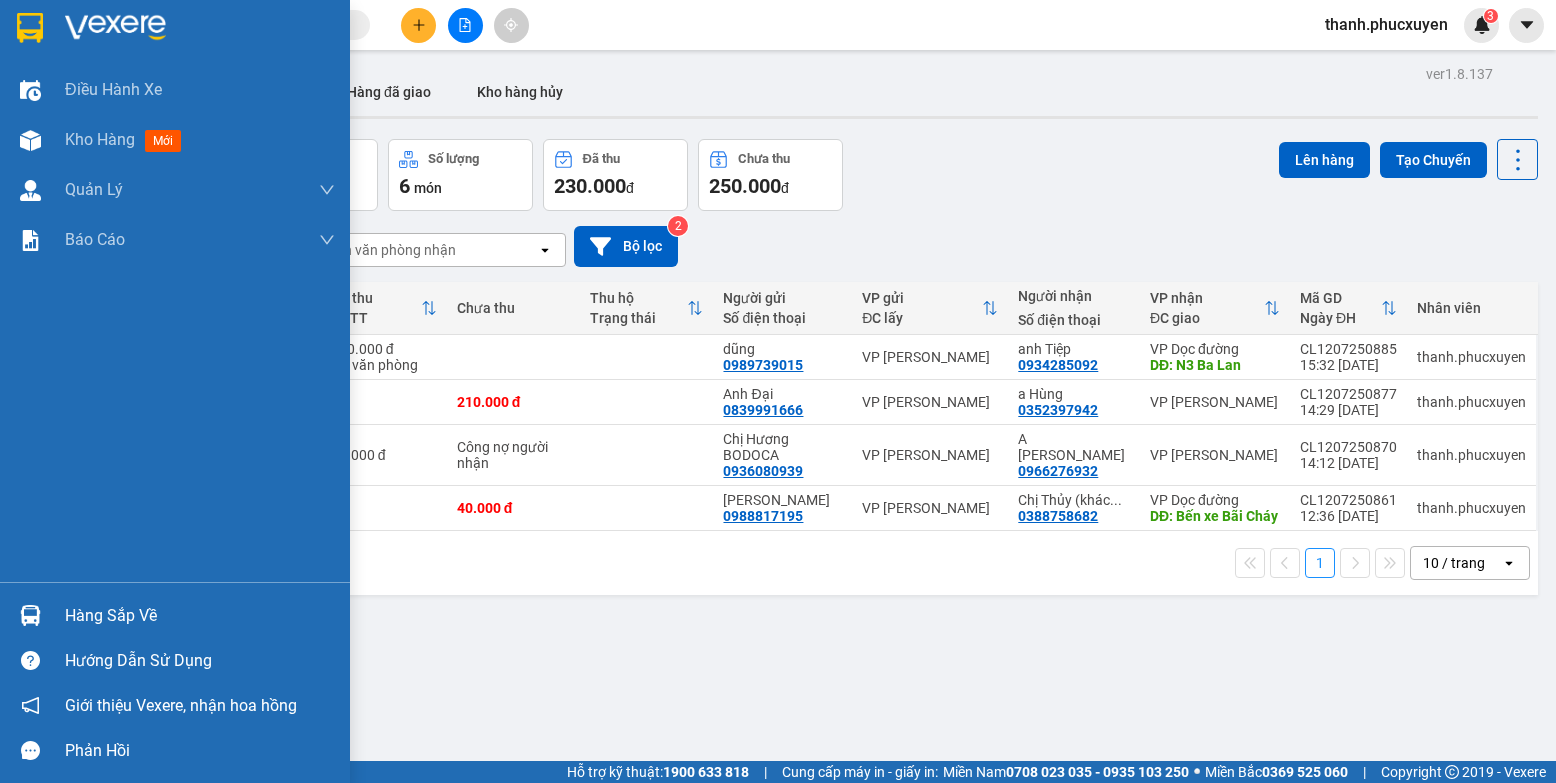 click at bounding box center (30, 615) 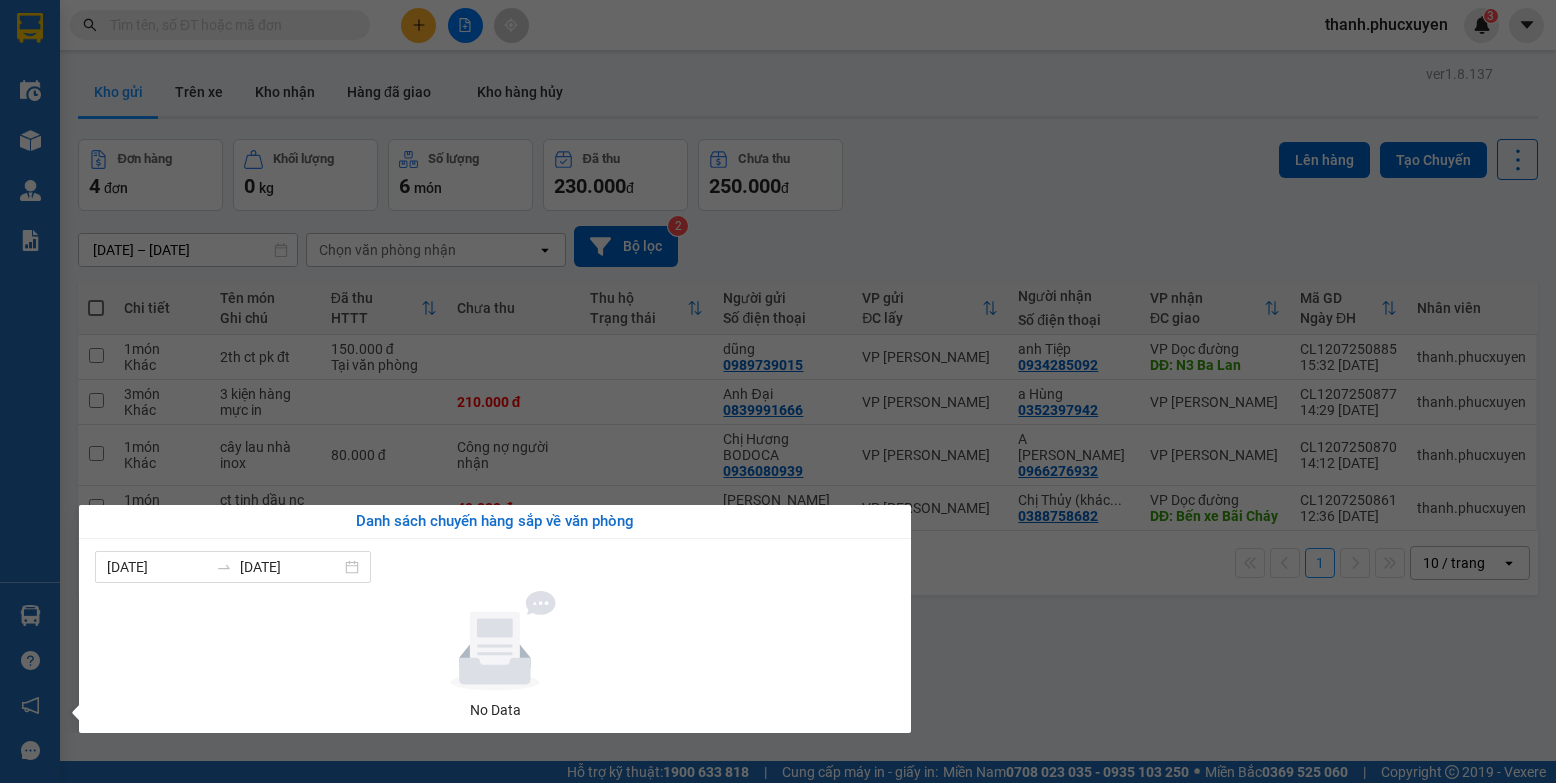 click on "Kết quả tìm kiếm ( 0 )  Bộ lọc  Thuộc VP này No Data thanh.phucxuyen 3     Điều hành xe     Kho hàng mới     Quản Lý Quản lý thu hộ Quản lý chuyến Quản lý khách hàng Quản lý khách hàng mới Quản lý giao nhận mới Quản lý kiểm kho     Báo cáo  11. Báo cáo đơn giao nhận nội bộ 1. Chi tiết đơn hàng văn phòng 12. Thống kê đơn đối tác 2. Tổng doanh thu theo từng văn phòng 3. Thống kê đơn hàng toàn nhà xe  4. Báo cáo dòng tiền theo nhân viên 5. Doanh thu thực tế chi tiết theo phòng hàng  8. Thống kê nhận và gửi hàng theo văn phòng 9. Thống kê chi tiết đơn hàng theo văn phòng gửi Báo cáo Dòng tiền Thực thu của Nhân viên (Tách cước) Hàng sắp về Hướng dẫn sử dụng Giới thiệu Vexere, nhận hoa hồng Phản hồi Phần mềm hỗ trợ bạn tốt chứ? ver  1.8.137 Kho gửi Trên xe Kho nhận Hàng đã giao Kho hàng hủy Đơn hàng 4 đơn 0 kg" at bounding box center [778, 391] 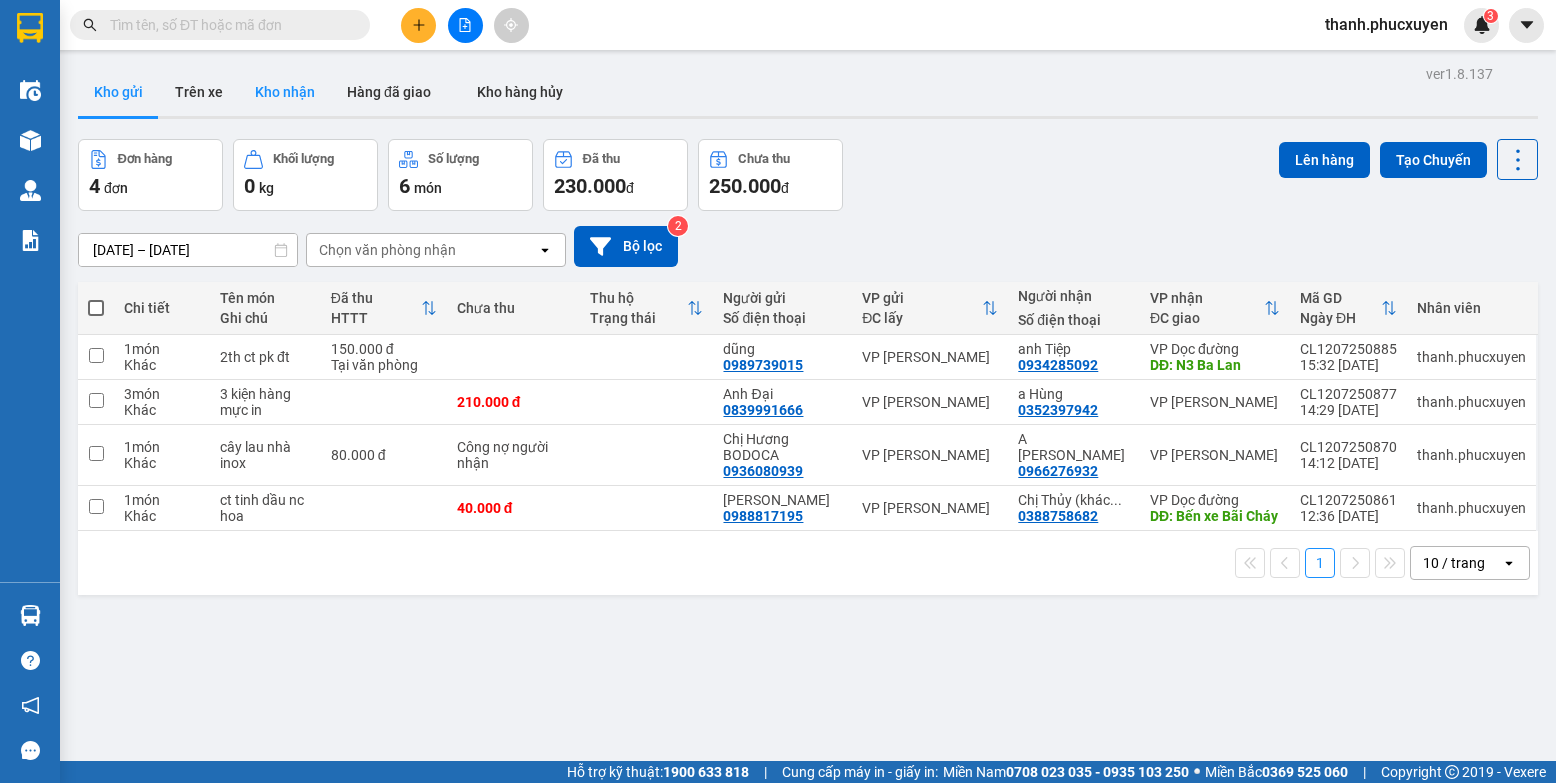 click on "Kho nhận" at bounding box center (285, 92) 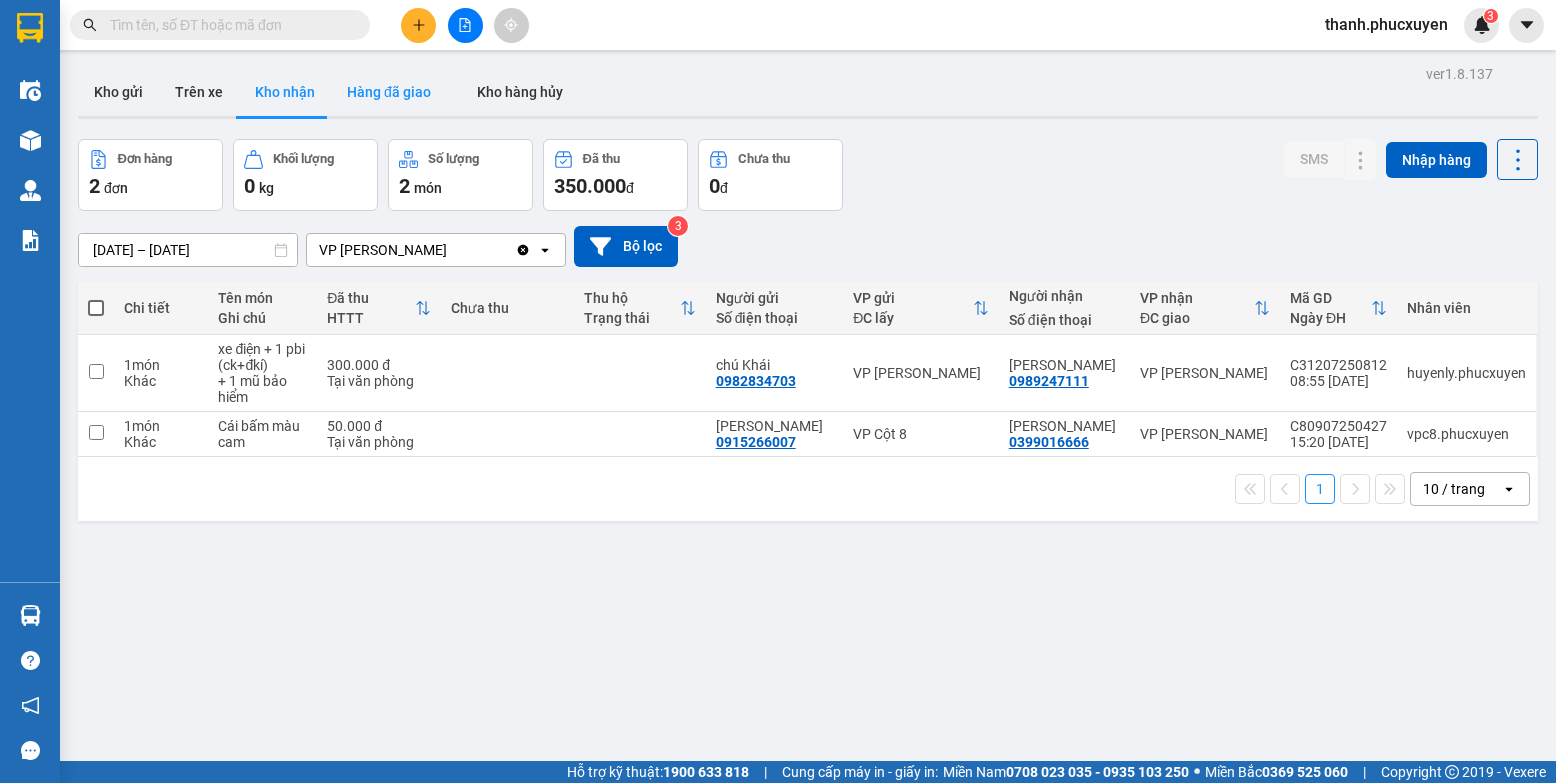 click on "Hàng đã giao" at bounding box center [389, 92] 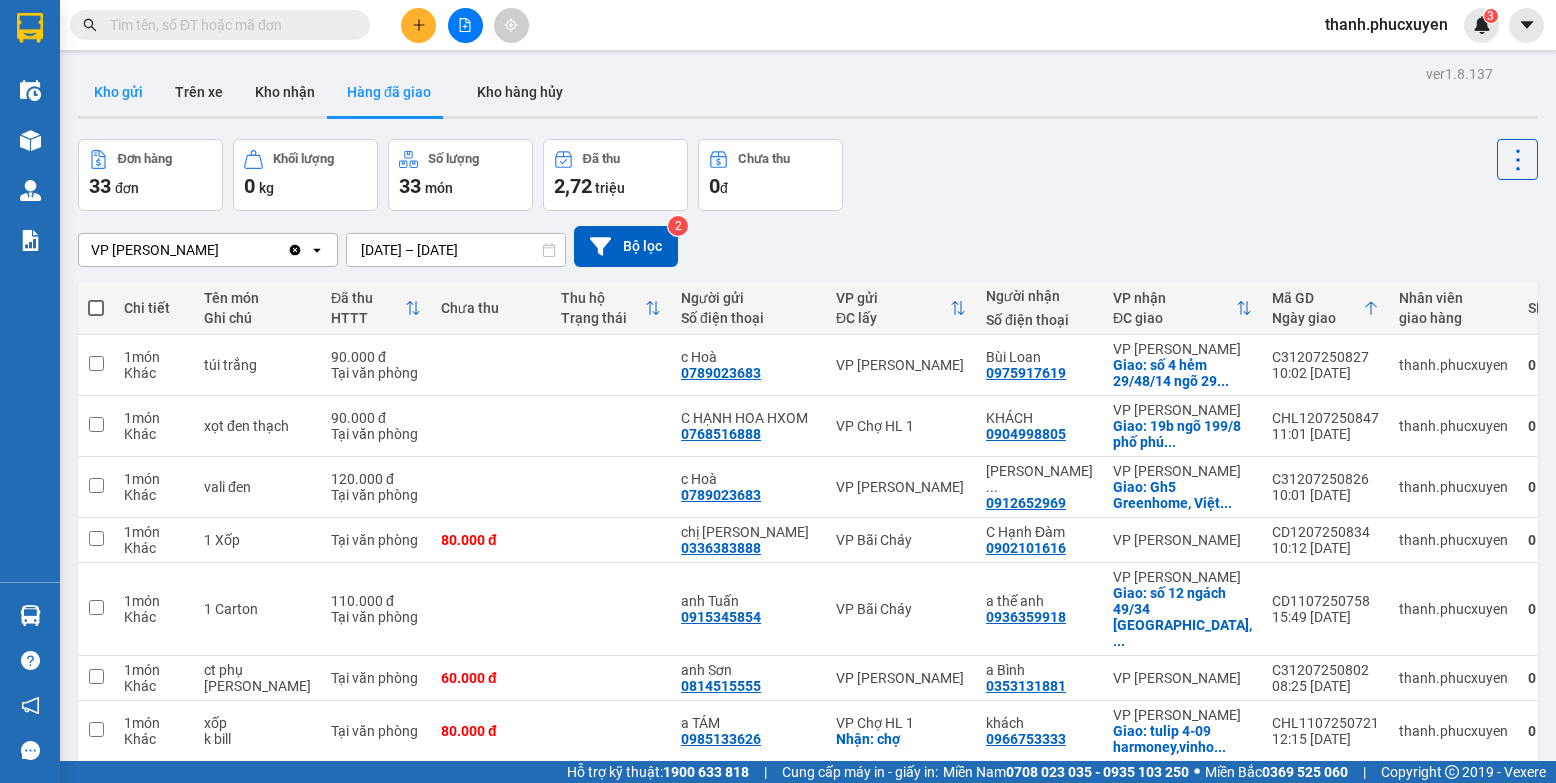 click on "Kho gửi" at bounding box center (118, 92) 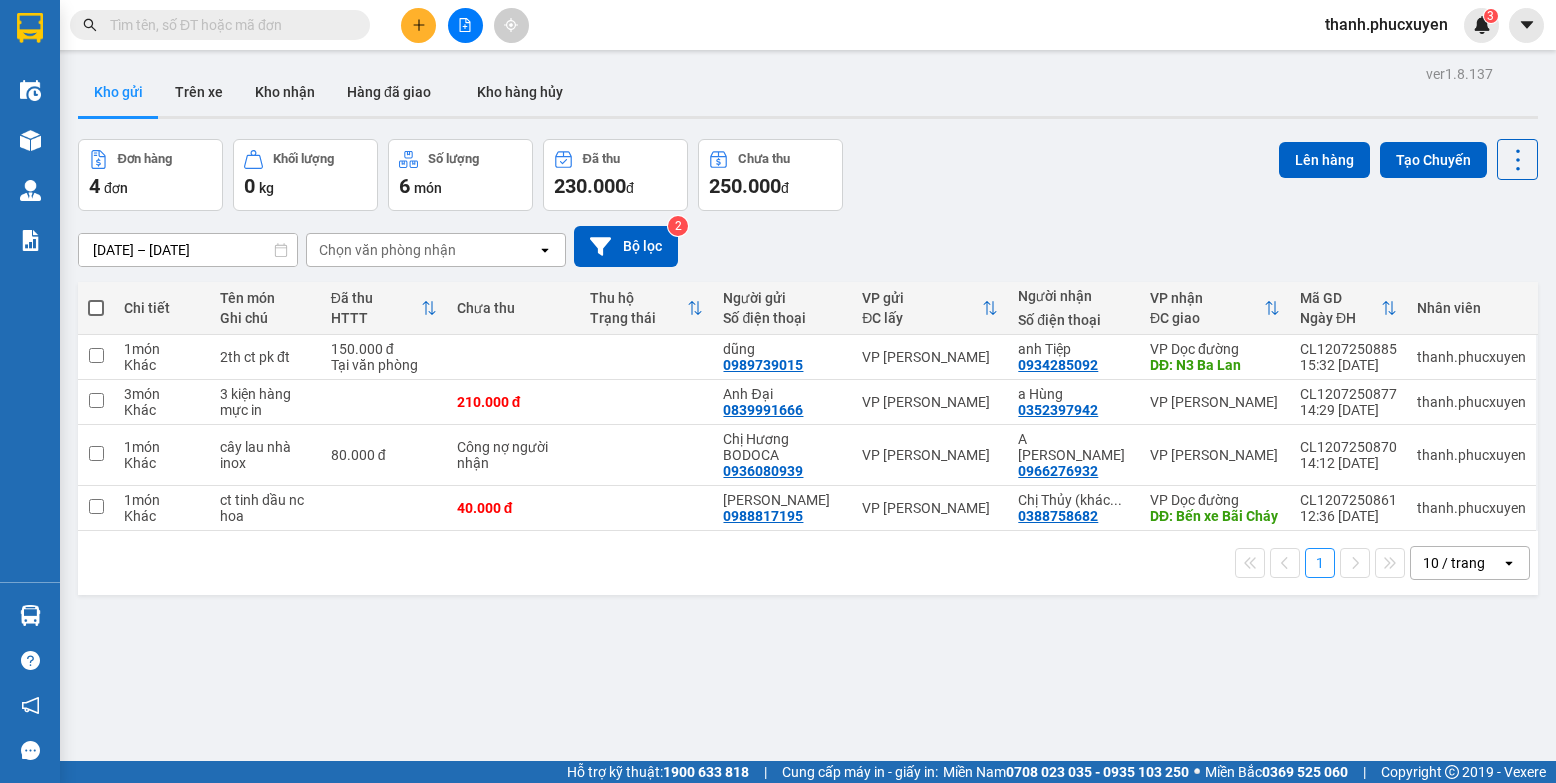 click at bounding box center [96, 308] 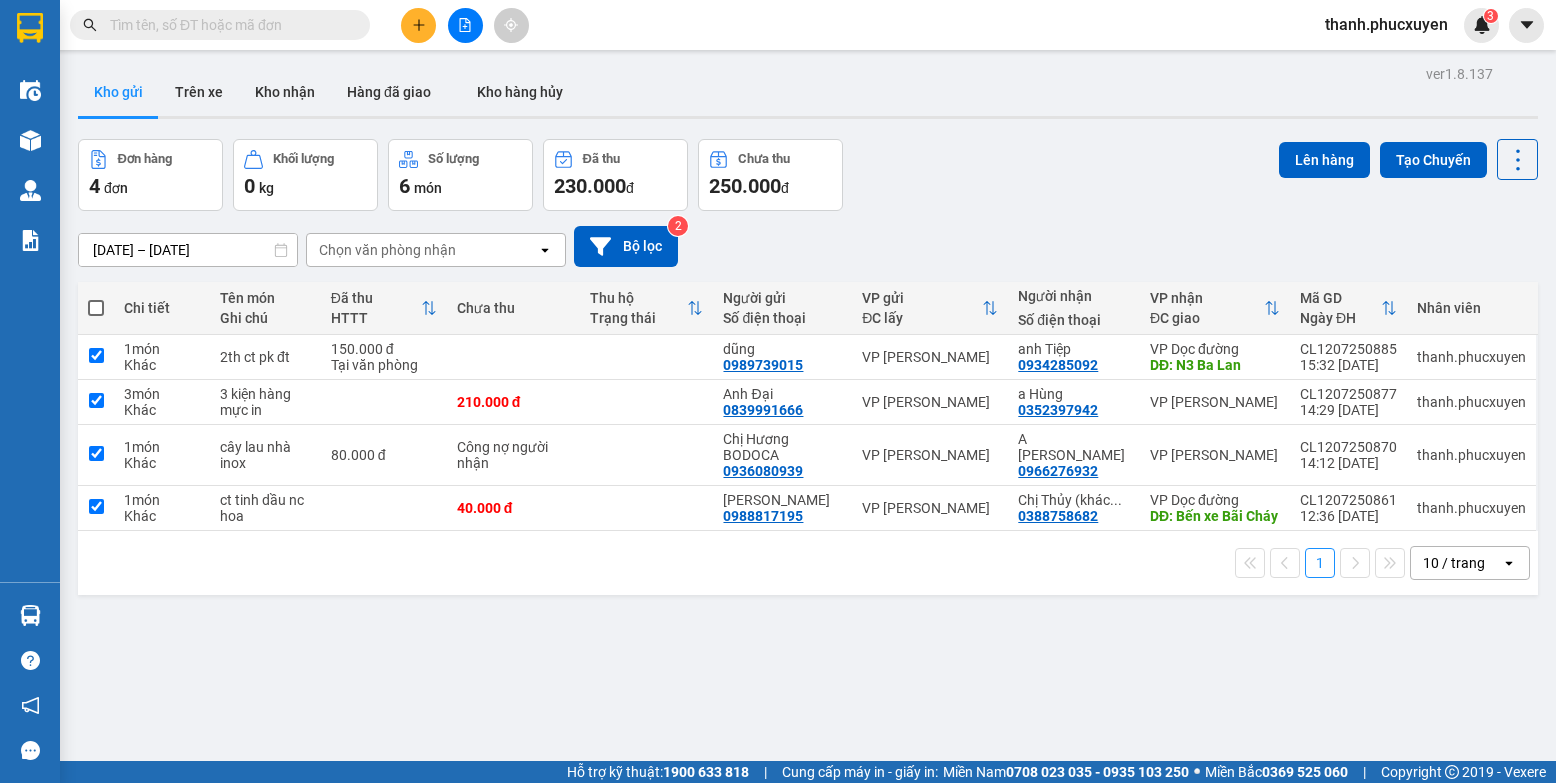 checkbox on "true" 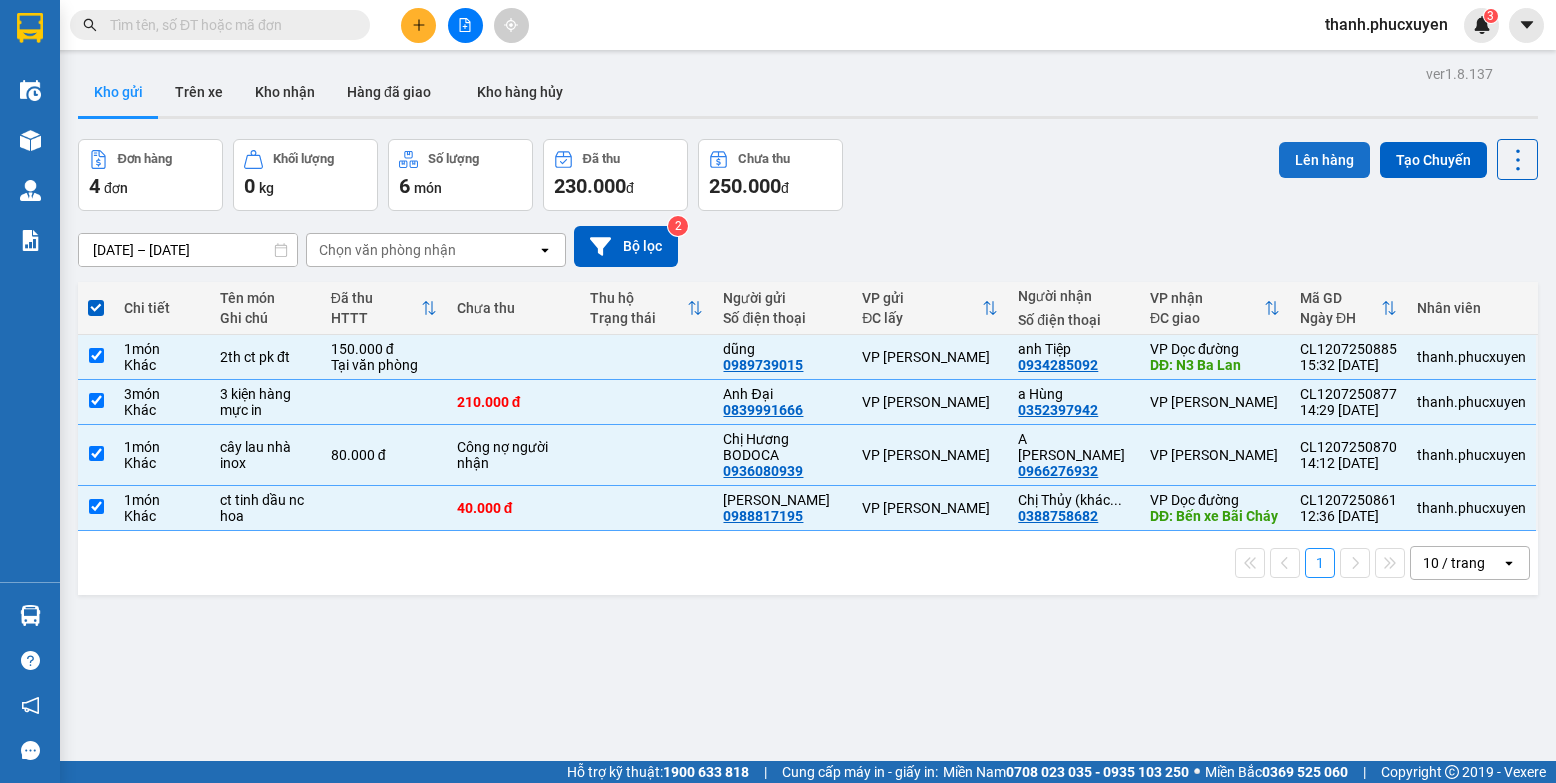 click on "Lên hàng" at bounding box center (1324, 160) 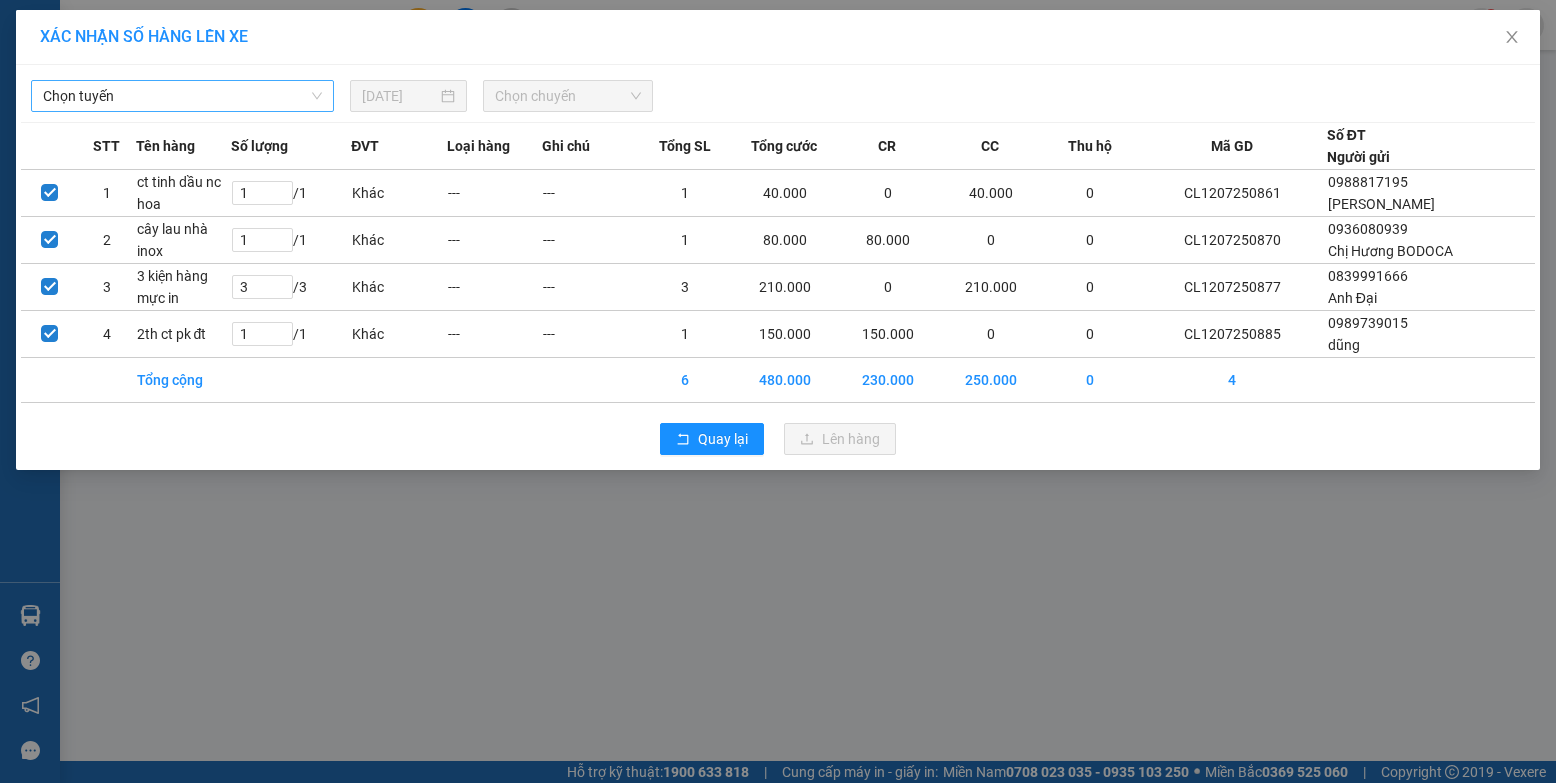 click on "Chọn tuyến" at bounding box center (182, 96) 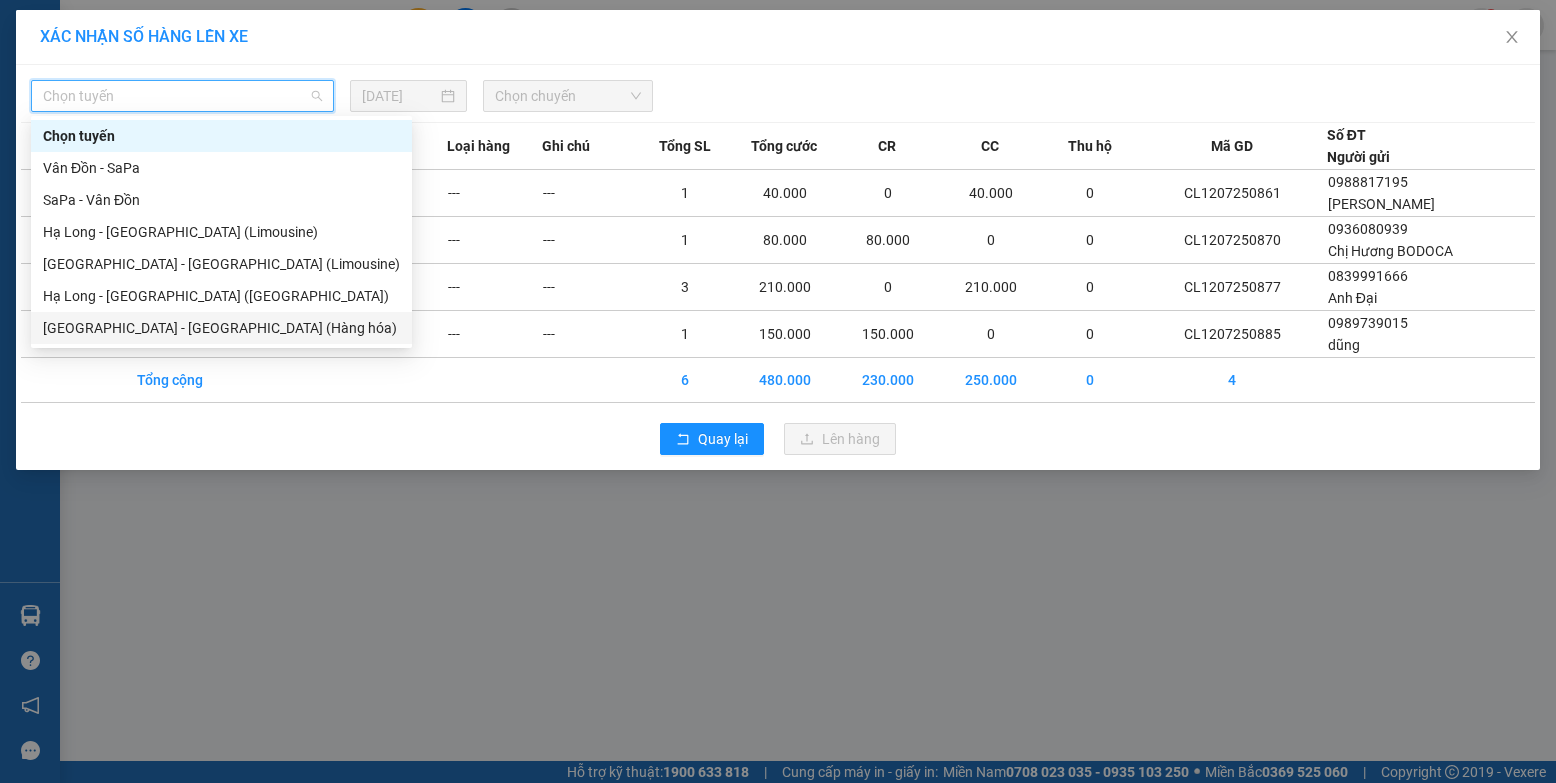 click on "[GEOGRAPHIC_DATA] - [GEOGRAPHIC_DATA] (Hàng hóa)" at bounding box center [221, 328] 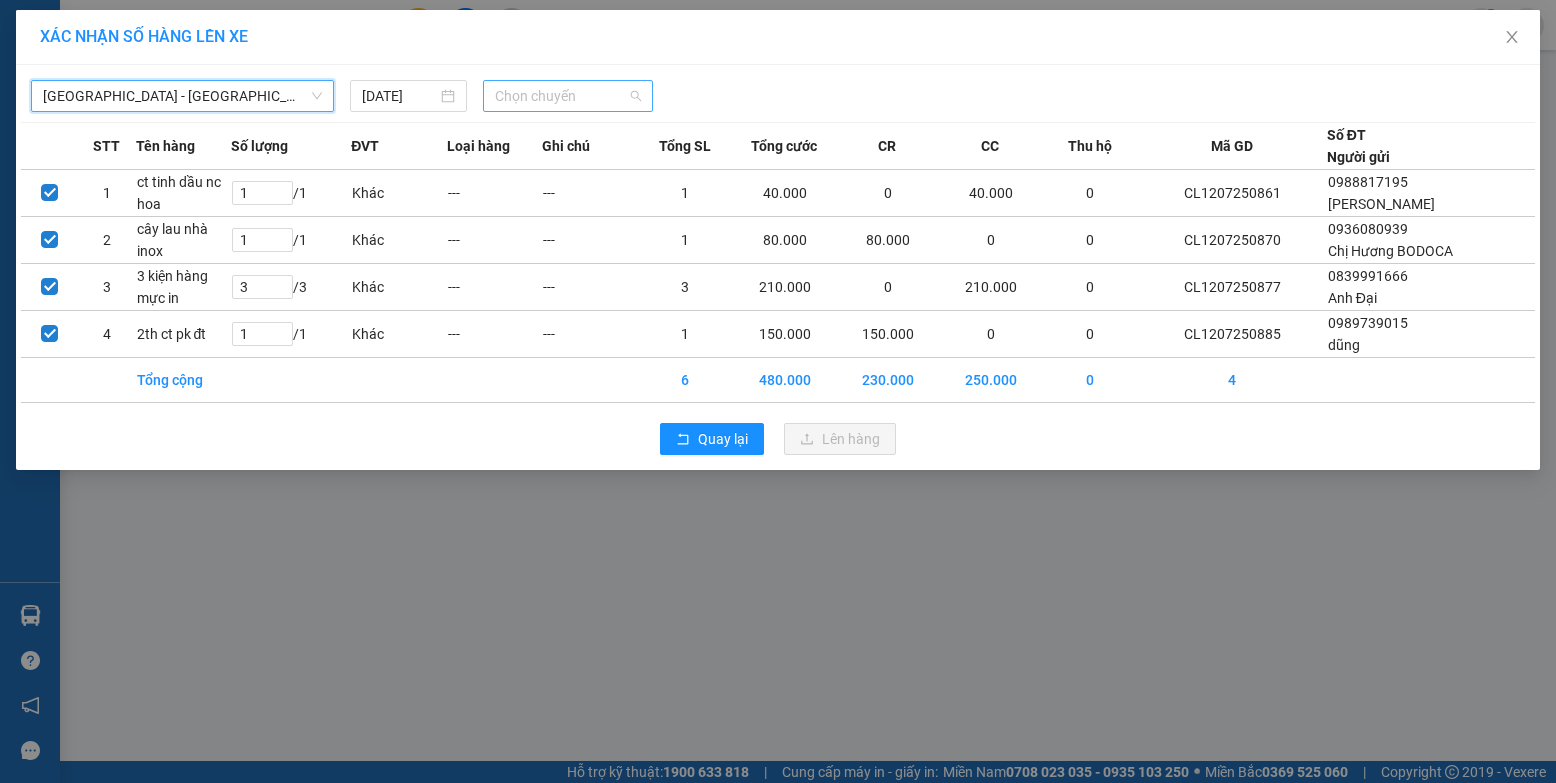 click on "Chọn chuyến" at bounding box center [568, 96] 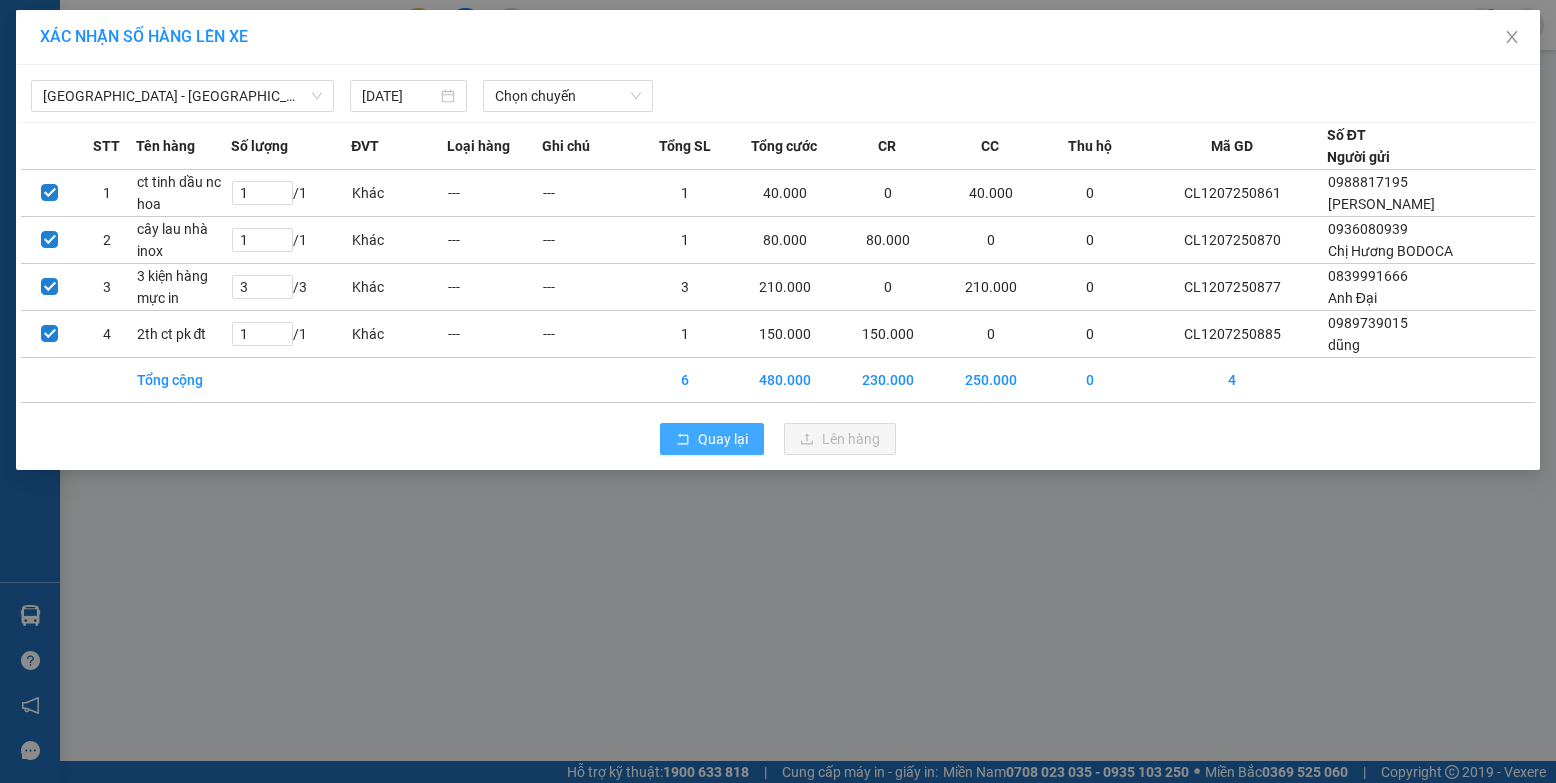 click on "Quay lại" at bounding box center [723, 439] 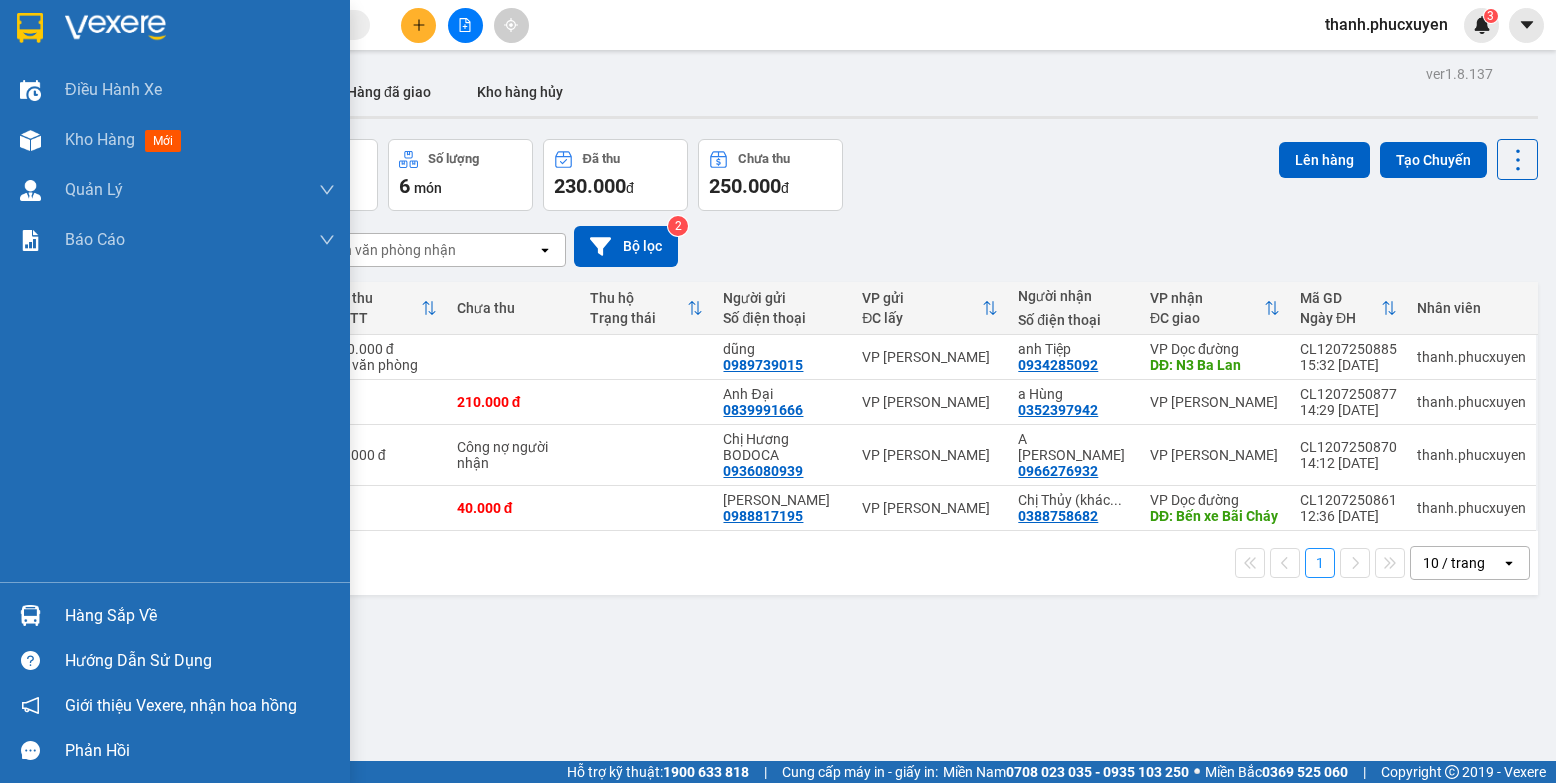 click at bounding box center [30, 615] 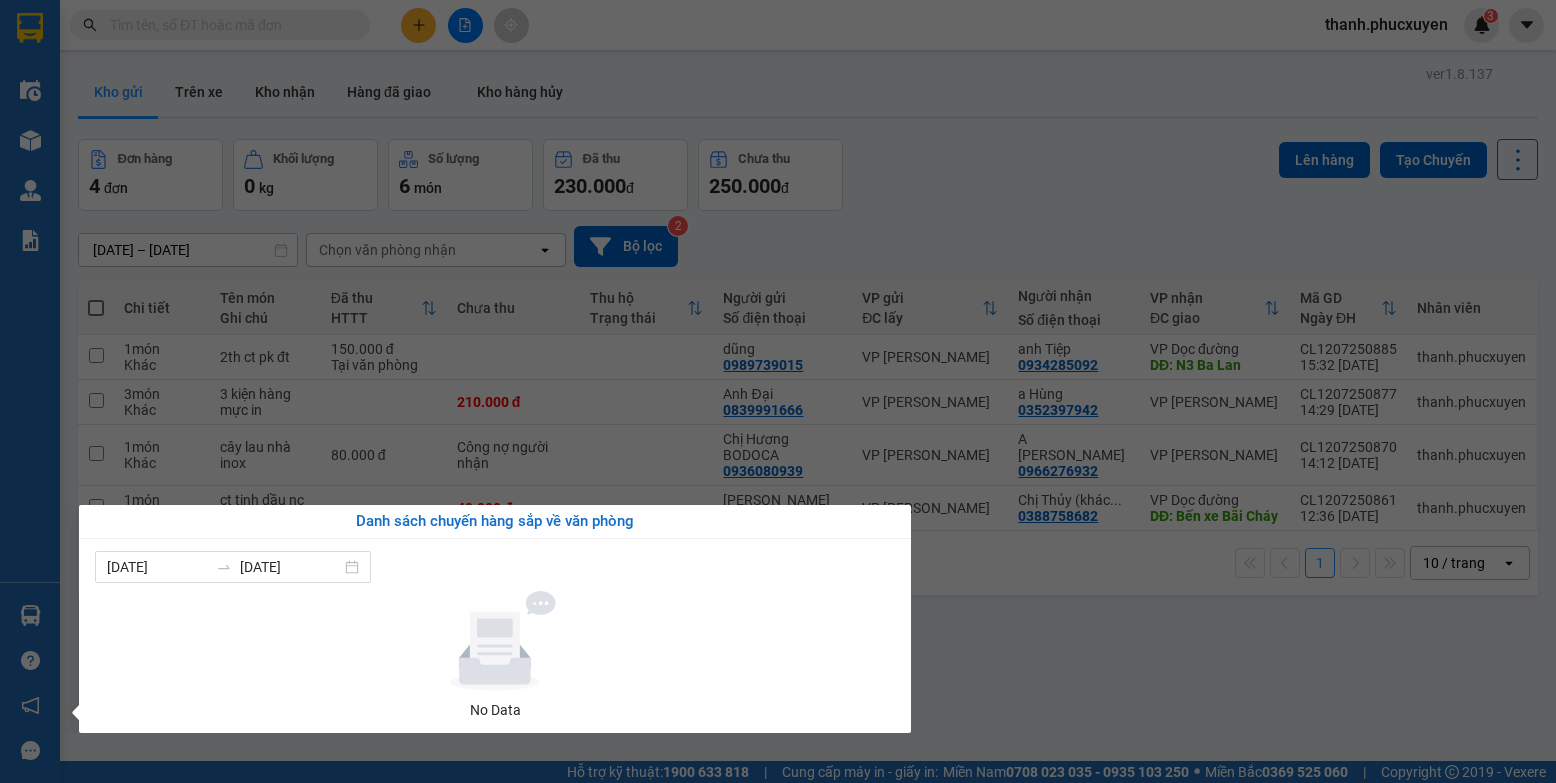click on "Kết quả tìm kiếm ( 0 )  Bộ lọc  Thuộc VP này No Data thanh.phucxuyen 3     Điều hành xe     Kho hàng mới     Quản Lý Quản lý thu hộ Quản lý chuyến Quản lý khách hàng Quản lý khách hàng mới Quản lý giao nhận mới Quản lý kiểm kho     Báo cáo  11. Báo cáo đơn giao nhận nội bộ 1. Chi tiết đơn hàng văn phòng 12. Thống kê đơn đối tác 2. Tổng doanh thu theo từng văn phòng 3. Thống kê đơn hàng toàn nhà xe  4. Báo cáo dòng tiền theo nhân viên 5. Doanh thu thực tế chi tiết theo phòng hàng  8. Thống kê nhận và gửi hàng theo văn phòng 9. Thống kê chi tiết đơn hàng theo văn phòng gửi Báo cáo Dòng tiền Thực thu của Nhân viên (Tách cước) Hàng sắp về Hướng dẫn sử dụng Giới thiệu Vexere, nhận hoa hồng Phản hồi Phần mềm hỗ trợ bạn tốt chứ? ver  1.8.137 Kho gửi Trên xe Kho nhận Hàng đã giao Kho hàng hủy Đơn hàng 4 đơn 0 kg" at bounding box center (778, 391) 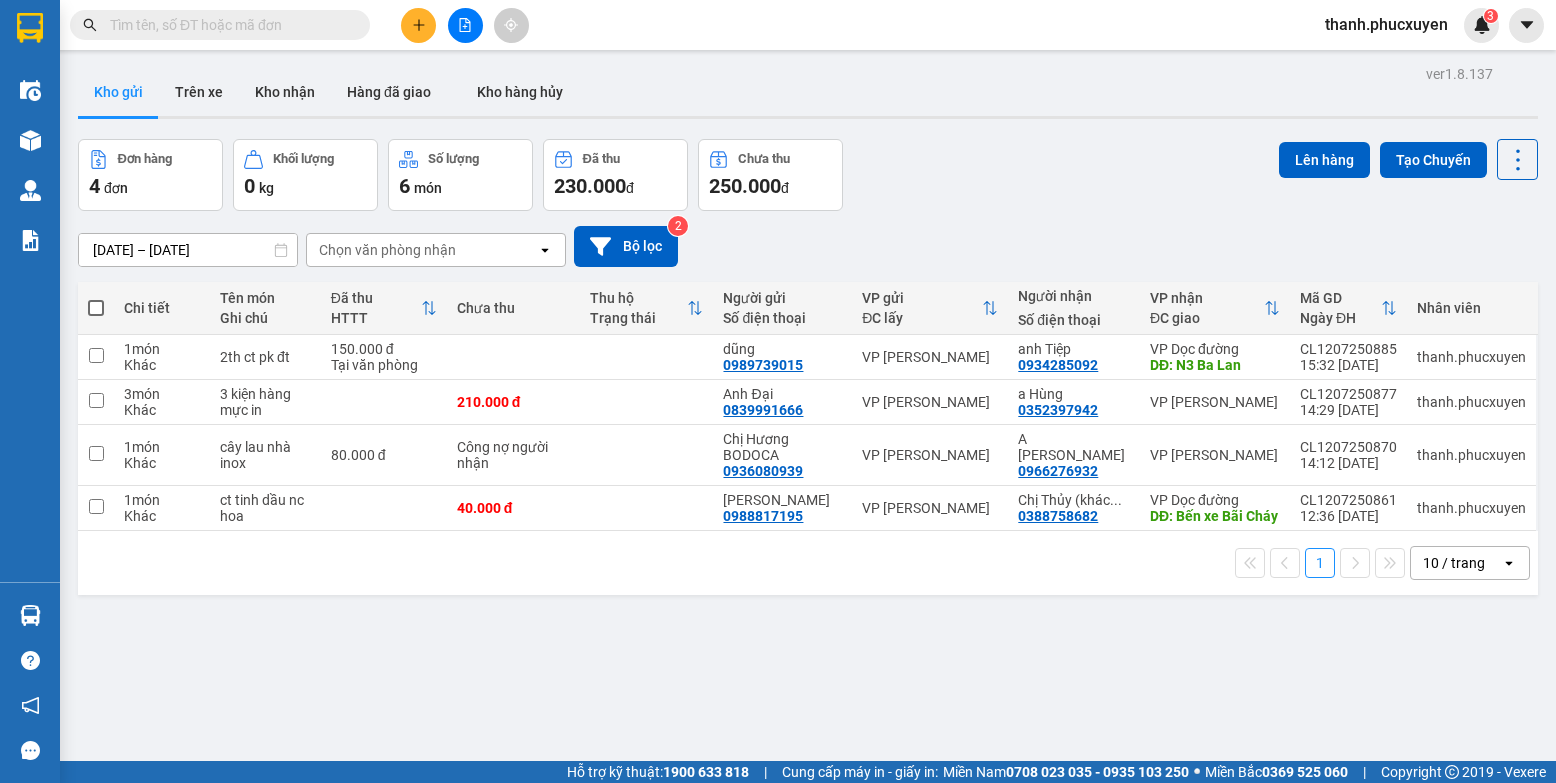 click at bounding box center (96, 308) 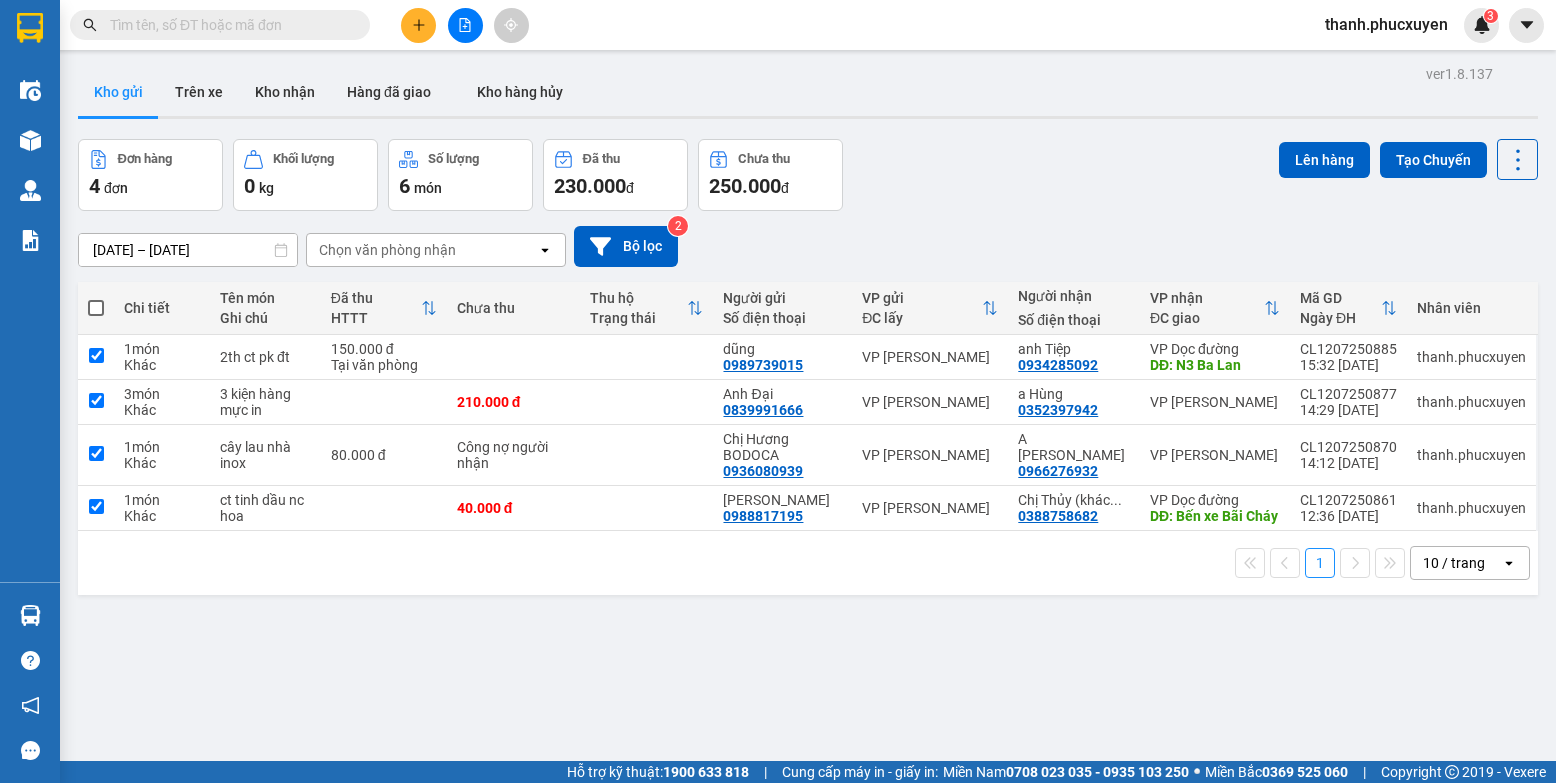 checkbox on "true" 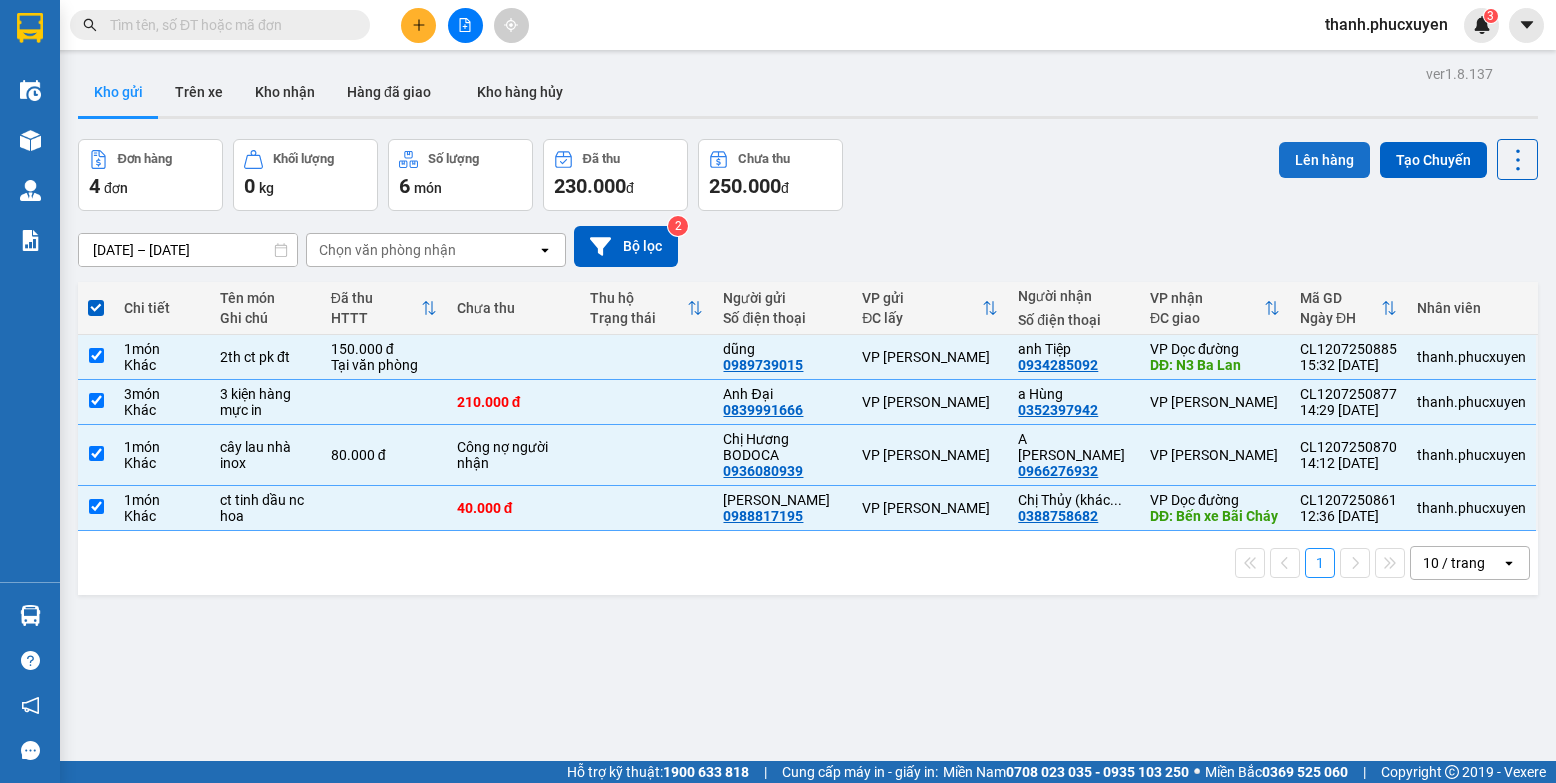 click on "Lên hàng" at bounding box center (1324, 160) 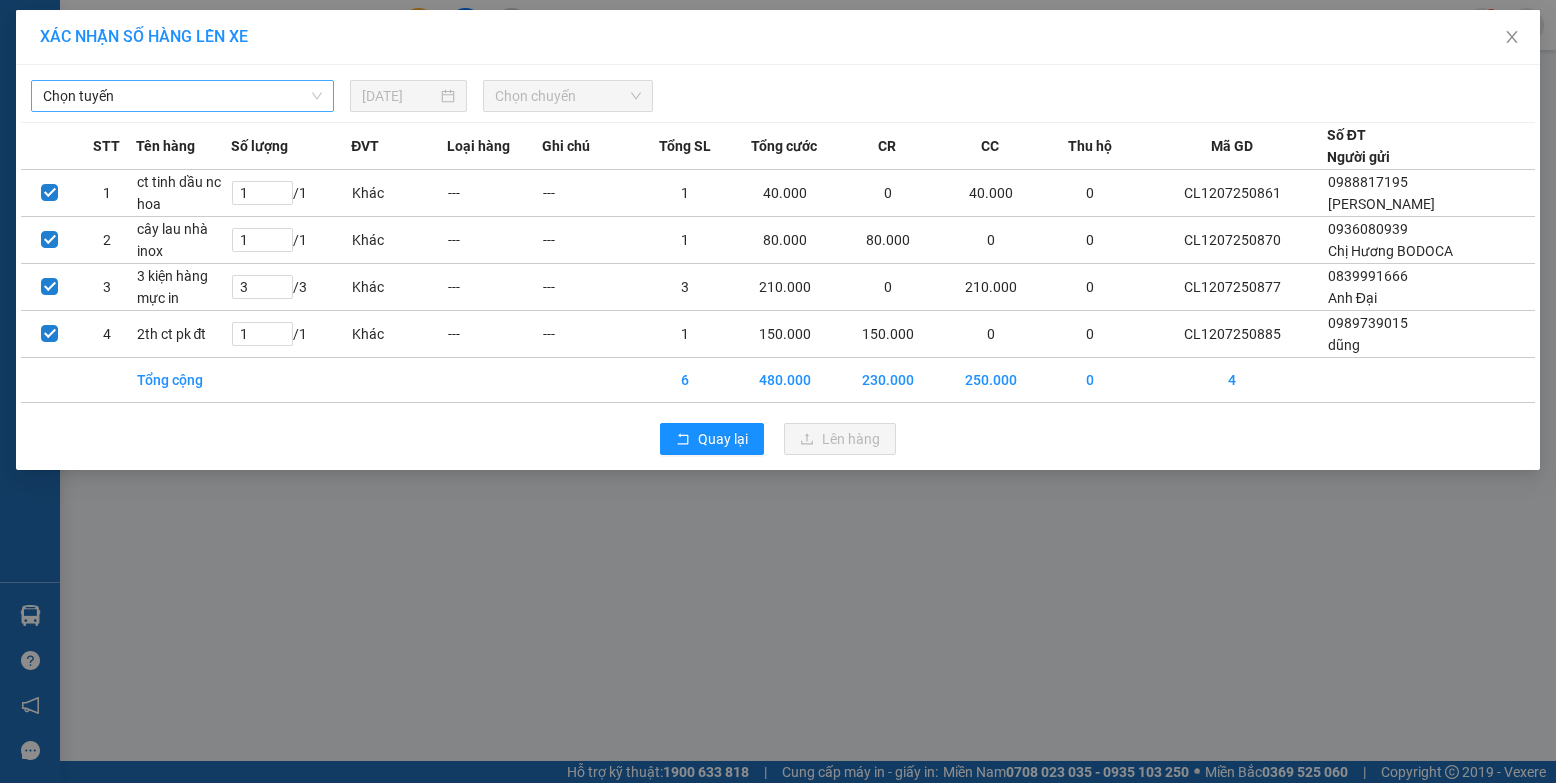 click on "Chọn tuyến" at bounding box center [182, 96] 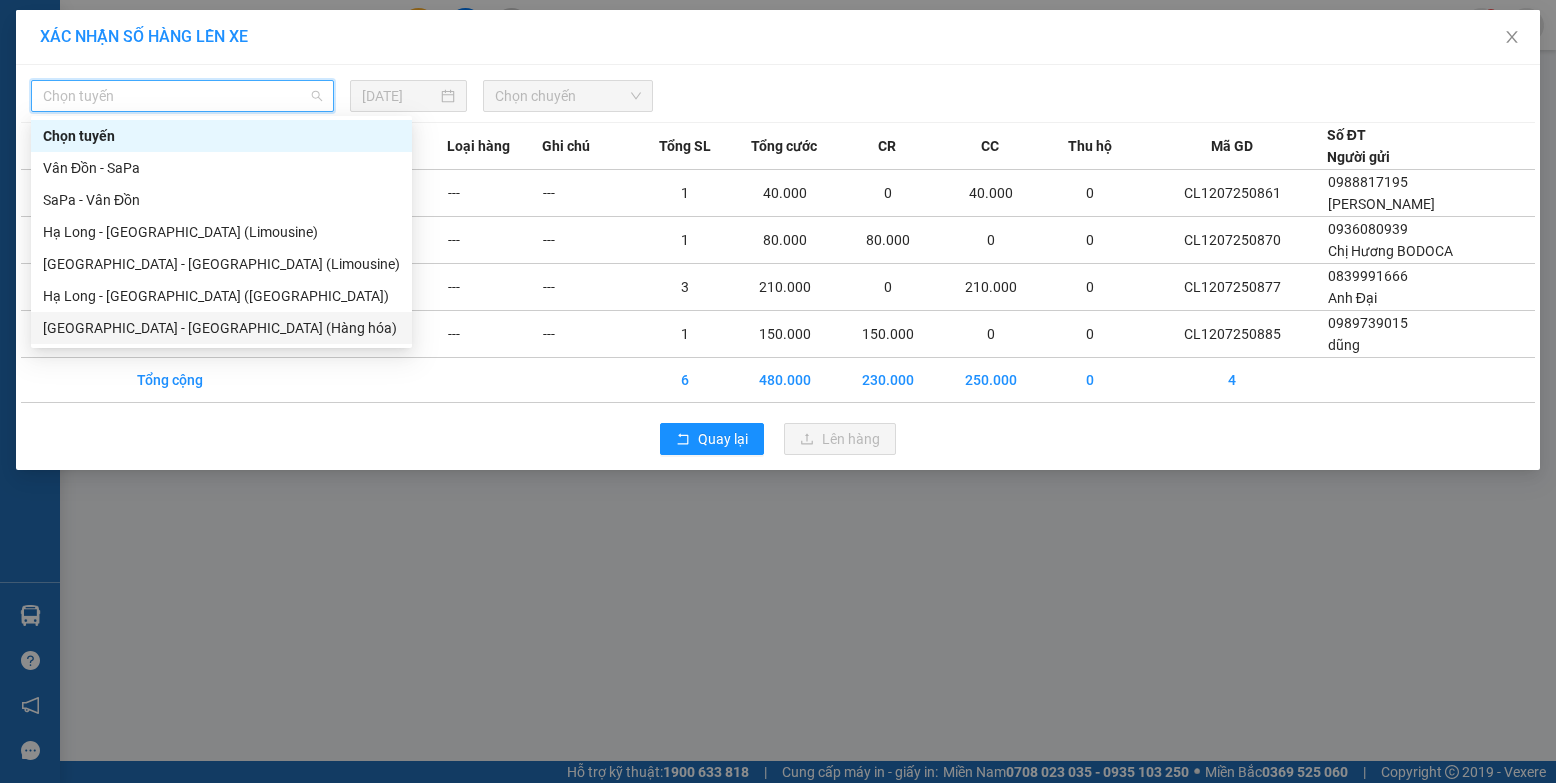 click on "[GEOGRAPHIC_DATA] - [GEOGRAPHIC_DATA] (Hàng hóa)" at bounding box center [221, 328] 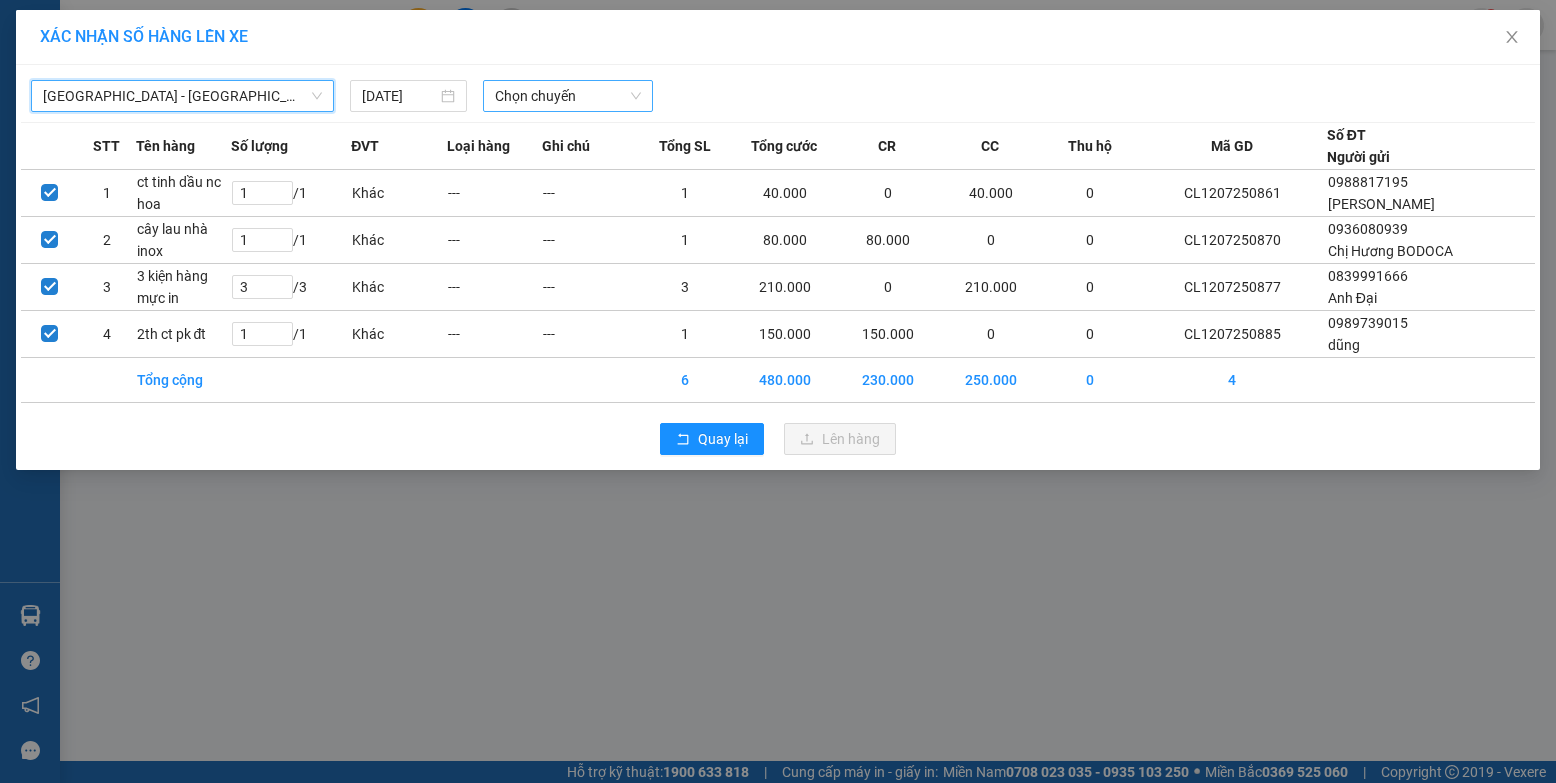 click on "Chọn chuyến" at bounding box center (568, 96) 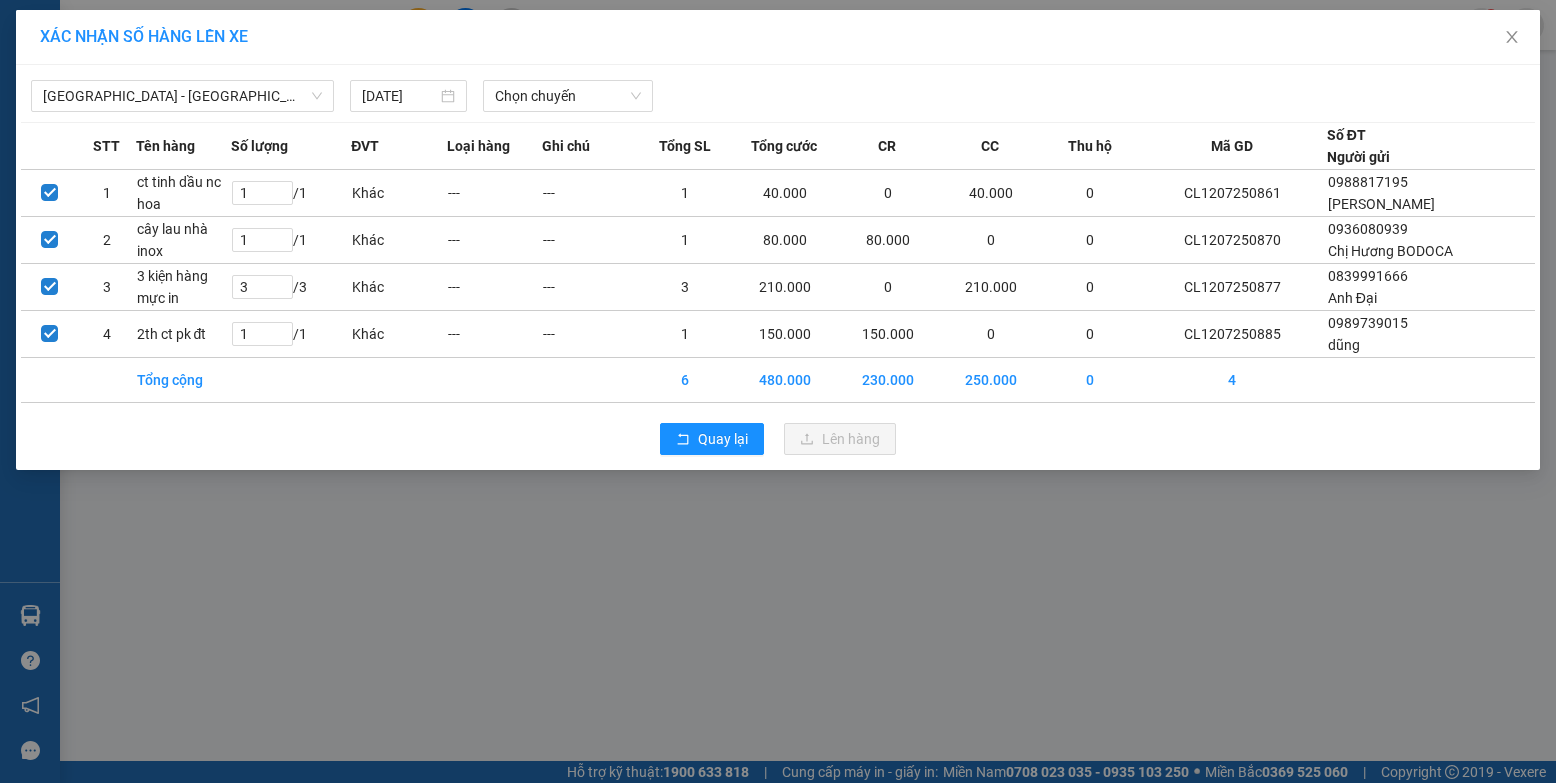 click at bounding box center [971, 96] 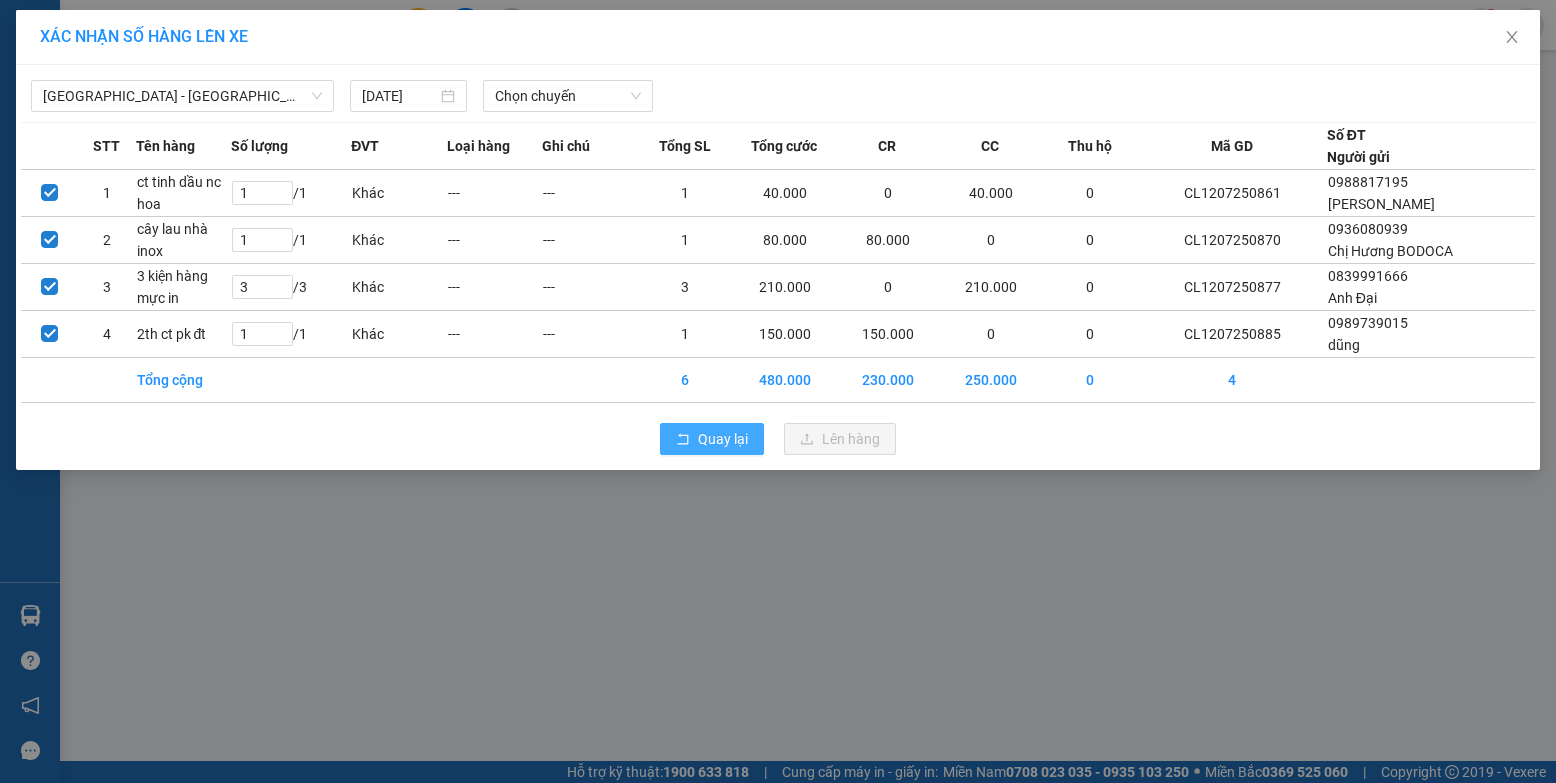 click on "Quay lại" at bounding box center (723, 439) 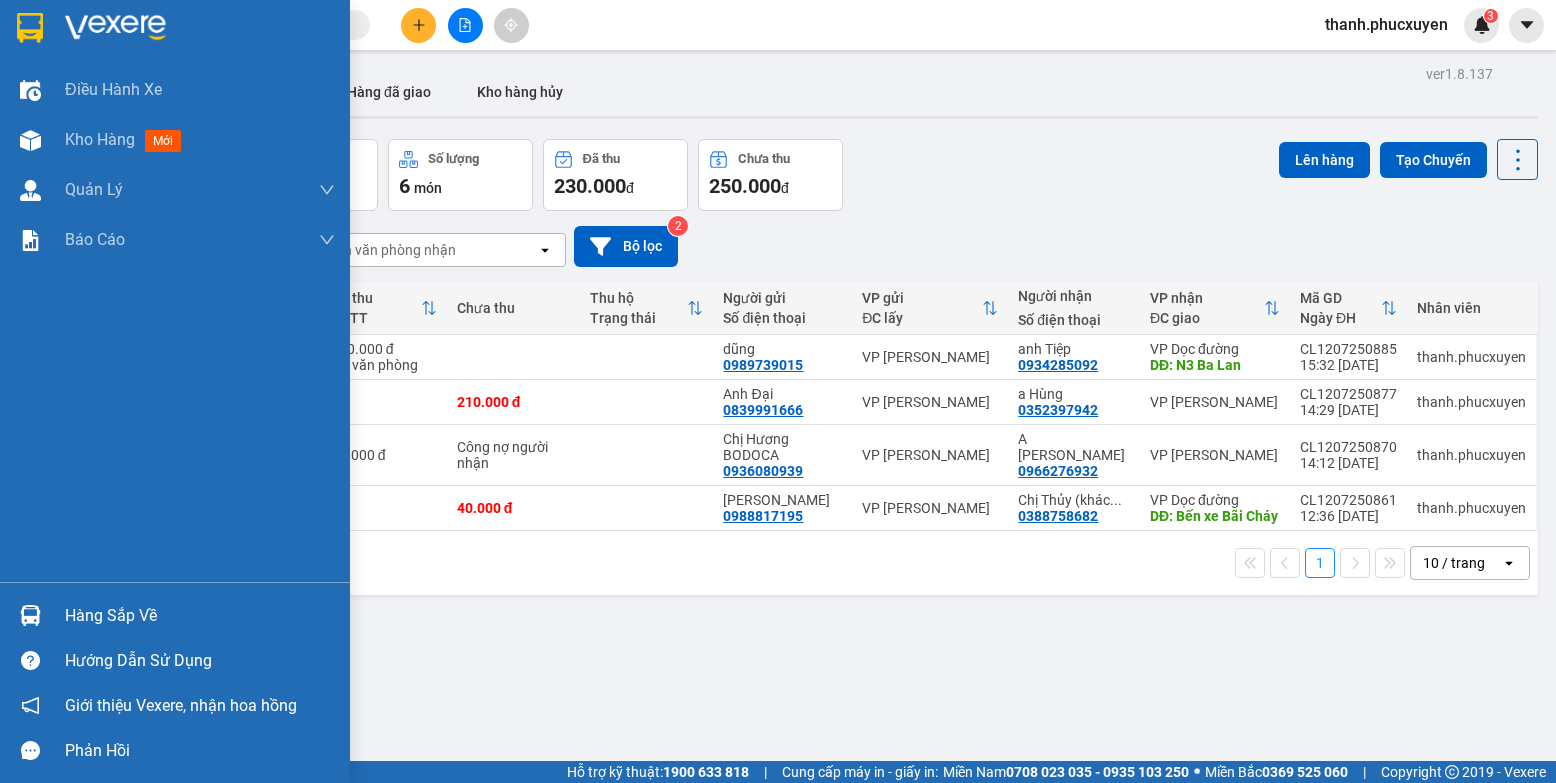 click at bounding box center [30, 615] 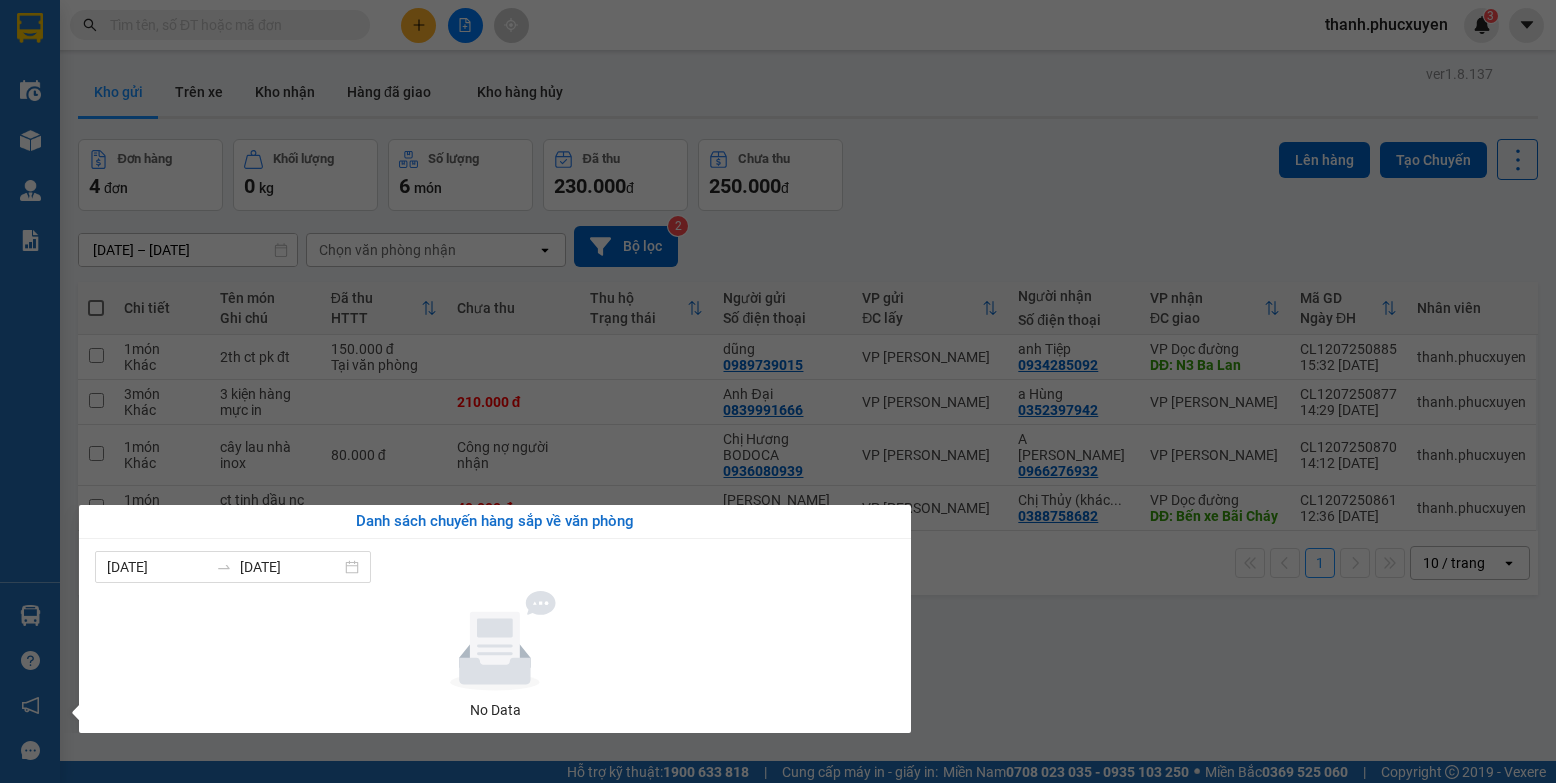 click on "Kết quả tìm kiếm ( 0 )  Bộ lọc  Thuộc VP này No Data thanh.phucxuyen 3     Điều hành xe     Kho hàng mới     Quản Lý Quản lý thu hộ Quản lý chuyến Quản lý khách hàng Quản lý khách hàng mới Quản lý giao nhận mới Quản lý kiểm kho     Báo cáo  11. Báo cáo đơn giao nhận nội bộ 1. Chi tiết đơn hàng văn phòng 12. Thống kê đơn đối tác 2. Tổng doanh thu theo từng văn phòng 3. Thống kê đơn hàng toàn nhà xe  4. Báo cáo dòng tiền theo nhân viên 5. Doanh thu thực tế chi tiết theo phòng hàng  8. Thống kê nhận và gửi hàng theo văn phòng 9. Thống kê chi tiết đơn hàng theo văn phòng gửi Báo cáo Dòng tiền Thực thu của Nhân viên (Tách cước) Hàng sắp về Hướng dẫn sử dụng Giới thiệu Vexere, nhận hoa hồng Phản hồi Phần mềm hỗ trợ bạn tốt chứ? ver  1.8.137 Kho gửi Trên xe Kho nhận Hàng đã giao Kho hàng hủy Đơn hàng 4 đơn 0 kg" at bounding box center (778, 391) 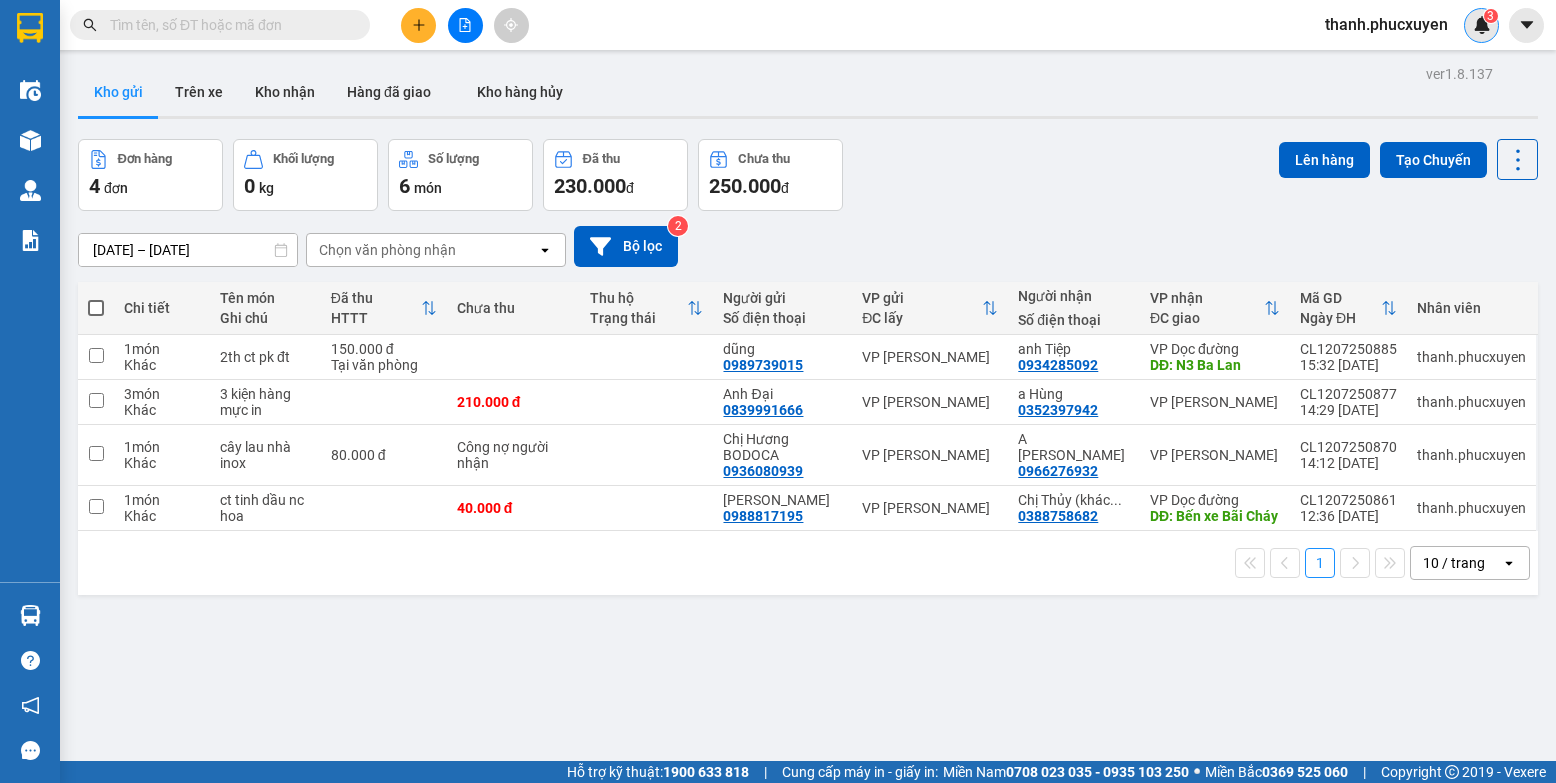 click on "3" at bounding box center [1481, 25] 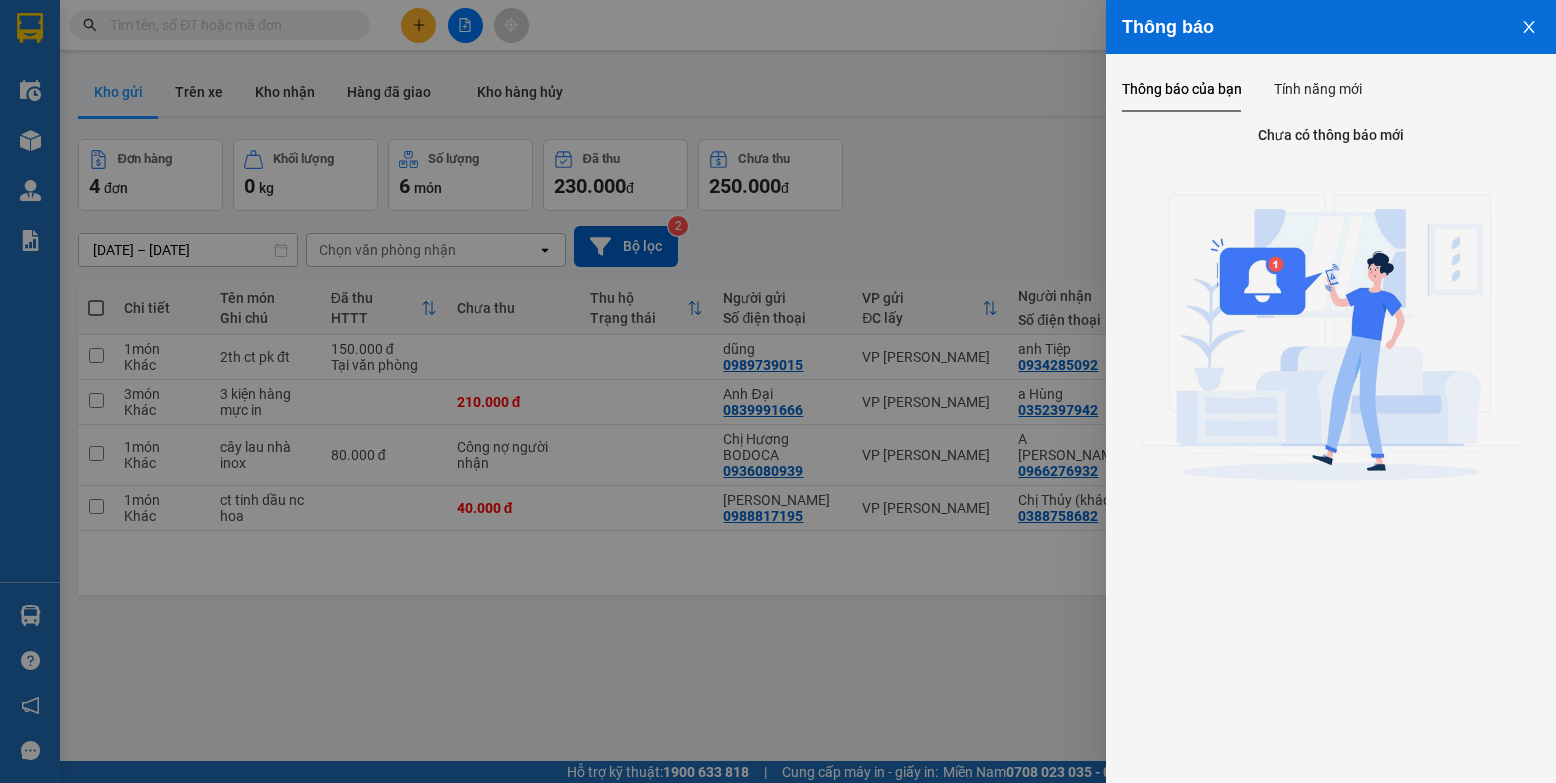 click 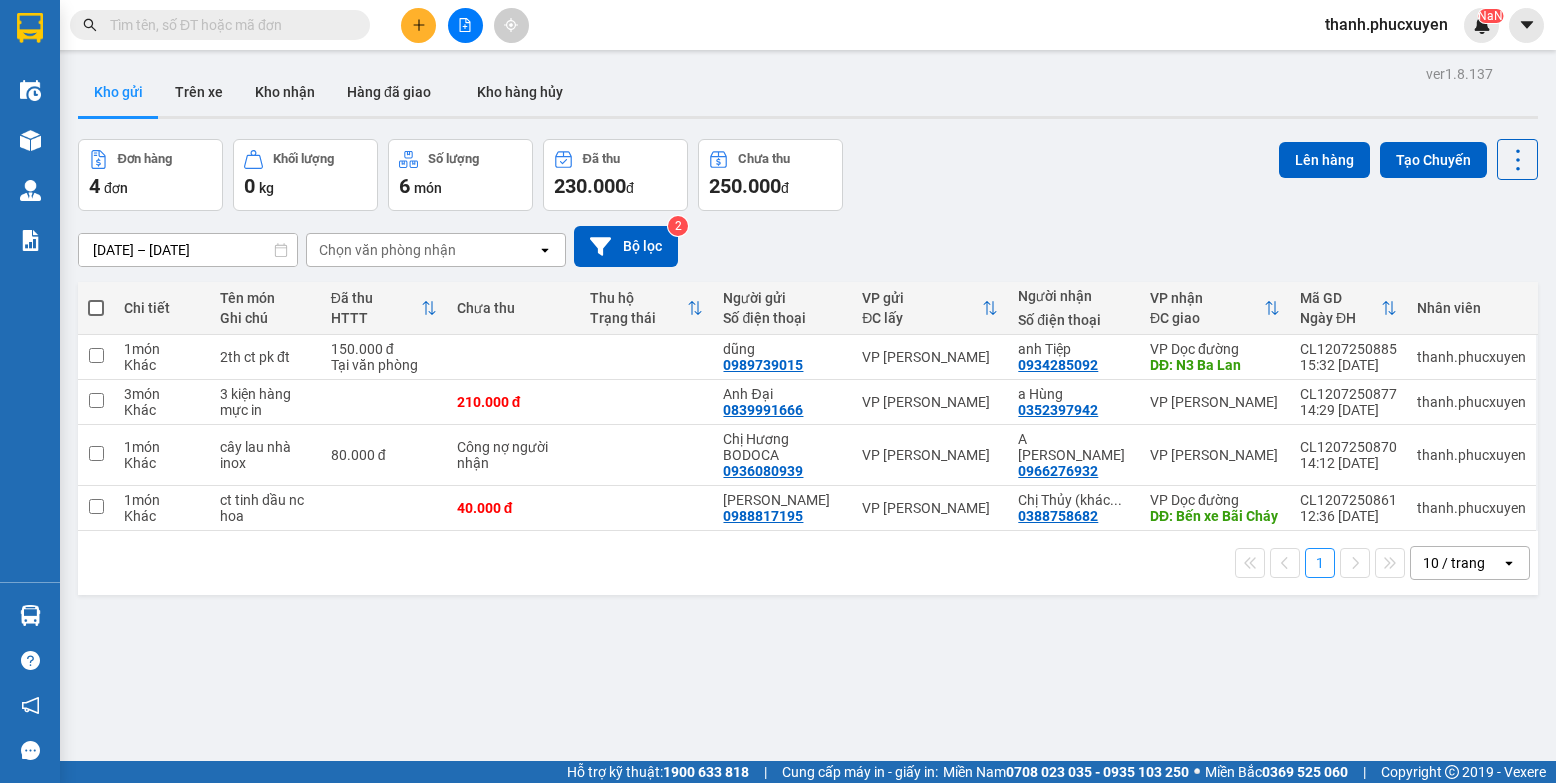click at bounding box center (96, 308) 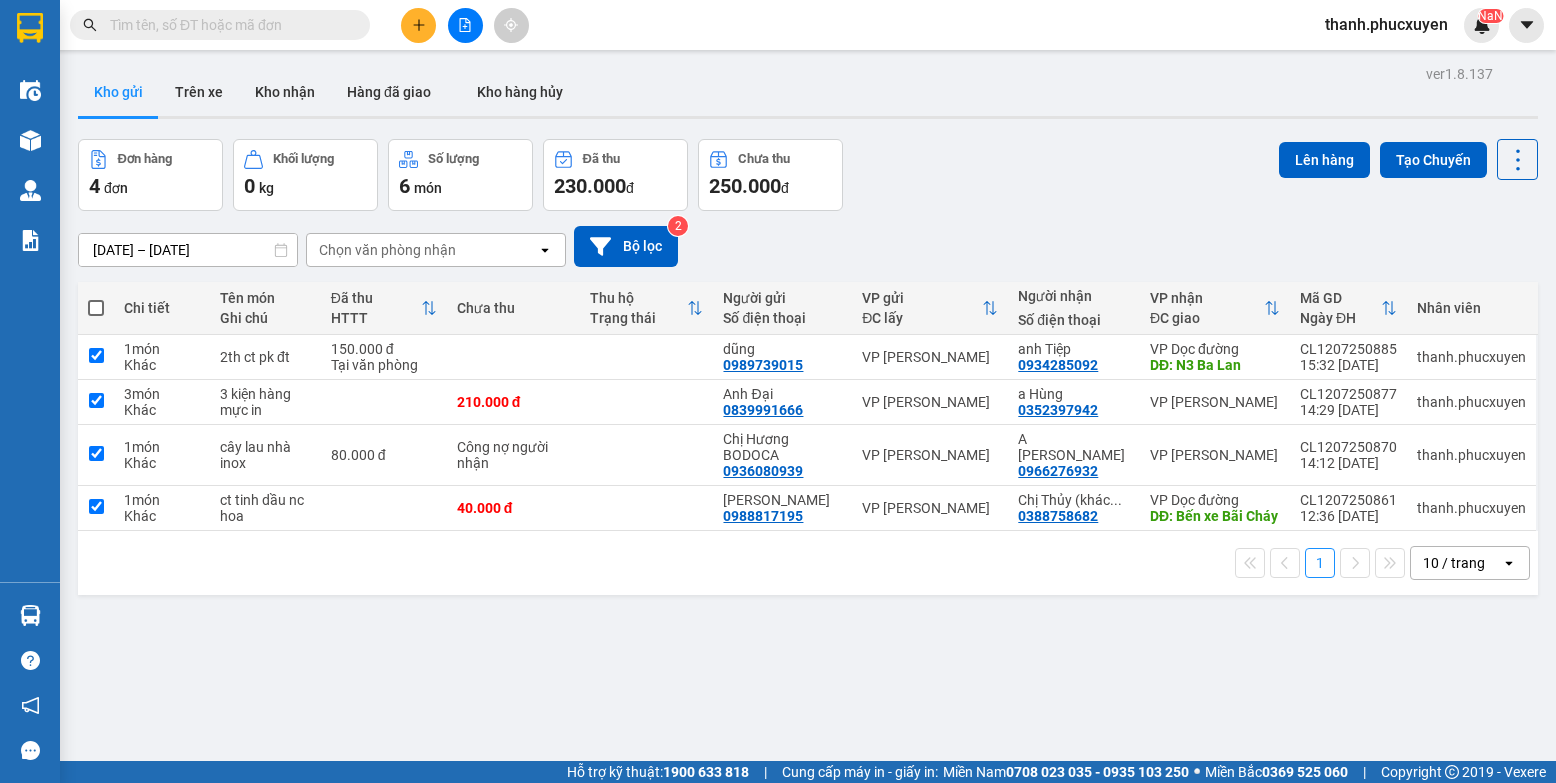 type 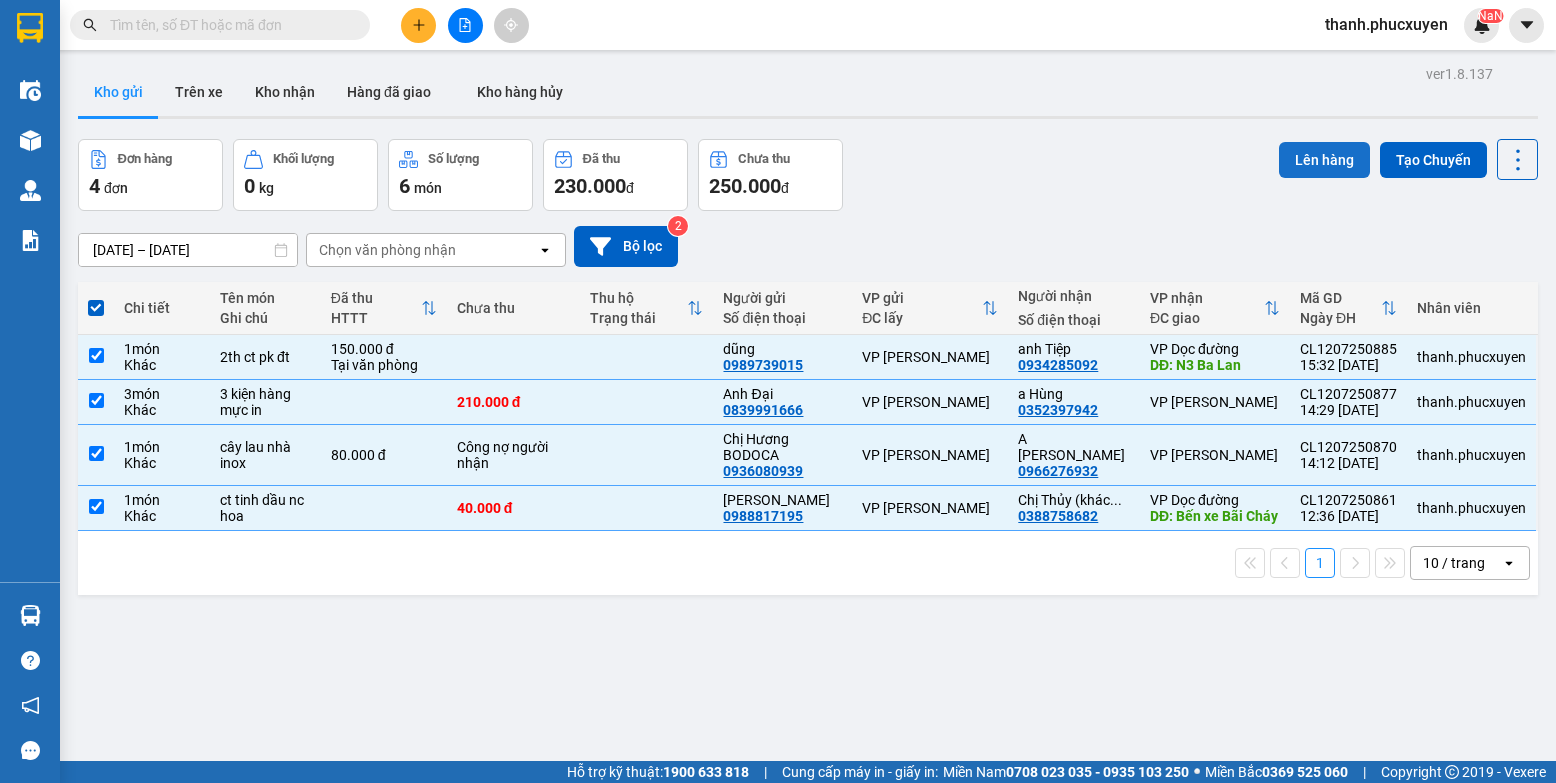 click on "Lên hàng" at bounding box center [1324, 160] 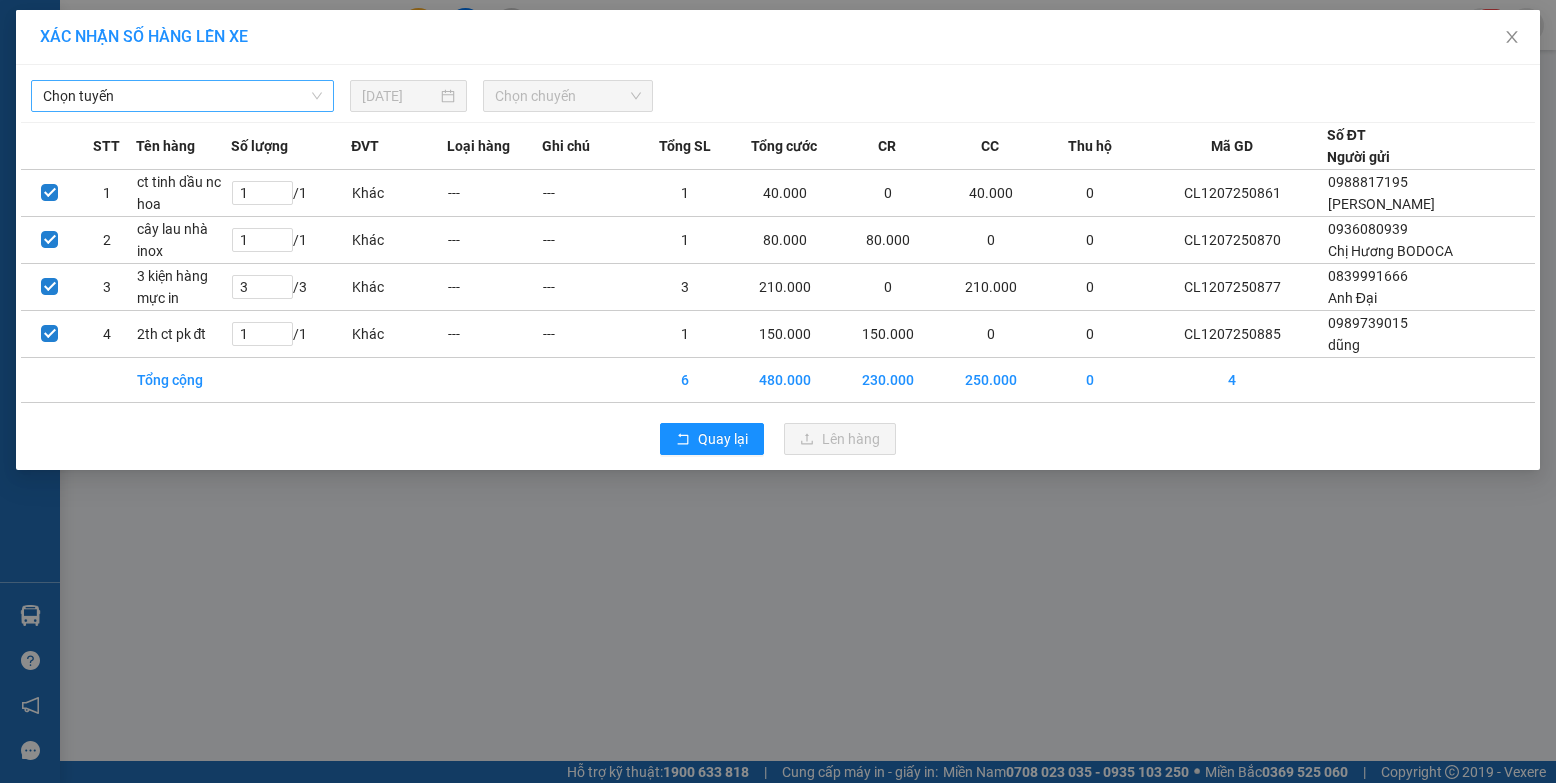 click on "Chọn tuyến" at bounding box center (182, 96) 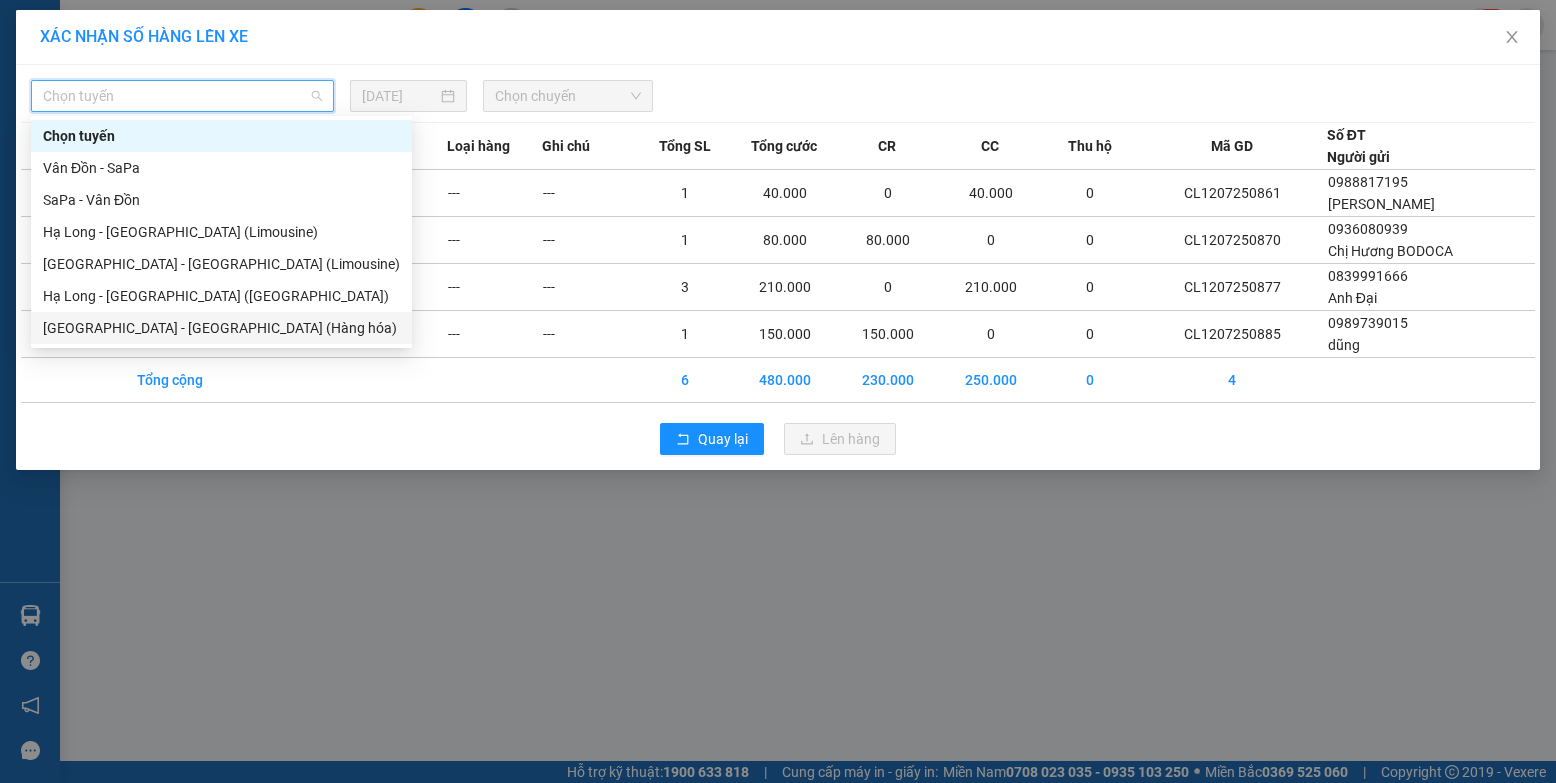 click on "[GEOGRAPHIC_DATA] - [GEOGRAPHIC_DATA] (Hàng hóa)" at bounding box center [221, 328] 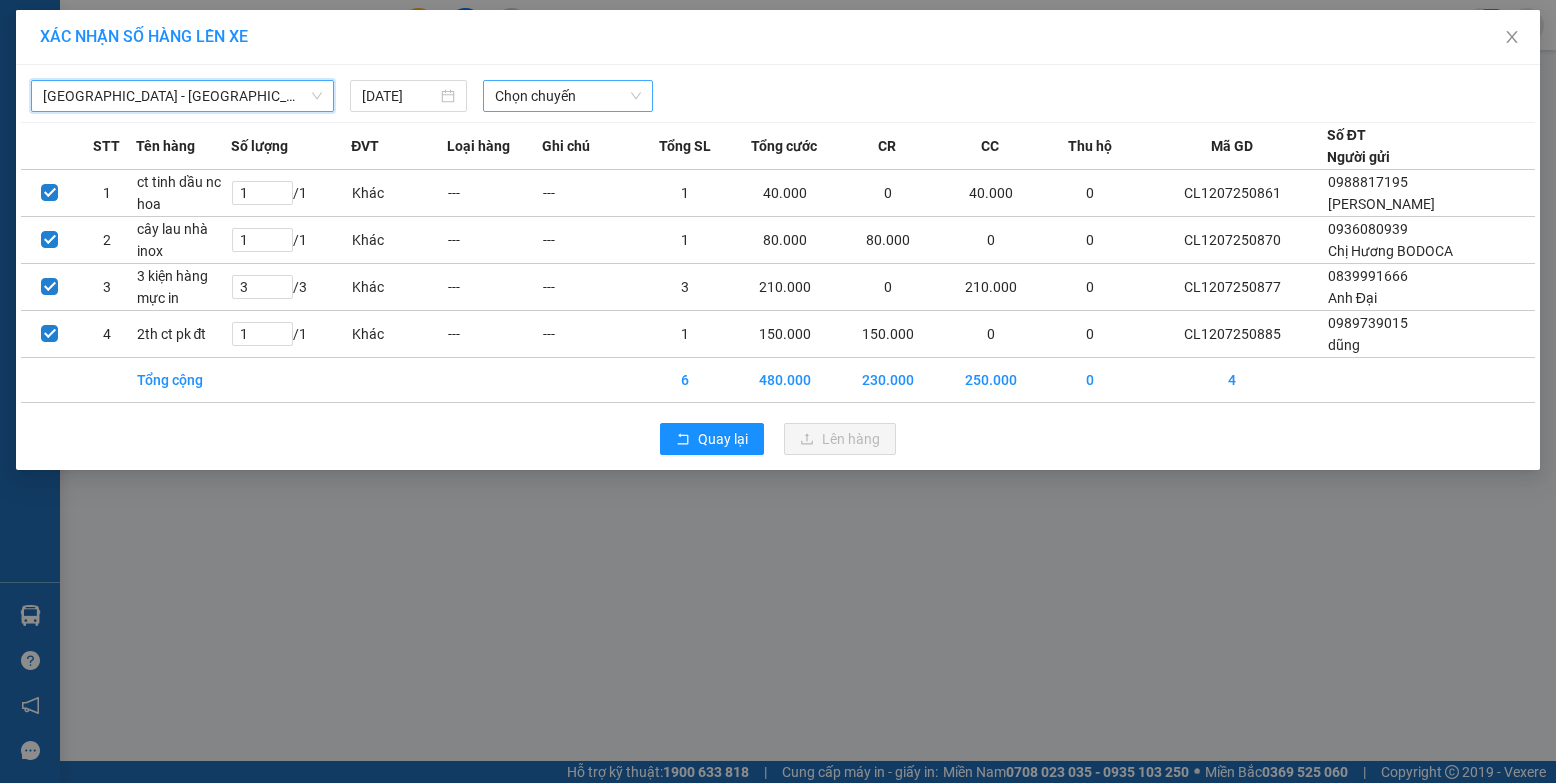 click on "Chọn chuyến" at bounding box center [568, 96] 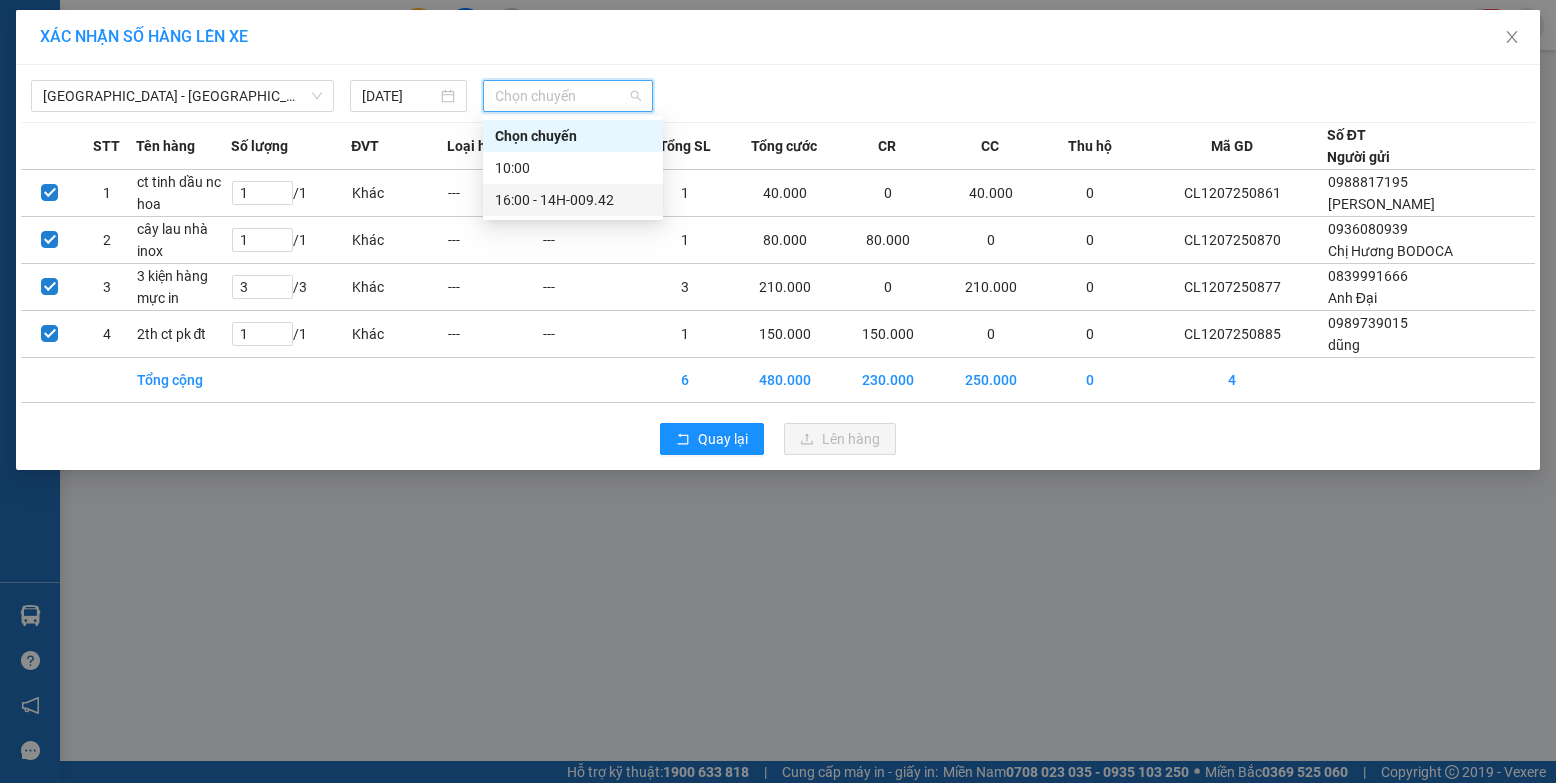 click on "16:00     - 14H-009.42" at bounding box center [573, 200] 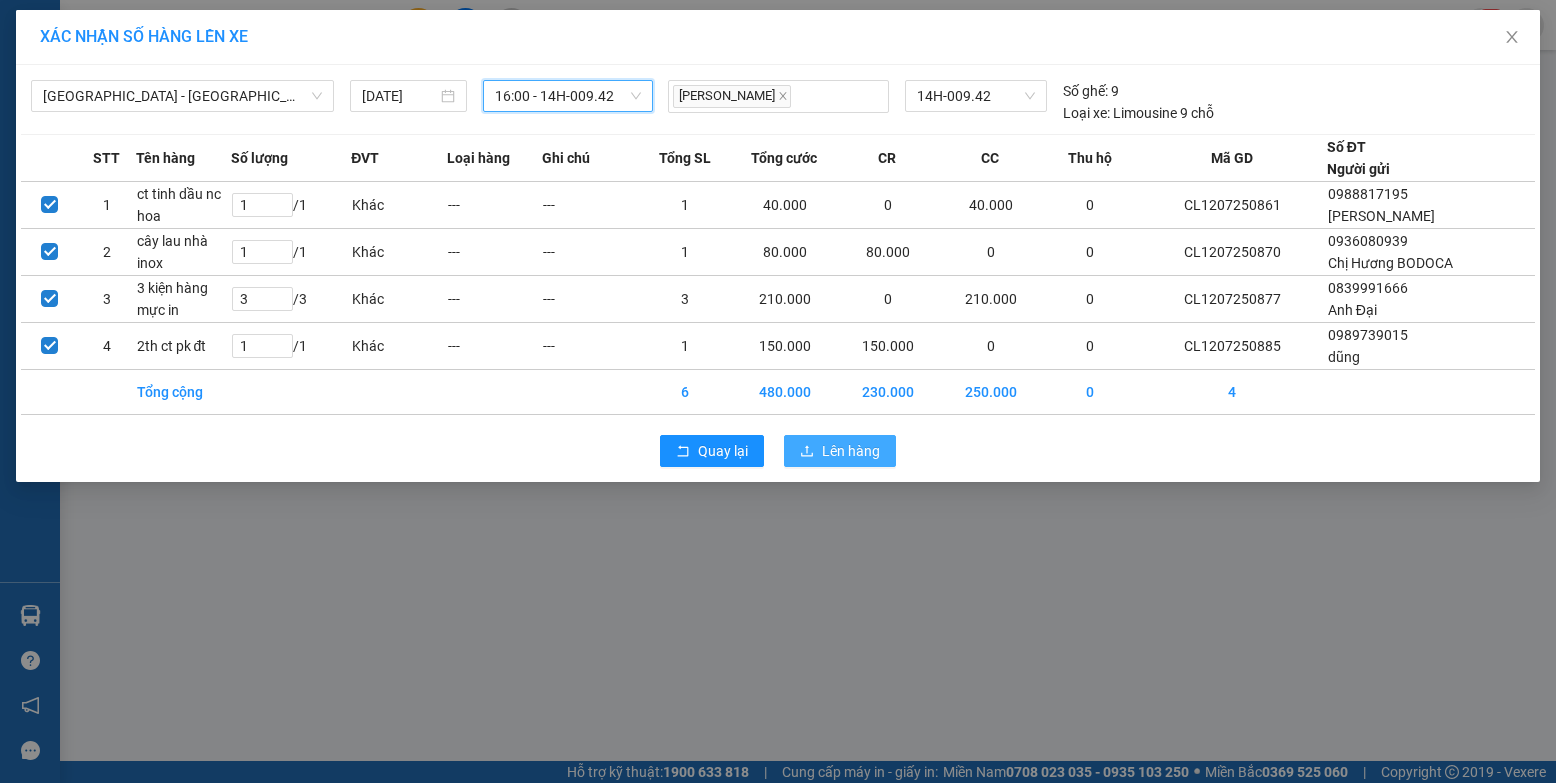 click on "Lên hàng" at bounding box center (851, 451) 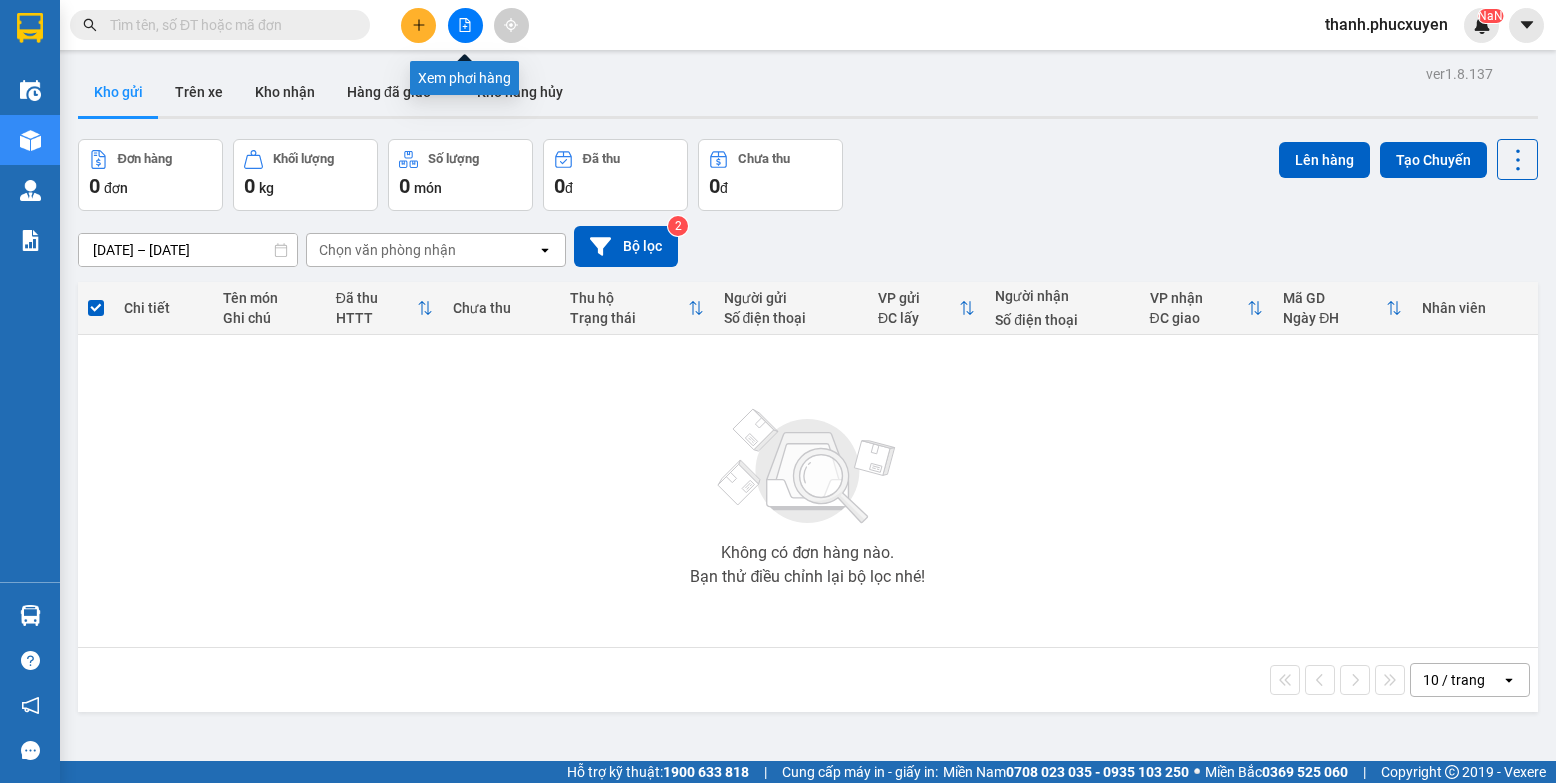 click 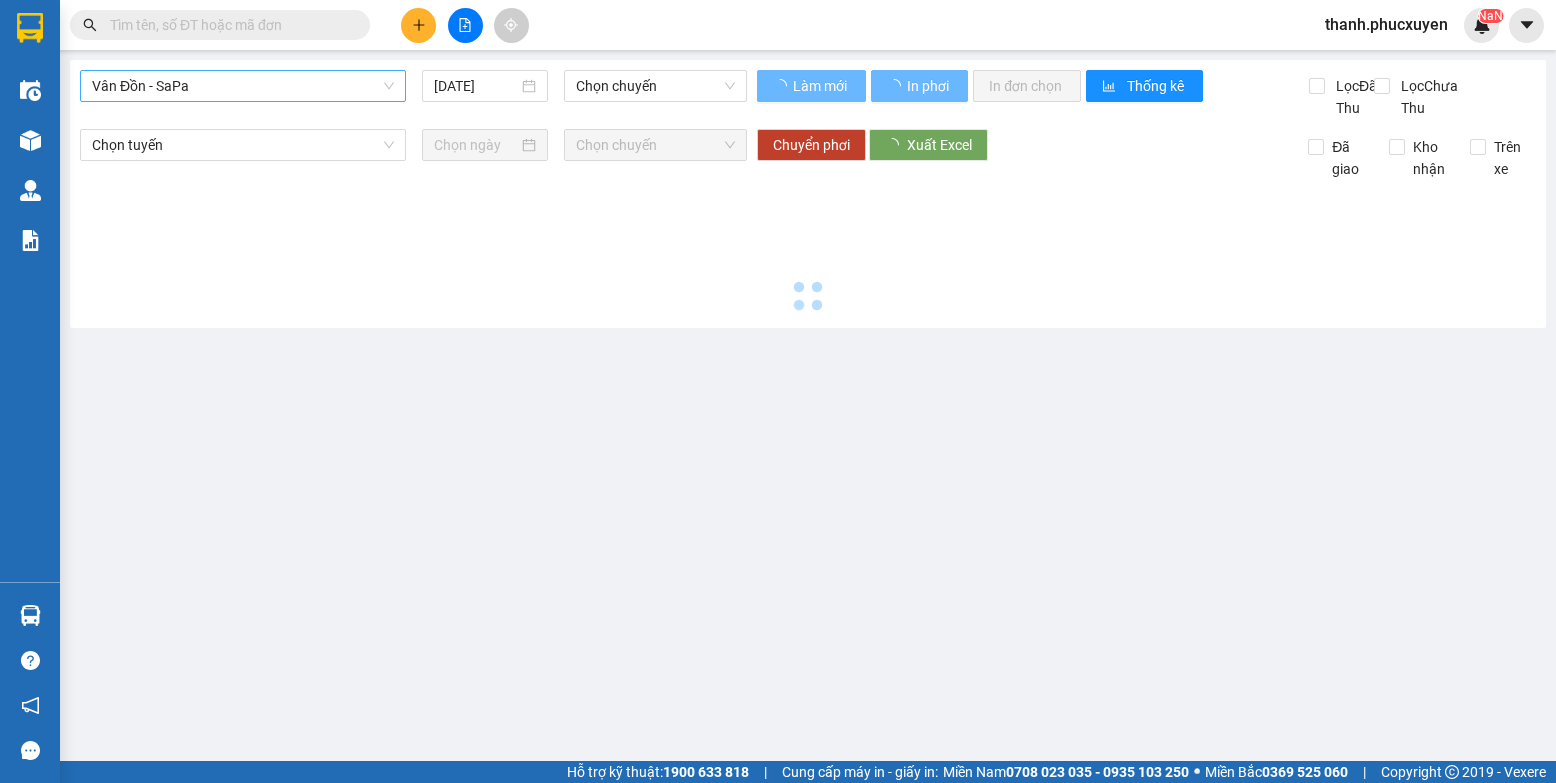click on "Vân Đồn - SaPa" at bounding box center (243, 86) 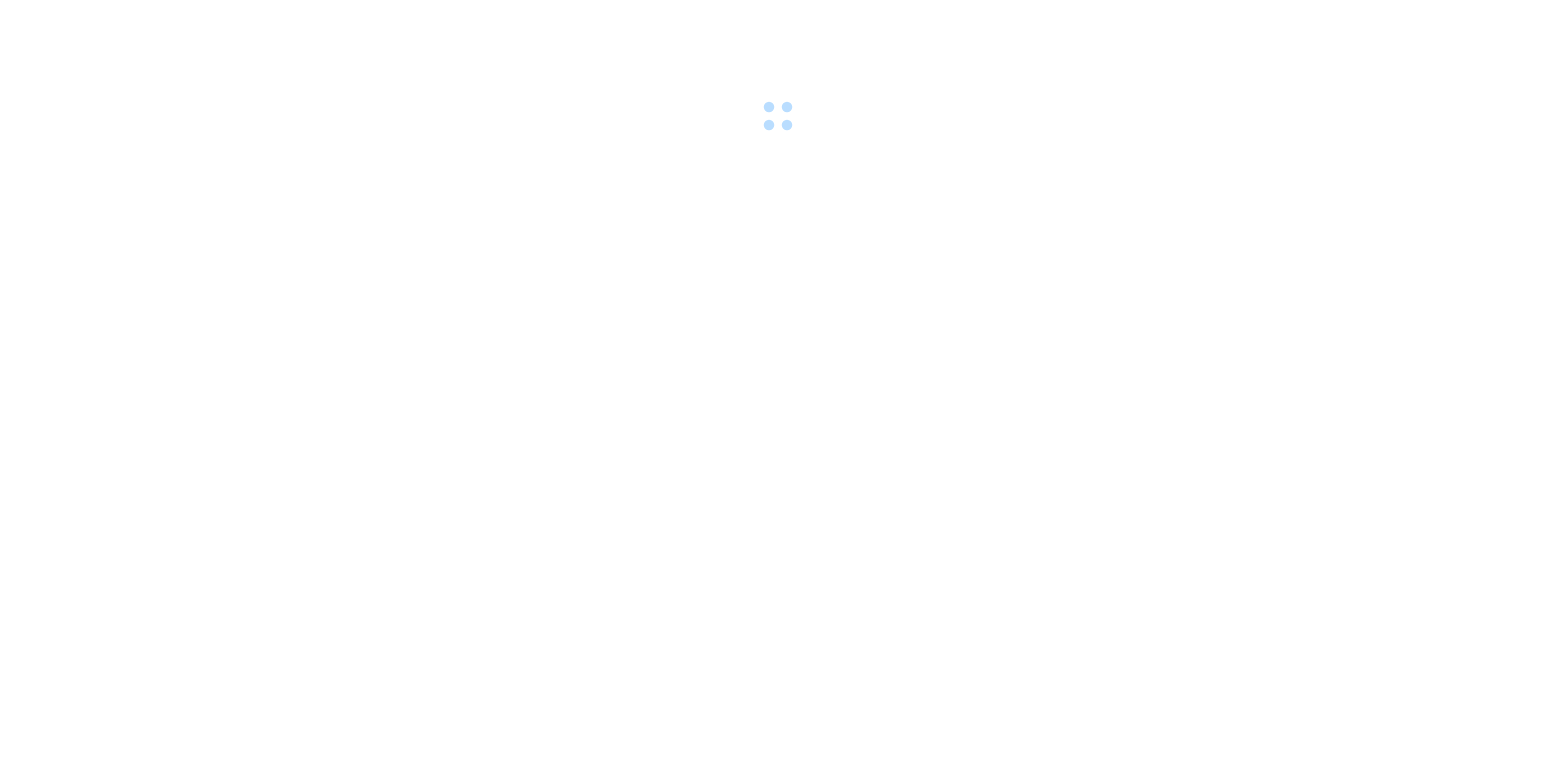 scroll, scrollTop: 0, scrollLeft: 0, axis: both 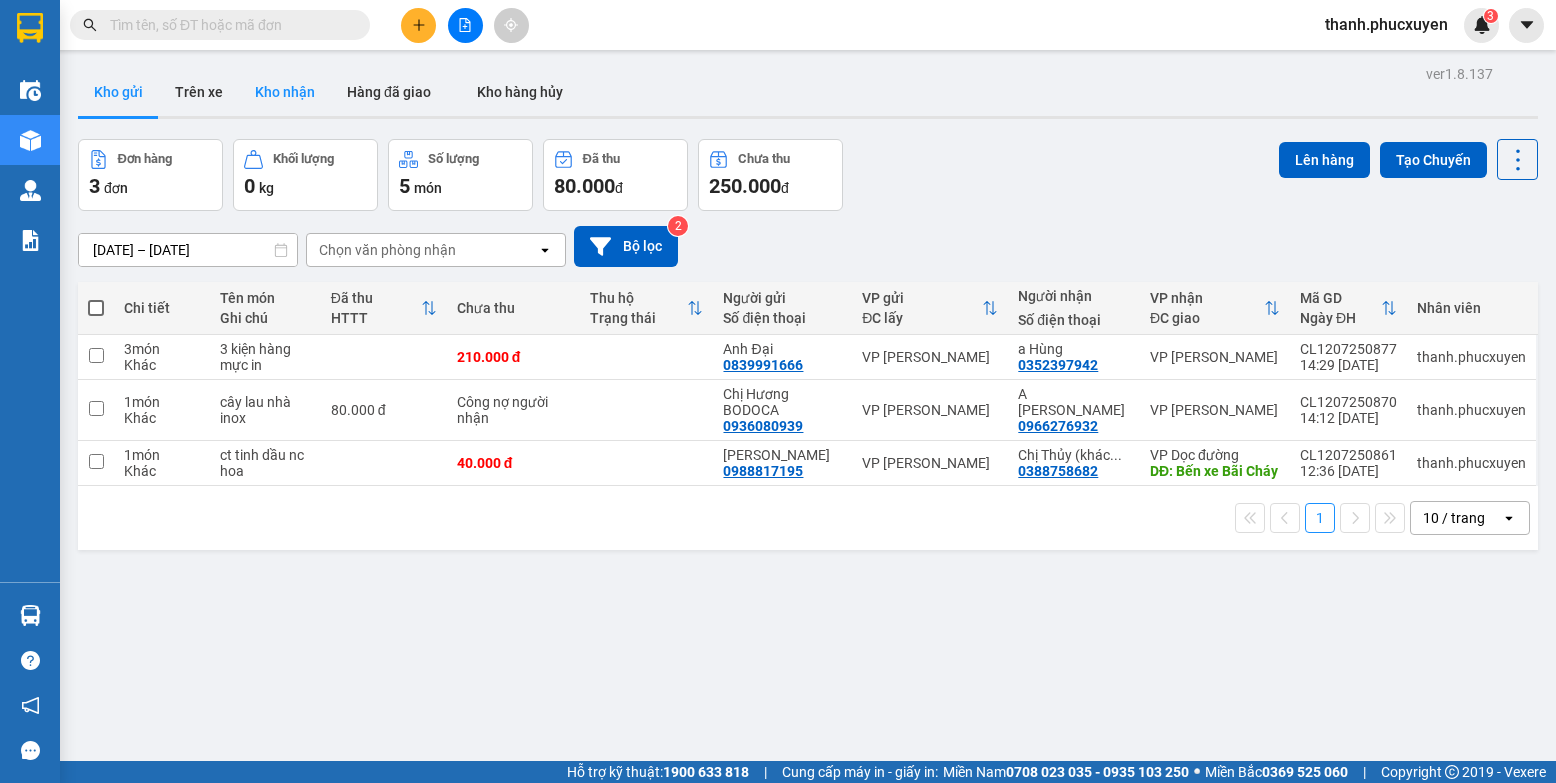 click on "Kho nhận" at bounding box center [285, 92] 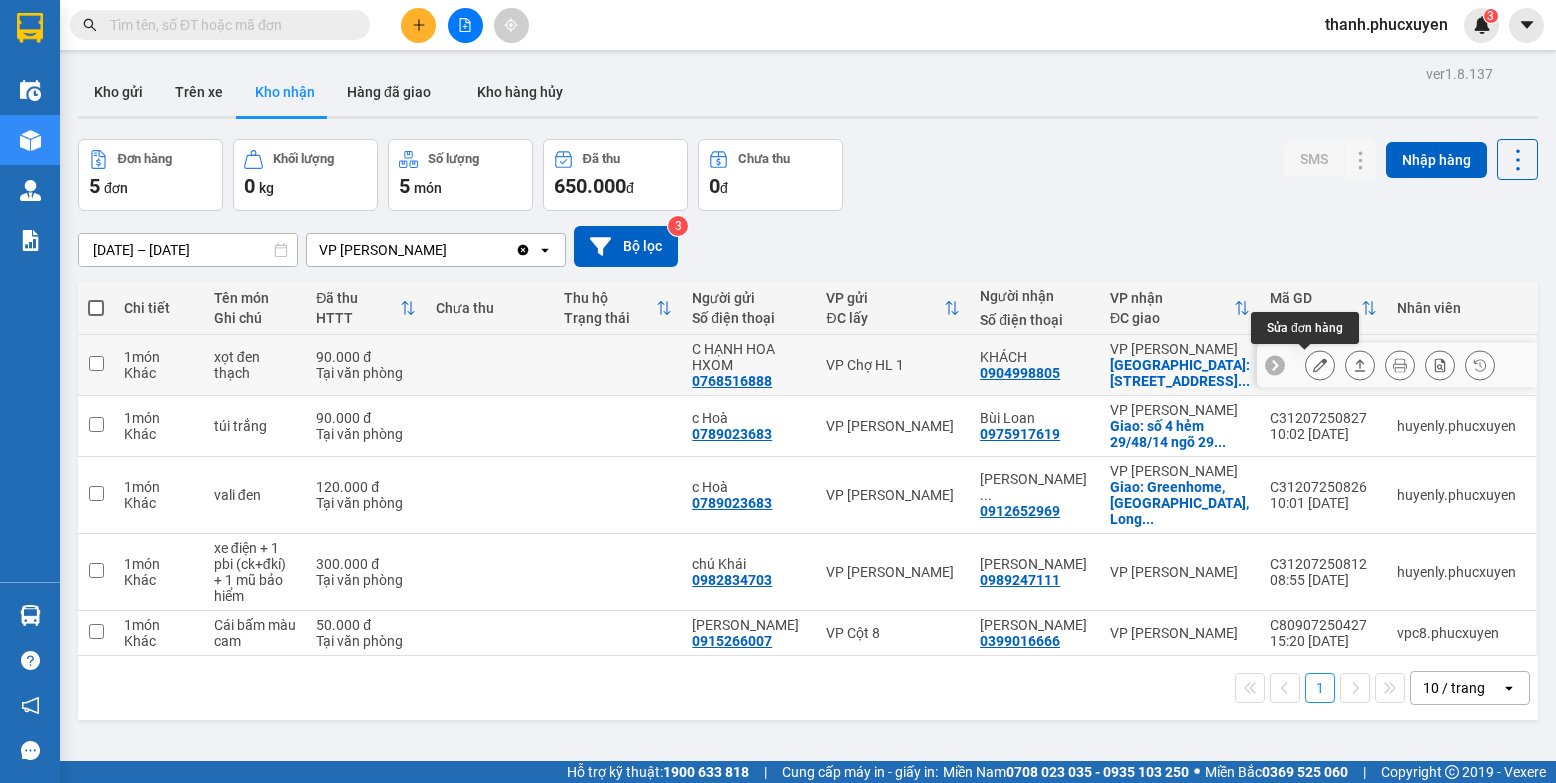 click 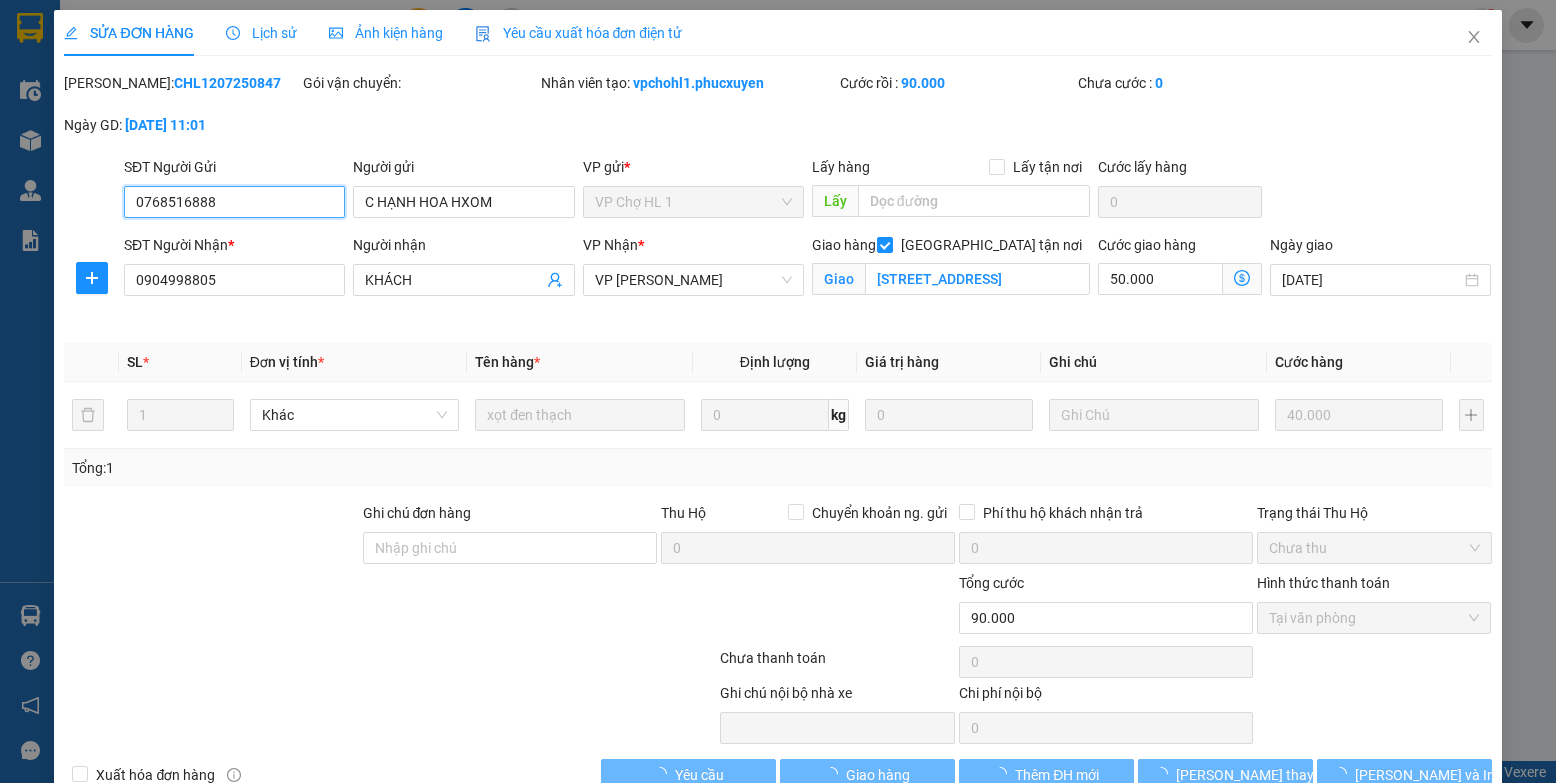 type on "0768516888" 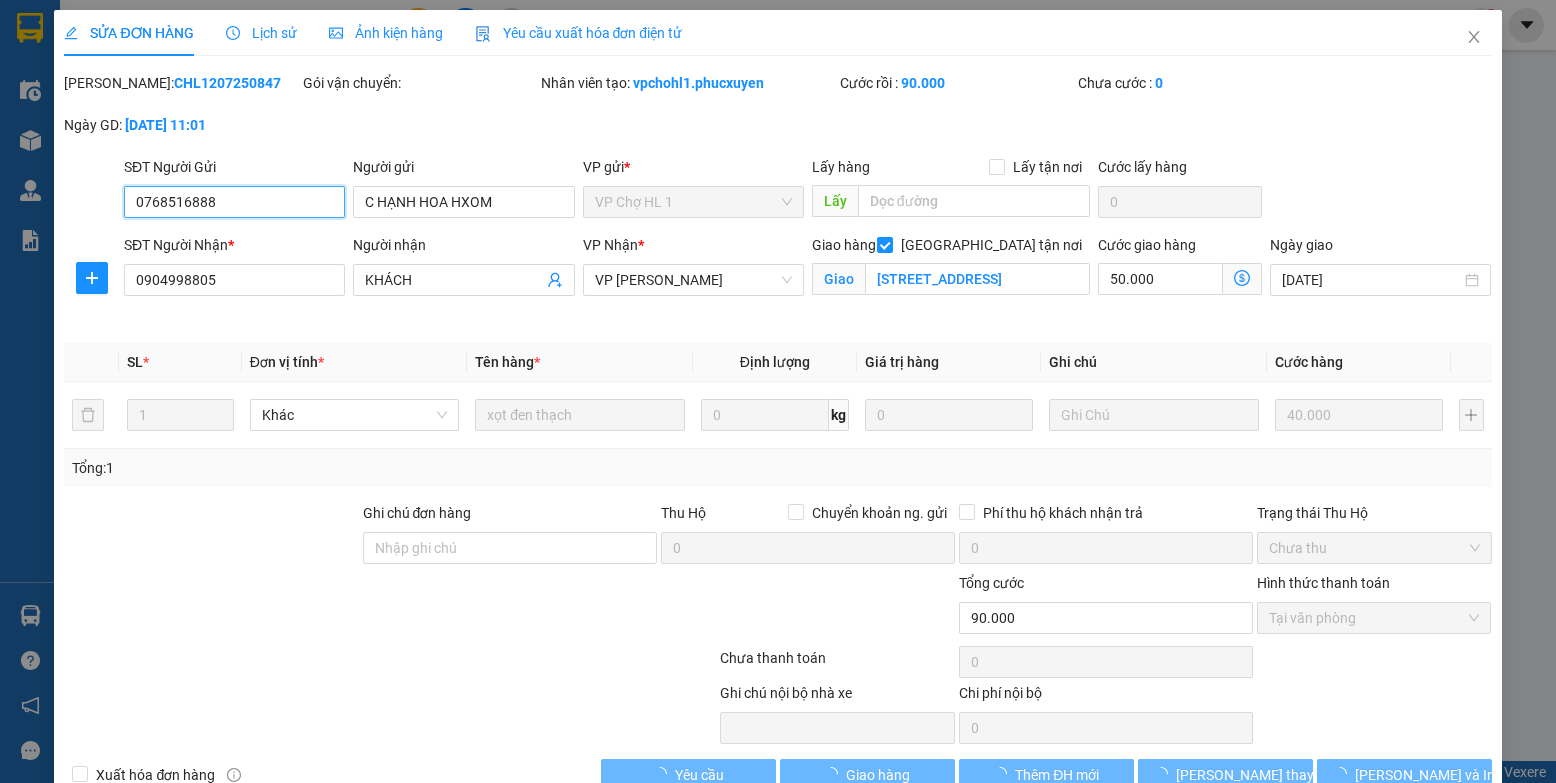 type on "C HẠNH HOA HXOM" 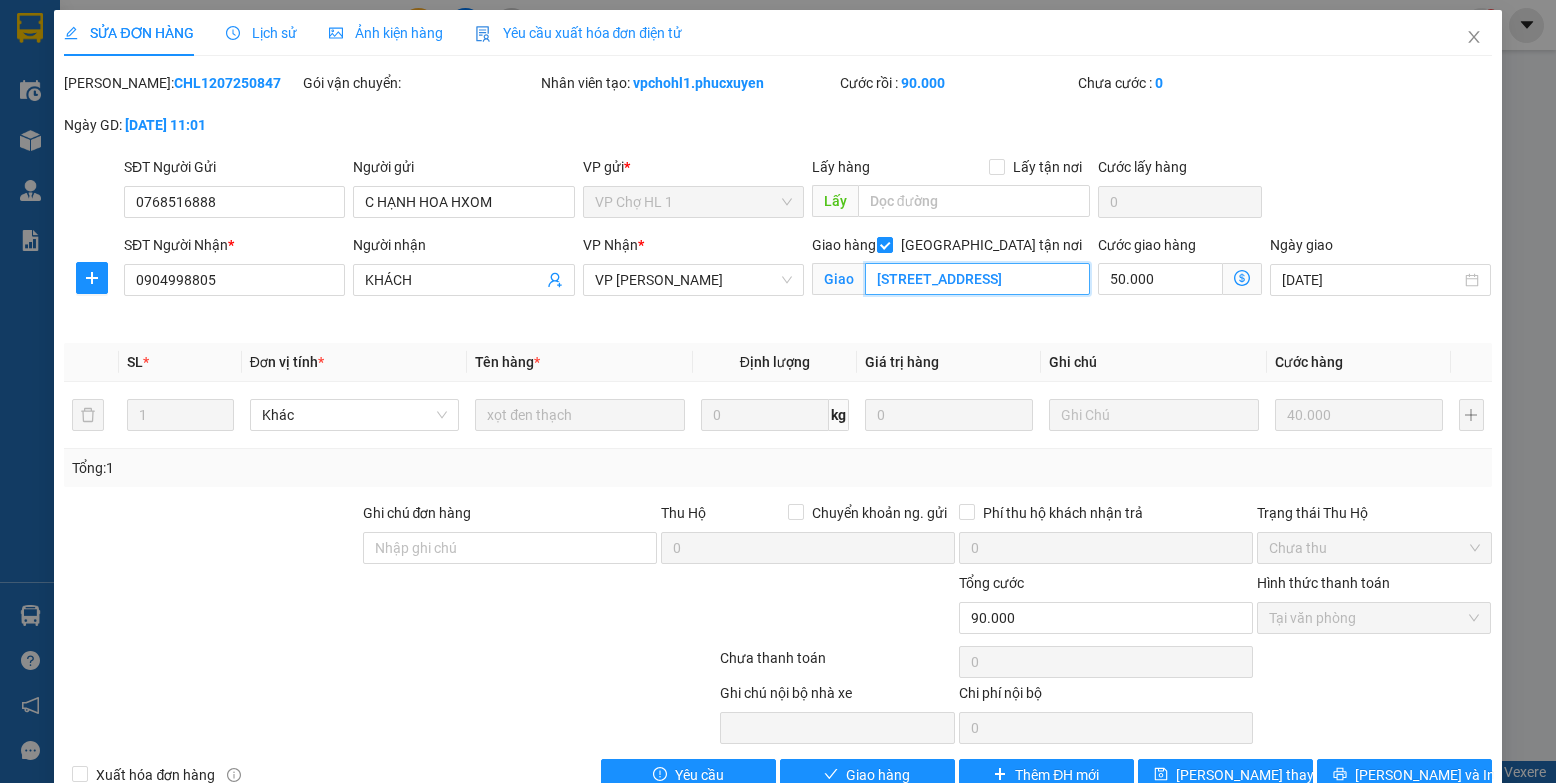 click on "198/8 phố phú viên,bồ đề,long biên,hà nội" at bounding box center [978, 279] 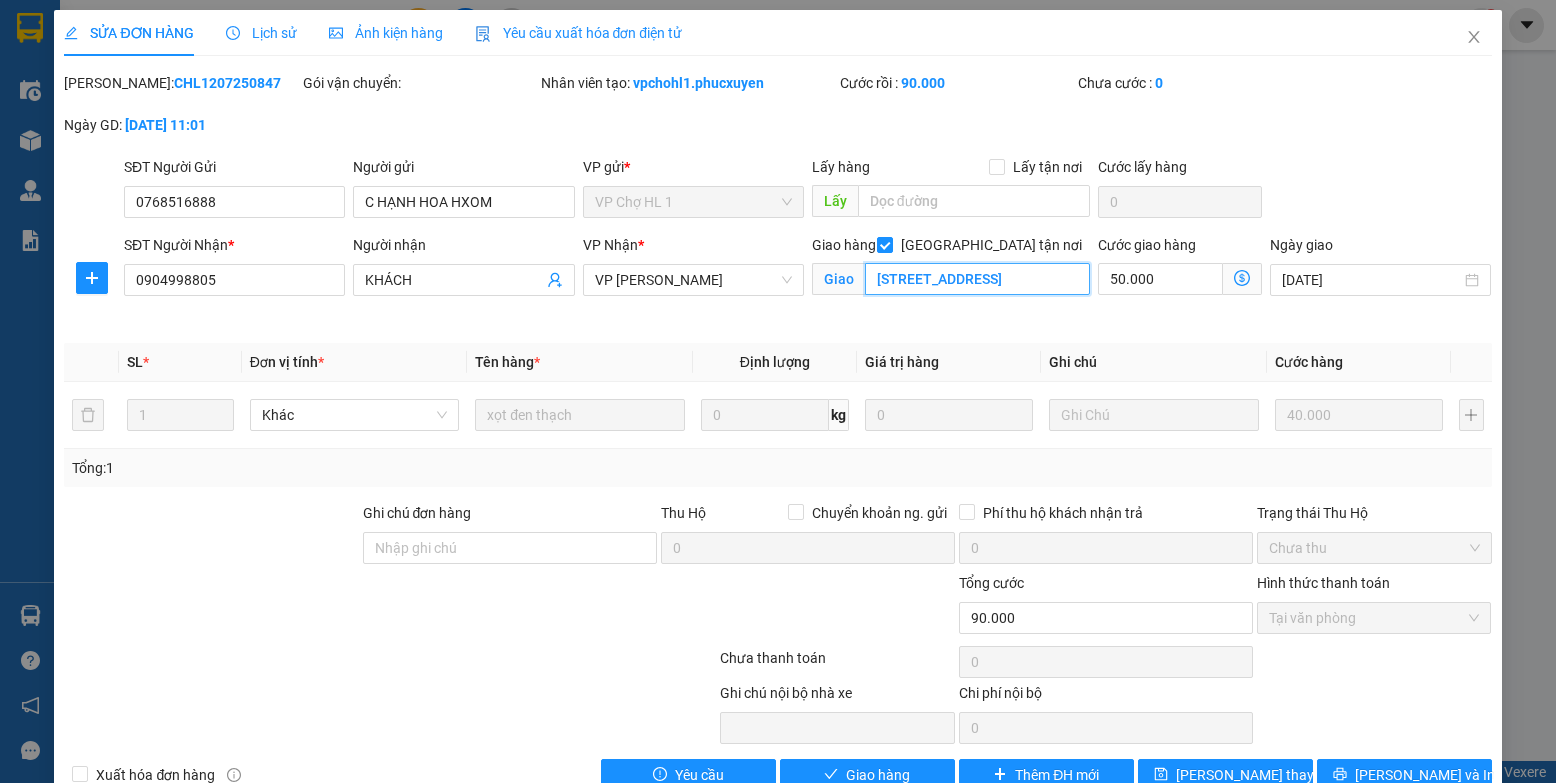 scroll, scrollTop: 0, scrollLeft: 71, axis: horizontal 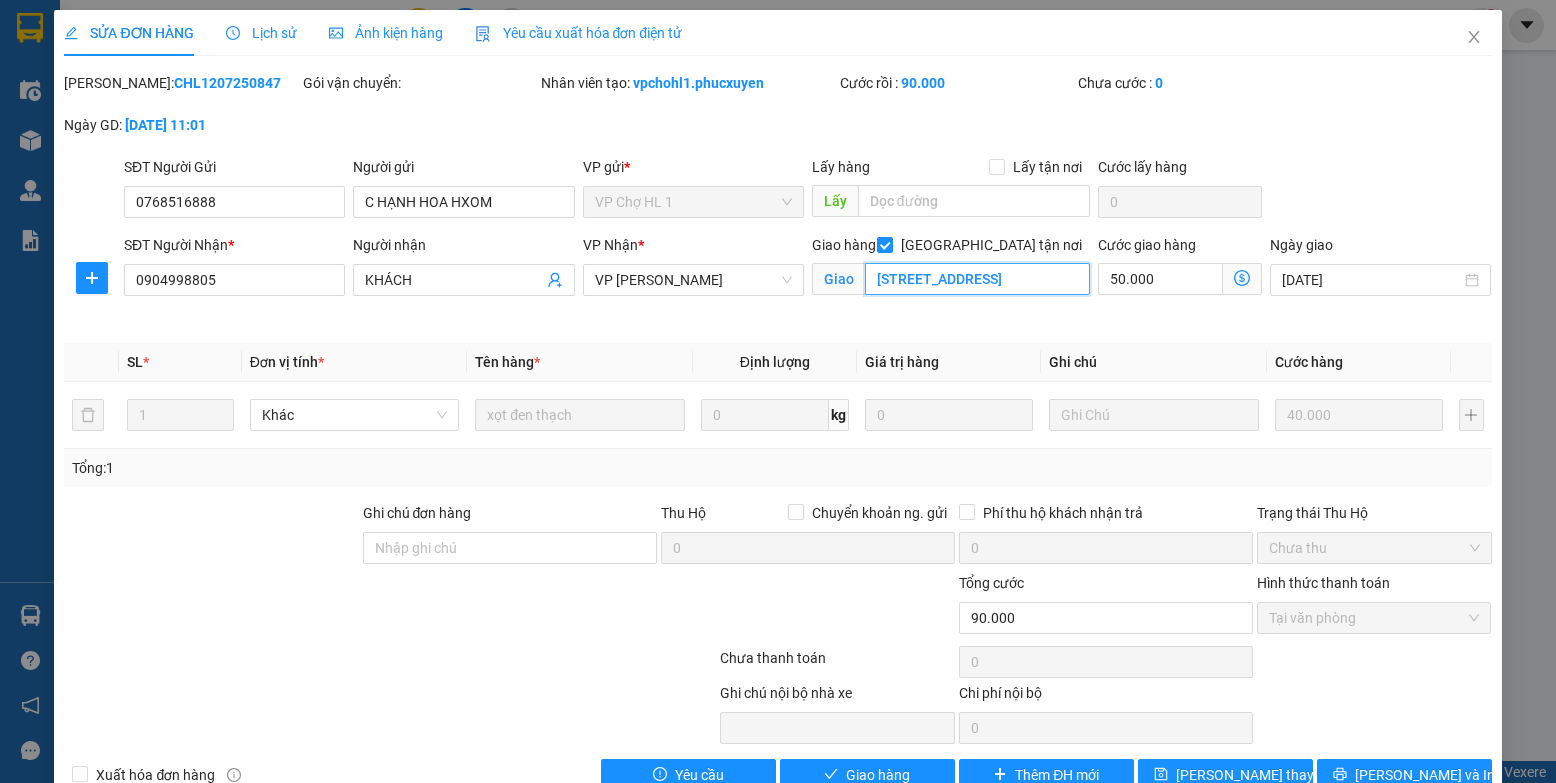 click on "198/8 phố phú viên,bồ đề,long biên,hà nội" at bounding box center [978, 279] 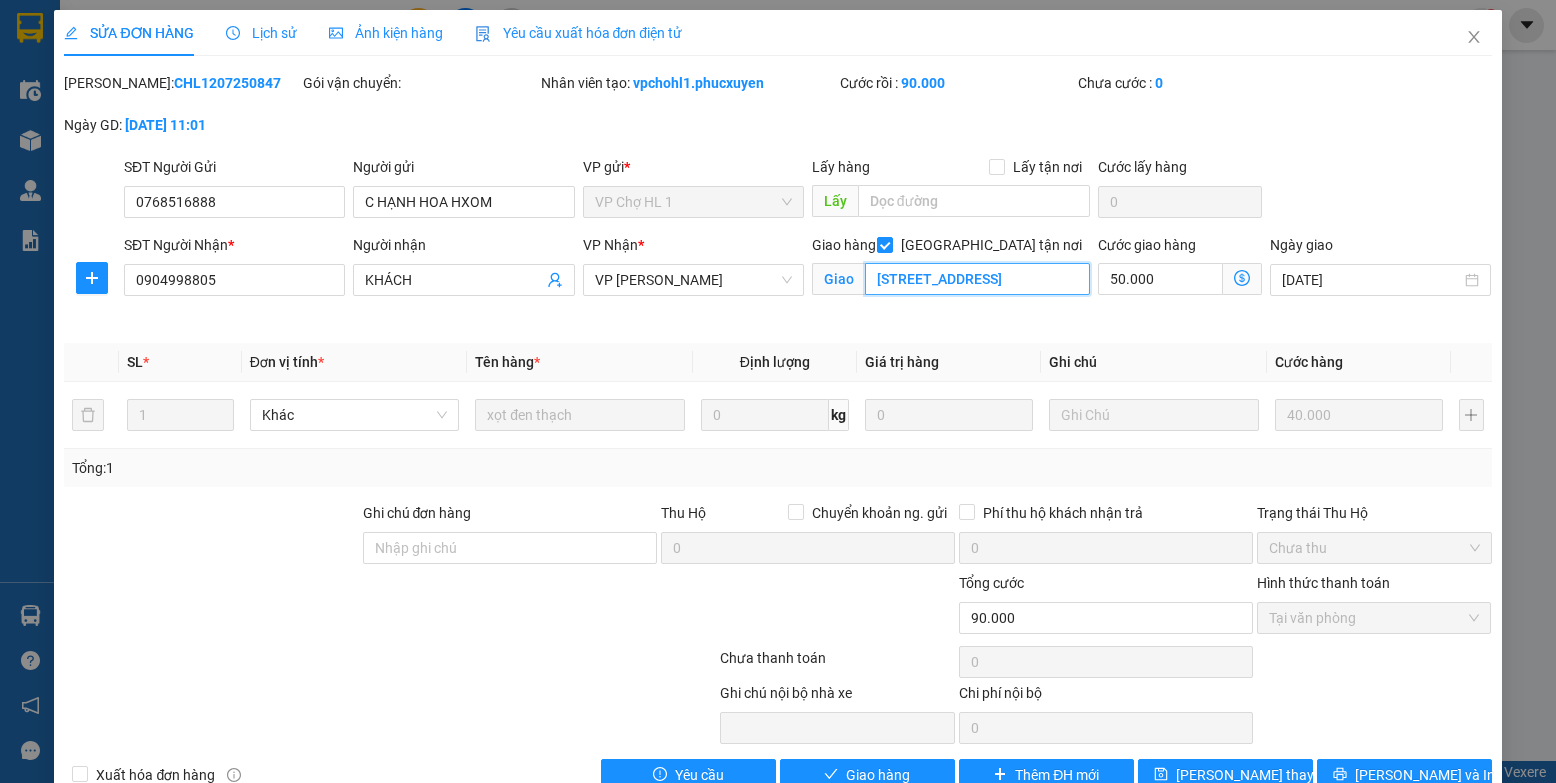 scroll, scrollTop: 0, scrollLeft: 0, axis: both 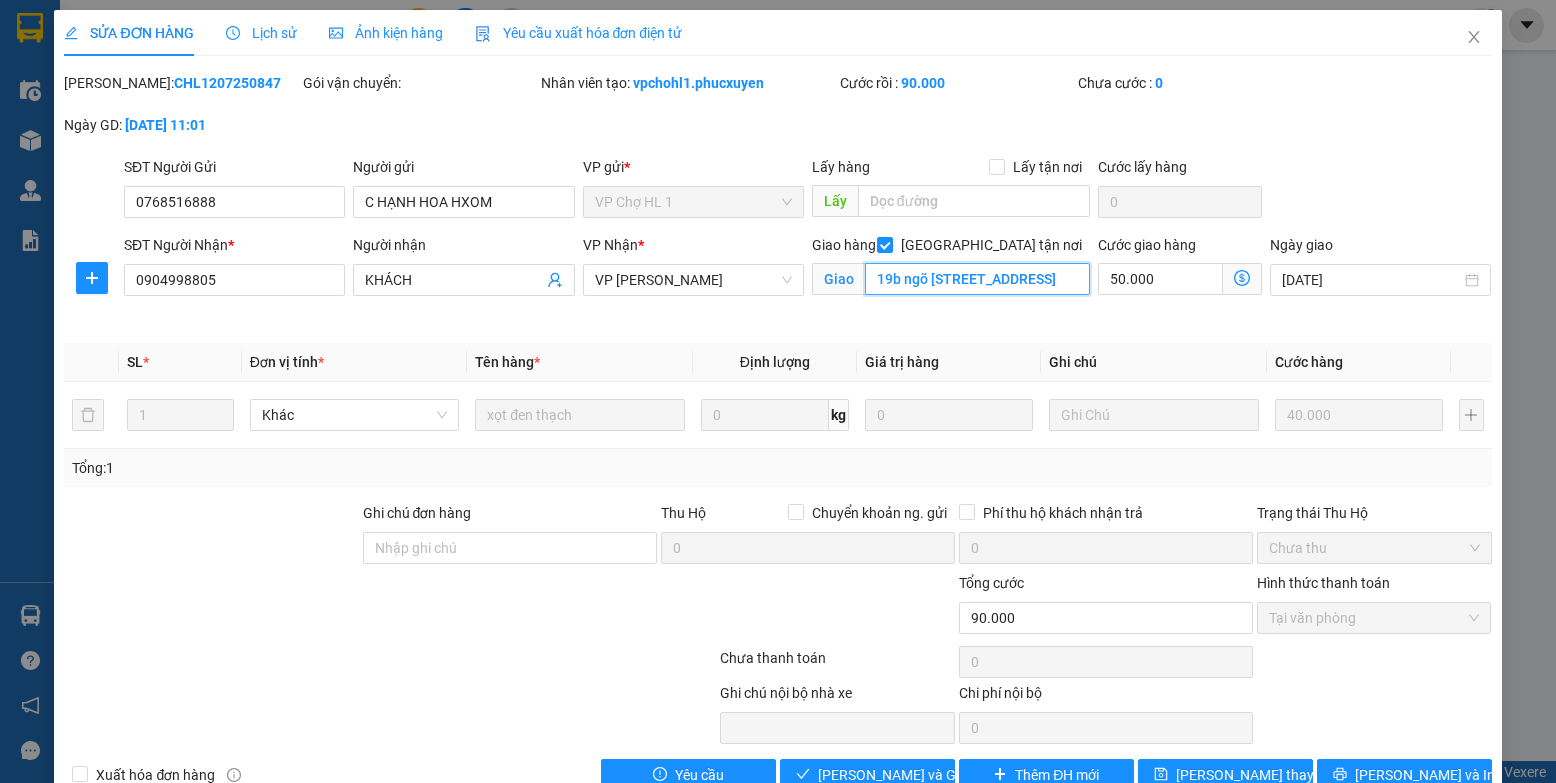 type on "19b ngõ 199/8 phố phú viên,bồ đề,long biên,hà nội" 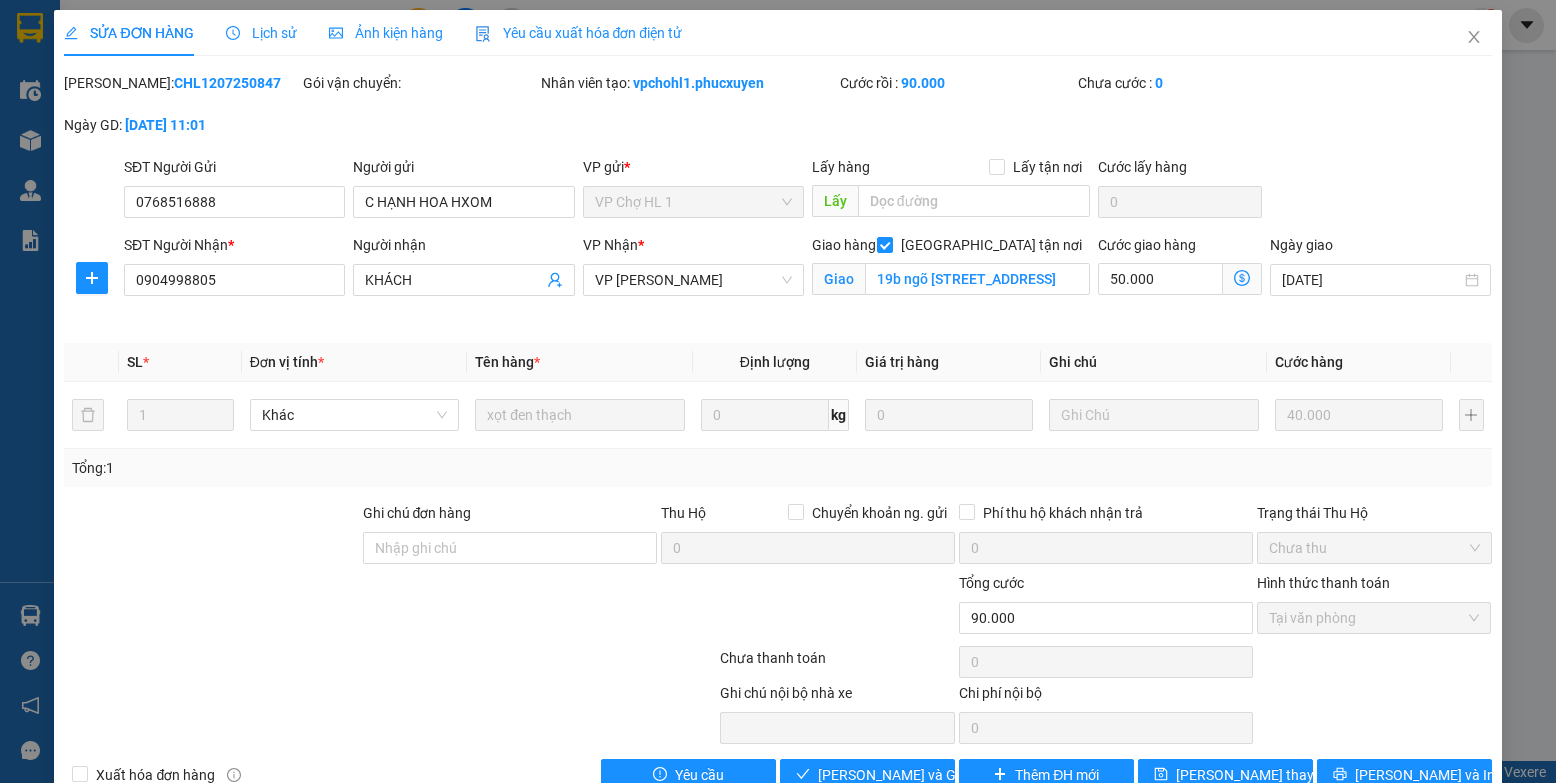 drag, startPoint x: 229, startPoint y: 87, endPoint x: 116, endPoint y: 108, distance: 114.93476 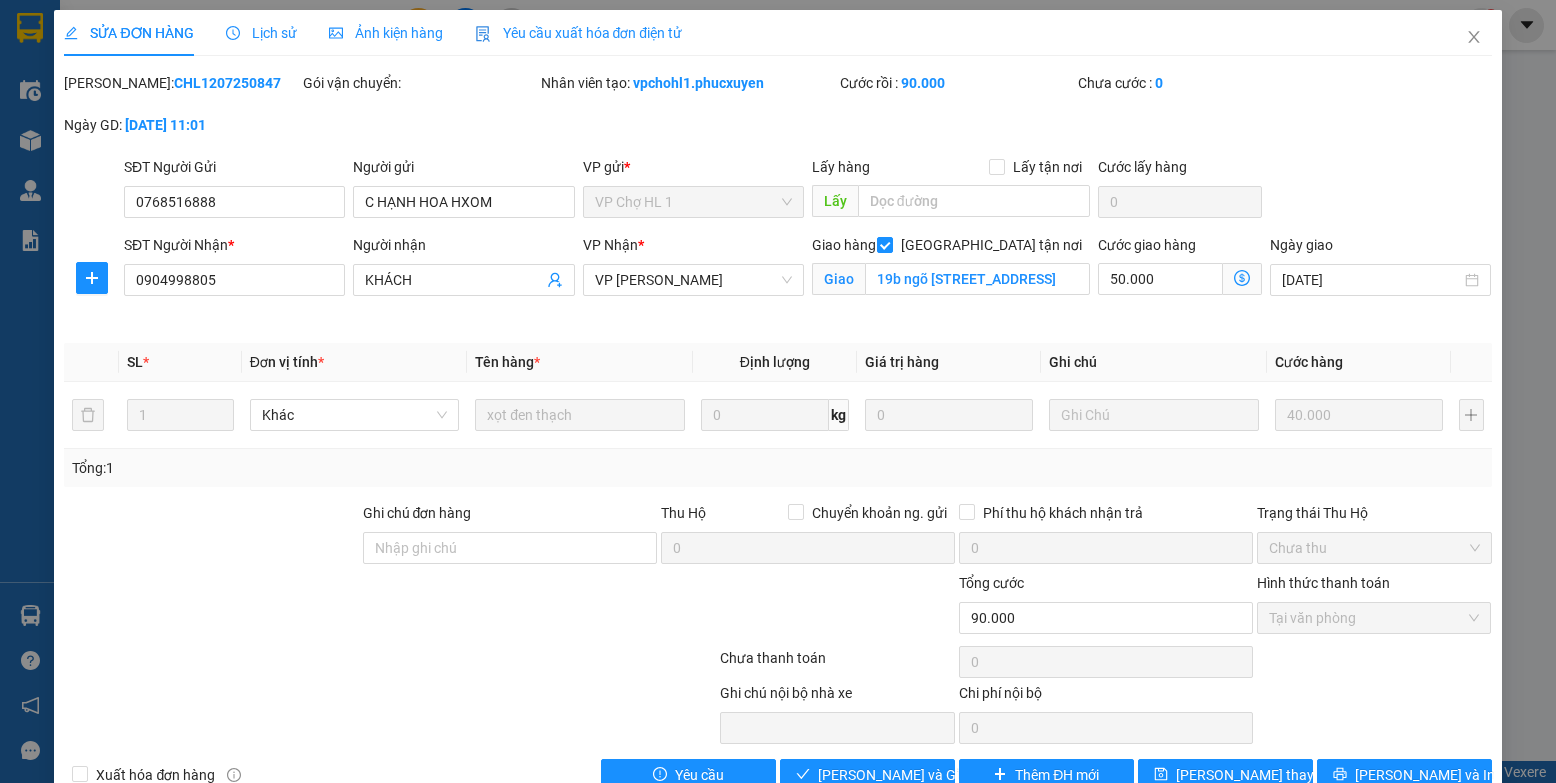 click on "Mã ĐH:  CHL1207250847" at bounding box center [181, 93] 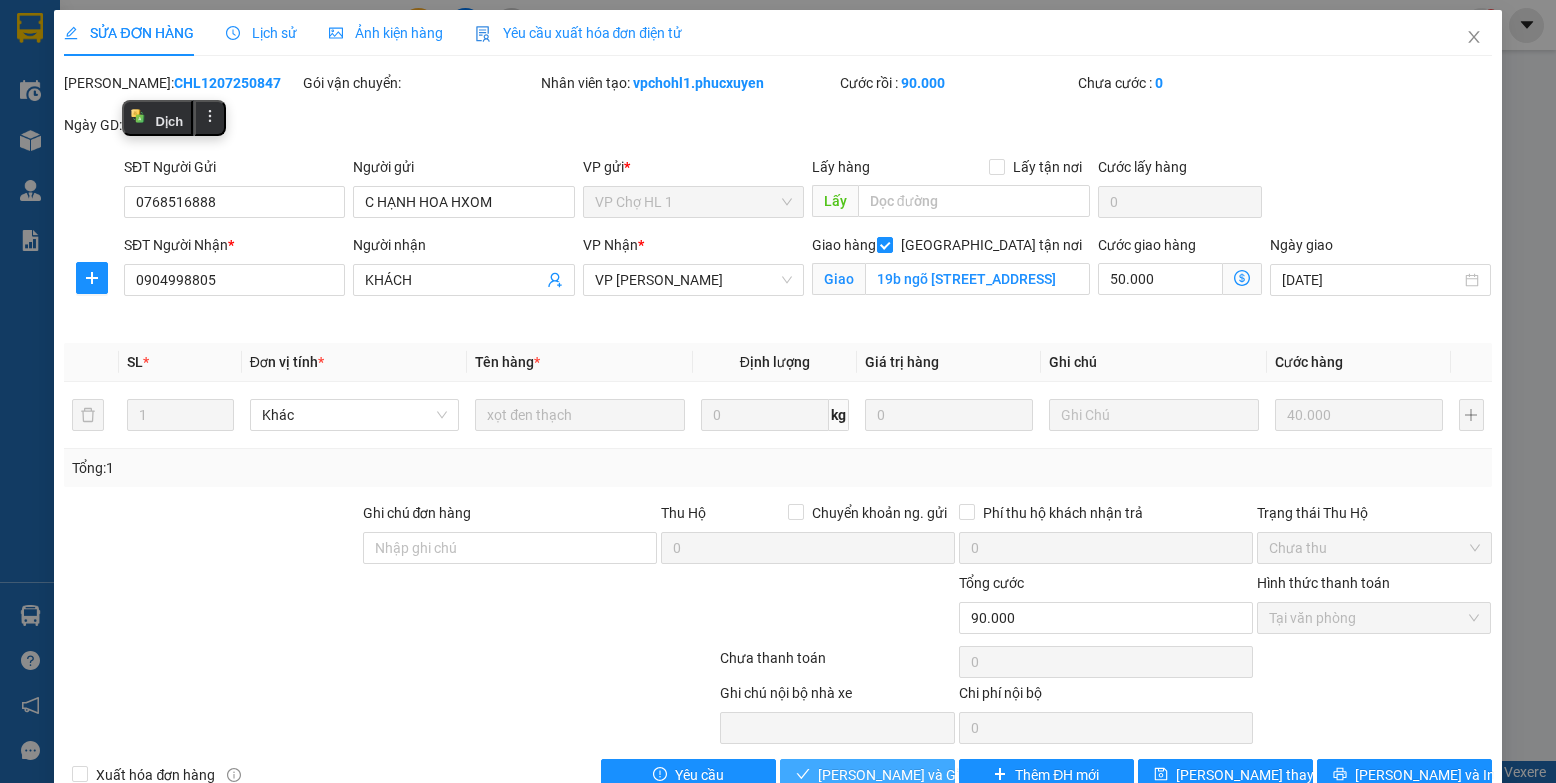 click on "Lưu và Giao hàng" at bounding box center [914, 775] 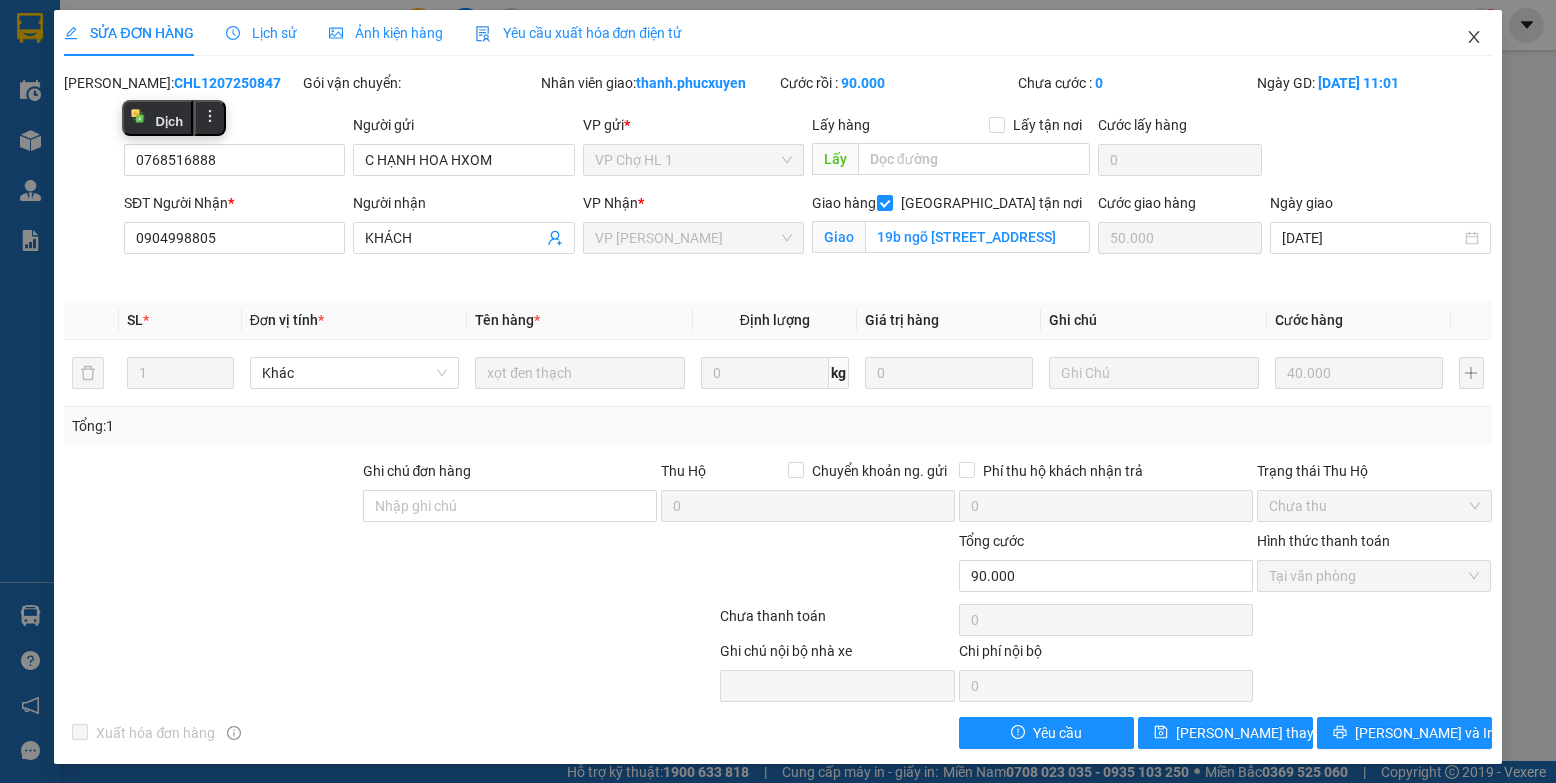 click 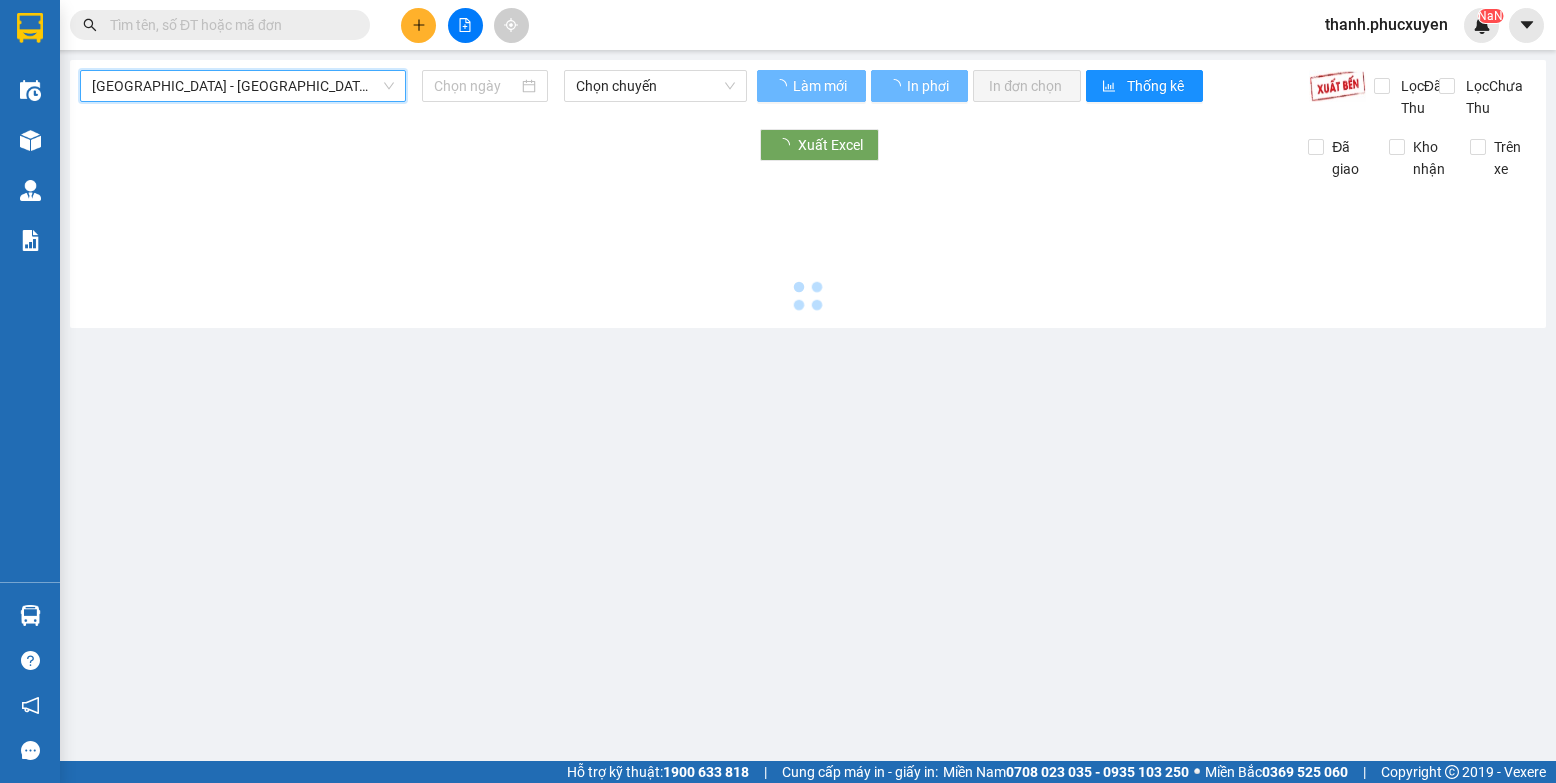 type on "[DATE]" 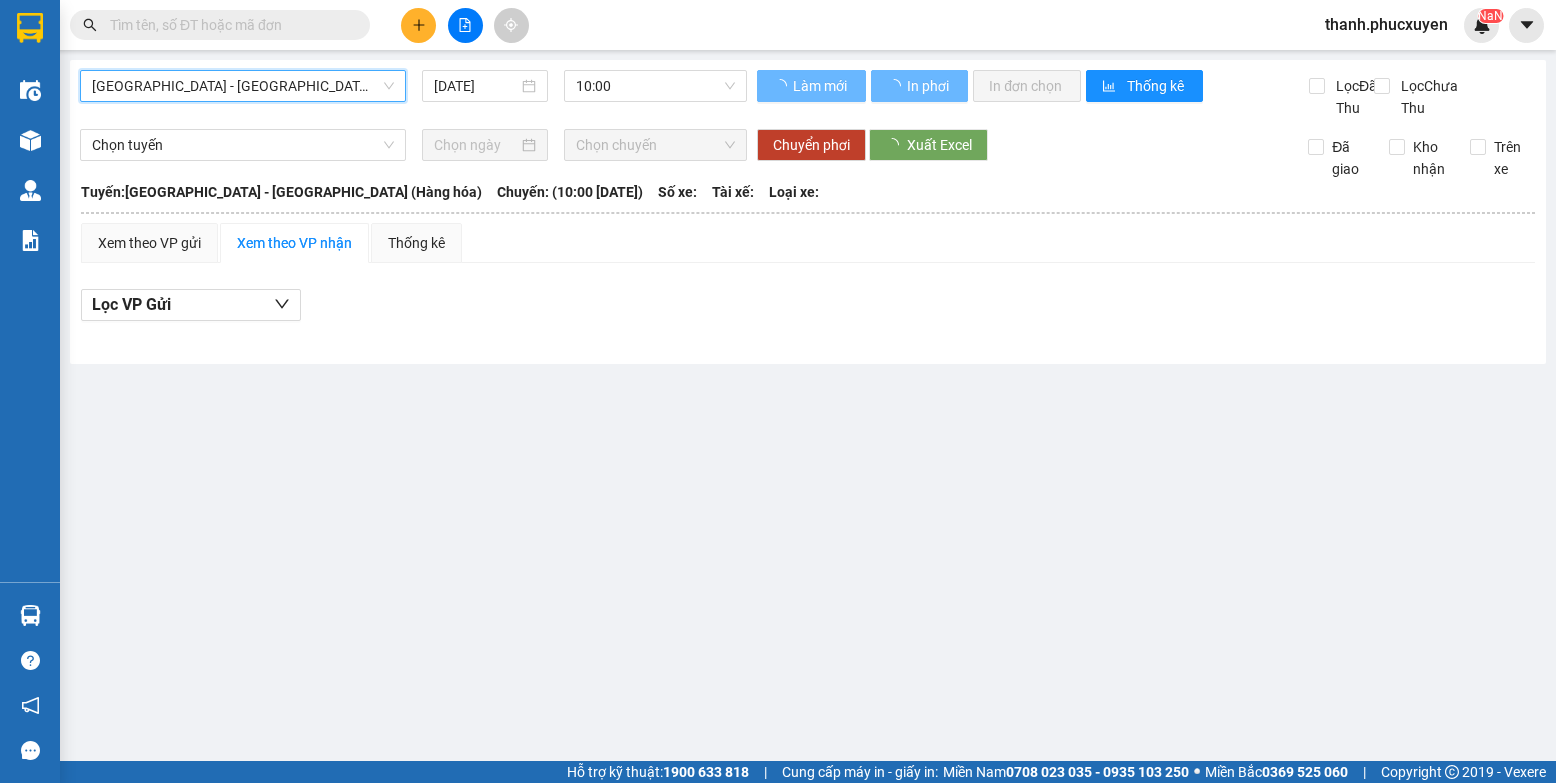 scroll, scrollTop: 0, scrollLeft: 0, axis: both 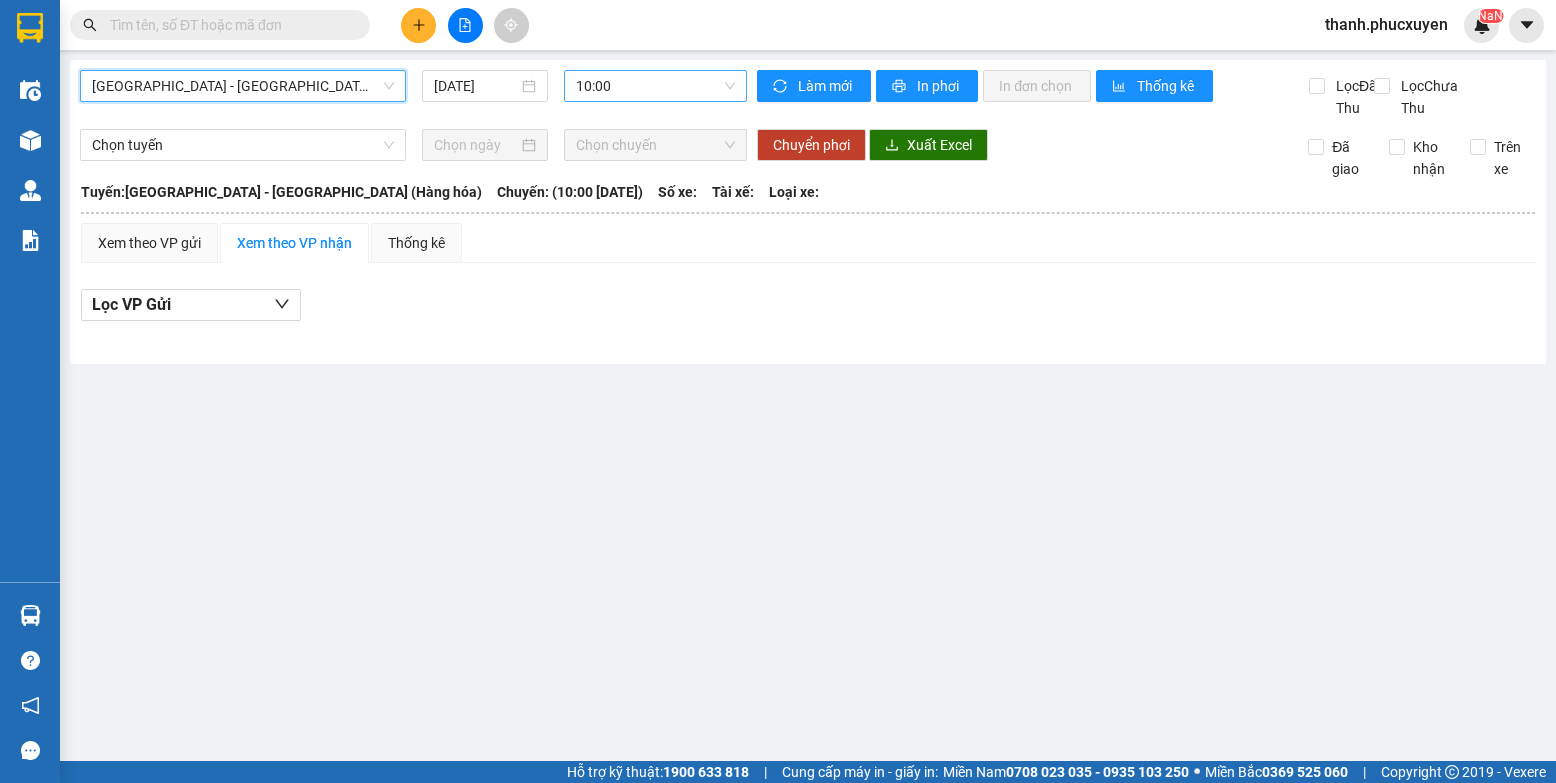 click on "10:00" at bounding box center (655, 86) 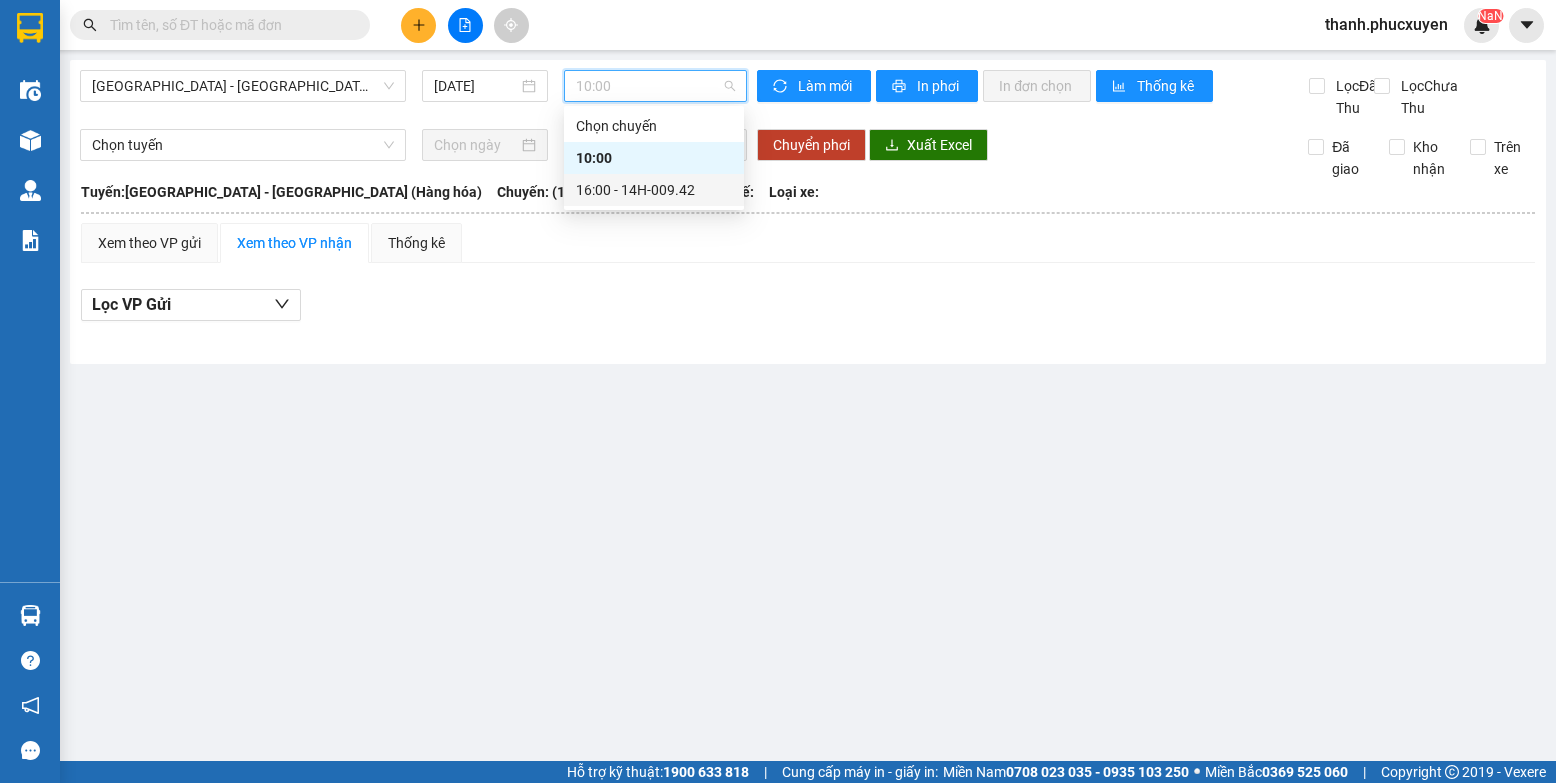 click on "16:00     - 14H-009.42" at bounding box center [654, 190] 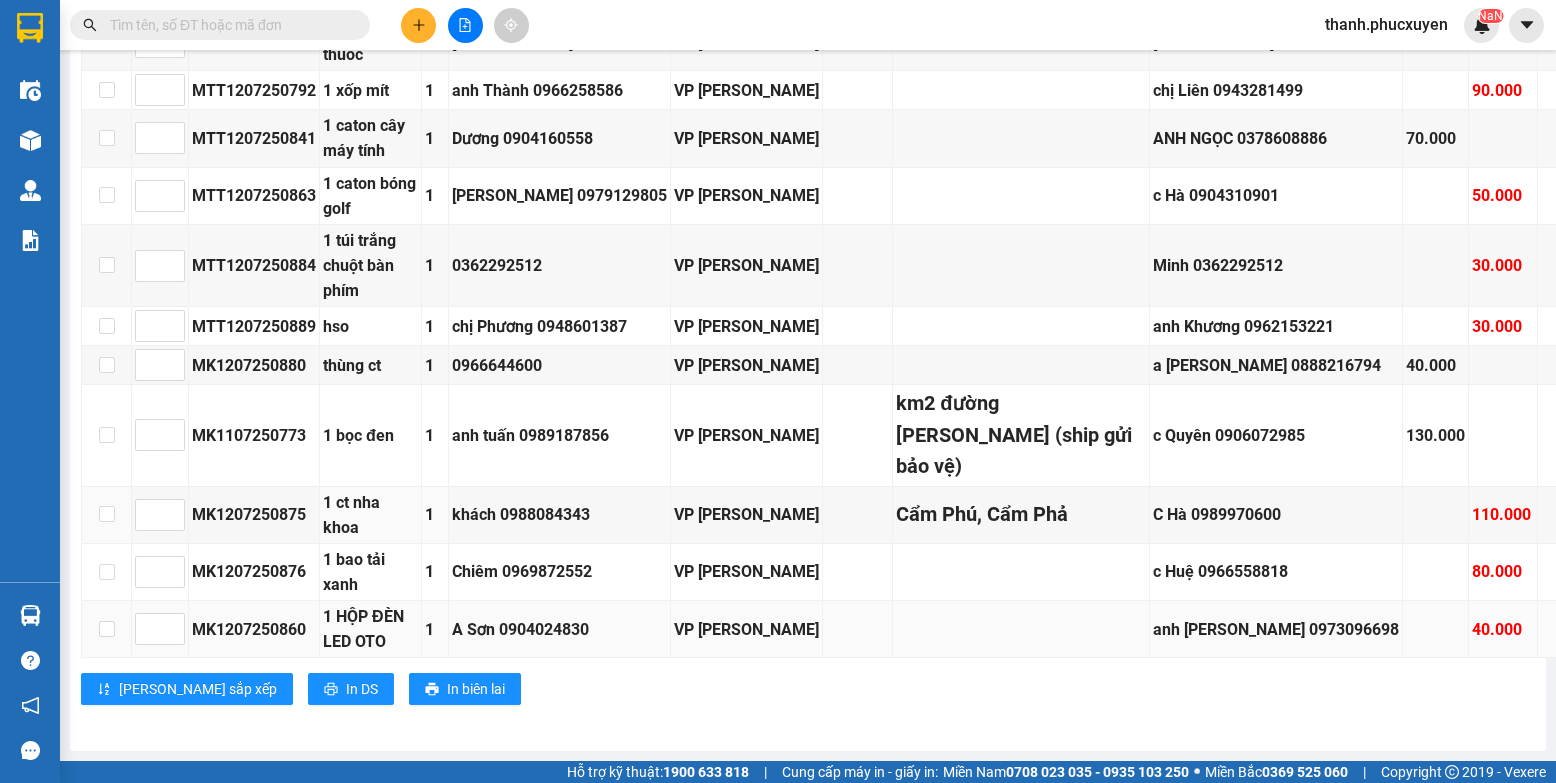 scroll, scrollTop: 2925, scrollLeft: 0, axis: vertical 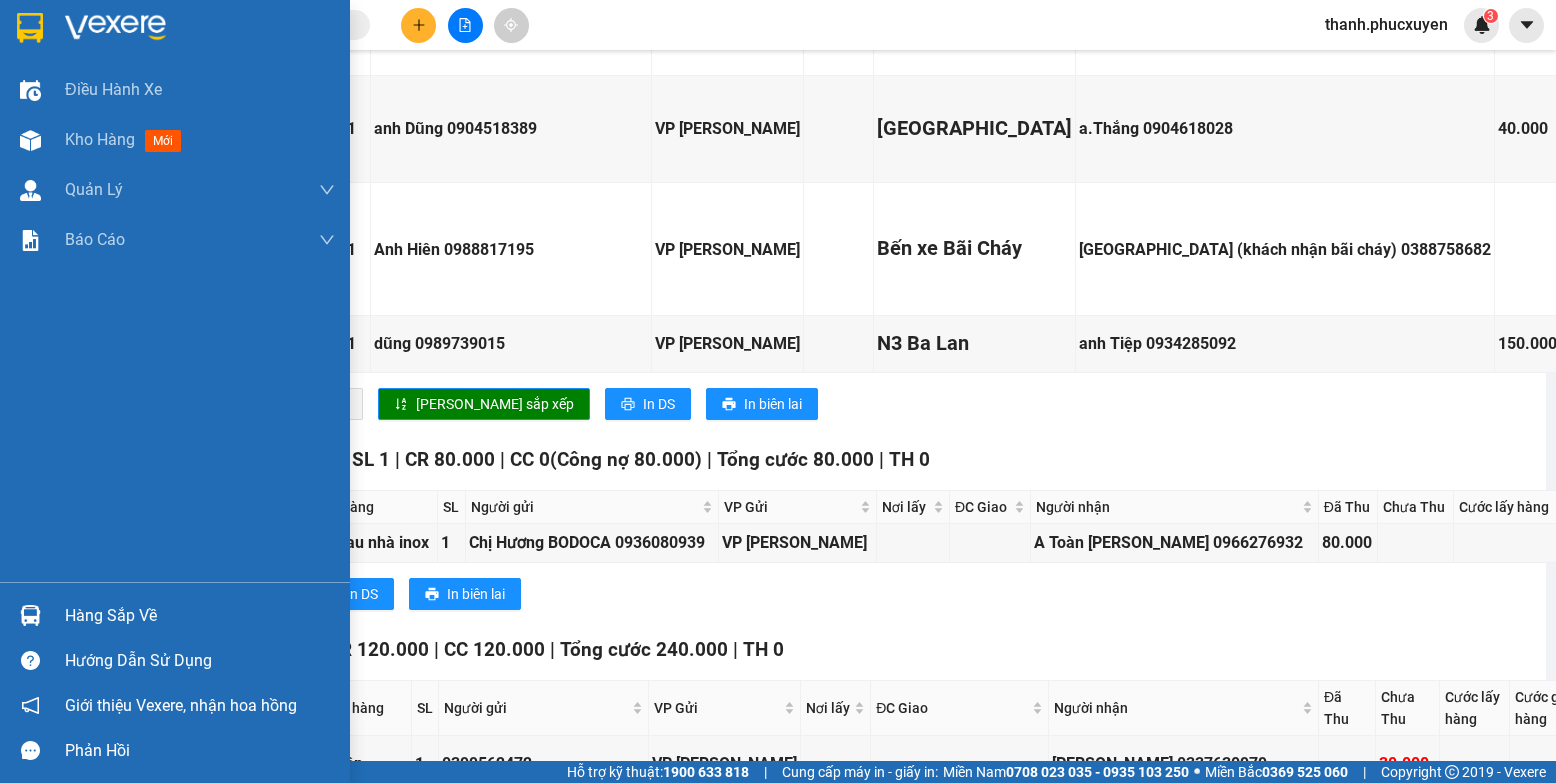 click on "Hàng sắp về" at bounding box center [175, 615] 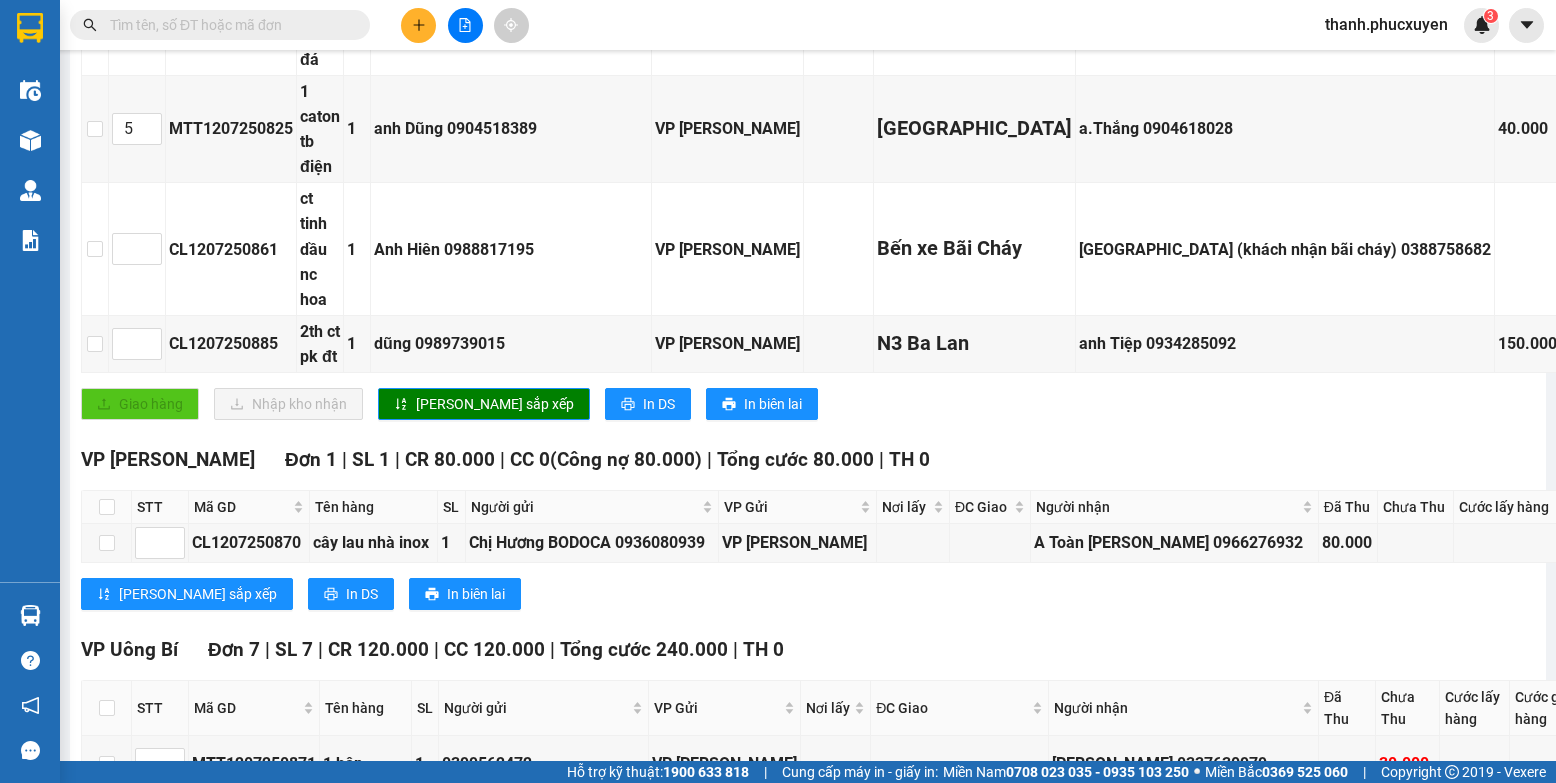 click on "Kết quả tìm kiếm ( 0 )  Bộ lọc  Thuộc VP này No Data thanh.phucxuyen 3     Điều hành xe     Kho hàng mới     Quản [PERSON_NAME] lý thu hộ Quản lý chuyến Quản lý khách hàng Quản lý khách hàng mới Quản lý giao nhận mới Quản lý kiểm kho     Báo cáo  11. Báo cáo đơn giao nhận nội bộ 1. Chi tiết đơn hàng văn phòng 12. Thống kê đơn đối tác 2. Tổng doanh thu theo từng văn phòng 3. Thống kê đơn hàng toàn nhà xe  4. Báo cáo dòng tiền theo nhân viên 5. Doanh thu thực tế chi tiết theo phòng hàng  8. Thống kê nhận và gửi hàng theo văn phòng 9. Thống kê chi tiết đơn hàng theo văn phòng gửi Báo cáo Dòng tiền Thực thu của Nhân viên (Tách cước) Hàng sắp về Hướng dẫn sử dụng Giới thiệu Vexere, nhận hoa hồng Phản hồi Phần mềm hỗ trợ bạn tốt chứ? [GEOGRAPHIC_DATA] - [GEOGRAPHIC_DATA] (Hàng hóa) [DATE] 16:00     - 14H-009.42  Làm mới In phơi Lọc" at bounding box center (778, 391) 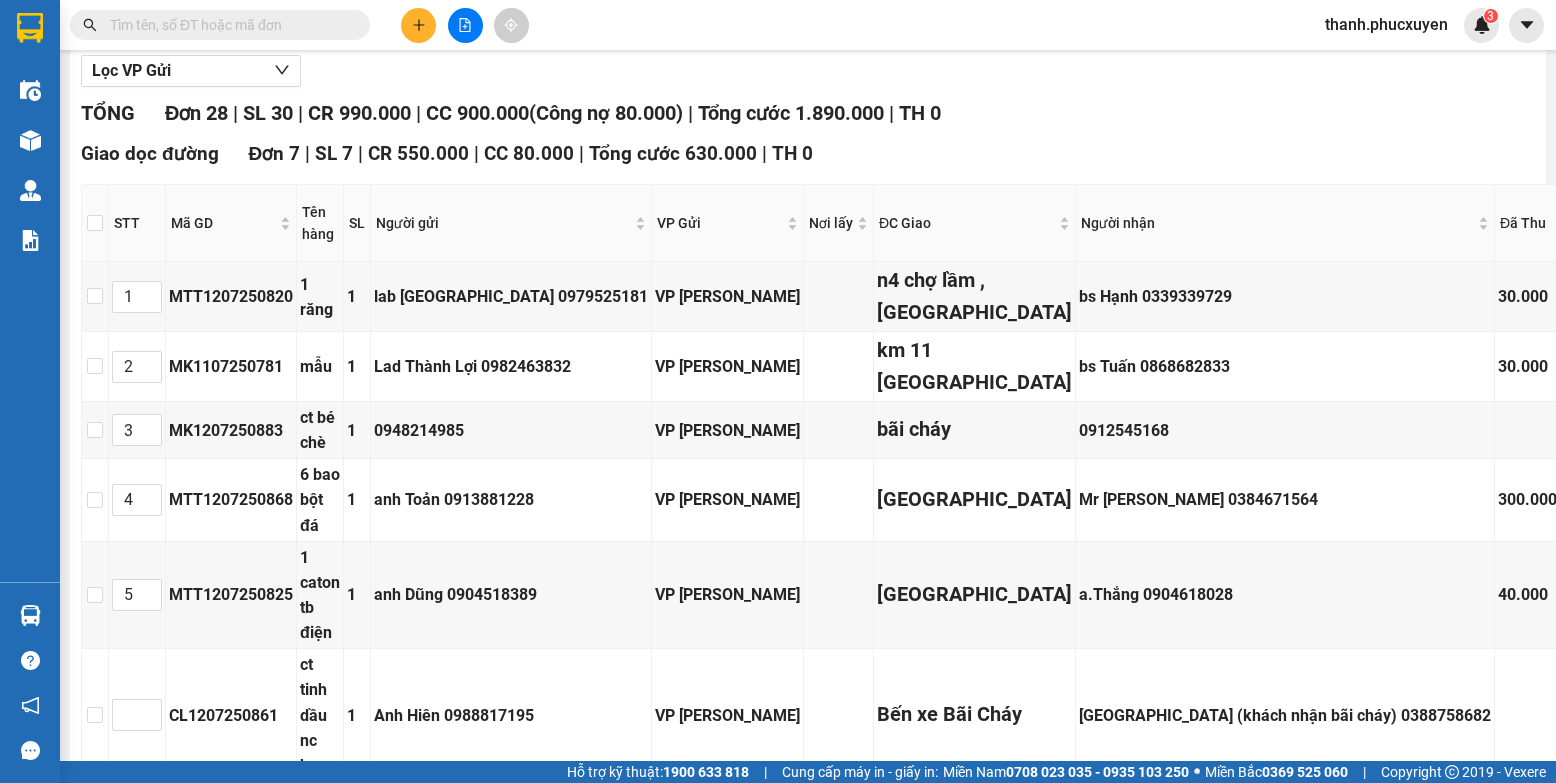 scroll, scrollTop: 0, scrollLeft: 0, axis: both 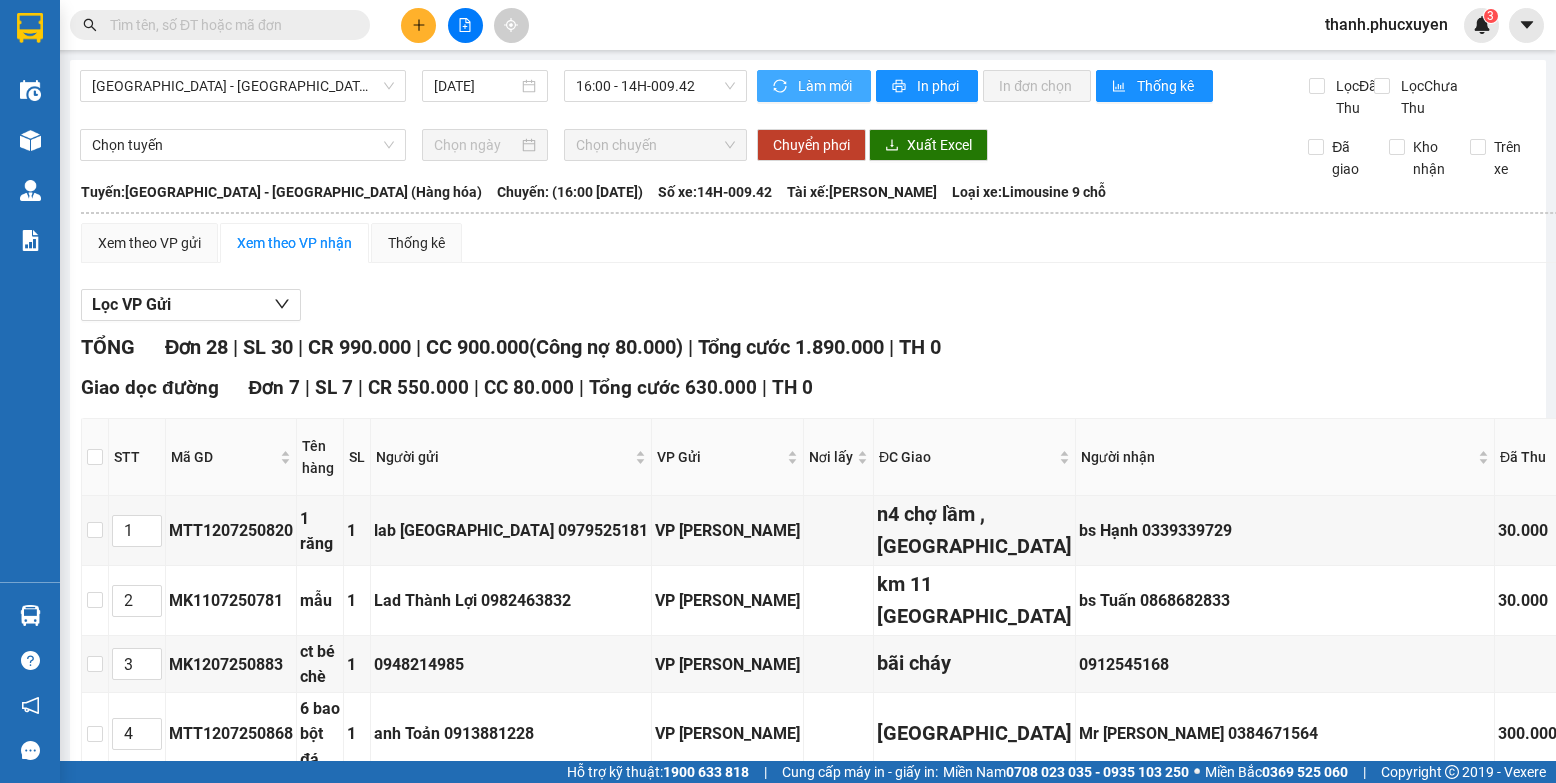 click on "Làm mới" at bounding box center (826, 86) 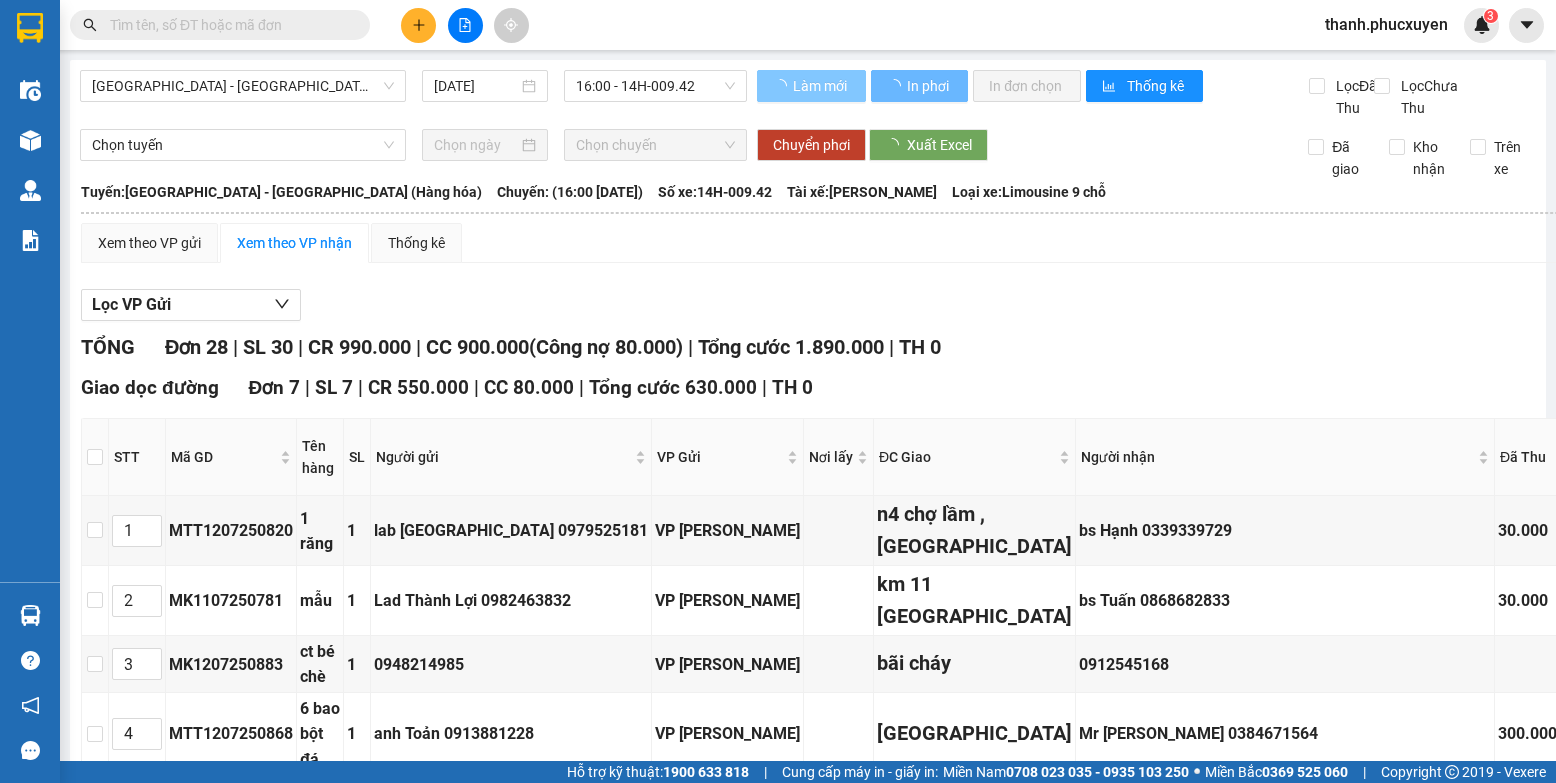 type on "5" 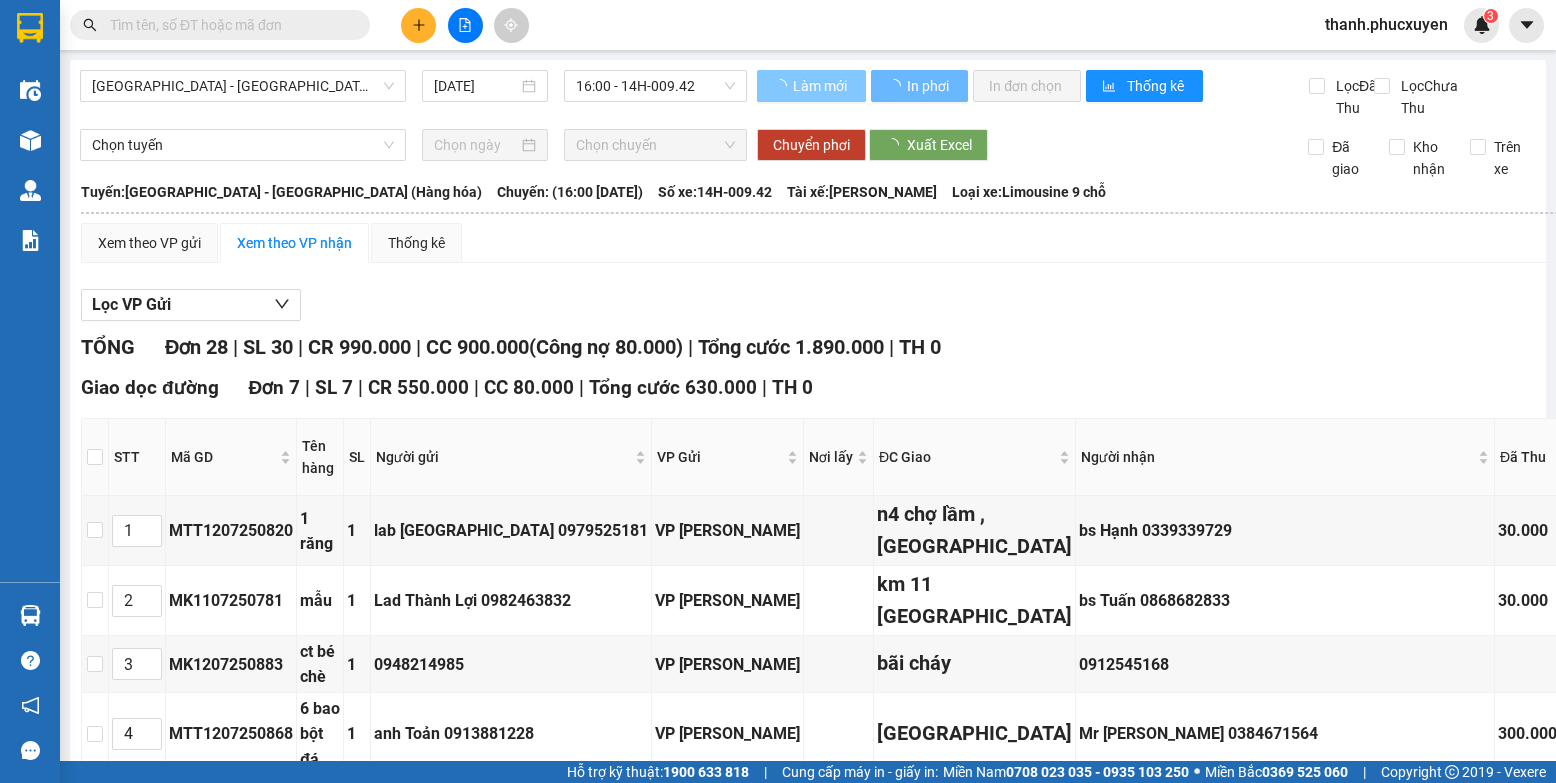 type on "6" 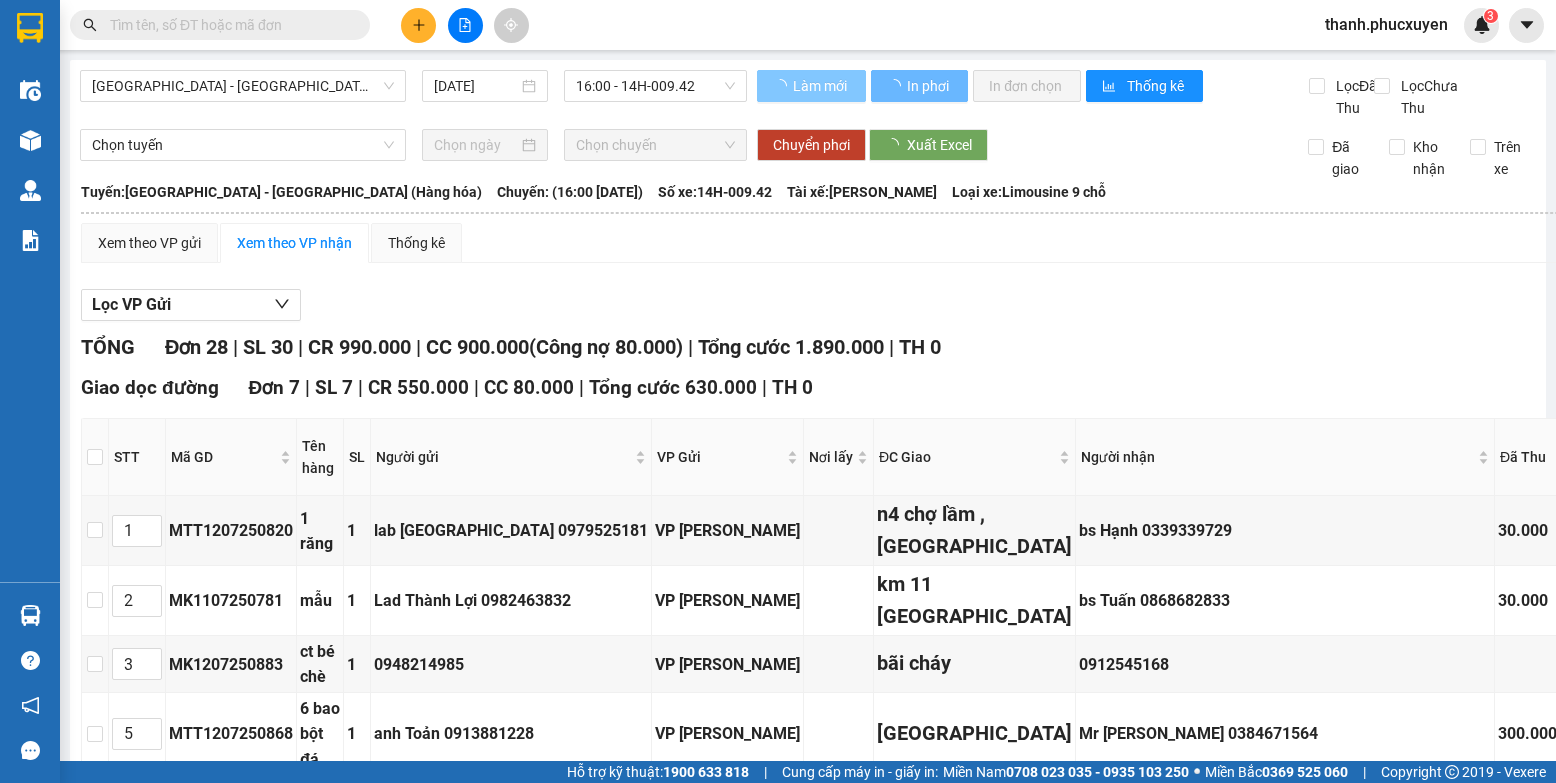 type on "4" 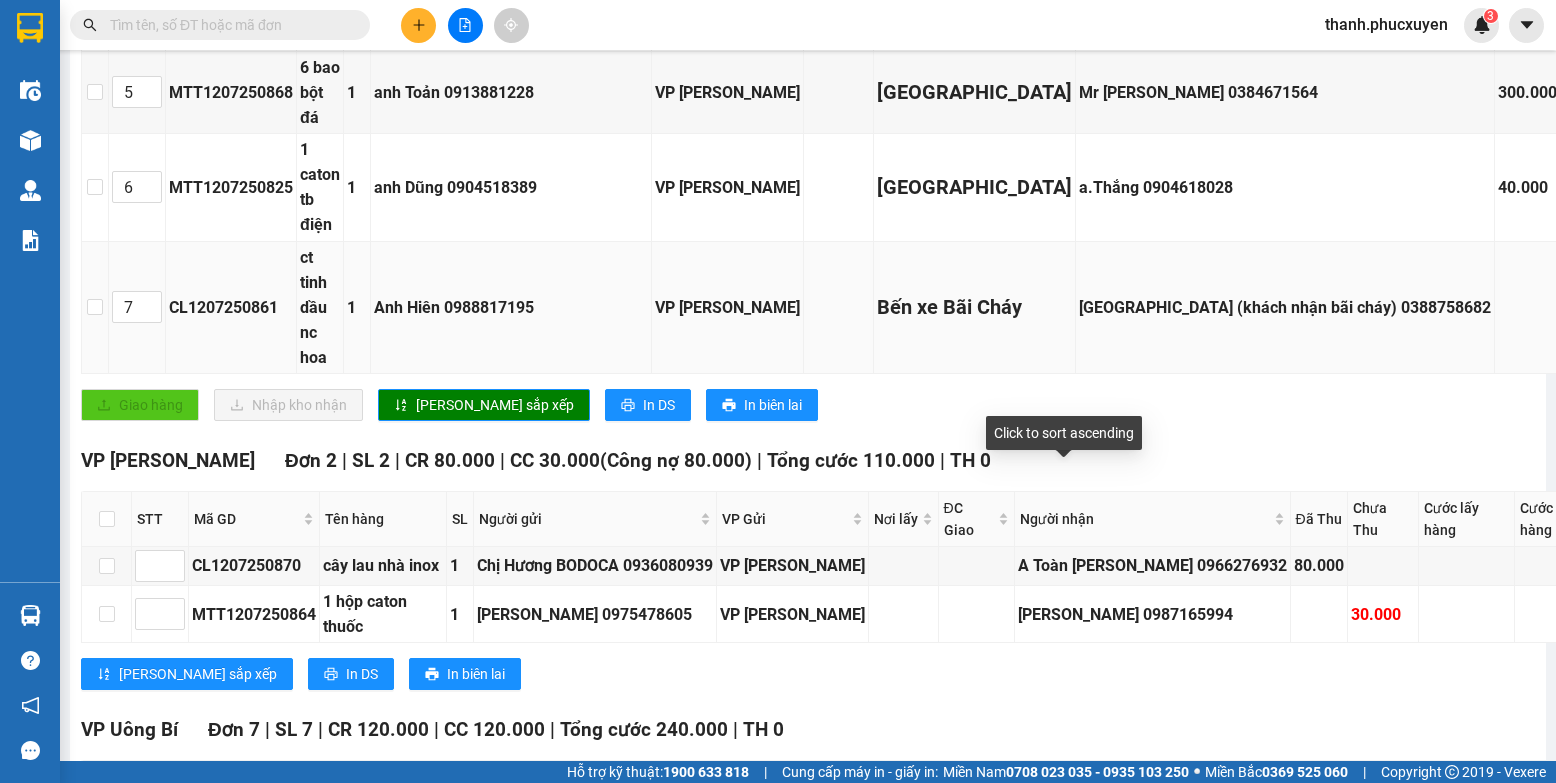 scroll, scrollTop: 700, scrollLeft: 0, axis: vertical 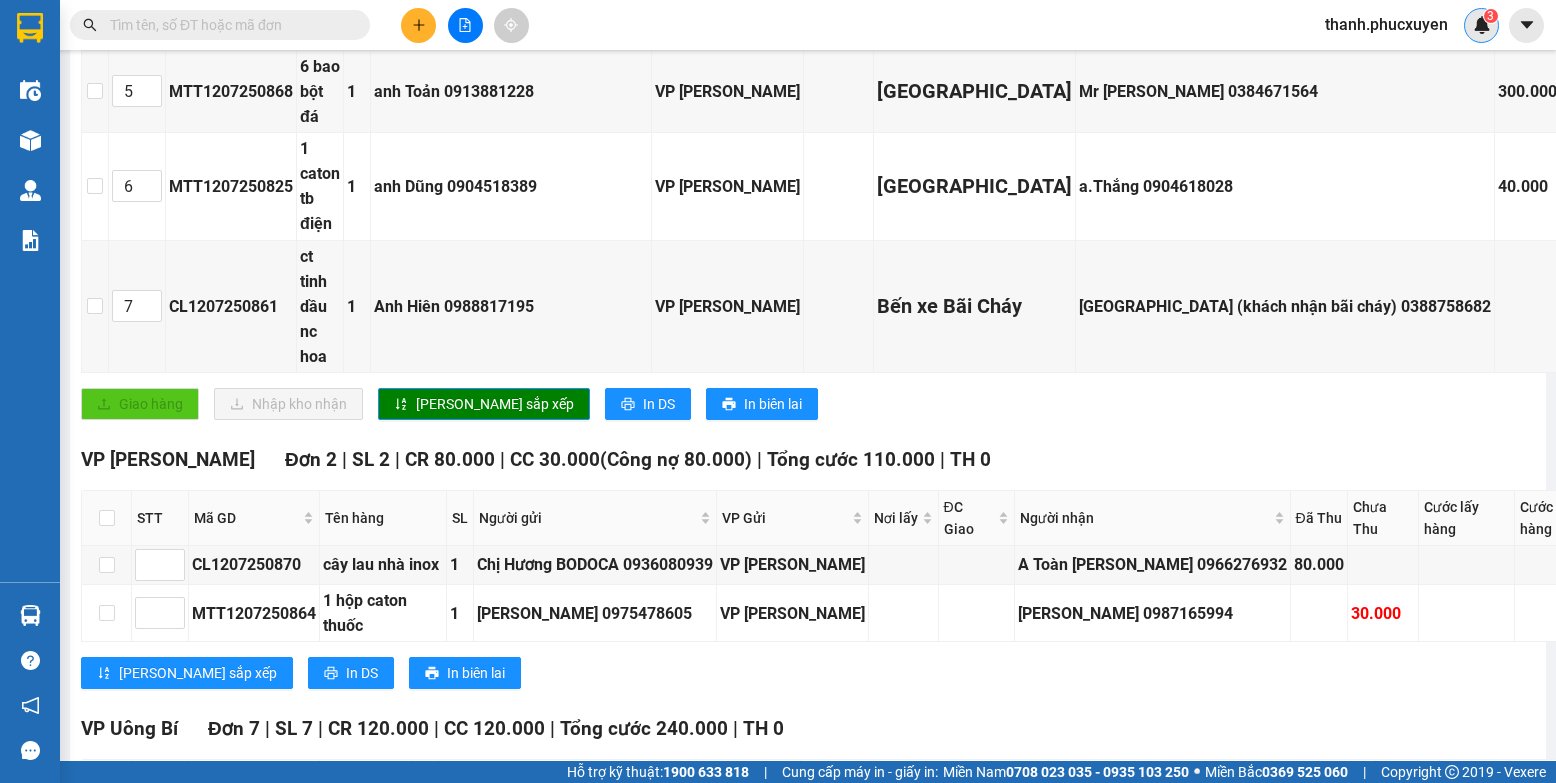 click on "3" at bounding box center [1481, 25] 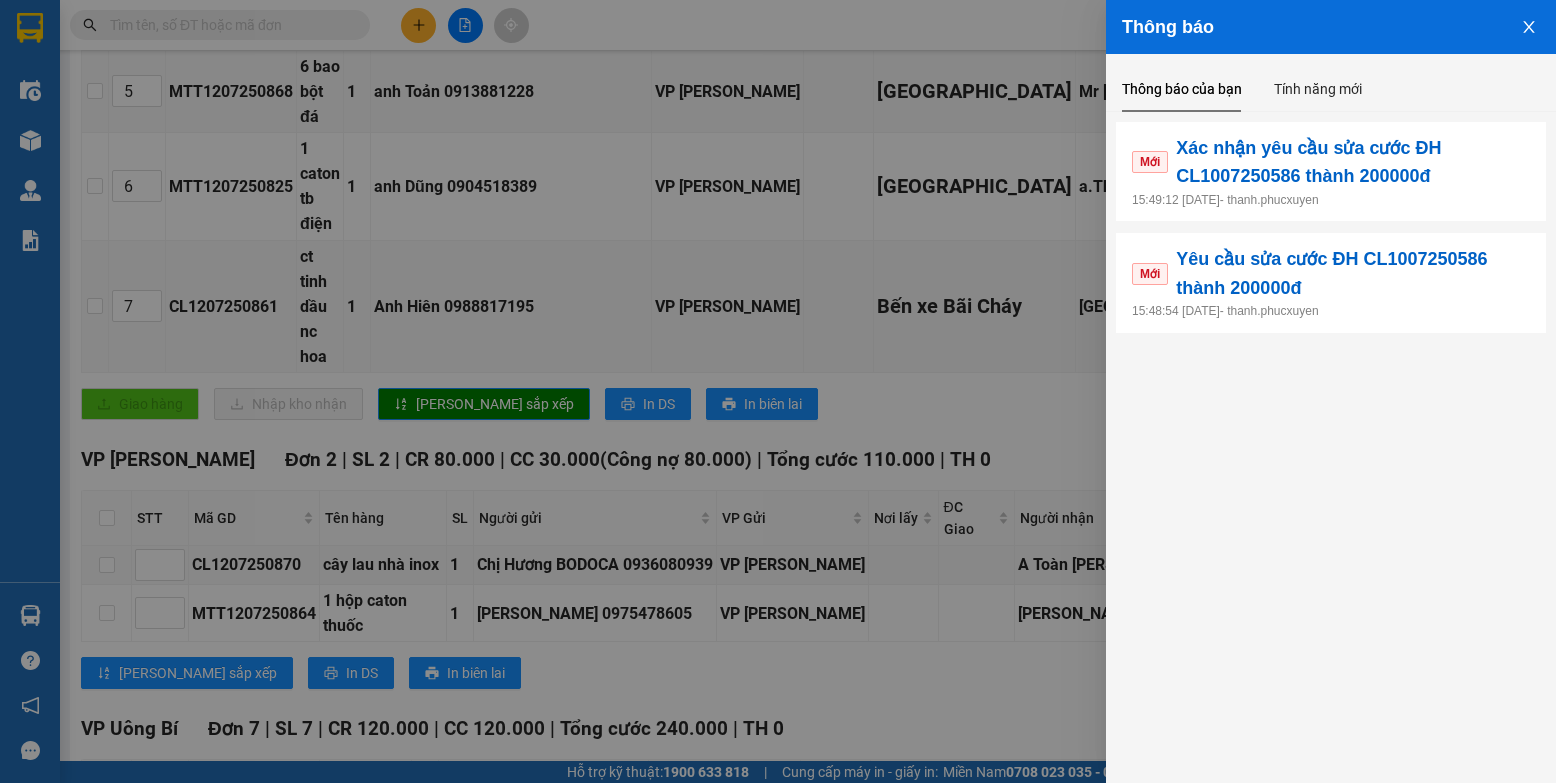 click 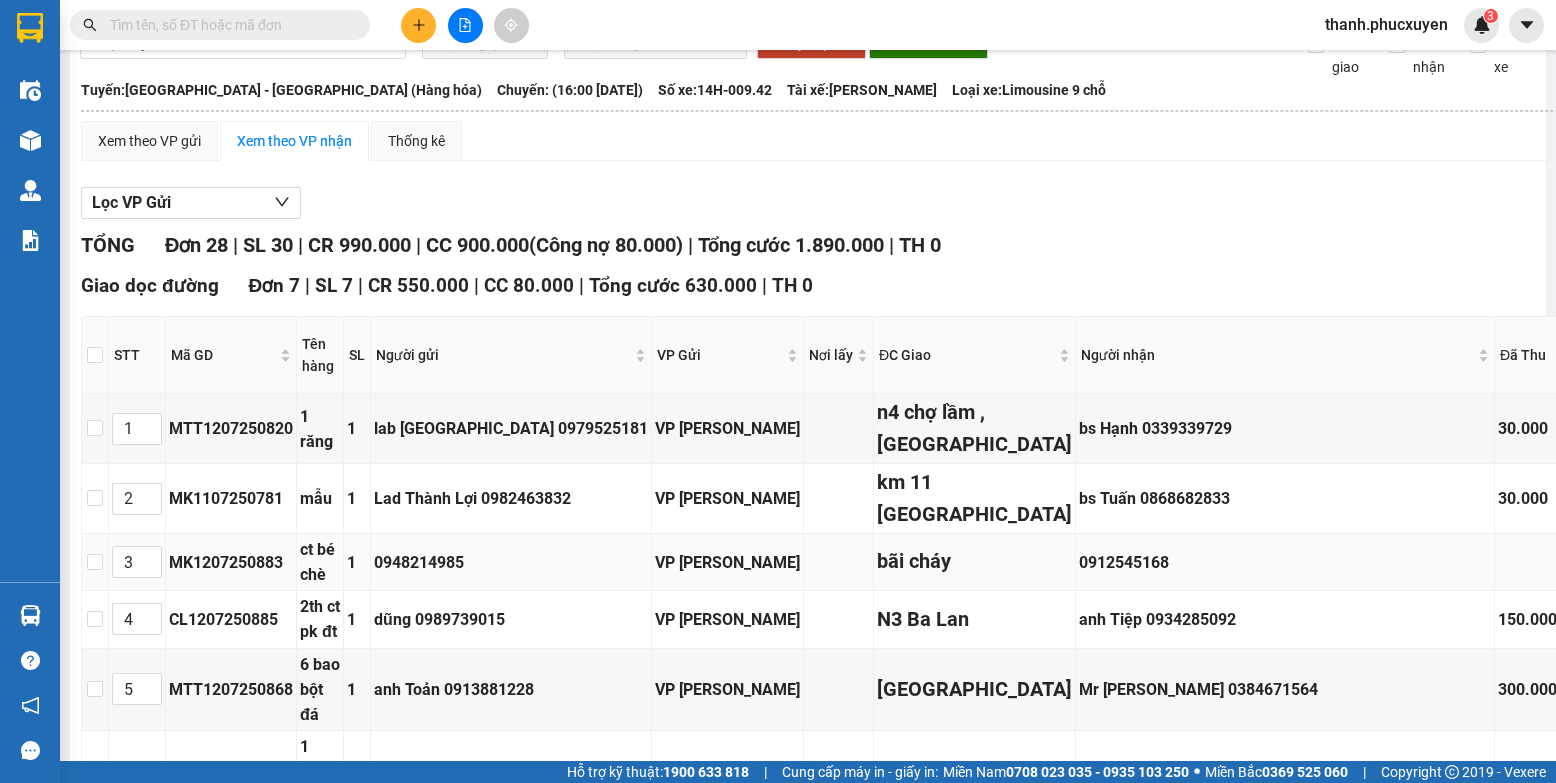 scroll, scrollTop: 100, scrollLeft: 0, axis: vertical 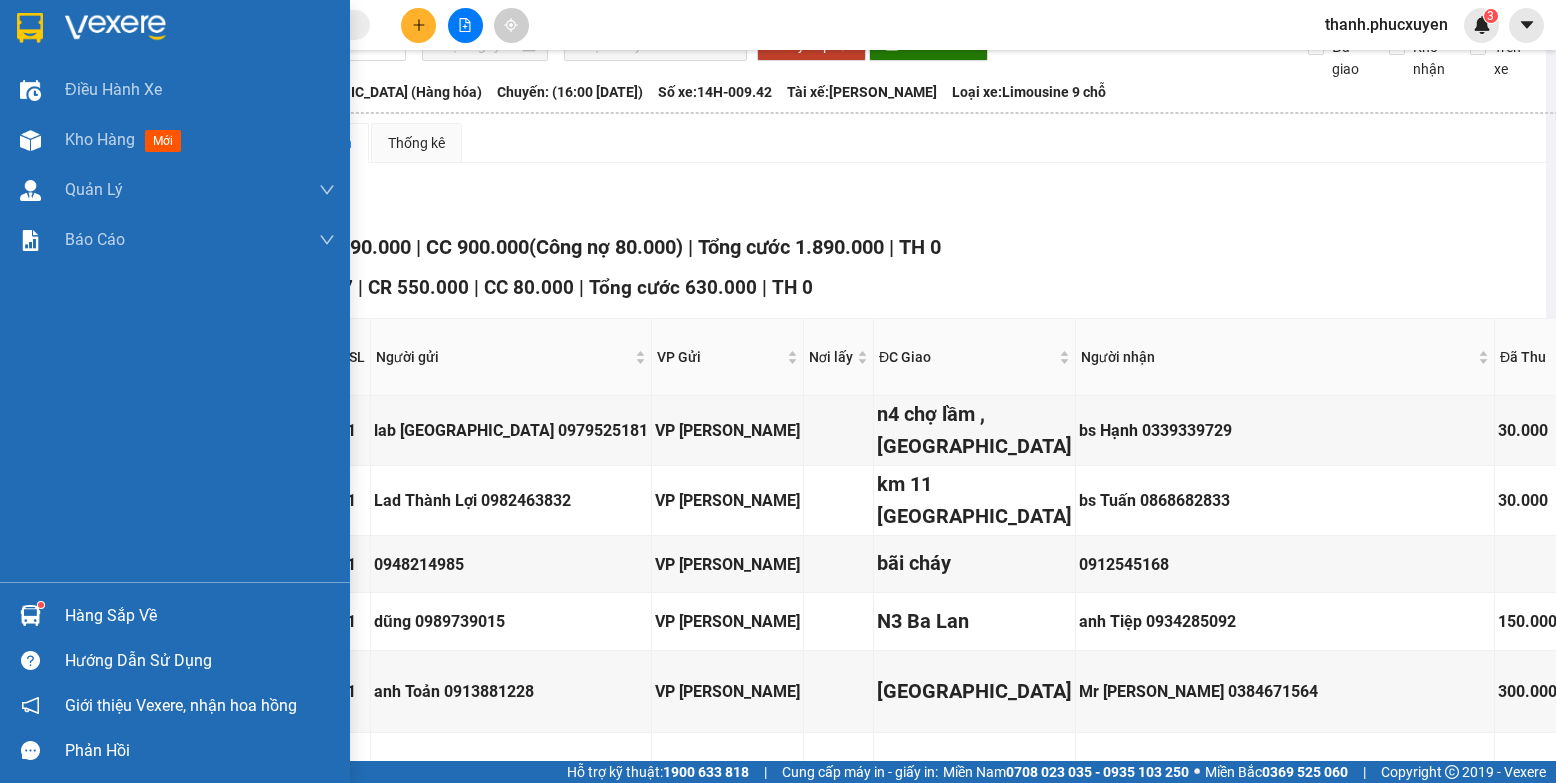 click at bounding box center [30, 615] 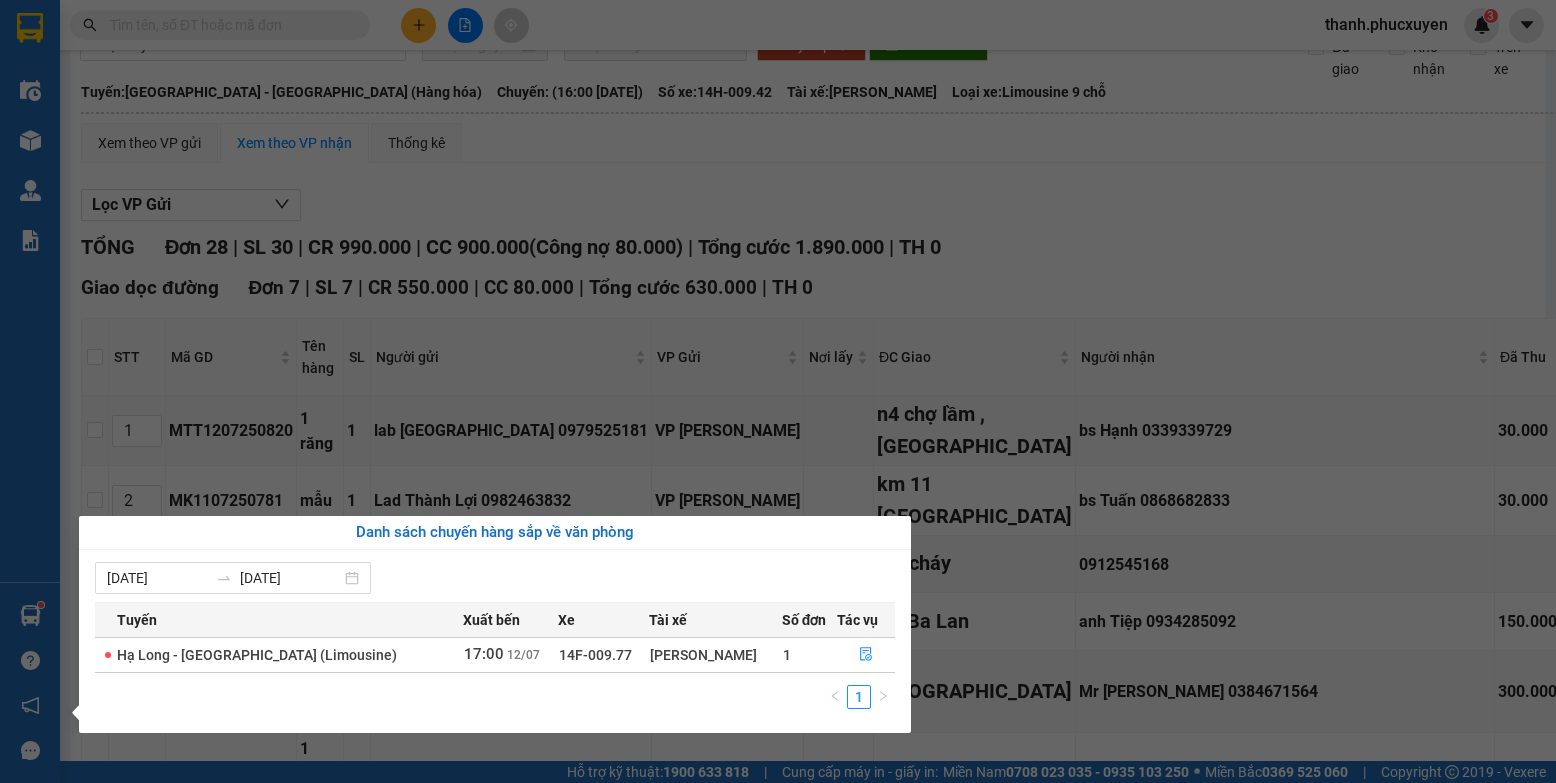 click on "Kết quả tìm kiếm ( 0 )  Bộ lọc  Thuộc VP này No Data thanh.phucxuyen 3     Điều hành xe     Kho hàng mới     Quản [PERSON_NAME] lý thu hộ Quản lý chuyến Quản lý khách hàng Quản lý khách hàng mới Quản lý giao nhận mới Quản lý kiểm kho     Báo cáo  11. Báo cáo đơn giao nhận nội bộ 1. Chi tiết đơn hàng văn phòng 12. Thống kê đơn đối tác 2. Tổng doanh thu theo từng văn phòng 3. Thống kê đơn hàng toàn nhà xe  4. Báo cáo dòng tiền theo nhân viên 5. Doanh thu thực tế chi tiết theo phòng hàng  8. Thống kê nhận và gửi hàng theo văn phòng 9. Thống kê chi tiết đơn hàng theo văn phòng gửi Báo cáo Dòng tiền Thực thu của Nhân viên (Tách cước) Hàng sắp về Hướng dẫn sử dụng Giới thiệu Vexere, nhận hoa hồng Phản hồi Phần mềm hỗ trợ bạn tốt chứ? [GEOGRAPHIC_DATA] - [GEOGRAPHIC_DATA] (Hàng hóa) [DATE] 16:00     - 14H-009.42  Làm mới In phơi Lọc" at bounding box center [778, 391] 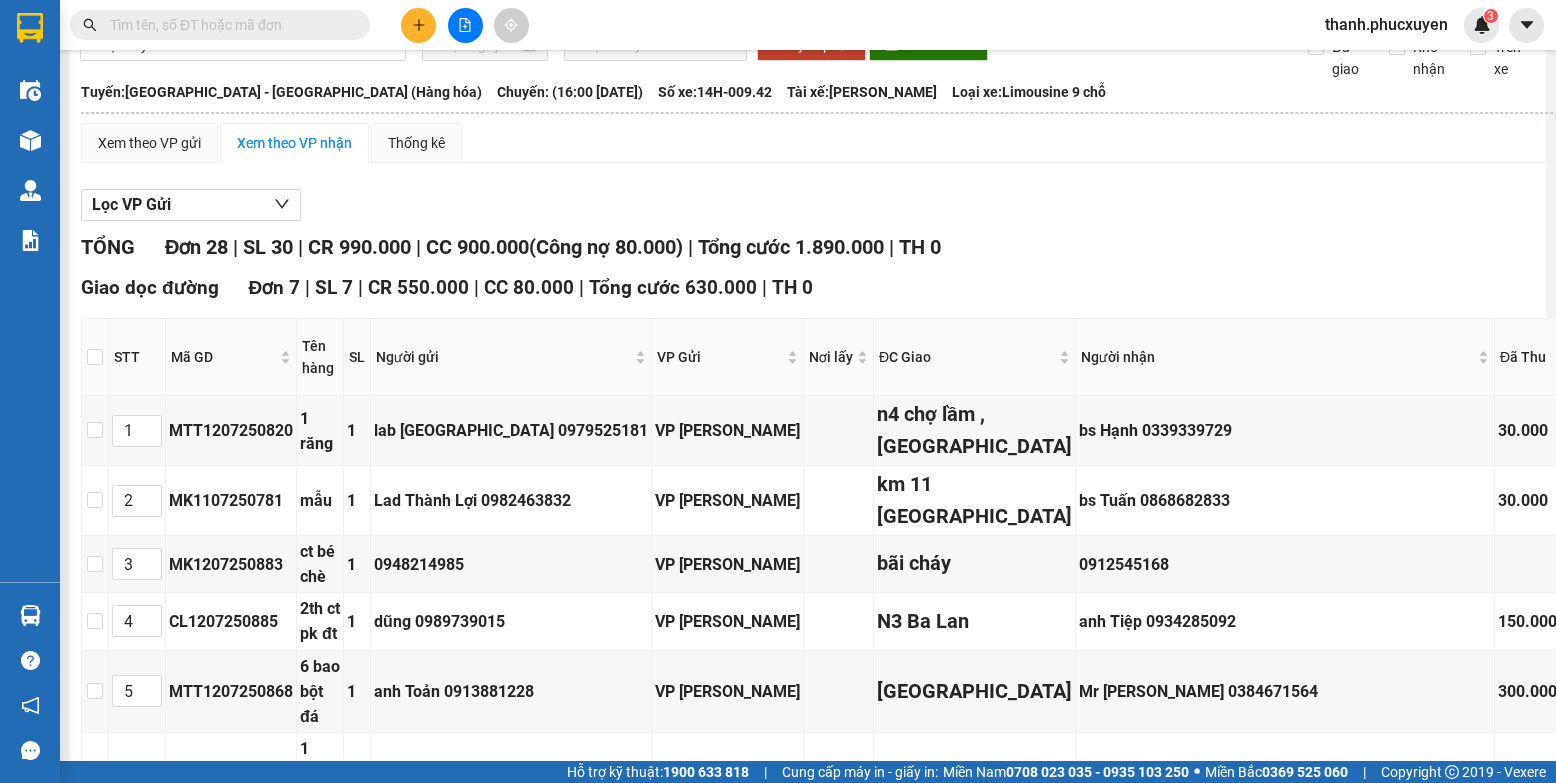 scroll, scrollTop: 0, scrollLeft: 0, axis: both 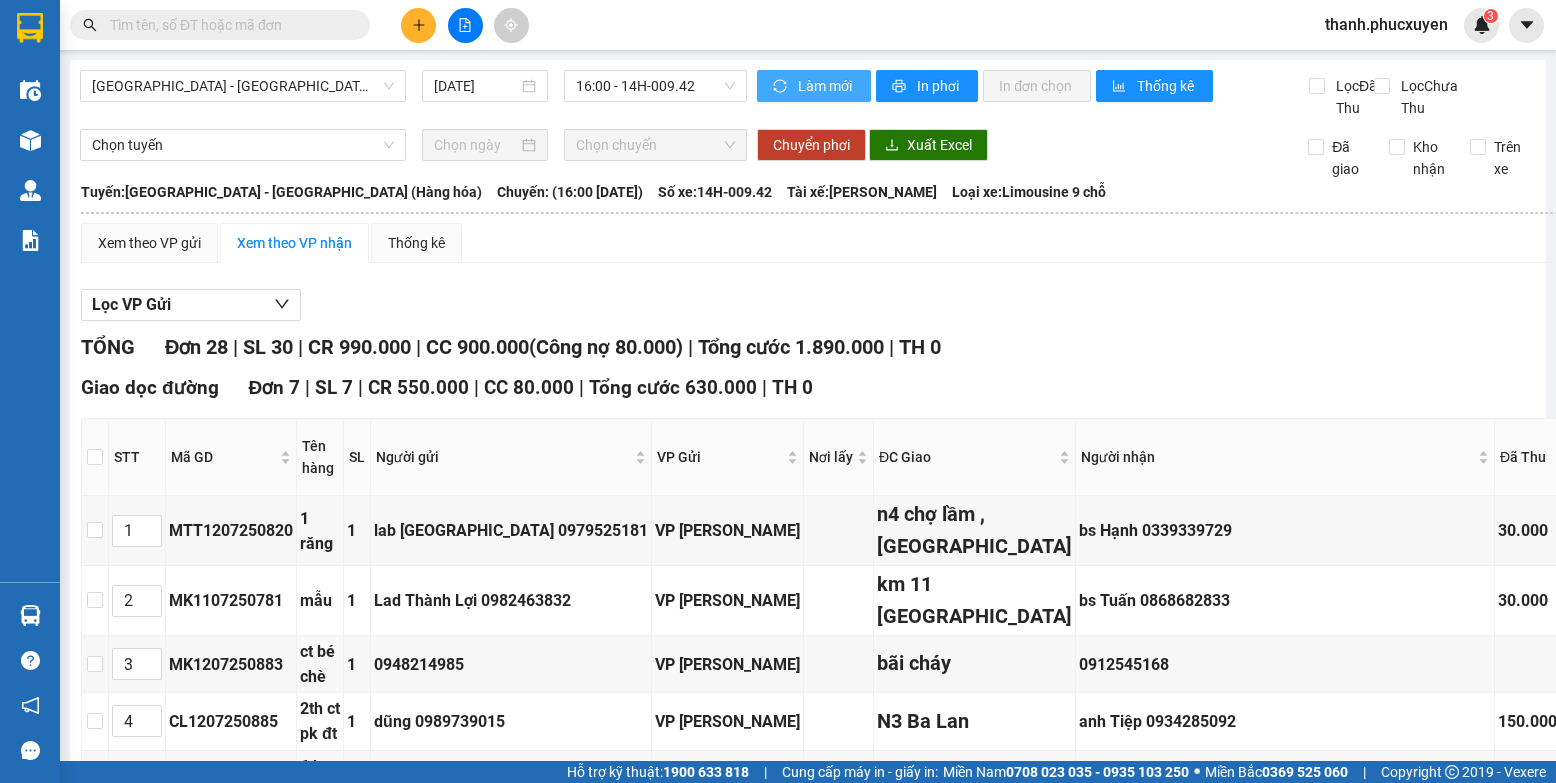 click on "Làm mới" at bounding box center [826, 86] 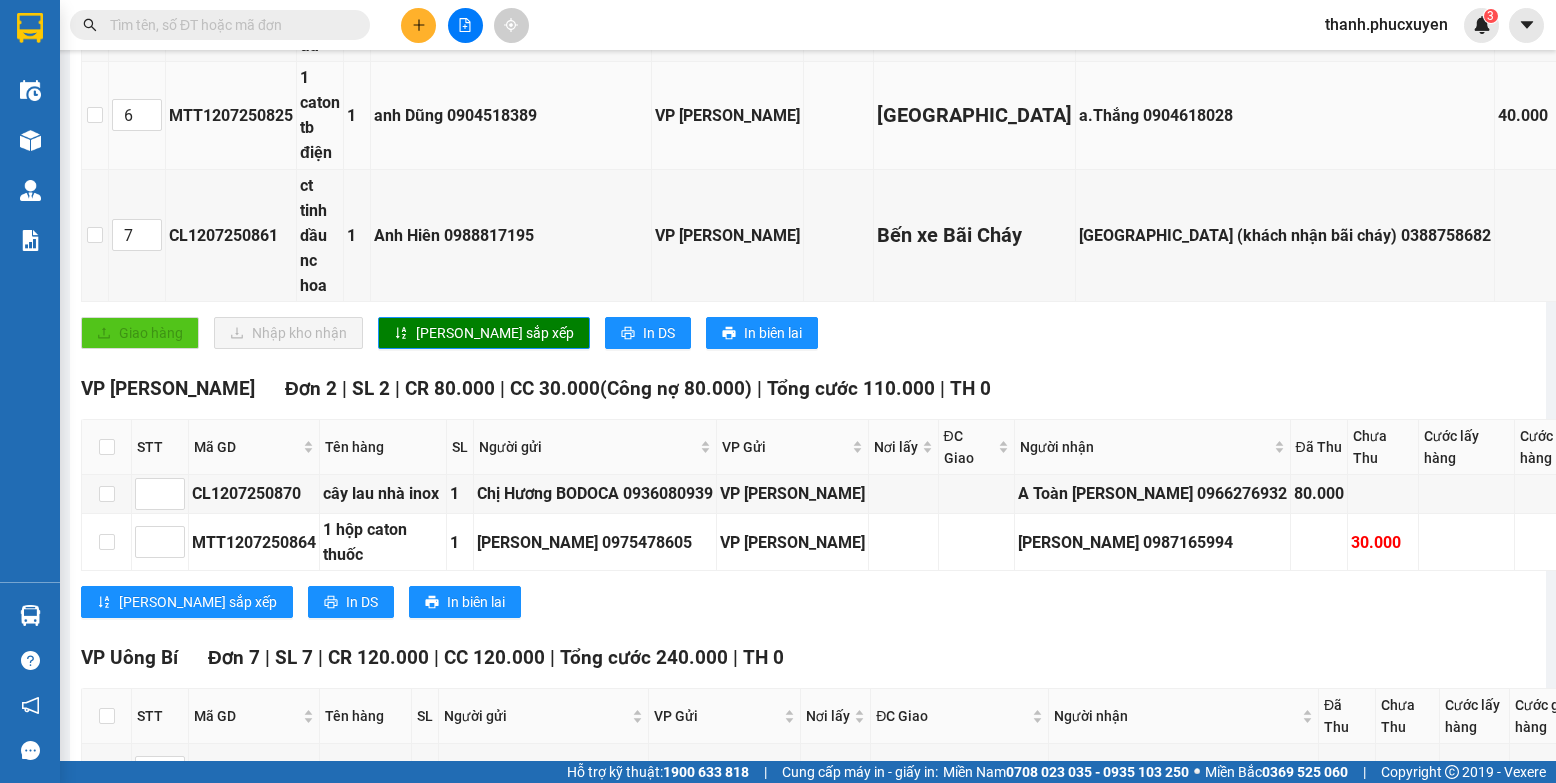 scroll, scrollTop: 800, scrollLeft: 0, axis: vertical 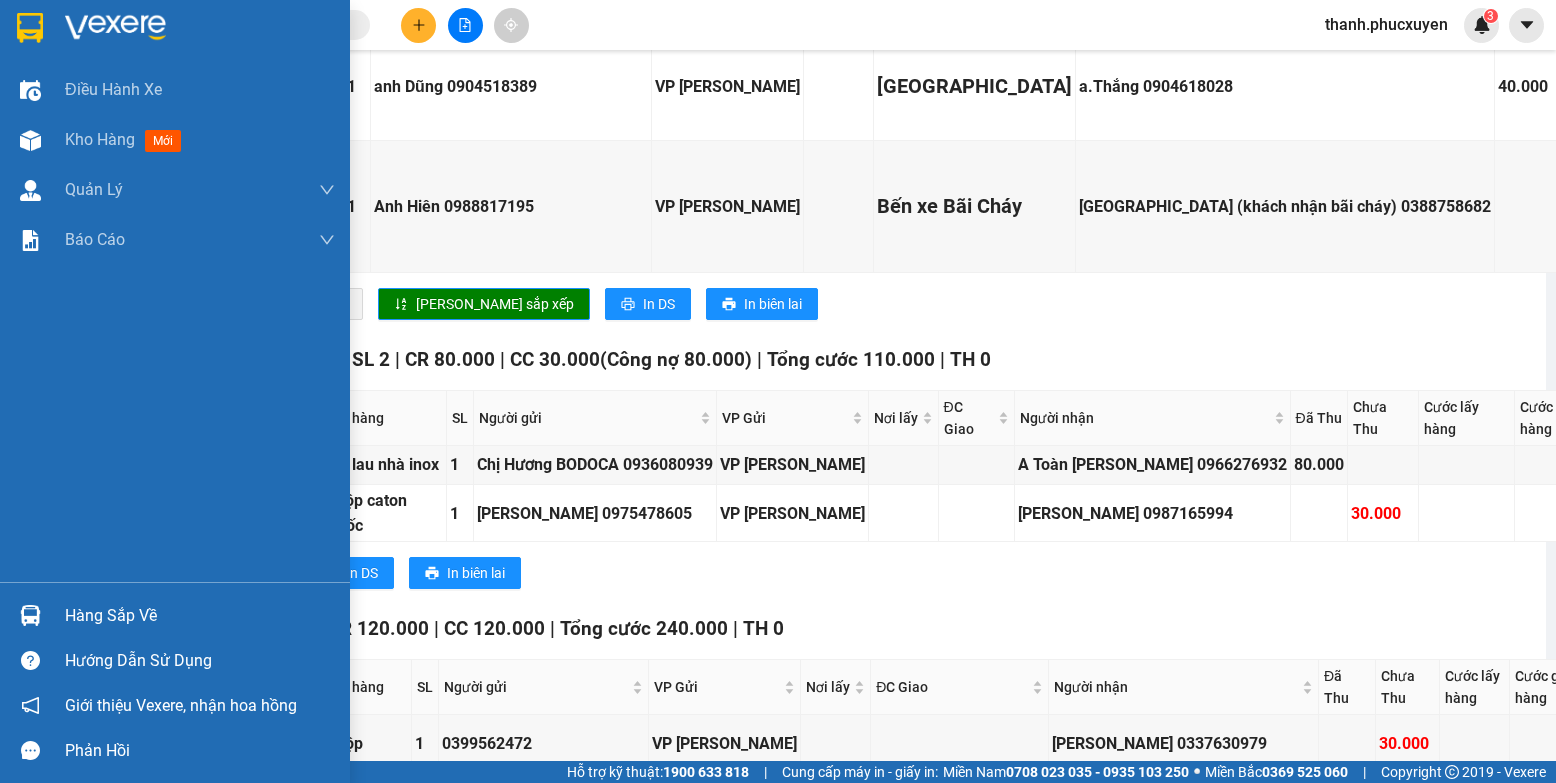 click at bounding box center [30, 615] 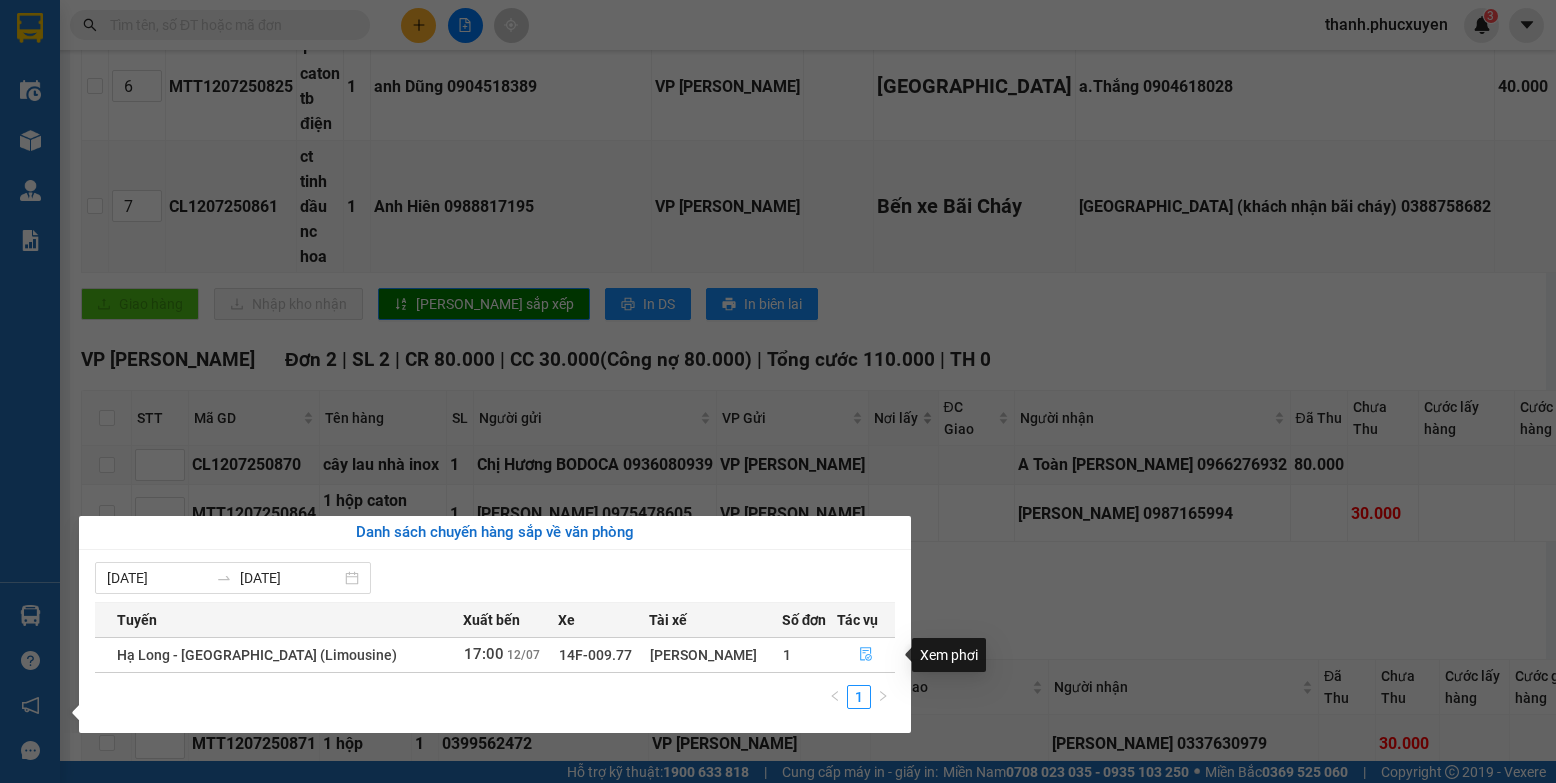 click at bounding box center [866, 655] 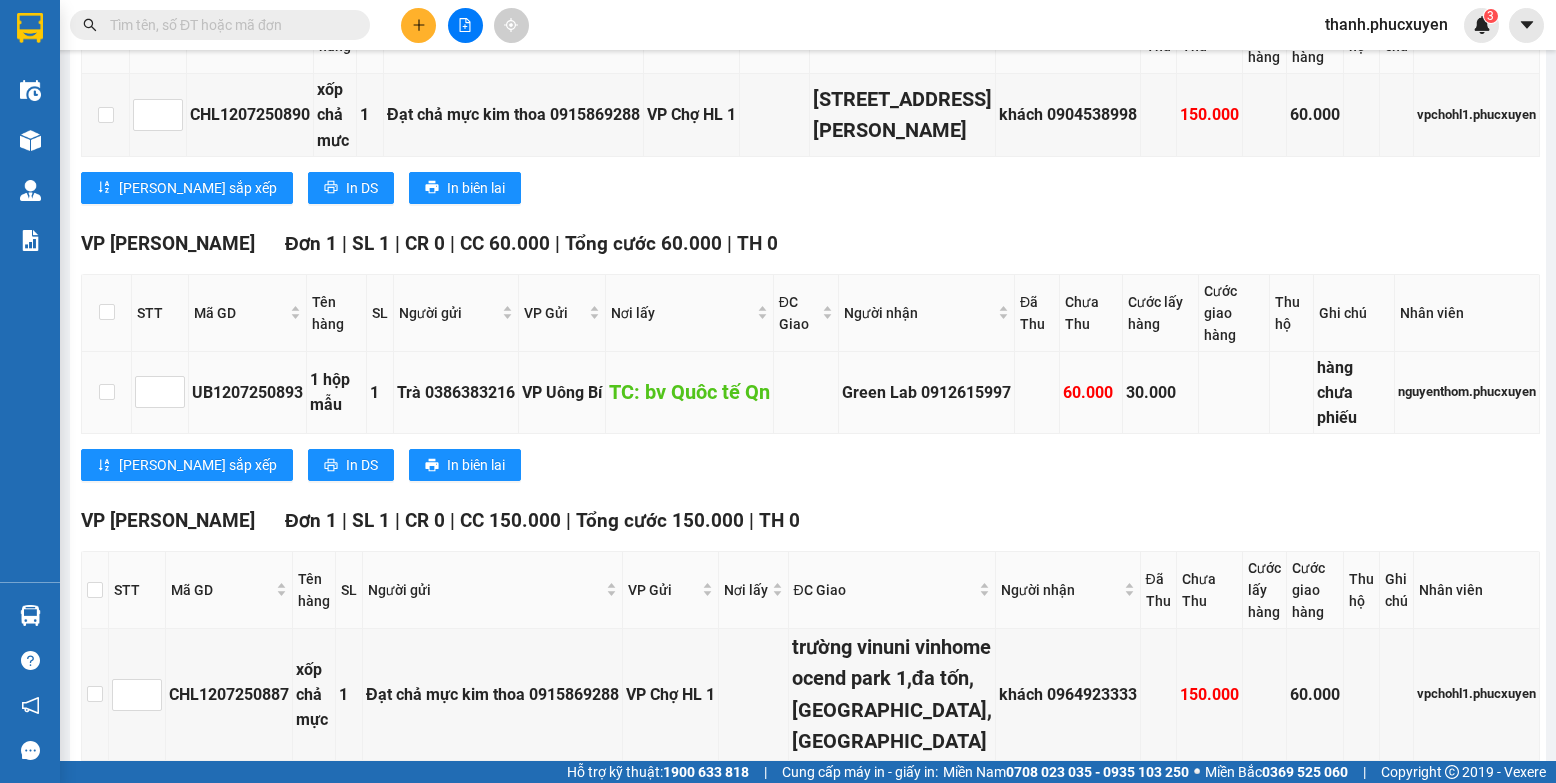 scroll, scrollTop: 0, scrollLeft: 0, axis: both 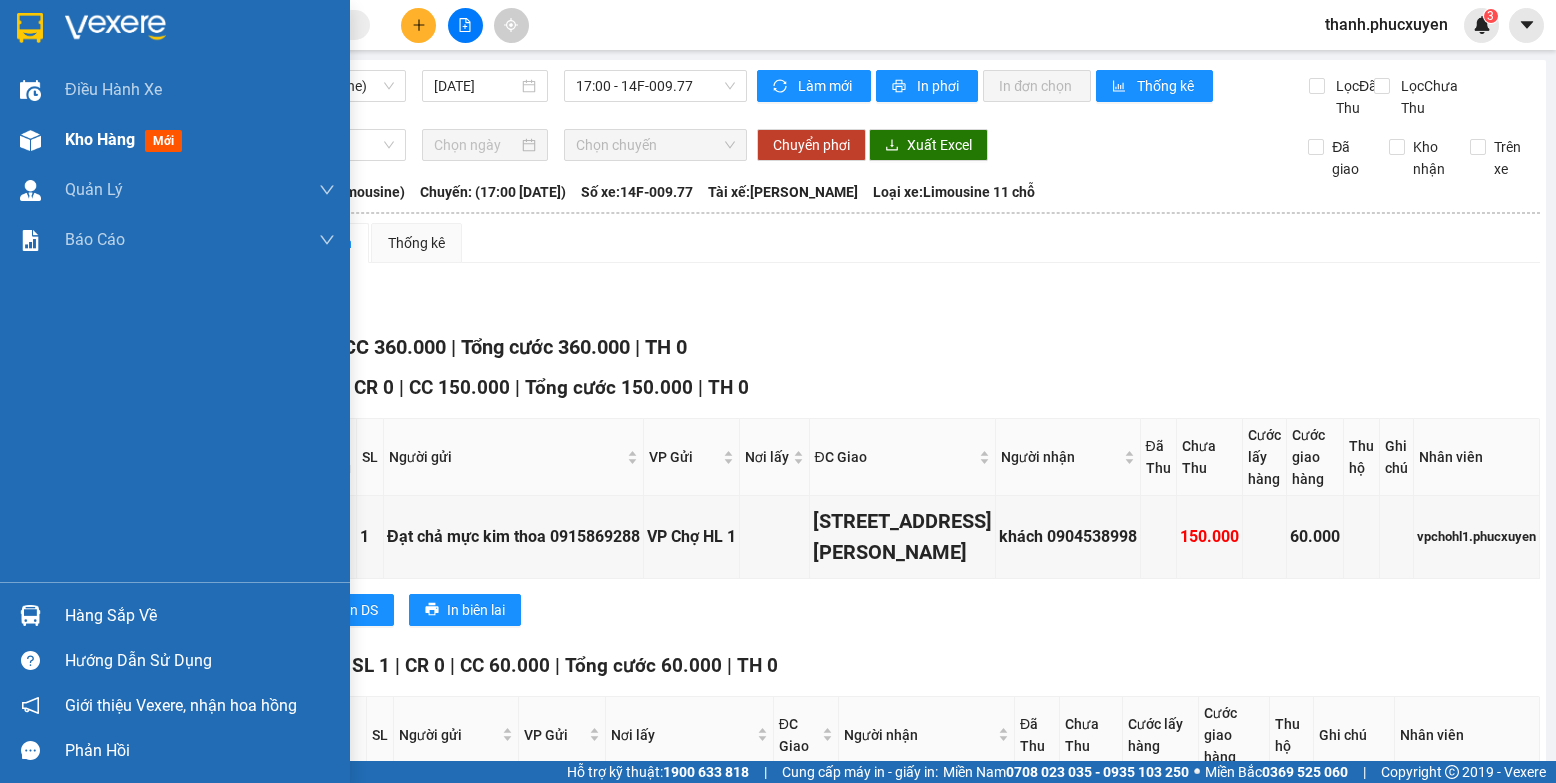 click on "Kho hàng mới" at bounding box center (175, 140) 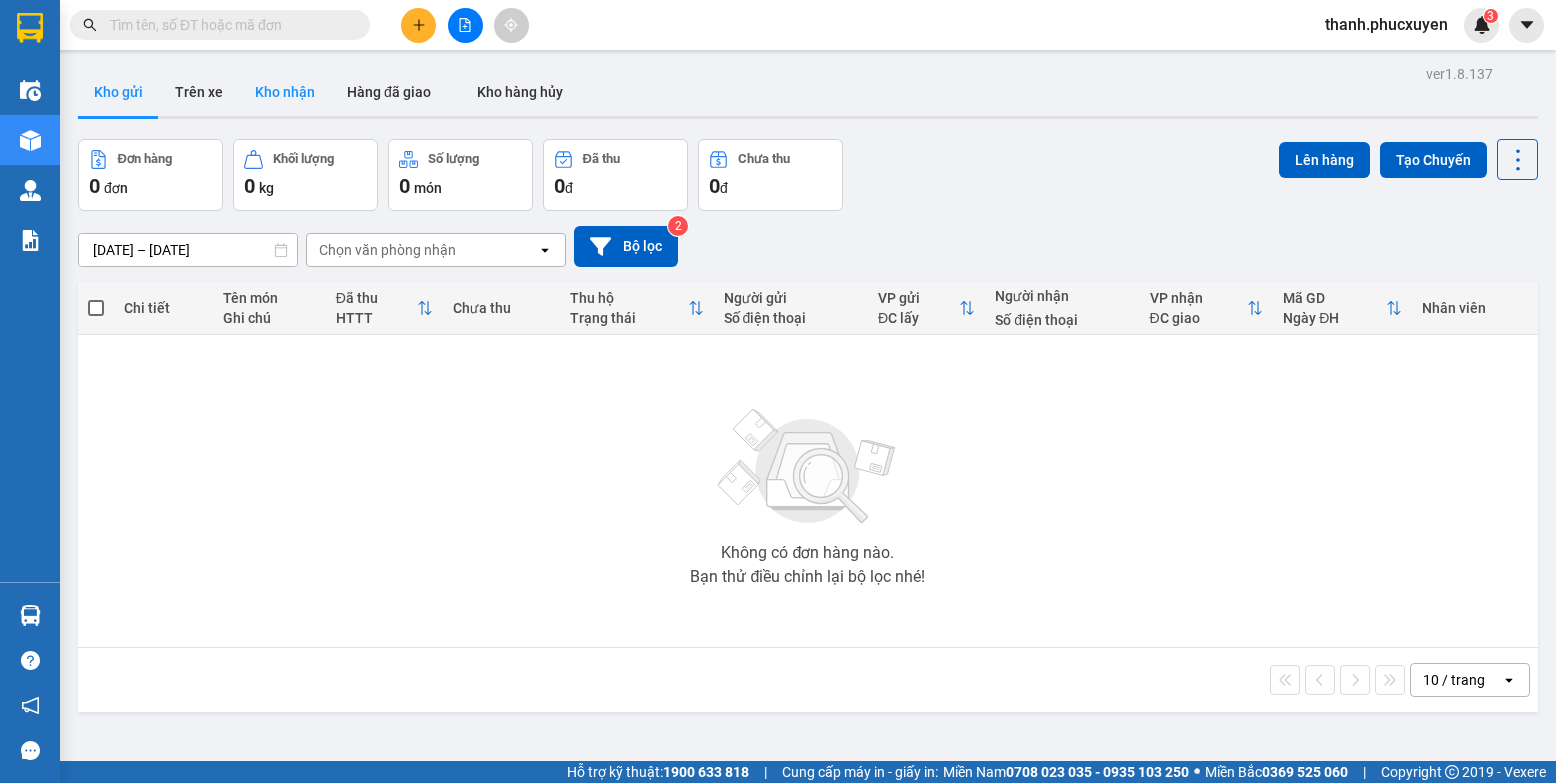 click on "Kho nhận" at bounding box center (285, 92) 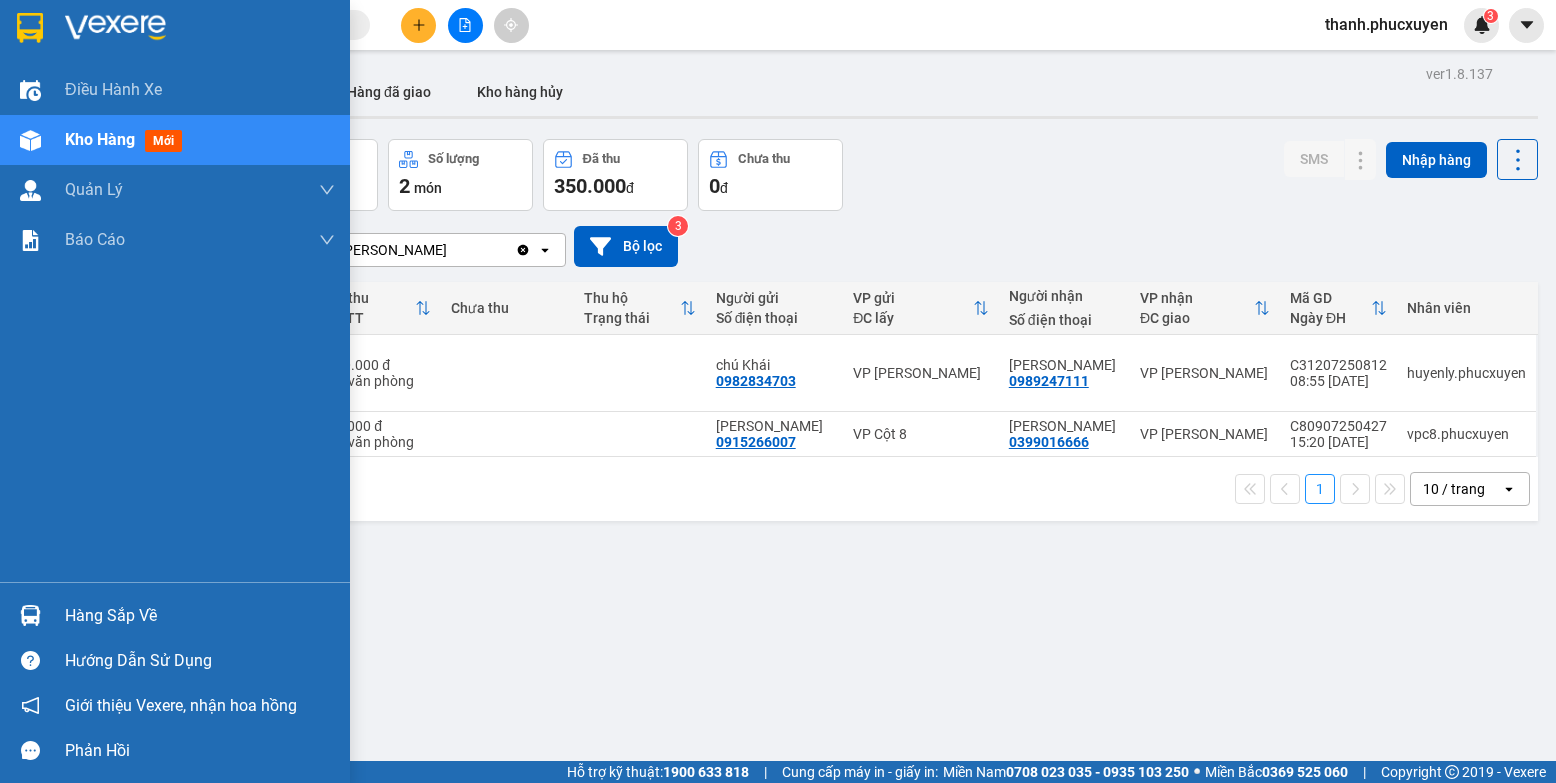 click on "Hàng sắp về" at bounding box center [175, 615] 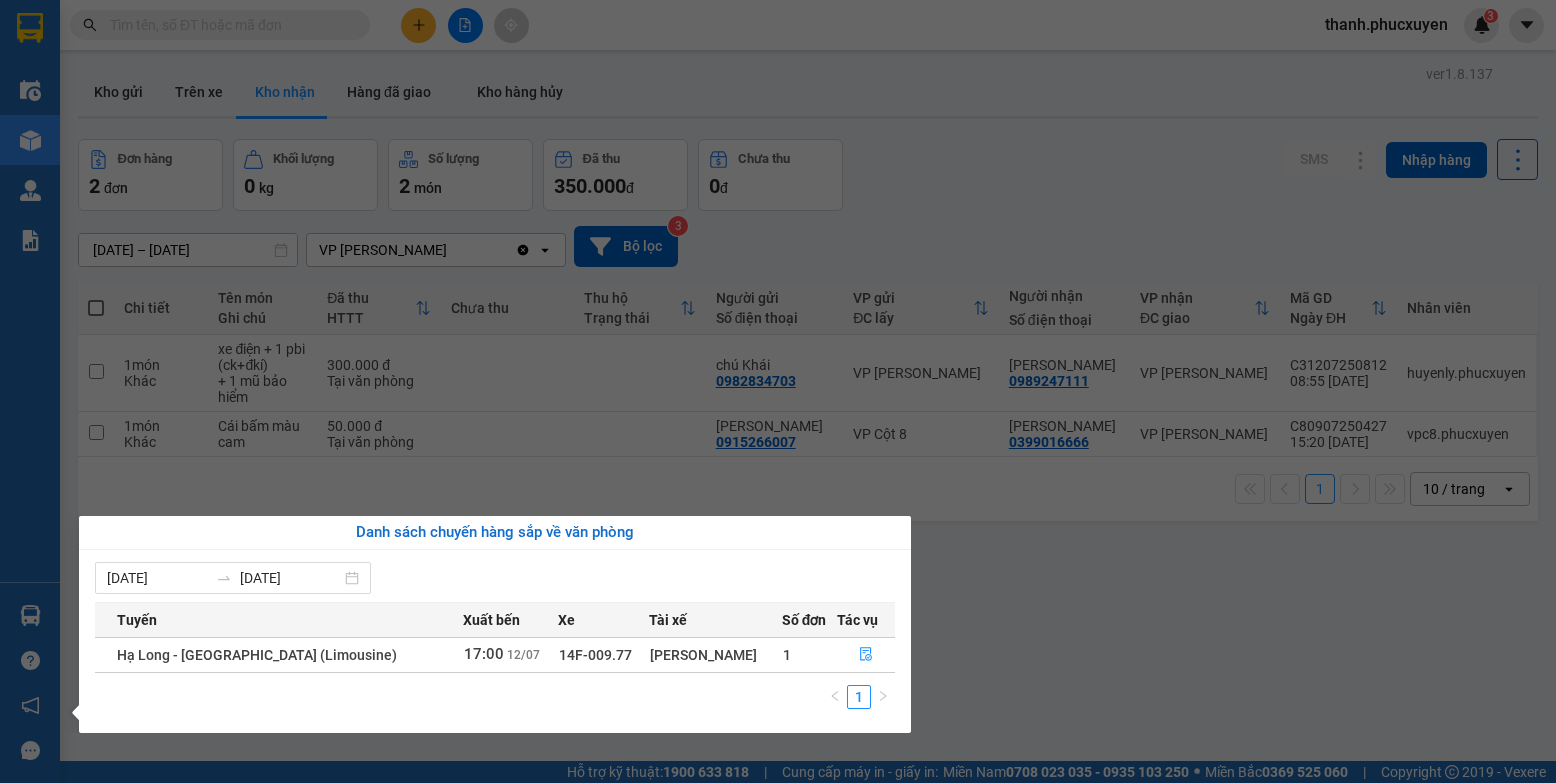 click on "Kết quả tìm kiếm ( 0 )  Bộ lọc  Thuộc VP này No Data thanh.phucxuyen 3     Điều hành xe     Kho hàng mới     Quản [PERSON_NAME] lý thu hộ Quản lý chuyến Quản lý khách hàng Quản lý khách hàng mới Quản lý giao nhận mới Quản lý kiểm kho     Báo cáo  11. Báo cáo đơn giao nhận nội bộ 1. Chi tiết đơn hàng văn phòng 12. Thống kê đơn đối tác 2. Tổng doanh thu theo từng văn phòng 3. Thống kê đơn hàng toàn nhà xe  4. Báo cáo dòng tiền theo nhân viên 5. Doanh thu thực tế chi tiết theo phòng hàng  8. Thống kê nhận và gửi hàng theo văn phòng 9. Thống kê chi tiết đơn hàng theo văn phòng gửi Báo cáo Dòng tiền Thực thu của Nhân viên (Tách cước) Hàng sắp về Hướng dẫn sử dụng Giới thiệu Vexere, nhận hoa hồng Phản hồi Phần mềm hỗ trợ bạn tốt chứ? ver  1.8.137 Kho gửi Trên xe Kho nhận Hàng đã giao Kho hàng hủy Đơn hàng 2 đơn 0 kg" at bounding box center (778, 391) 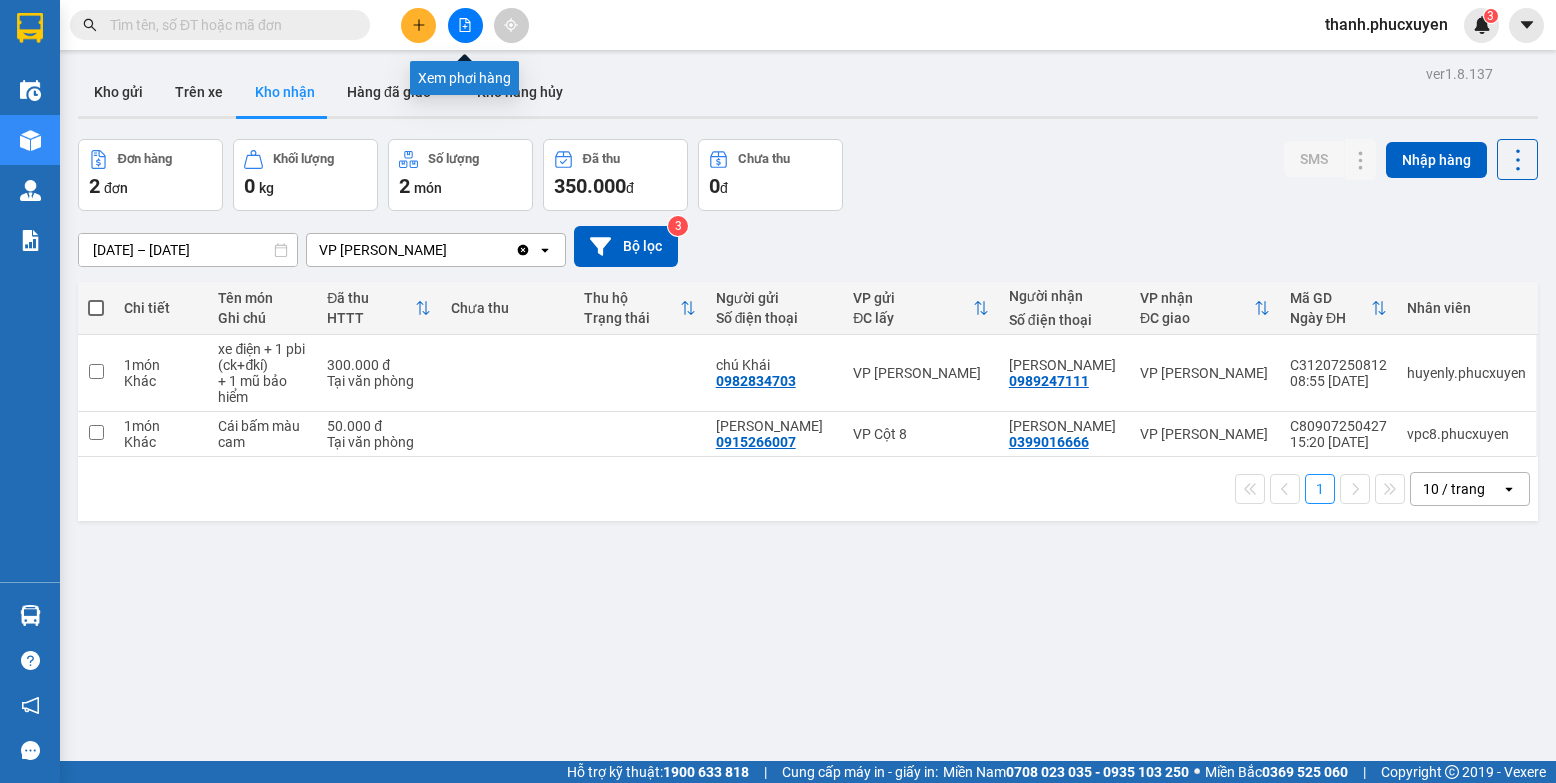click at bounding box center [465, 25] 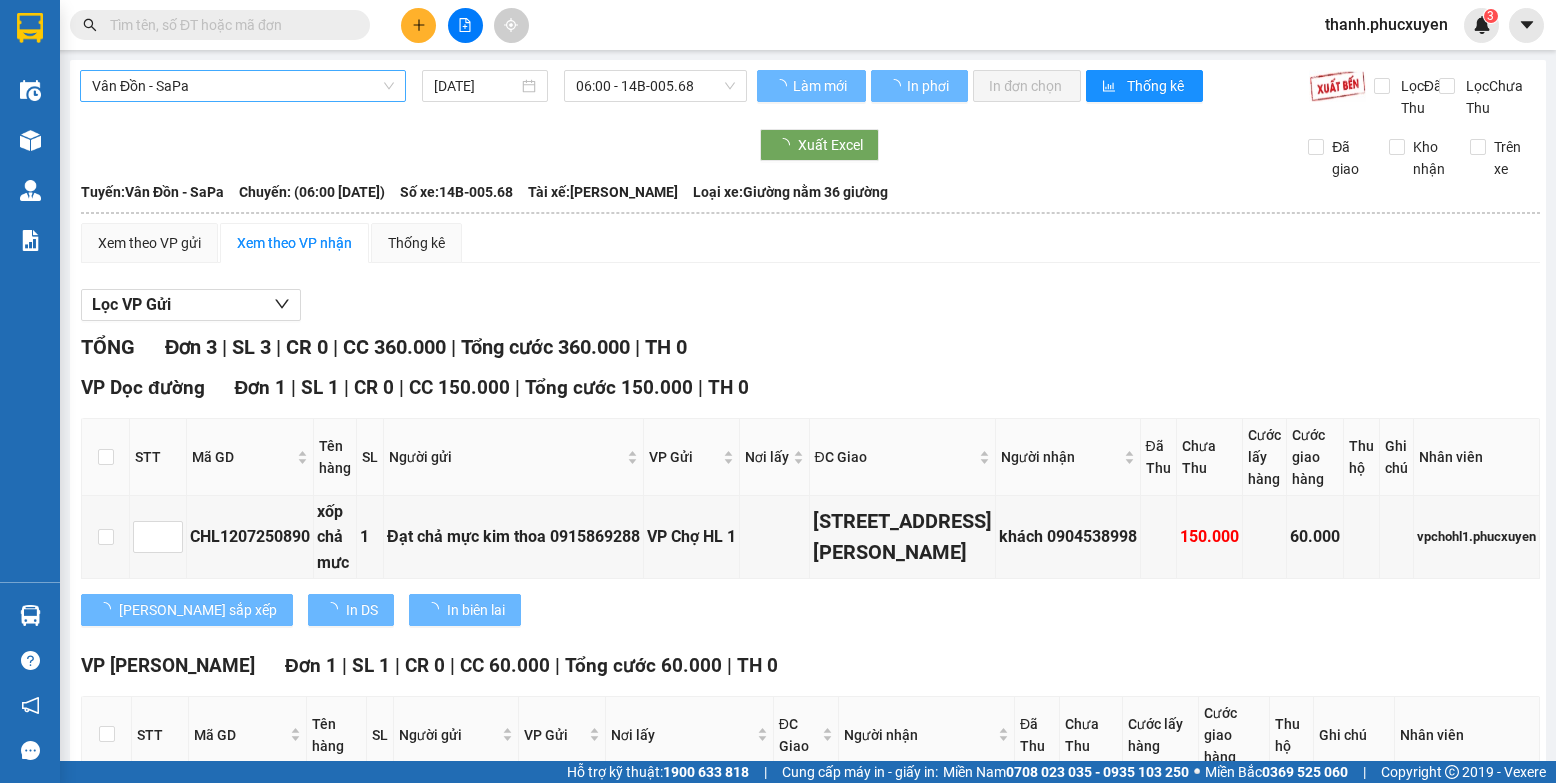 click on "Vân Đồn - SaPa" at bounding box center (243, 86) 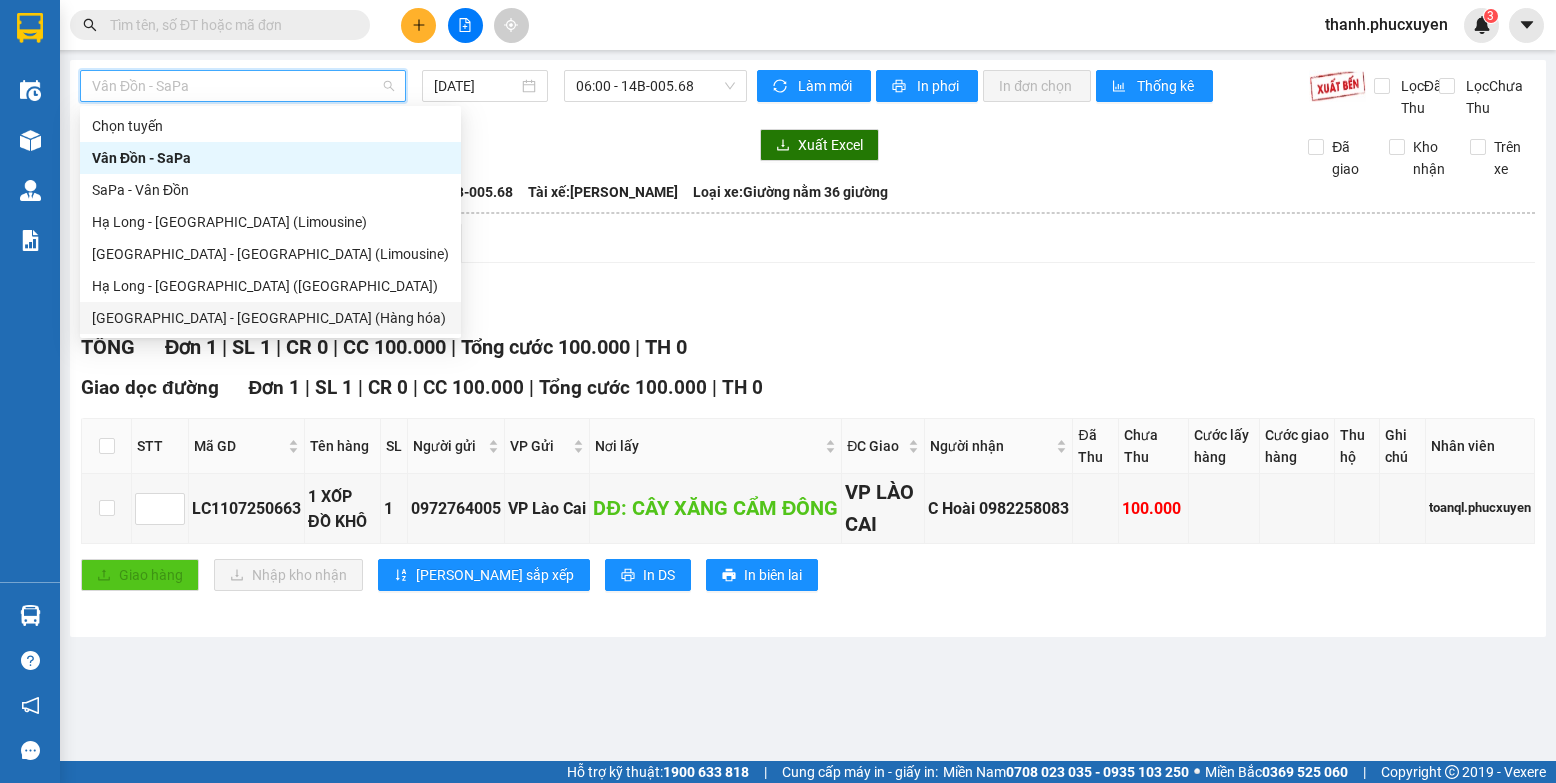 click on "[GEOGRAPHIC_DATA] - [GEOGRAPHIC_DATA] (Hàng hóa)" at bounding box center (270, 318) 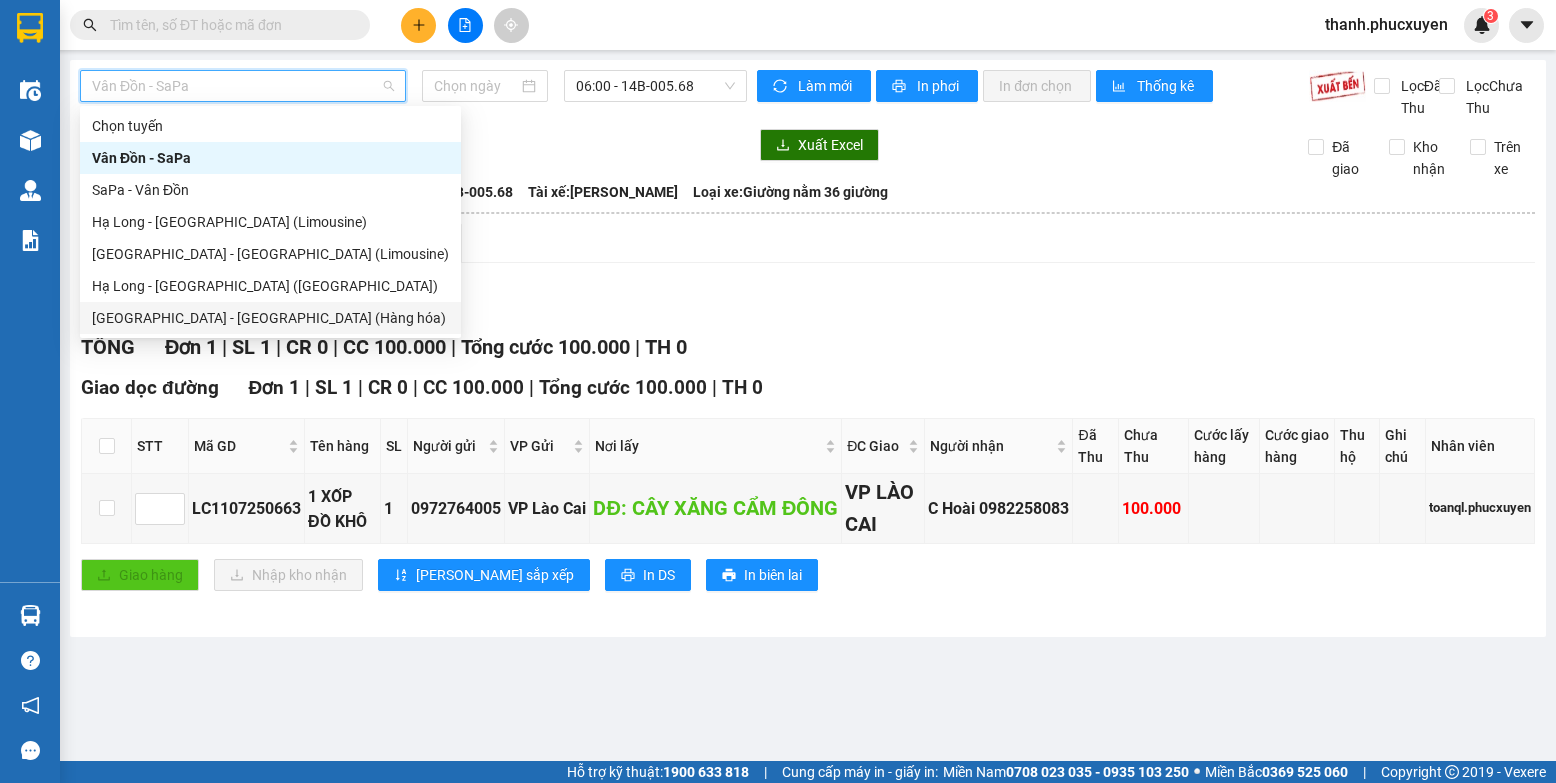 type on "[DATE]" 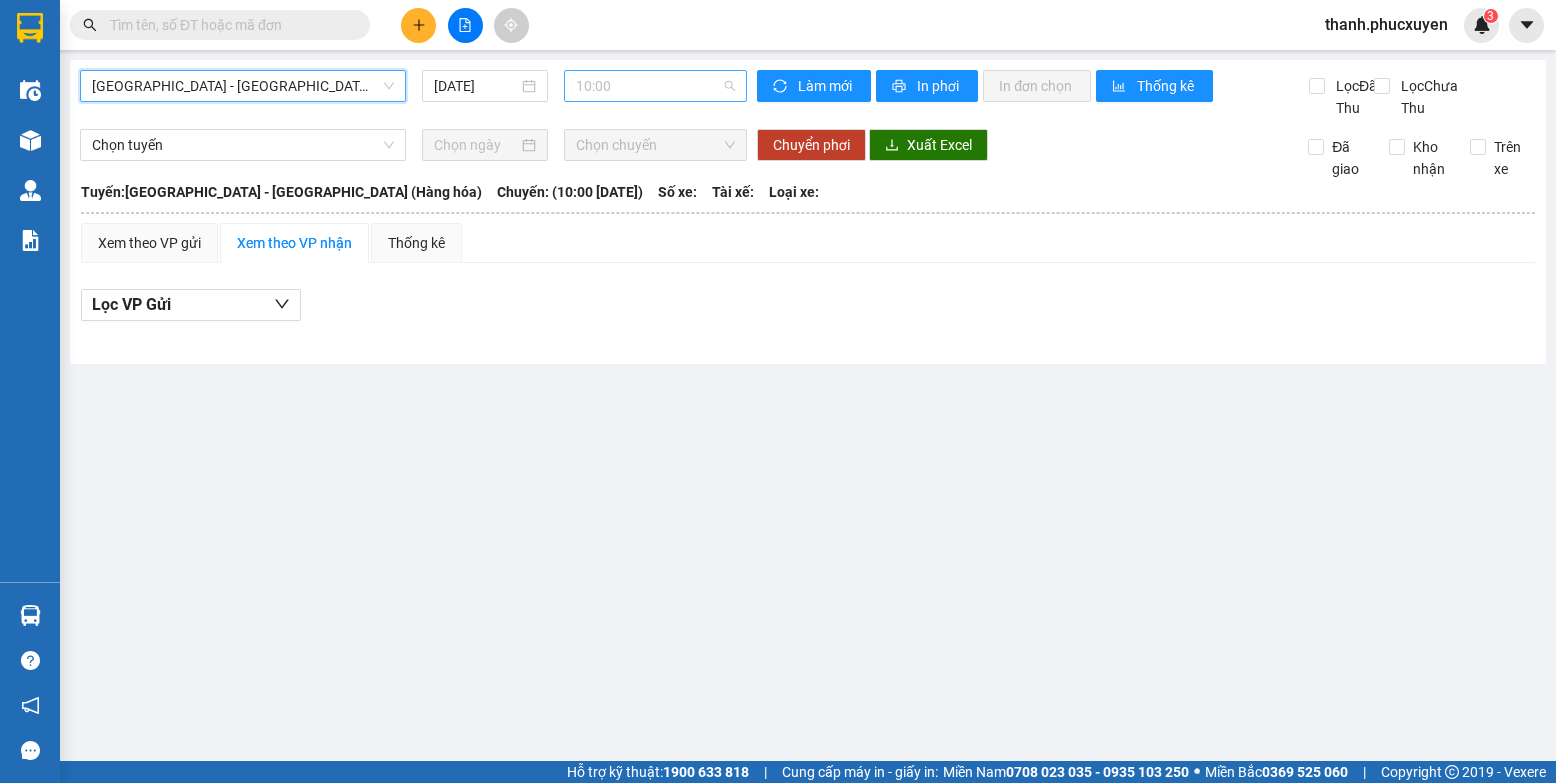 click on "10:00" at bounding box center [655, 86] 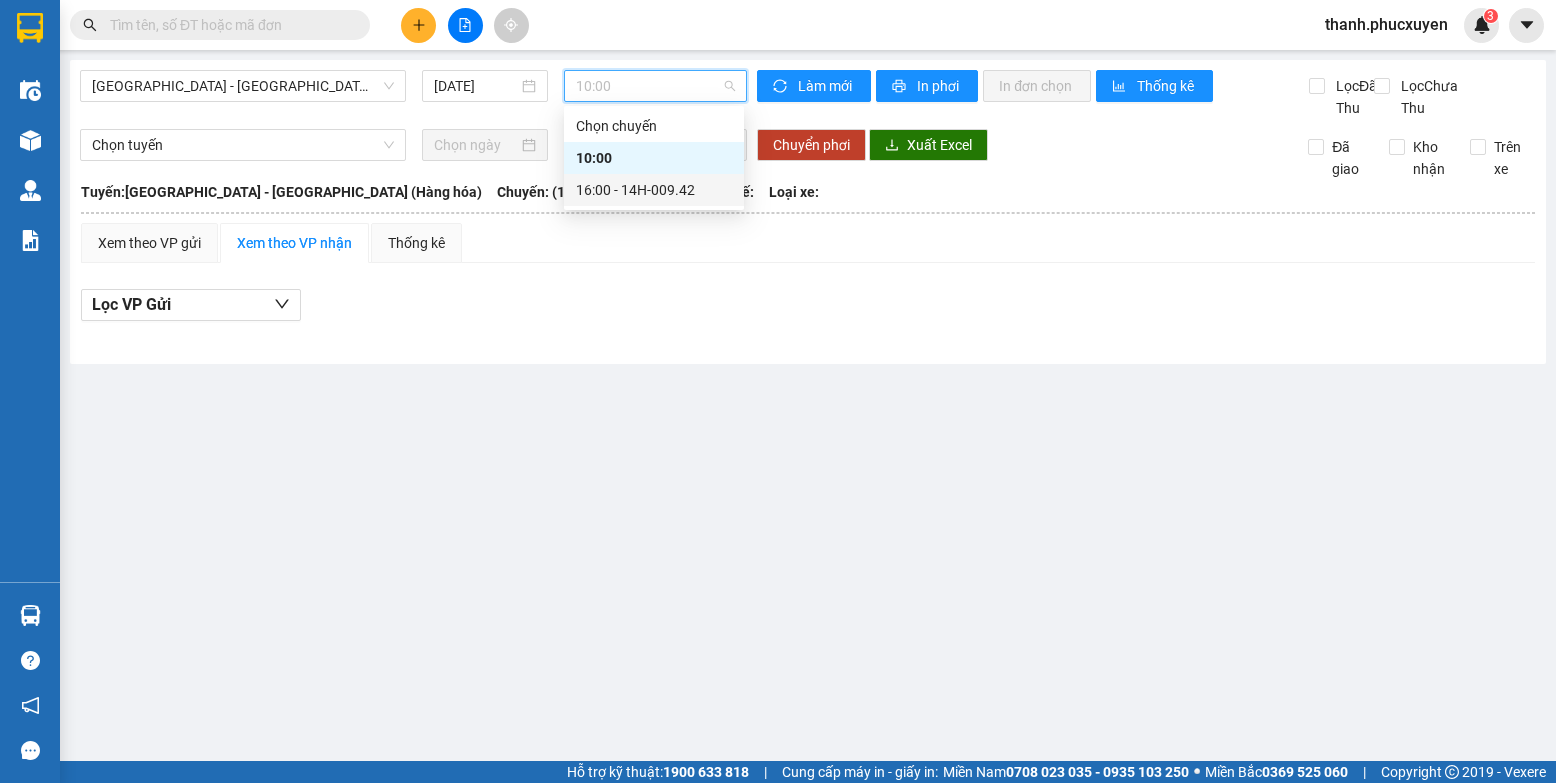 click on "16:00     - 14H-009.42" at bounding box center [654, 190] 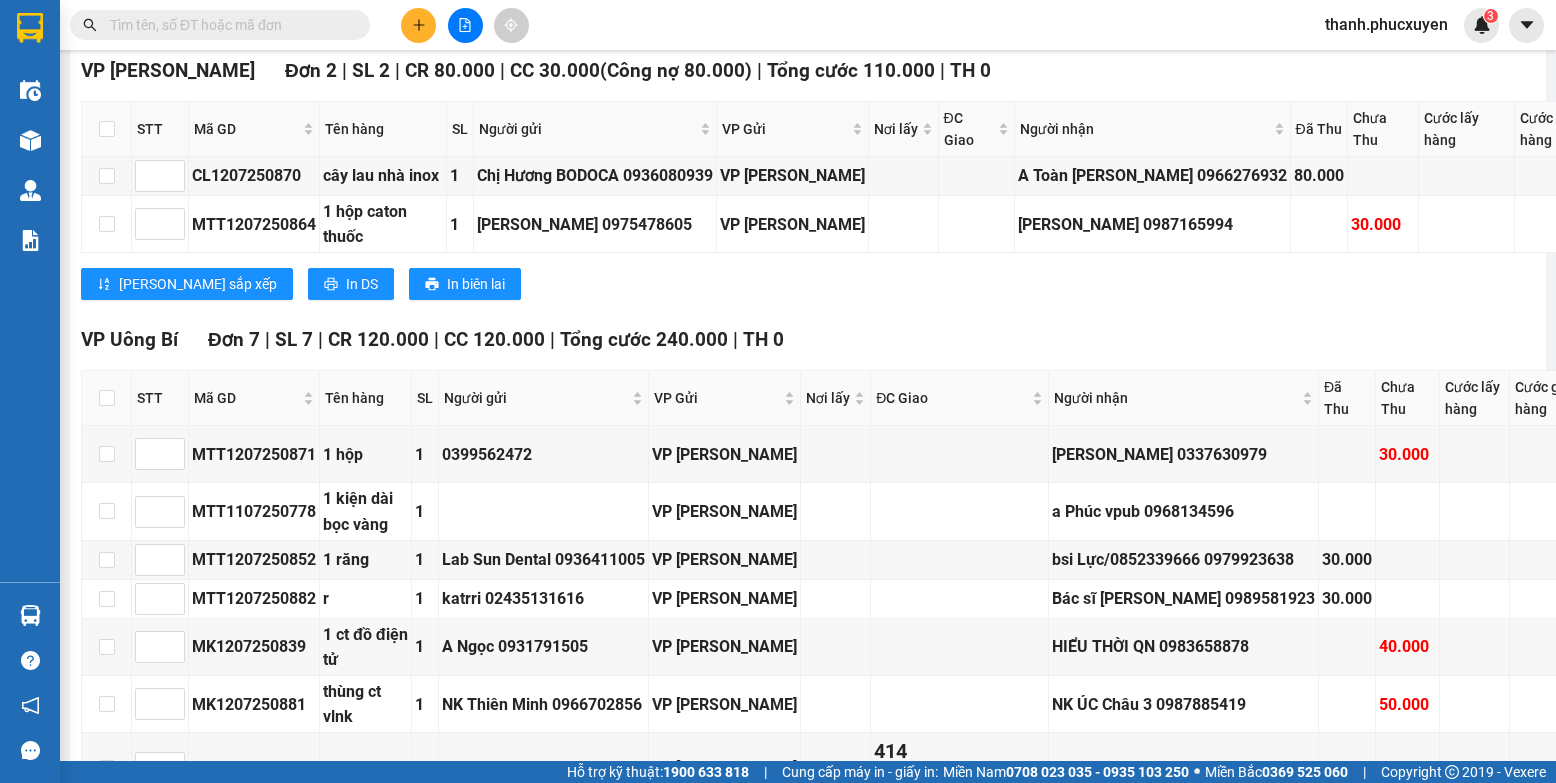 scroll, scrollTop: 500, scrollLeft: 0, axis: vertical 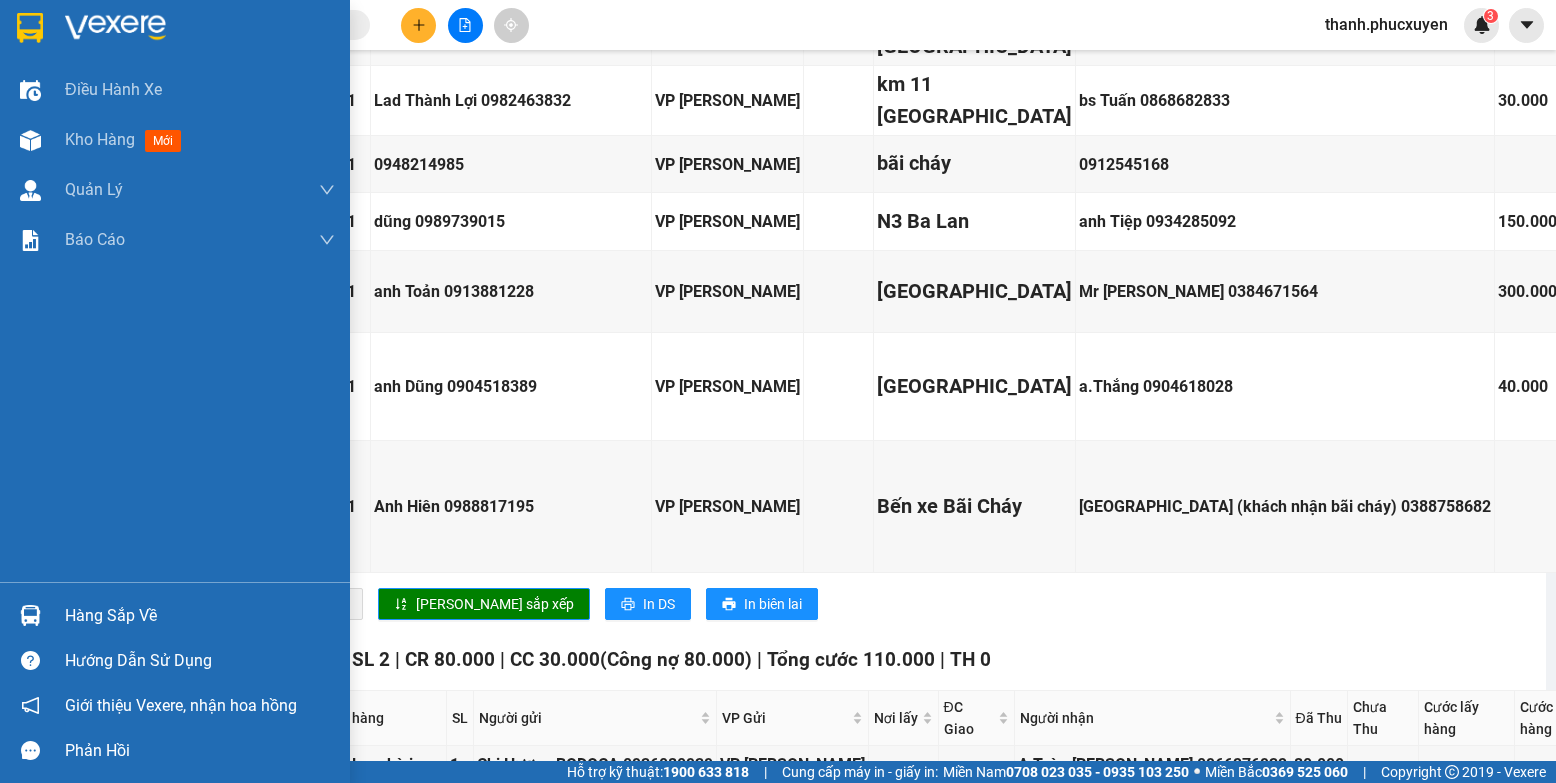 click on "Hàng sắp về" at bounding box center [200, 616] 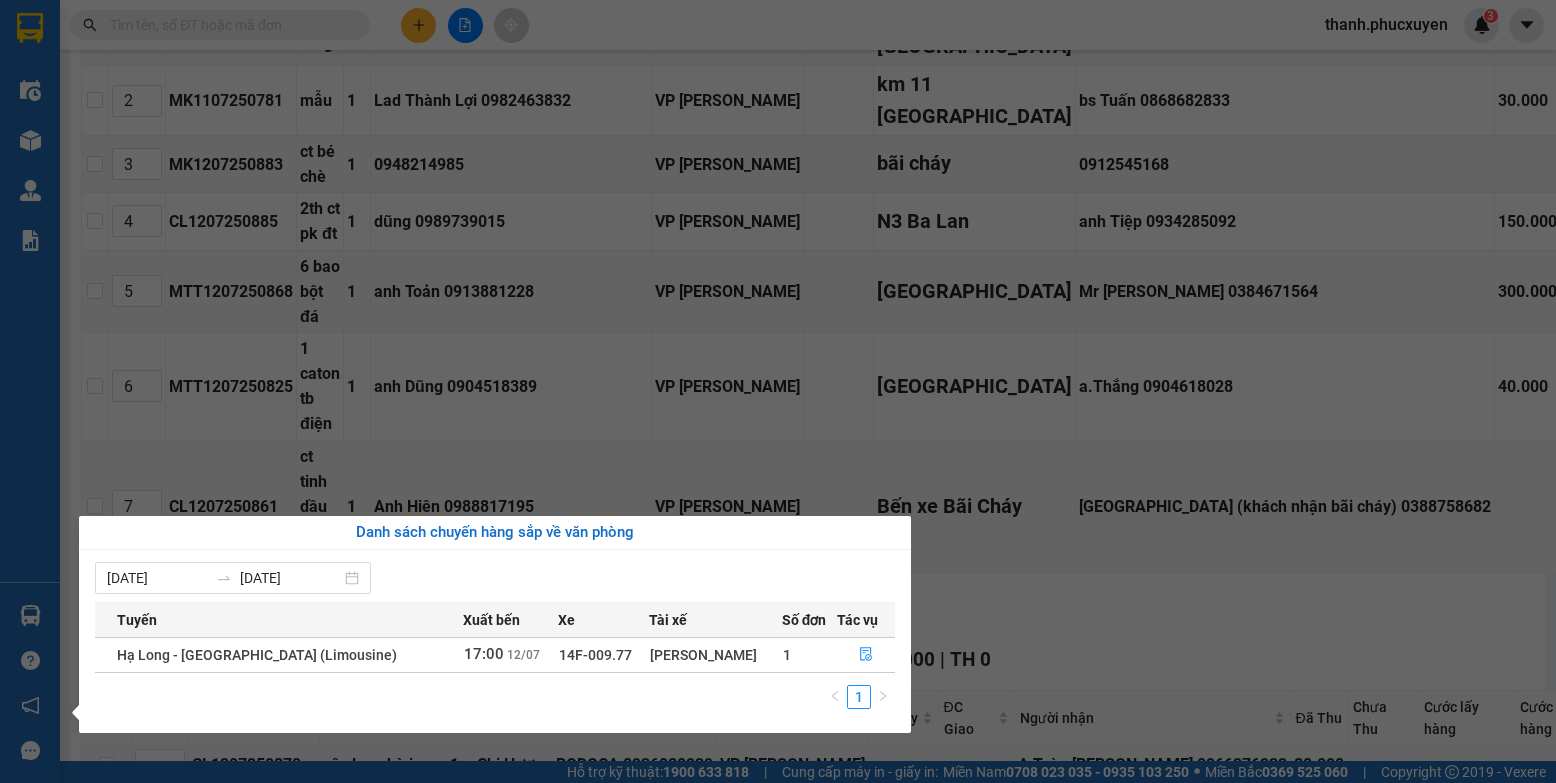 click on "Kết quả tìm kiếm ( 0 )  Bộ lọc  Thuộc VP này No Data thanh.phucxuyen 3     Điều hành xe     Kho hàng mới     Quản [PERSON_NAME] lý thu hộ Quản lý chuyến Quản lý khách hàng Quản lý khách hàng mới Quản lý giao nhận mới Quản lý kiểm kho     Báo cáo  11. Báo cáo đơn giao nhận nội bộ 1. Chi tiết đơn hàng văn phòng 12. Thống kê đơn đối tác 2. Tổng doanh thu theo từng văn phòng 3. Thống kê đơn hàng toàn nhà xe  4. Báo cáo dòng tiền theo nhân viên 5. Doanh thu thực tế chi tiết theo phòng hàng  8. Thống kê nhận và gửi hàng theo văn phòng 9. Thống kê chi tiết đơn hàng theo văn phòng gửi Báo cáo Dòng tiền Thực thu của Nhân viên (Tách cước) Hàng sắp về Hướng dẫn sử dụng Giới thiệu Vexere, nhận hoa hồng Phản hồi Phần mềm hỗ trợ bạn tốt chứ? [GEOGRAPHIC_DATA] - [GEOGRAPHIC_DATA] (Hàng hóa) [DATE] 16:00     - 14H-009.42  Làm mới In phơi Lọc" at bounding box center [778, 391] 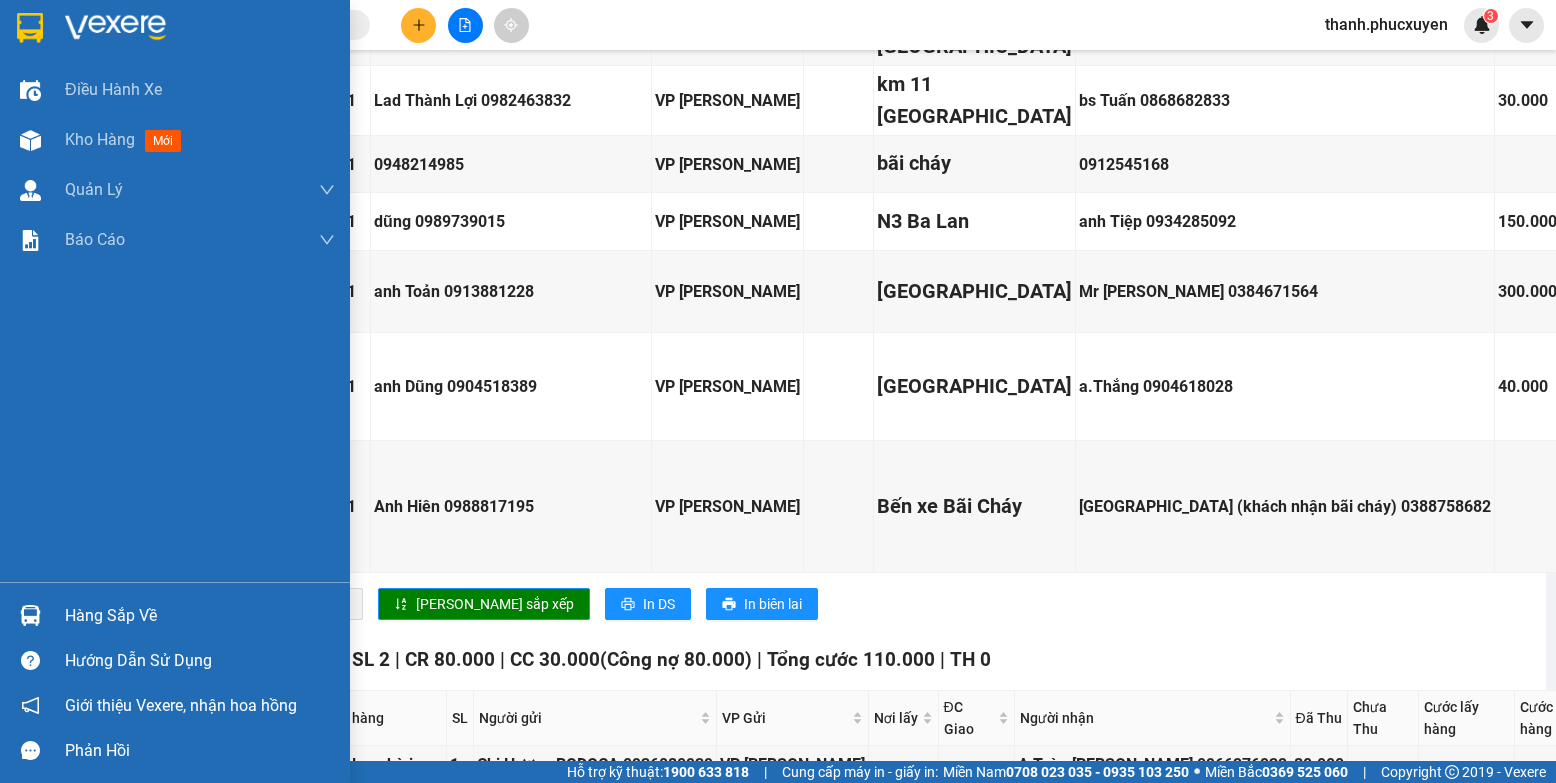 click at bounding box center [30, 615] 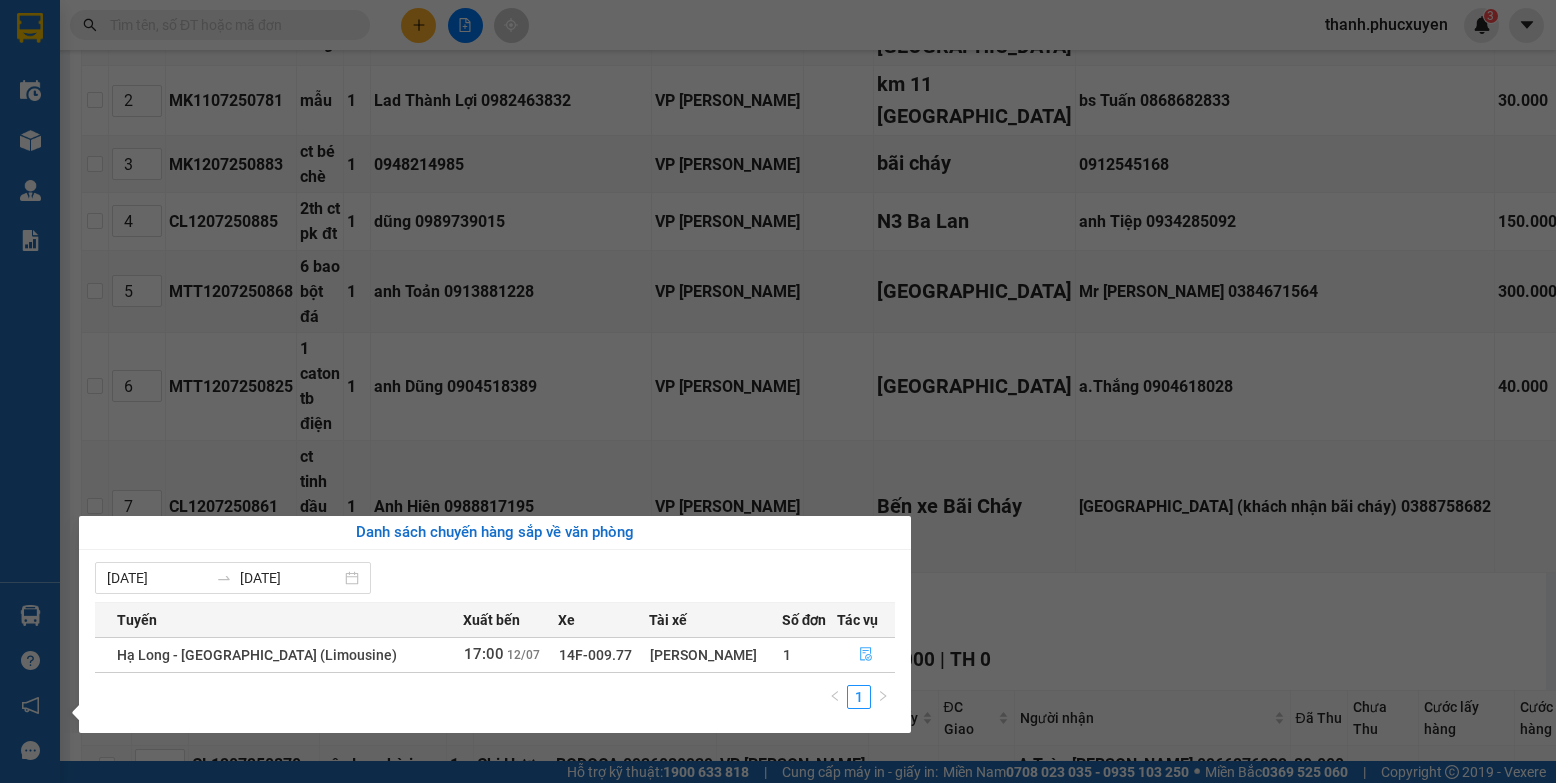 click 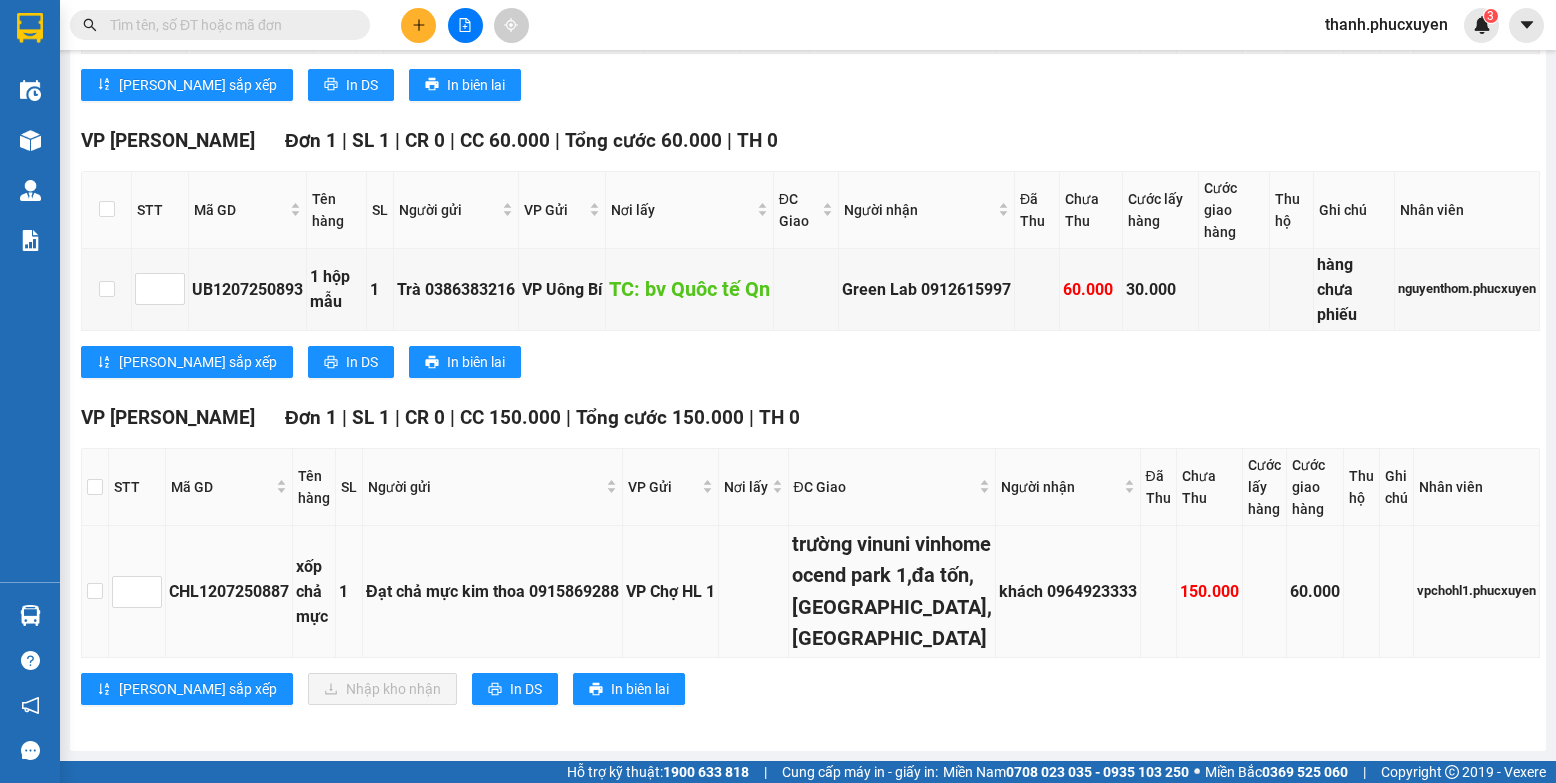 scroll, scrollTop: 661, scrollLeft: 0, axis: vertical 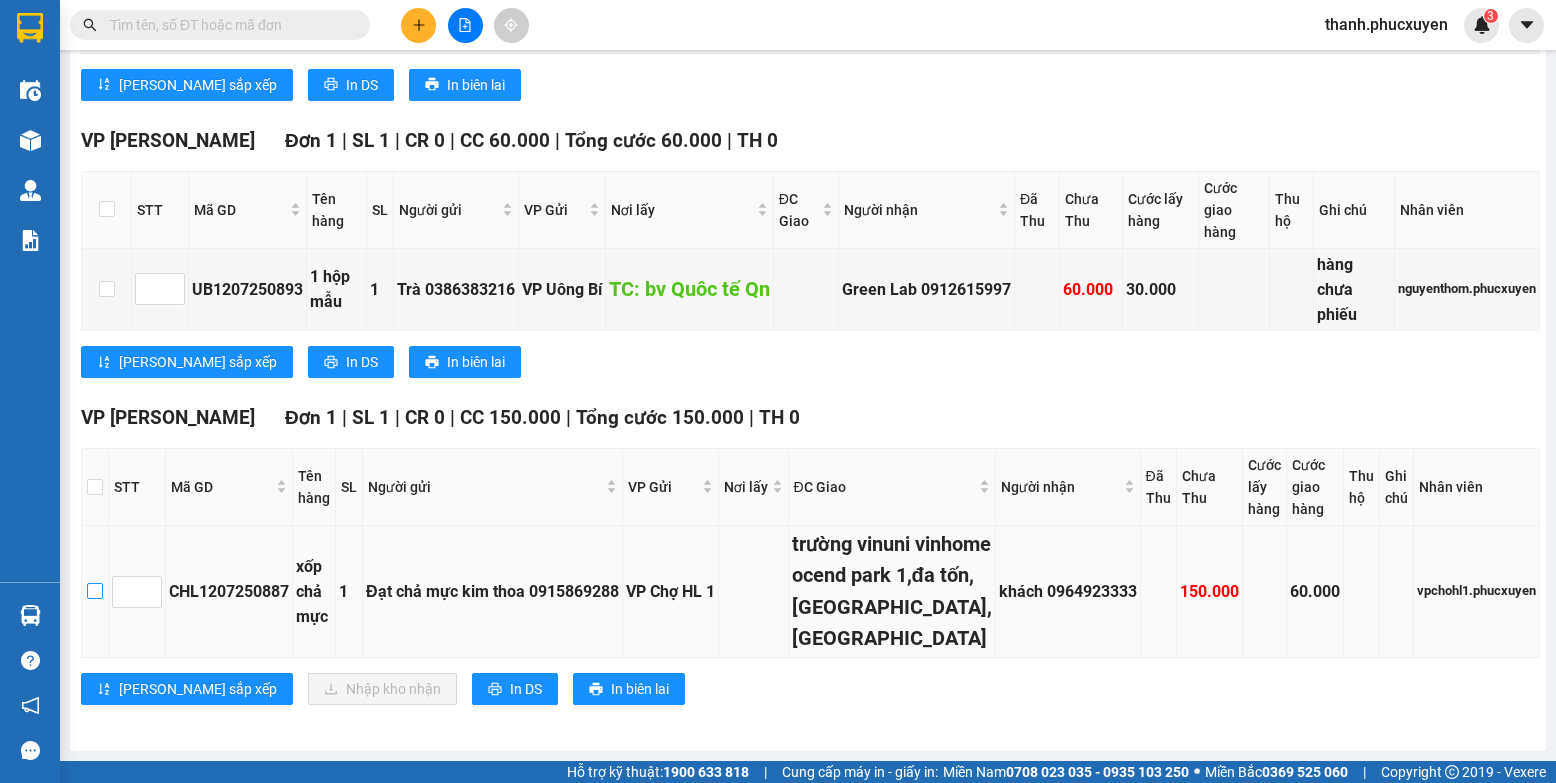 click at bounding box center (95, 591) 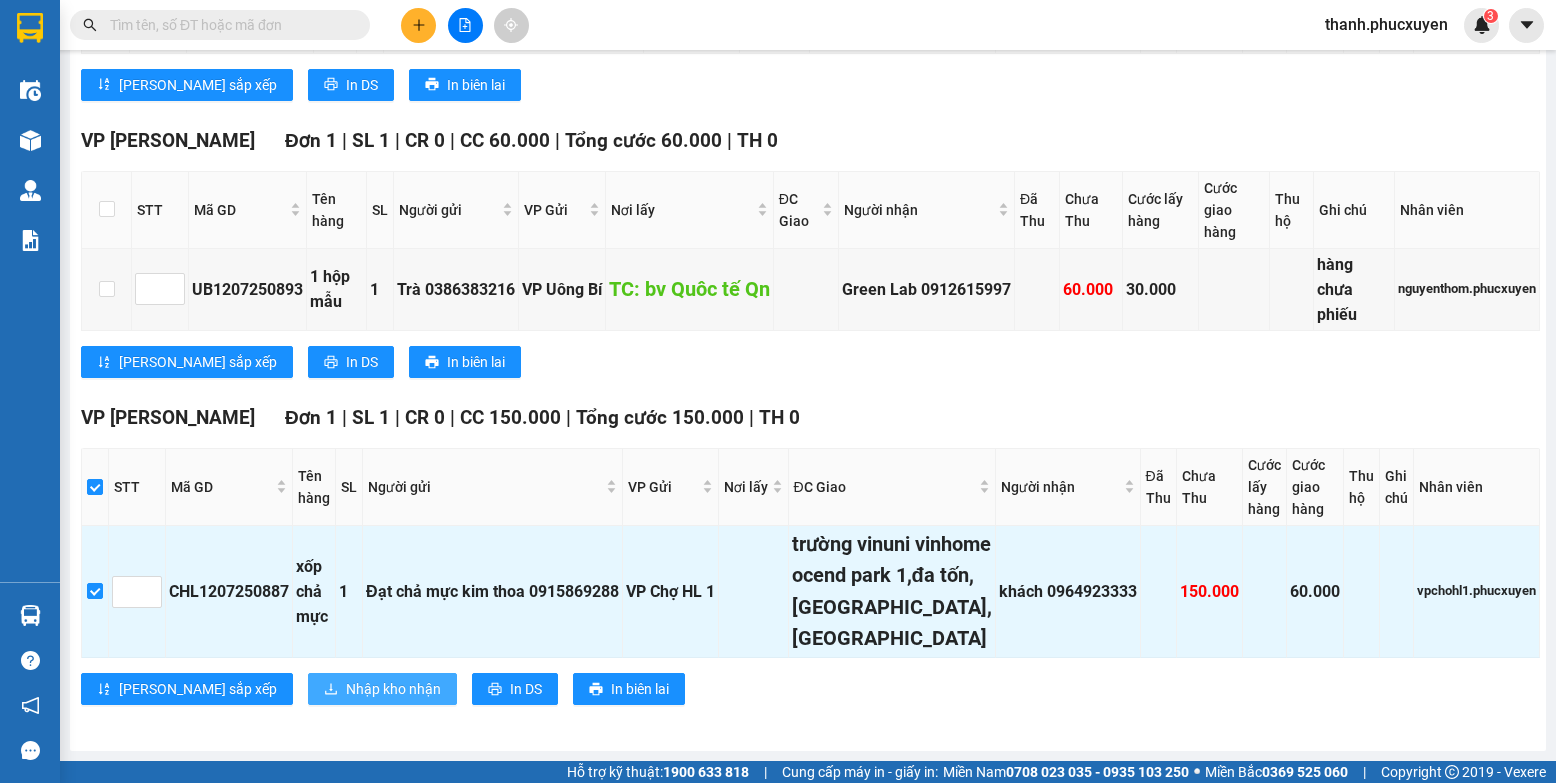 click on "Nhập kho nhận" at bounding box center [382, 689] 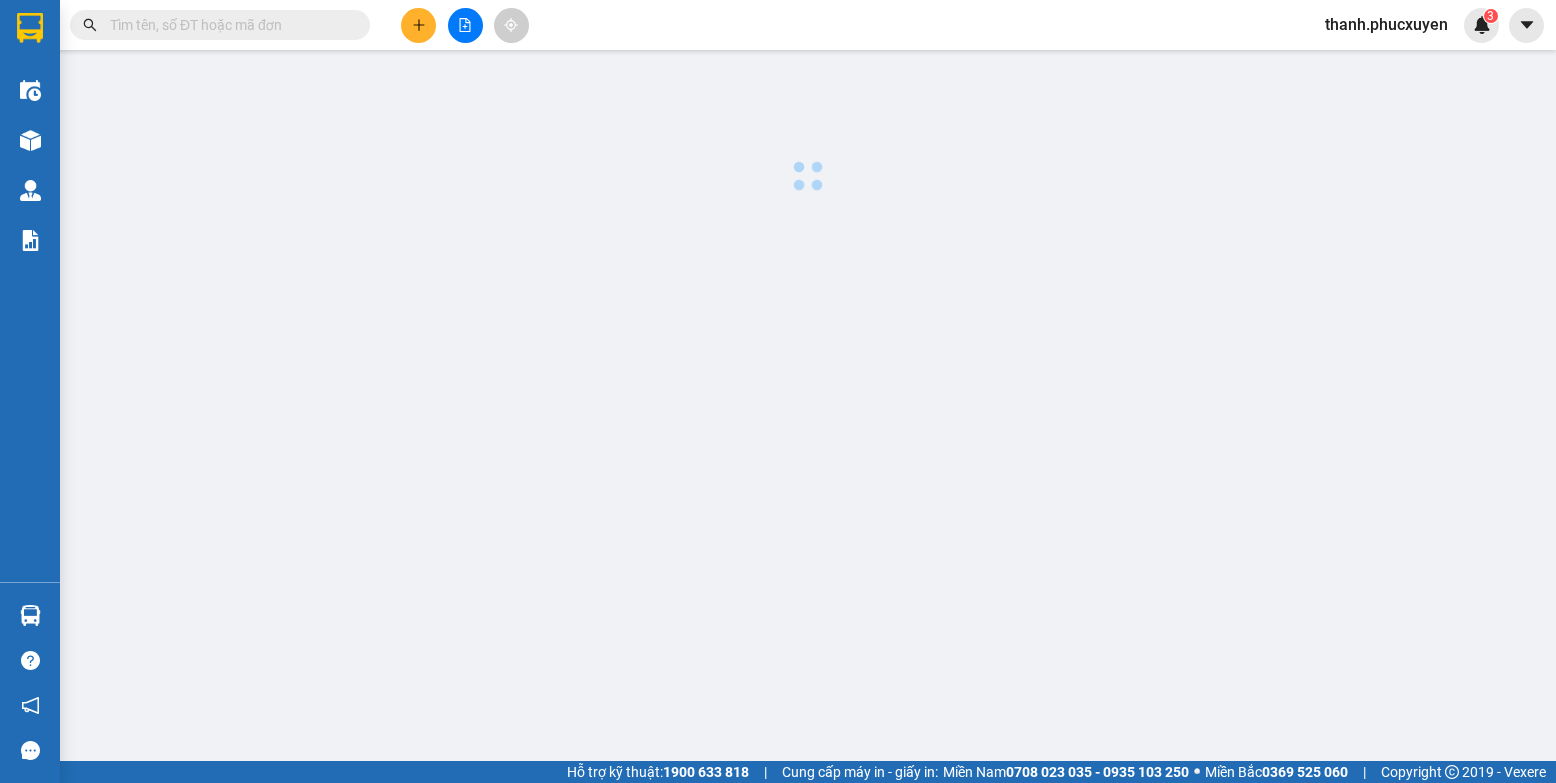 scroll, scrollTop: 0, scrollLeft: 0, axis: both 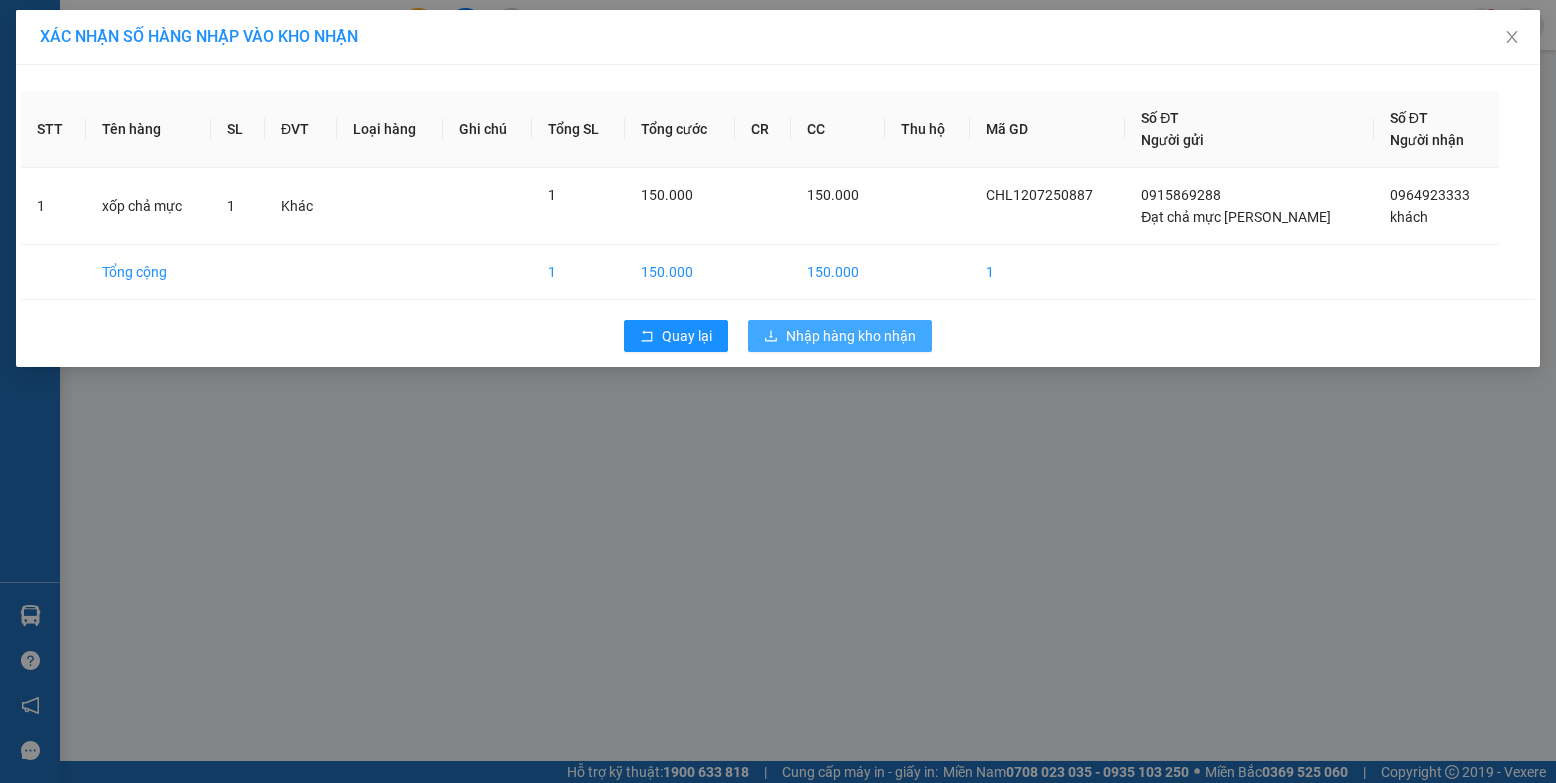 click on "XÁC NHẬN SỐ HÀNG NHẬP VÀO KHO NHẬN STT Tên hàng SL ĐVT Loại hàng Ghi chú Tổng SL Tổng cước CR CC Thu hộ Mã GD Số ĐT Người gửi Số ĐT Người nhận 1 xốp chả mực  1 Khác 1 150.000 150.000 CHL1207250887 0915869288  Đạt chả mực kim thoa 0964923333 khách  Tổng cộng 1 150.000 150.000 1 Quay lại Nhập hàng kho nhận" at bounding box center (778, 391) 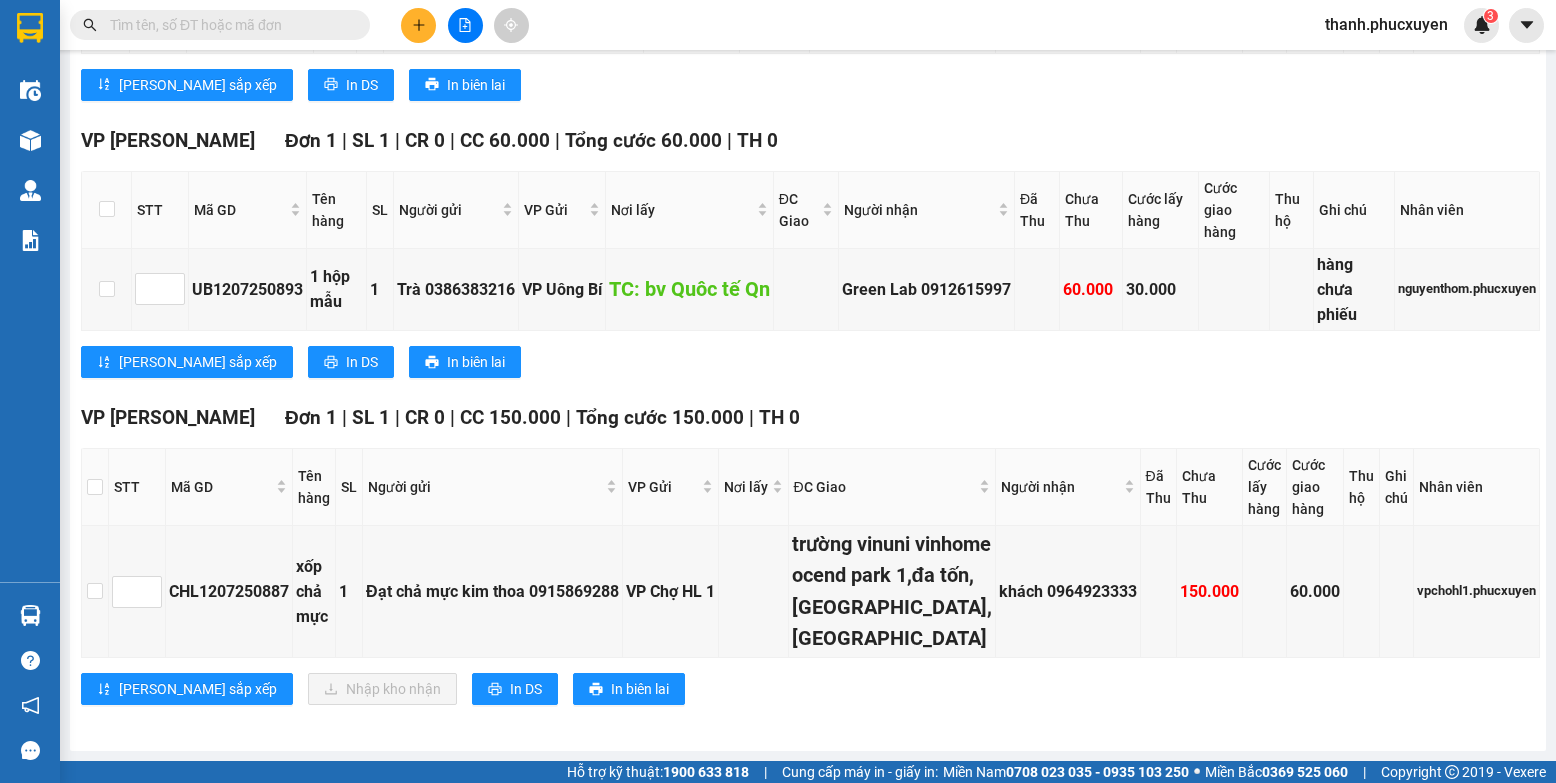 scroll, scrollTop: 661, scrollLeft: 0, axis: vertical 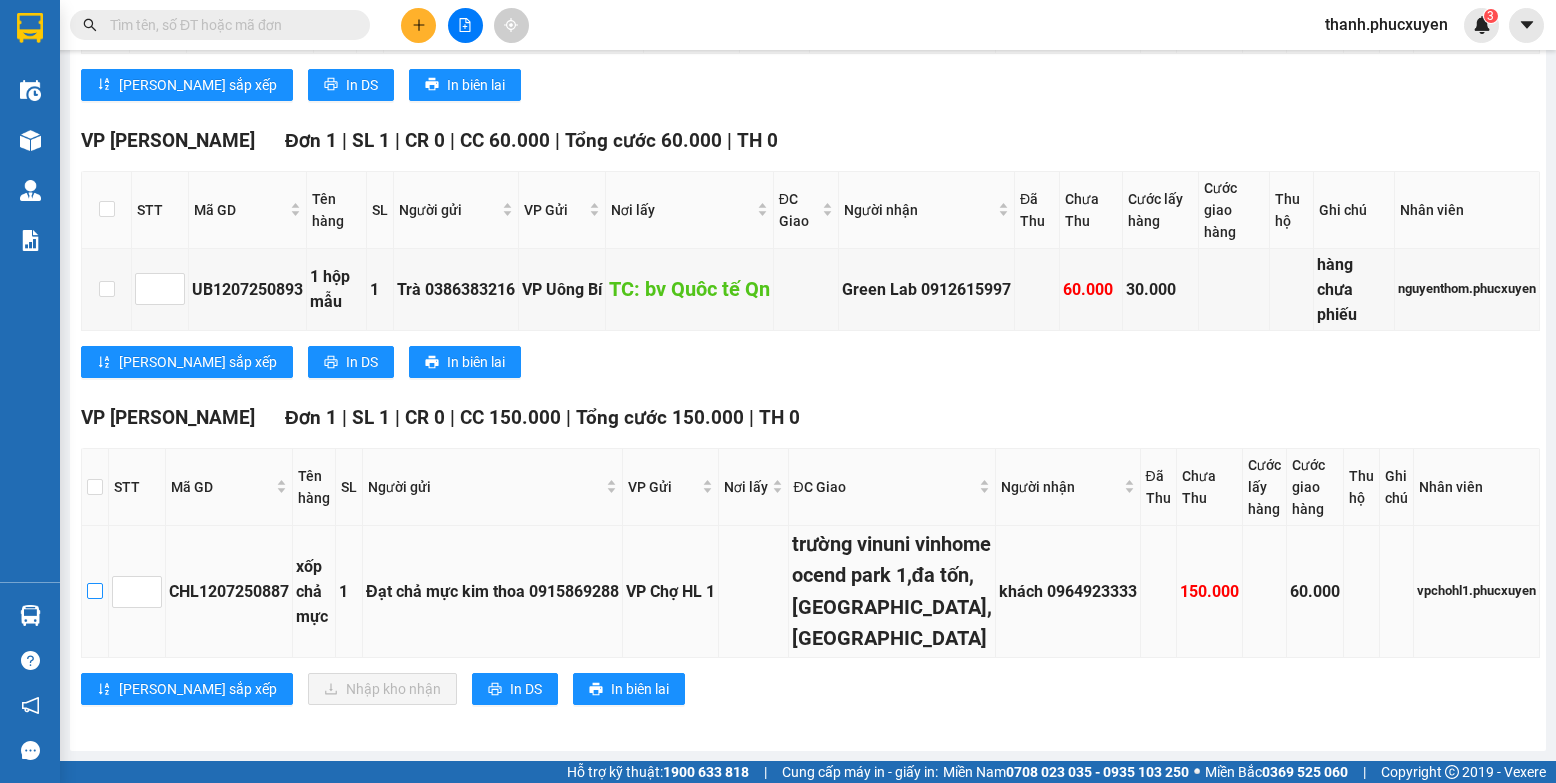 click at bounding box center [95, 591] 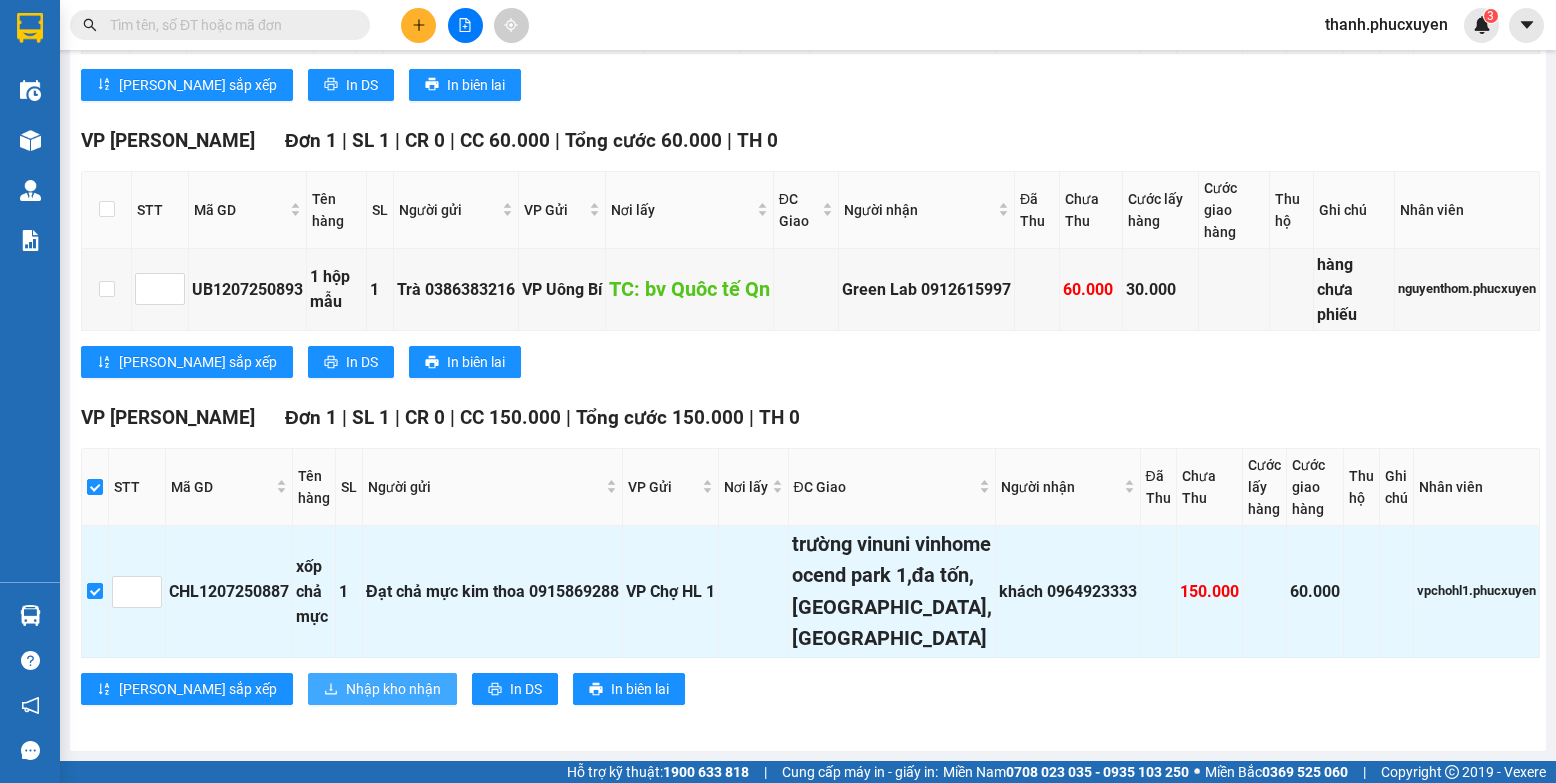 click on "Nhập kho nhận" at bounding box center [393, 689] 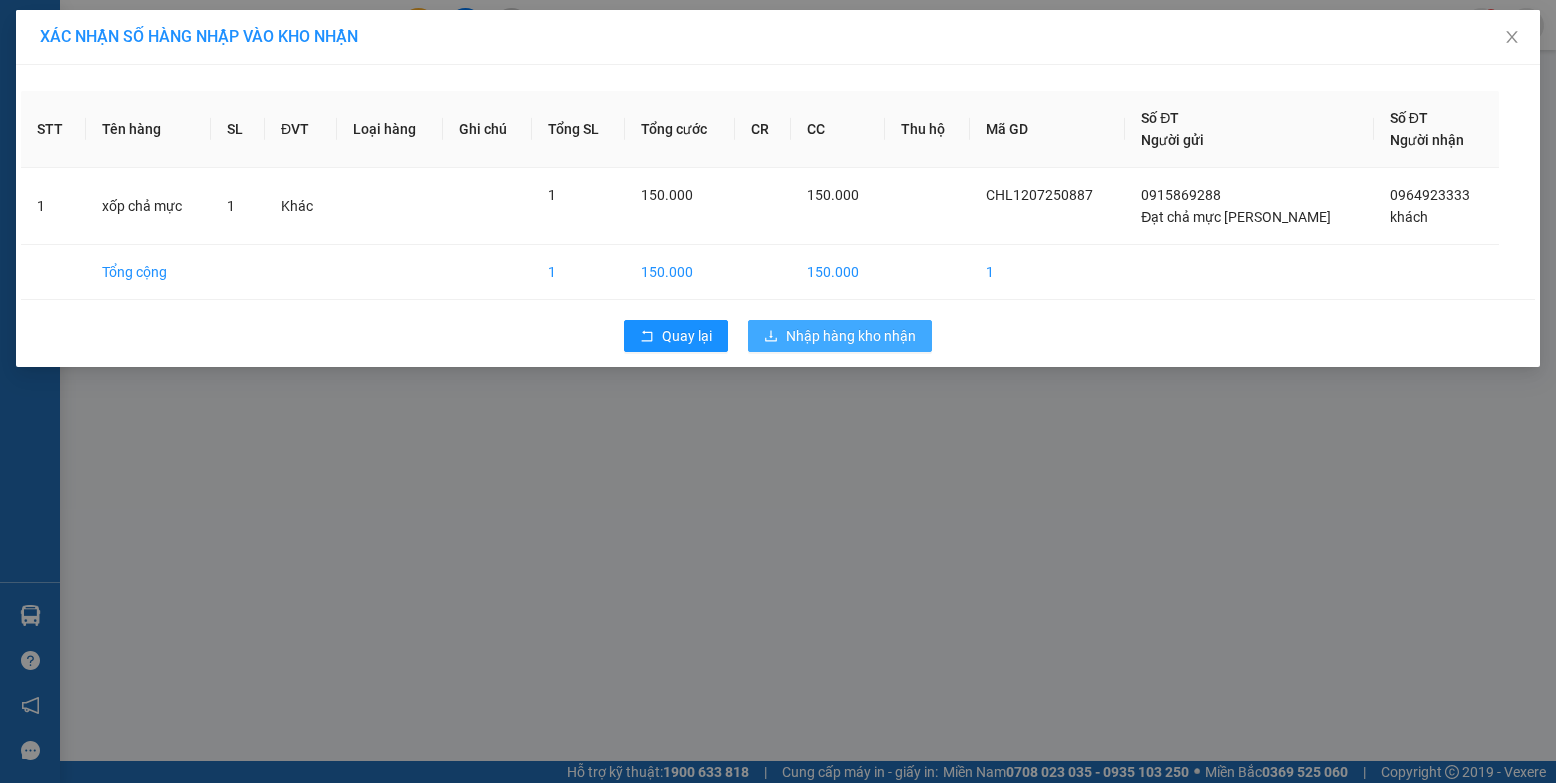 click on "Nhập hàng kho nhận" at bounding box center [851, 336] 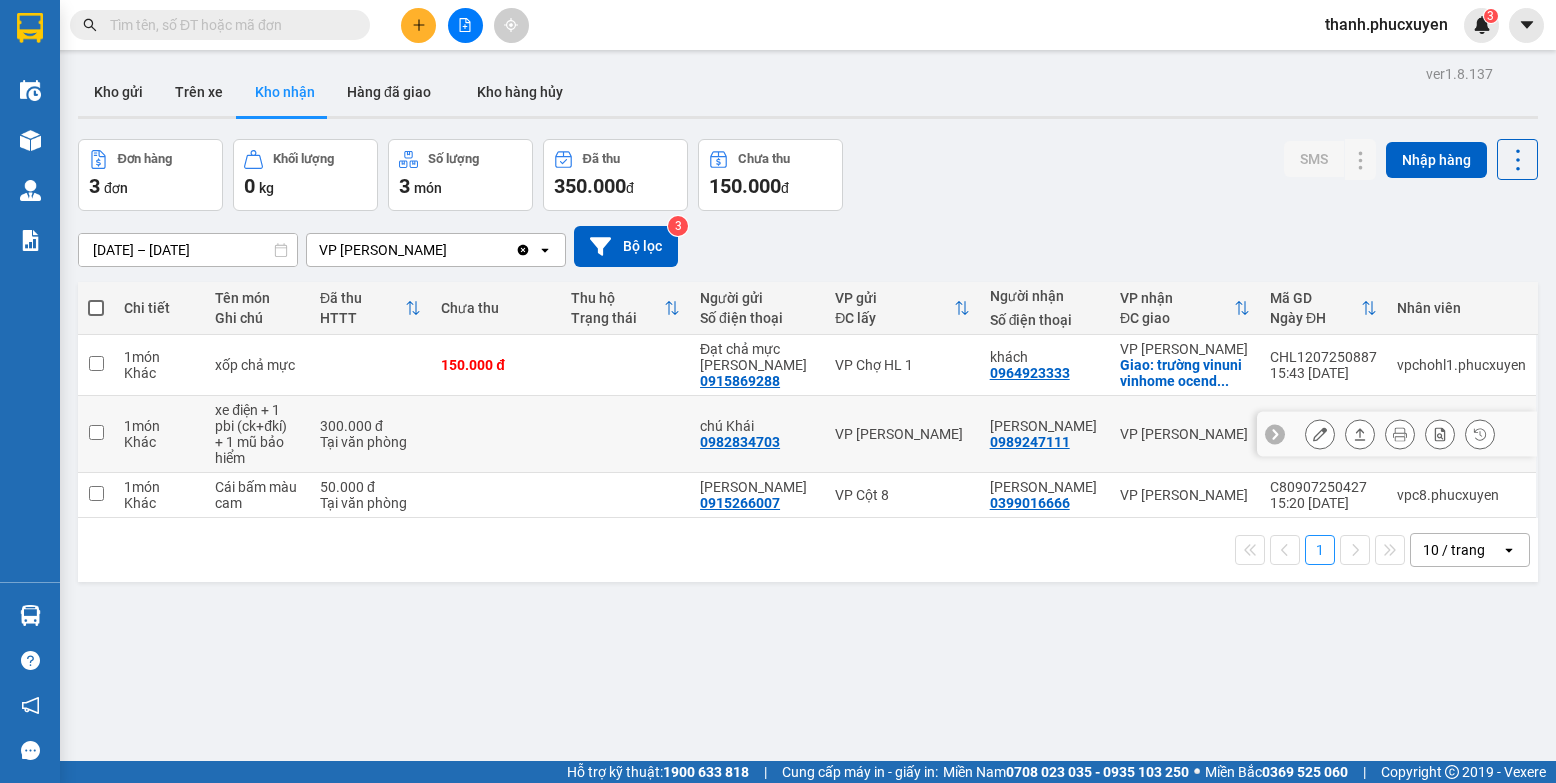 click 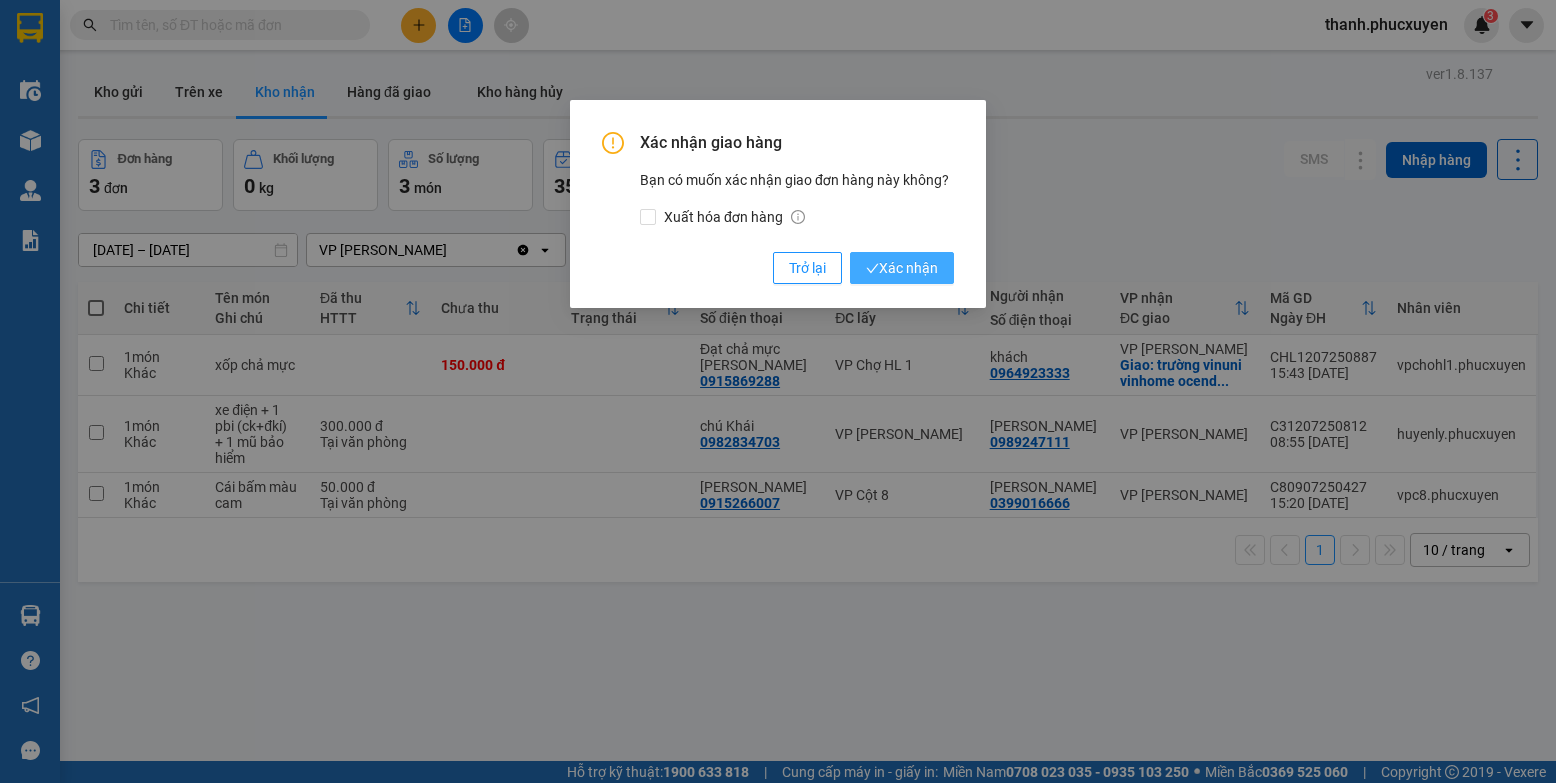 click on "Xác nhận" at bounding box center [902, 268] 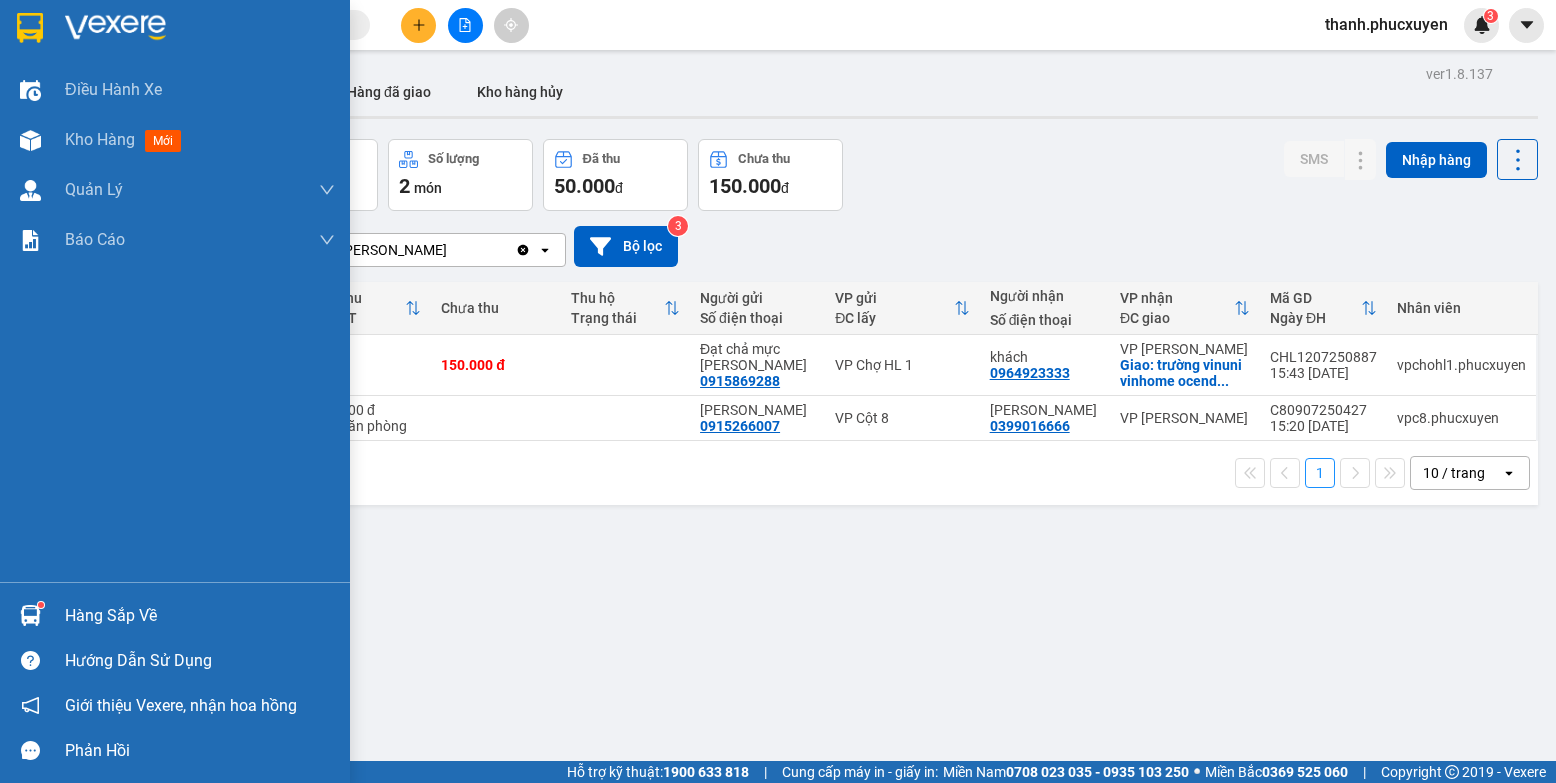 click at bounding box center (30, 615) 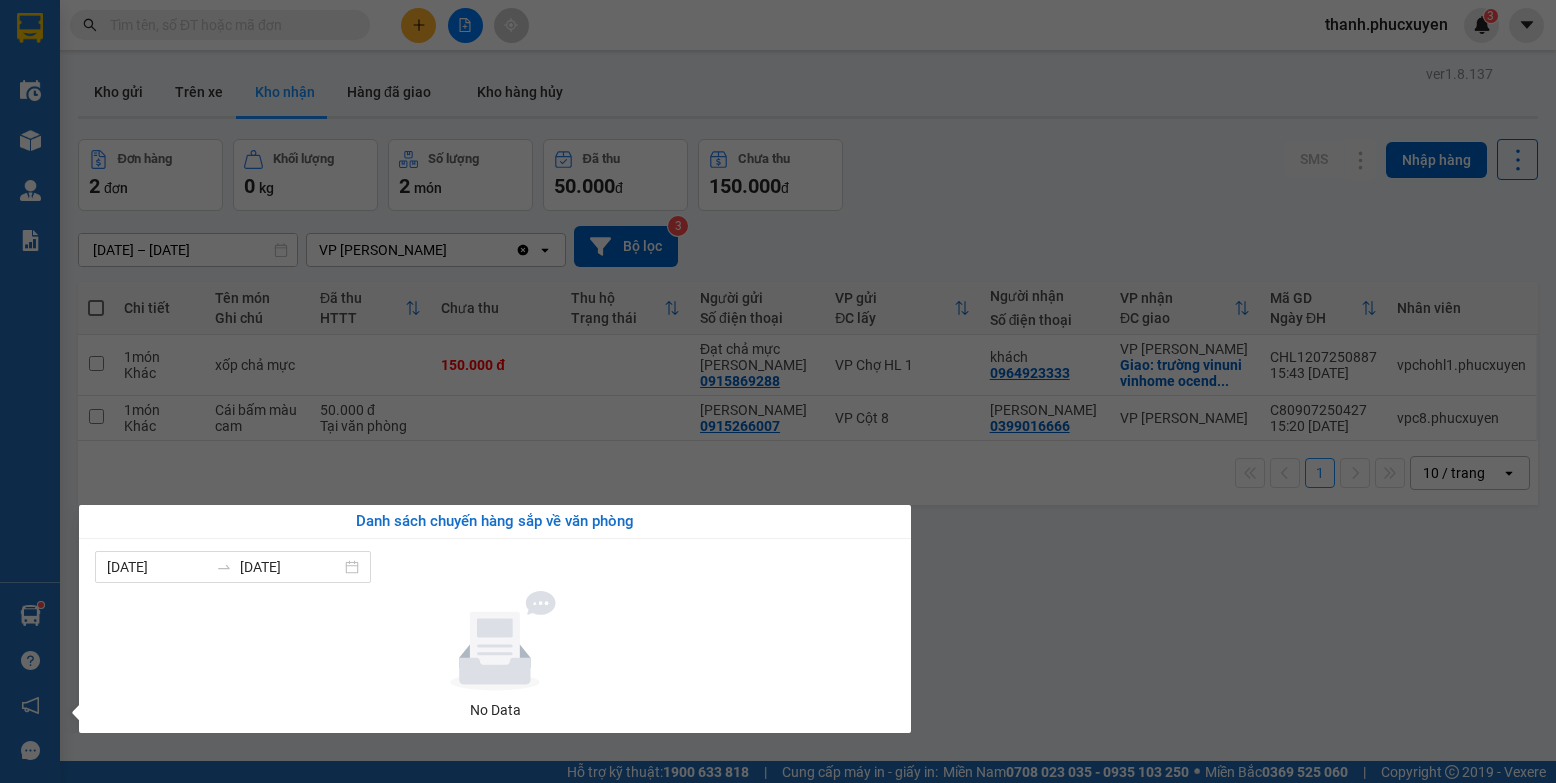 click on "Kết quả tìm kiếm ( 0 )  Bộ lọc  Thuộc VP này No Data thanh.phucxuyen 3     Điều hành xe     Kho hàng mới     Quản [PERSON_NAME] lý thu hộ Quản lý chuyến Quản lý khách hàng Quản lý khách hàng mới Quản lý giao nhận mới Quản lý kiểm kho     Báo cáo  11. Báo cáo đơn giao nhận nội bộ 1. Chi tiết đơn hàng văn phòng 12. Thống kê đơn đối tác 2. Tổng doanh thu theo từng văn phòng 3. Thống kê đơn hàng toàn nhà xe  4. Báo cáo dòng tiền theo nhân viên 5. Doanh thu thực tế chi tiết theo phòng hàng  8. Thống kê nhận và gửi hàng theo văn phòng 9. Thống kê chi tiết đơn hàng theo văn phòng gửi Báo cáo Dòng tiền Thực thu của Nhân viên (Tách cước) Hàng sắp về Hướng dẫn sử dụng Giới thiệu Vexere, nhận hoa hồng Phản hồi Phần mềm hỗ trợ bạn tốt chứ? ver  1.8.137 Kho gửi Trên xe Kho nhận Hàng đã giao Kho hàng hủy Đơn hàng 2 đơn 0 kg" at bounding box center (778, 391) 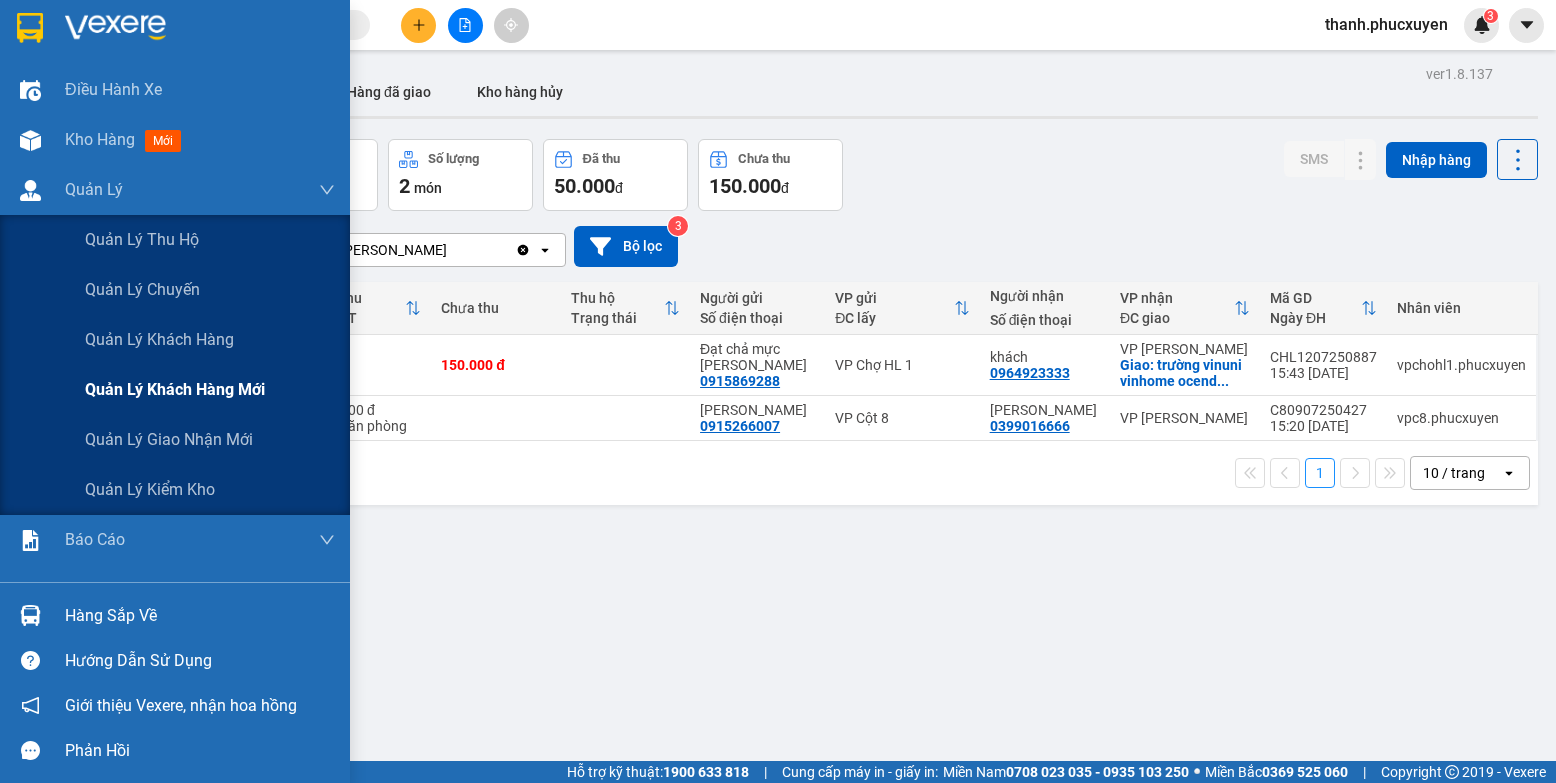 click on "Quản lý khách hàng mới" at bounding box center (175, 389) 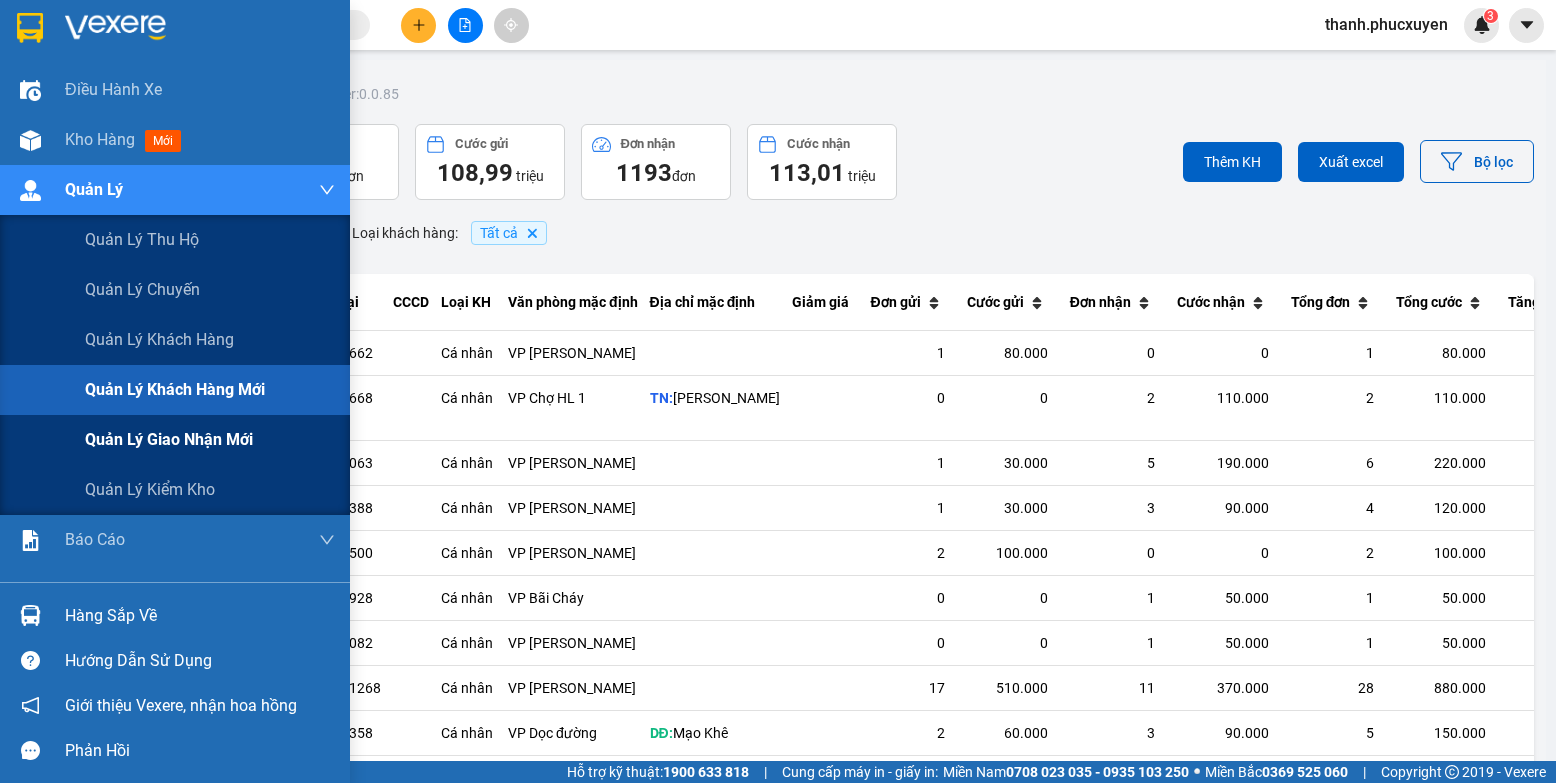 click on "Quản lý giao nhận mới" at bounding box center [169, 439] 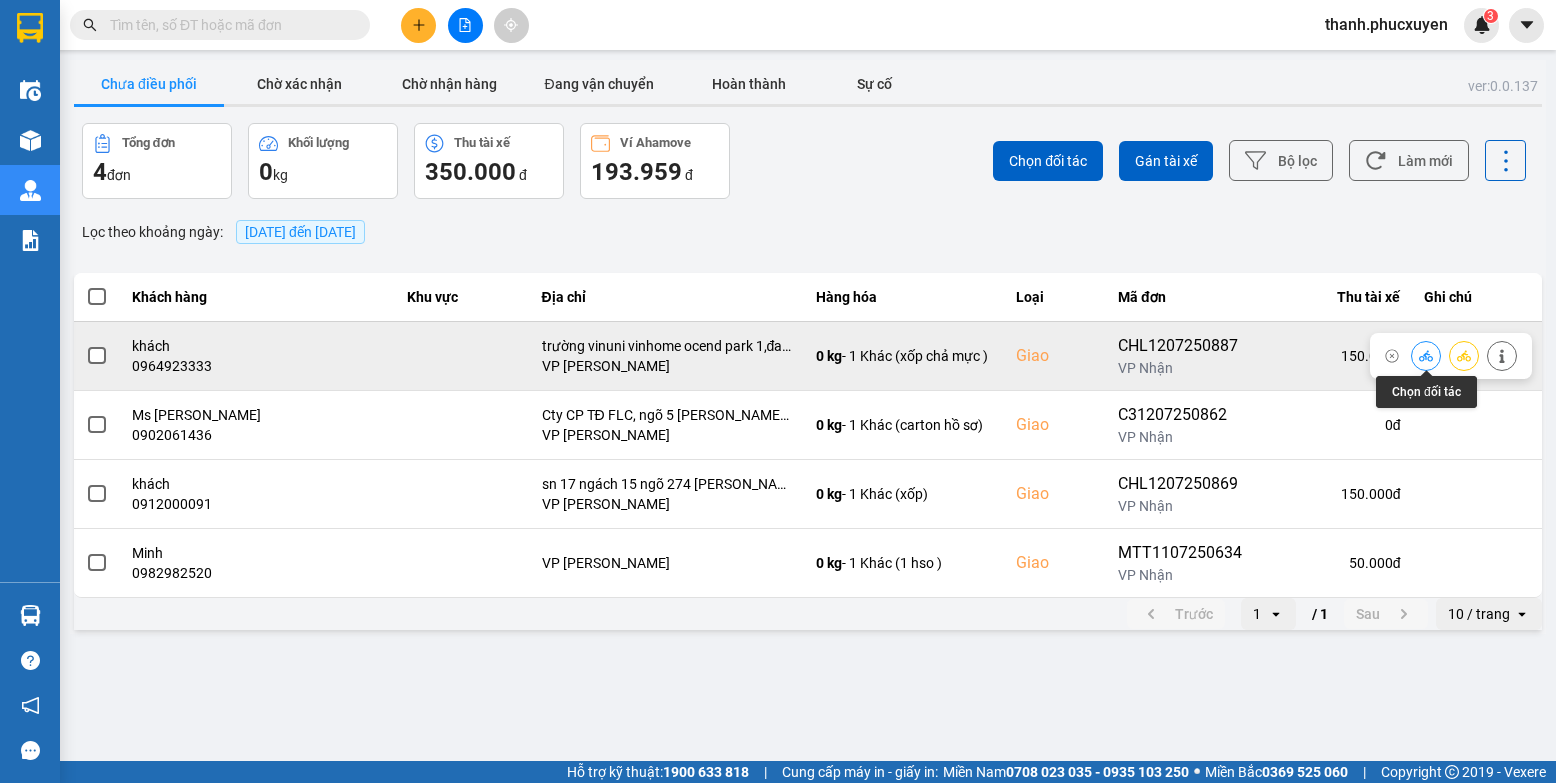 click 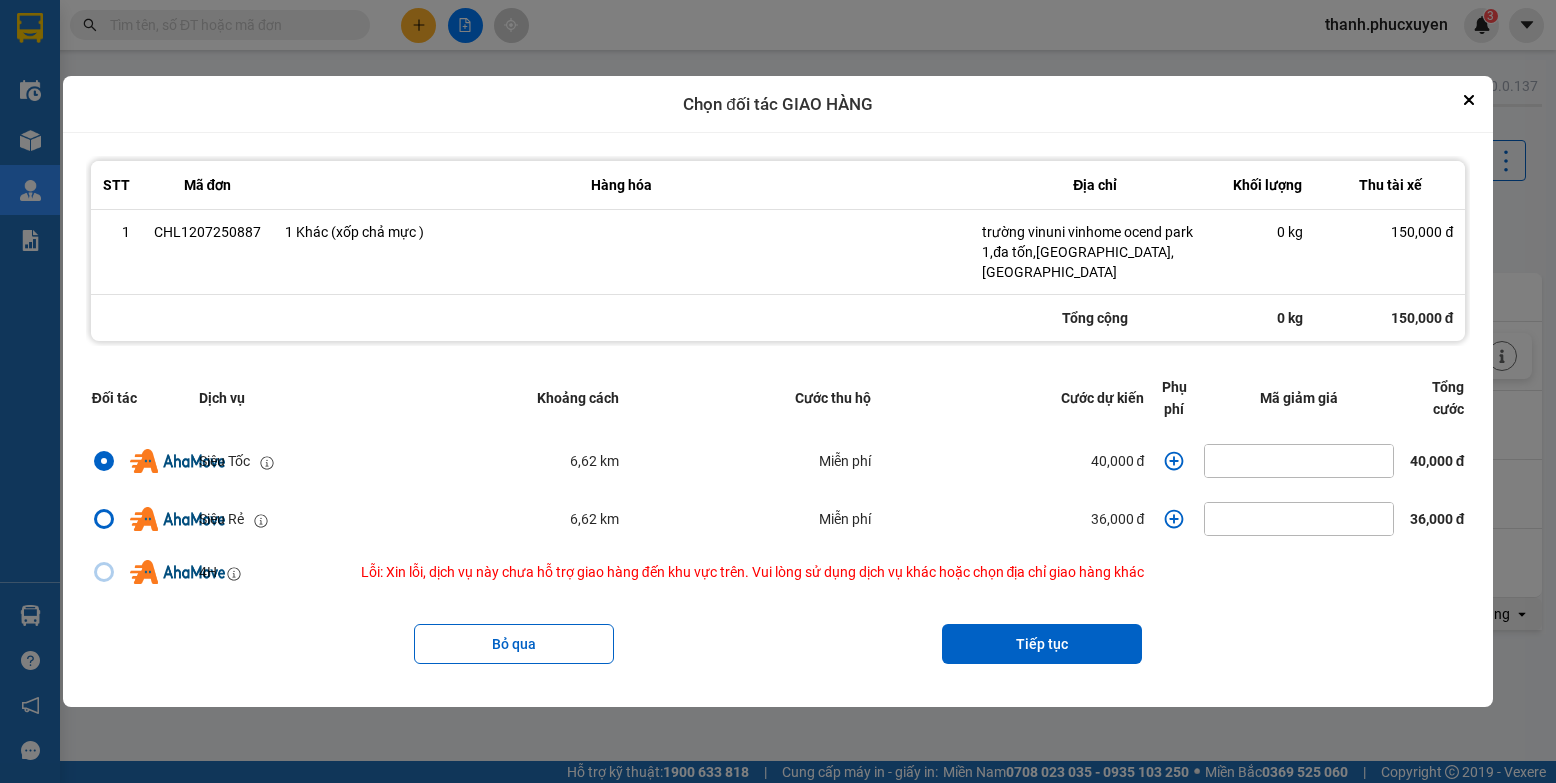 click 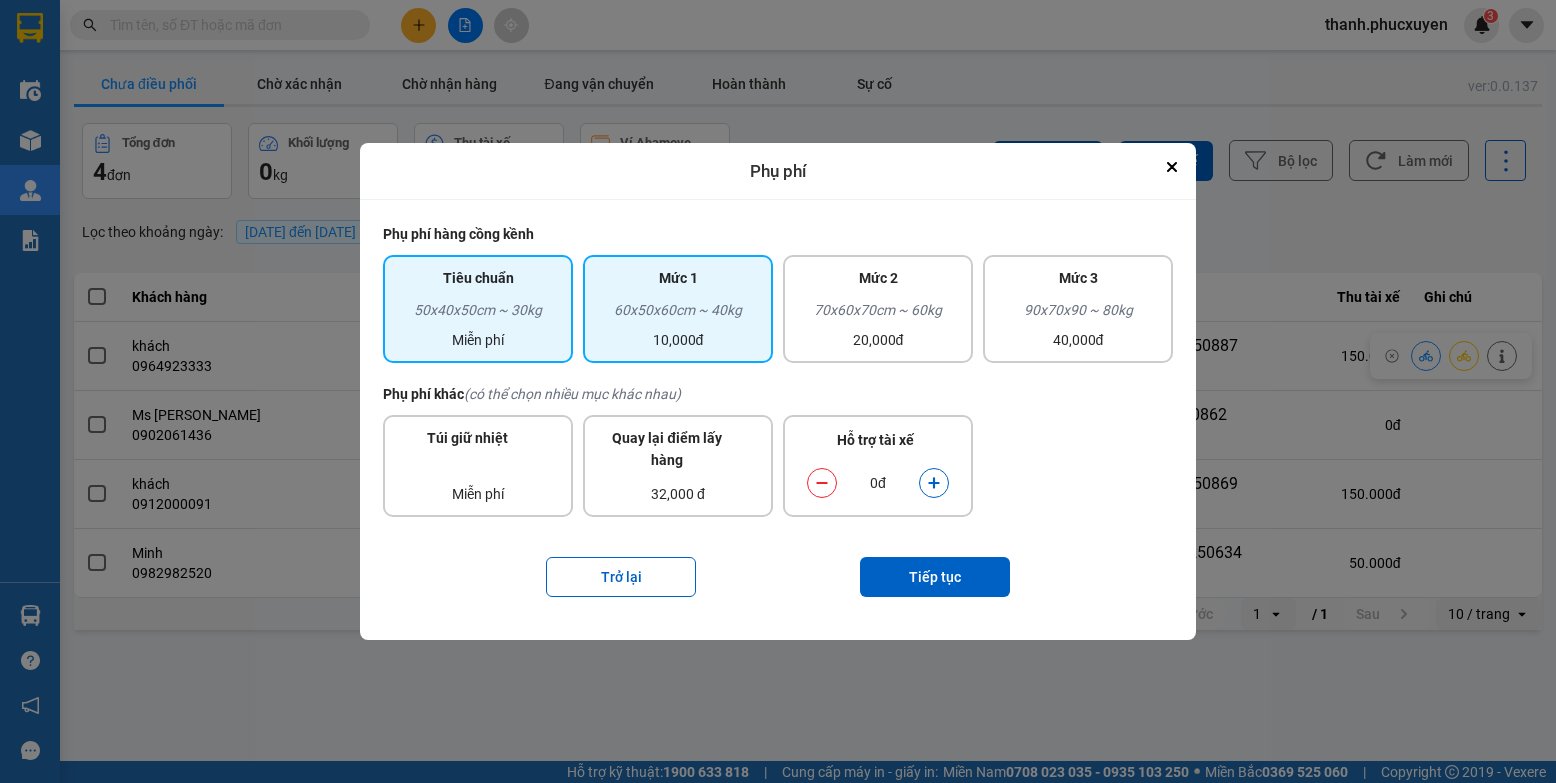click on "10,000đ" at bounding box center [678, 340] 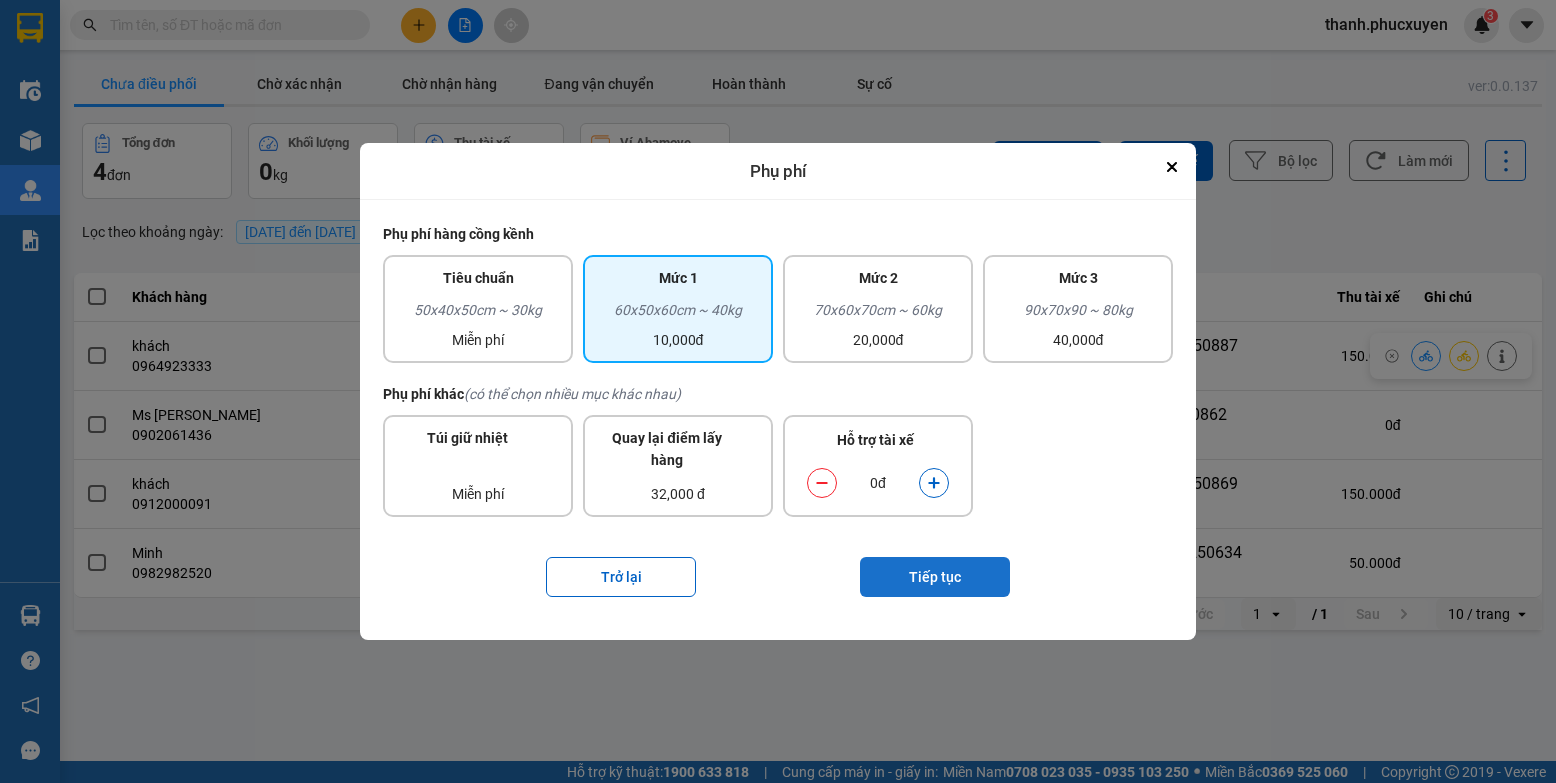 click on "Tiếp tục" at bounding box center (935, 577) 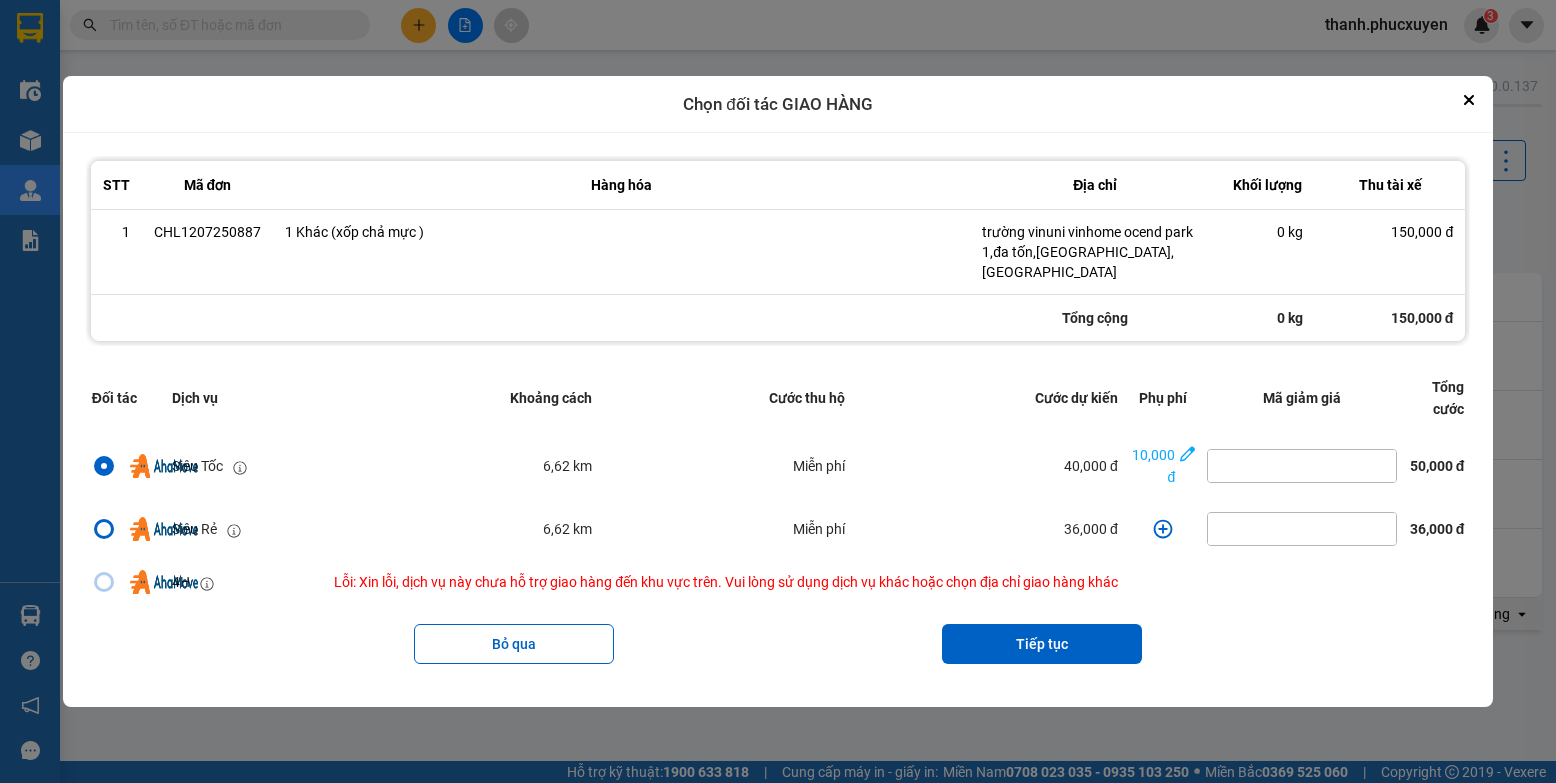 click on "Bỏ qua Tiếp tục" at bounding box center [778, 644] 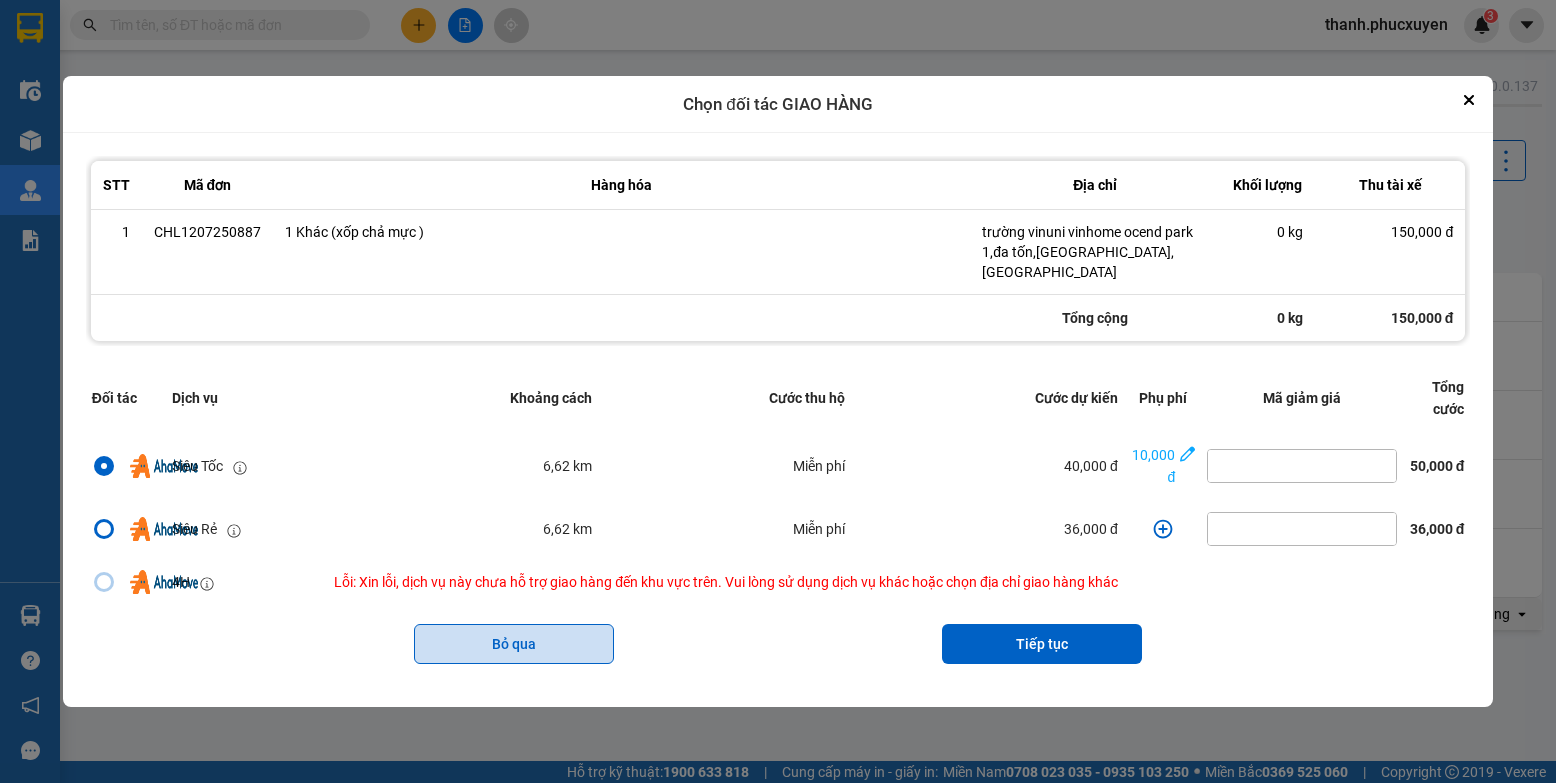 click on "Bỏ qua" at bounding box center (514, 644) 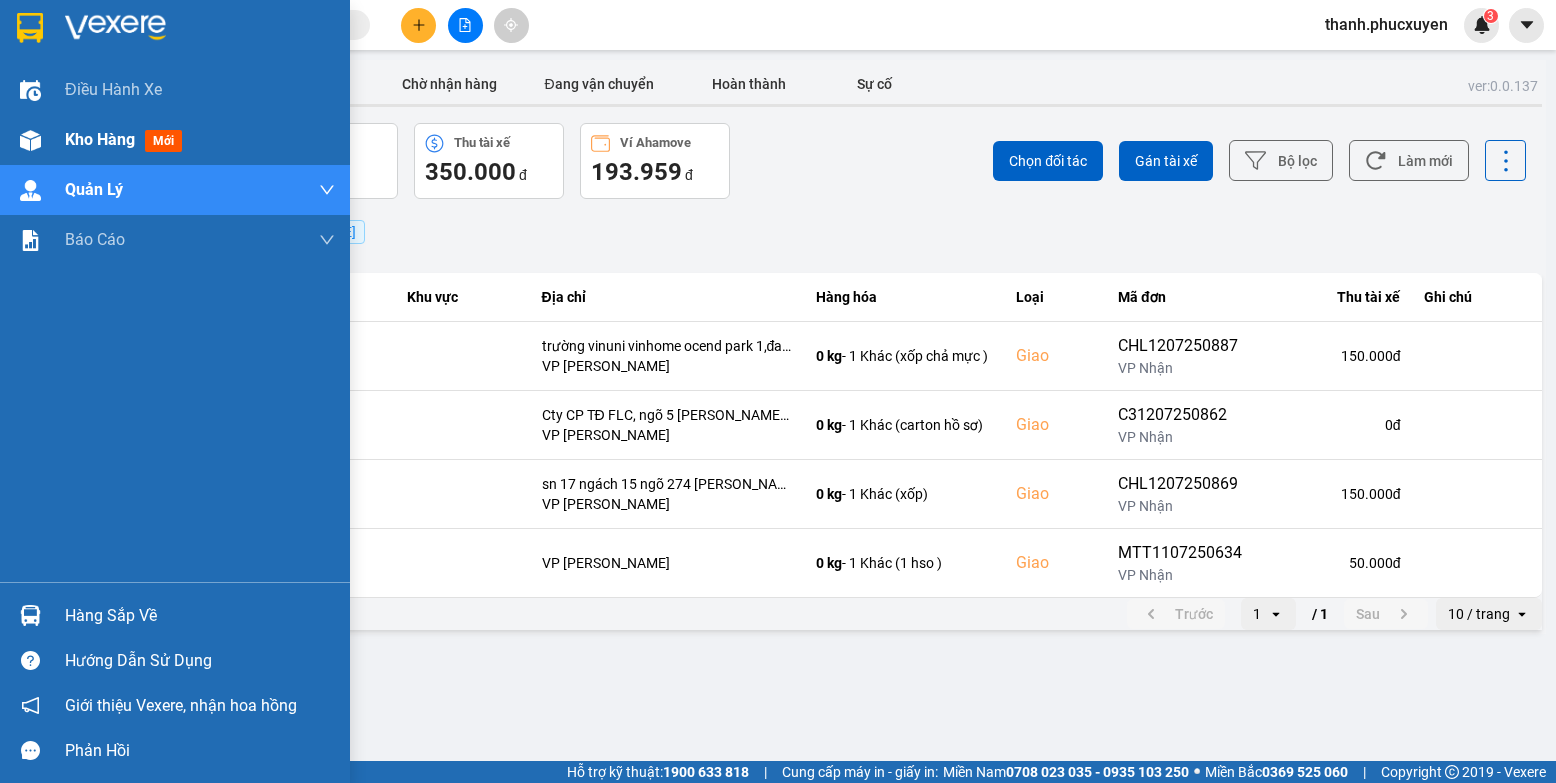 click at bounding box center [30, 140] 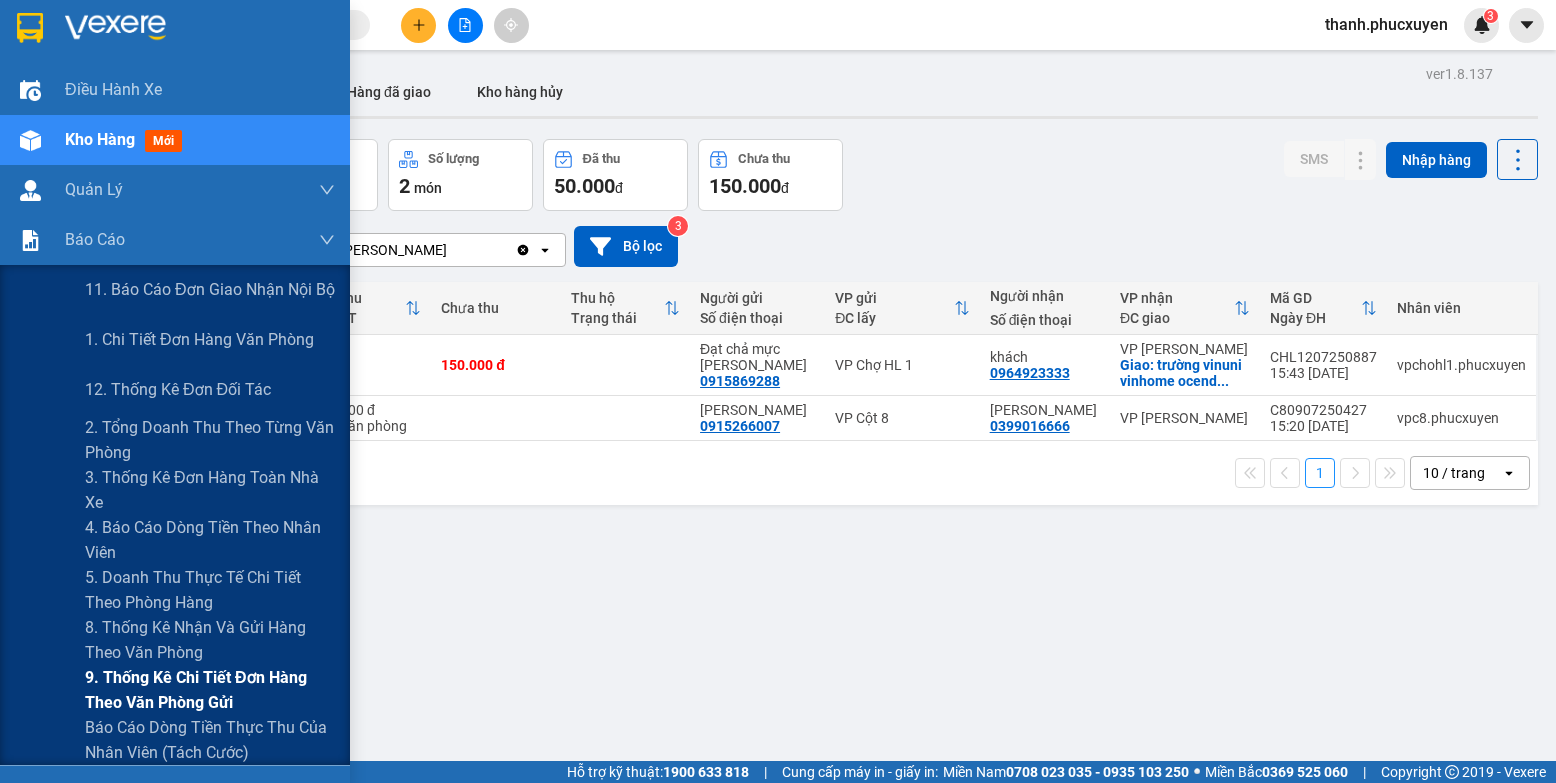 click on "9. Thống kê chi tiết đơn hàng theo văn phòng gửi" at bounding box center [210, 690] 